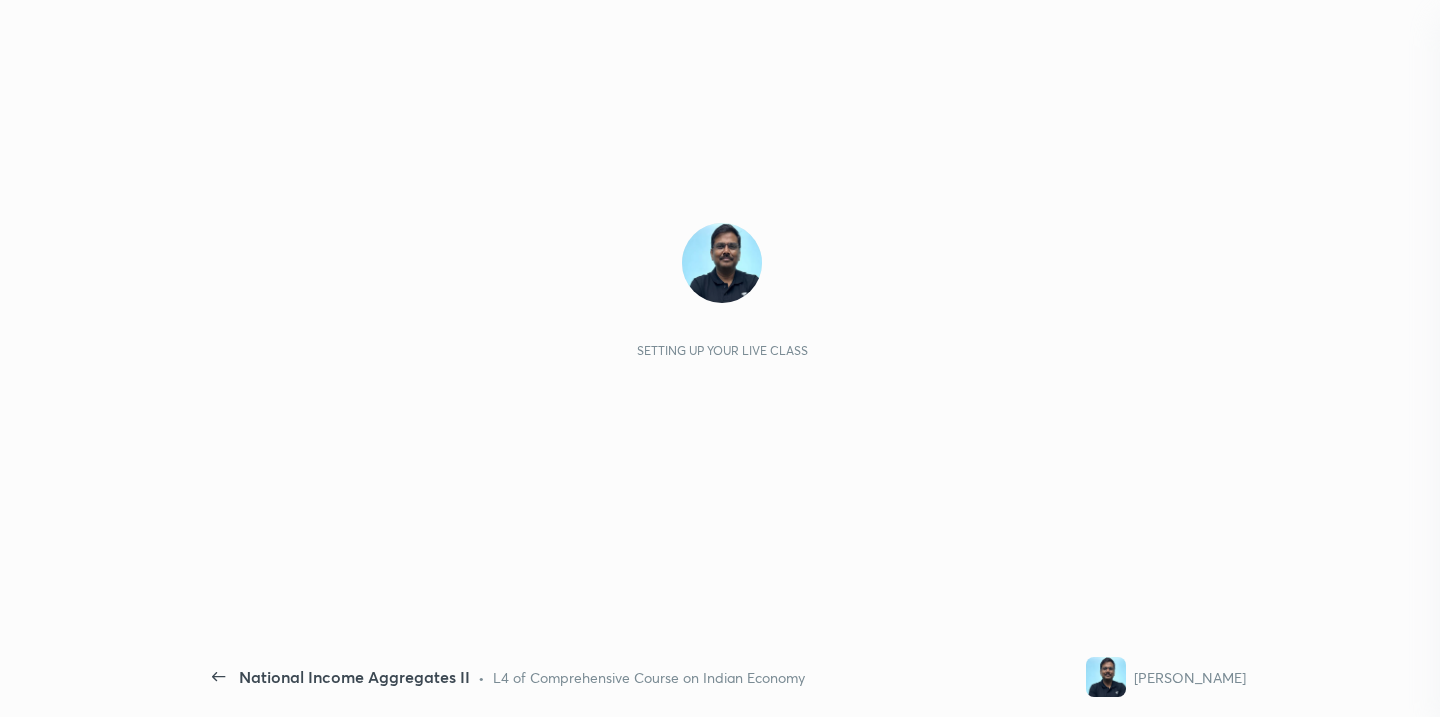 scroll, scrollTop: 0, scrollLeft: 0, axis: both 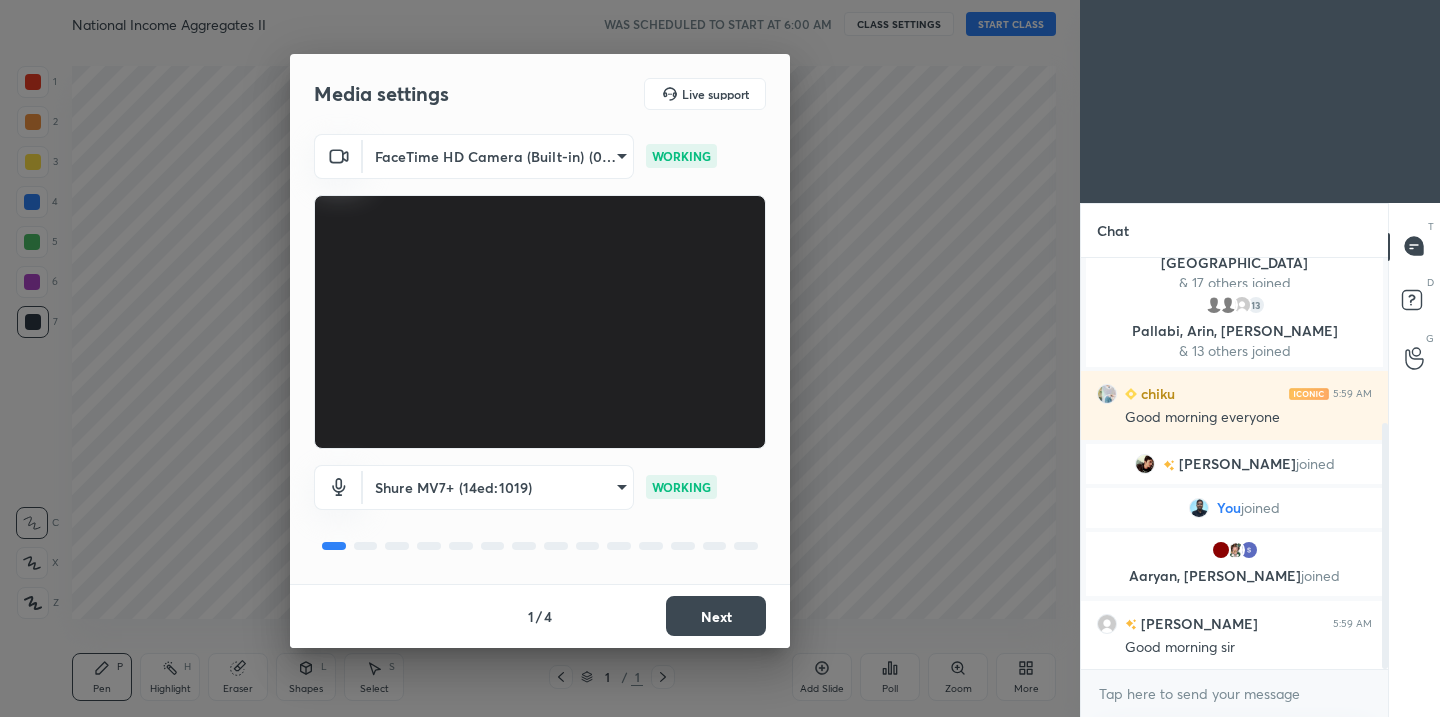 click on "Next" at bounding box center (716, 616) 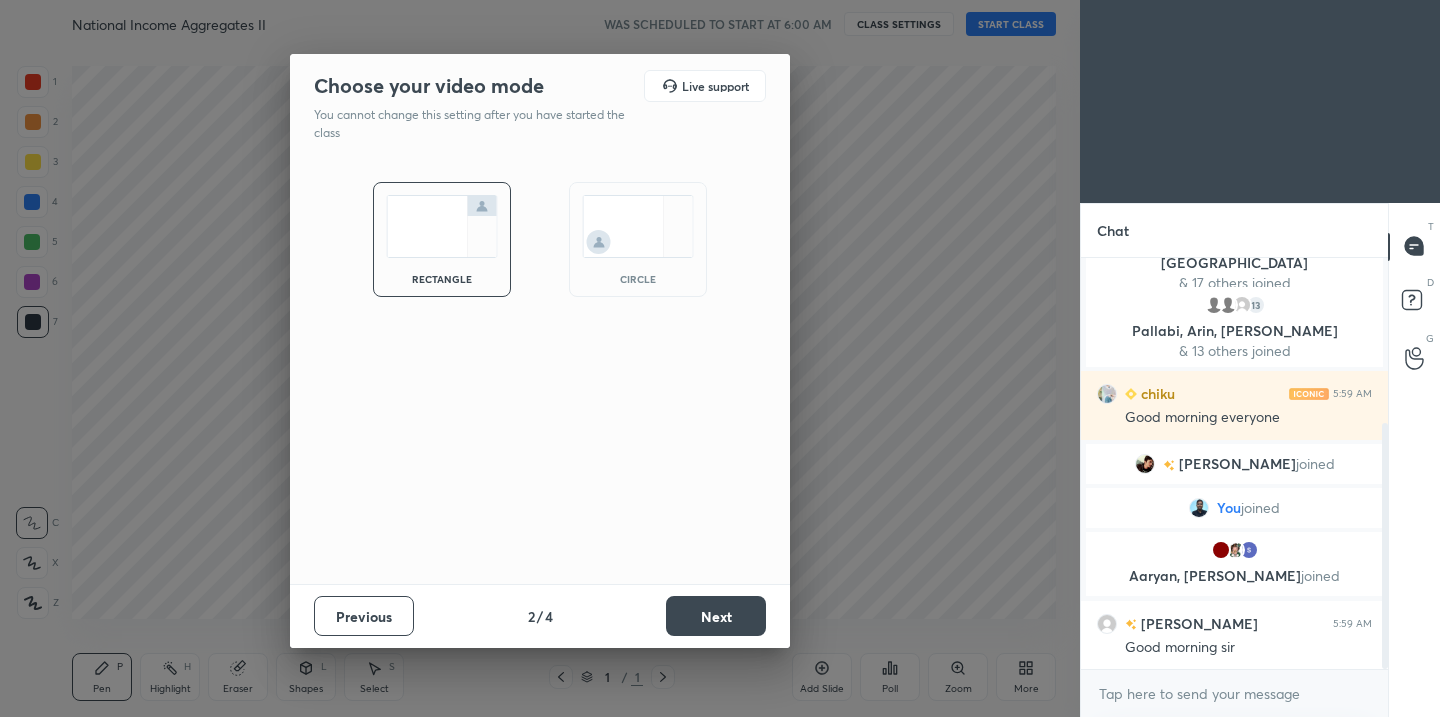 click on "Next" at bounding box center (716, 616) 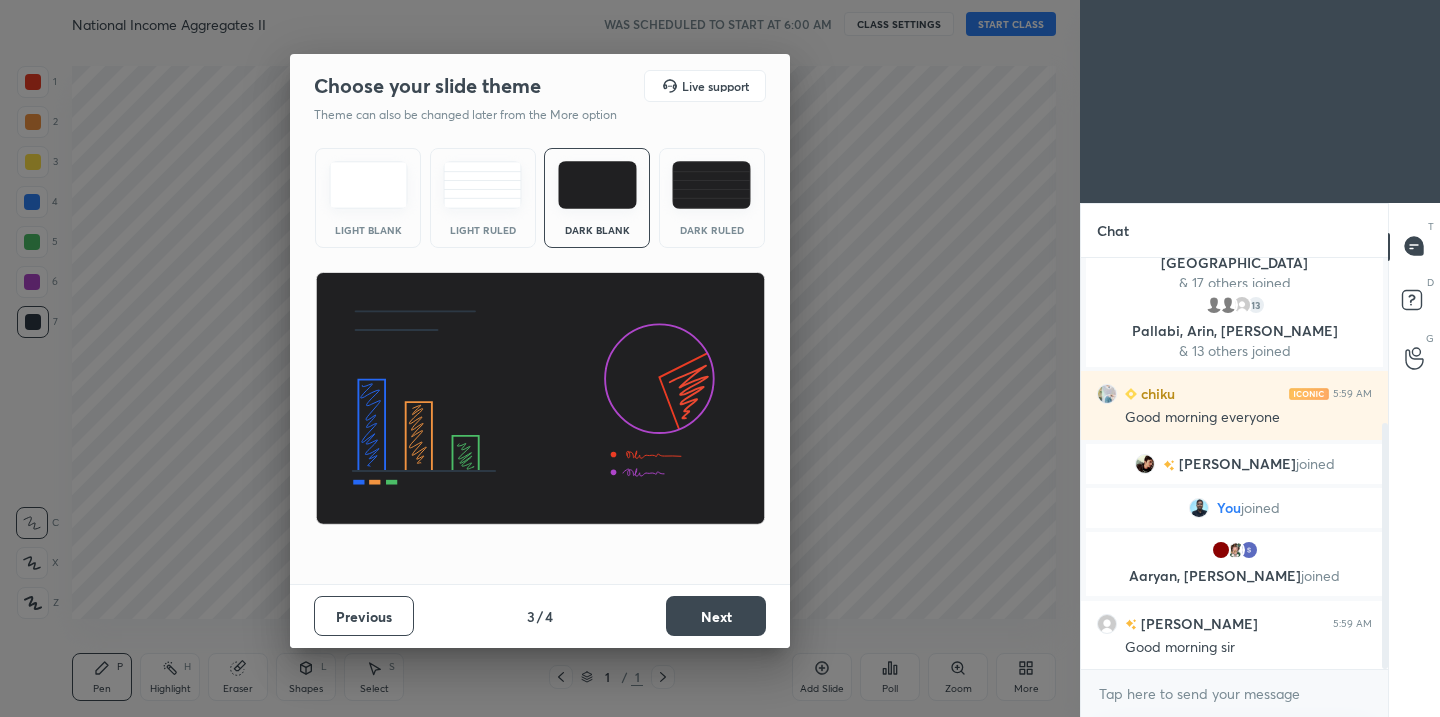 click on "Next" at bounding box center [716, 616] 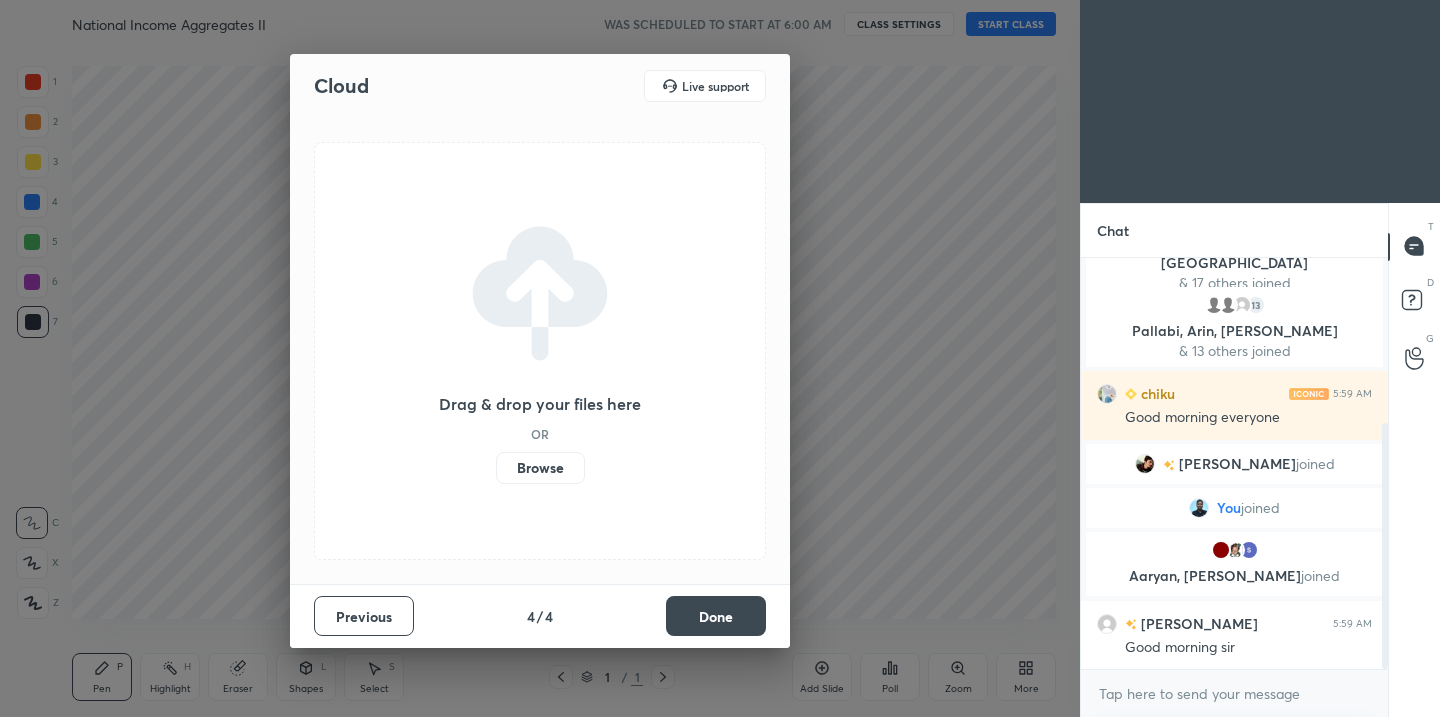 scroll, scrollTop: 324, scrollLeft: 0, axis: vertical 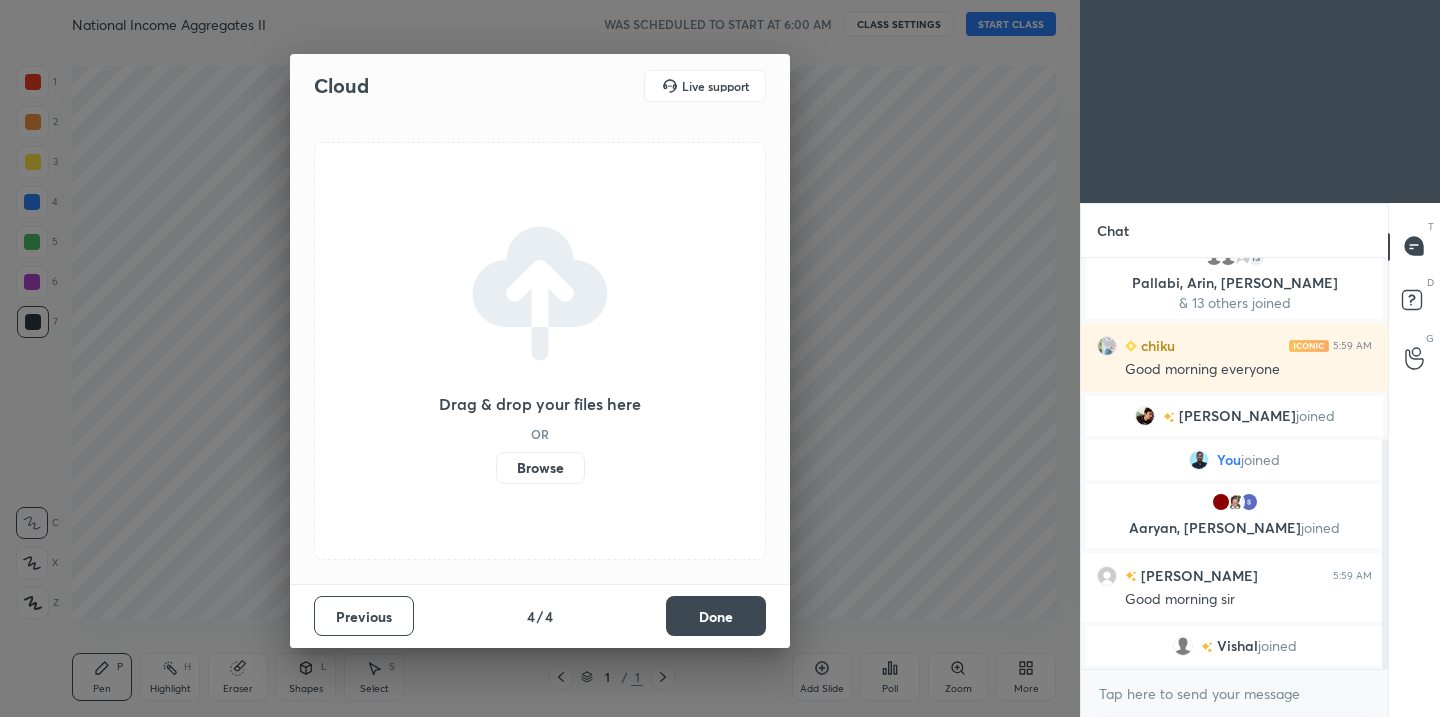 click on "Browse" at bounding box center (540, 468) 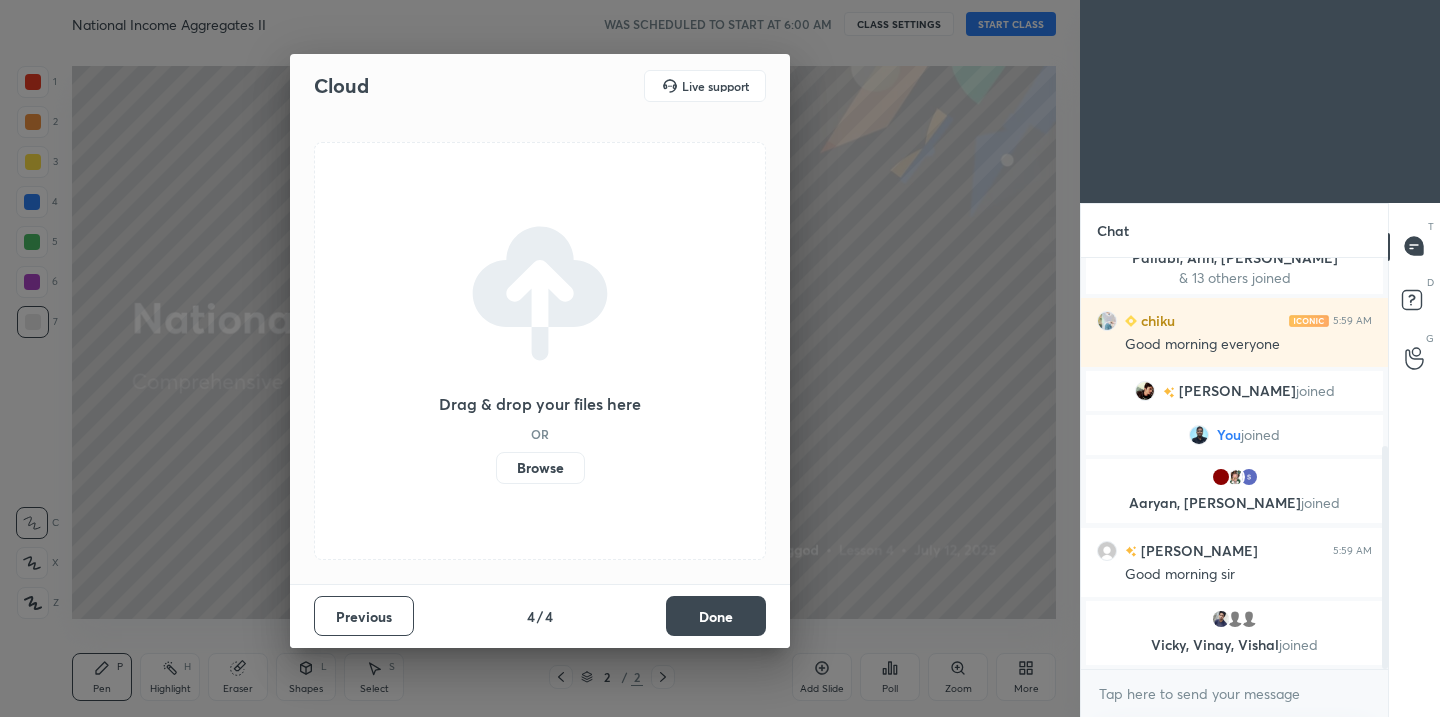 scroll, scrollTop: 364, scrollLeft: 0, axis: vertical 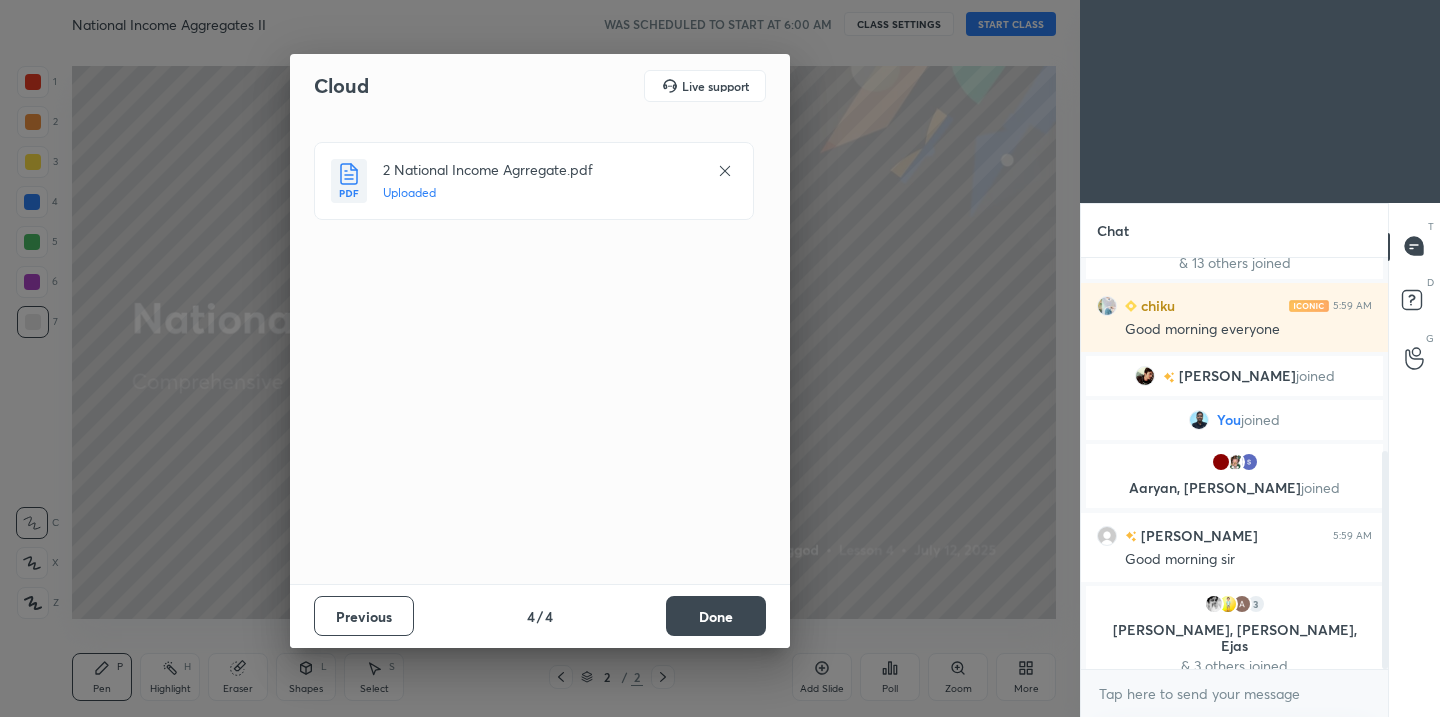 click on "Done" at bounding box center (716, 616) 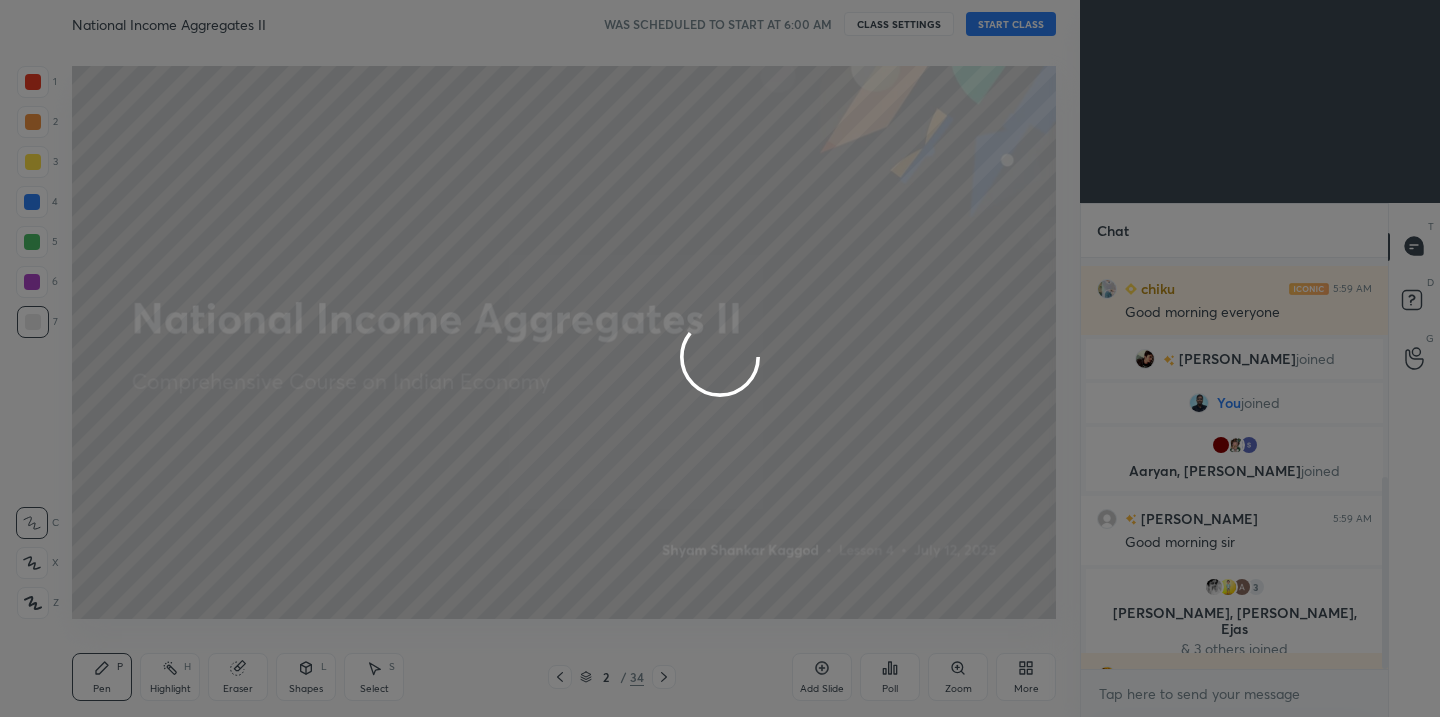 scroll, scrollTop: 470, scrollLeft: 0, axis: vertical 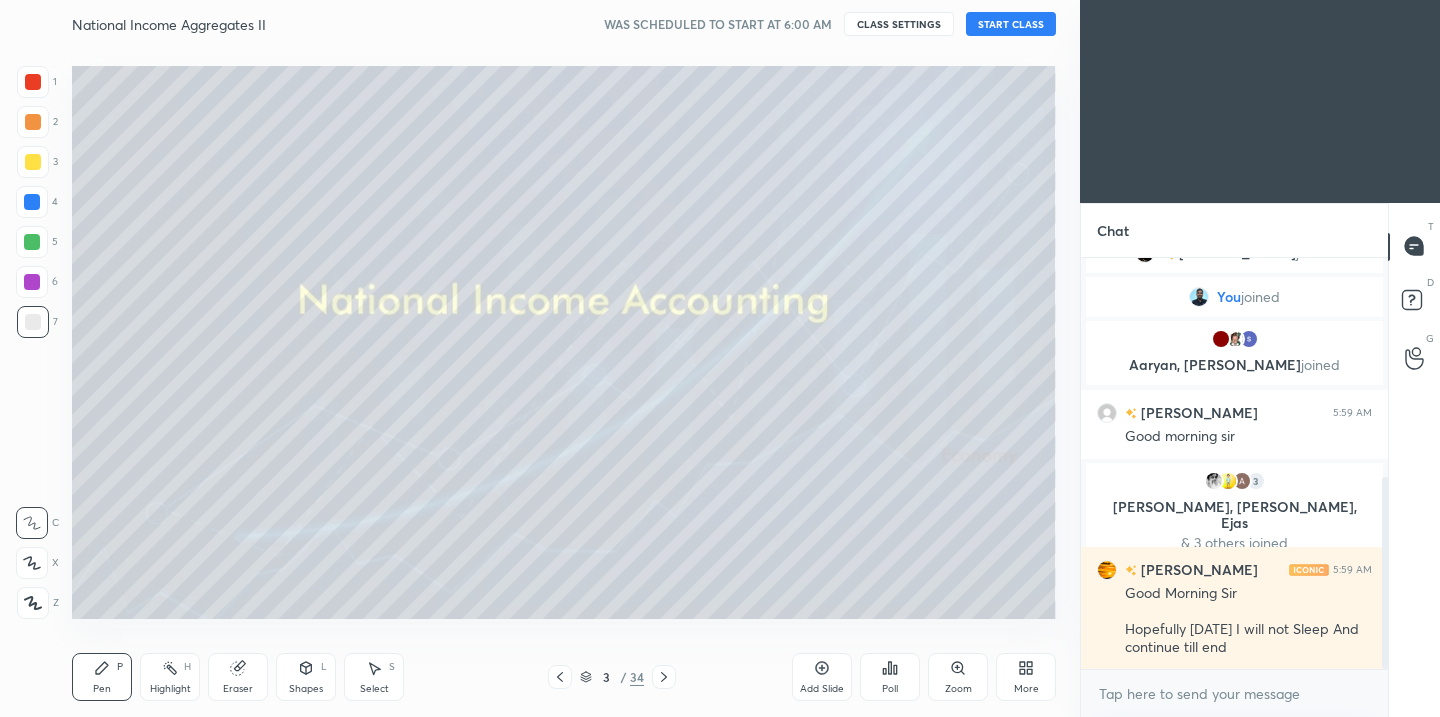 click on "START CLASS" at bounding box center [1011, 24] 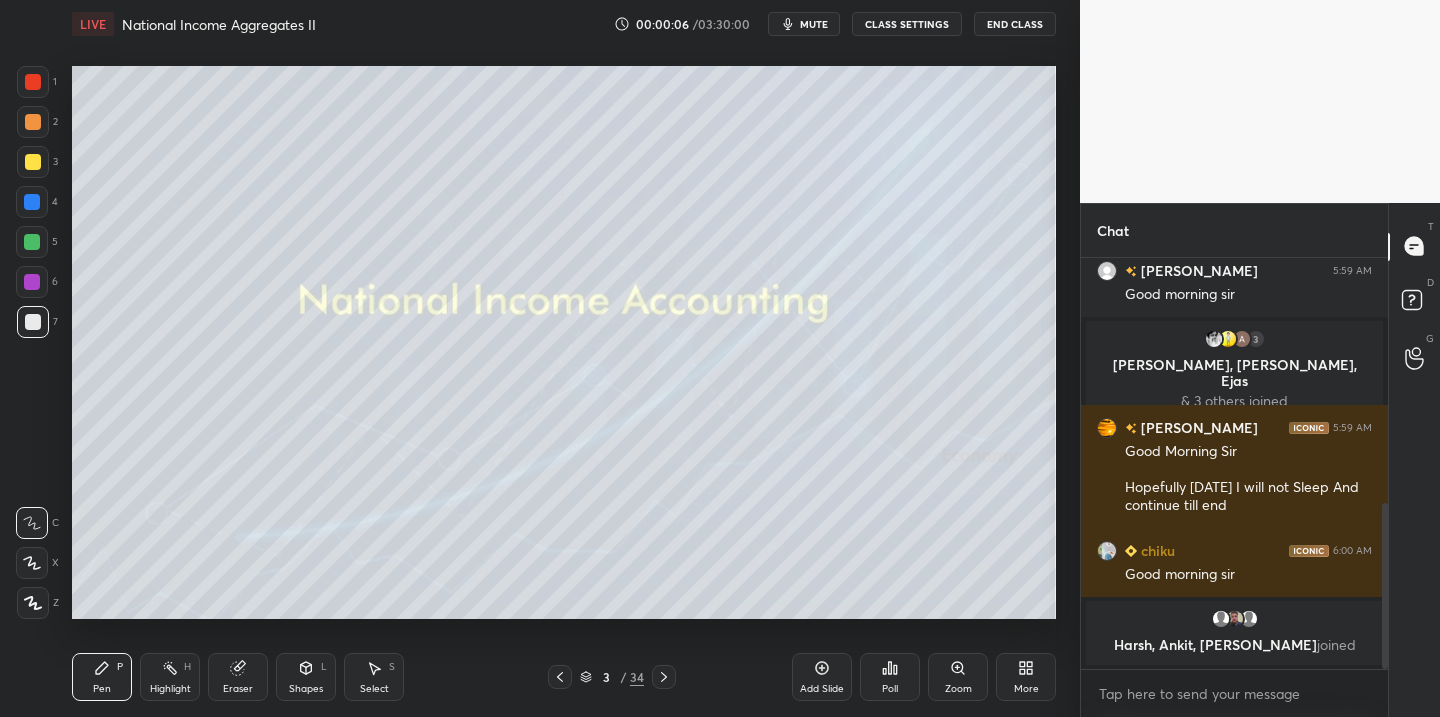 scroll, scrollTop: 627, scrollLeft: 0, axis: vertical 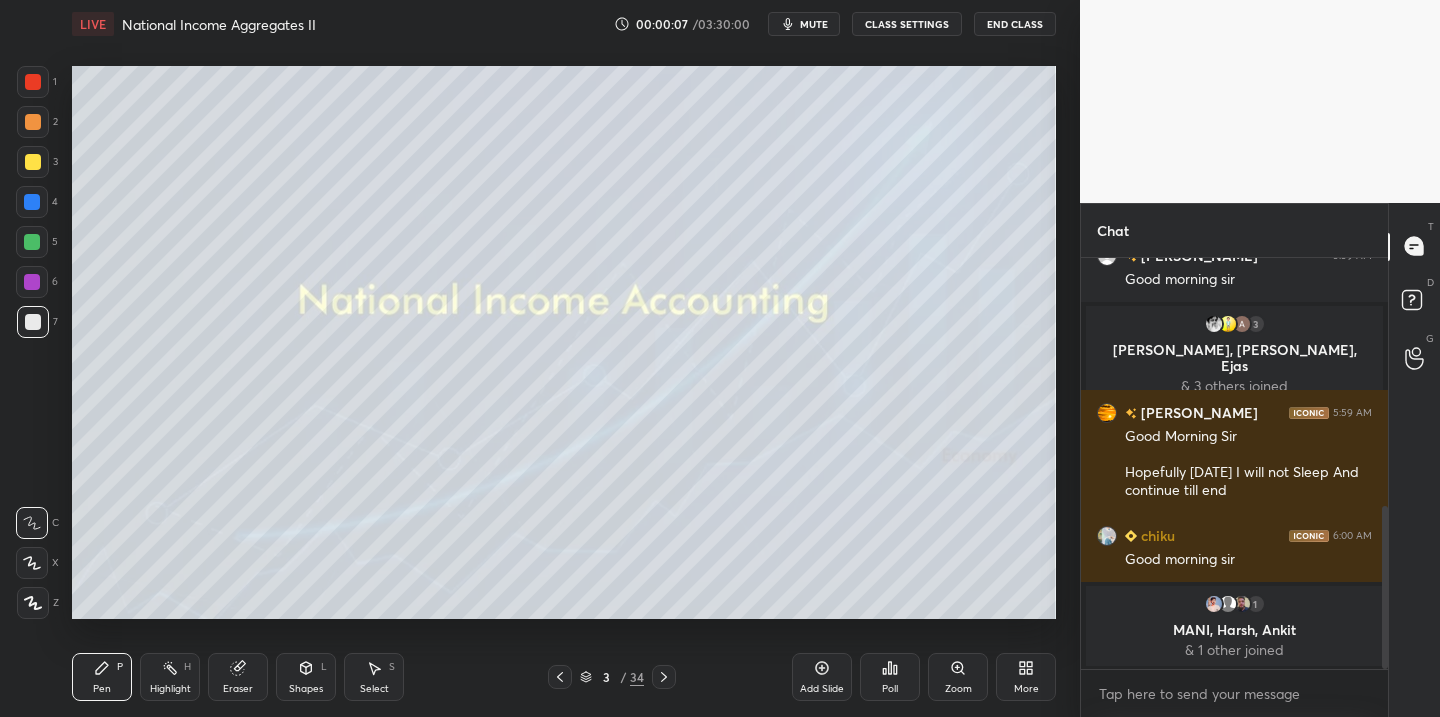 click 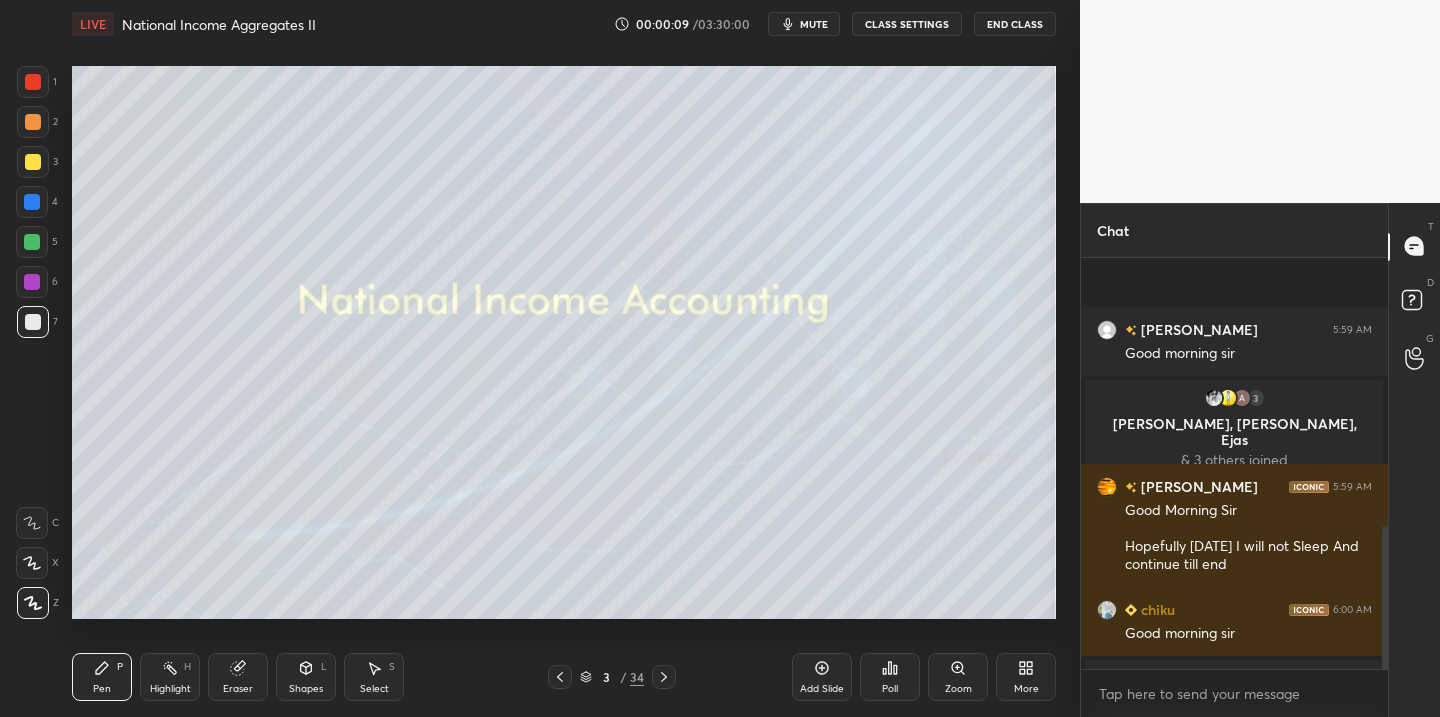click at bounding box center [33, 162] 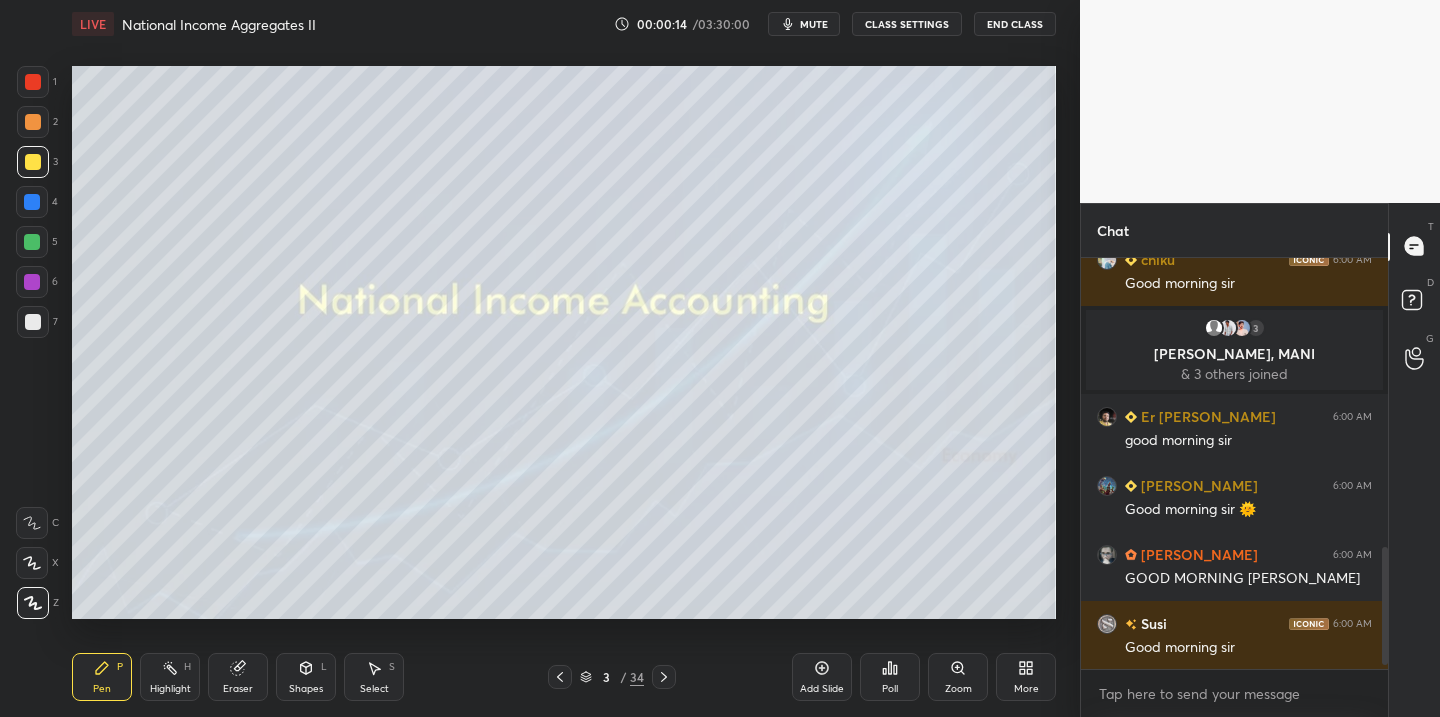scroll, scrollTop: 1025, scrollLeft: 0, axis: vertical 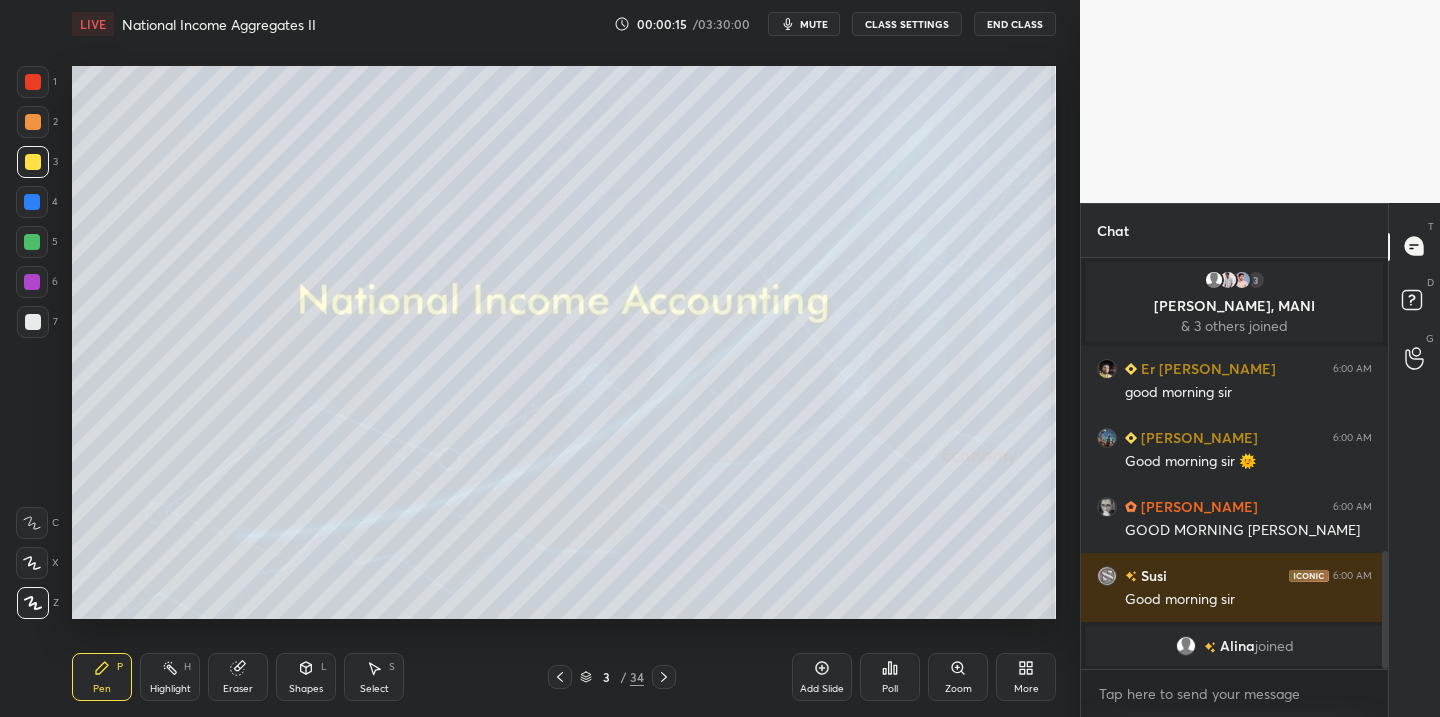 click 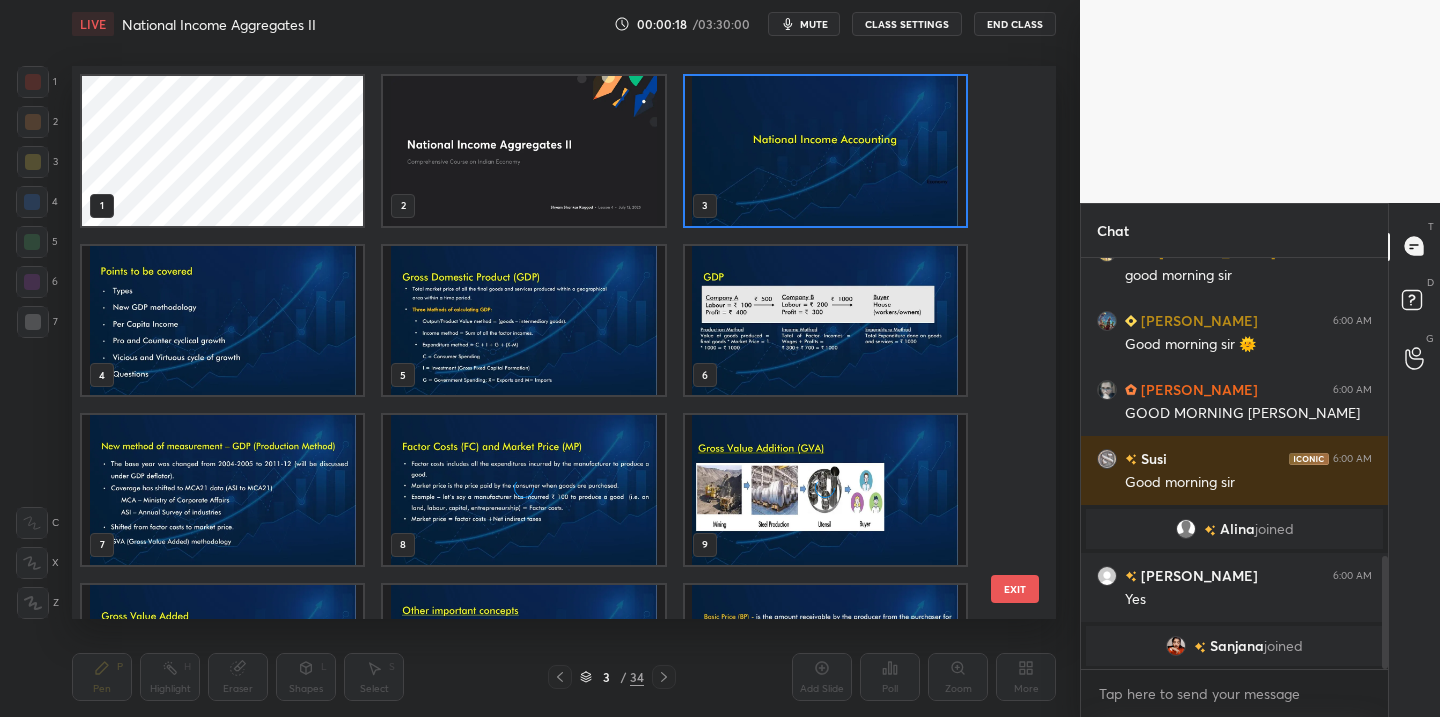 click on "1 2 3 4 5 6 7 8 9 10 11 12 13 14 15 EXIT" at bounding box center [564, 343] 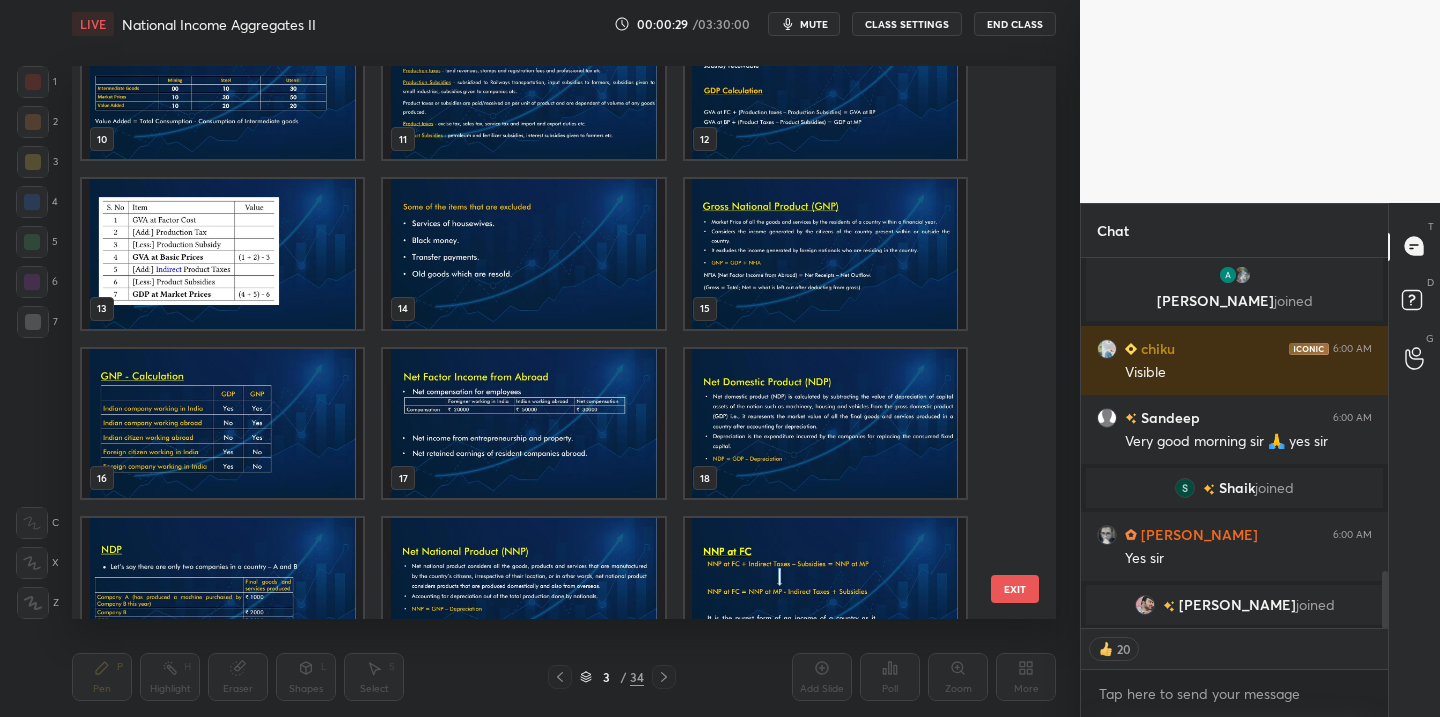 click at bounding box center (825, 84) 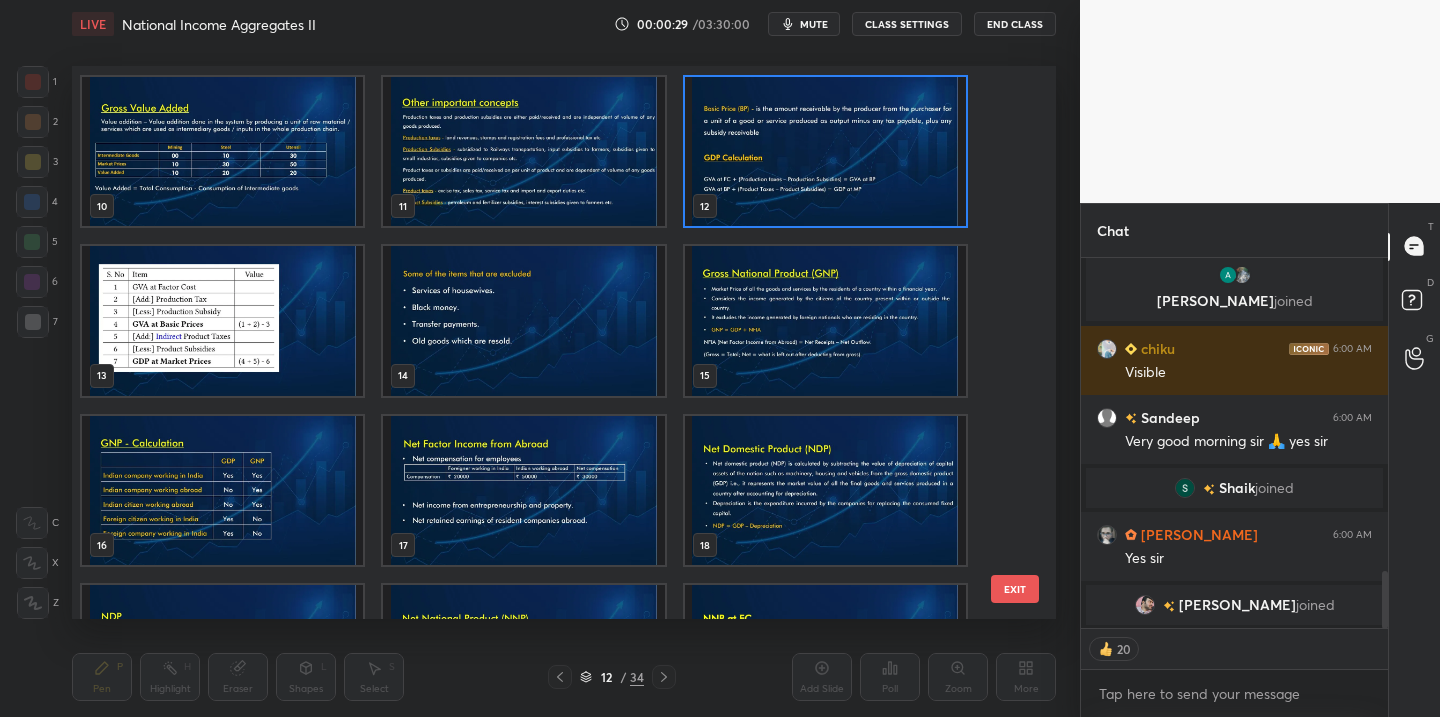 click at bounding box center [825, 151] 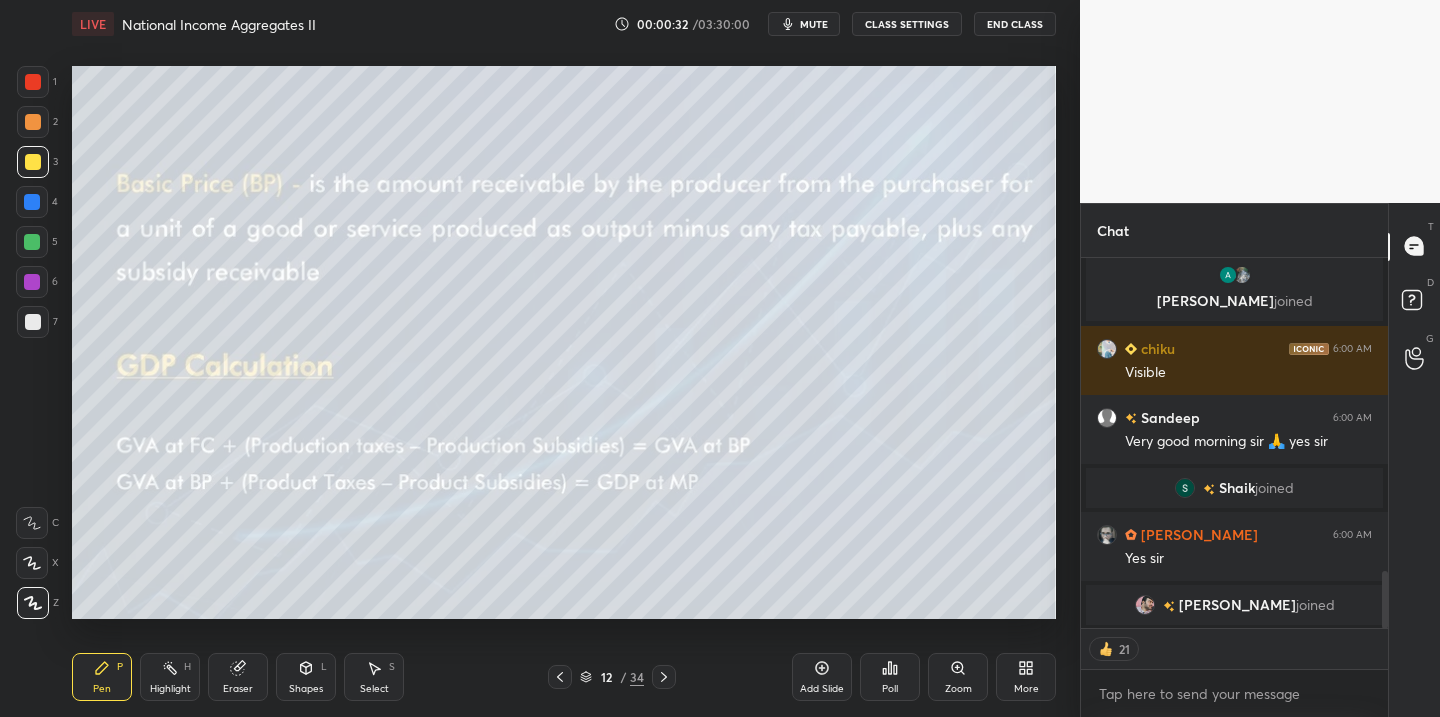 click on "Add Slide" at bounding box center (822, 677) 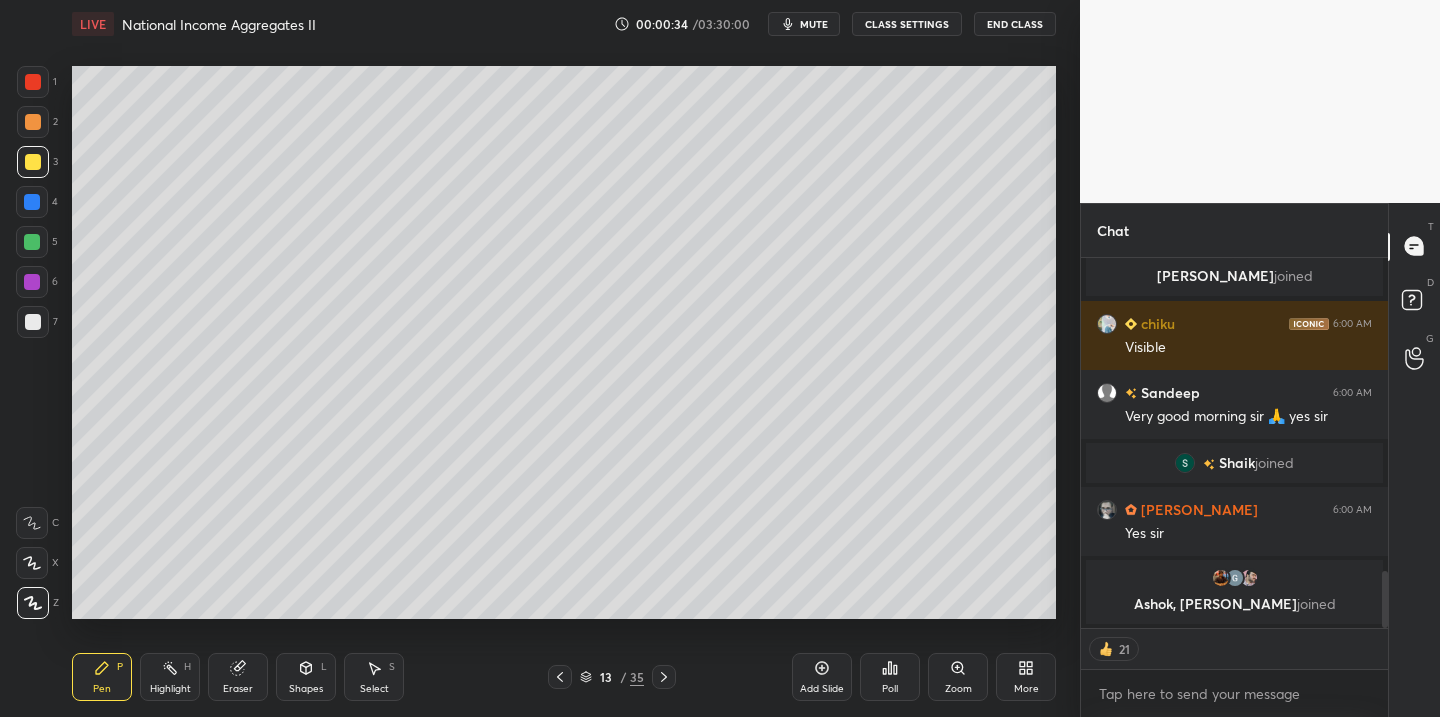 click at bounding box center [33, 162] 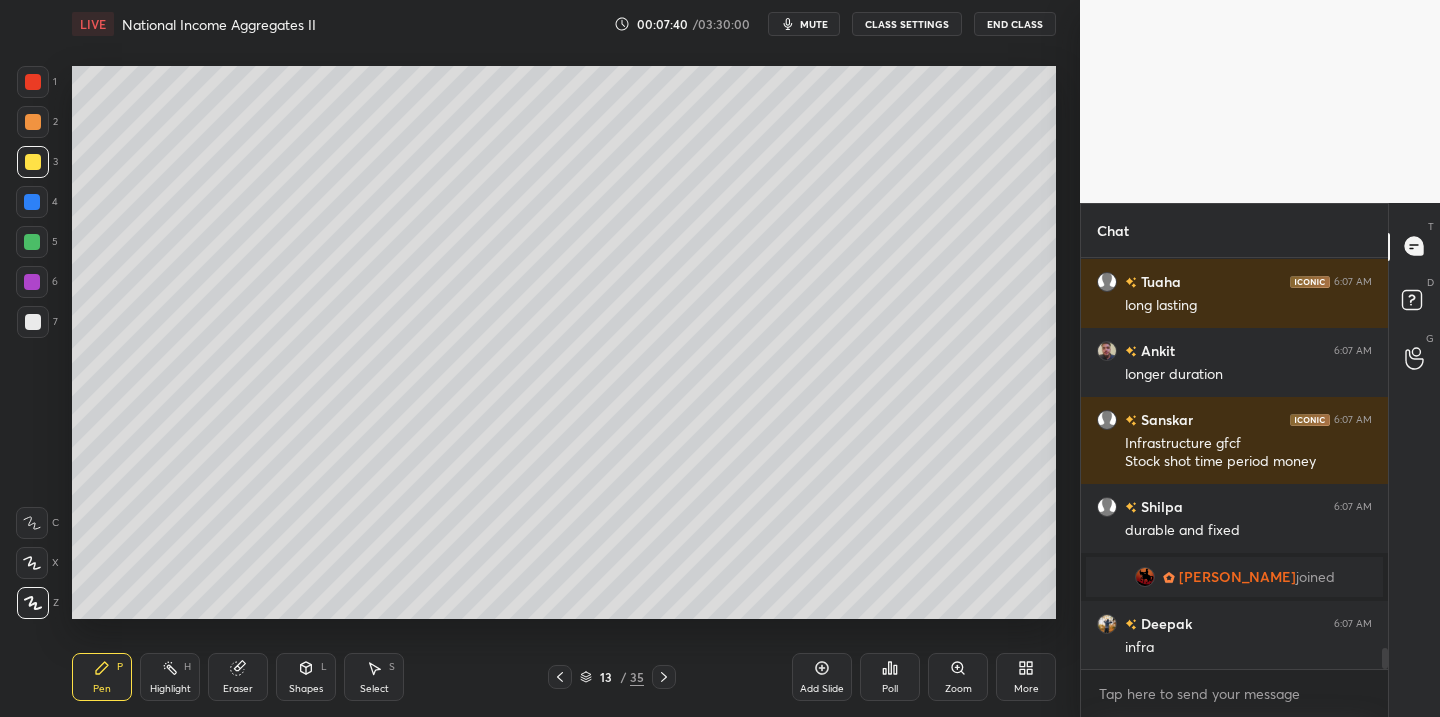 scroll, scrollTop: 7825, scrollLeft: 0, axis: vertical 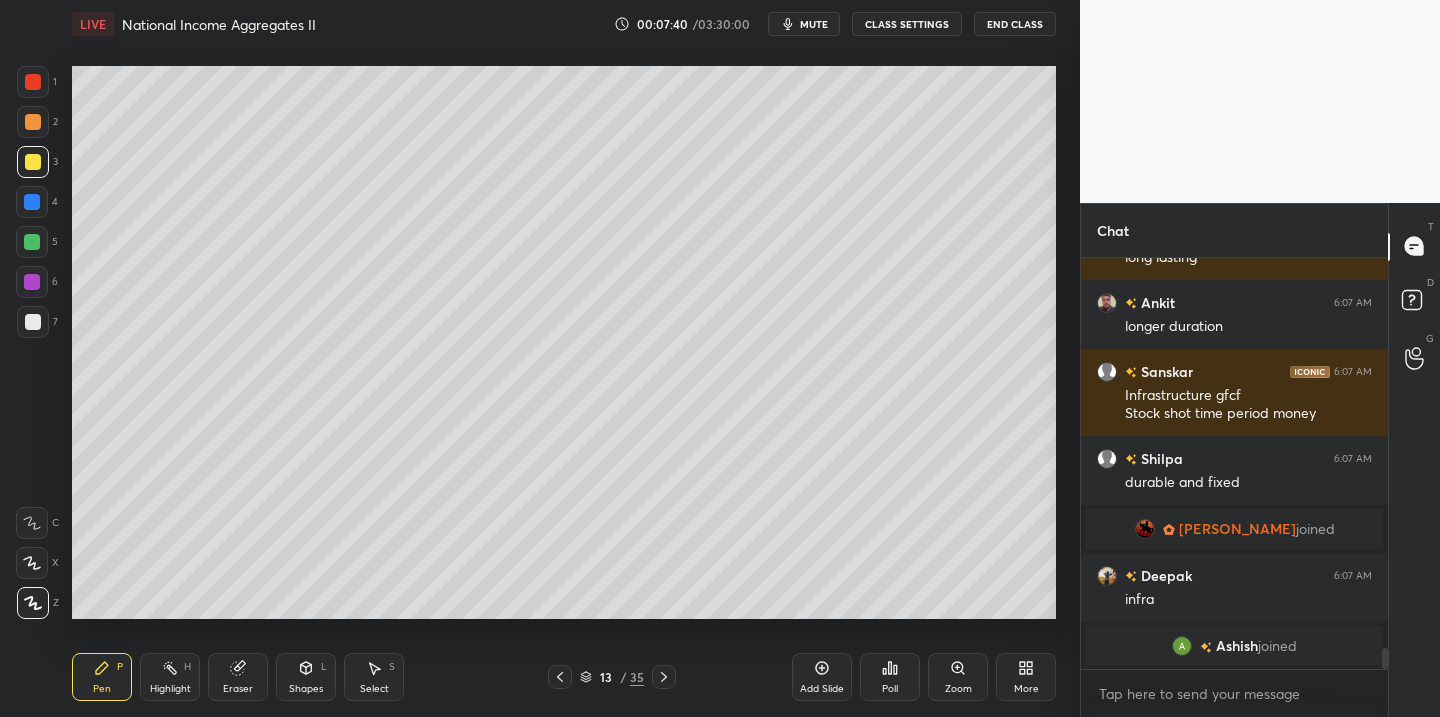 click on "Add Slide" at bounding box center [822, 677] 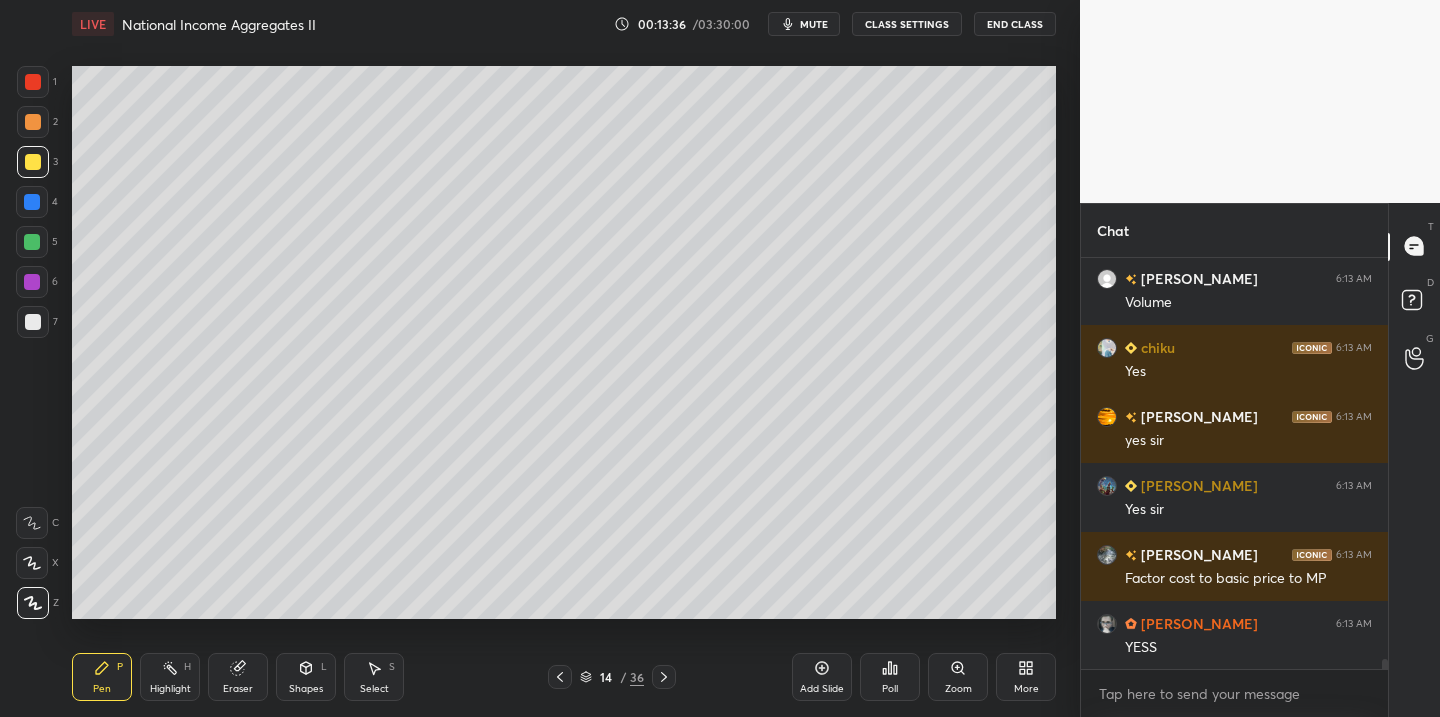 scroll, scrollTop: 16255, scrollLeft: 0, axis: vertical 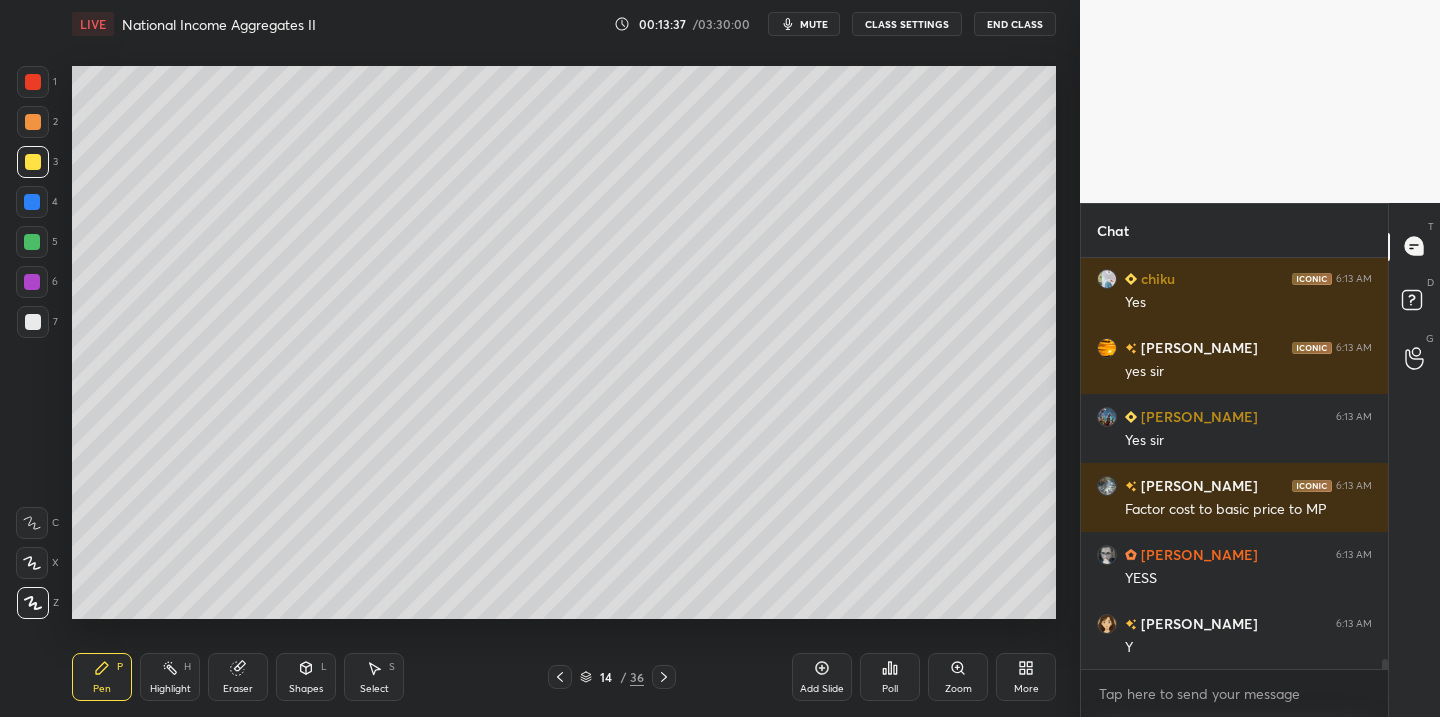 click 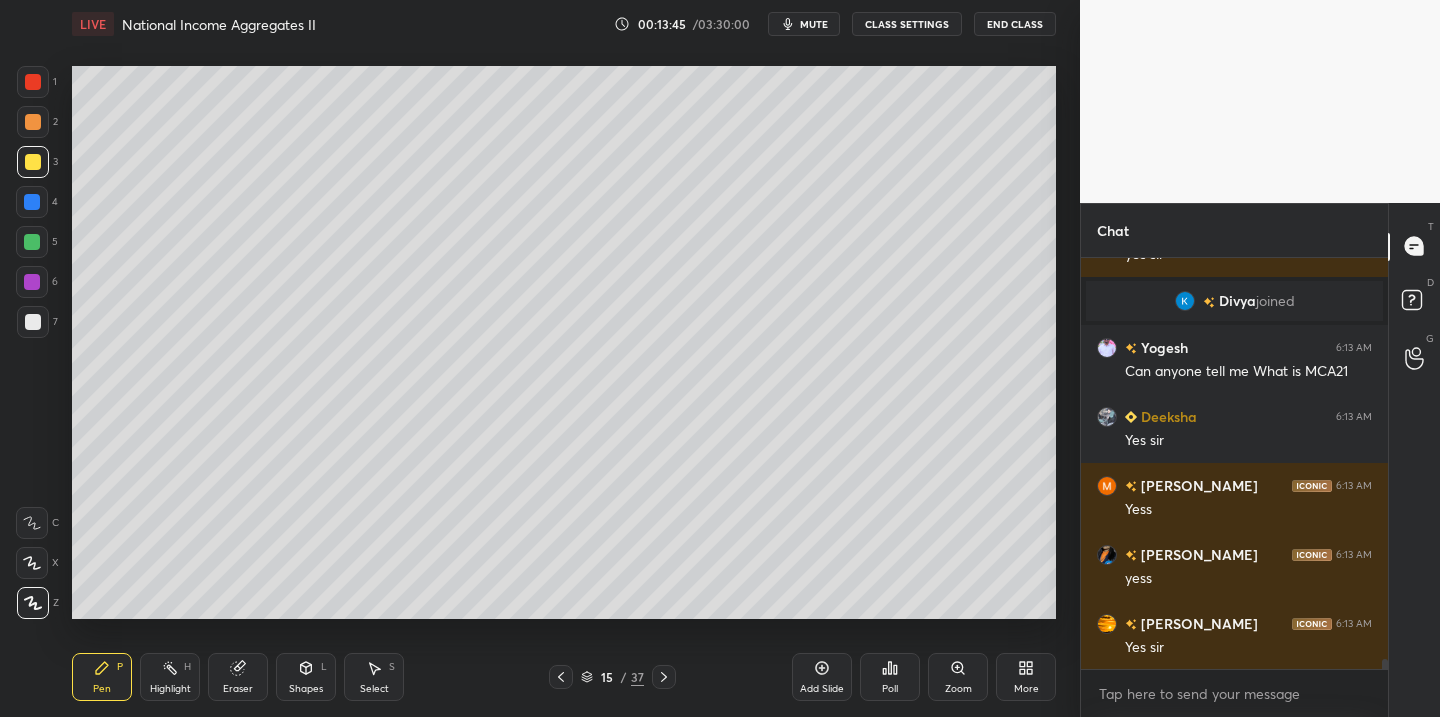 scroll, scrollTop: 16373, scrollLeft: 0, axis: vertical 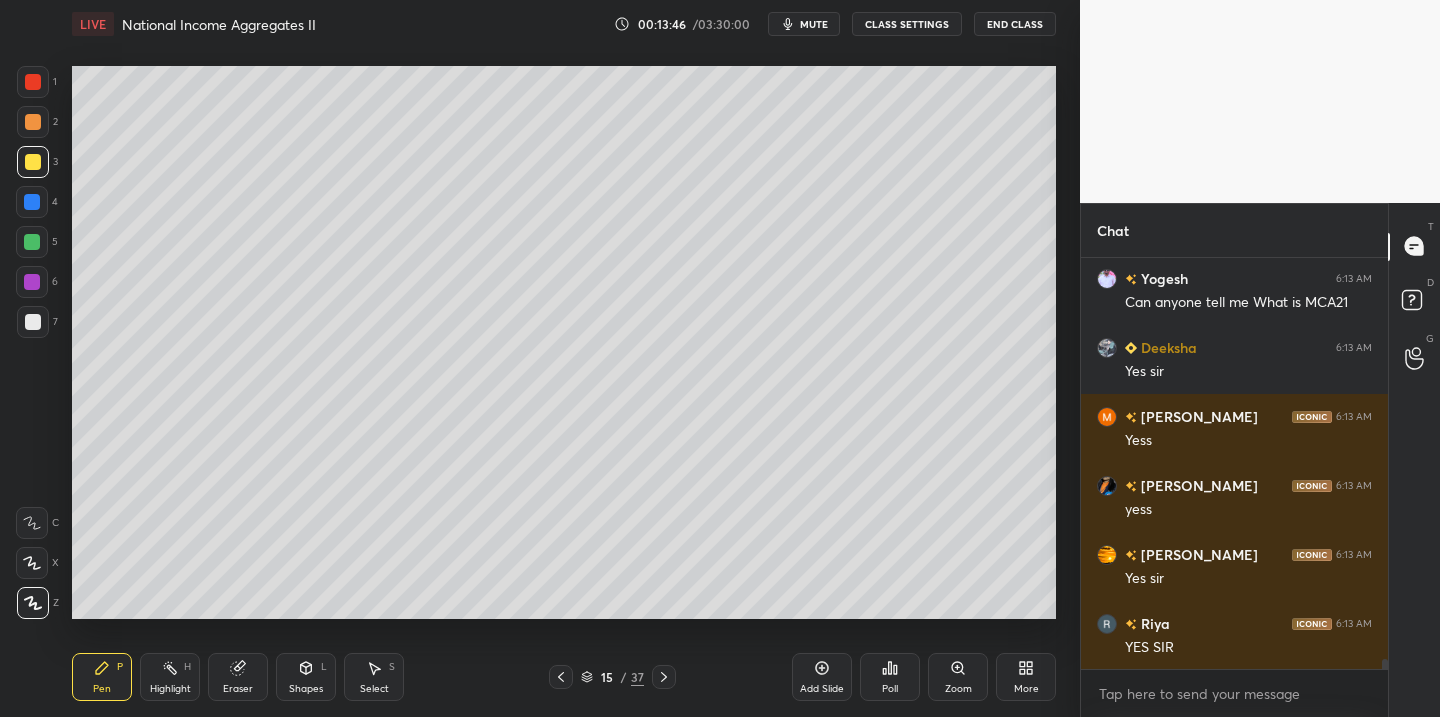 click 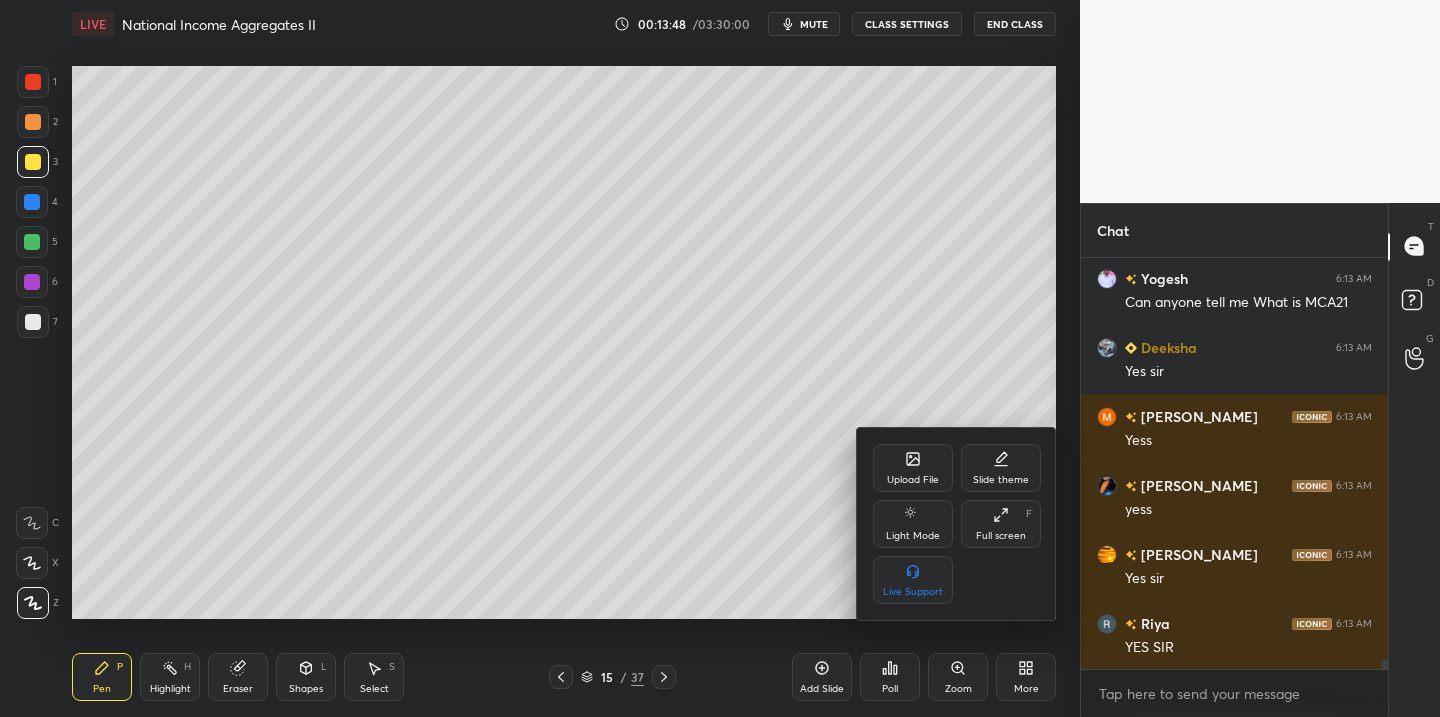 click on "Upload File" at bounding box center (913, 468) 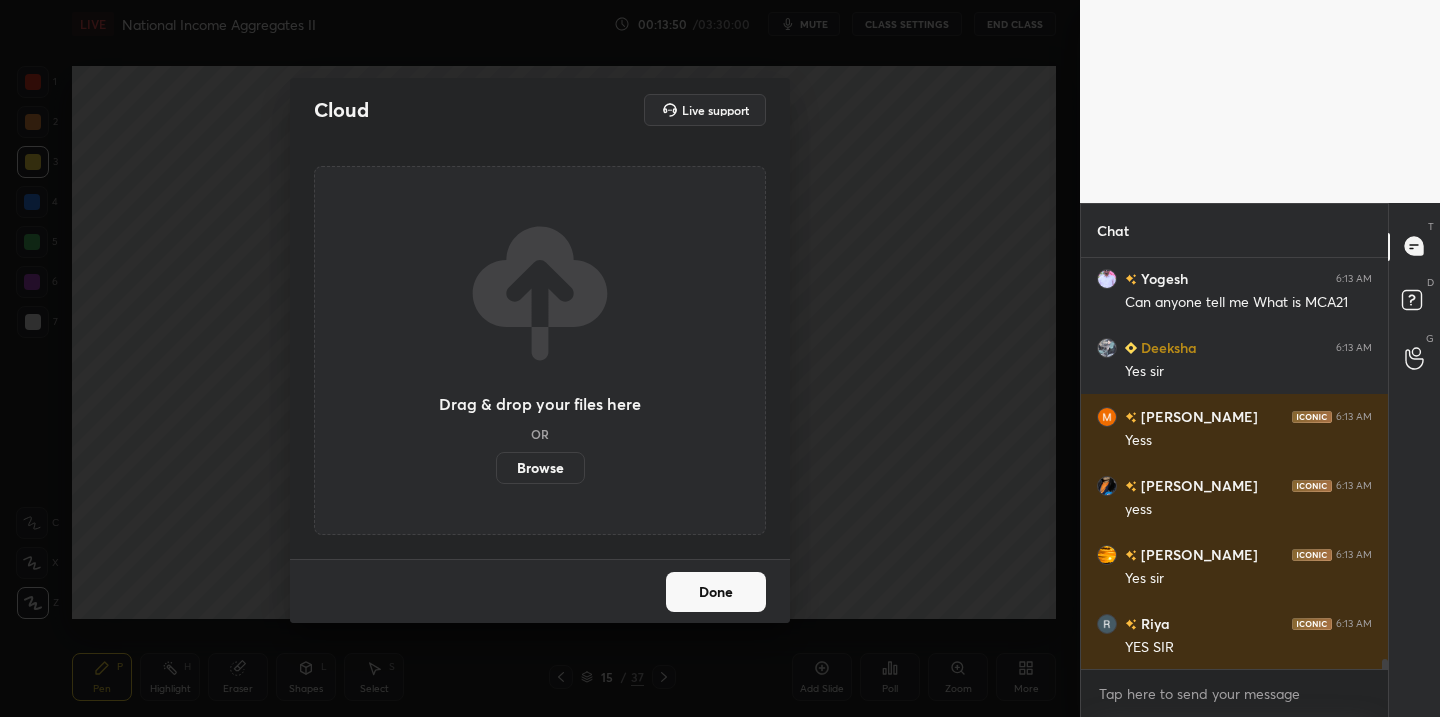 click on "Browse" at bounding box center [540, 468] 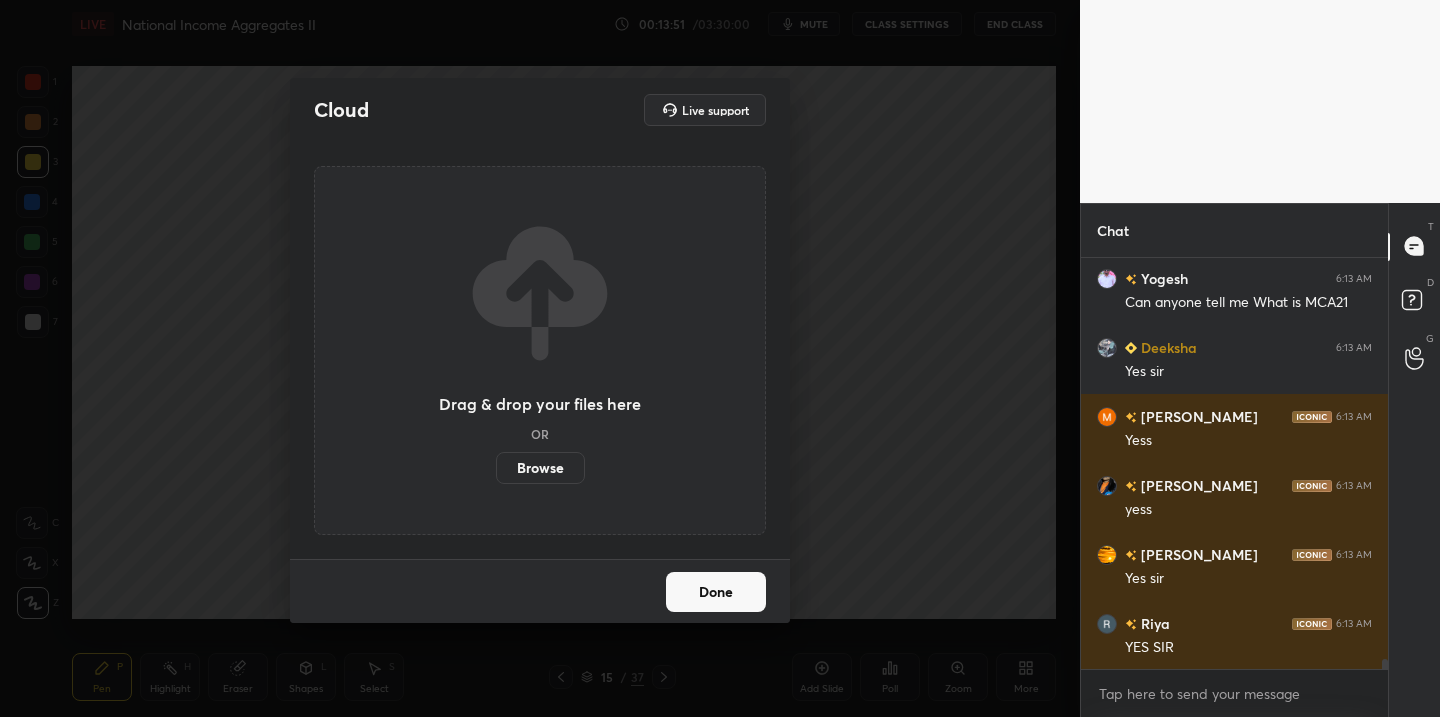 scroll, scrollTop: 16442, scrollLeft: 0, axis: vertical 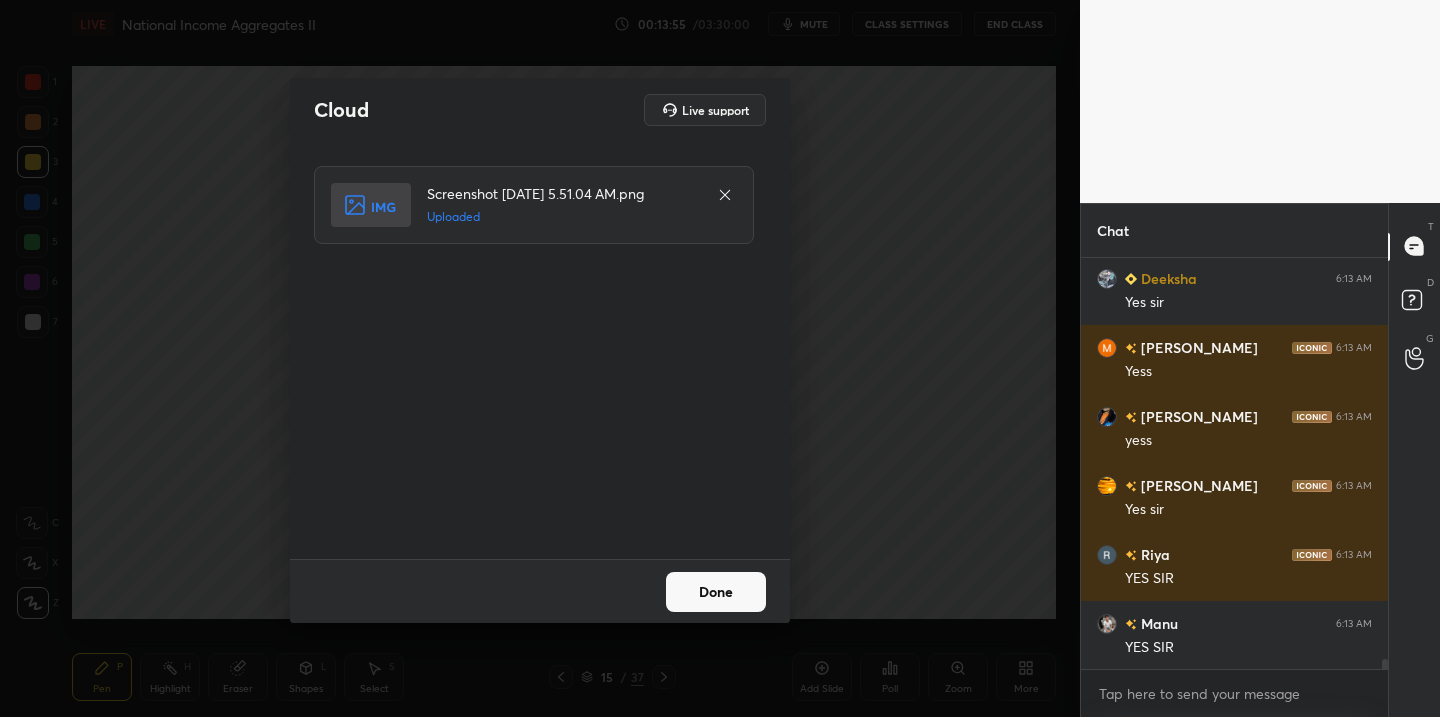 click on "Done" at bounding box center (716, 592) 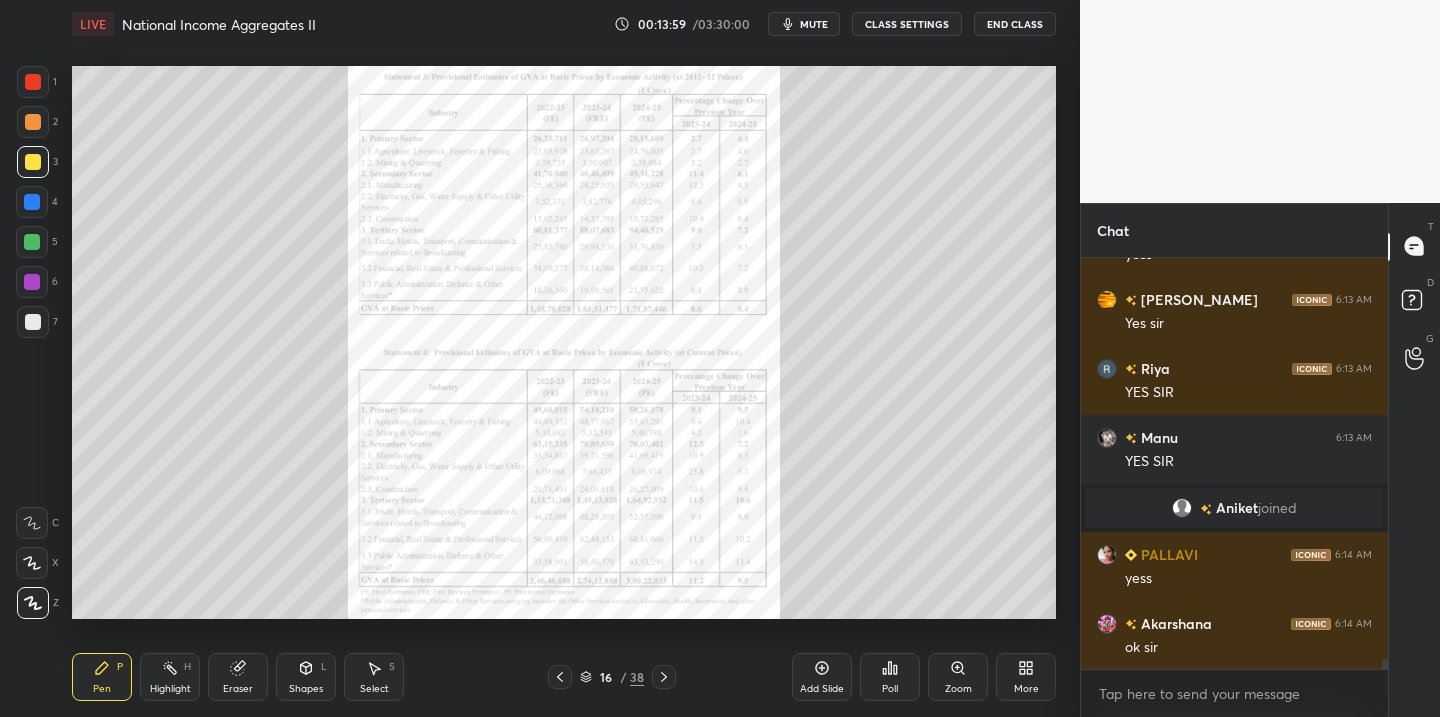 scroll, scrollTop: 16457, scrollLeft: 0, axis: vertical 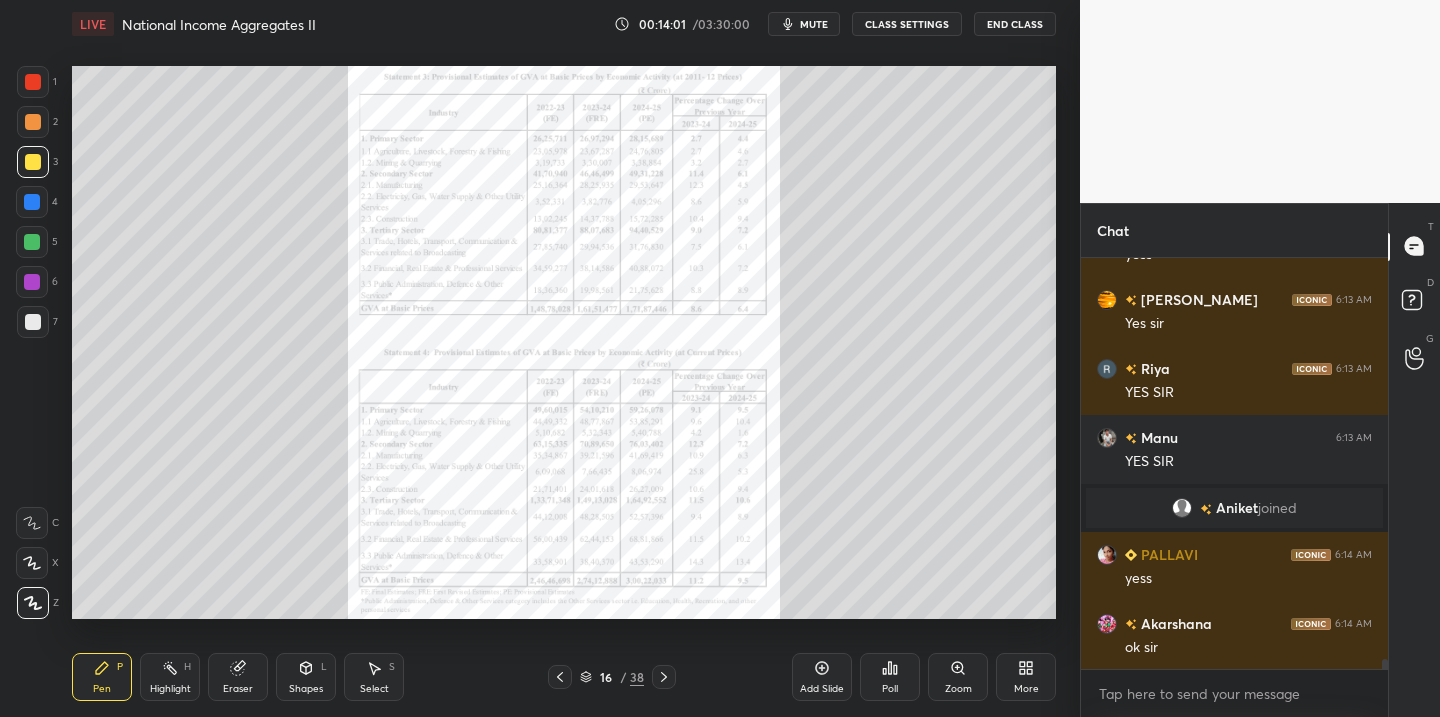 click 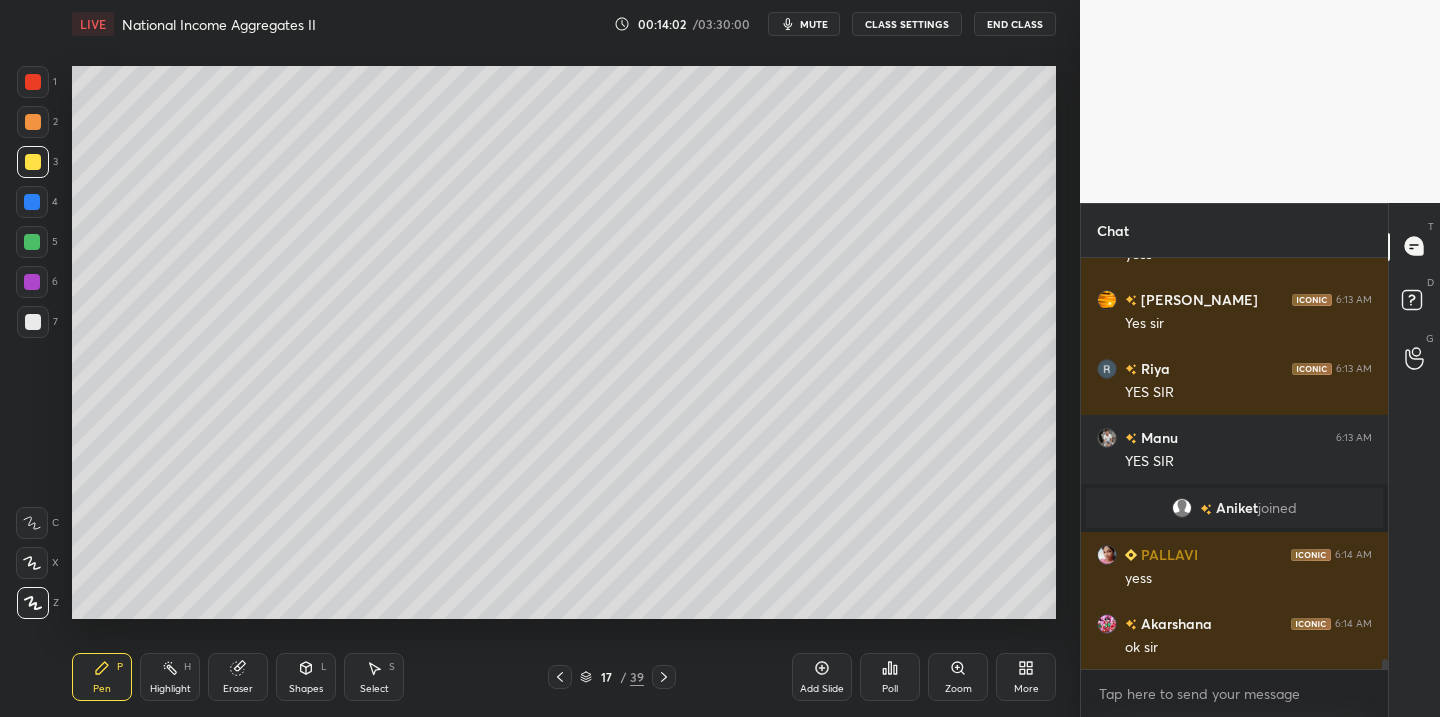click on "More" at bounding box center (1026, 677) 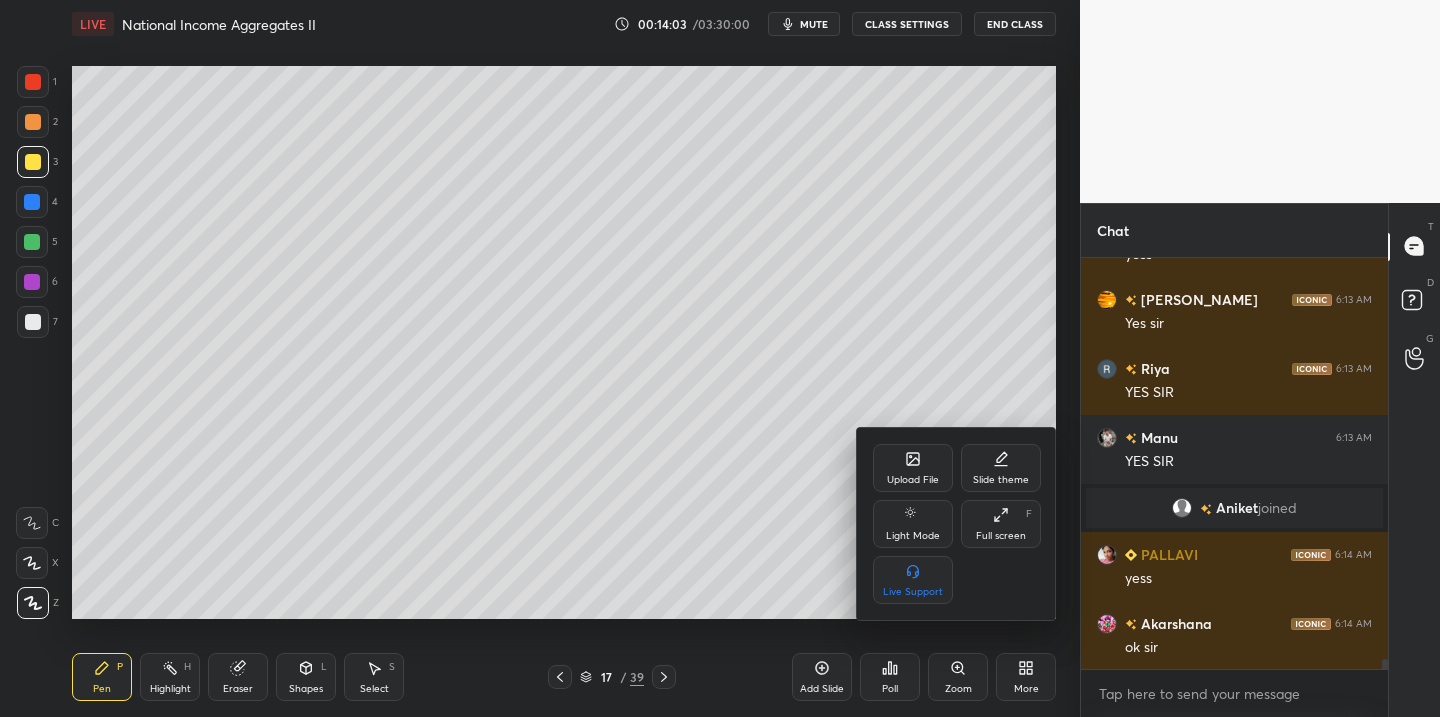 click on "Upload File" at bounding box center [913, 468] 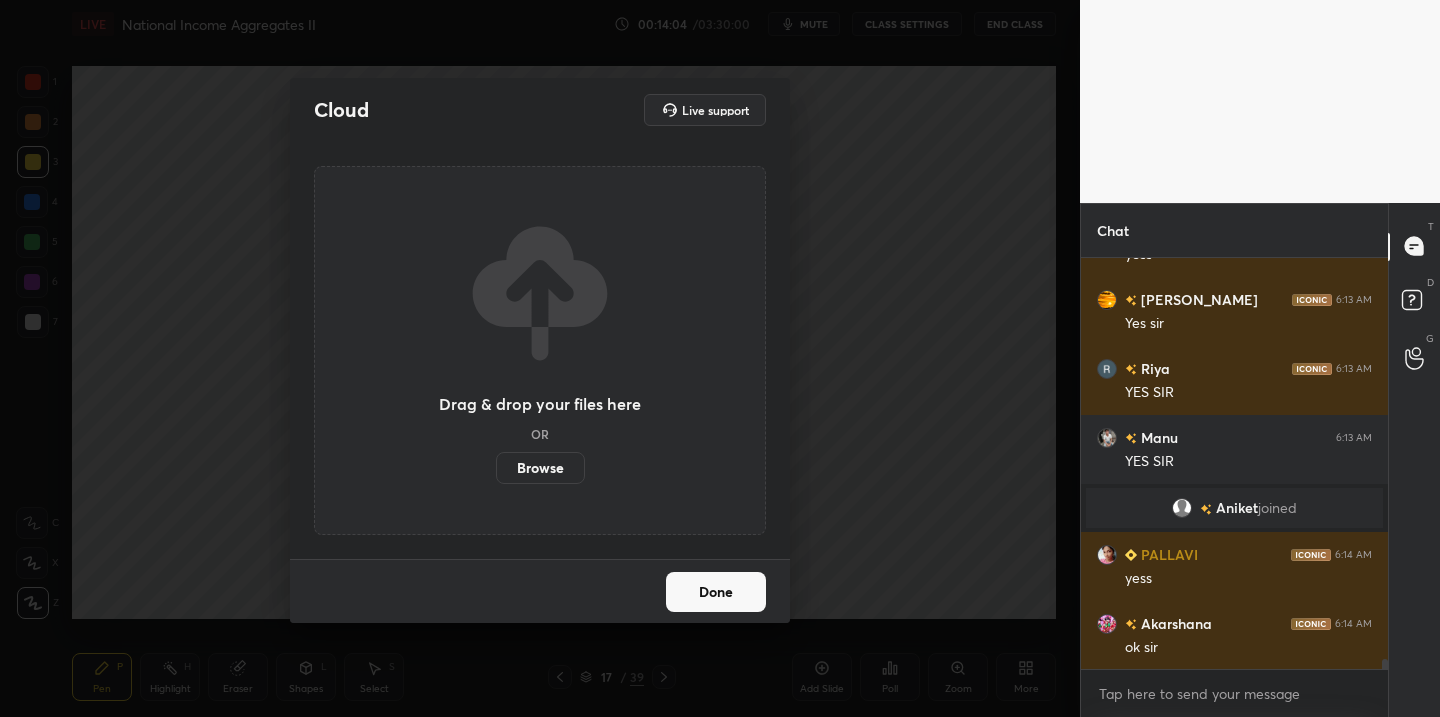 click on "Browse" at bounding box center [540, 468] 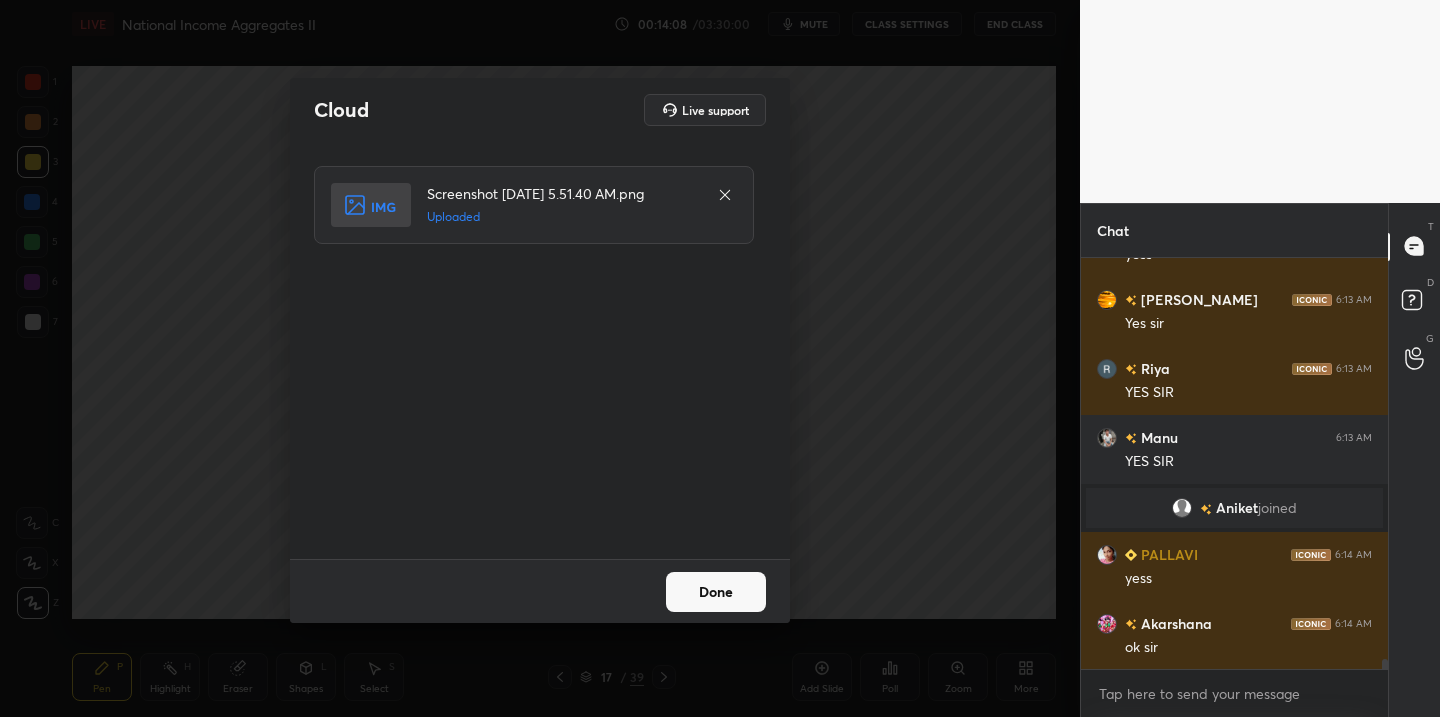 click on "Done" at bounding box center (716, 592) 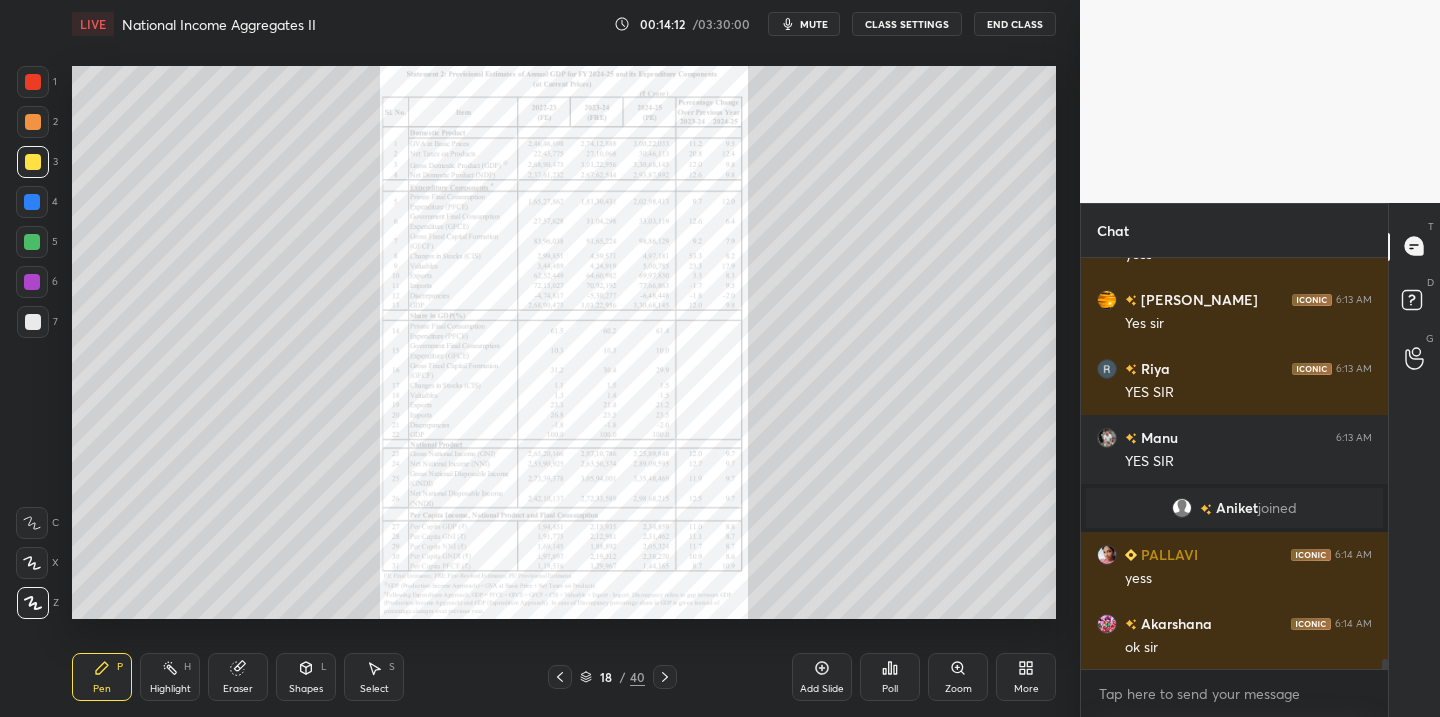click on "Zoom" at bounding box center (958, 677) 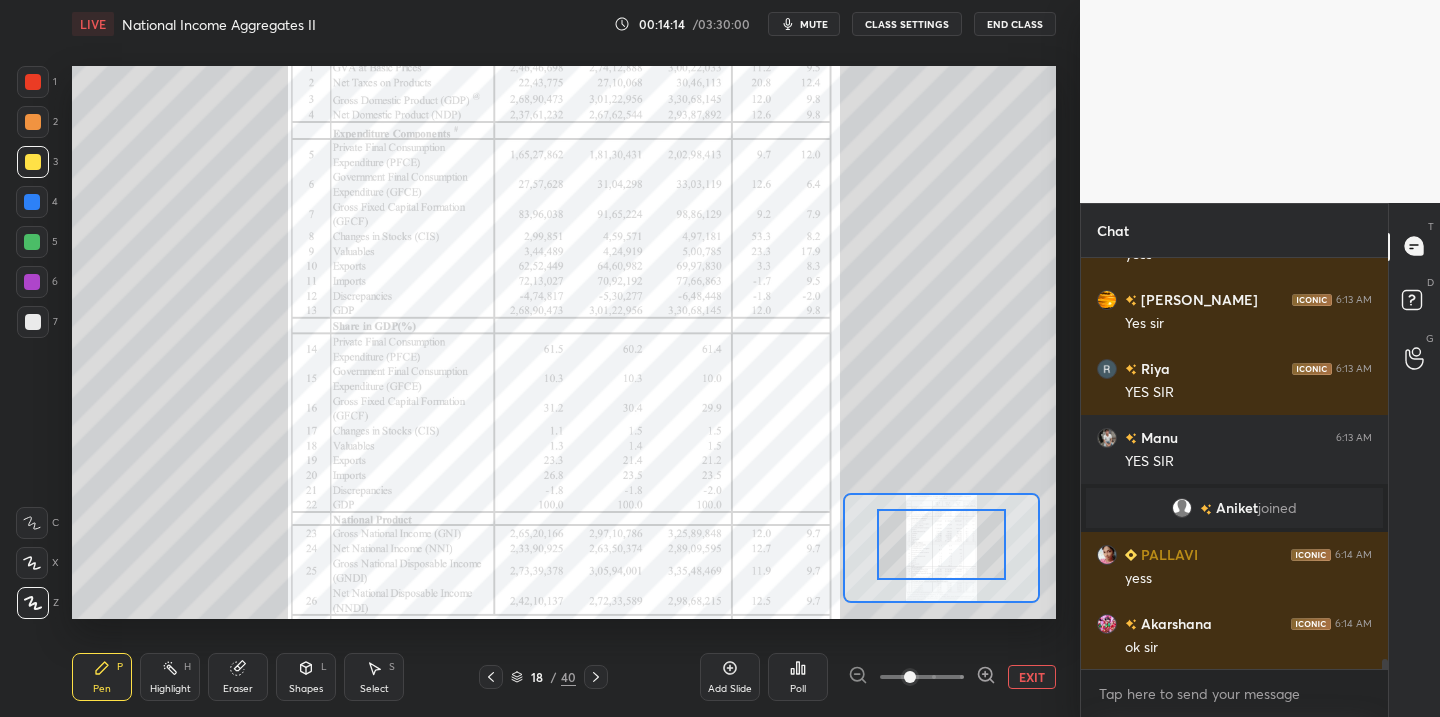 drag, startPoint x: 924, startPoint y: 553, endPoint x: 925, endPoint y: 533, distance: 20.024984 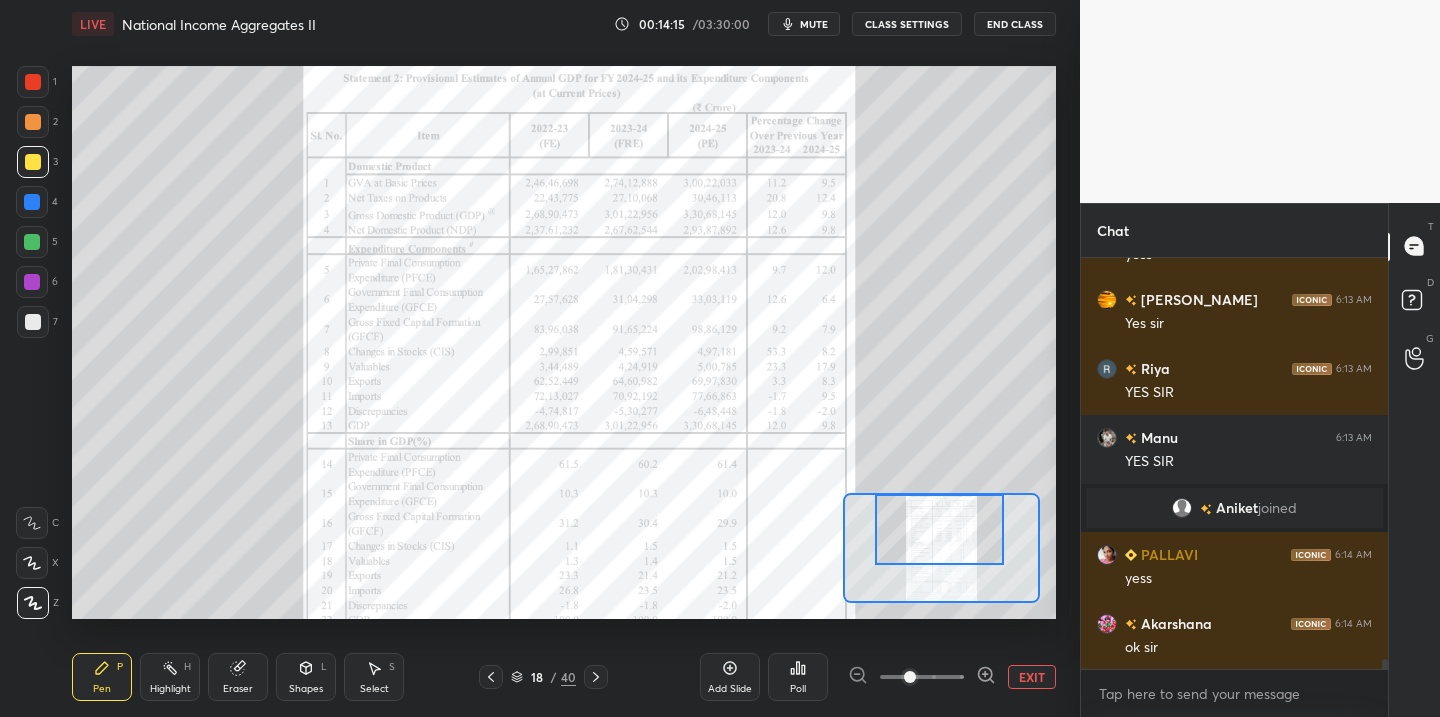 drag, startPoint x: 940, startPoint y: 539, endPoint x: 938, endPoint y: 527, distance: 12.165525 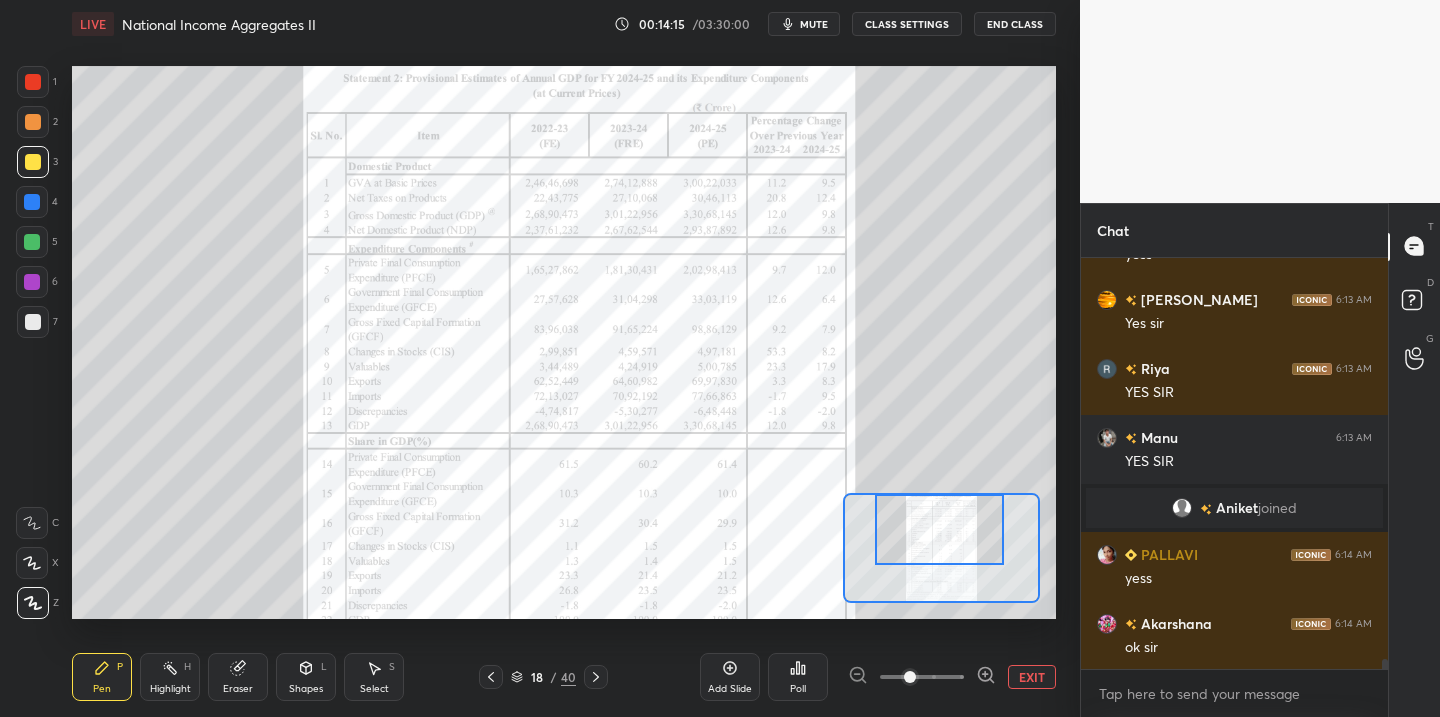 click at bounding box center (939, 529) 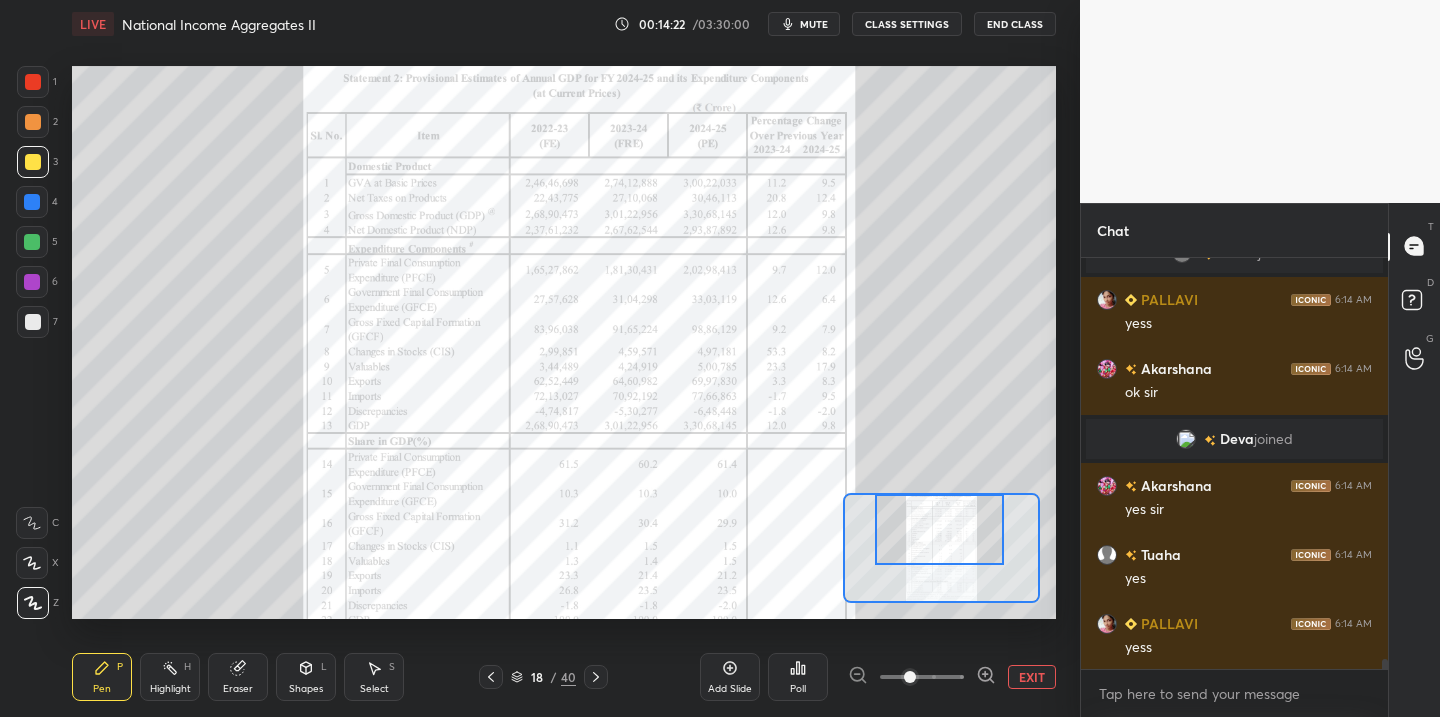 scroll, scrollTop: 16743, scrollLeft: 0, axis: vertical 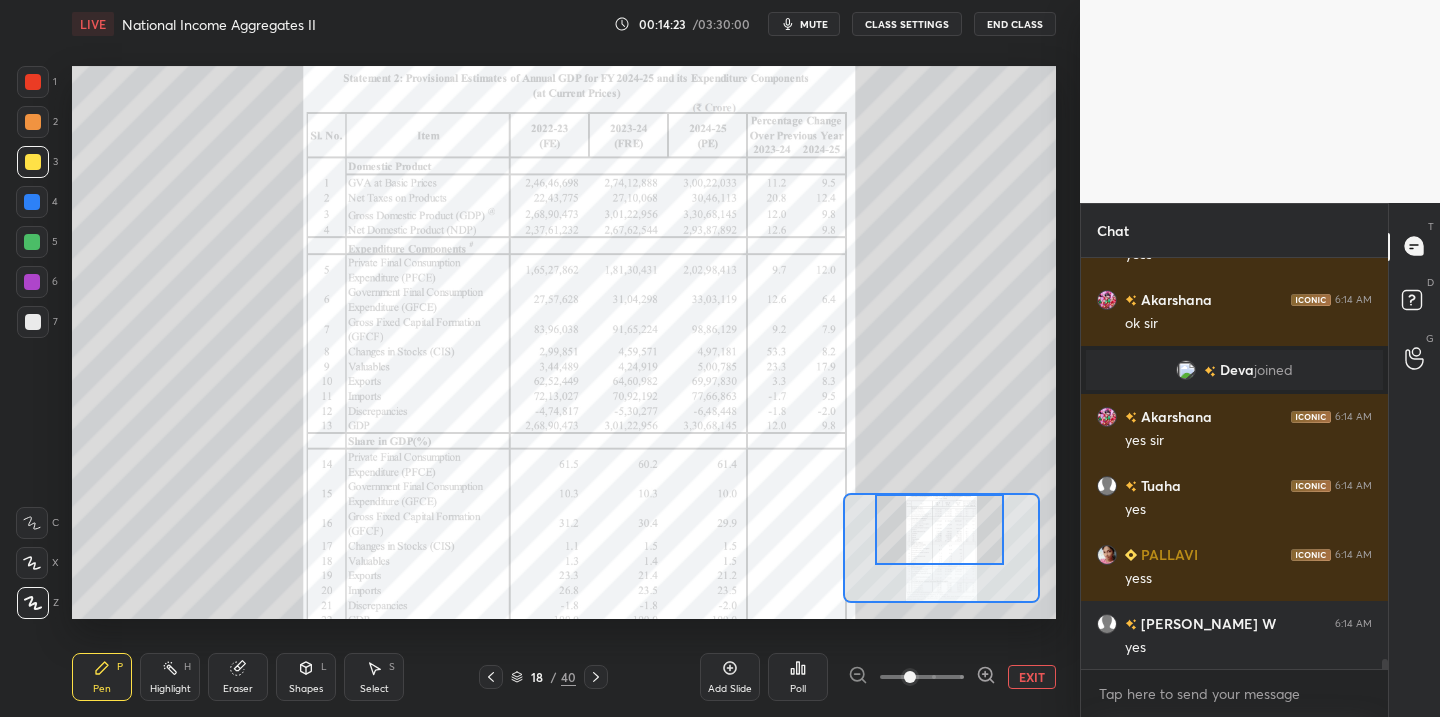 click at bounding box center (33, 162) 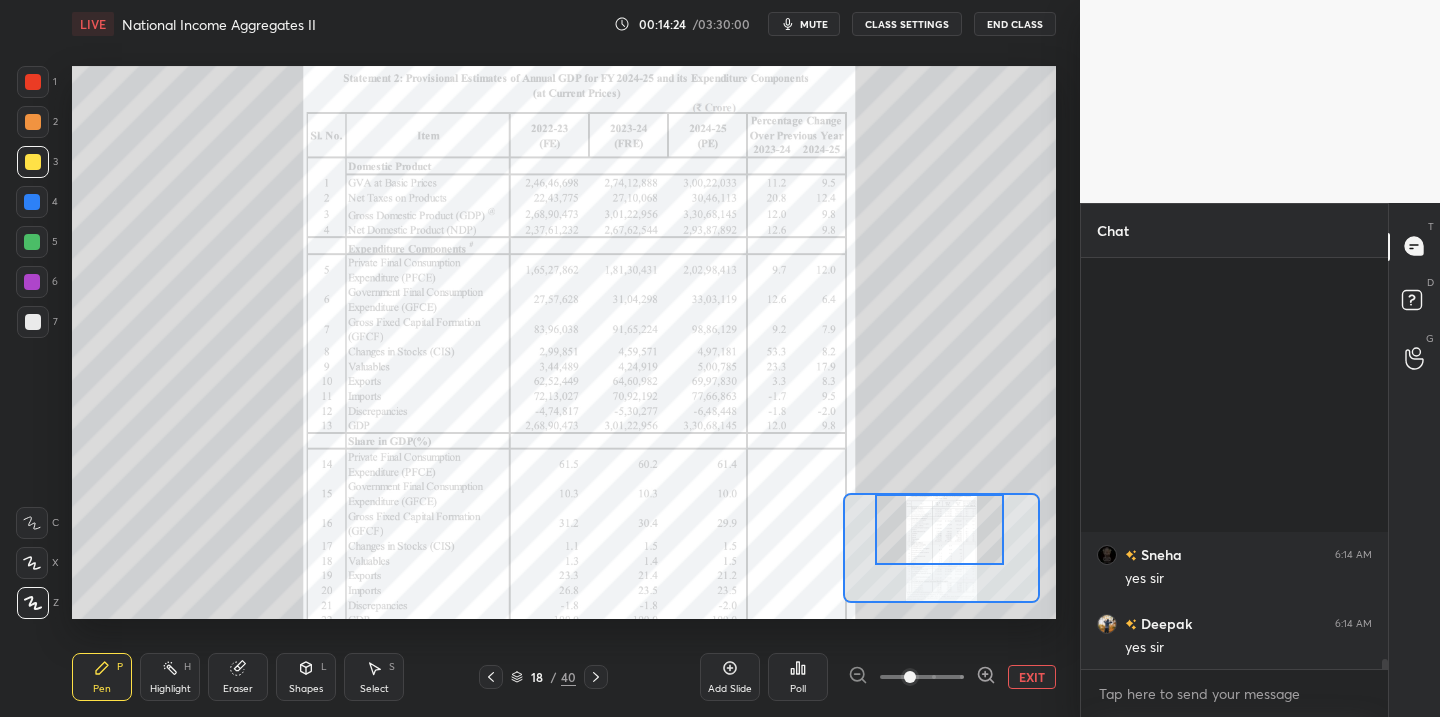 scroll, scrollTop: 17226, scrollLeft: 0, axis: vertical 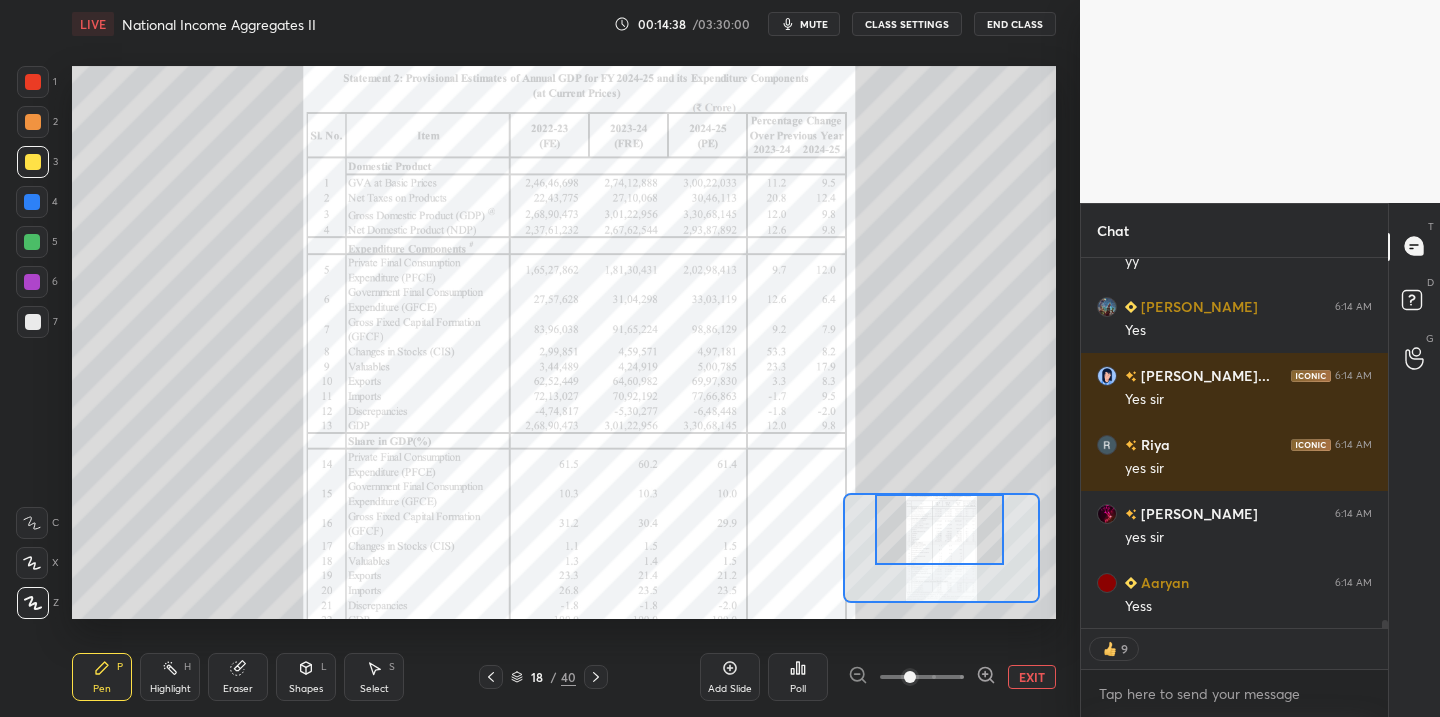click at bounding box center [33, 82] 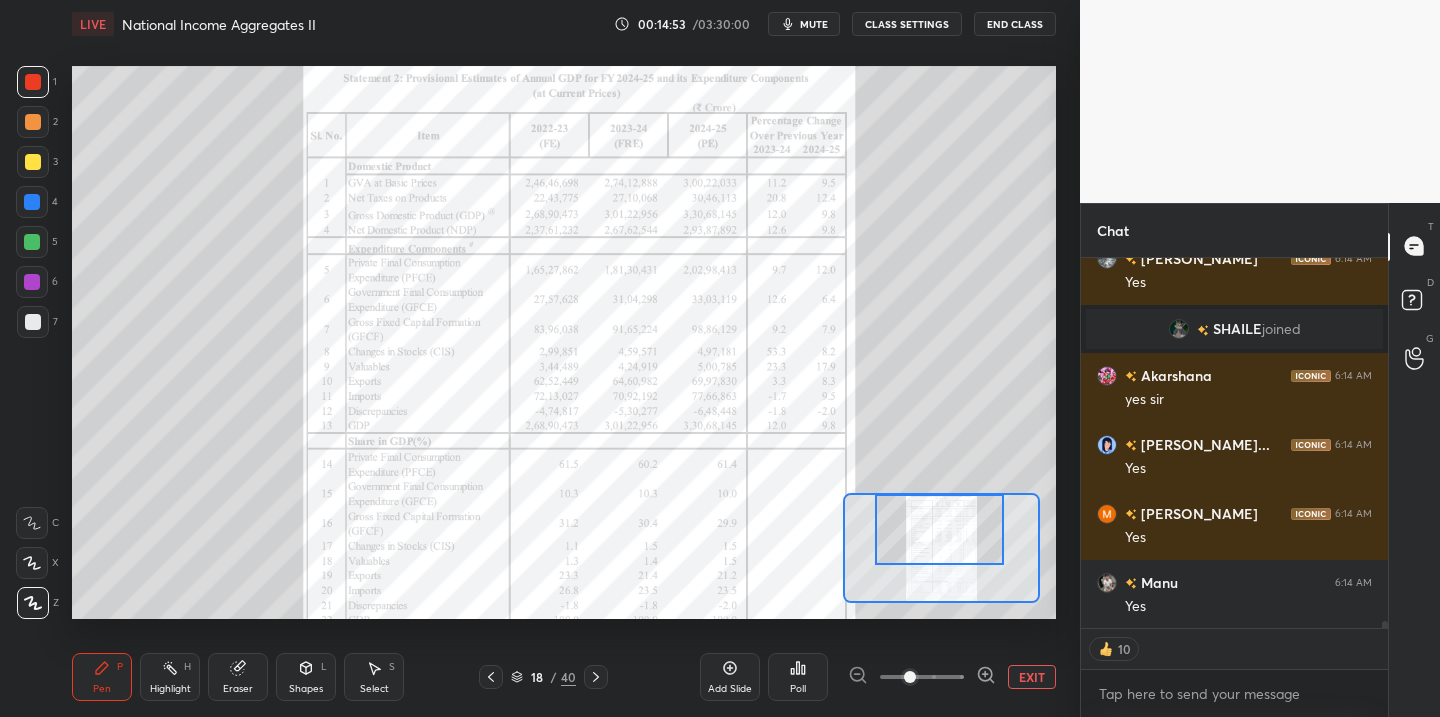 scroll, scrollTop: 18626, scrollLeft: 0, axis: vertical 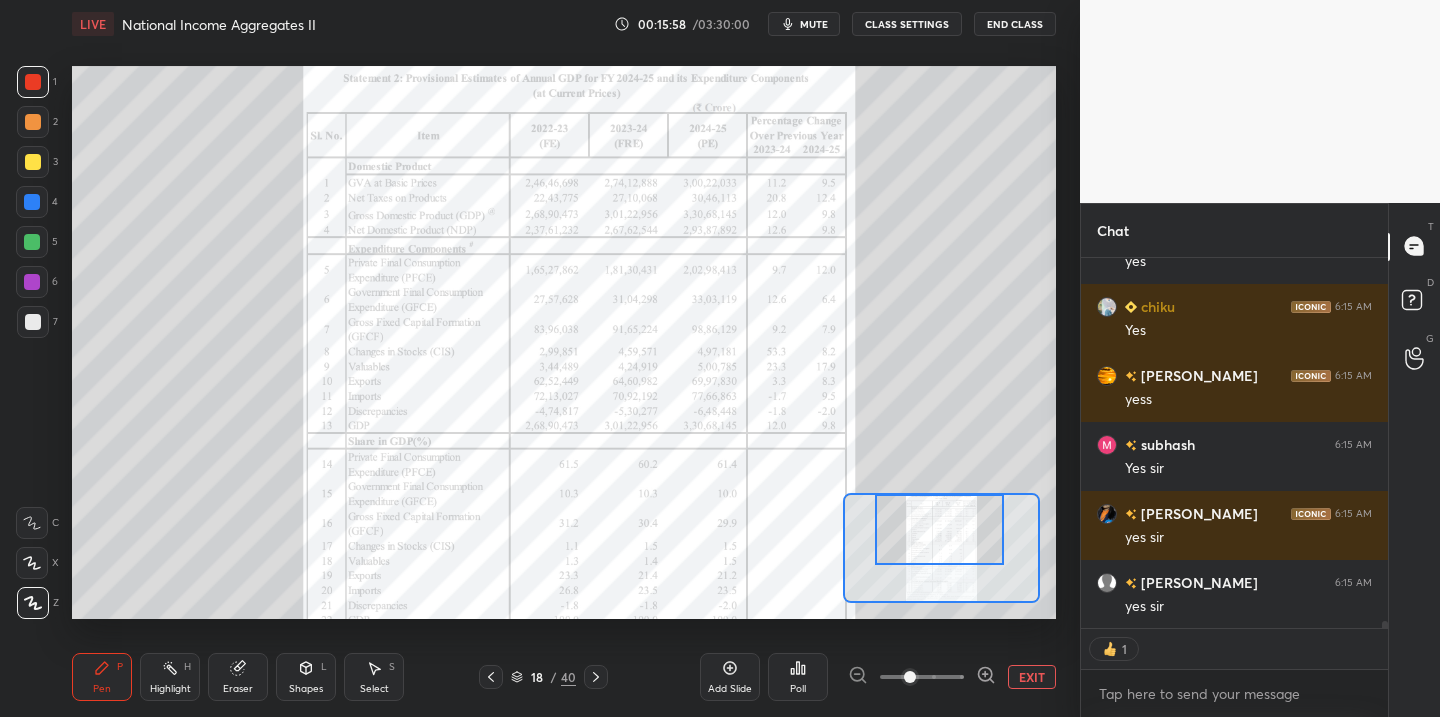 click at bounding box center (33, 162) 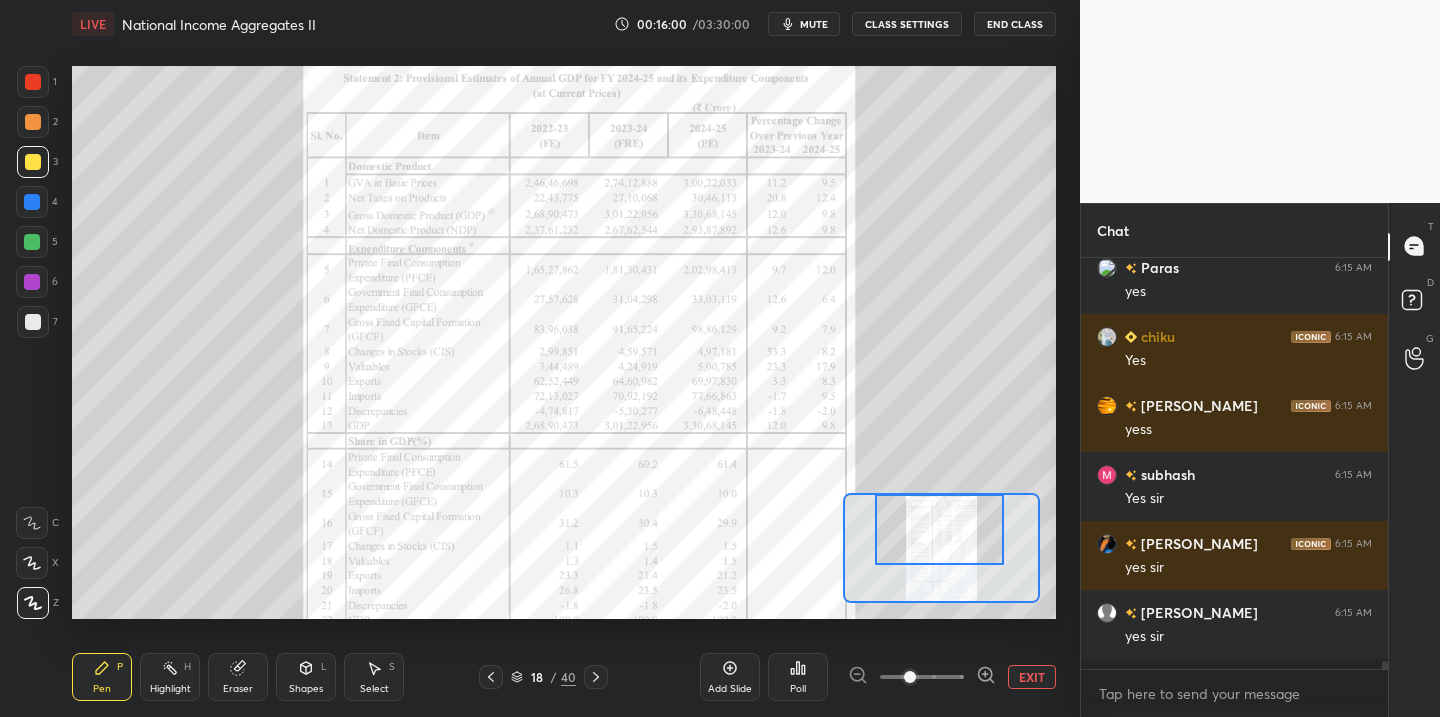 scroll, scrollTop: 7, scrollLeft: 7, axis: both 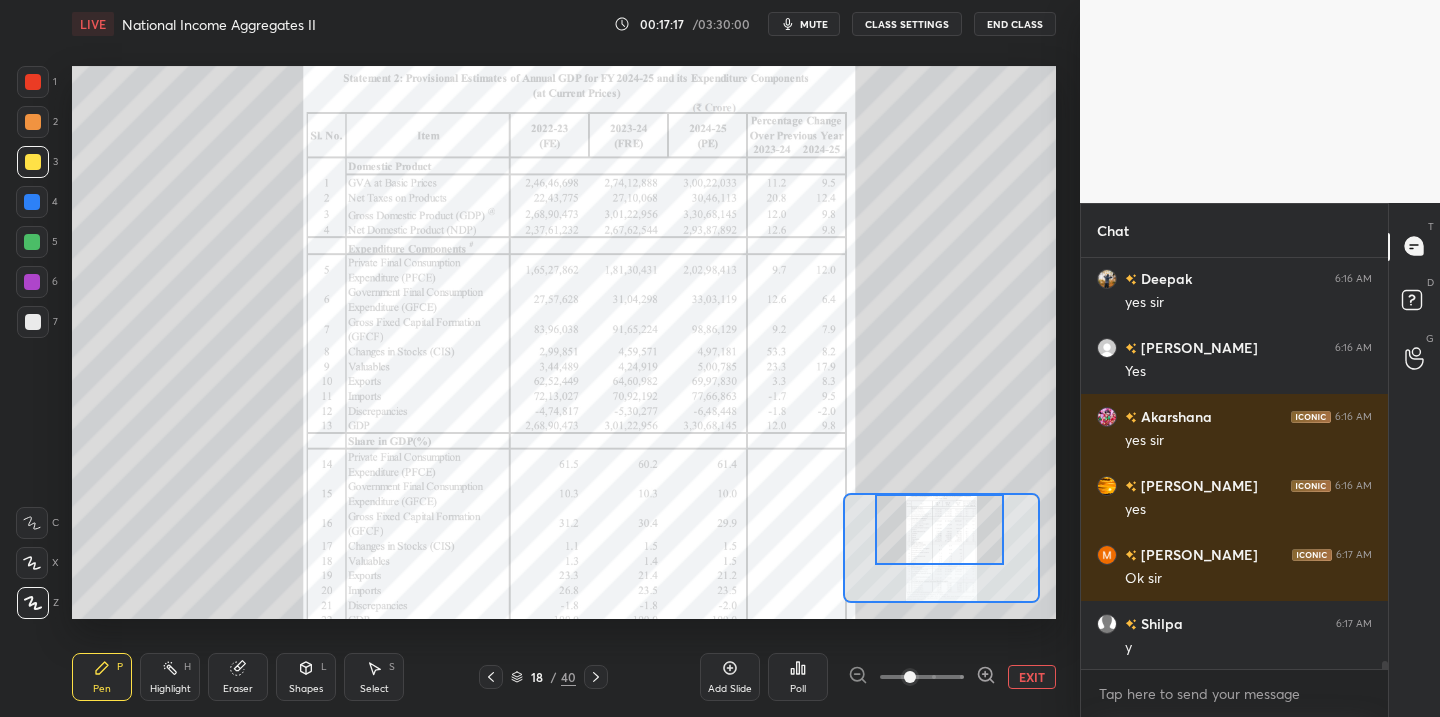 click at bounding box center [33, 82] 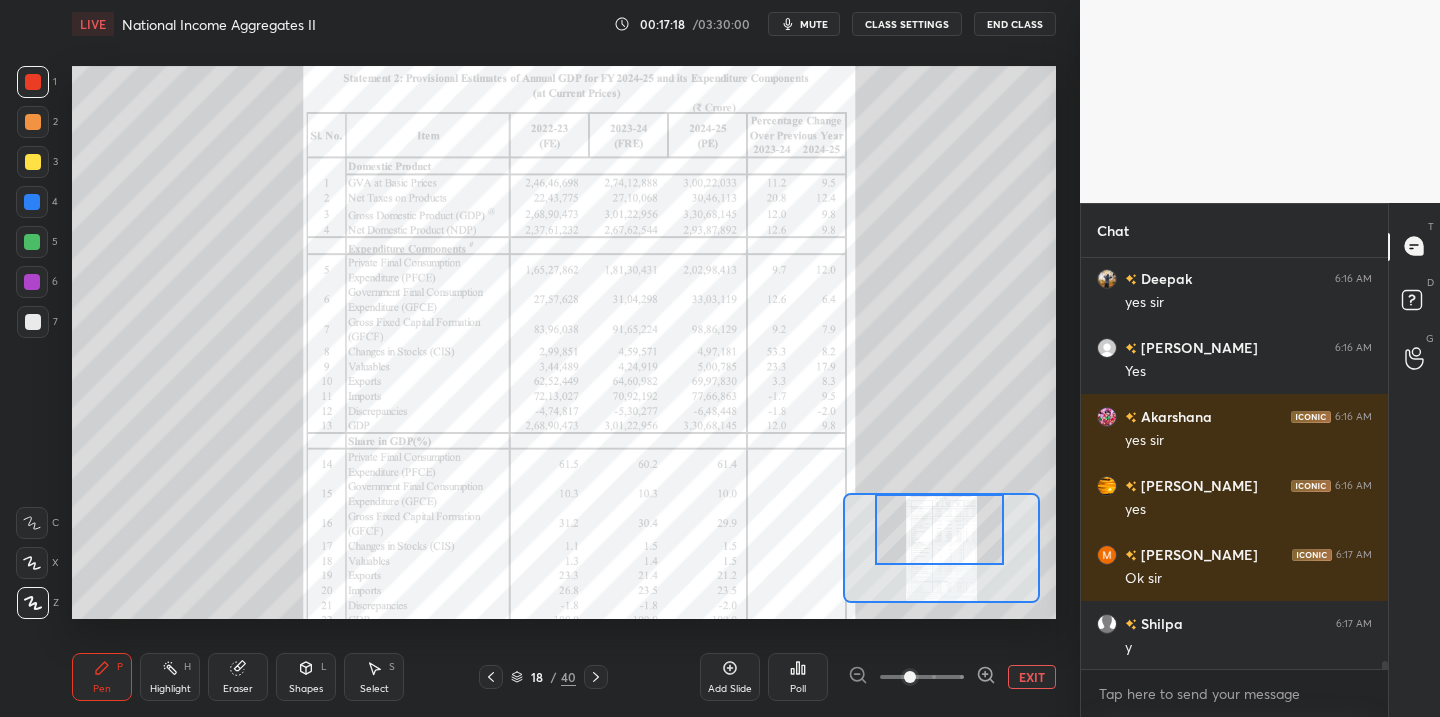 scroll, scrollTop: 20385, scrollLeft: 0, axis: vertical 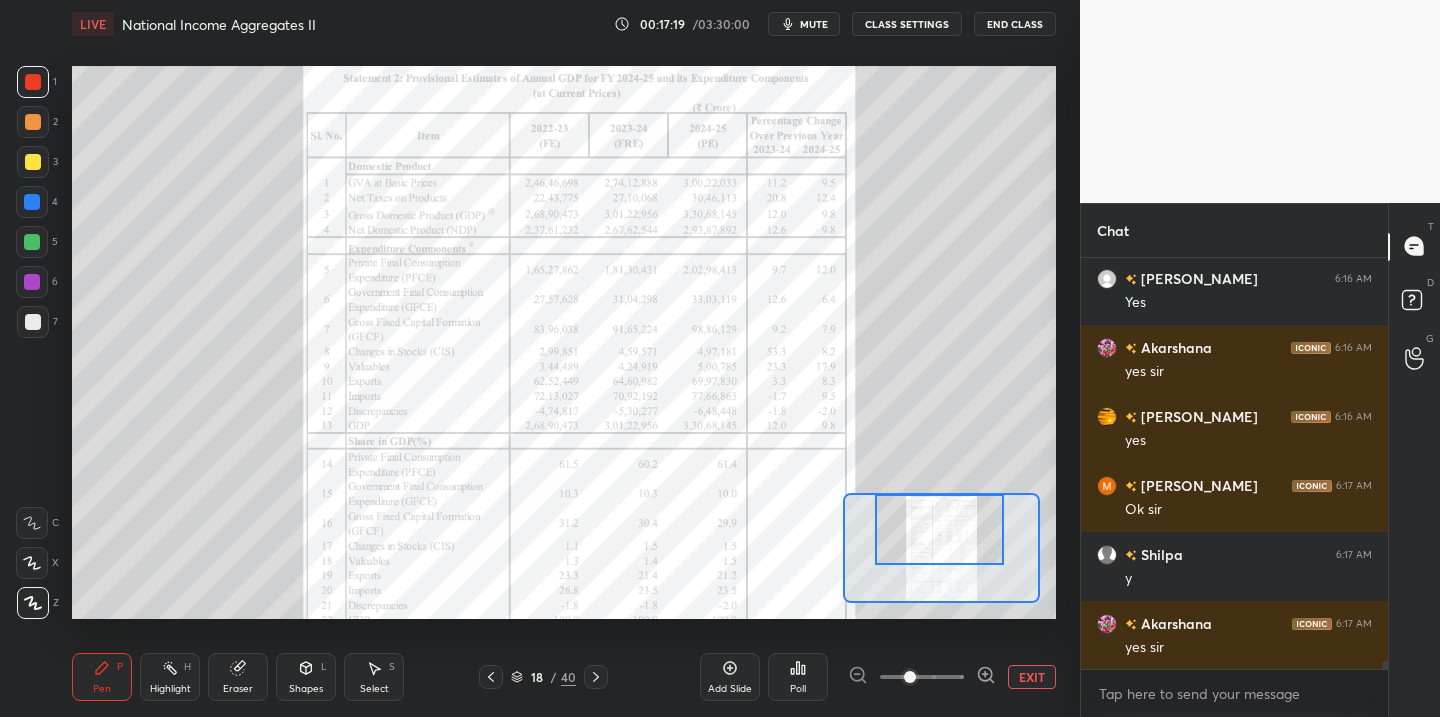 click 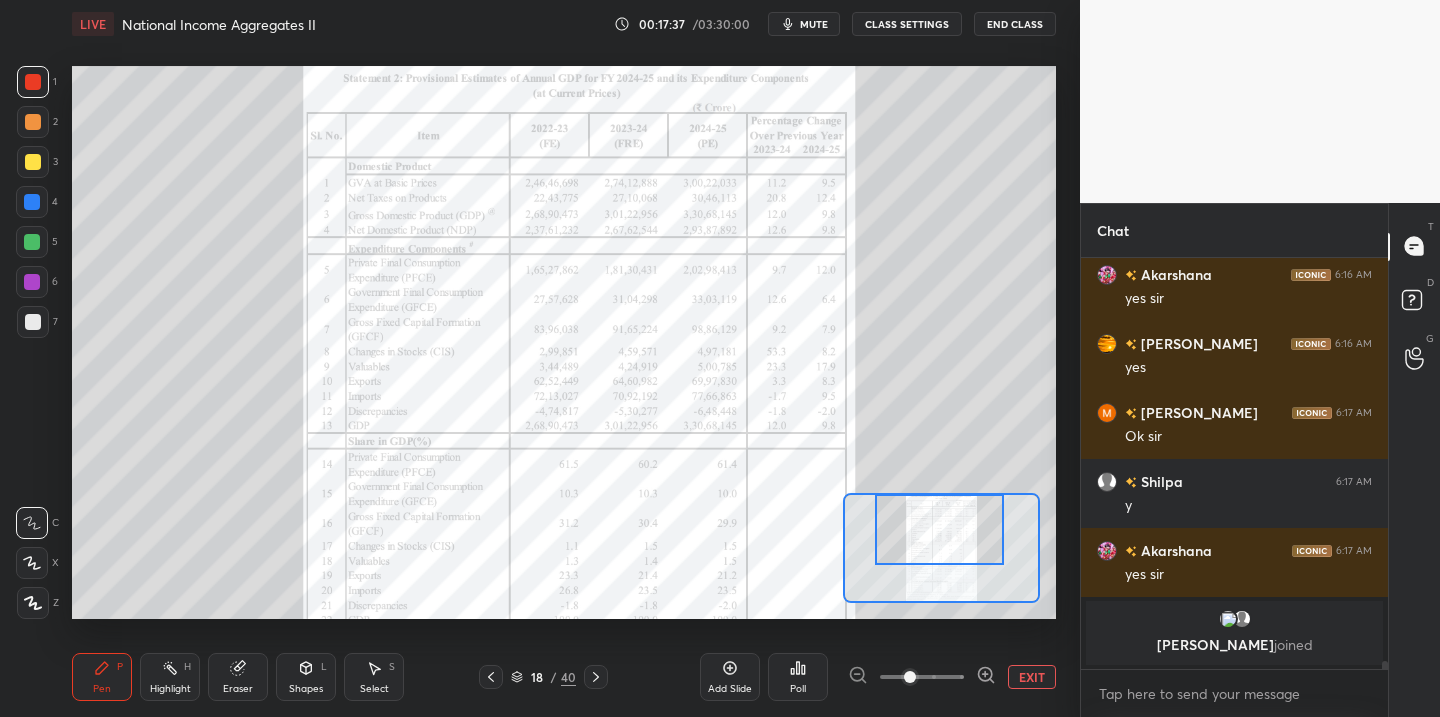 scroll, scrollTop: 20282, scrollLeft: 0, axis: vertical 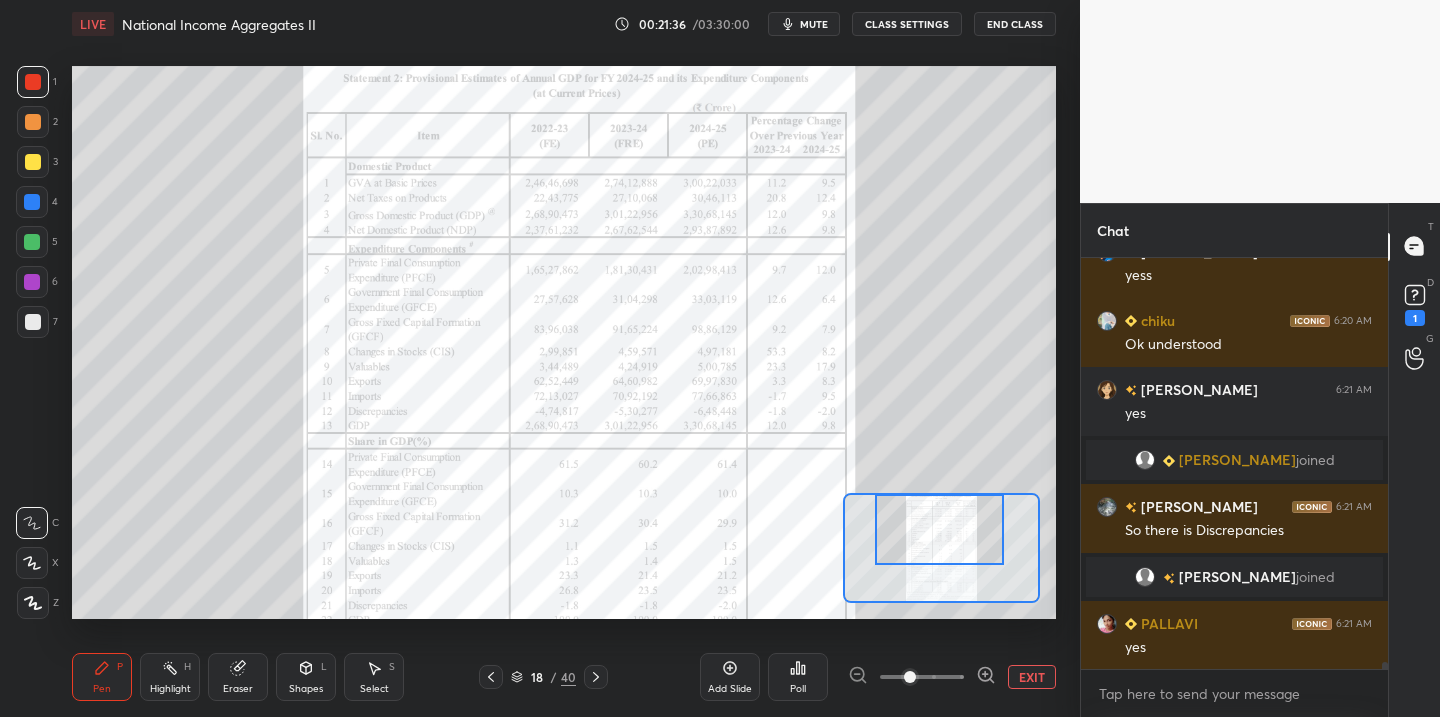 click on "EXIT" at bounding box center (1032, 677) 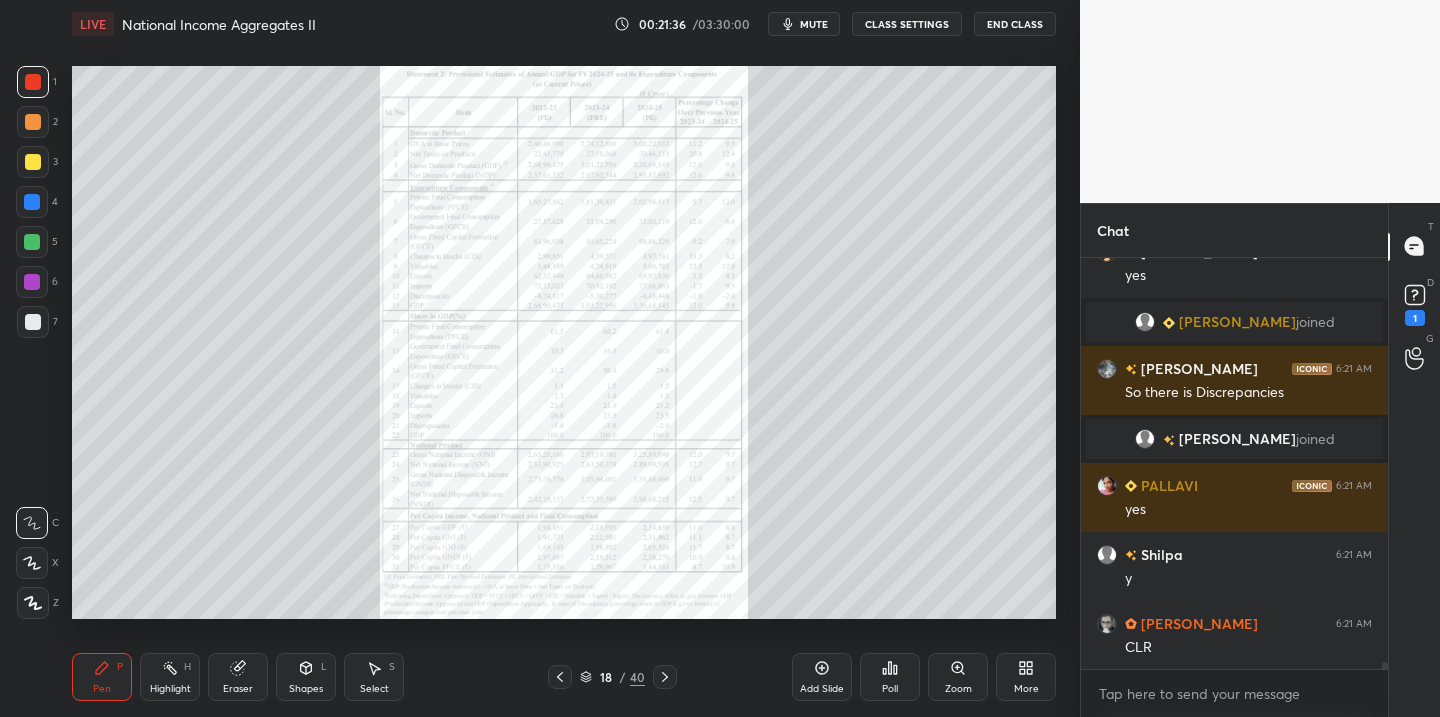 scroll, scrollTop: 23983, scrollLeft: 0, axis: vertical 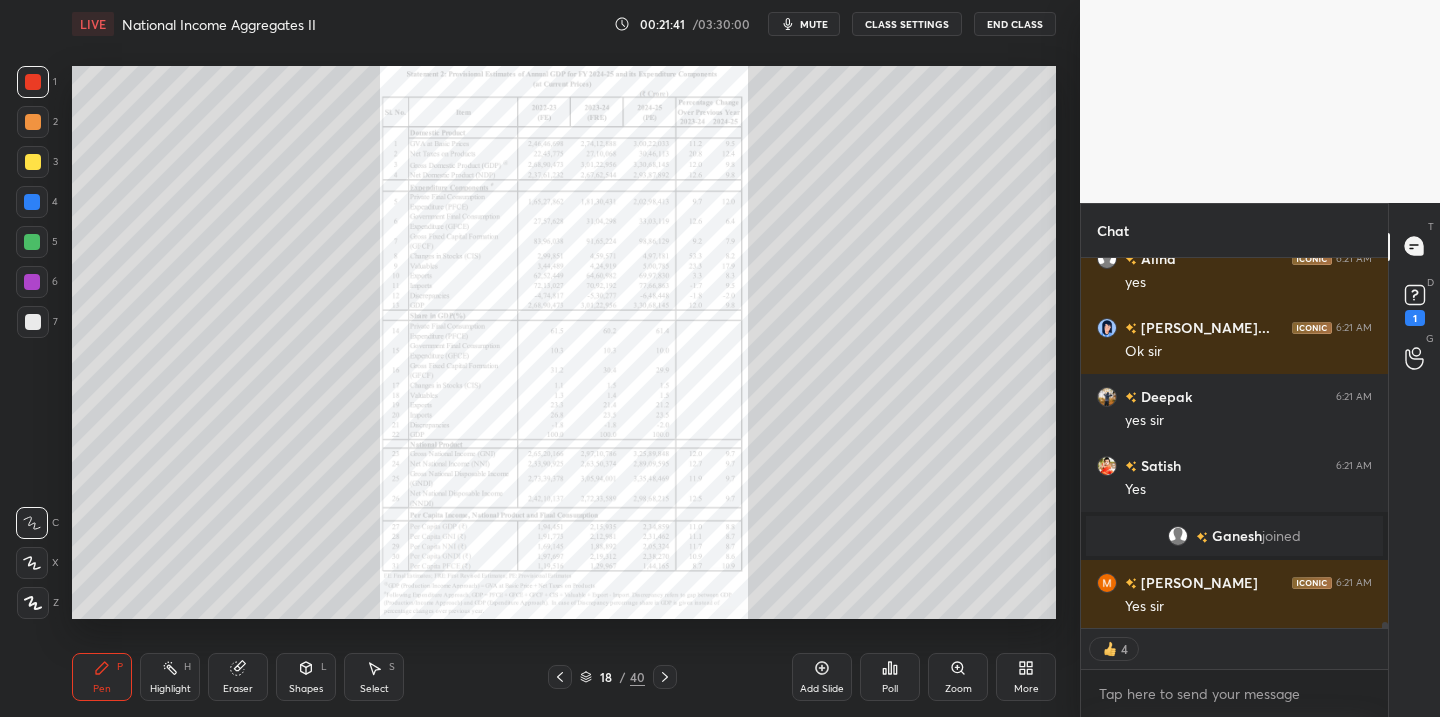 click 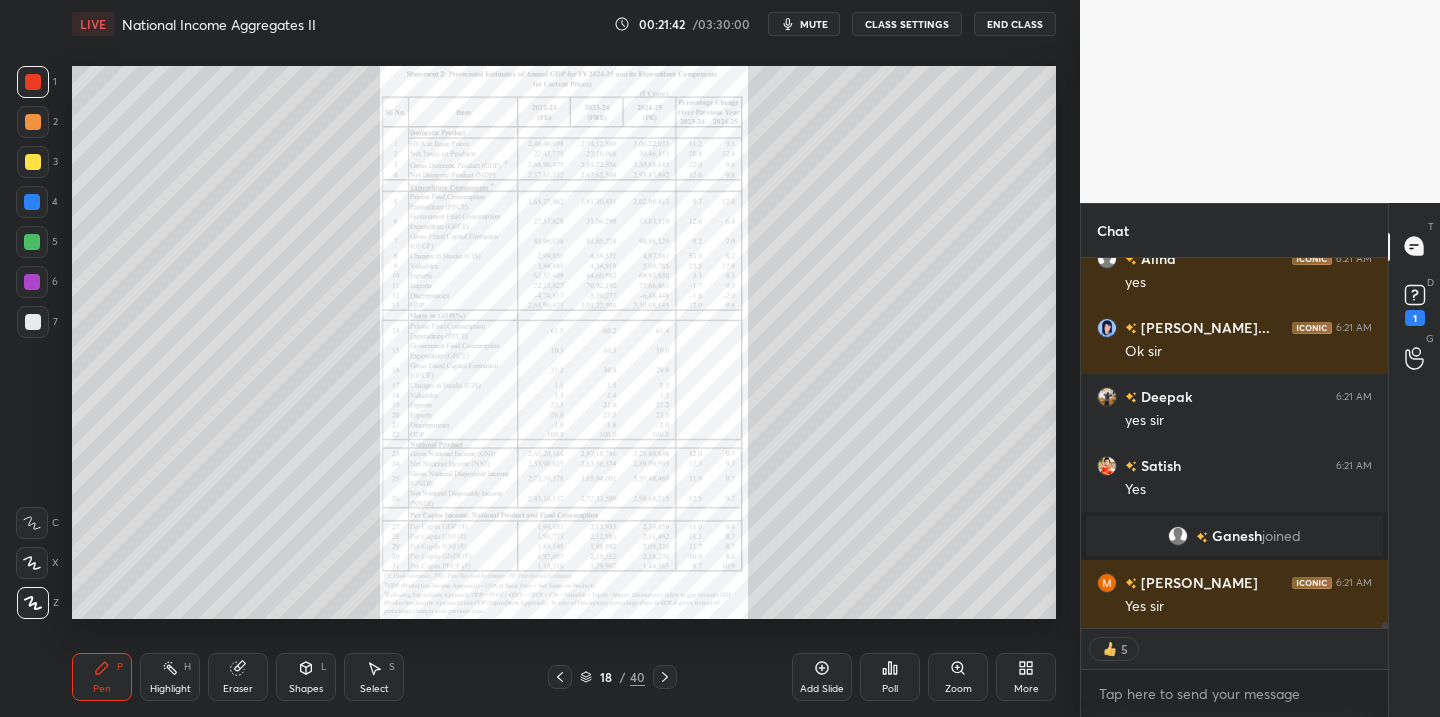 scroll, scrollTop: 24327, scrollLeft: 0, axis: vertical 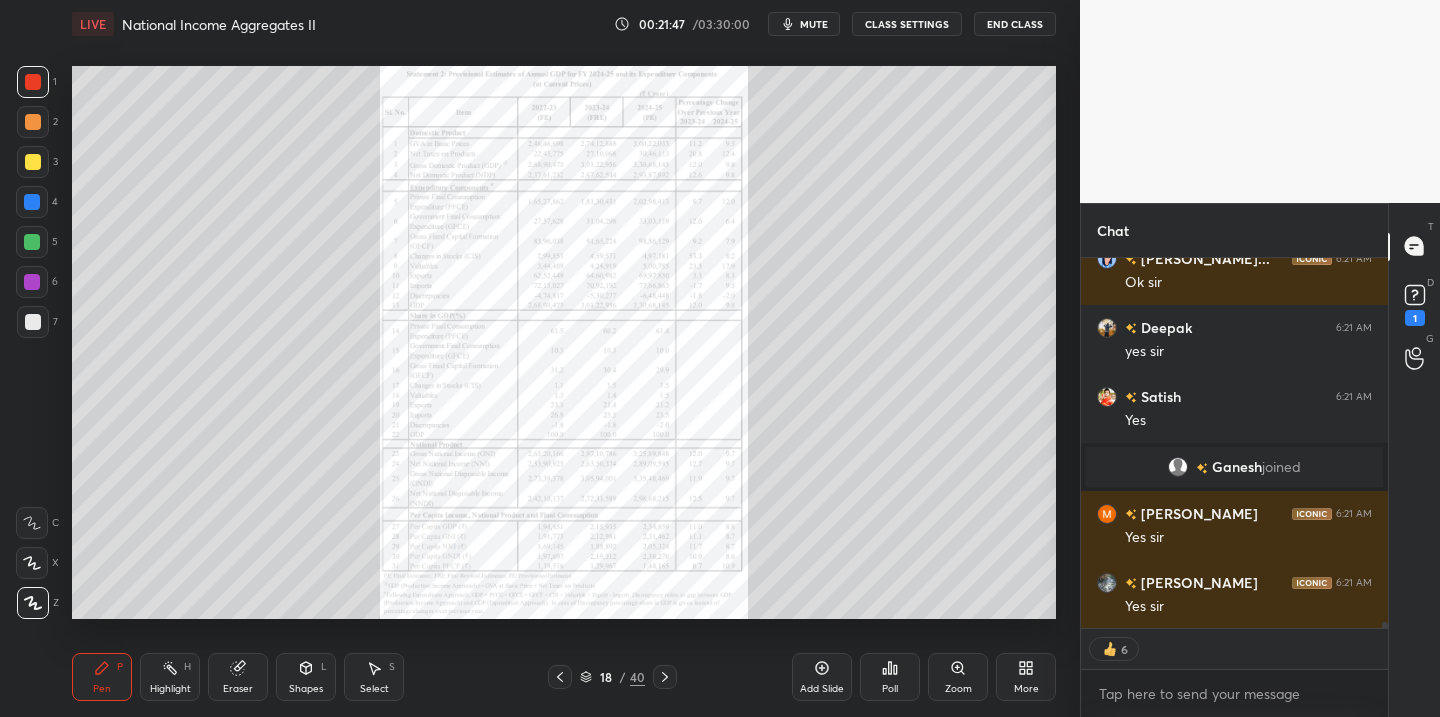 click at bounding box center (665, 677) 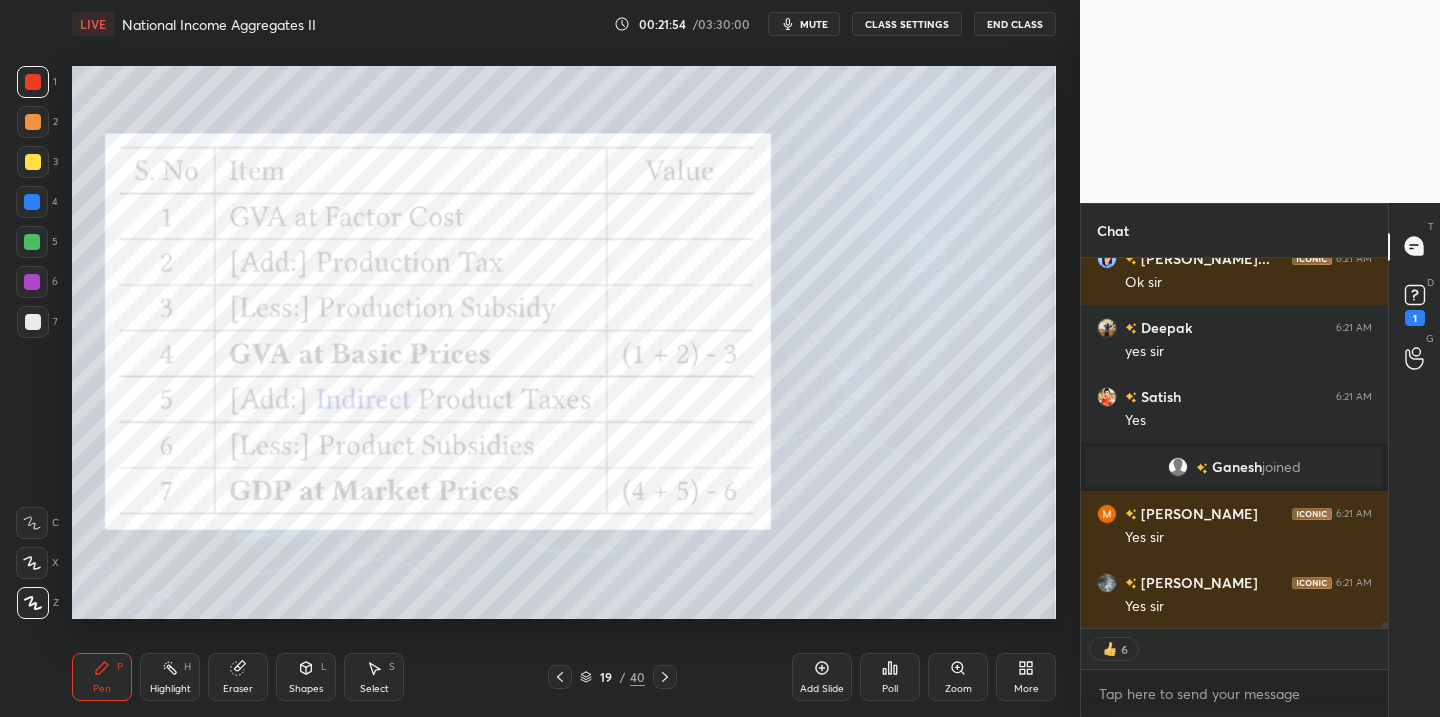 scroll, scrollTop: 24396, scrollLeft: 0, axis: vertical 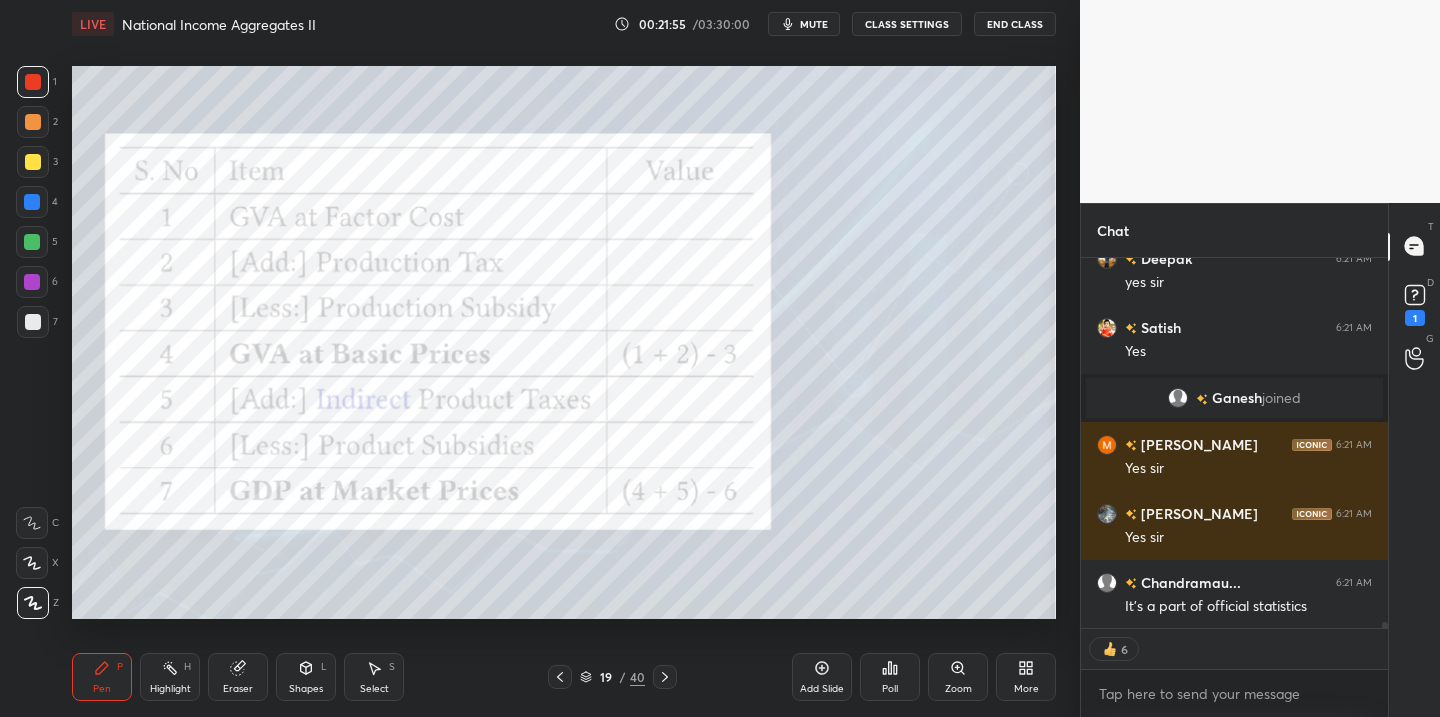 click on "1 2 3 4 5 6 7 C X Z C X Z E E Erase all   H H" at bounding box center (32, 343) 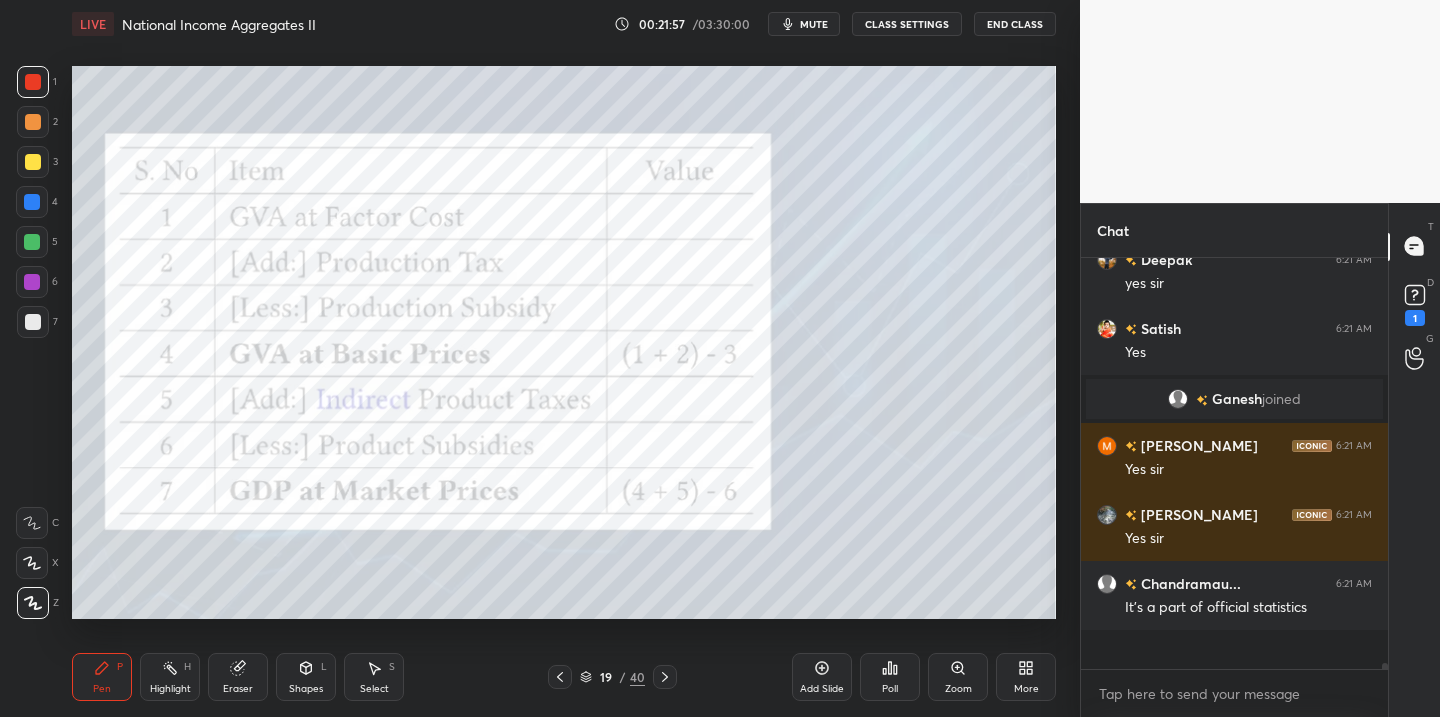 scroll, scrollTop: 7, scrollLeft: 7, axis: both 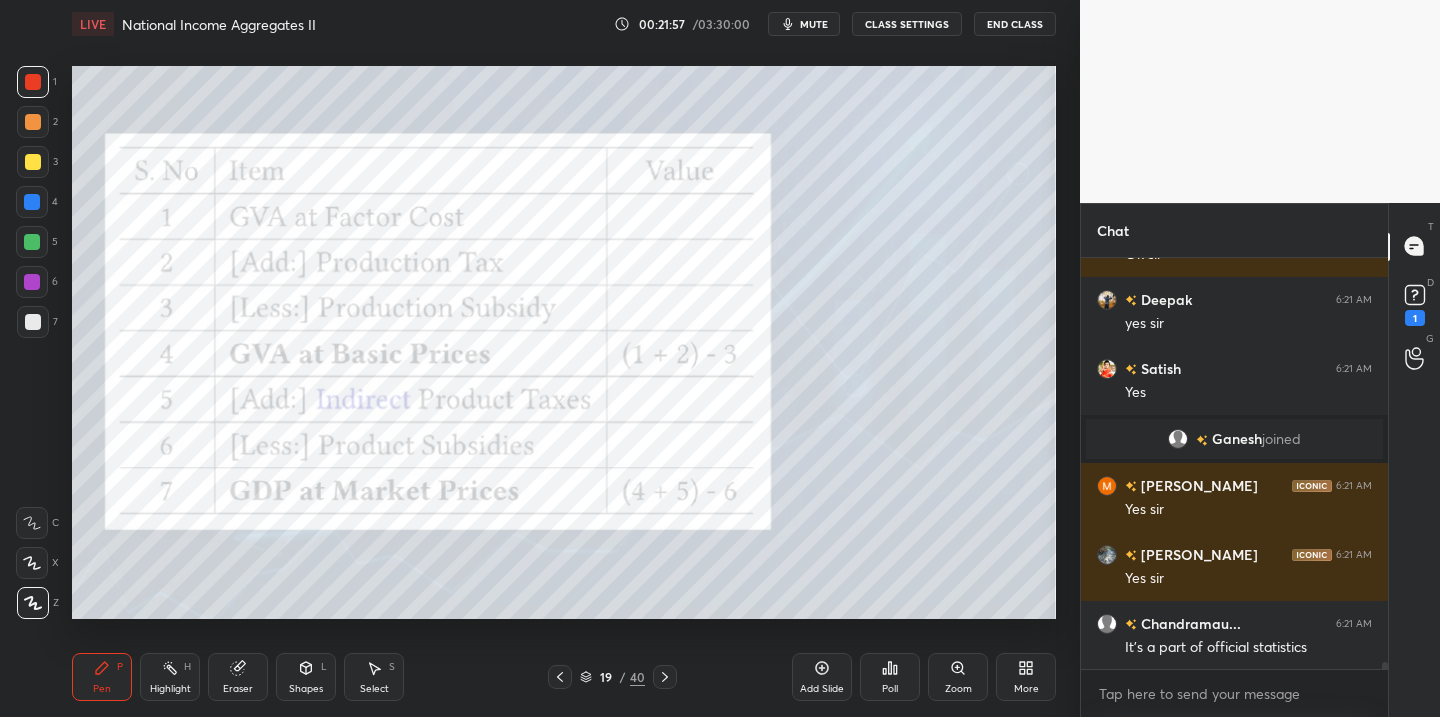 click at bounding box center [33, 162] 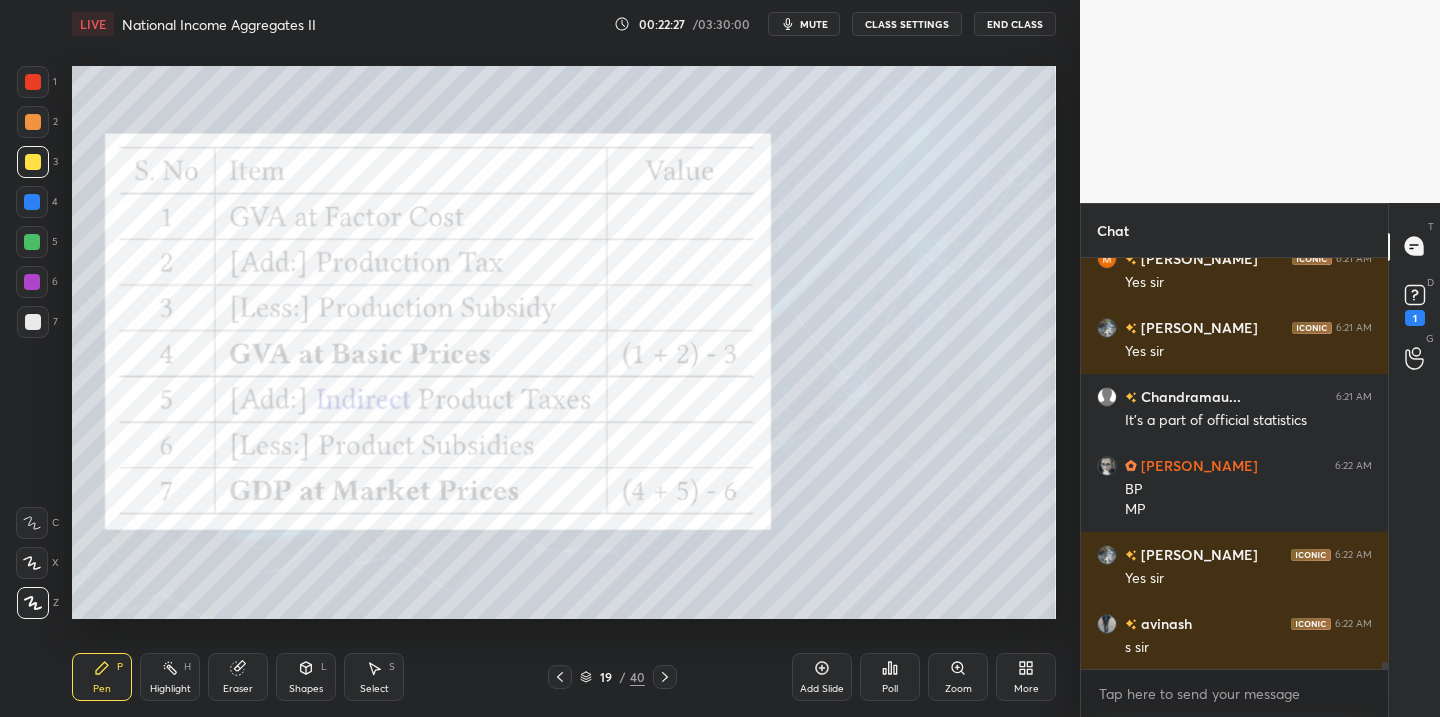 scroll, scrollTop: 24630, scrollLeft: 0, axis: vertical 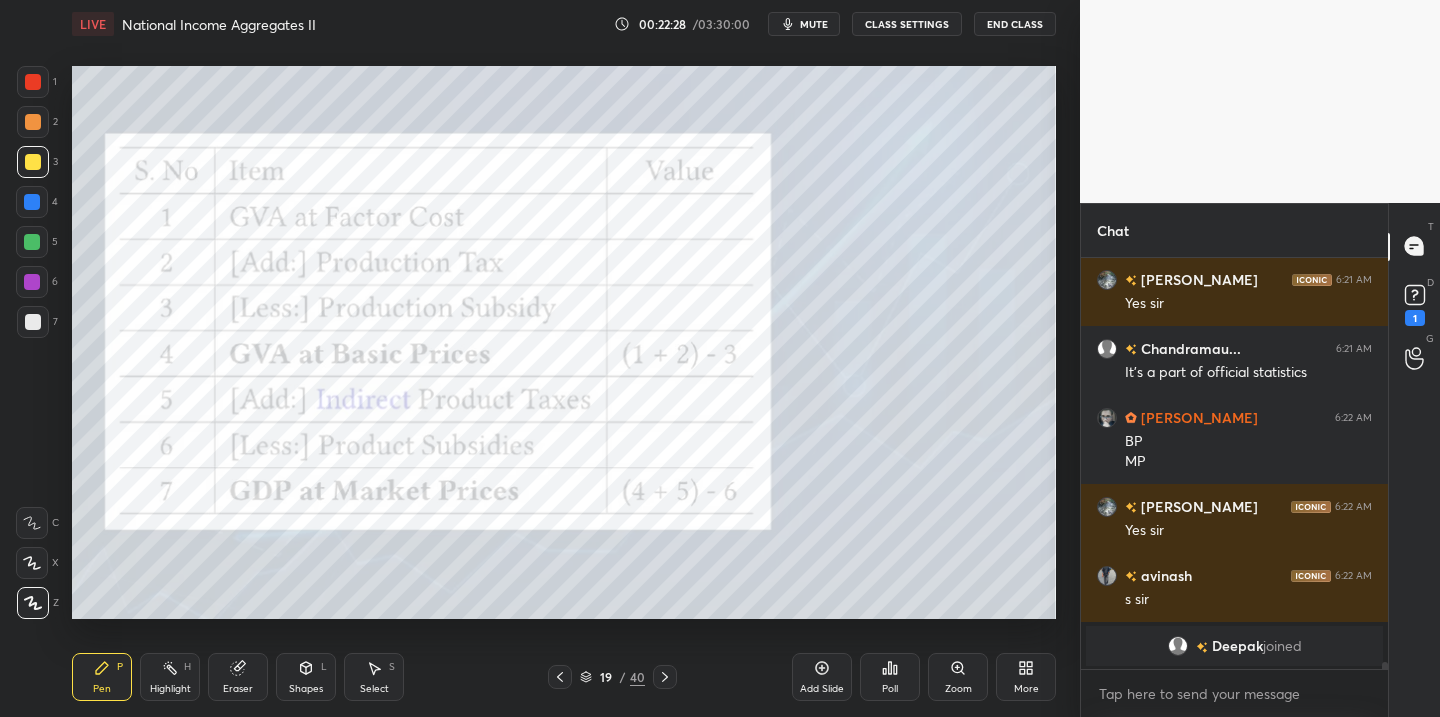 click 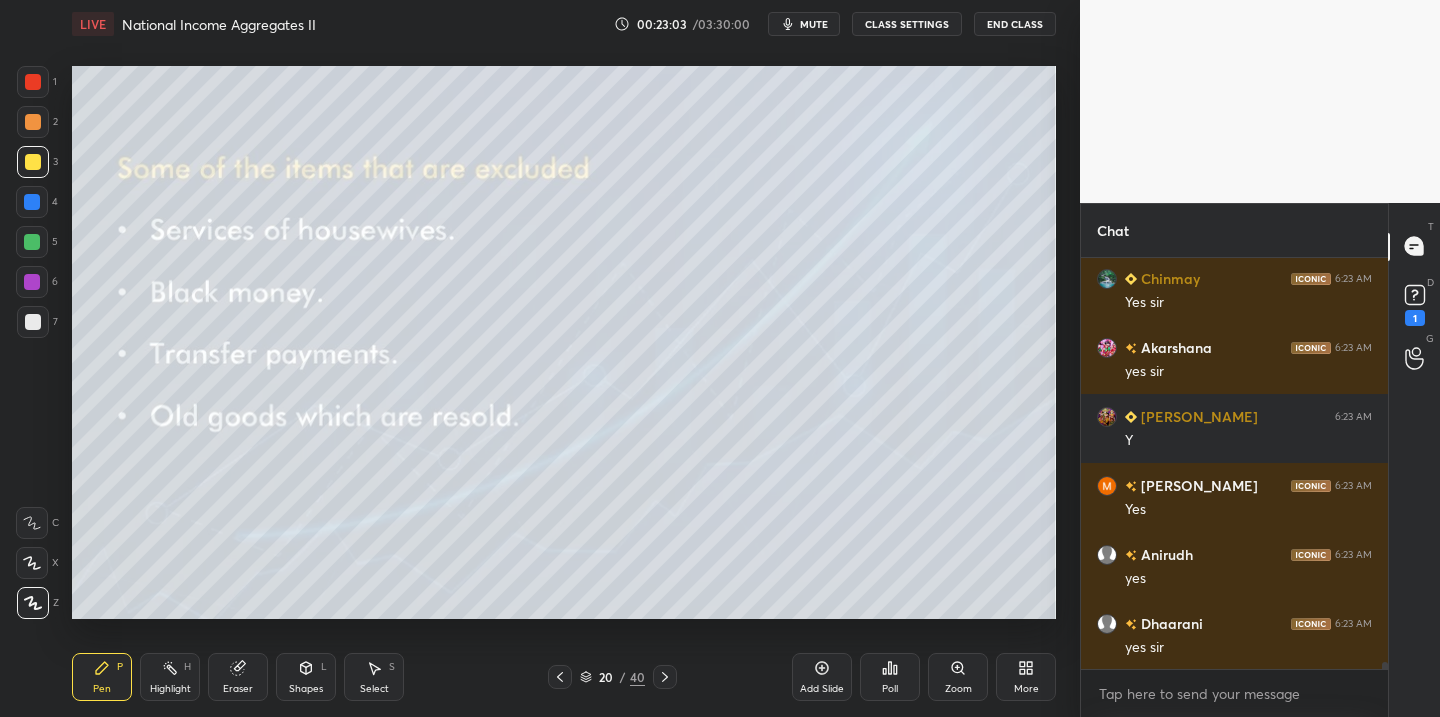scroll, scrollTop: 25227, scrollLeft: 0, axis: vertical 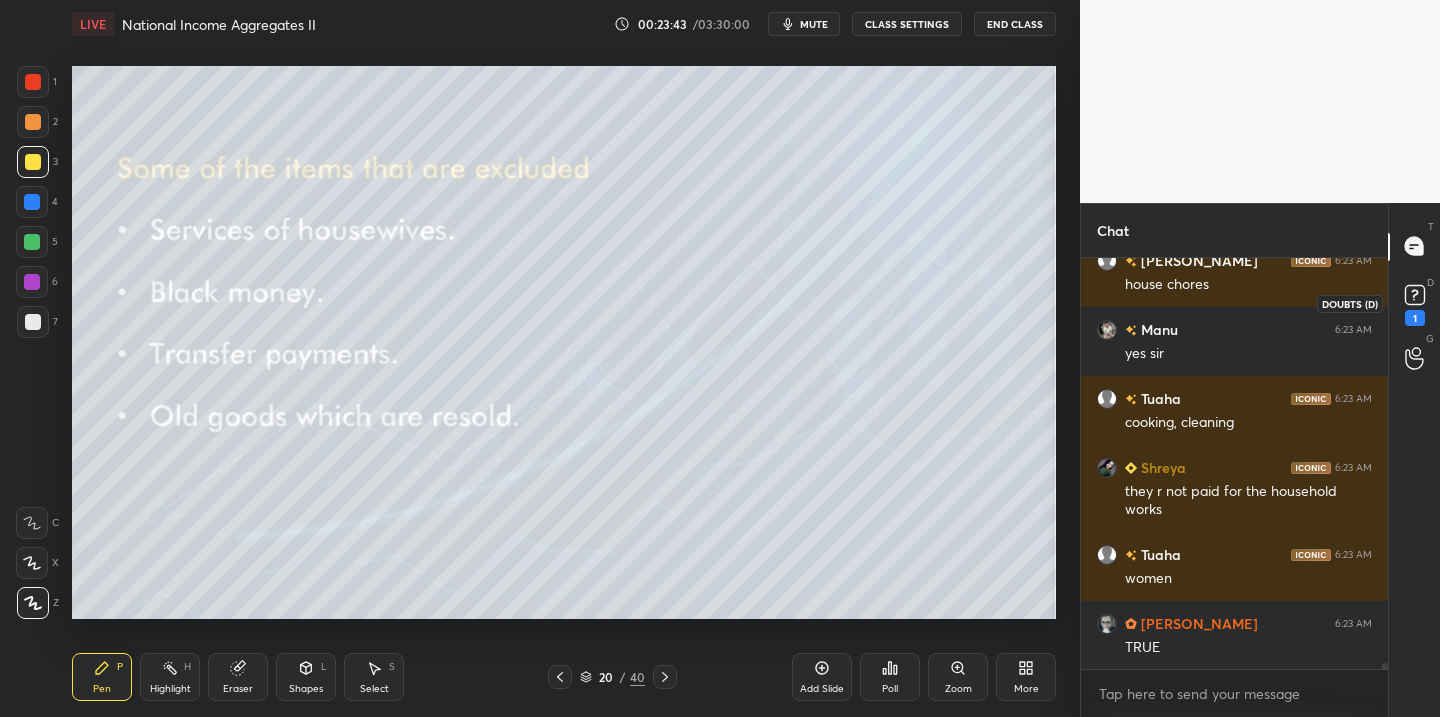 click 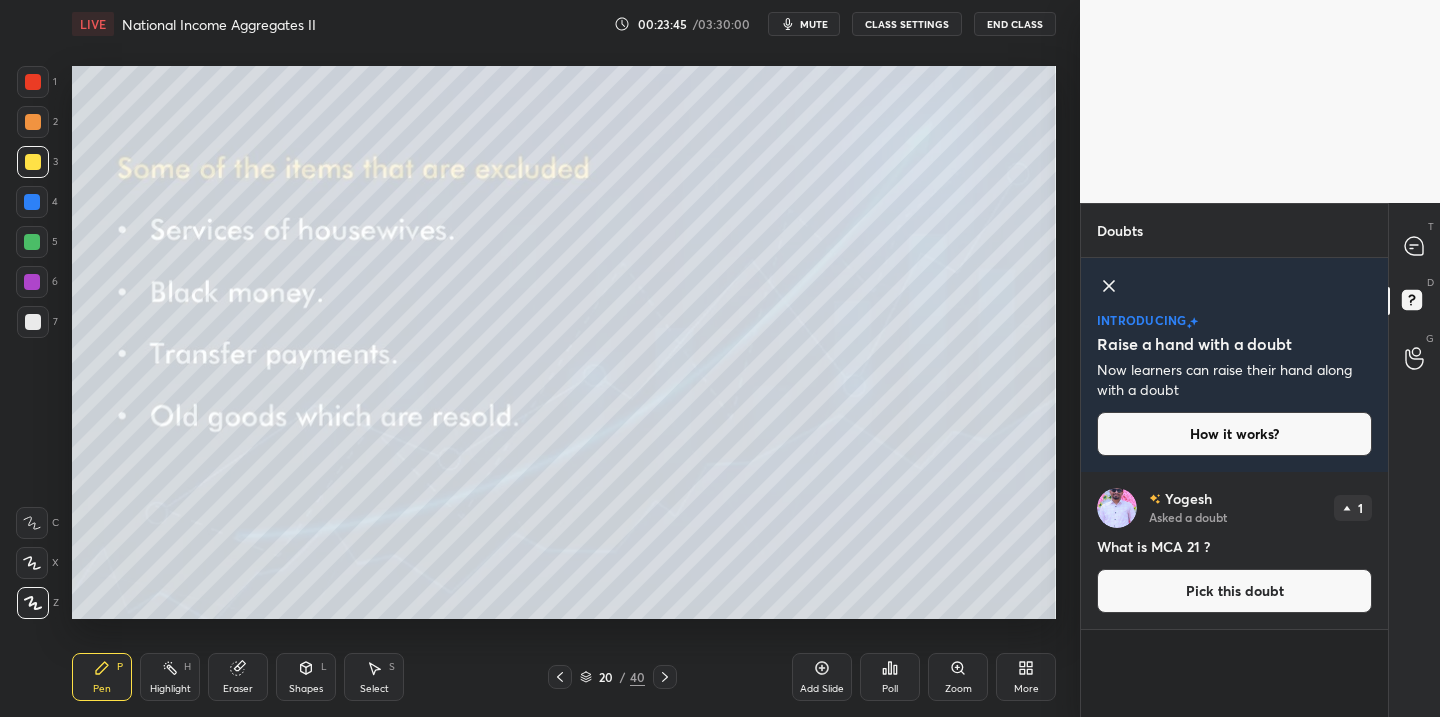 click 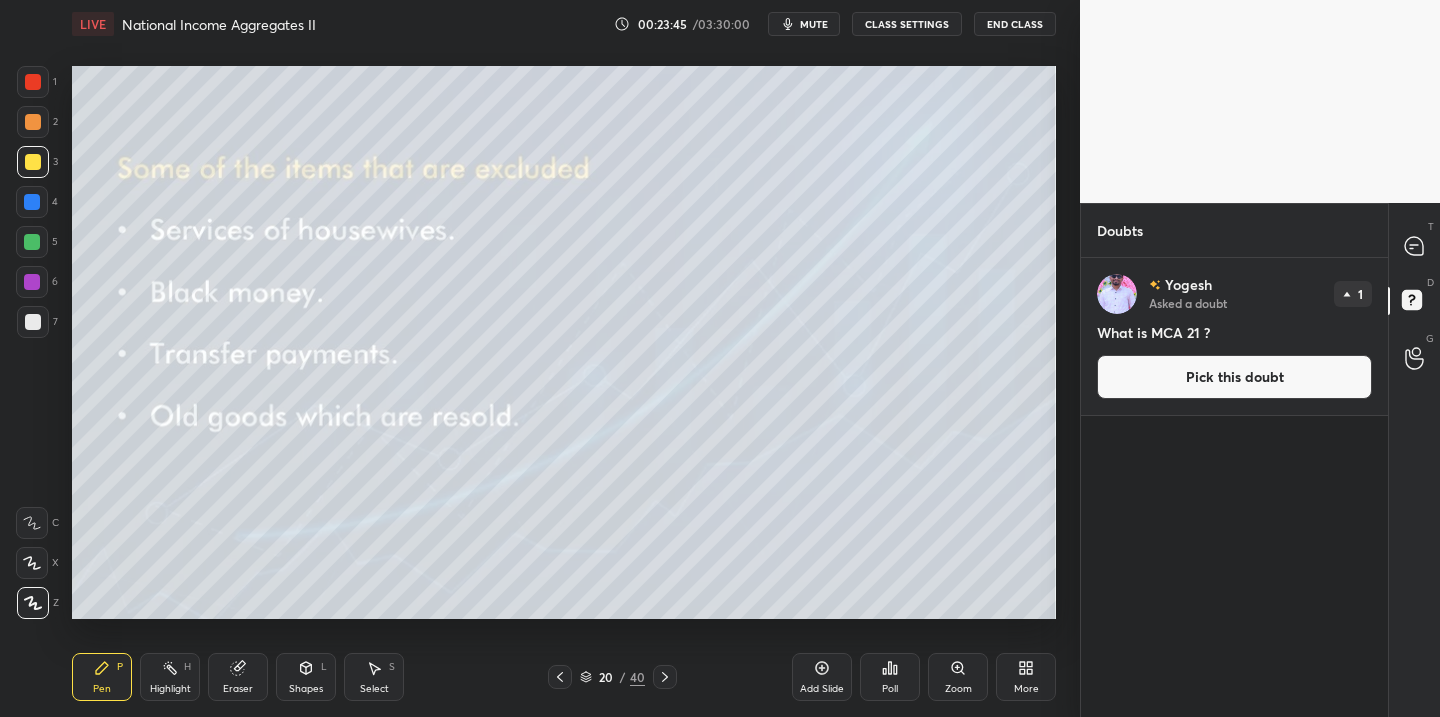 scroll, scrollTop: 7, scrollLeft: 7, axis: both 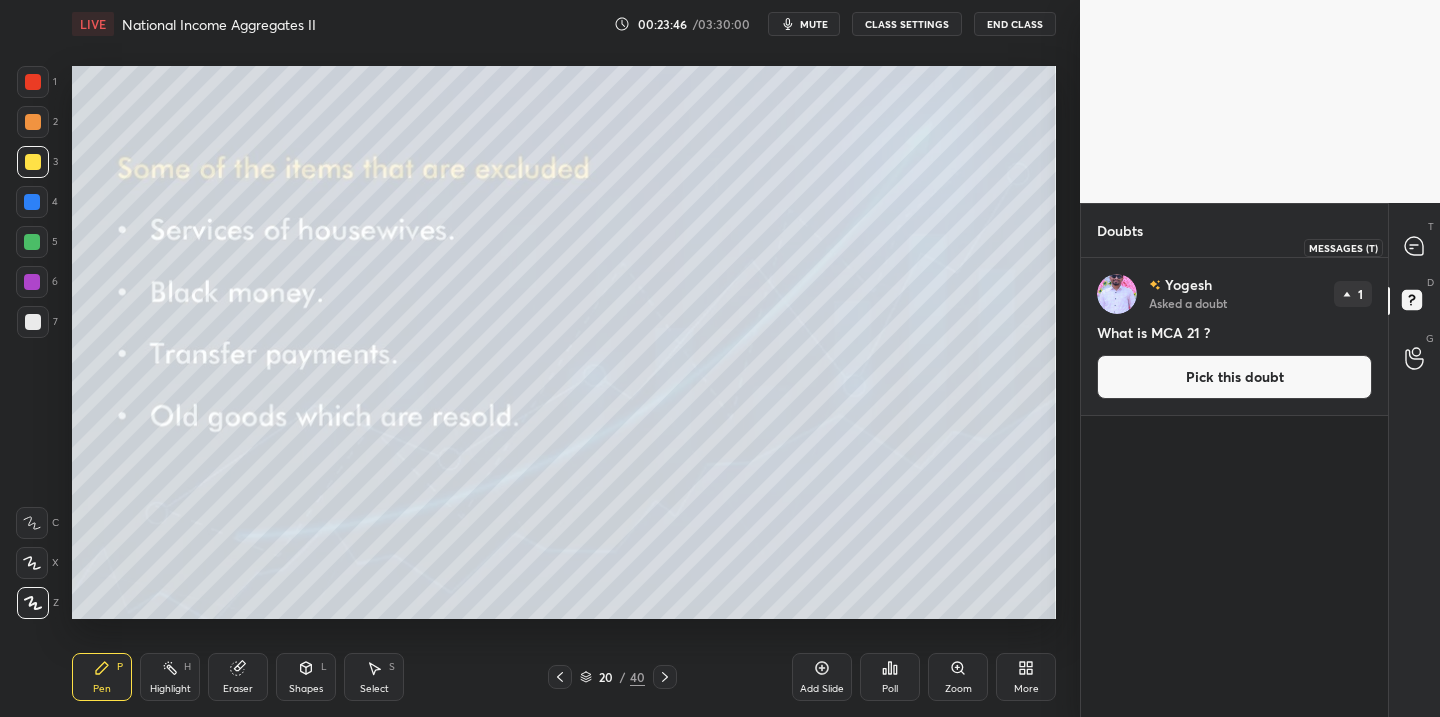 drag, startPoint x: 1427, startPoint y: 250, endPoint x: 1400, endPoint y: 260, distance: 28.79236 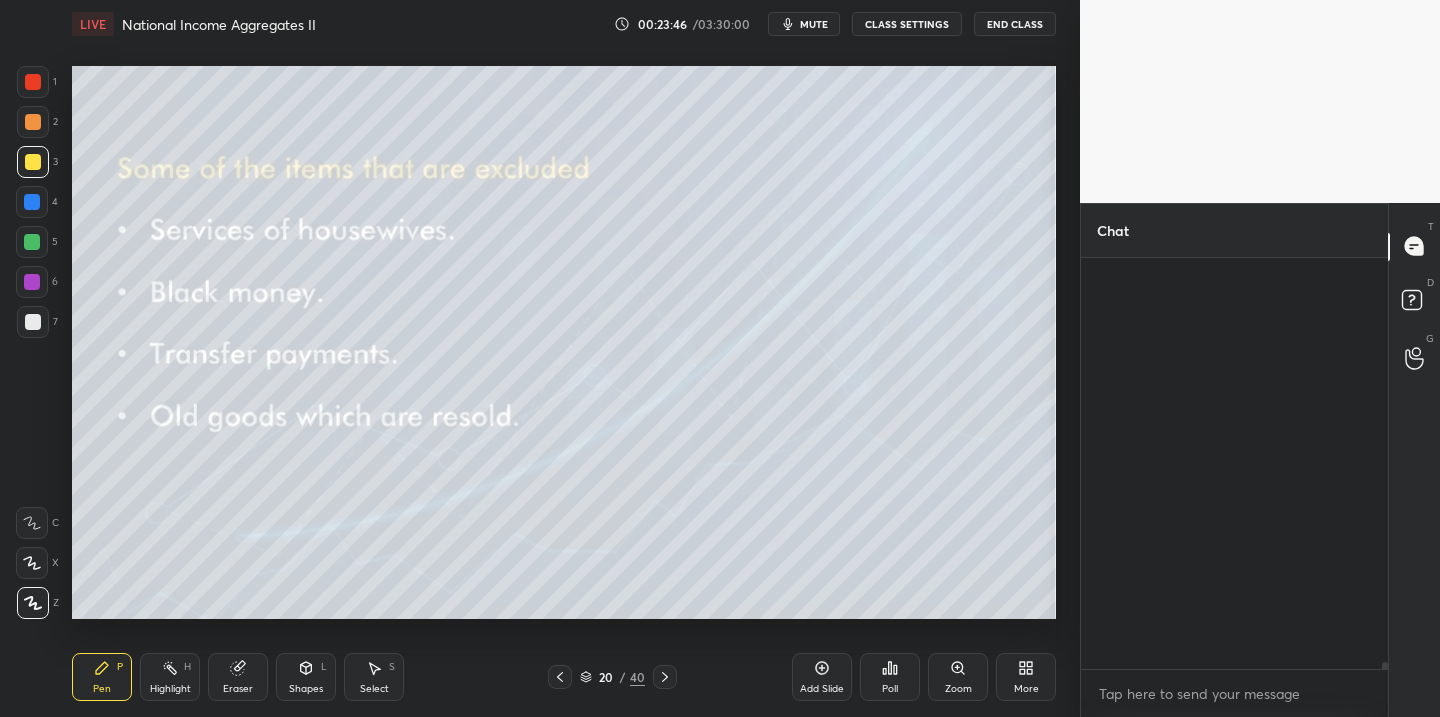 scroll, scrollTop: 26386, scrollLeft: 0, axis: vertical 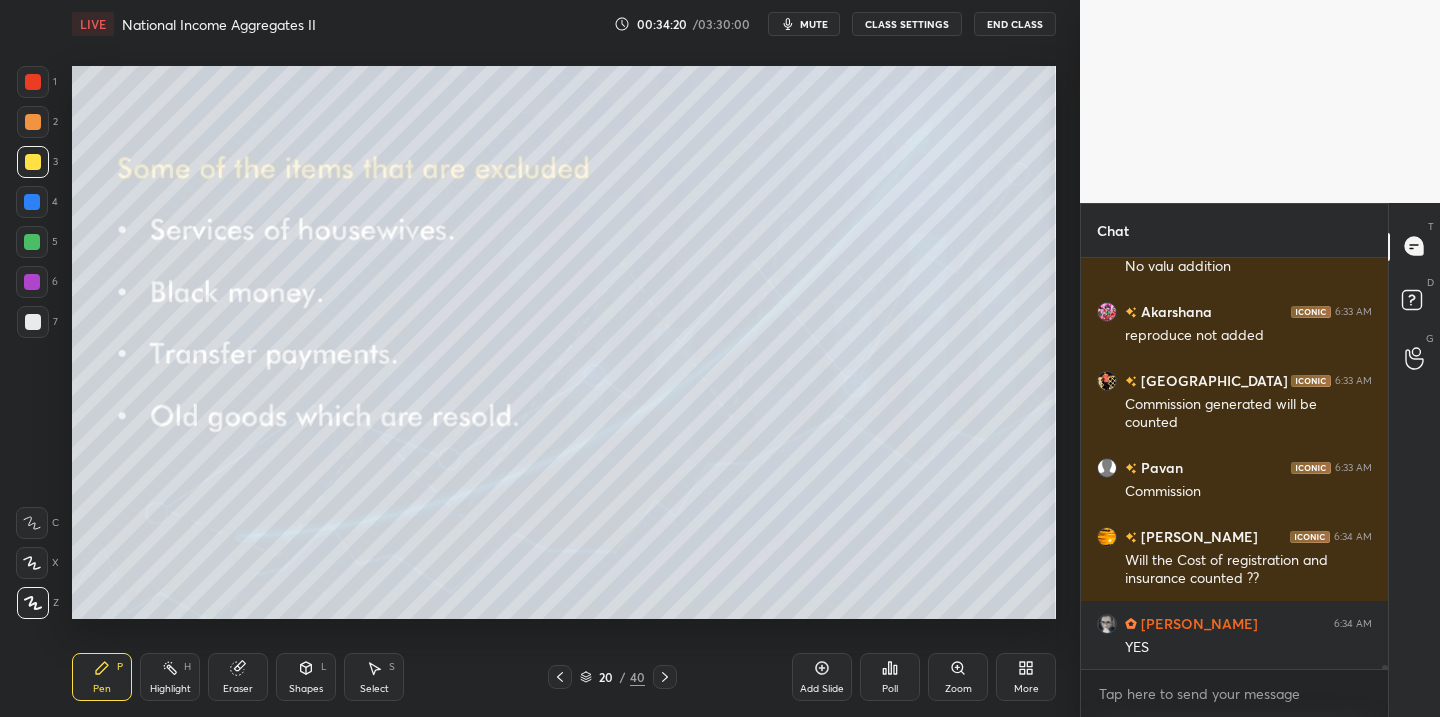 click 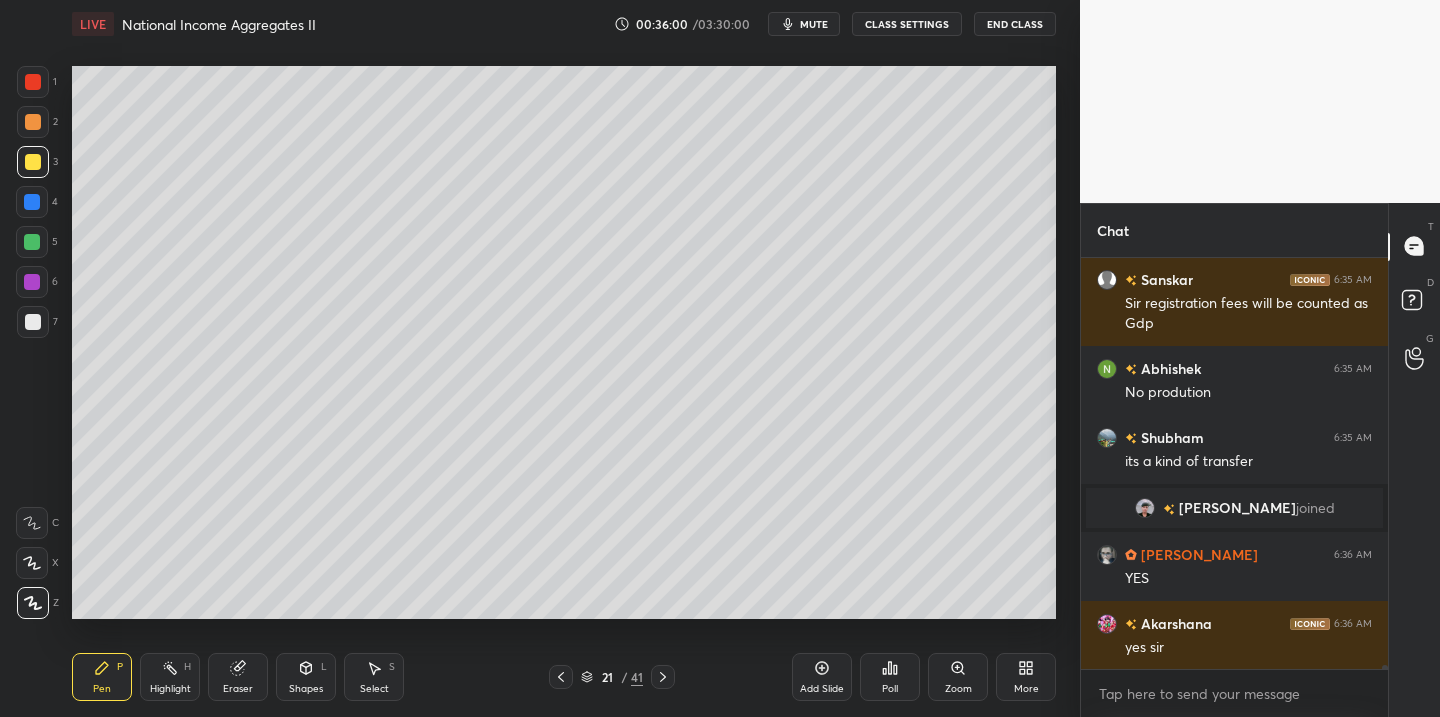 scroll, scrollTop: 43162, scrollLeft: 0, axis: vertical 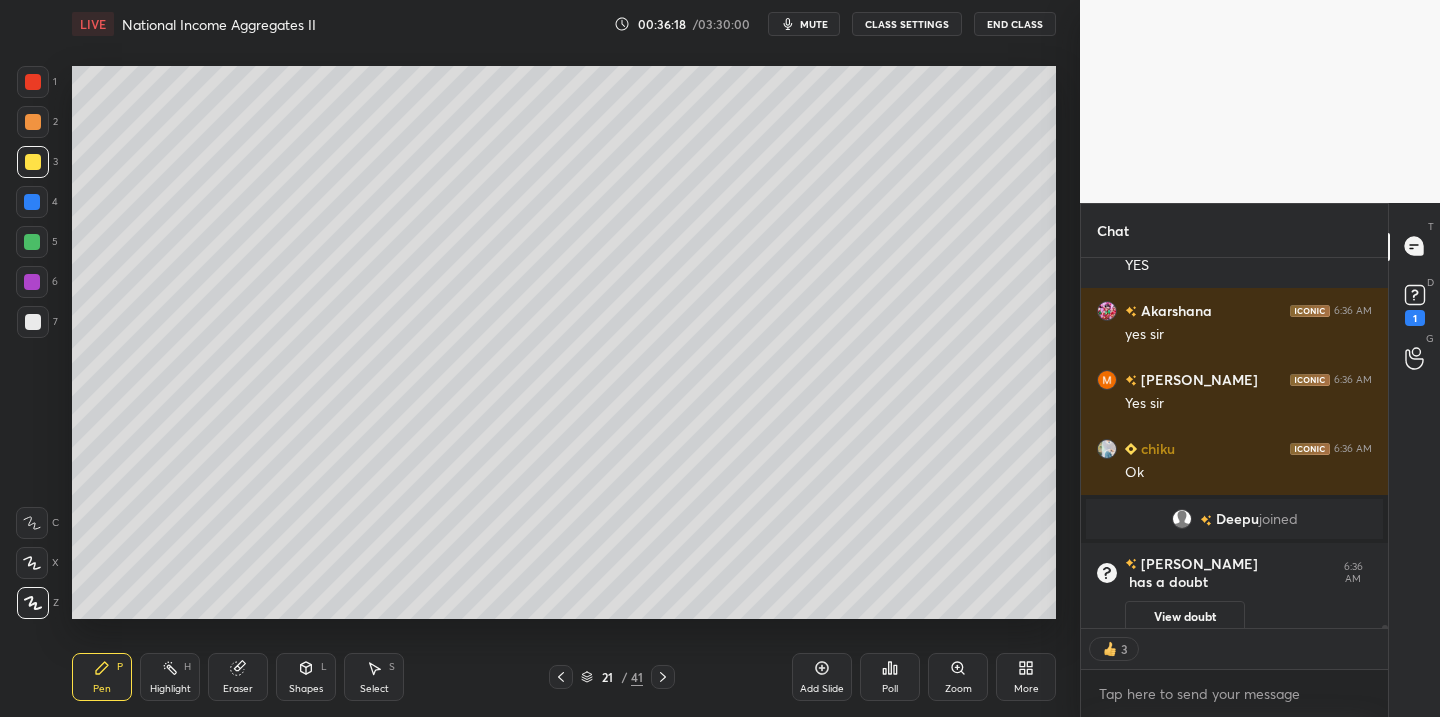 click 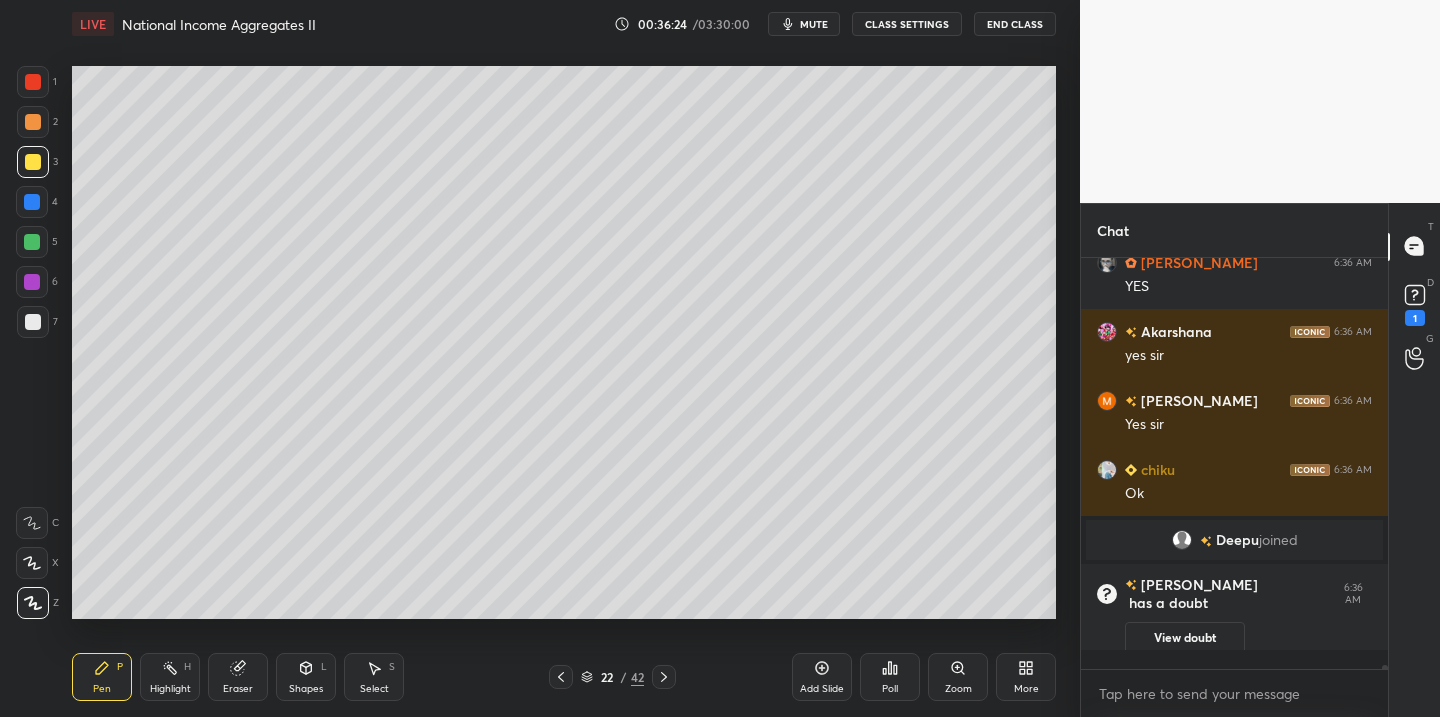 scroll, scrollTop: 7, scrollLeft: 7, axis: both 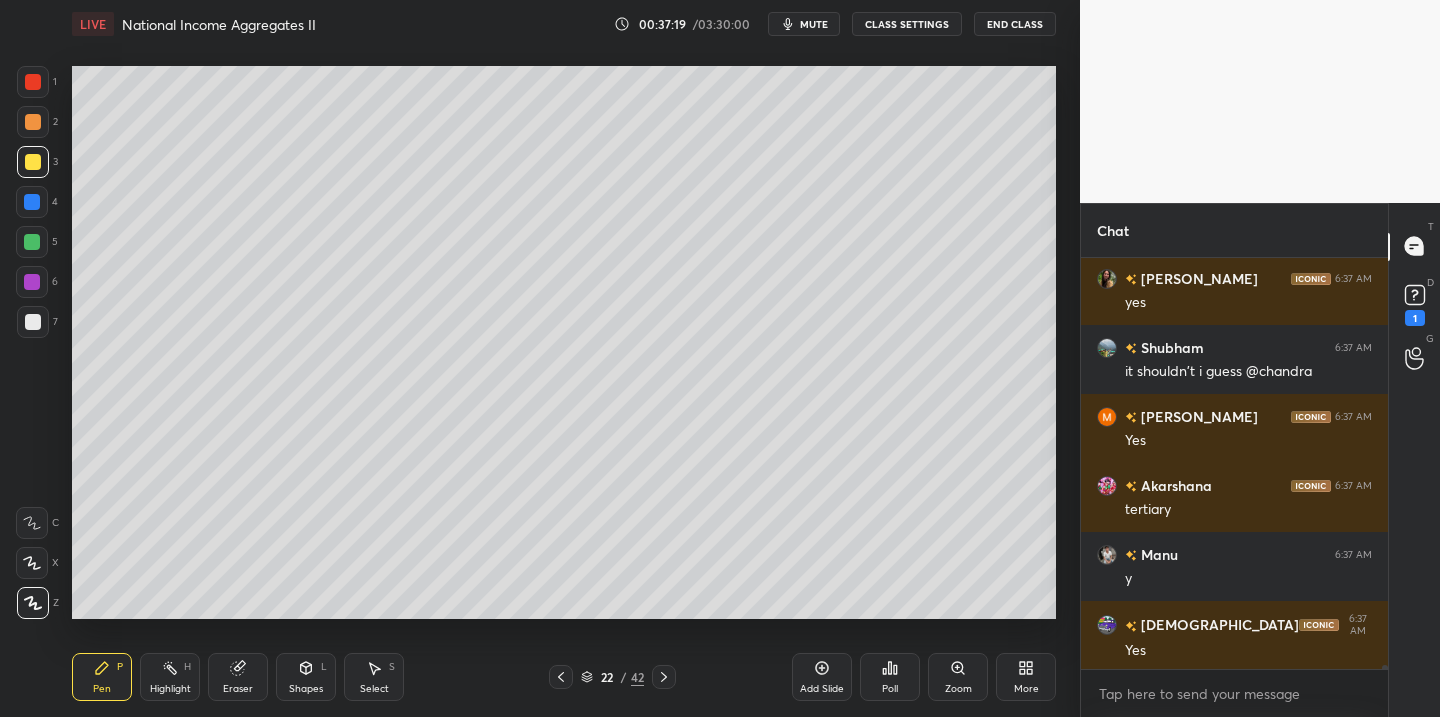 click 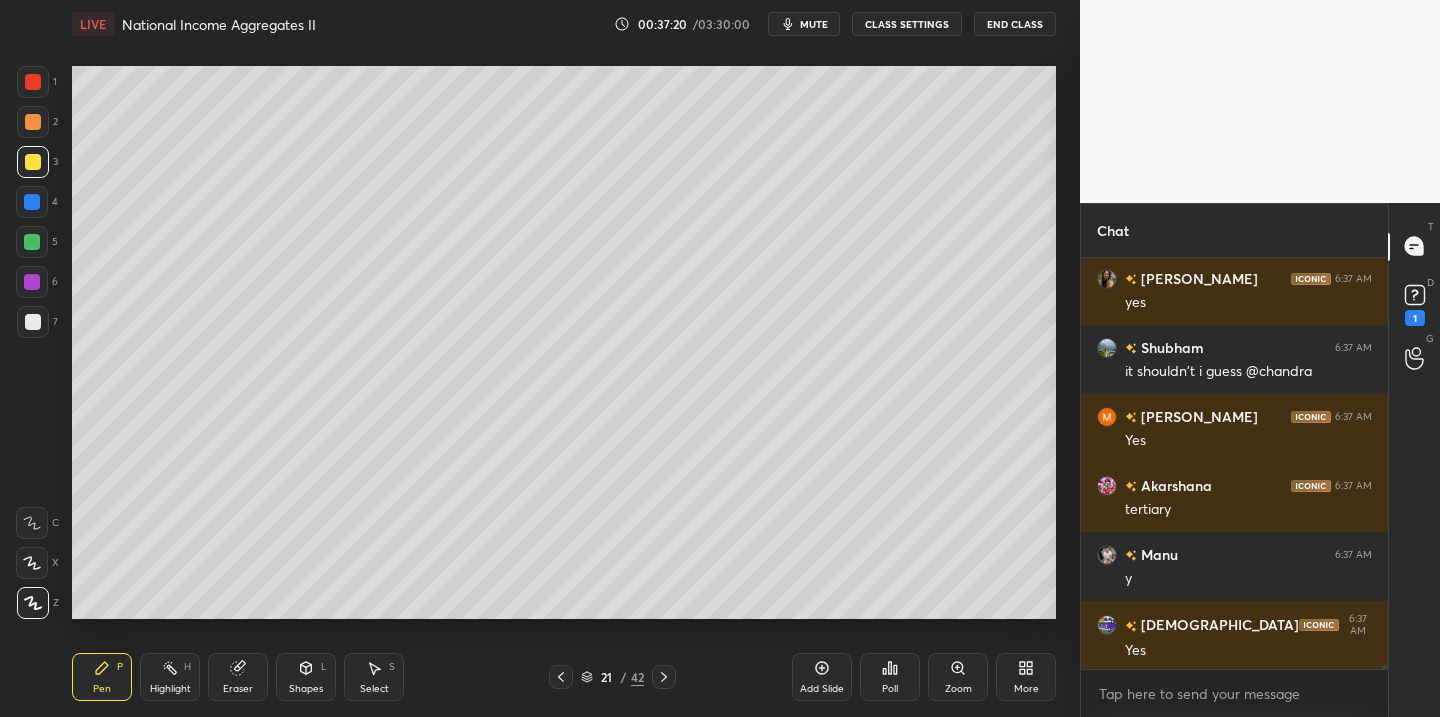 click 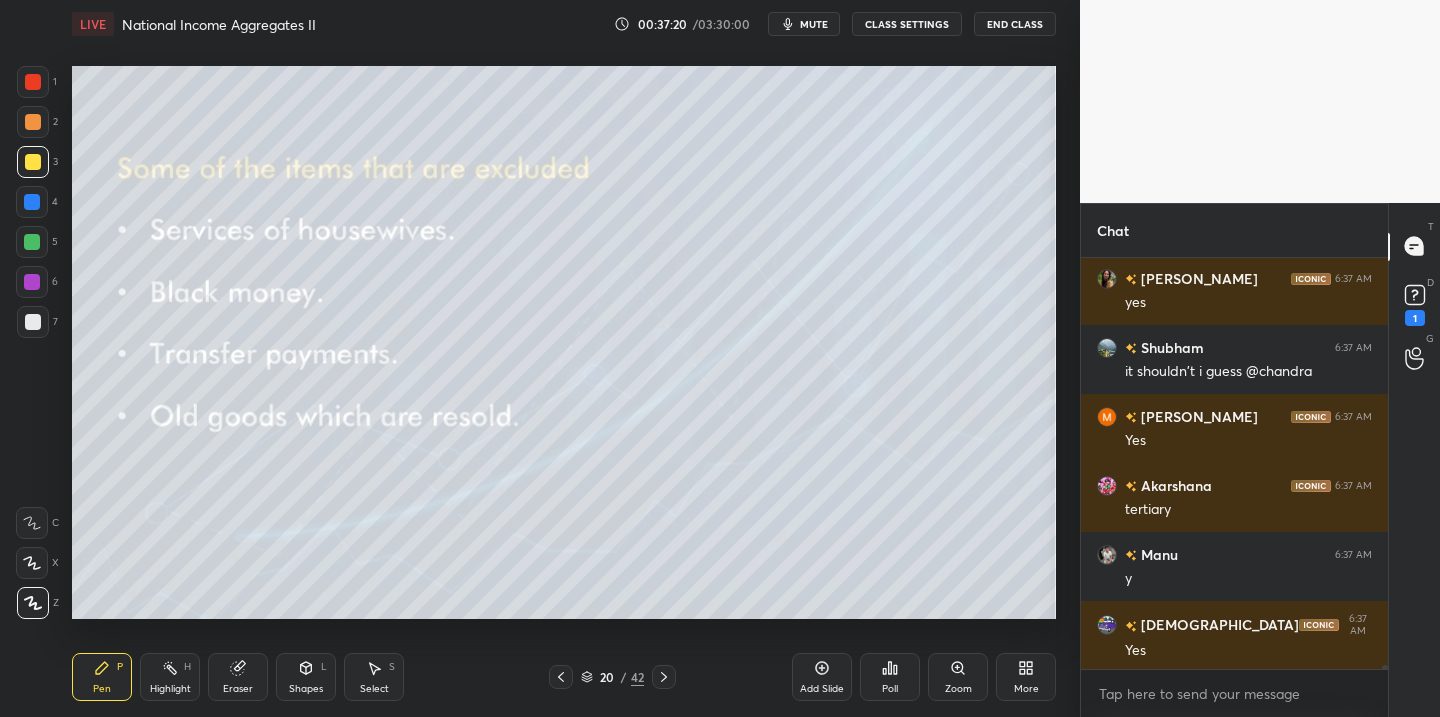 scroll, scrollTop: 44267, scrollLeft: 0, axis: vertical 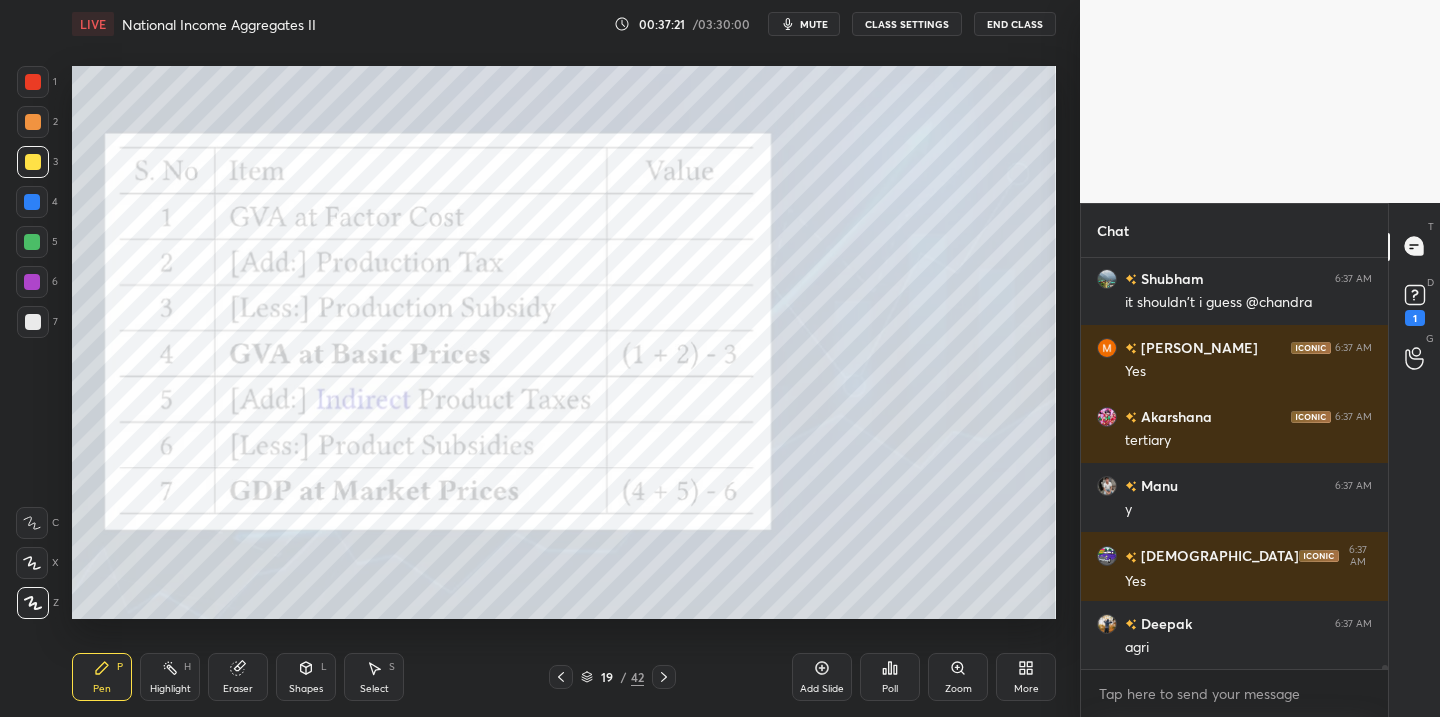click 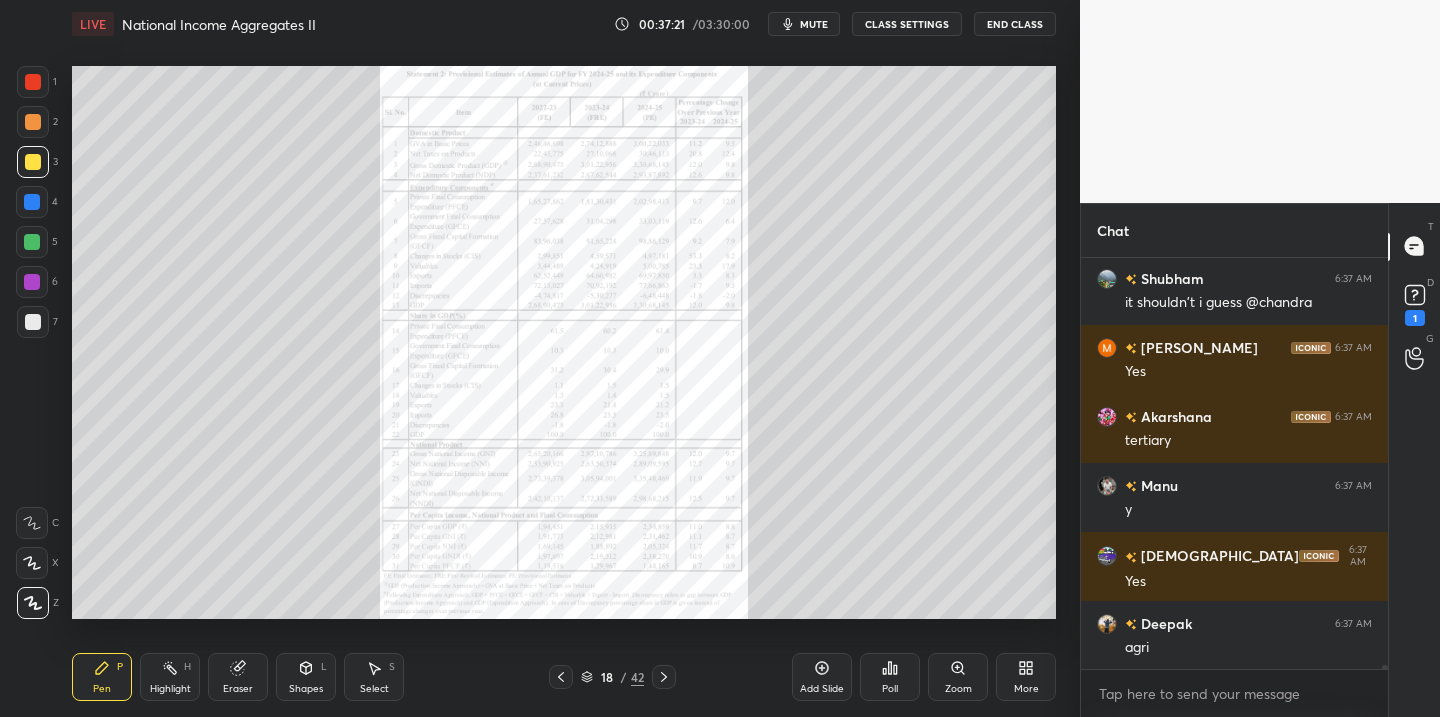 scroll, scrollTop: 44354, scrollLeft: 0, axis: vertical 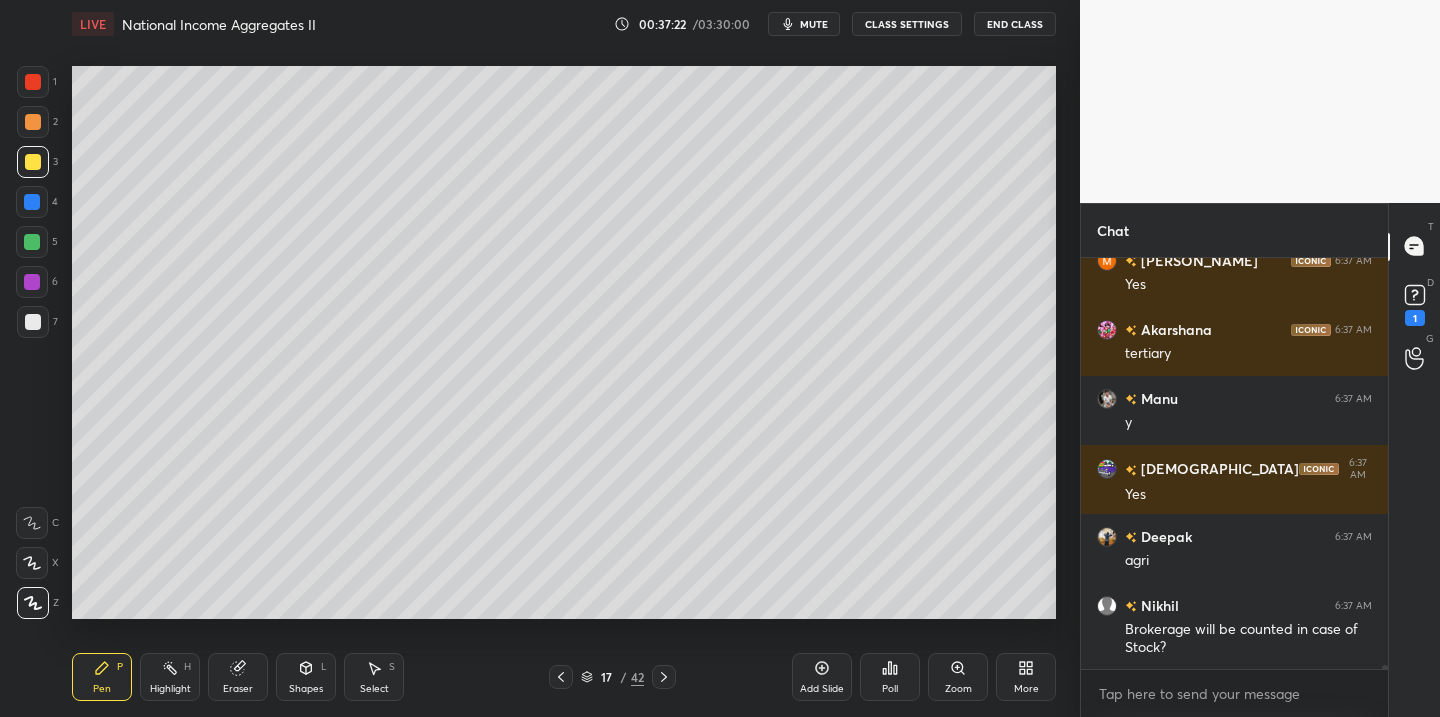 click 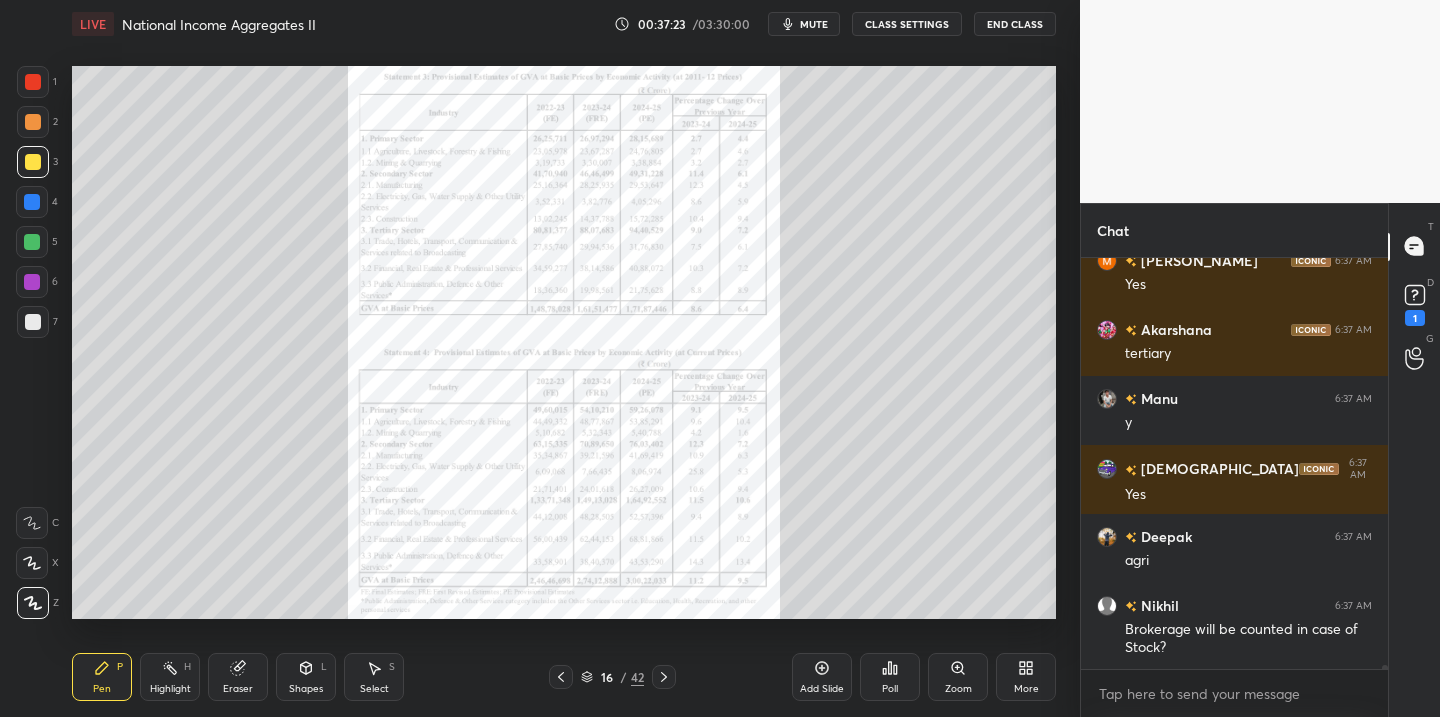 scroll, scrollTop: 44423, scrollLeft: 0, axis: vertical 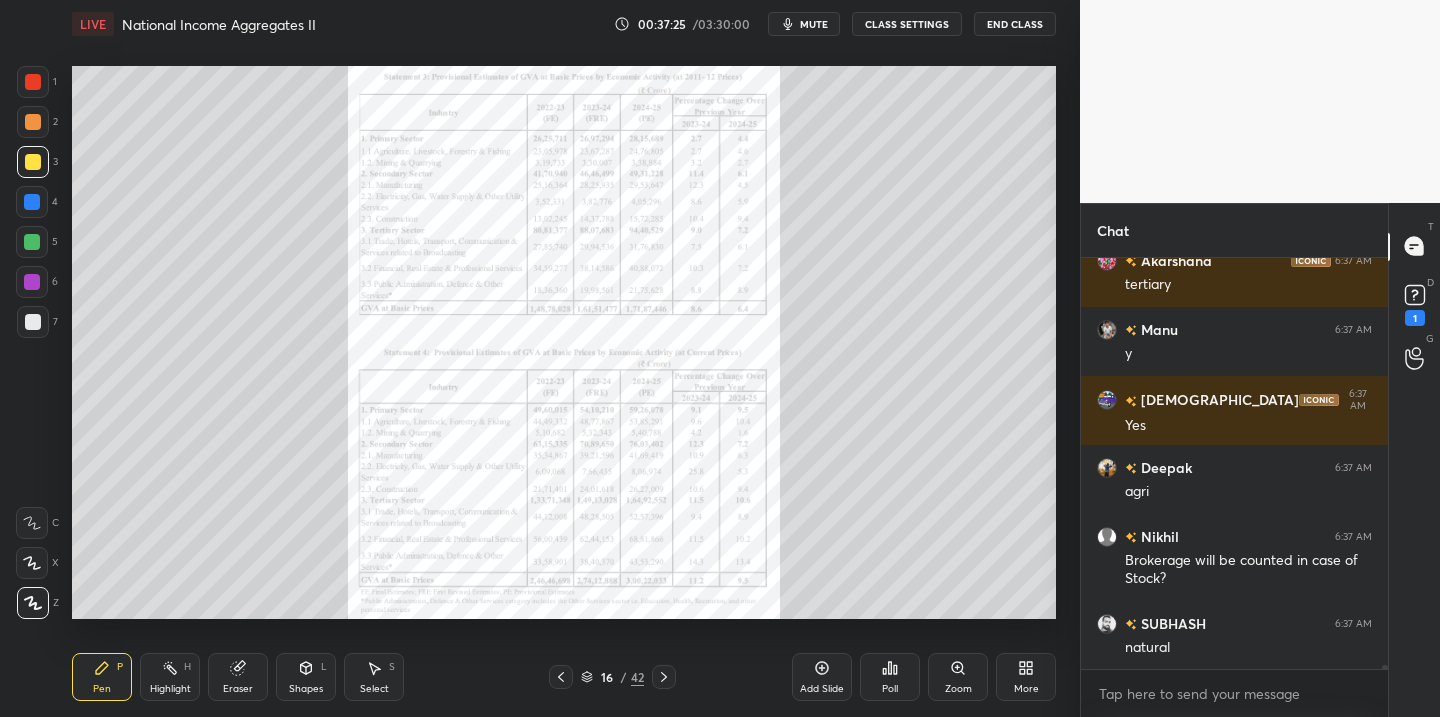 click 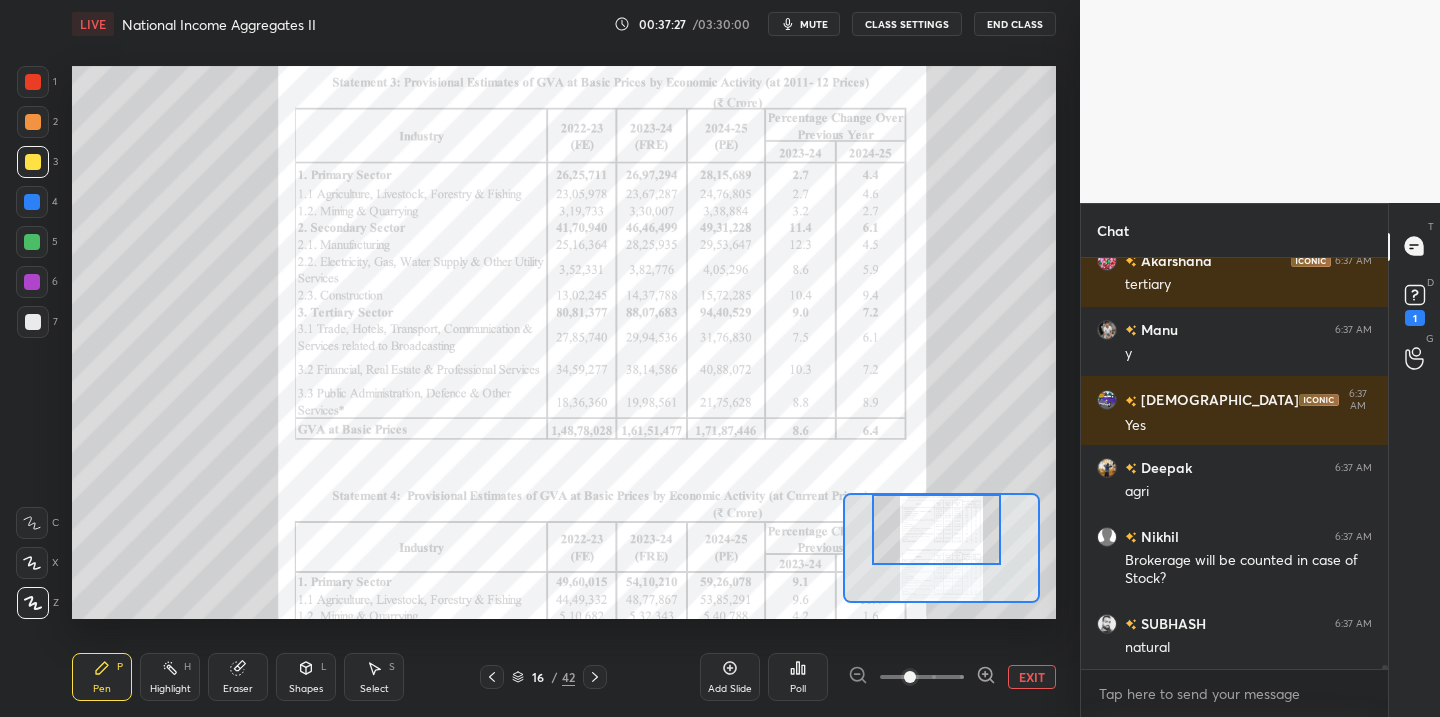 drag, startPoint x: 942, startPoint y: 538, endPoint x: 930, endPoint y: 532, distance: 13.416408 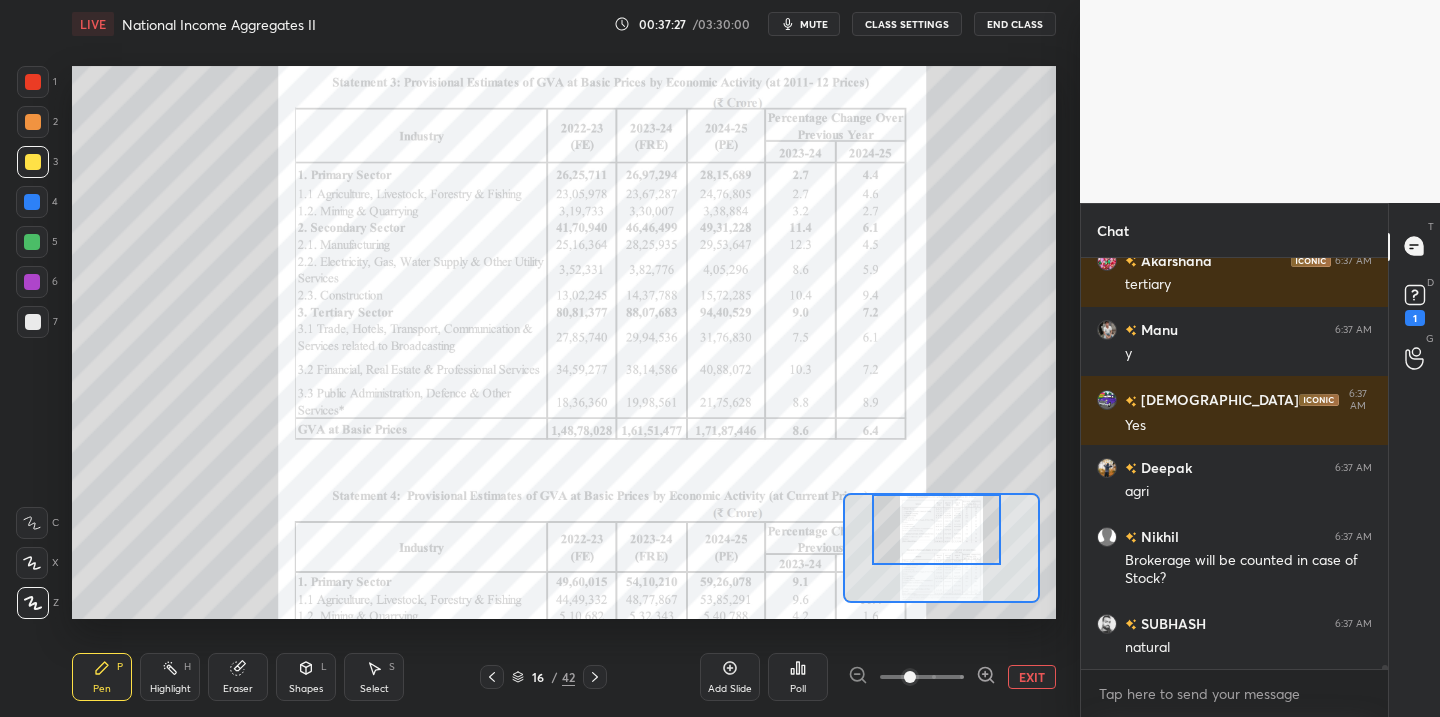 click at bounding box center [936, 529] 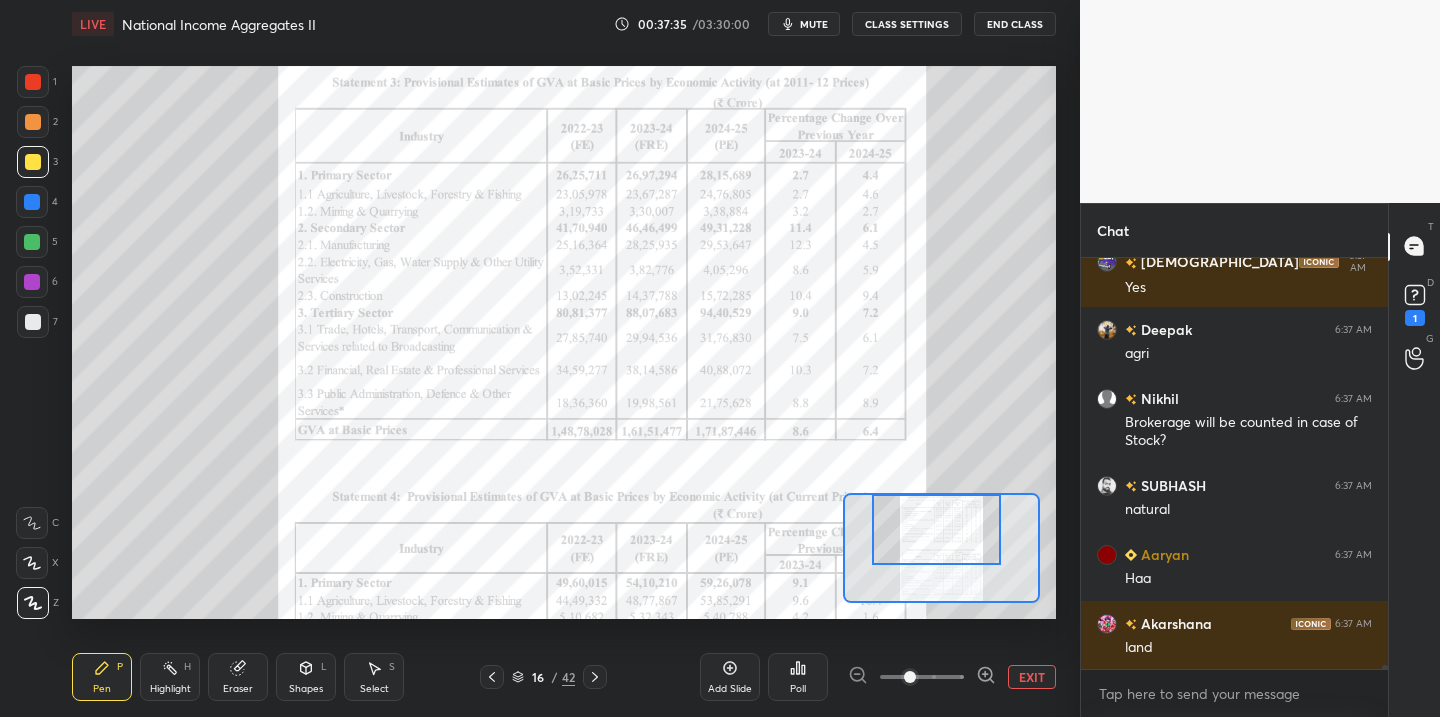 scroll, scrollTop: 44648, scrollLeft: 0, axis: vertical 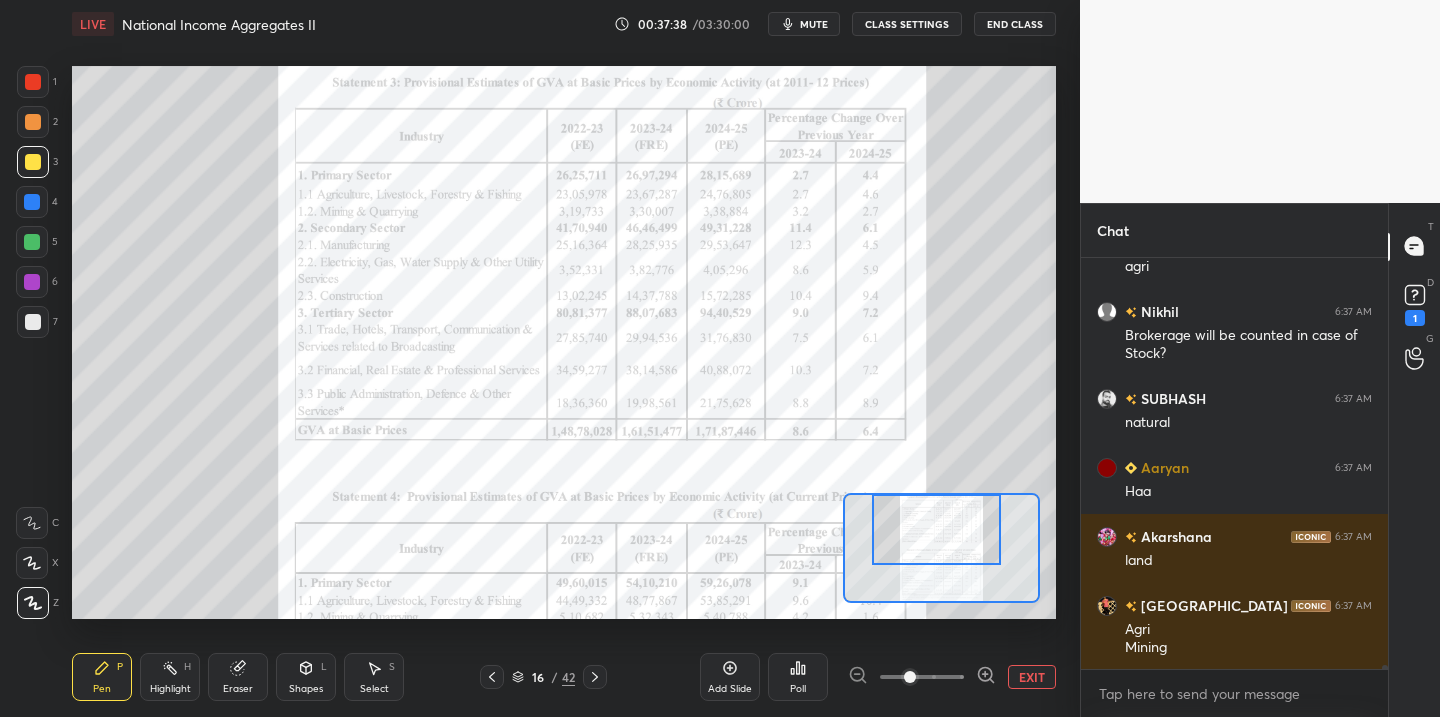click at bounding box center [33, 82] 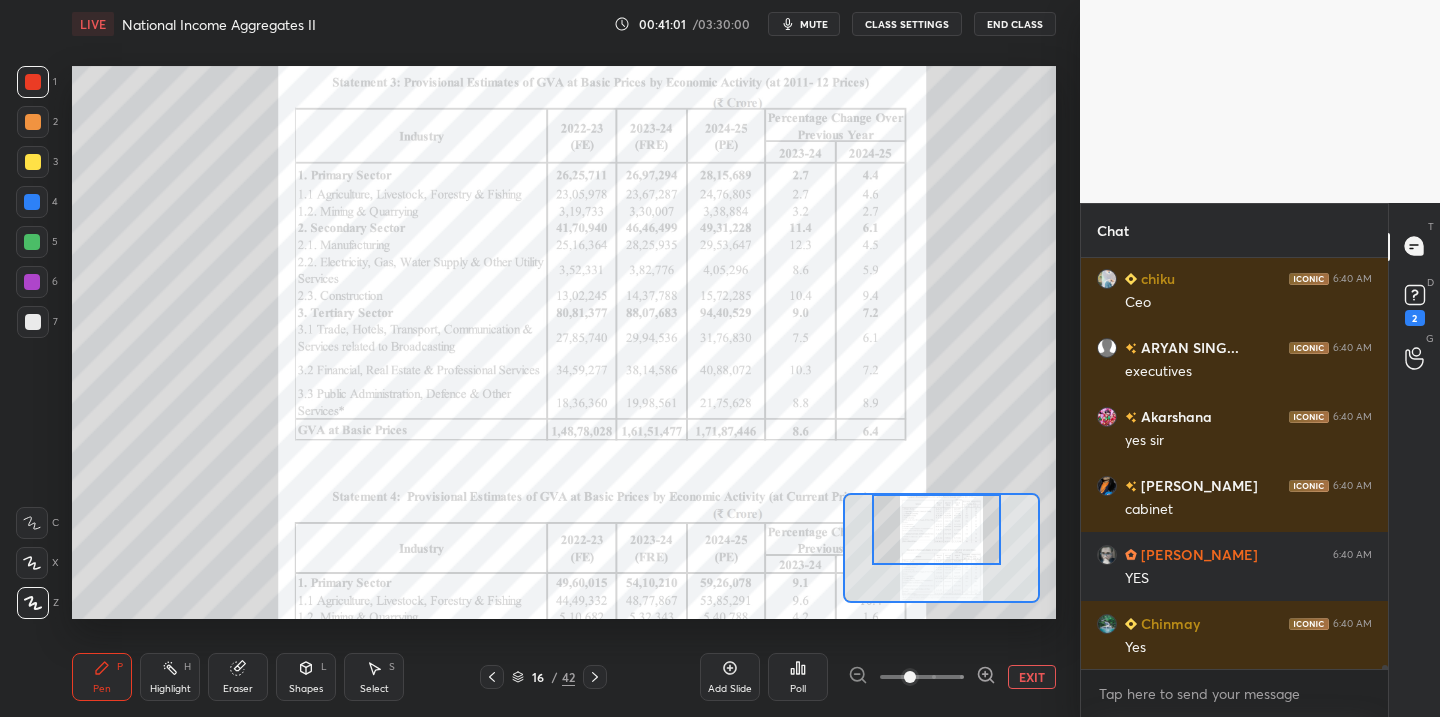 scroll, scrollTop: 47013, scrollLeft: 0, axis: vertical 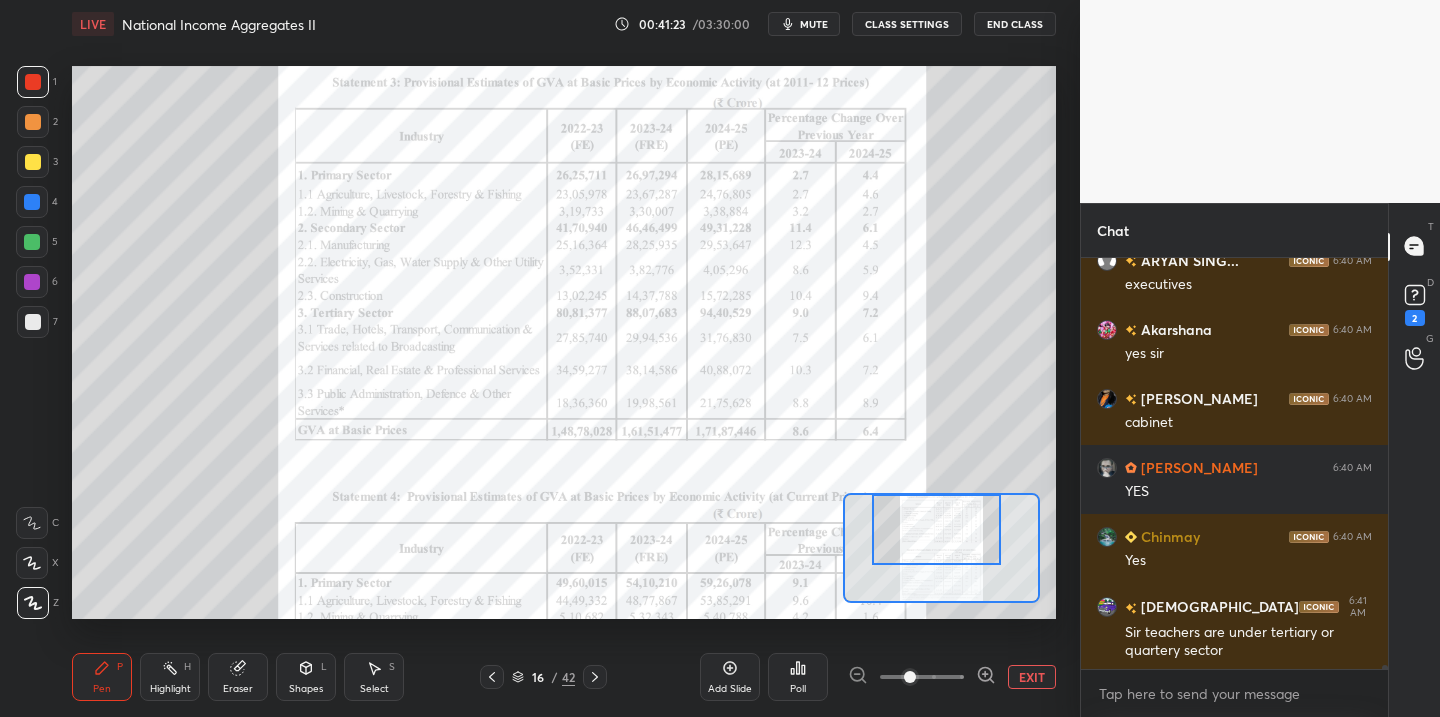 click 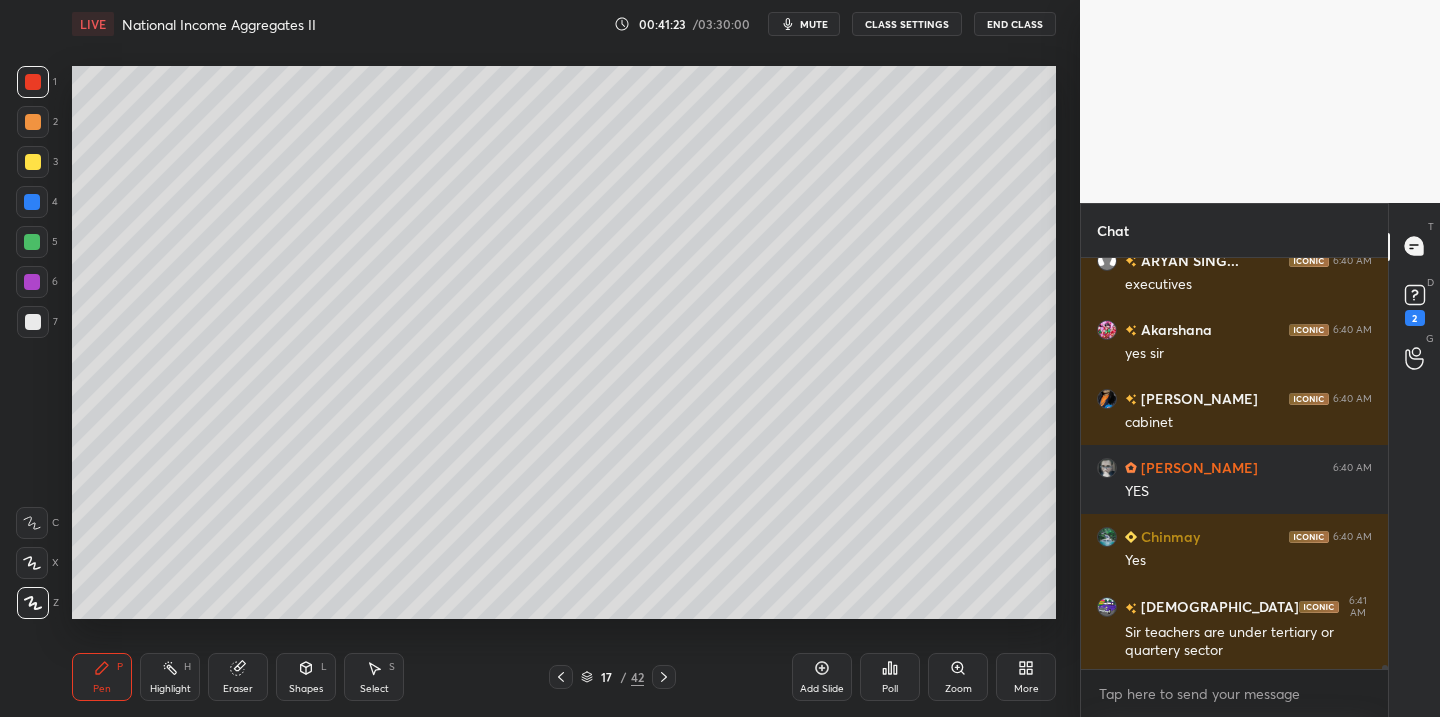 click on "17" at bounding box center [607, 677] 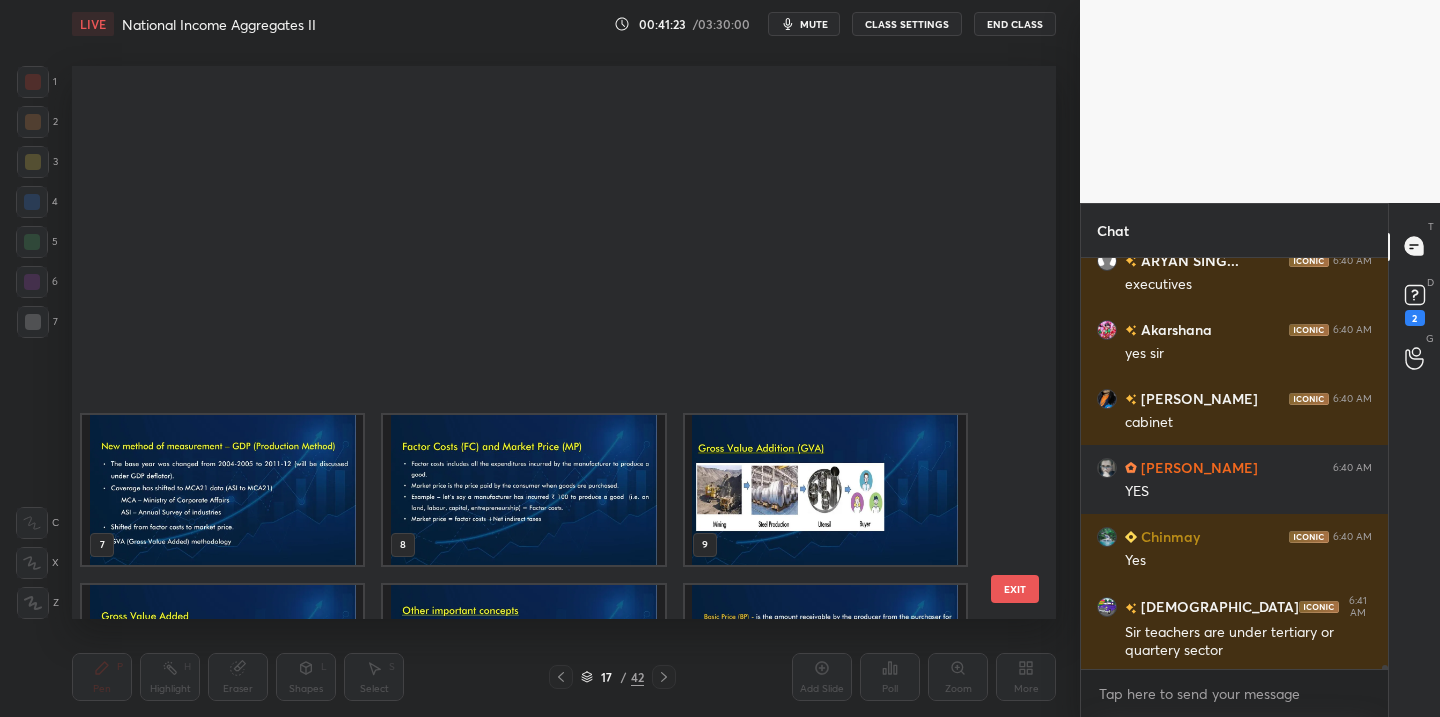 scroll, scrollTop: 463, scrollLeft: 0, axis: vertical 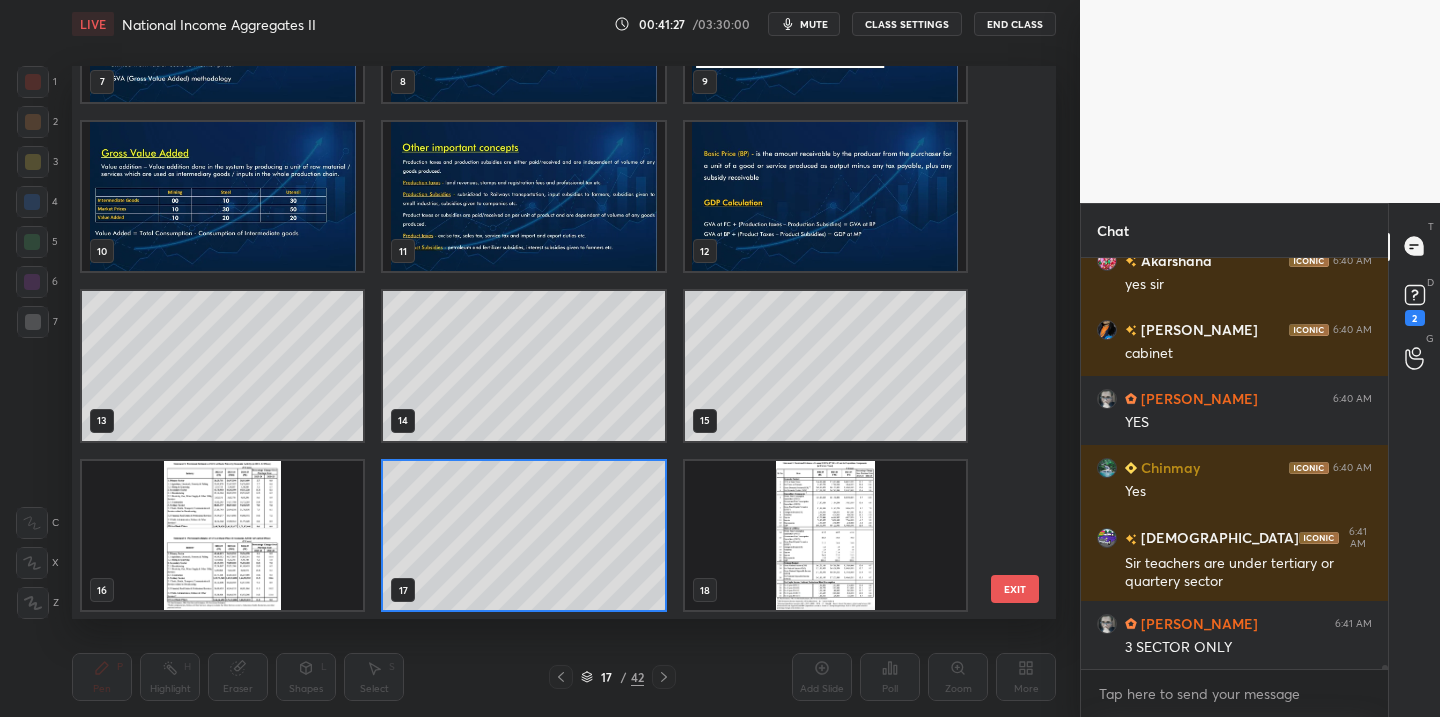 drag, startPoint x: 1021, startPoint y: 247, endPoint x: 1019, endPoint y: 280, distance: 33.06055 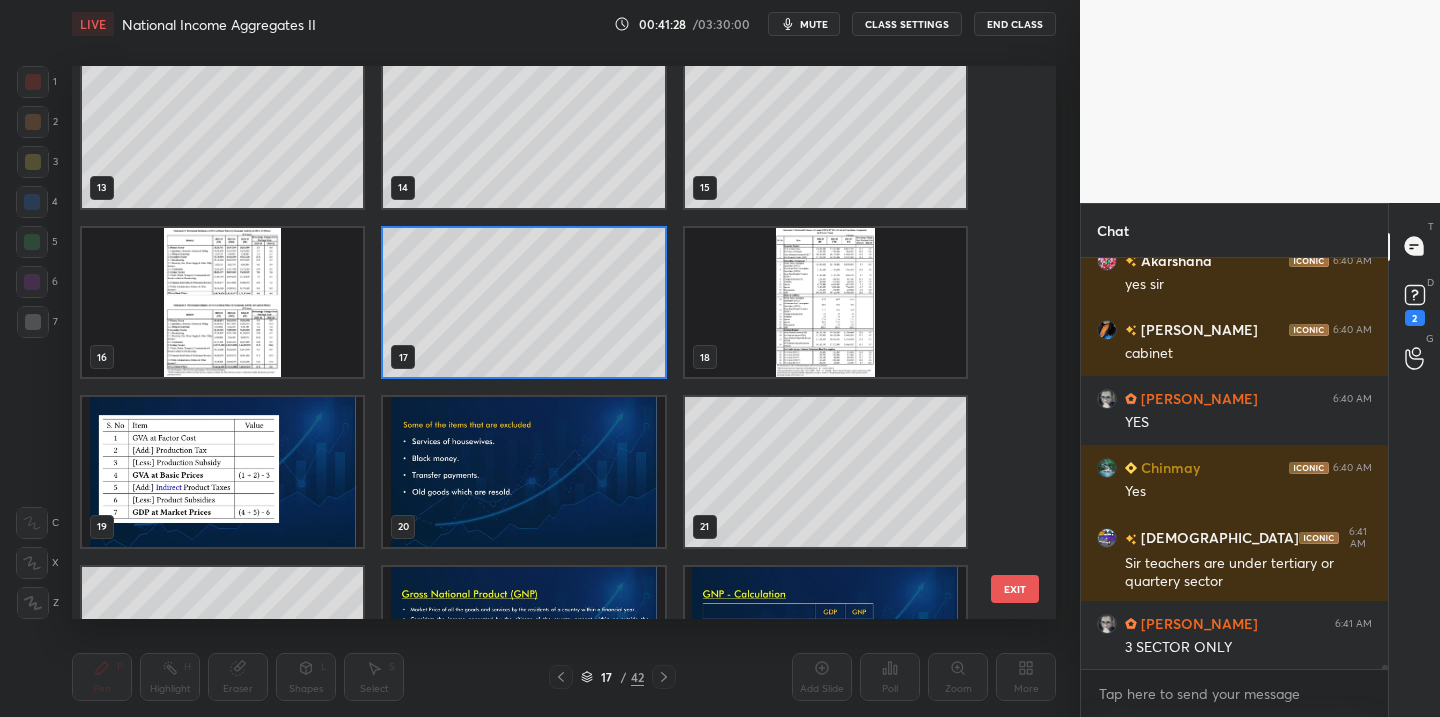 scroll, scrollTop: 775, scrollLeft: 0, axis: vertical 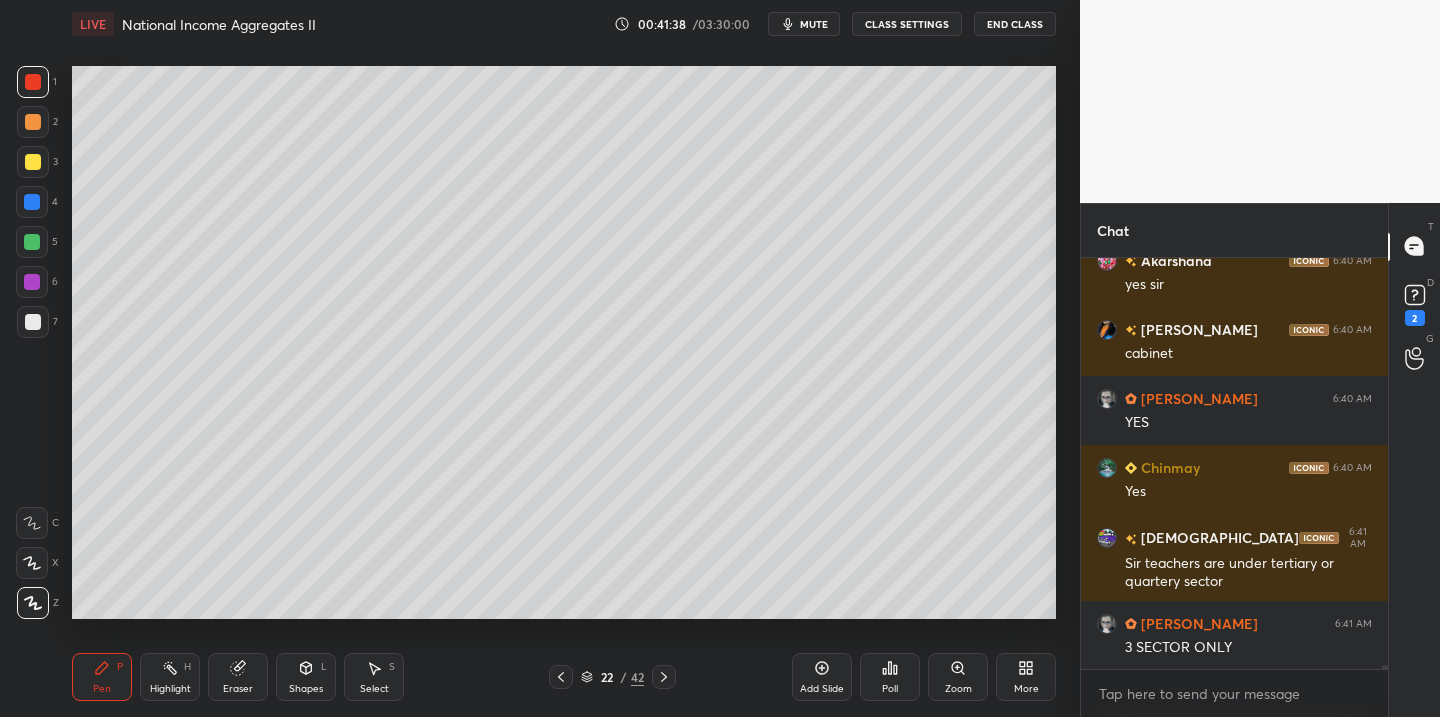drag, startPoint x: 32, startPoint y: 166, endPoint x: 46, endPoint y: 168, distance: 14.142136 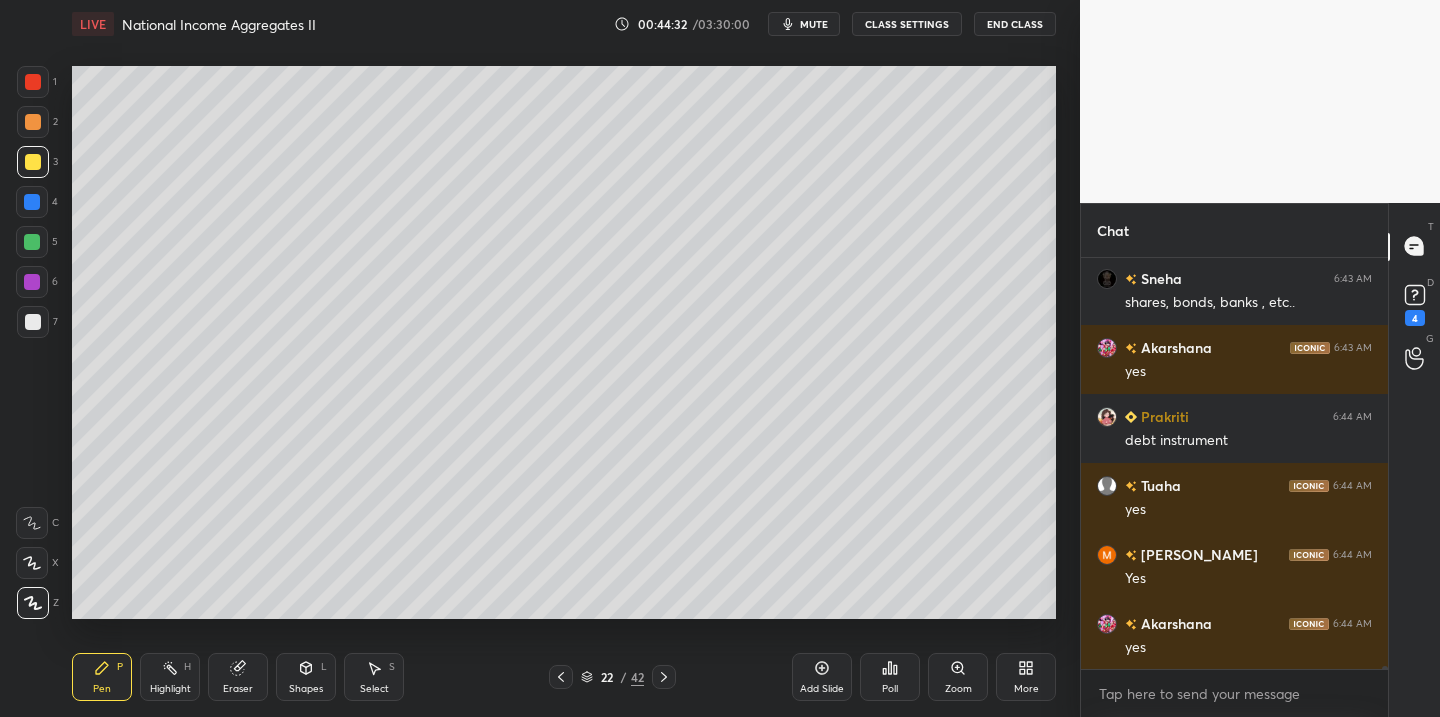 scroll, scrollTop: 50285, scrollLeft: 0, axis: vertical 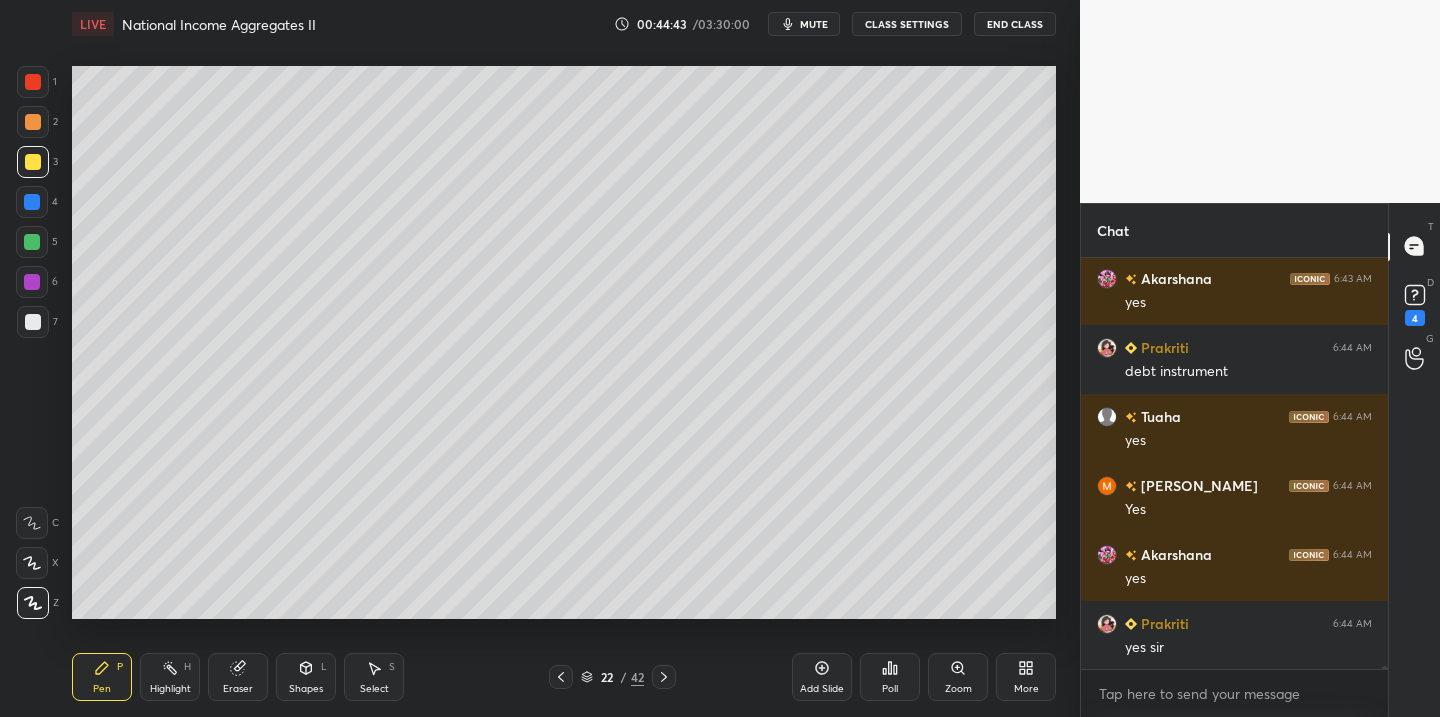 click at bounding box center [664, 677] 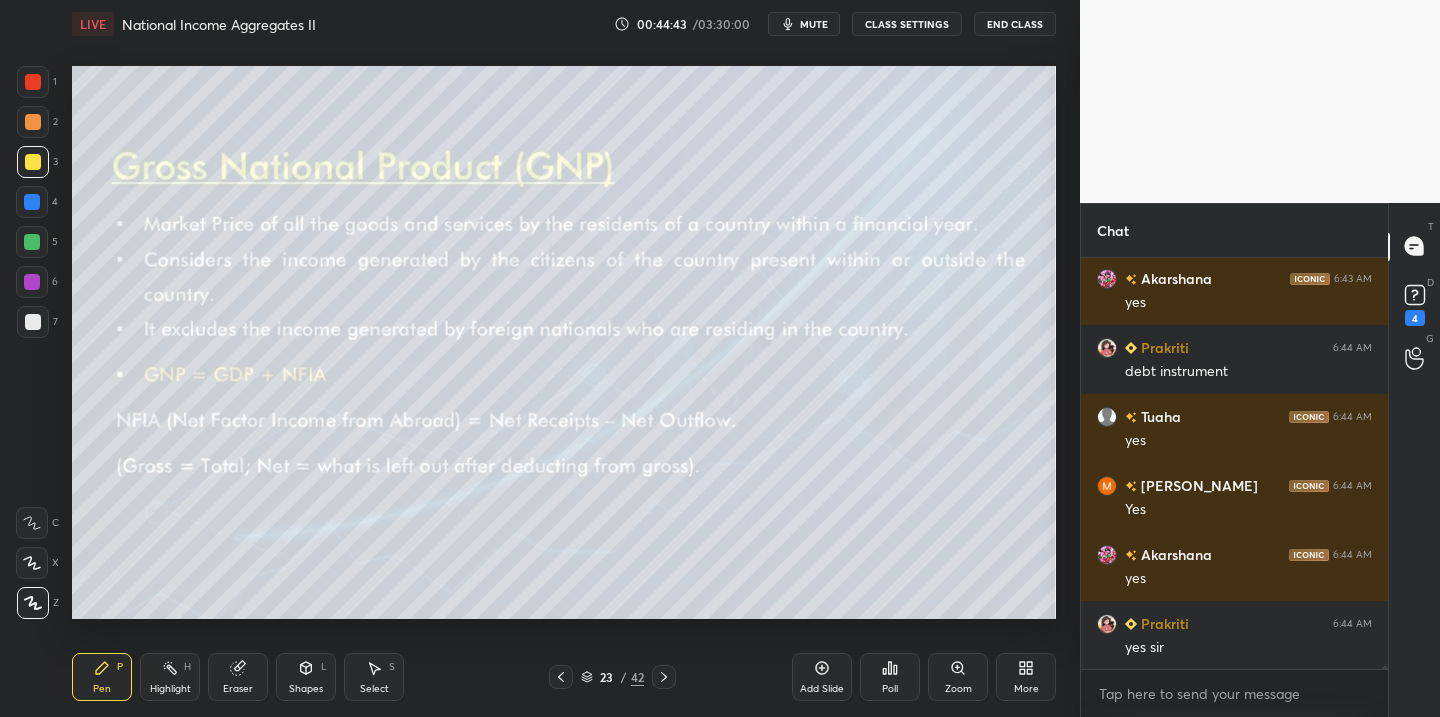 scroll, scrollTop: 50354, scrollLeft: 0, axis: vertical 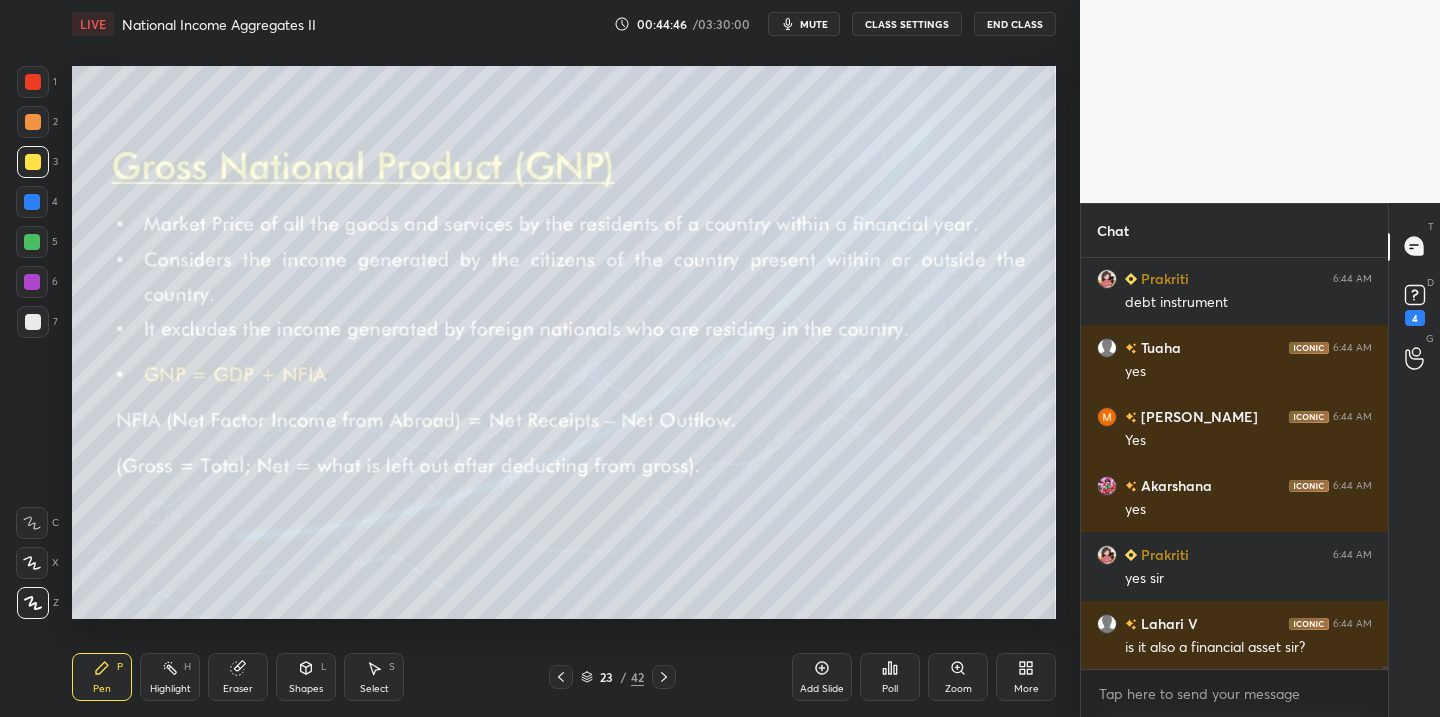 click 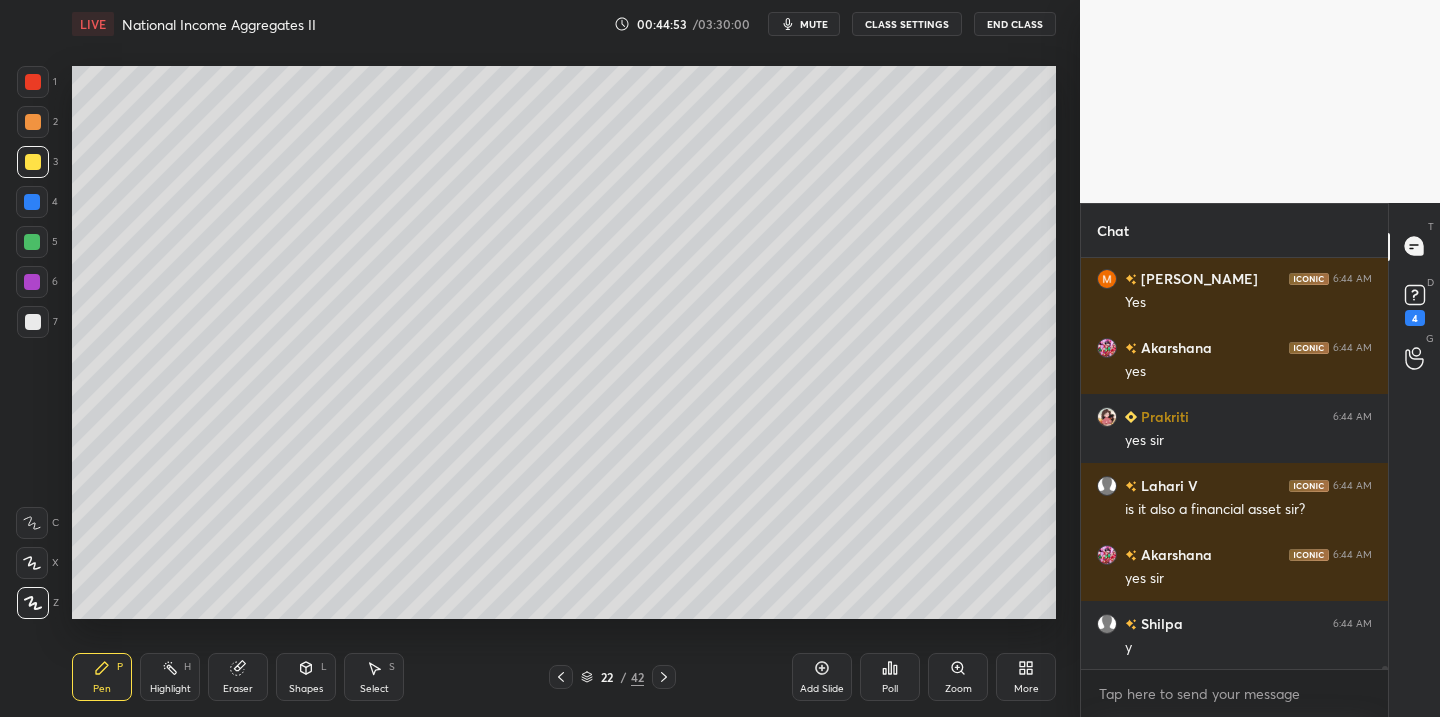 scroll, scrollTop: 50561, scrollLeft: 0, axis: vertical 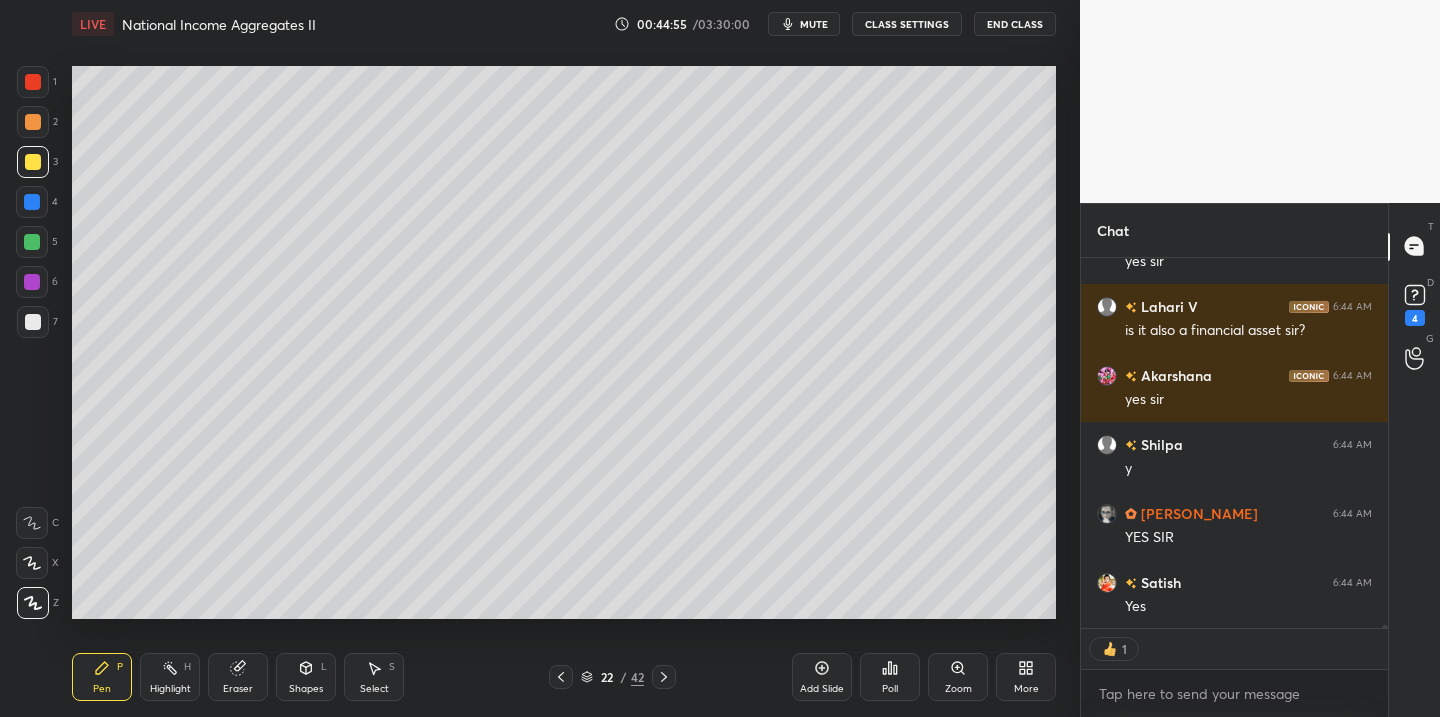 click on "Add Slide" at bounding box center [822, 677] 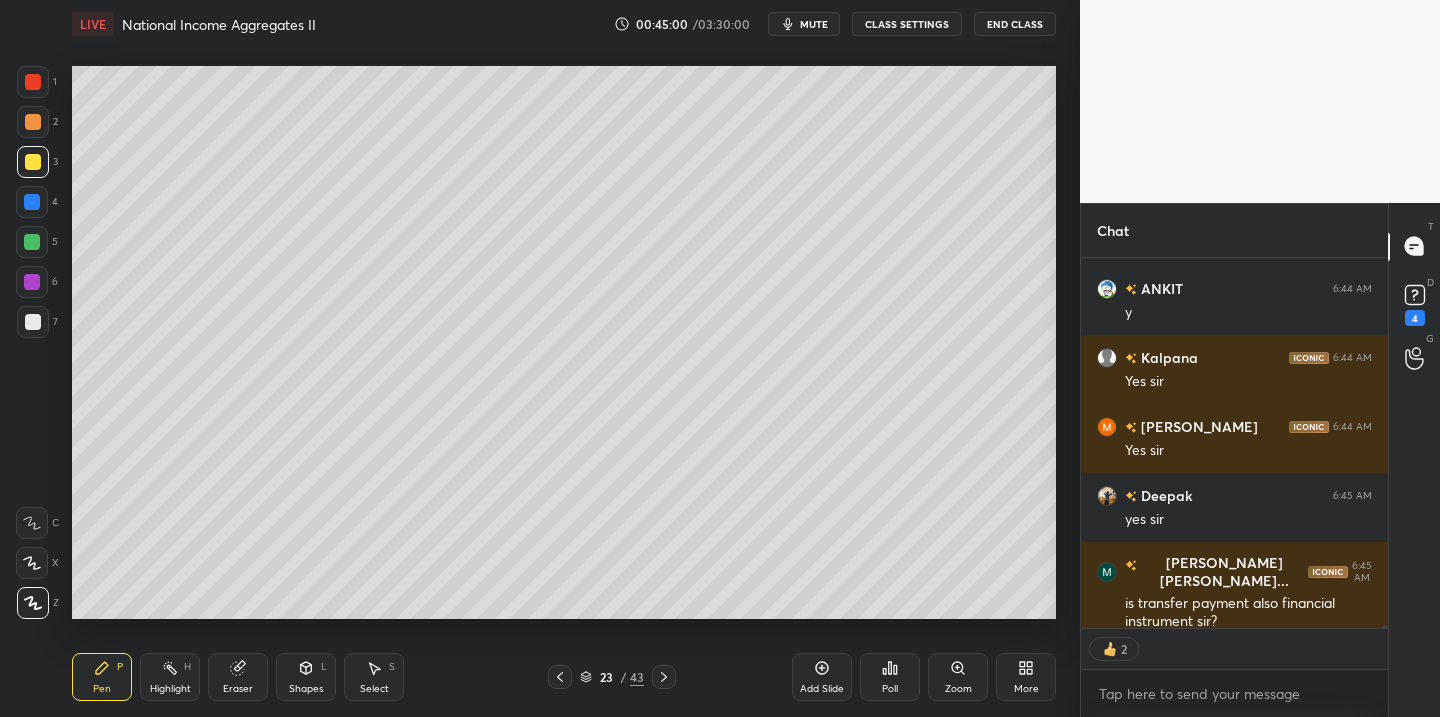 scroll, scrollTop: 51103, scrollLeft: 0, axis: vertical 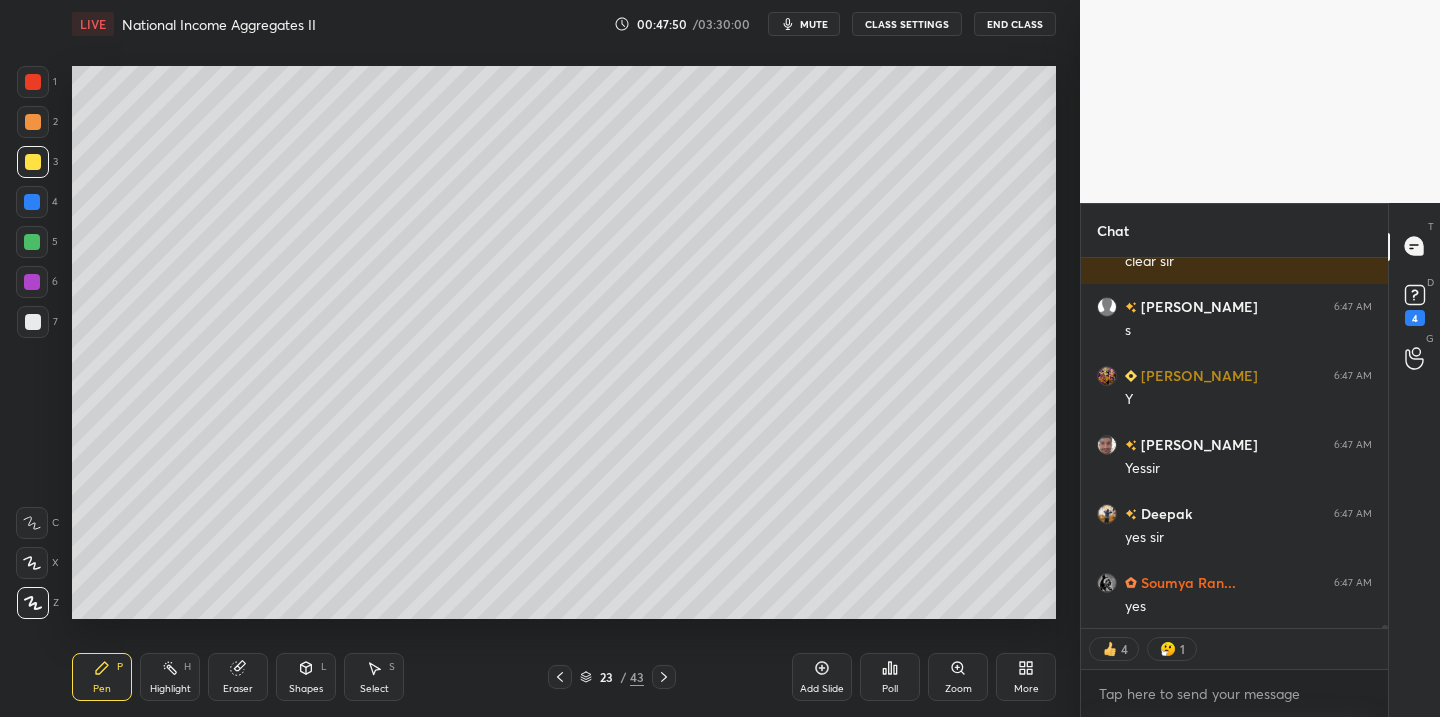 click 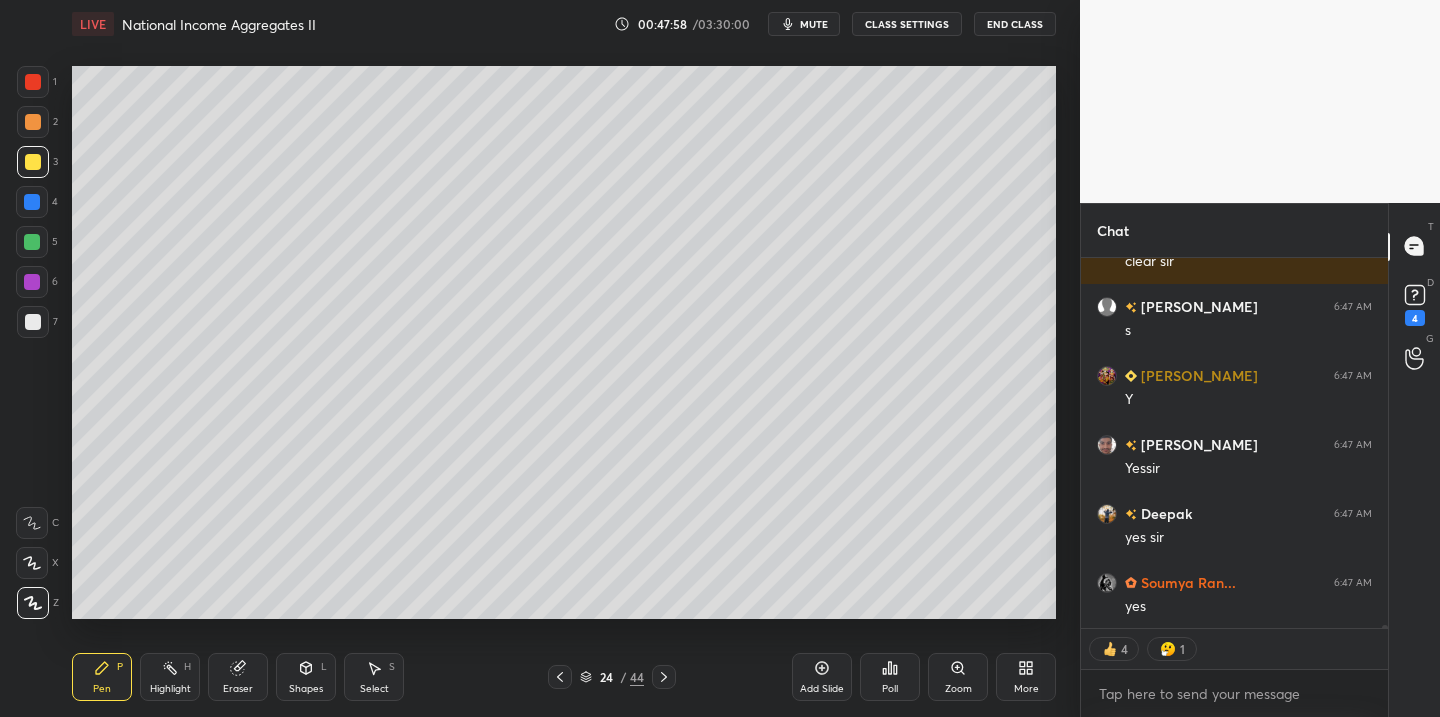 scroll, scrollTop: 7, scrollLeft: 7, axis: both 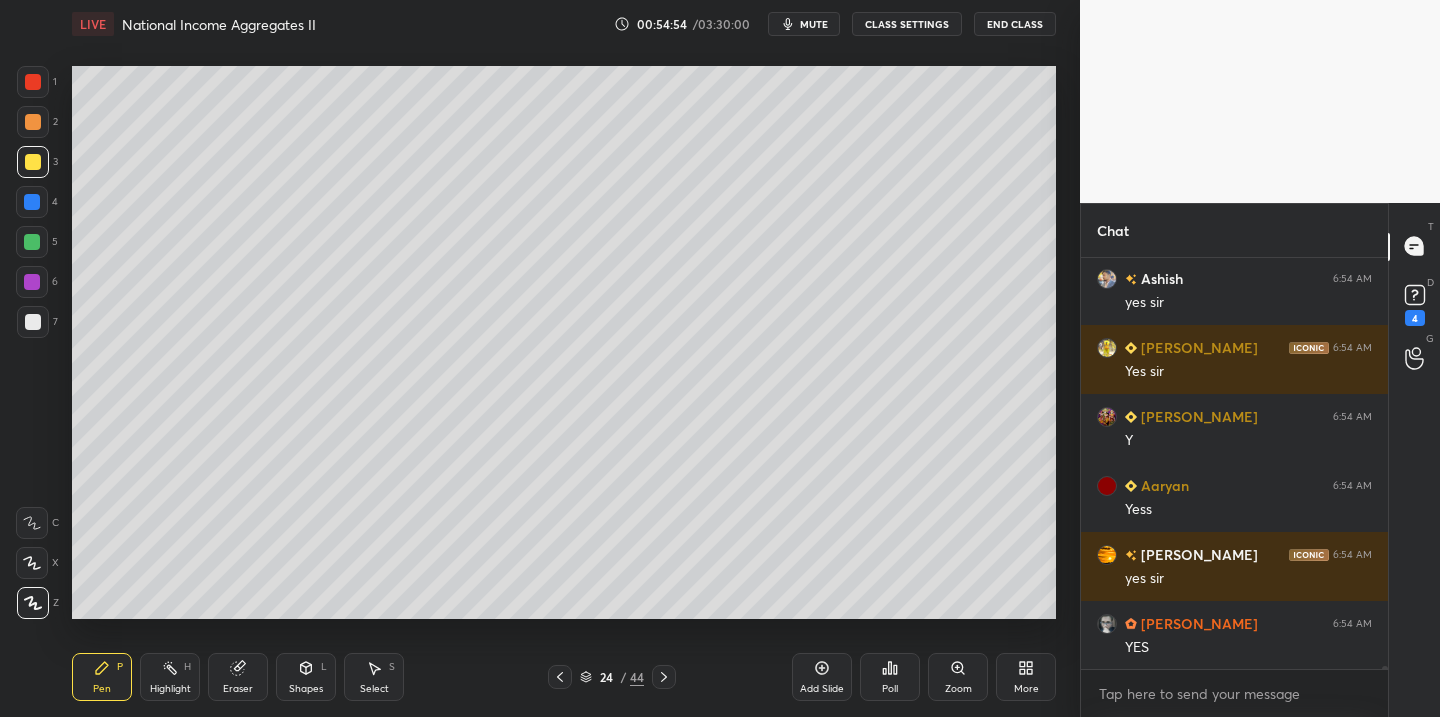 click 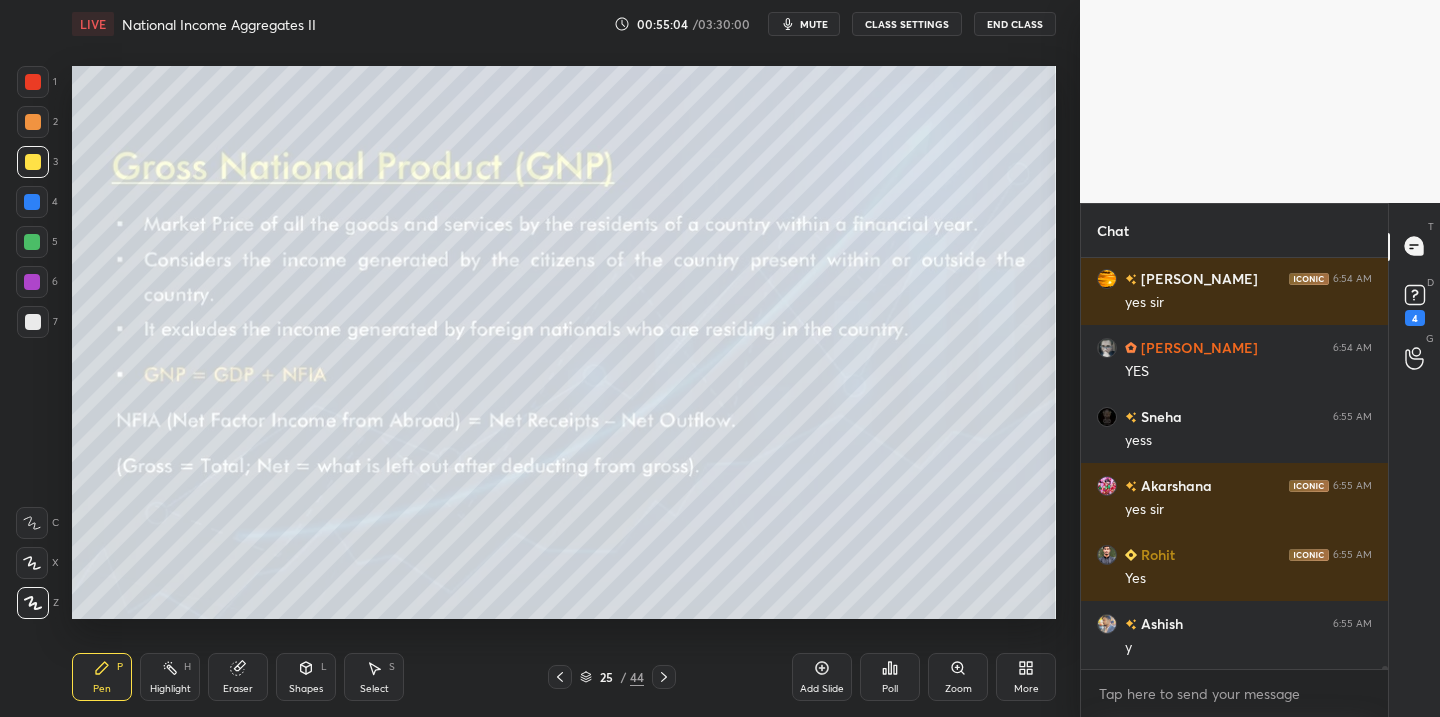 scroll, scrollTop: 62082, scrollLeft: 0, axis: vertical 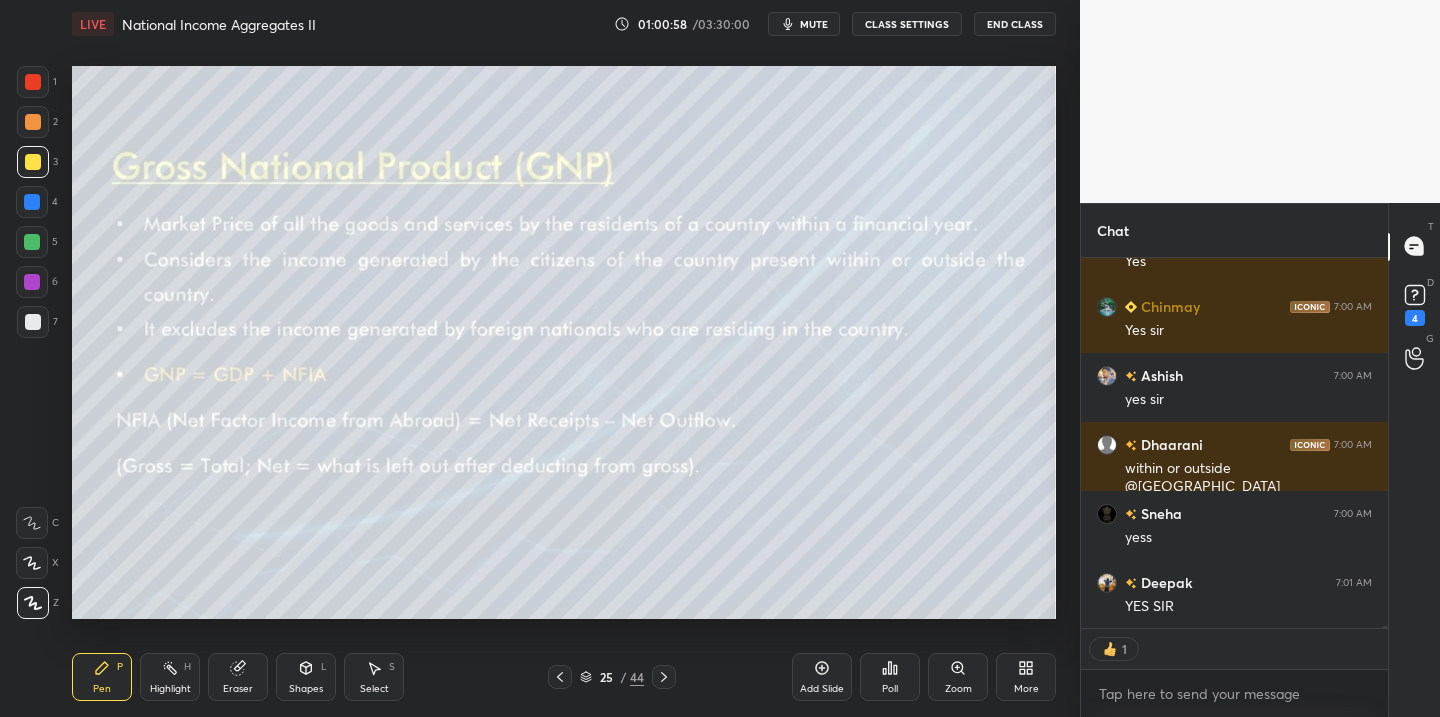 click 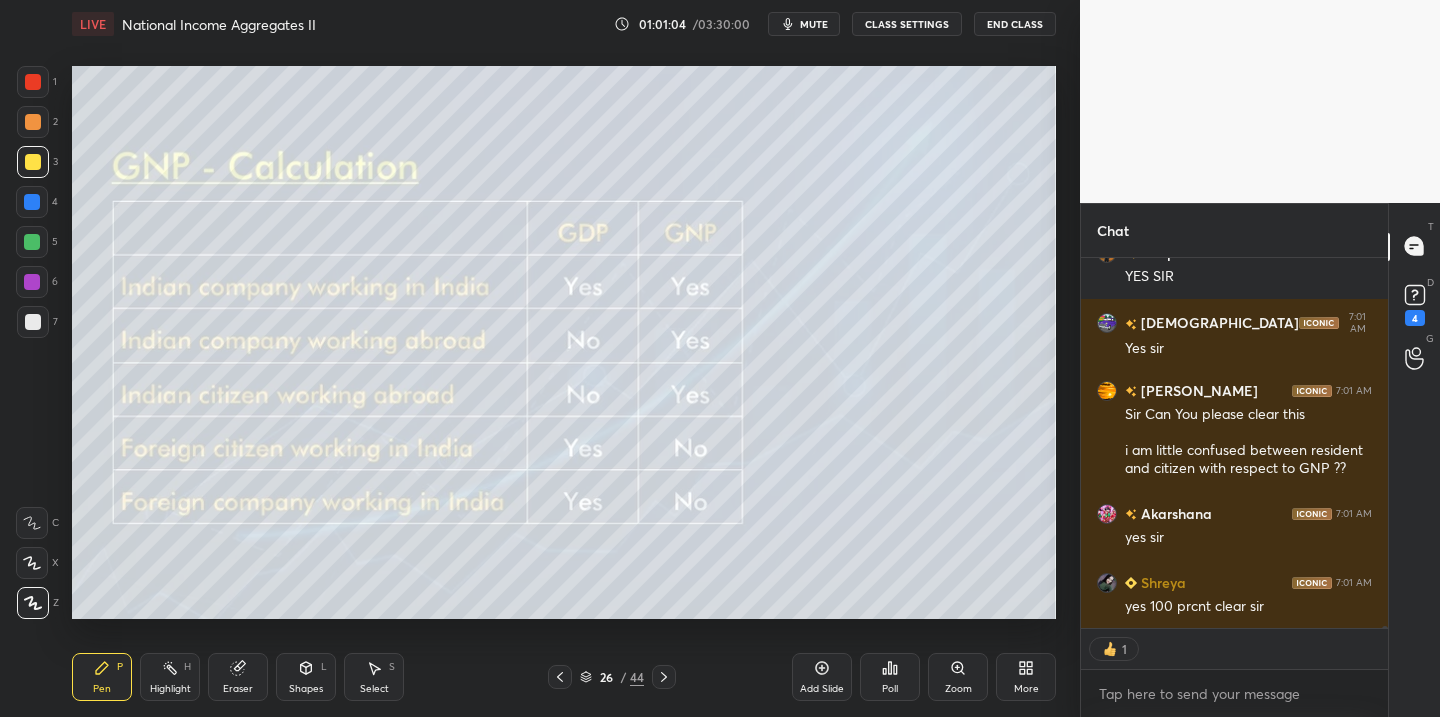 scroll, scrollTop: 71592, scrollLeft: 0, axis: vertical 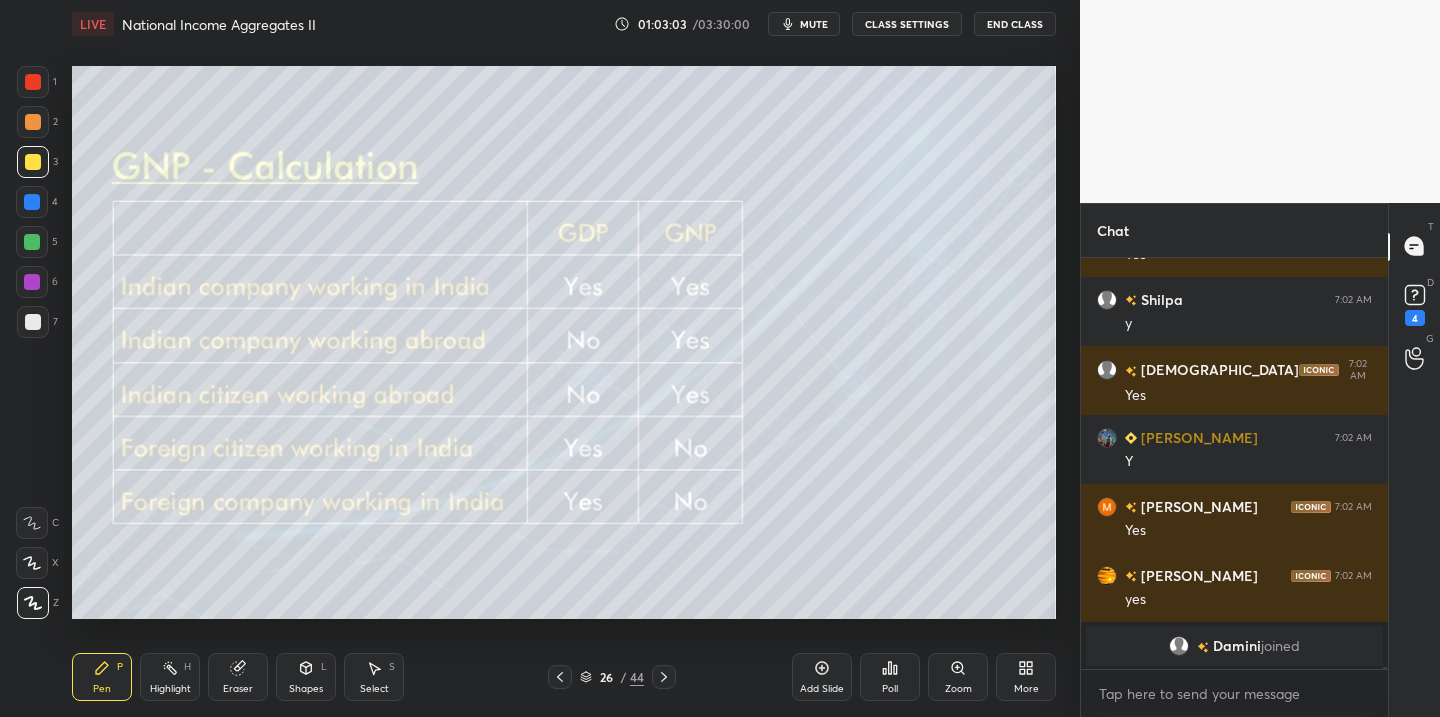 click on "1 2 3 4 5 6 7 C X Z C X Z E E Erase all   H H LIVE National Income Aggregates II 01:03:03 /  03:30:00 mute CLASS SETTINGS End Class Setting up your live class Poll for   secs No correct answer Start poll Back National Income Aggregates II • L4 of Comprehensive Course on Indian Economy [PERSON_NAME] Pen P Highlight H Eraser Shapes L Select S 26 / 44 Add Slide Poll Zoom More" at bounding box center (532, 358) 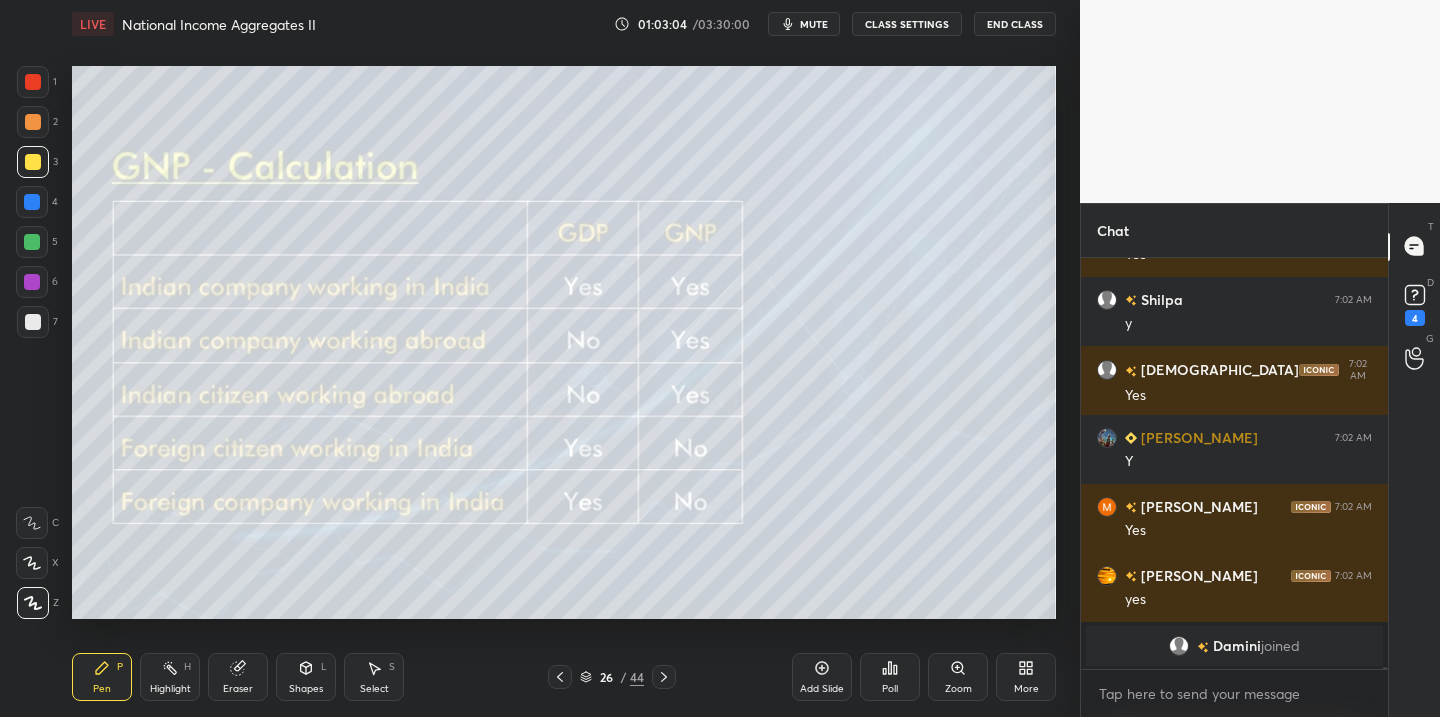 click on "Setting up your live class Poll for   secs No correct answer Start poll" at bounding box center [564, 342] 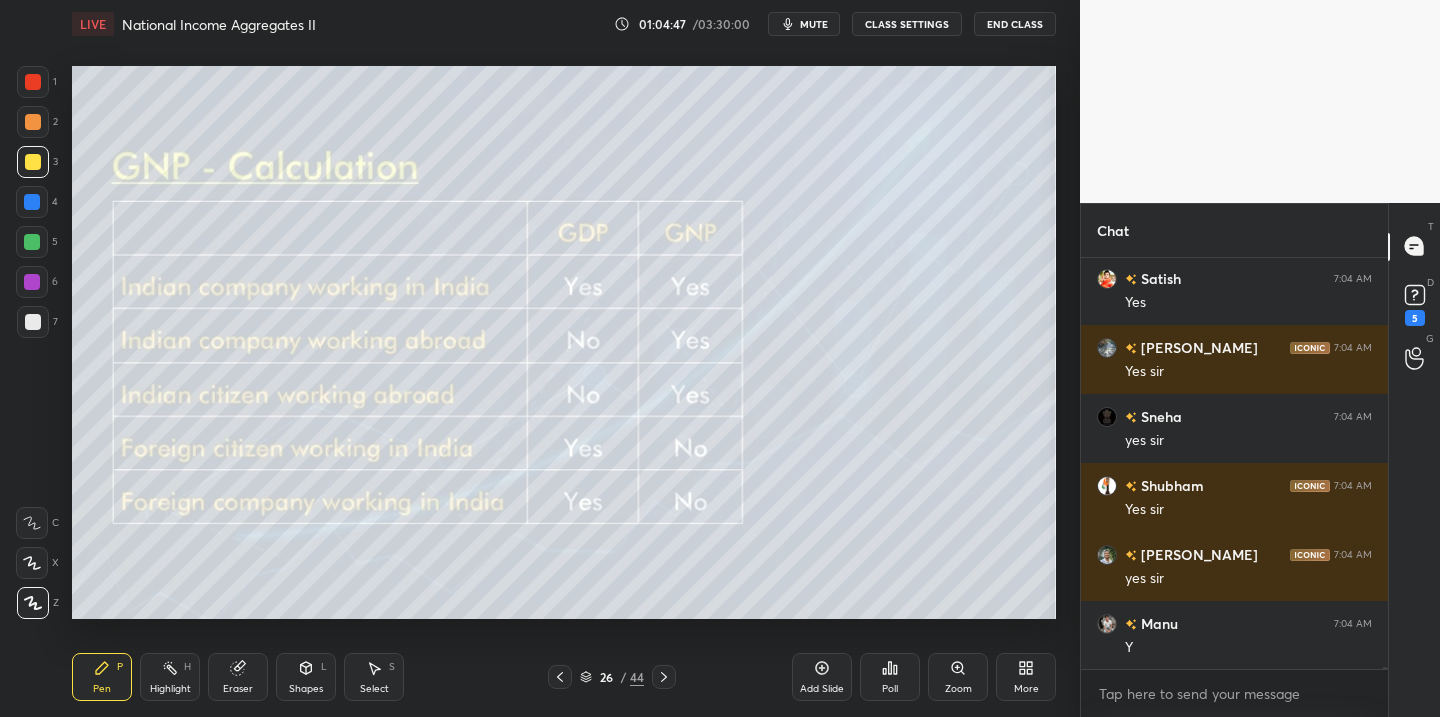 scroll, scrollTop: 78386, scrollLeft: 0, axis: vertical 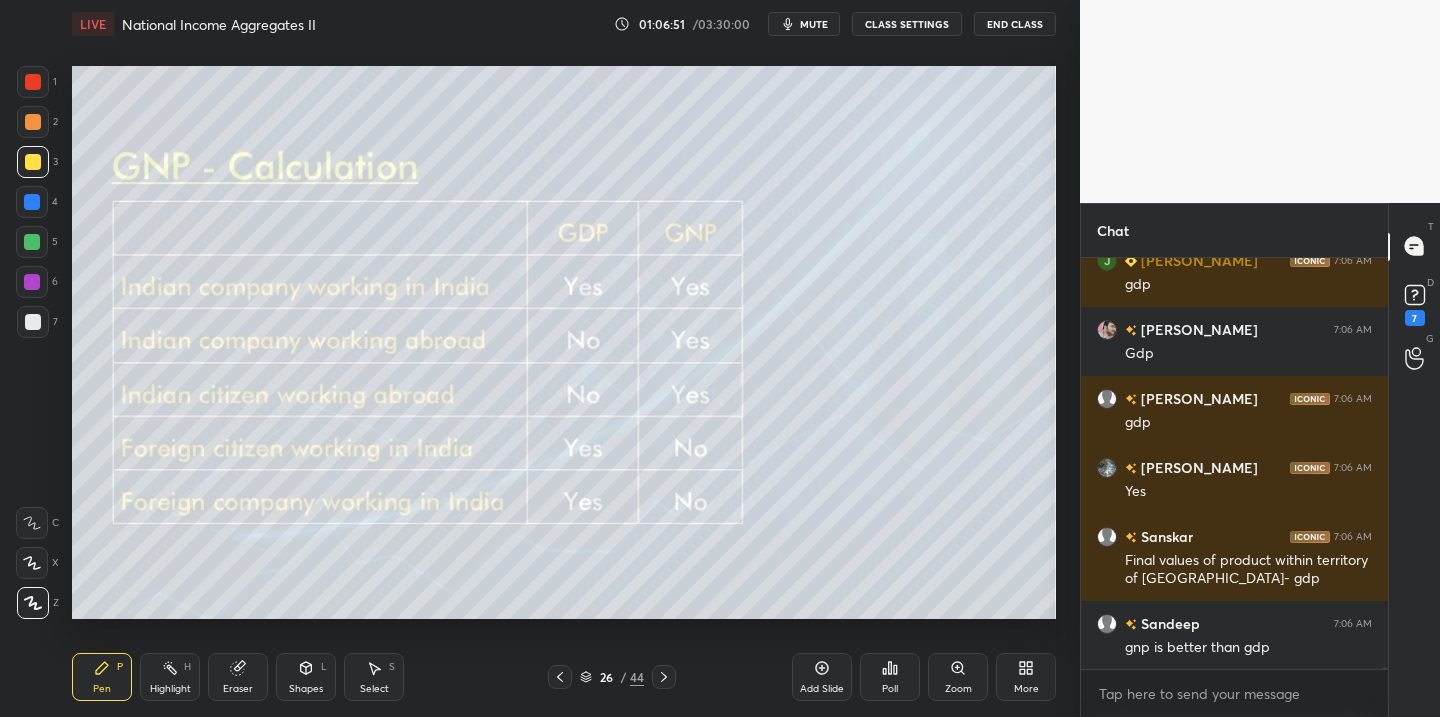 click 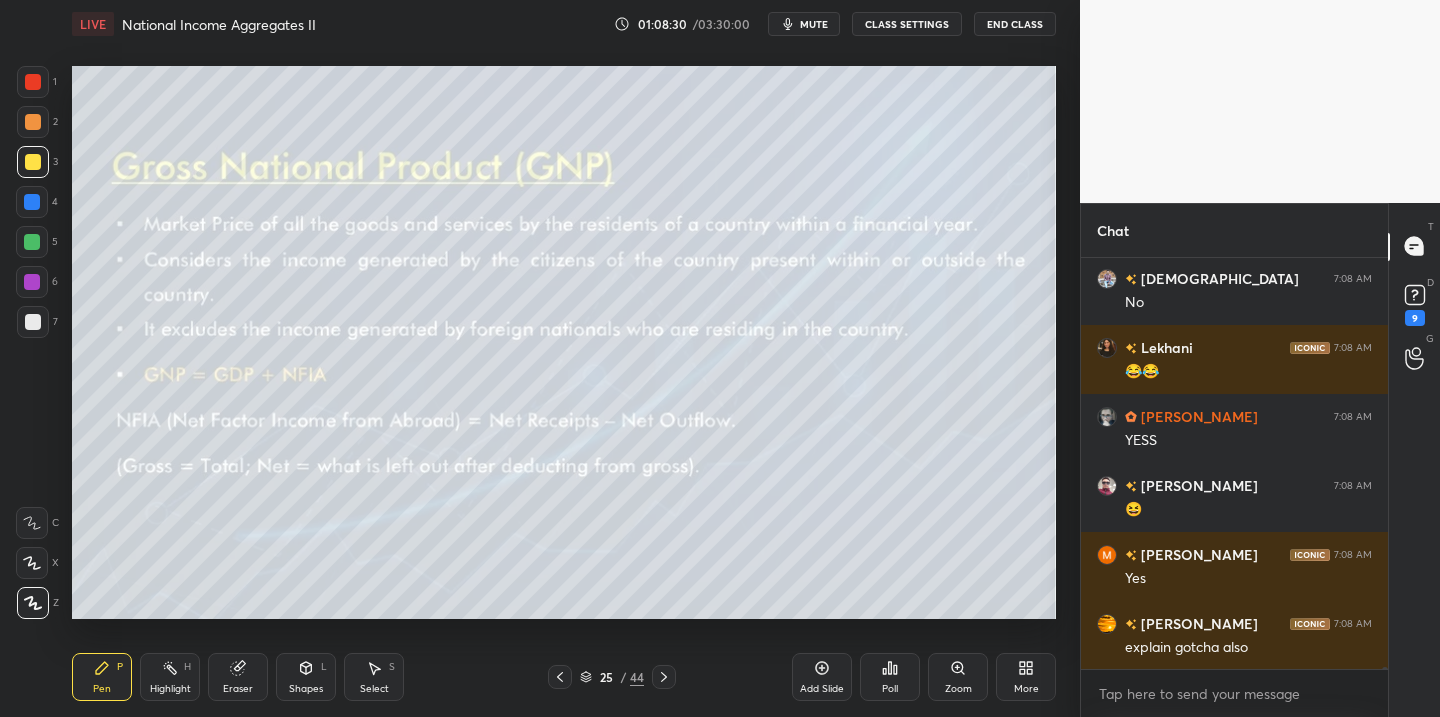 scroll, scrollTop: 84595, scrollLeft: 0, axis: vertical 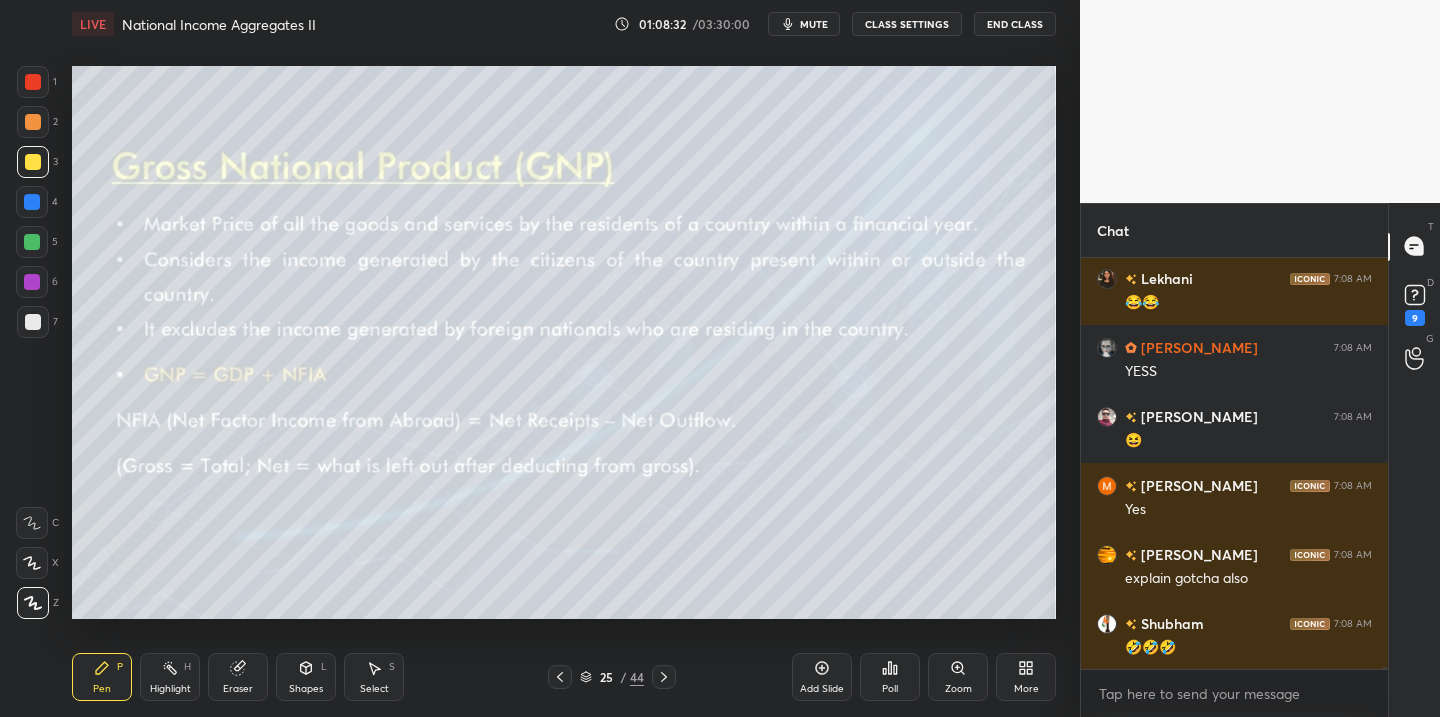 click 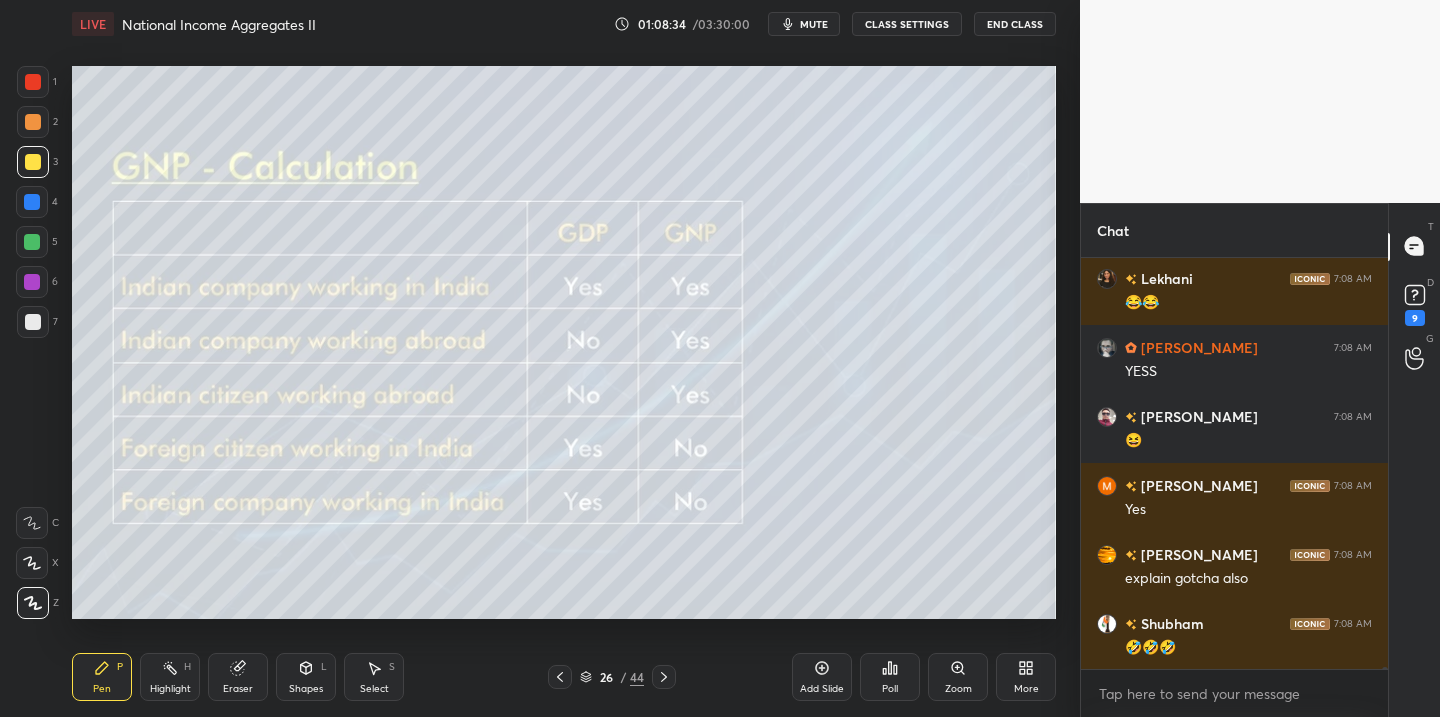 click 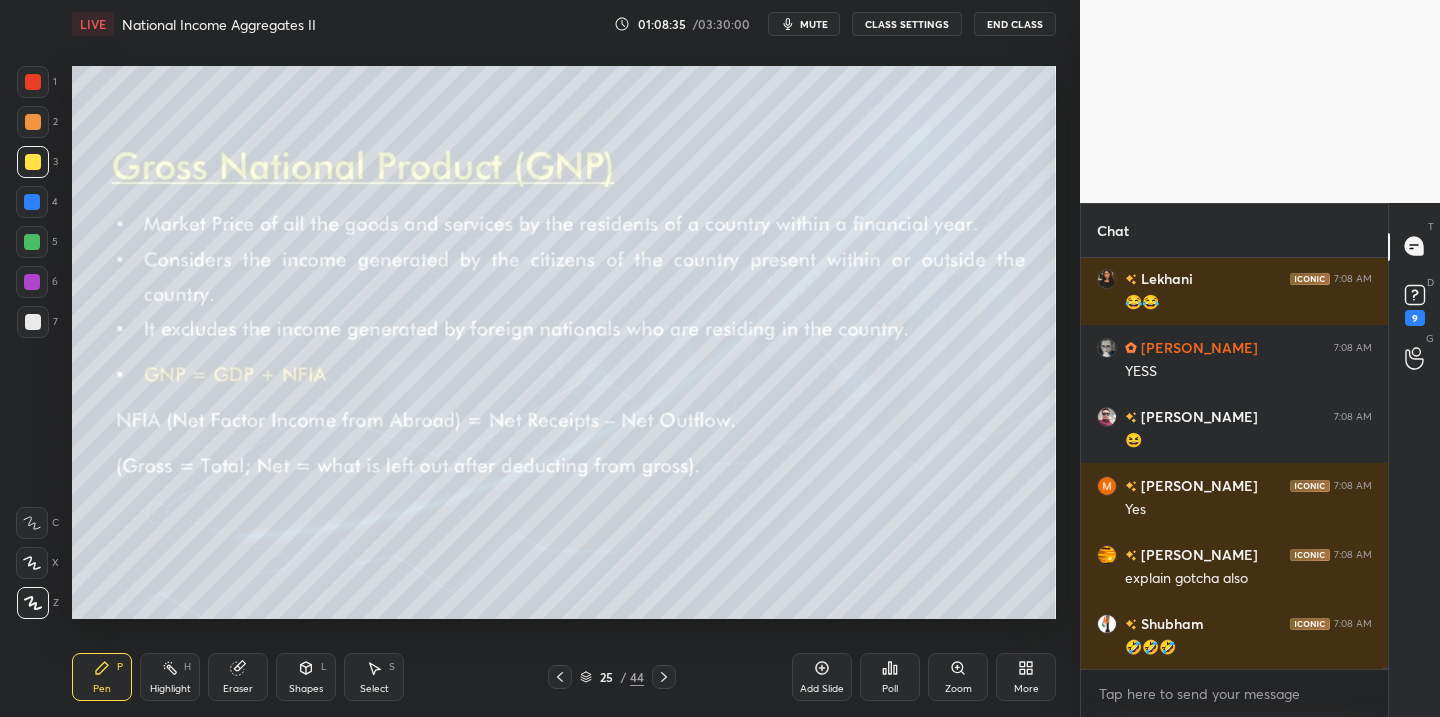 scroll, scrollTop: 84664, scrollLeft: 0, axis: vertical 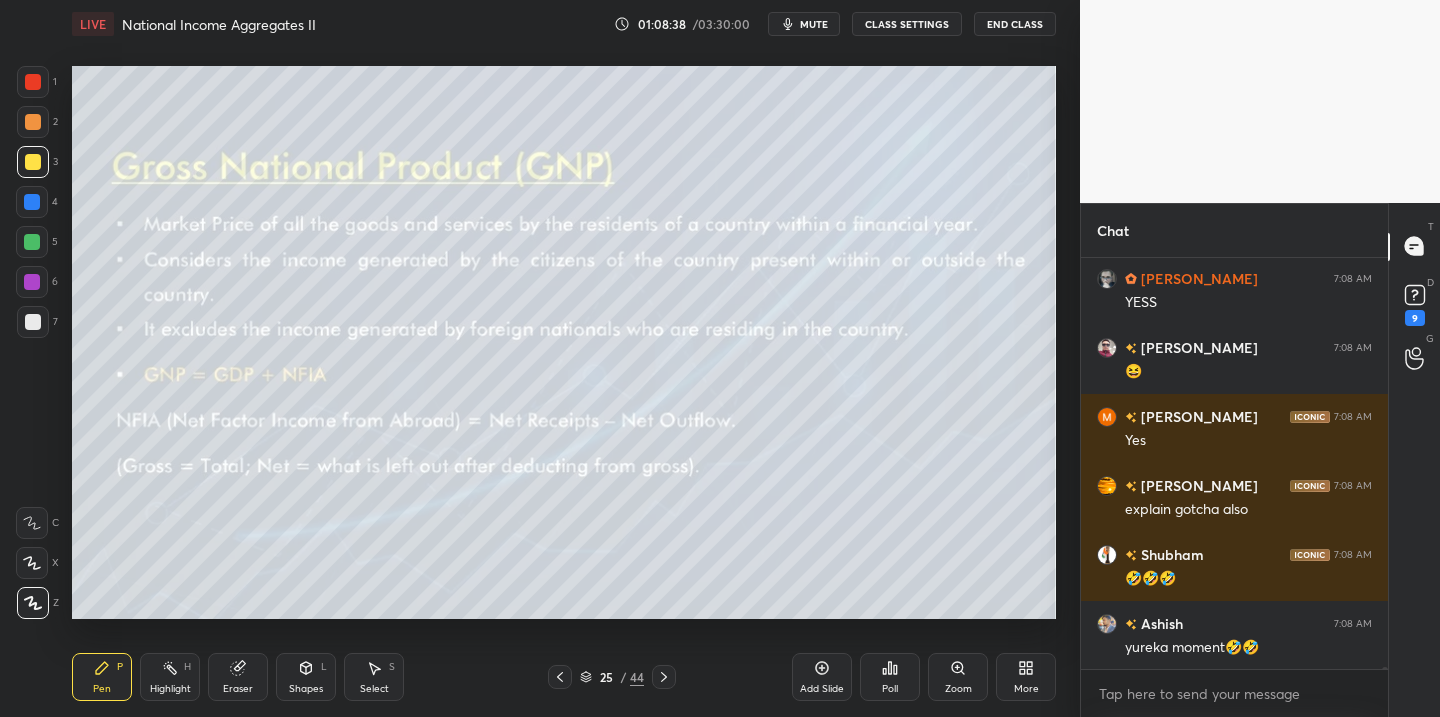click 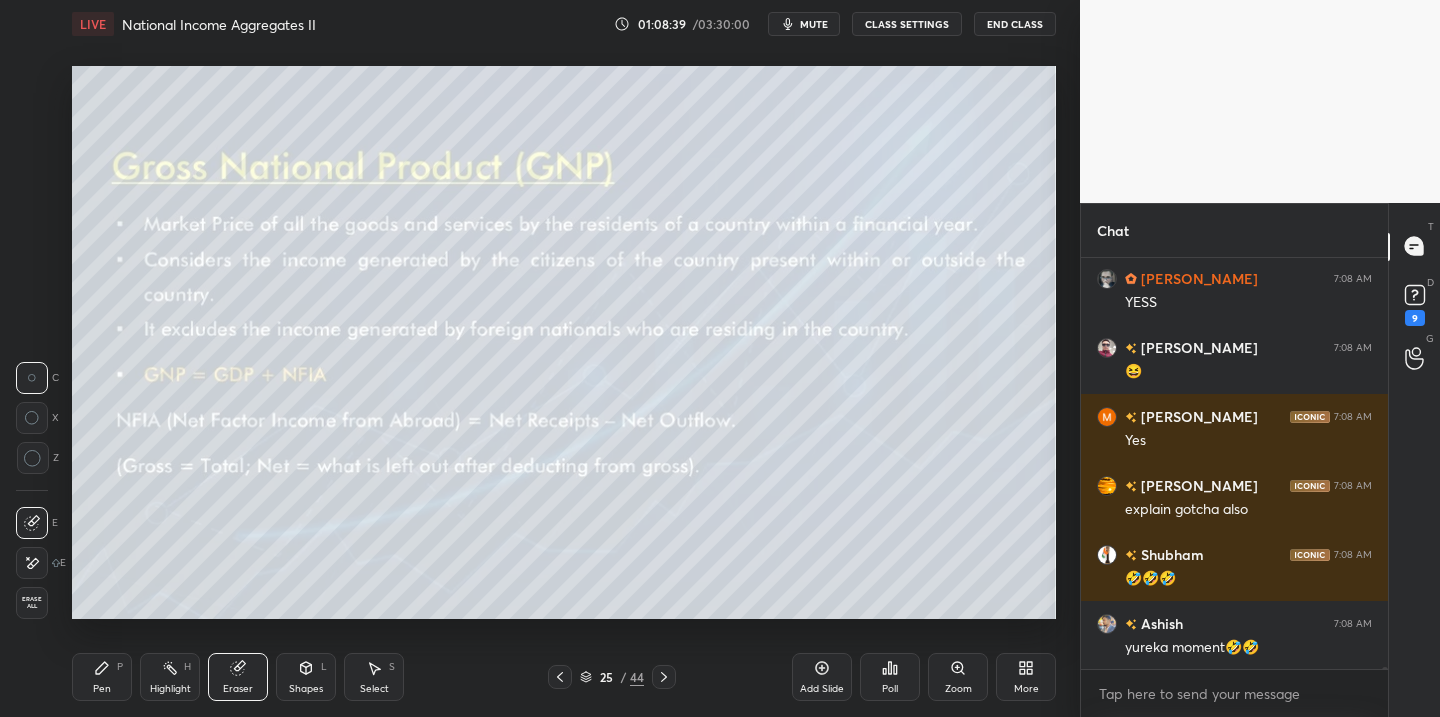 drag, startPoint x: 30, startPoint y: 561, endPoint x: 46, endPoint y: 497, distance: 65.96969 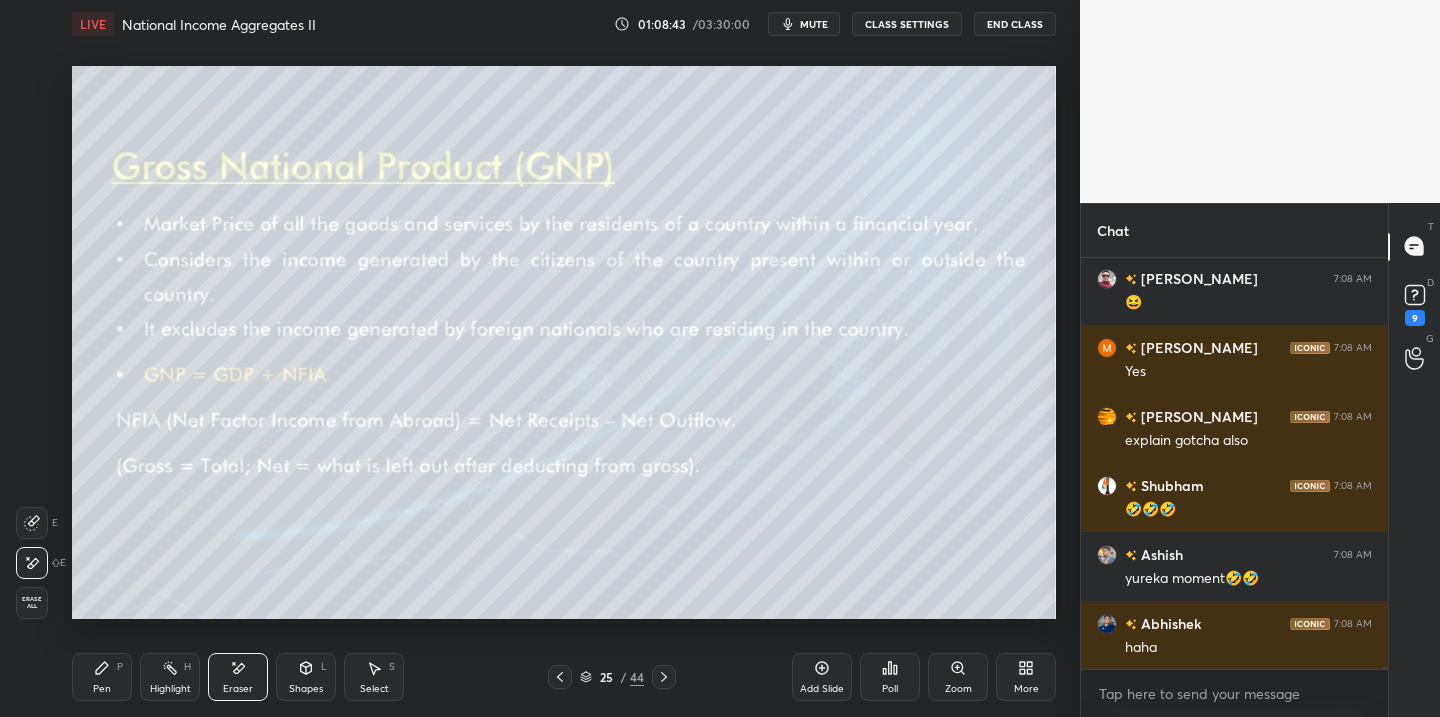 scroll, scrollTop: 84802, scrollLeft: 0, axis: vertical 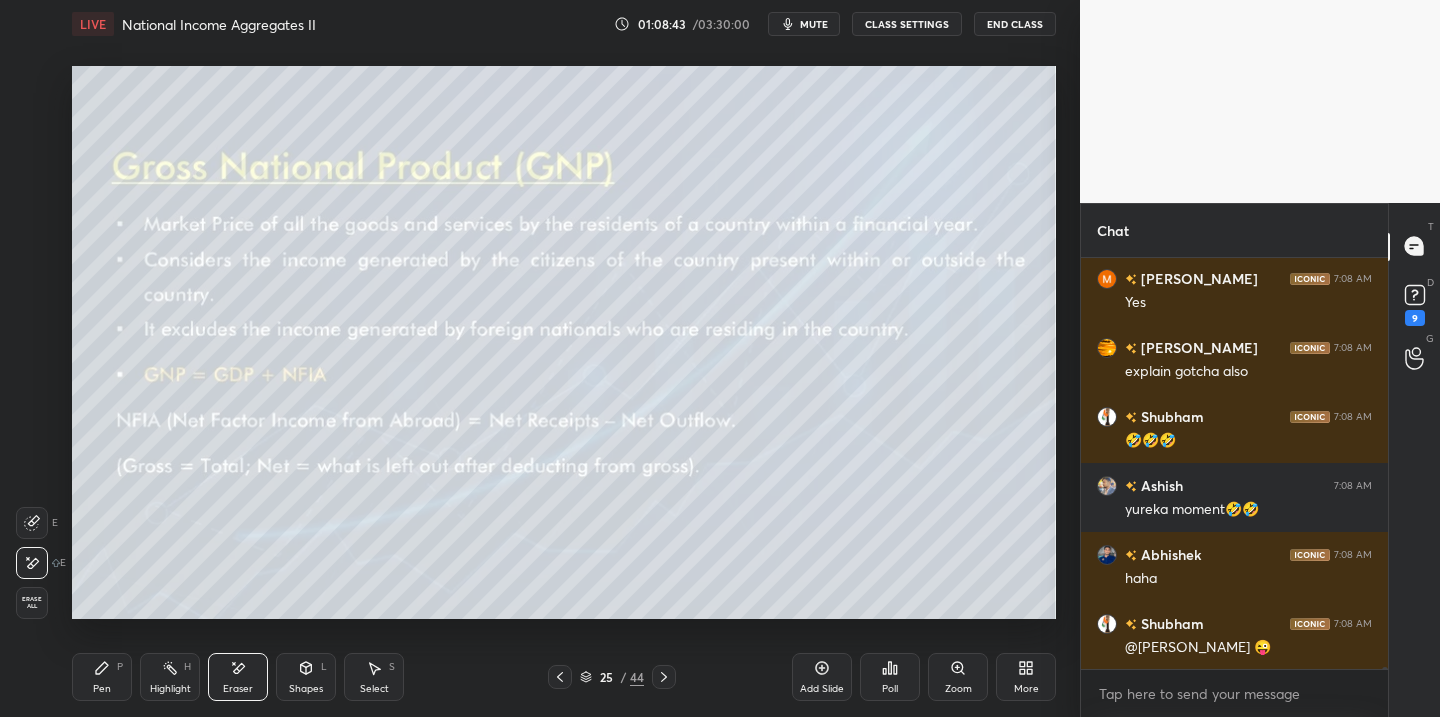 click 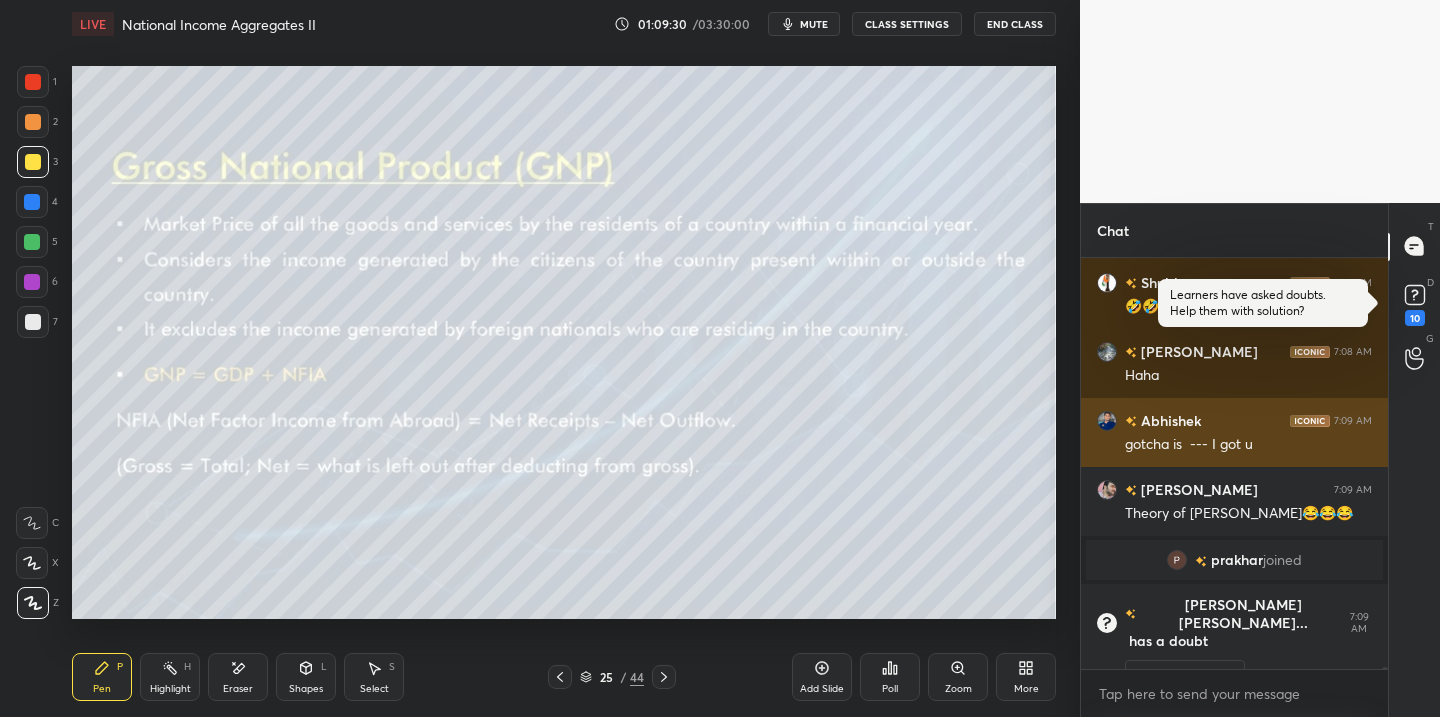 scroll, scrollTop: 84464, scrollLeft: 0, axis: vertical 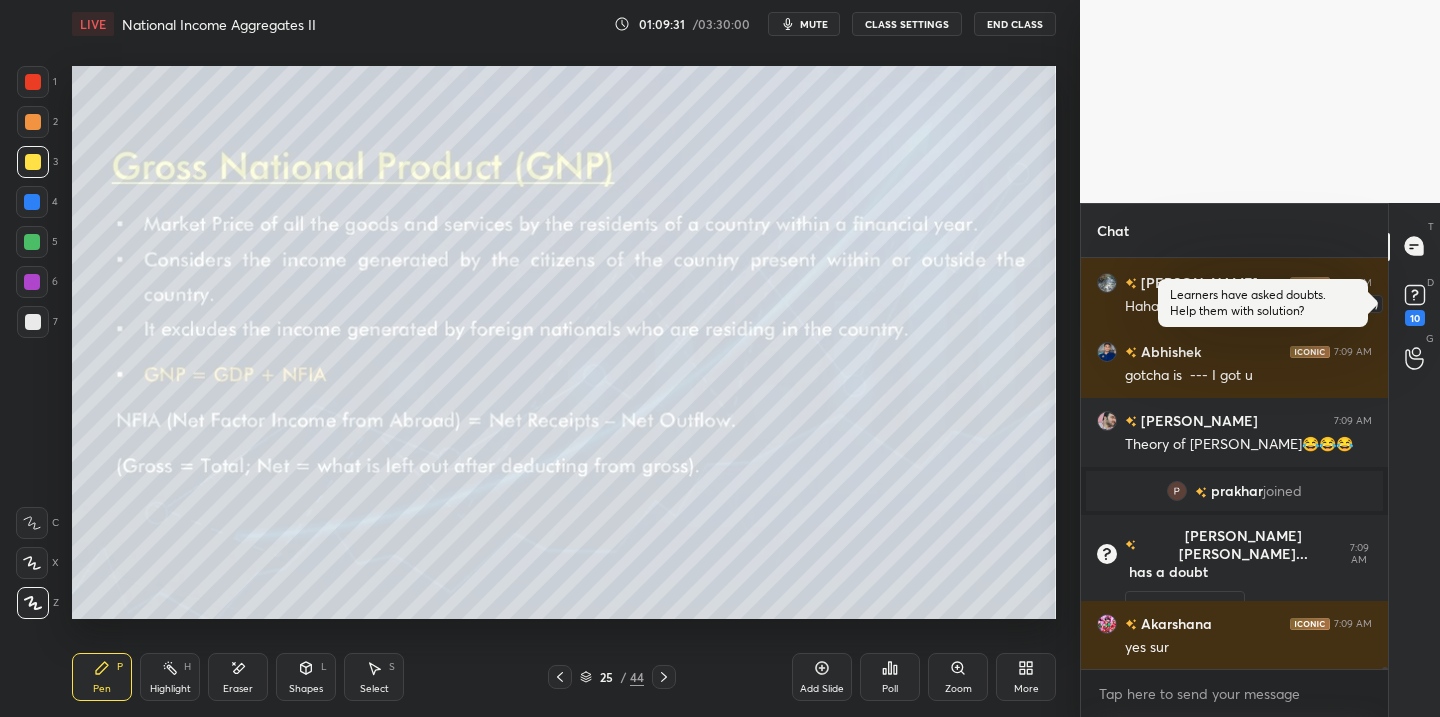click 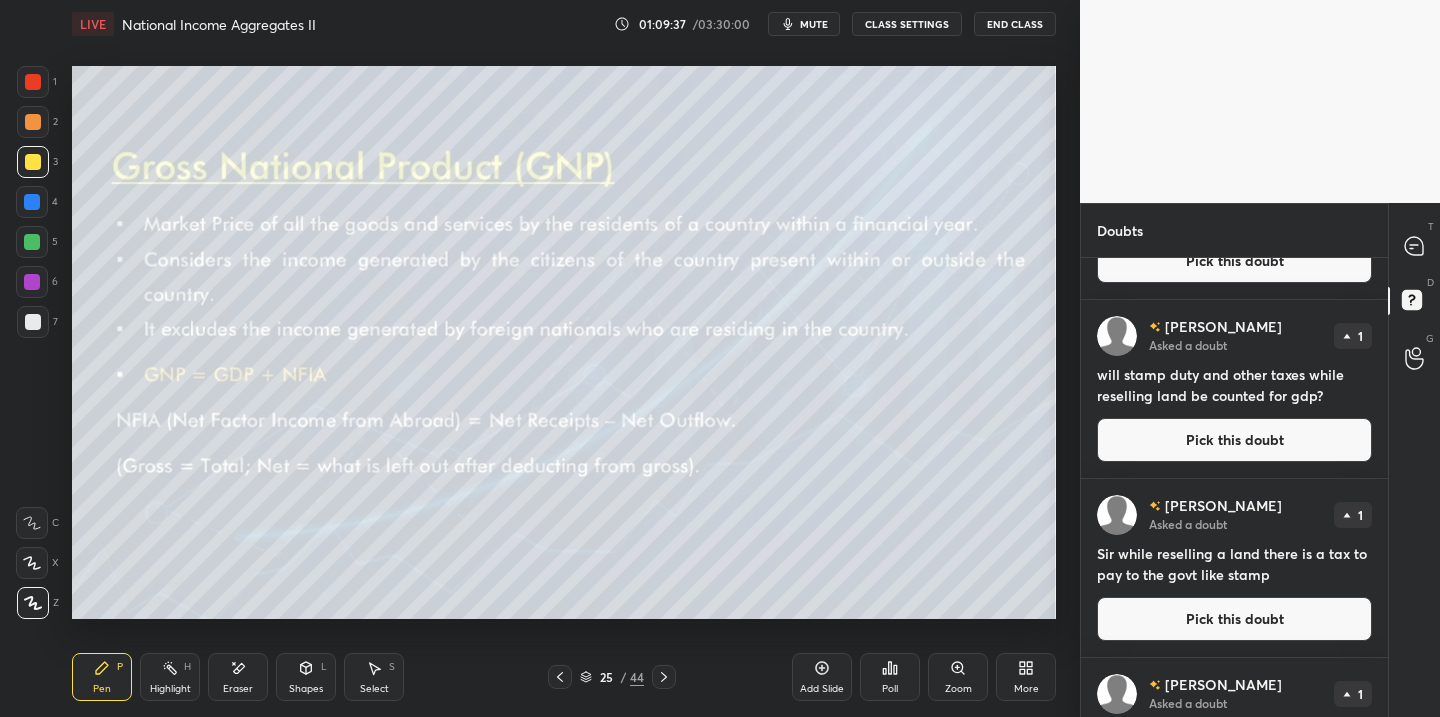 scroll, scrollTop: 1572, scrollLeft: 0, axis: vertical 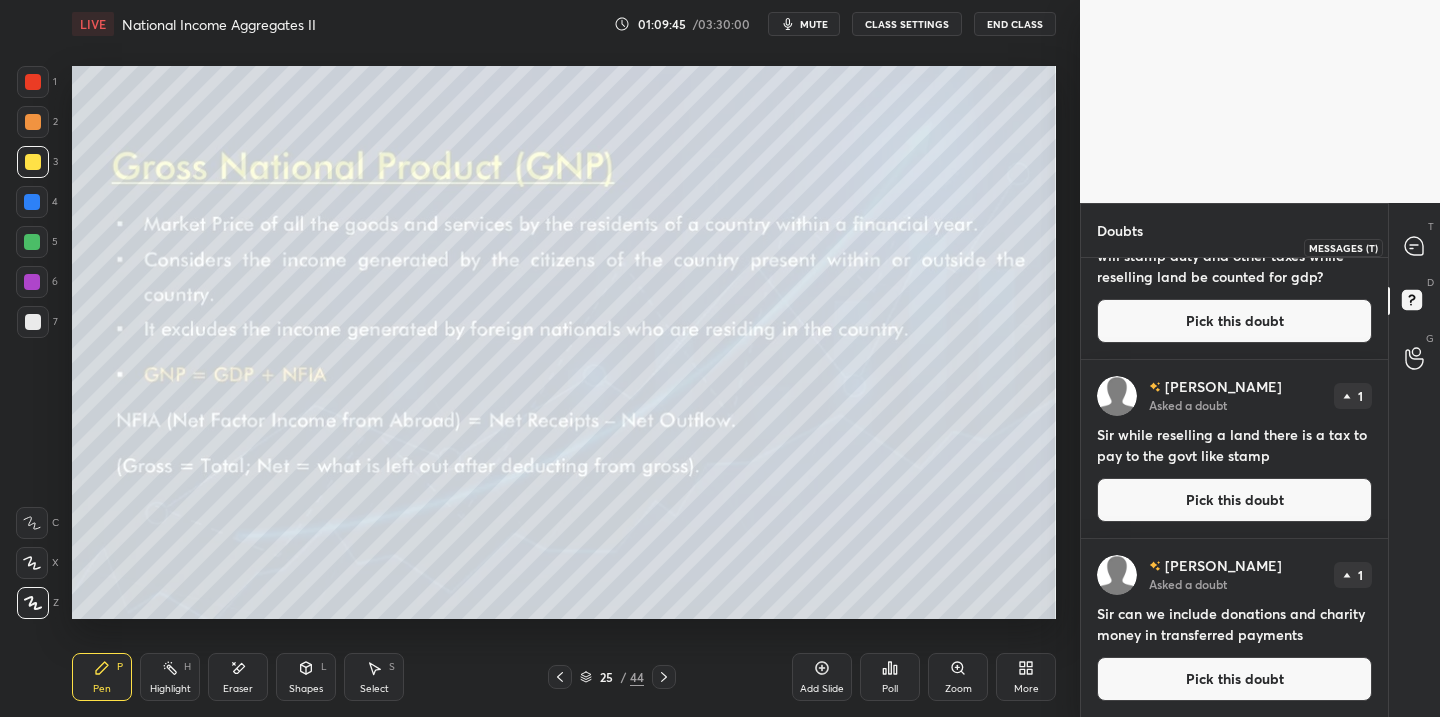 drag, startPoint x: 1418, startPoint y: 250, endPoint x: 1394, endPoint y: 256, distance: 24.738634 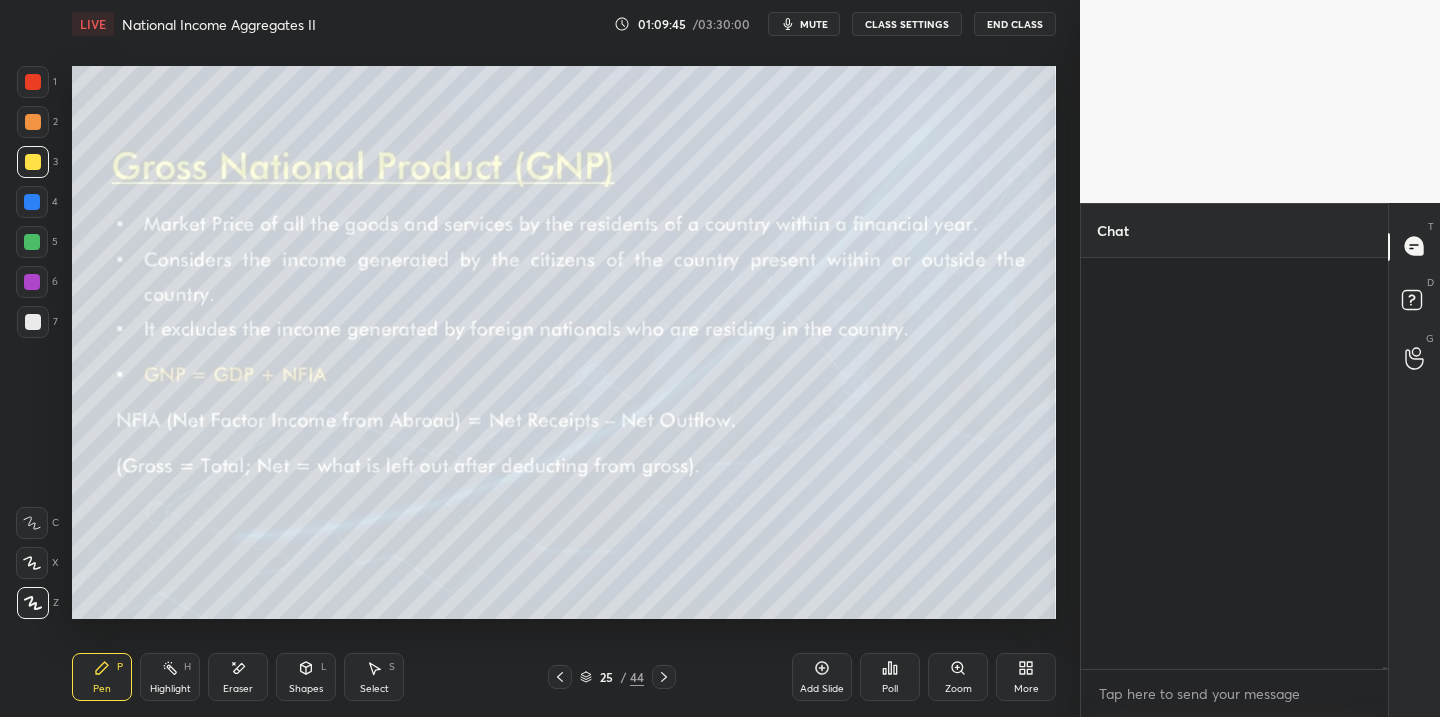 scroll, scrollTop: 84884, scrollLeft: 0, axis: vertical 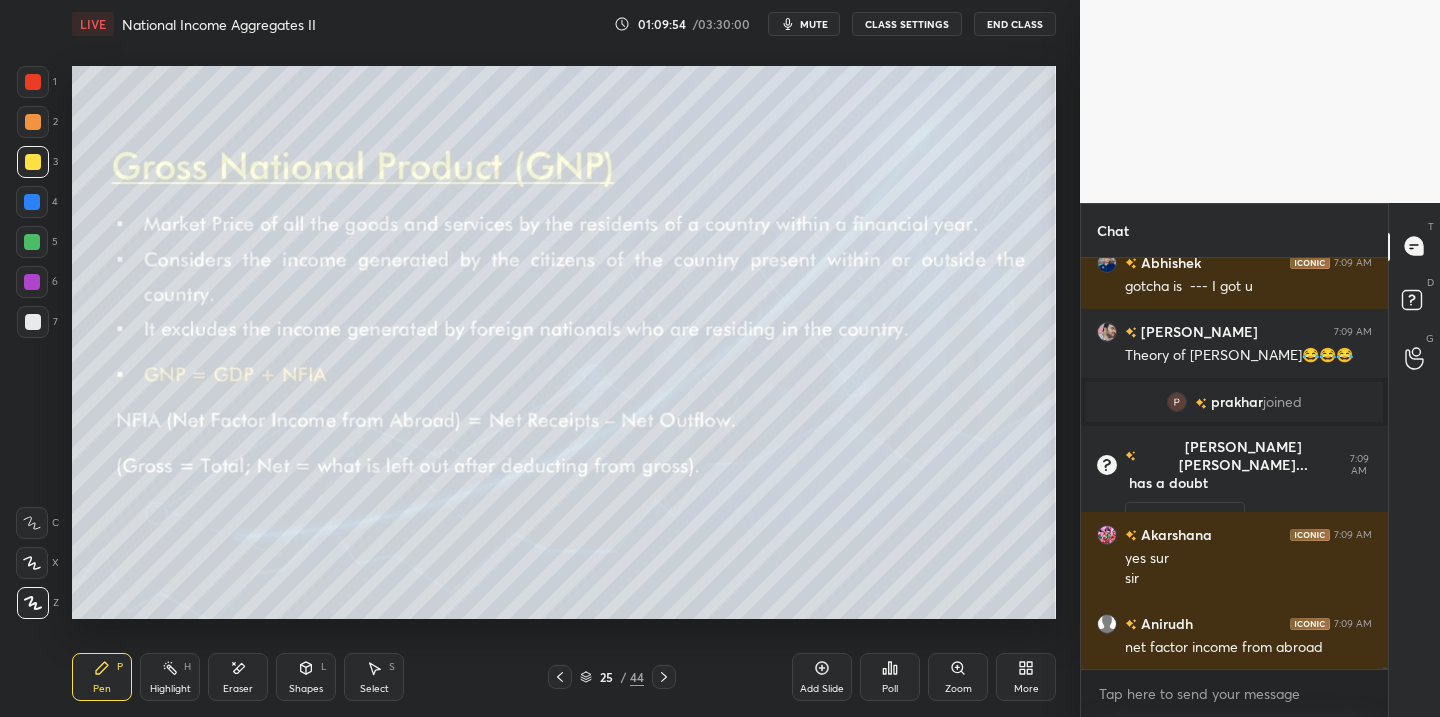 drag, startPoint x: 822, startPoint y: 678, endPoint x: 797, endPoint y: 654, distance: 34.655445 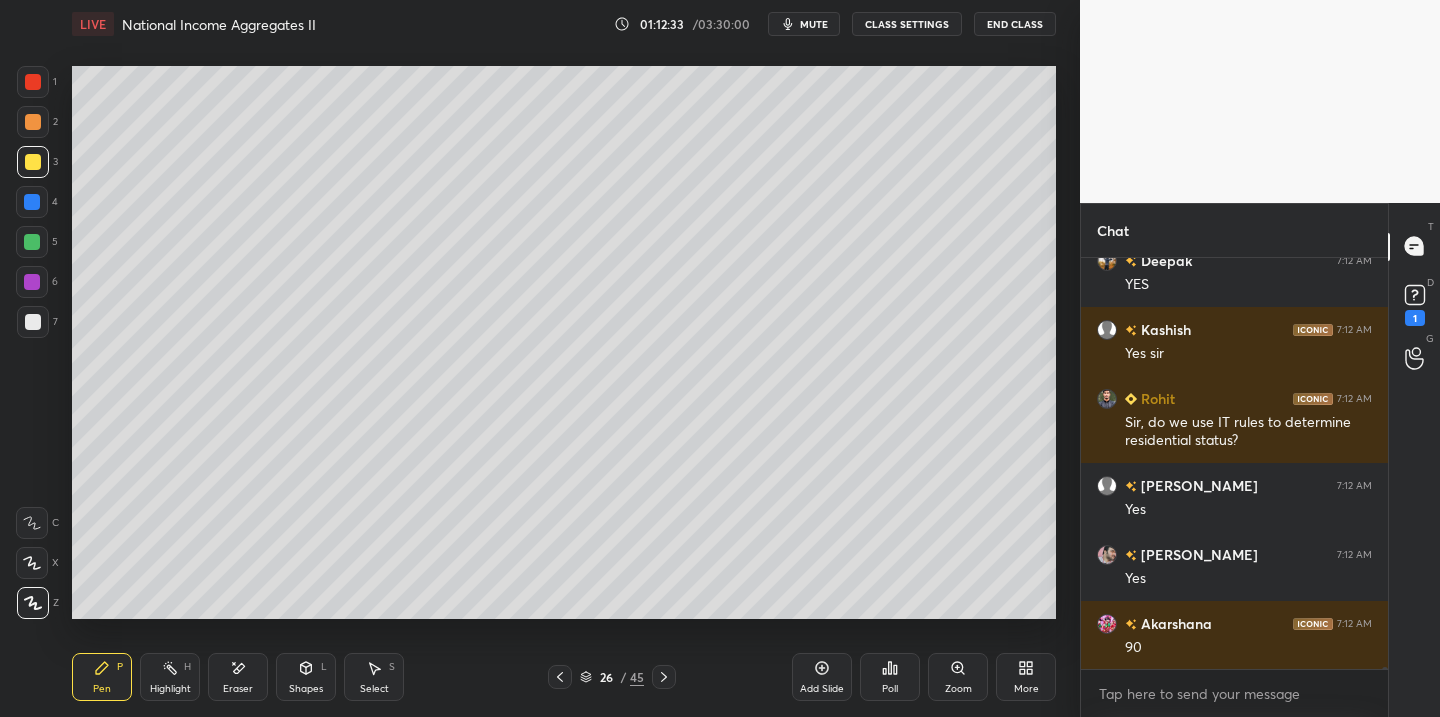 scroll, scrollTop: 87889, scrollLeft: 0, axis: vertical 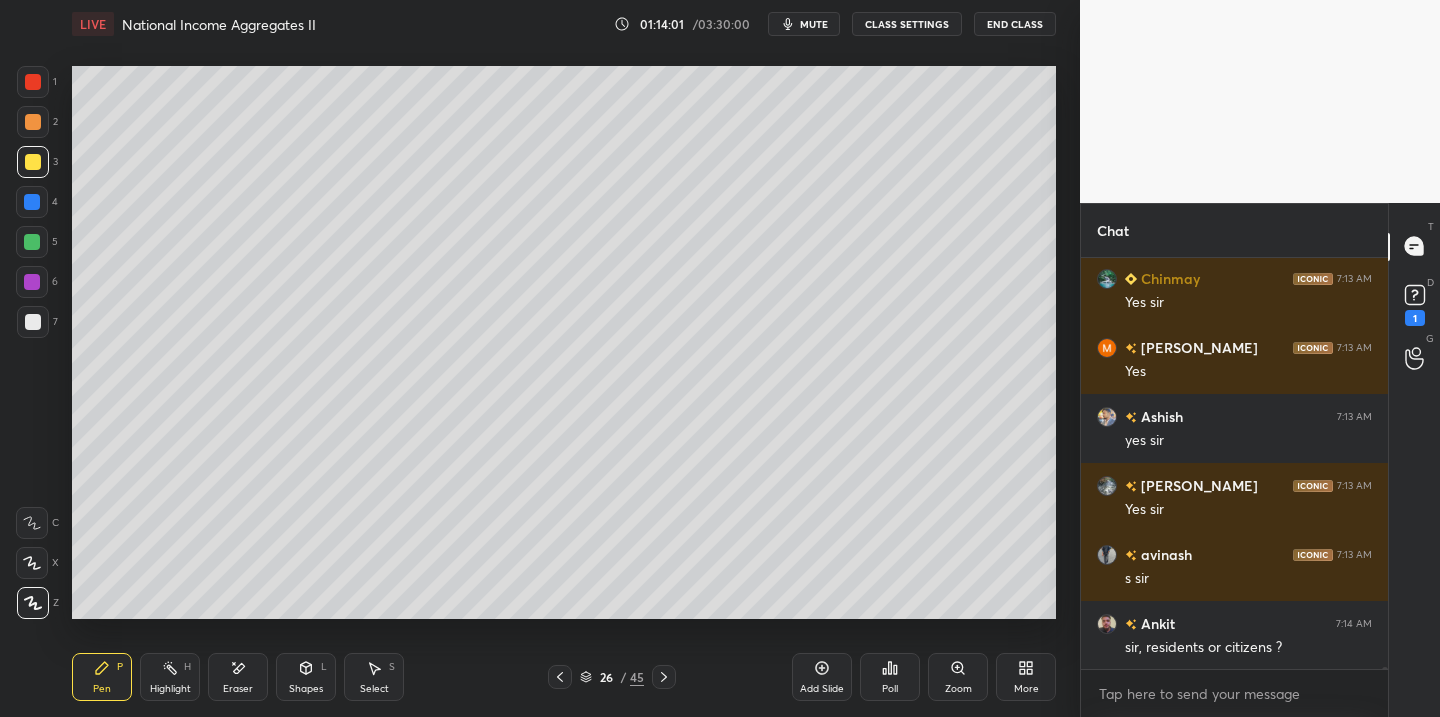 click 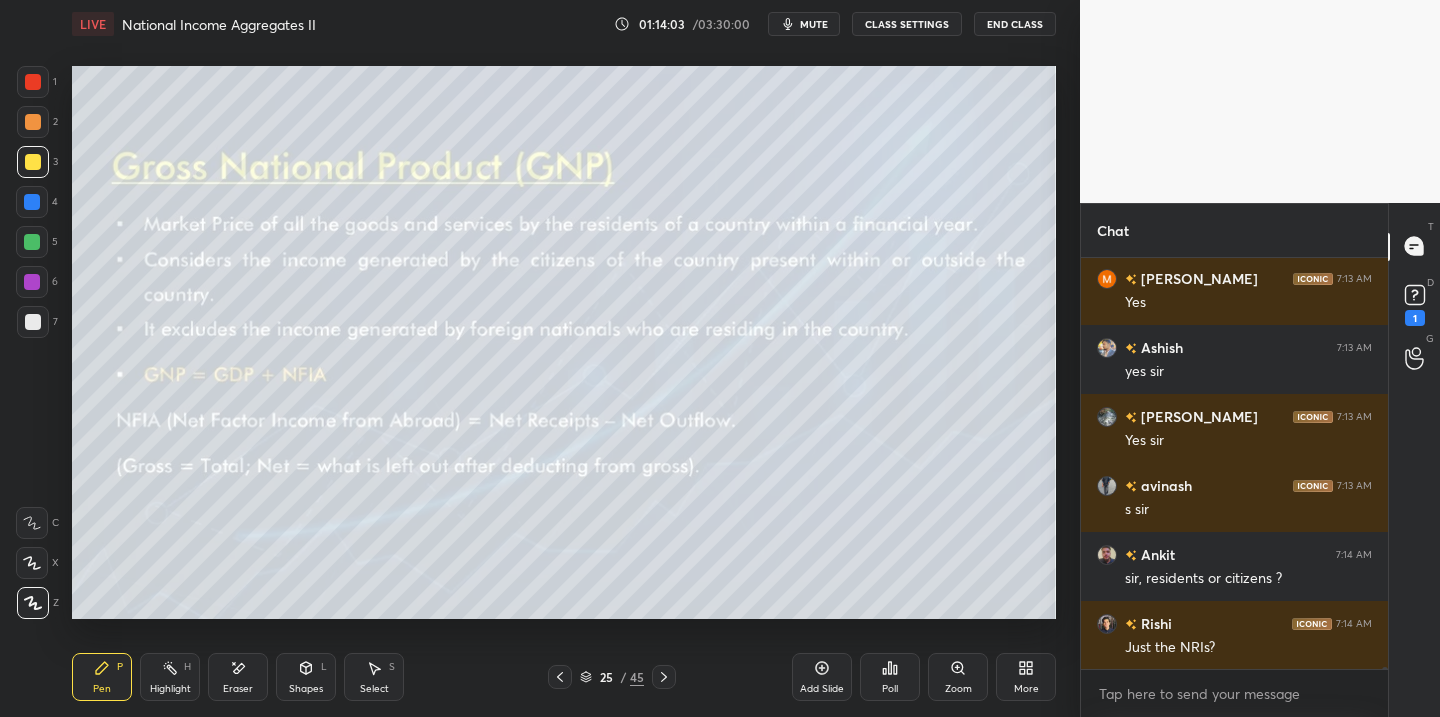 scroll, scrollTop: 90718, scrollLeft: 0, axis: vertical 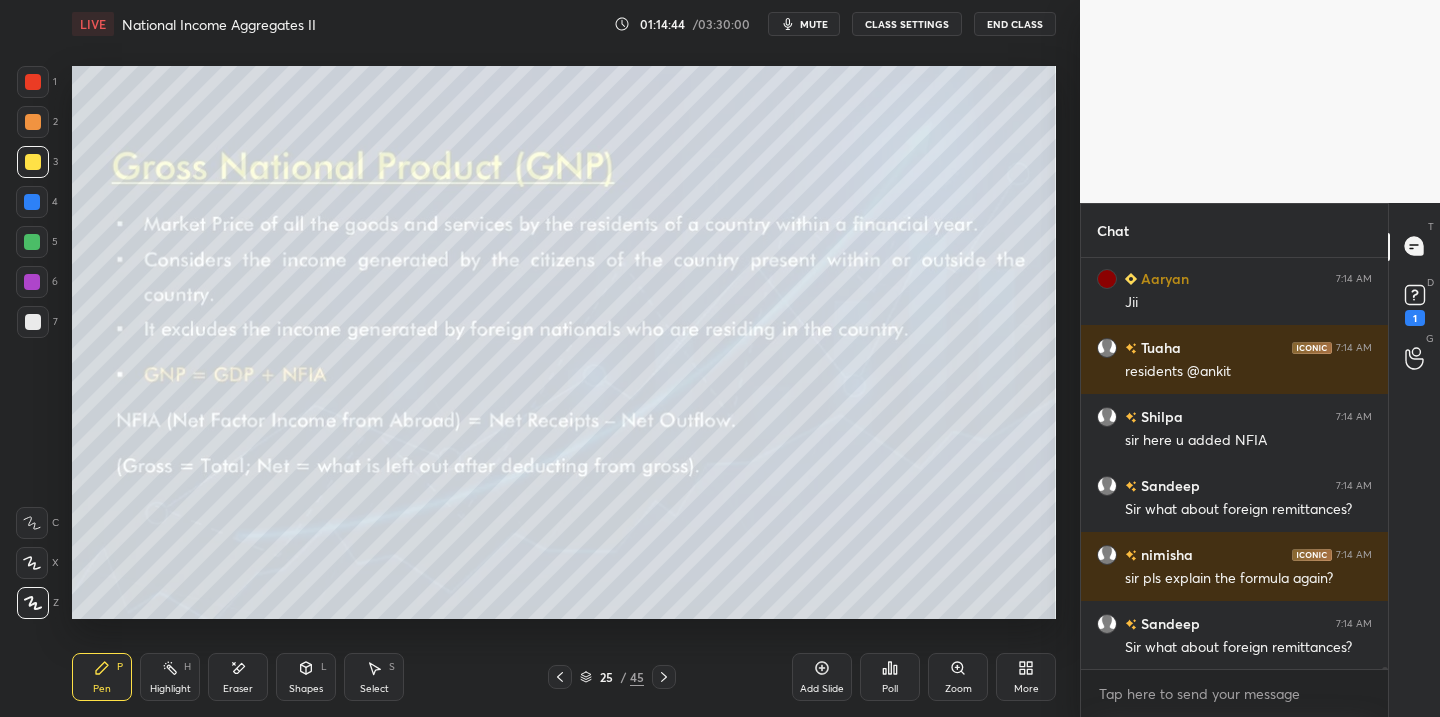 click 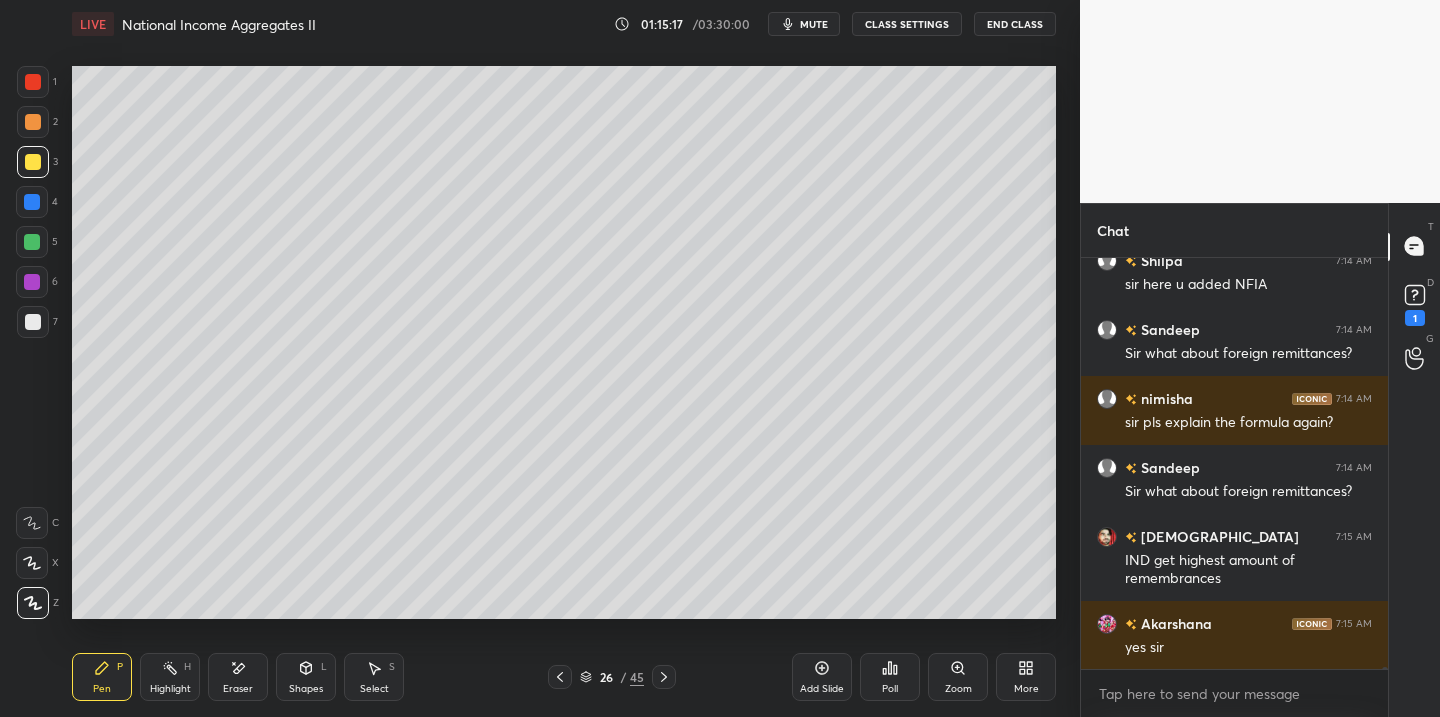 scroll, scrollTop: 92026, scrollLeft: 0, axis: vertical 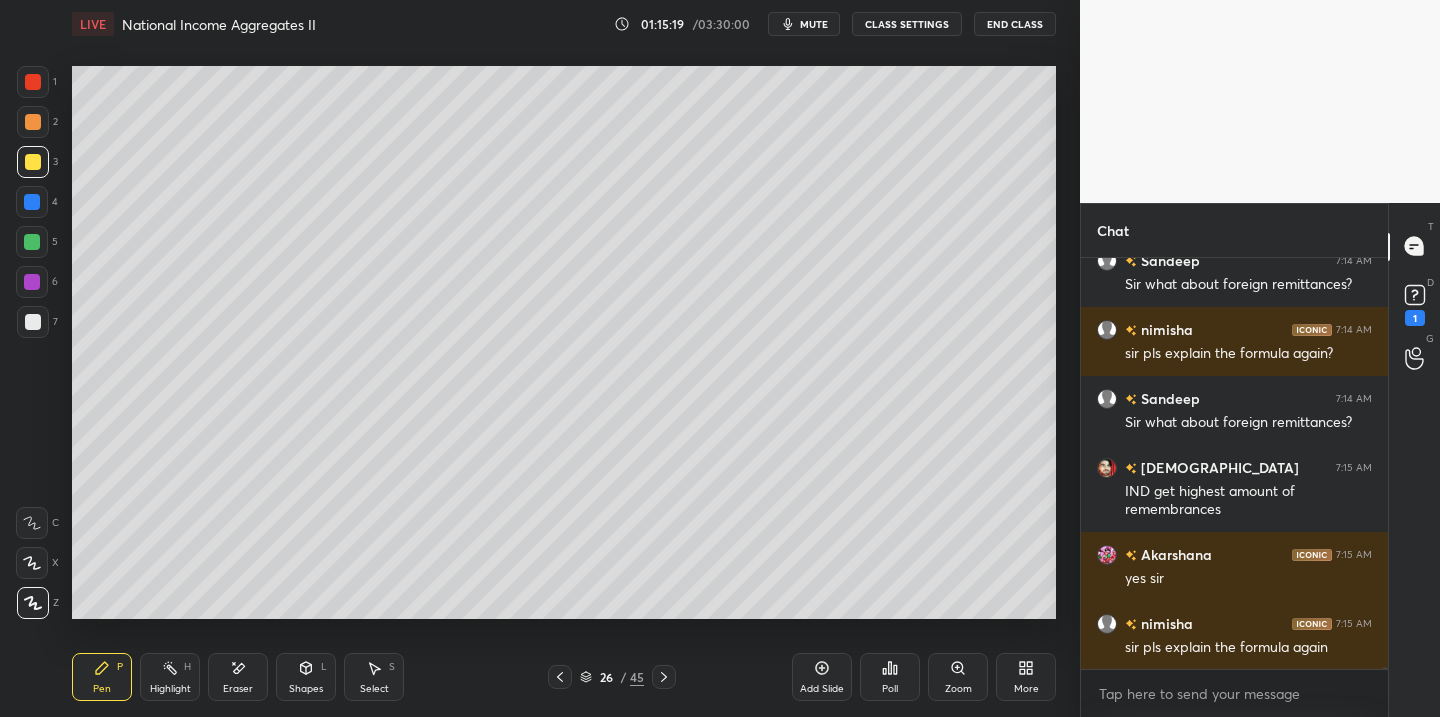 click 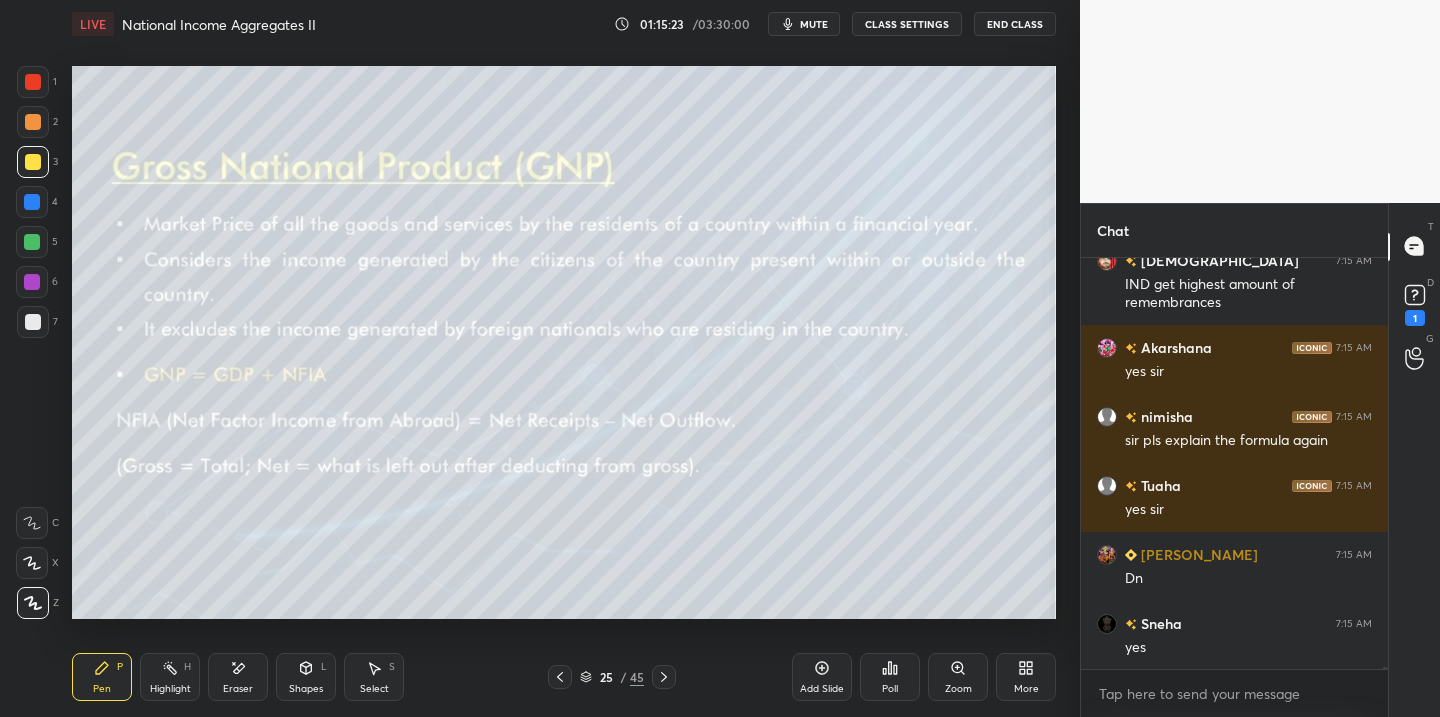 scroll, scrollTop: 92302, scrollLeft: 0, axis: vertical 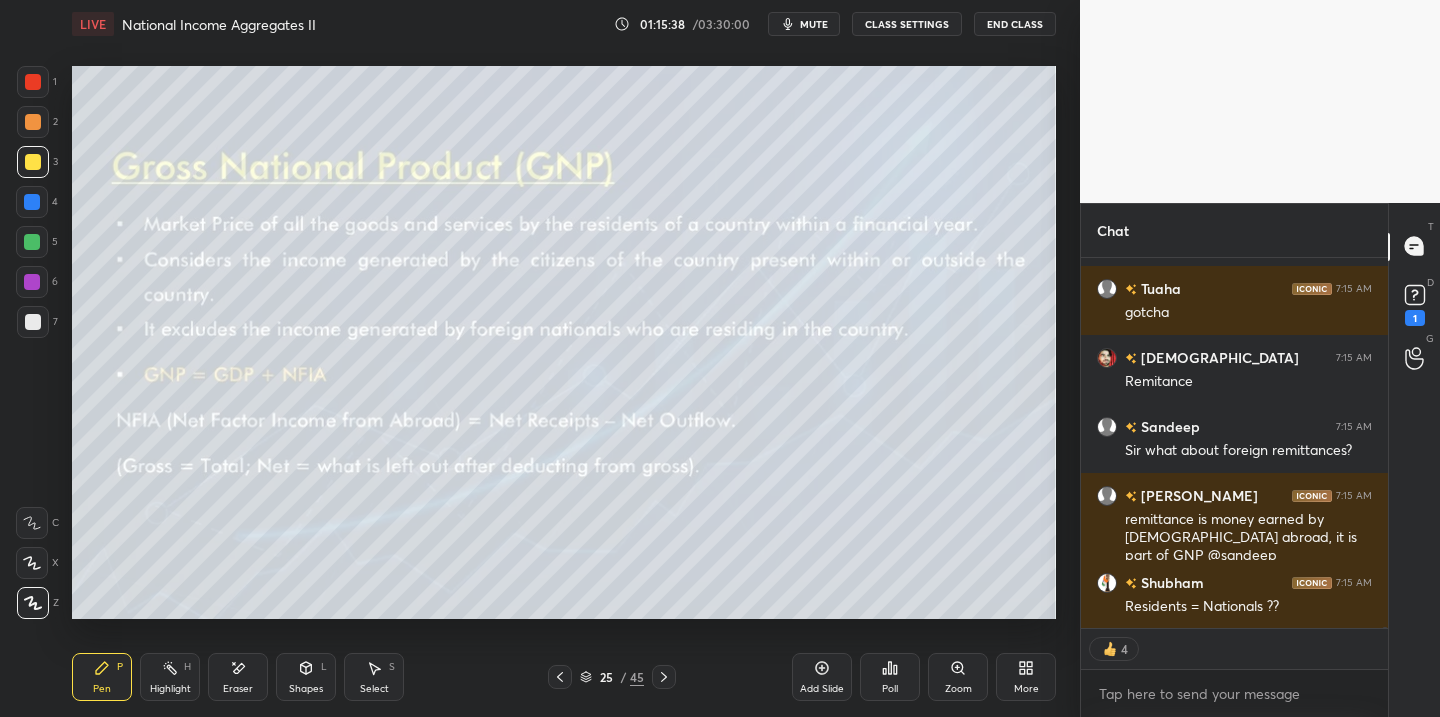 click 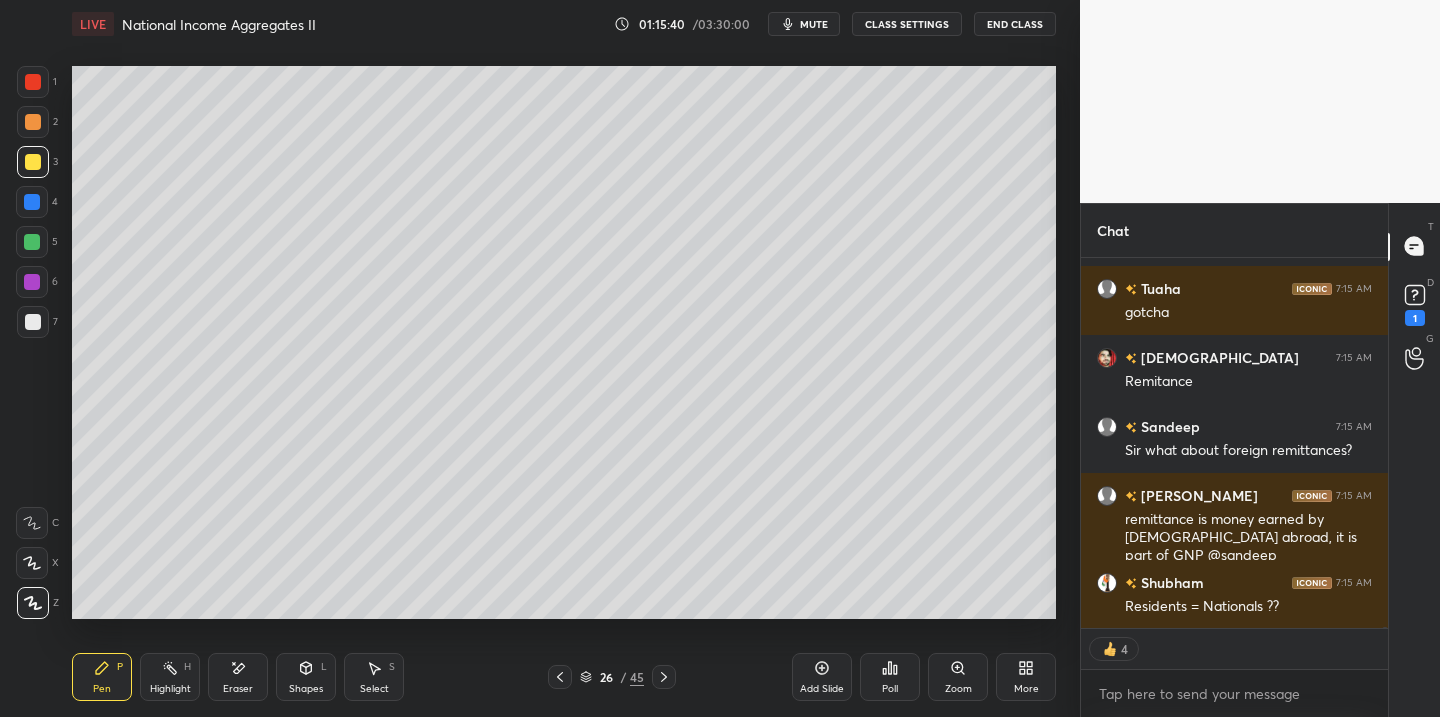 scroll, scrollTop: 6, scrollLeft: 7, axis: both 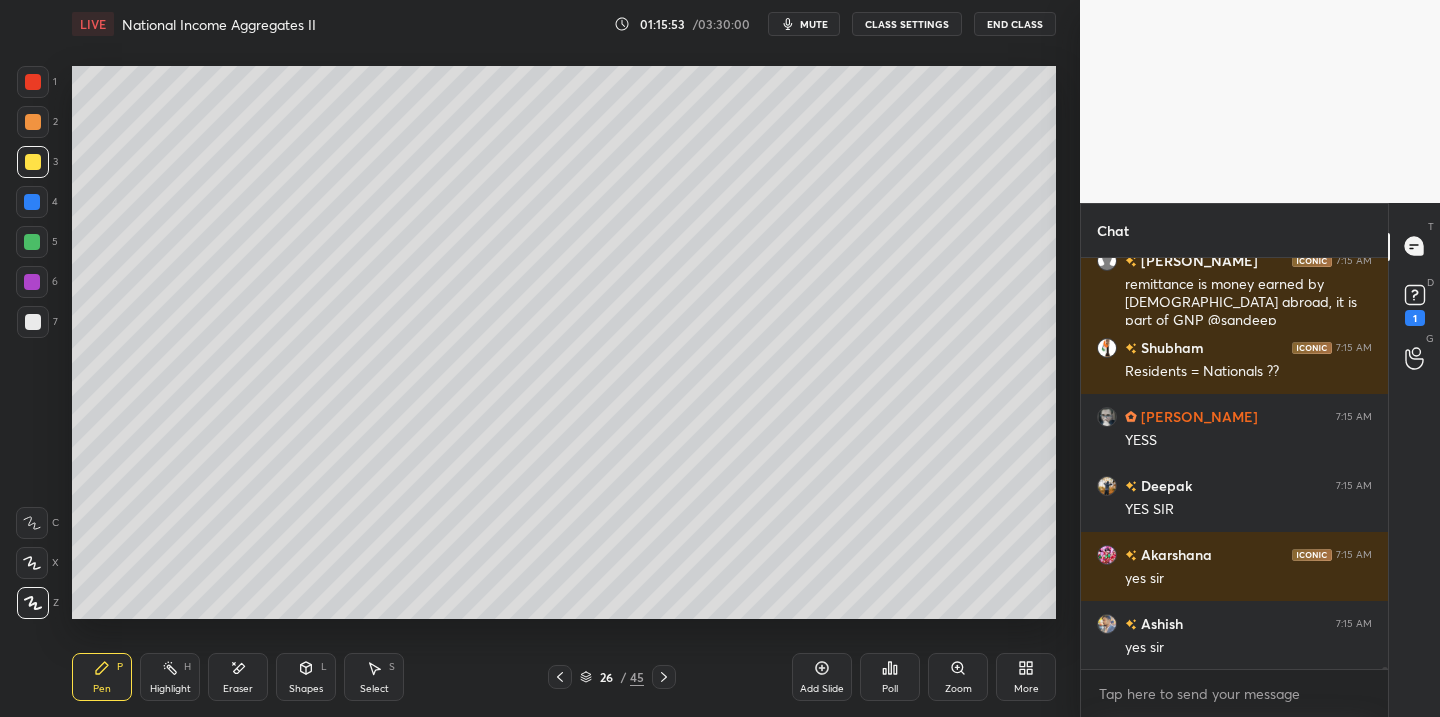 click at bounding box center (664, 677) 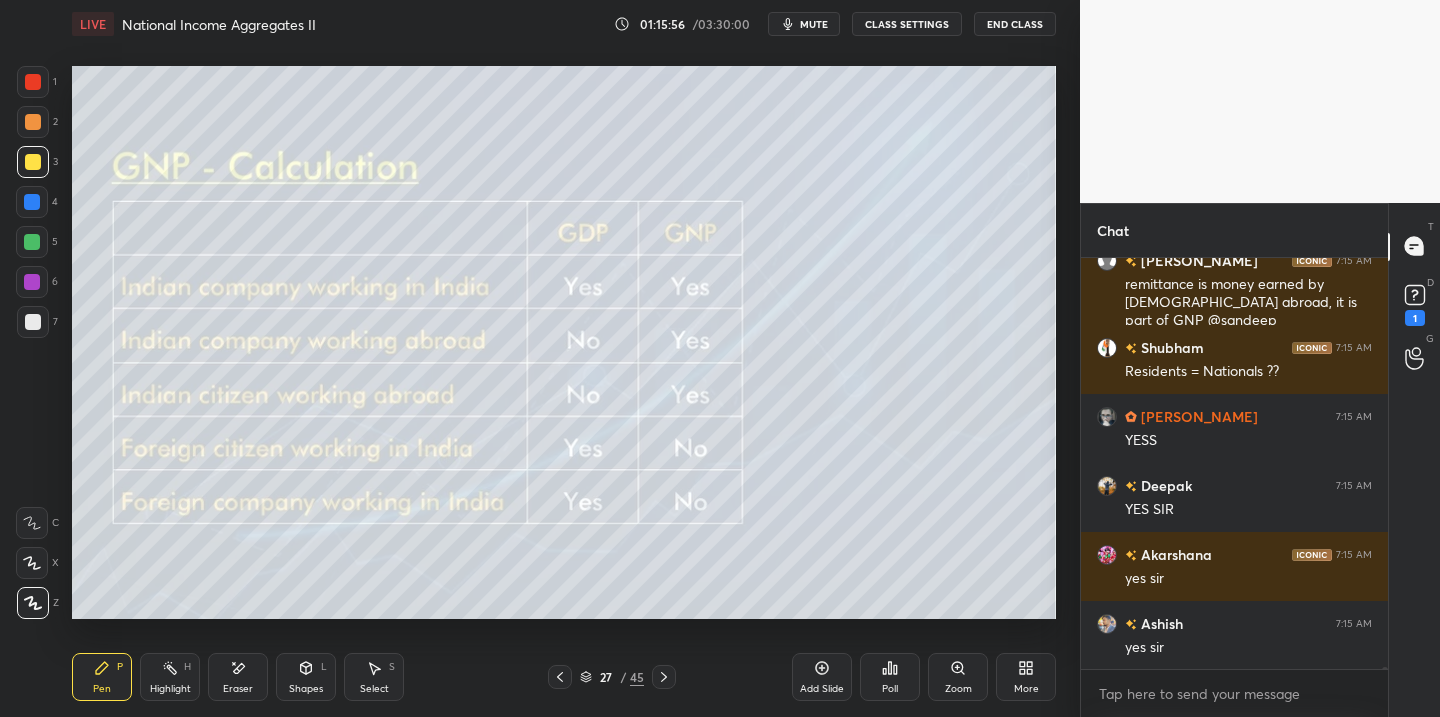 click 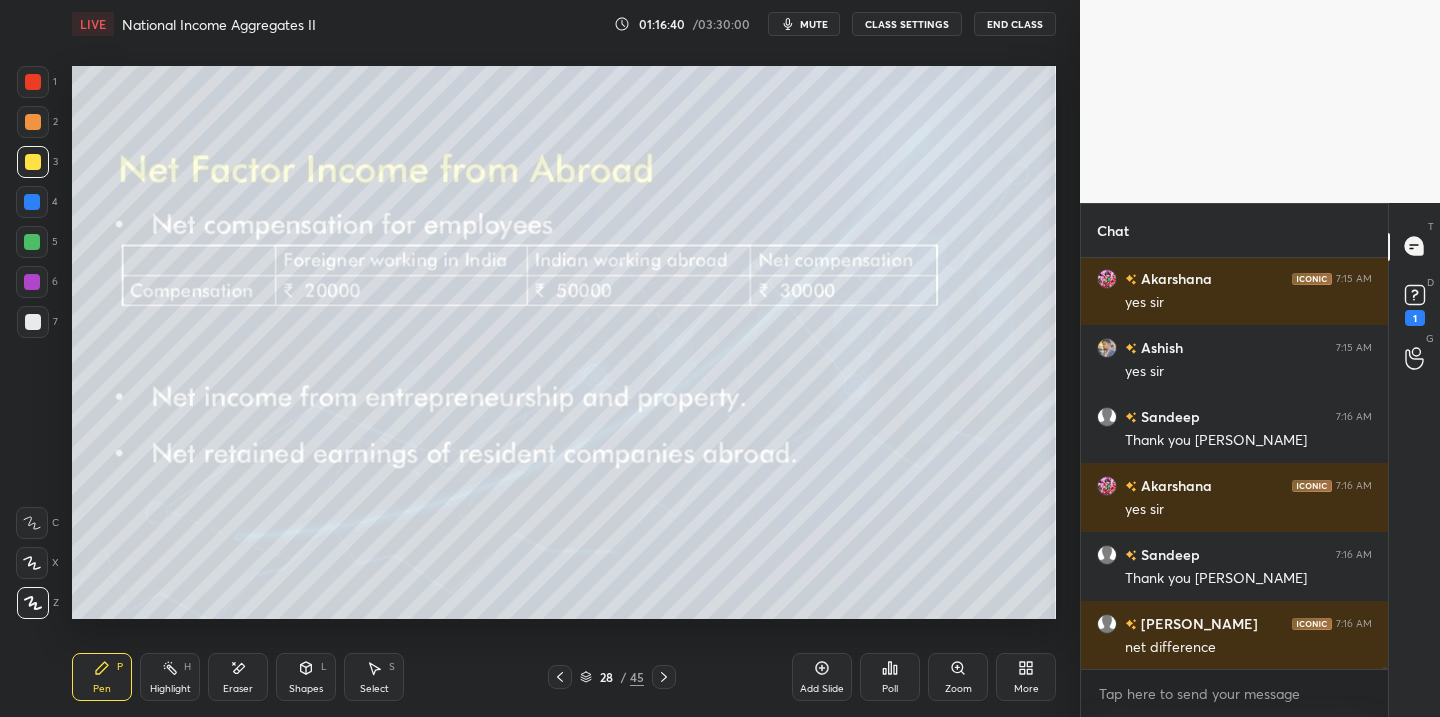 scroll, scrollTop: 93217, scrollLeft: 0, axis: vertical 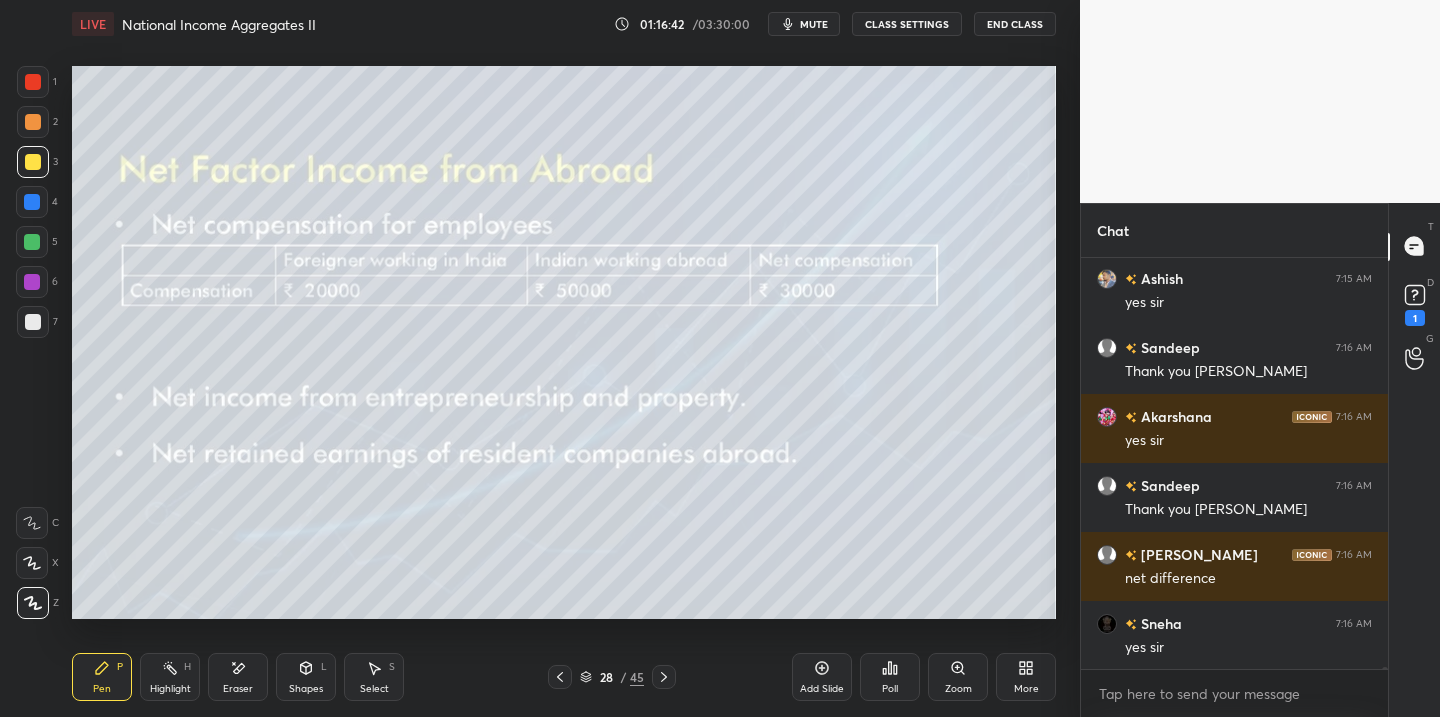 click 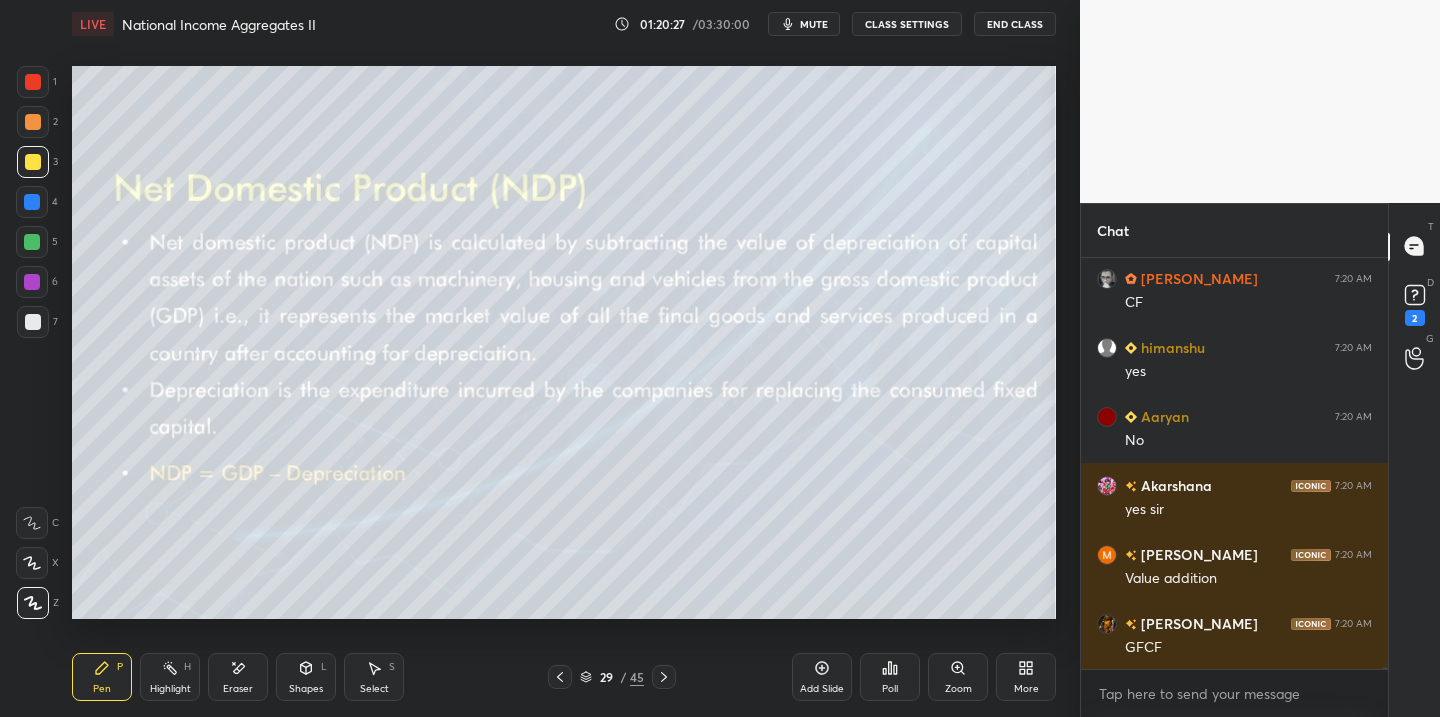 scroll, scrollTop: 96771, scrollLeft: 0, axis: vertical 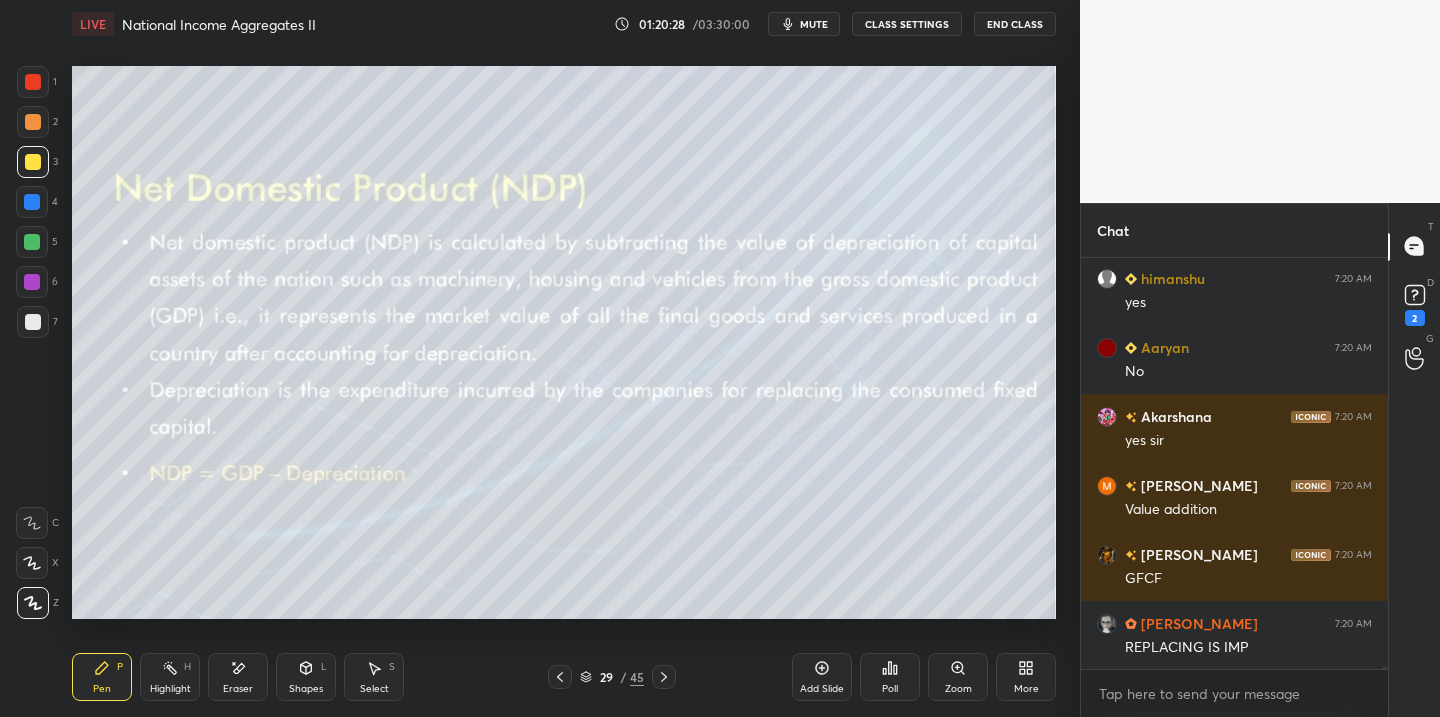 click on "Add Slide" at bounding box center [822, 677] 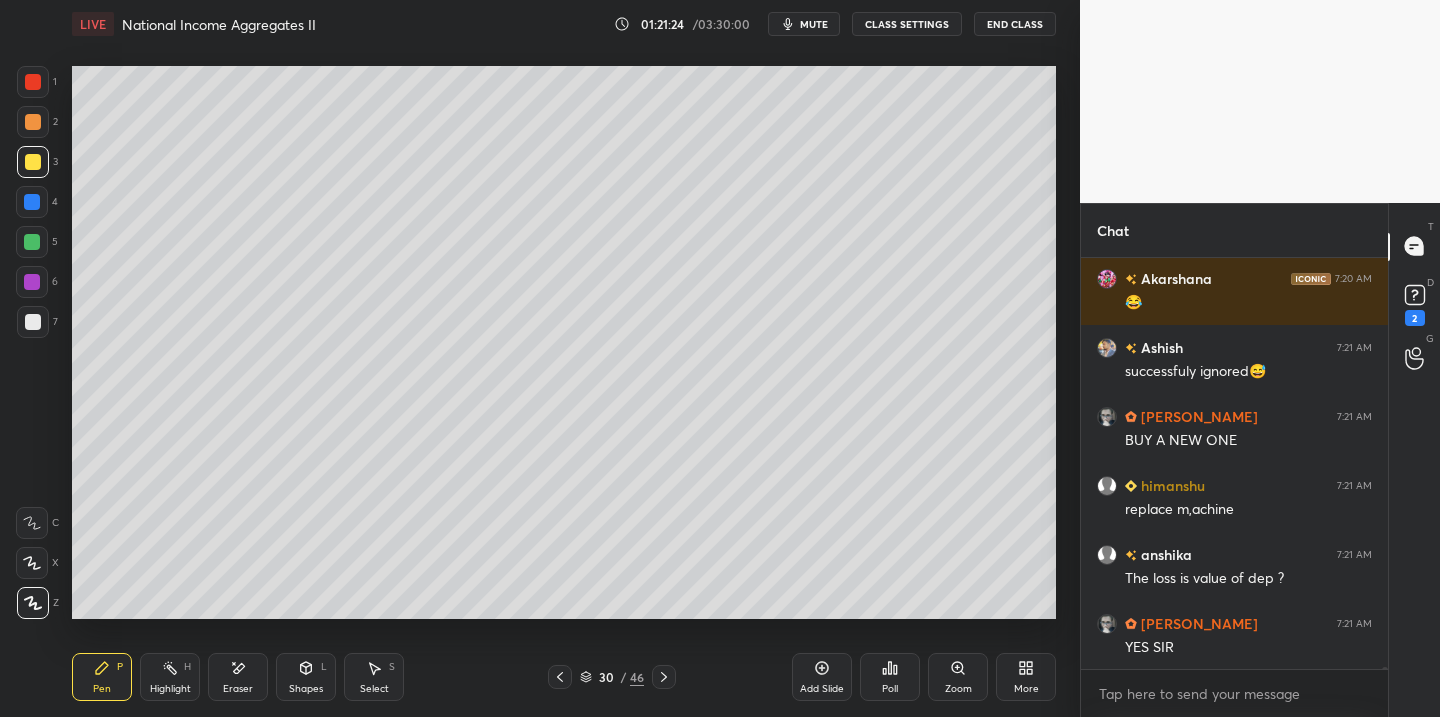 scroll, scrollTop: 97323, scrollLeft: 0, axis: vertical 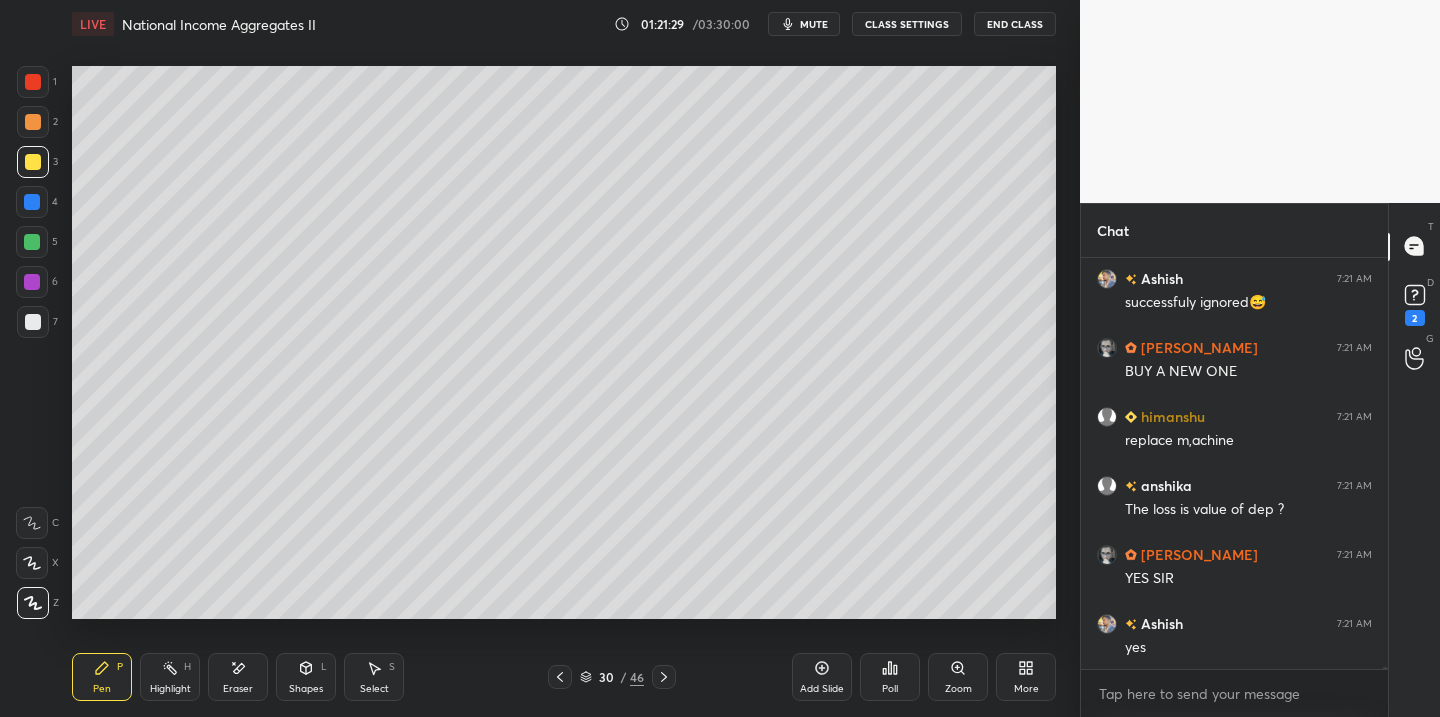 click 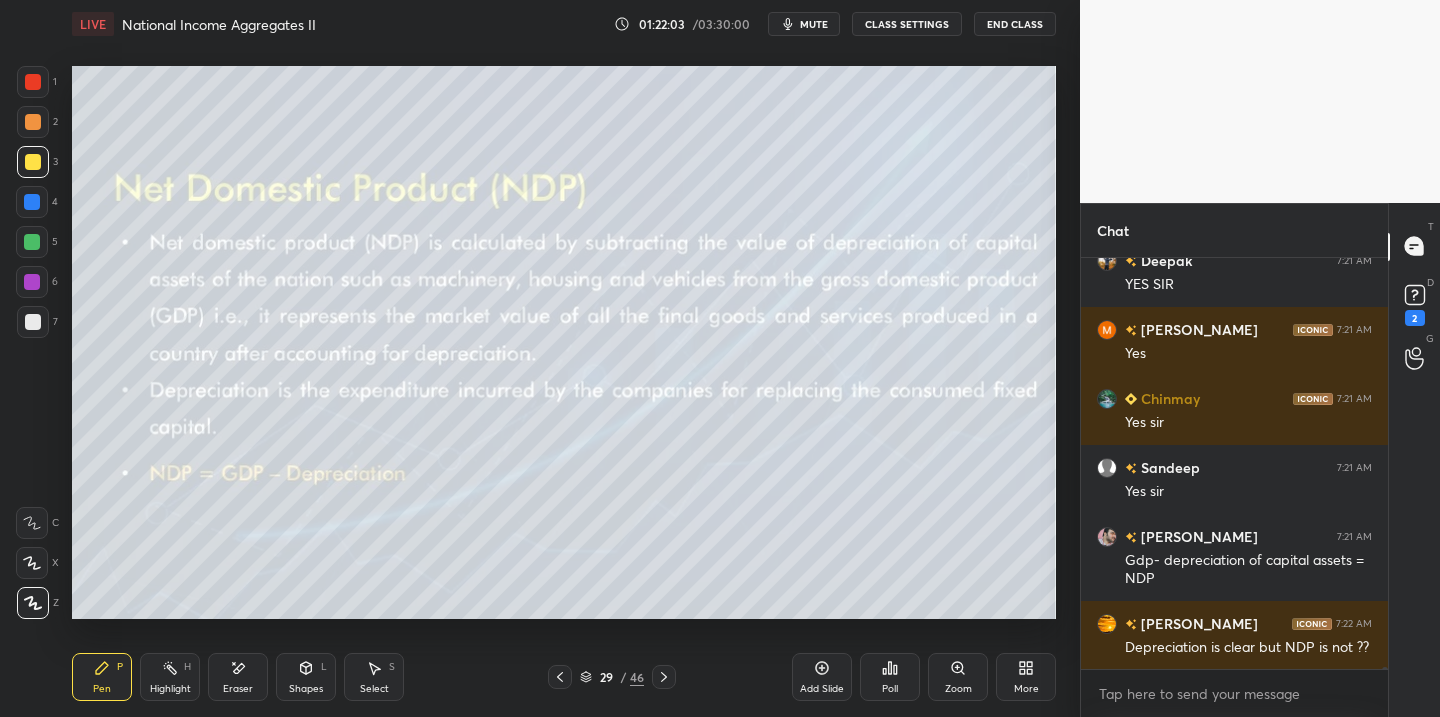 scroll, scrollTop: 96341, scrollLeft: 0, axis: vertical 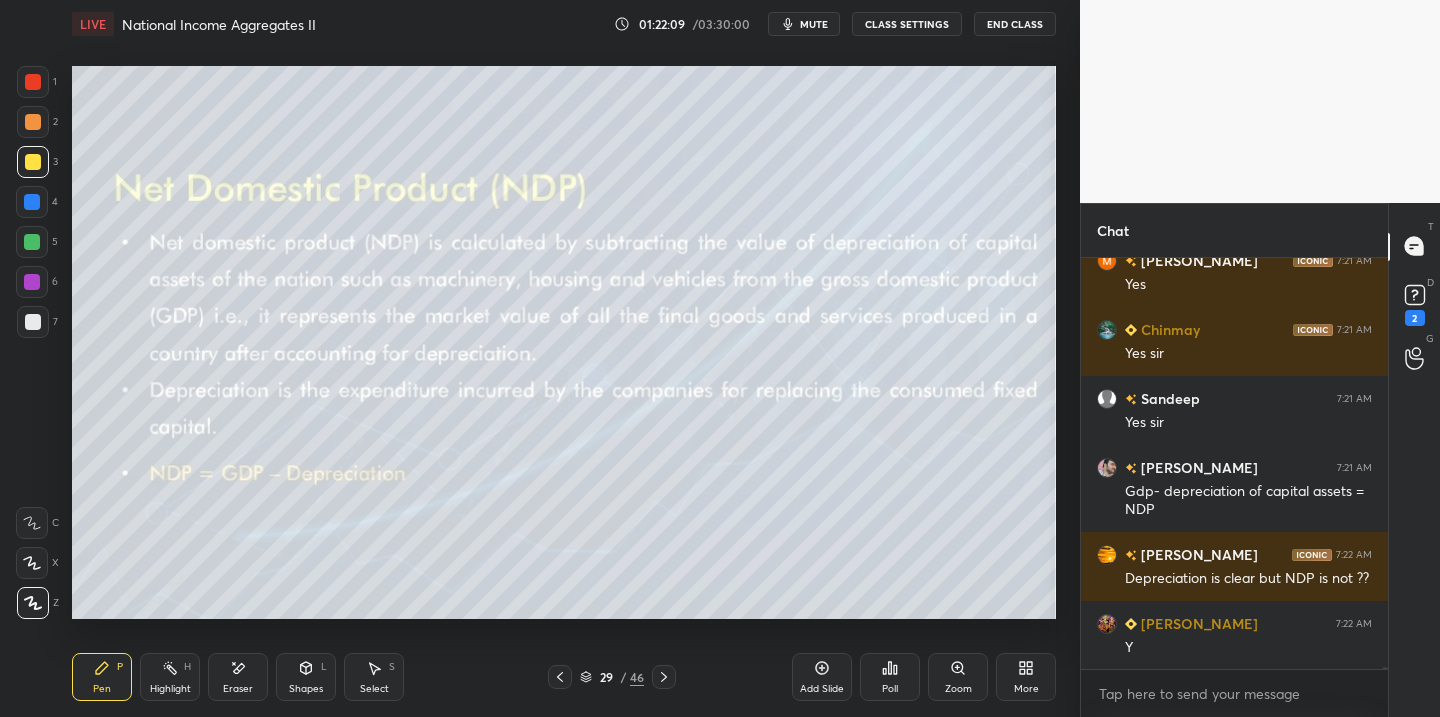 click on "Add Slide" at bounding box center (822, 677) 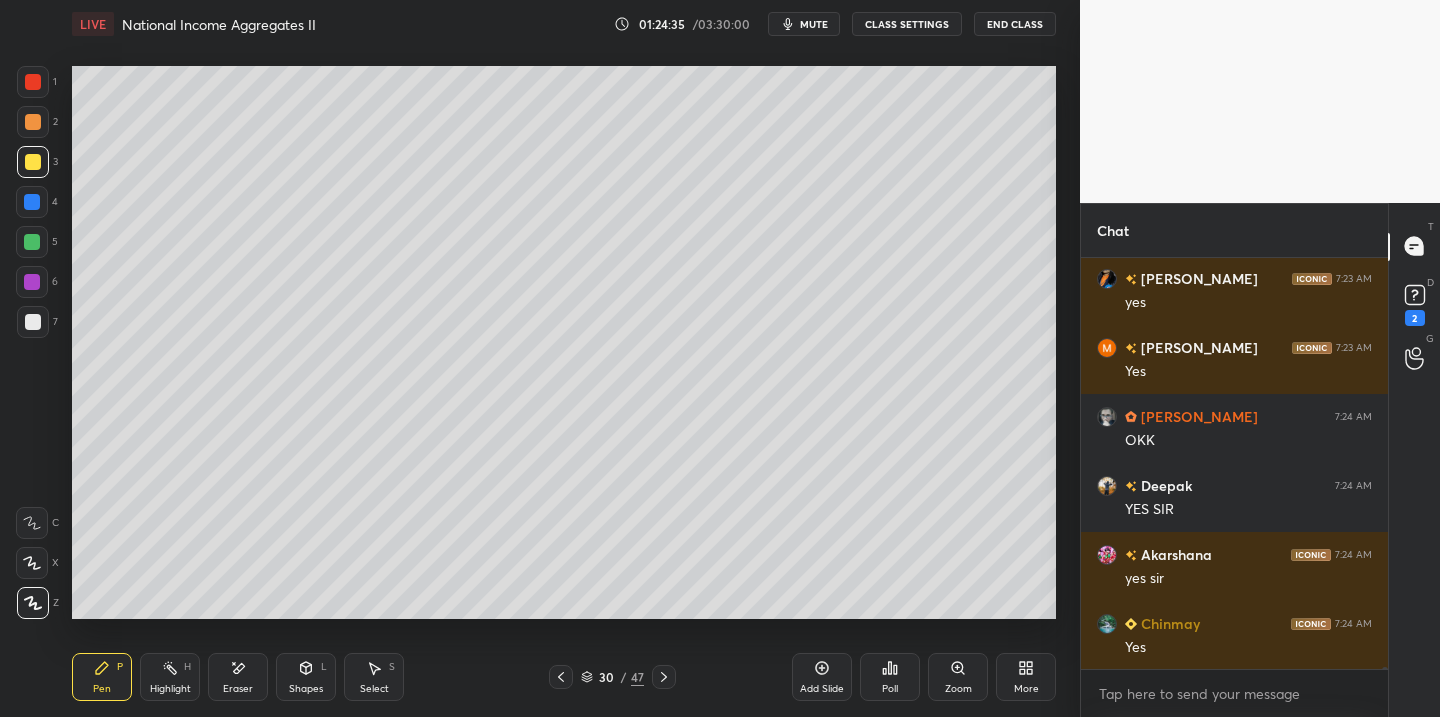 scroll, scrollTop: 98774, scrollLeft: 0, axis: vertical 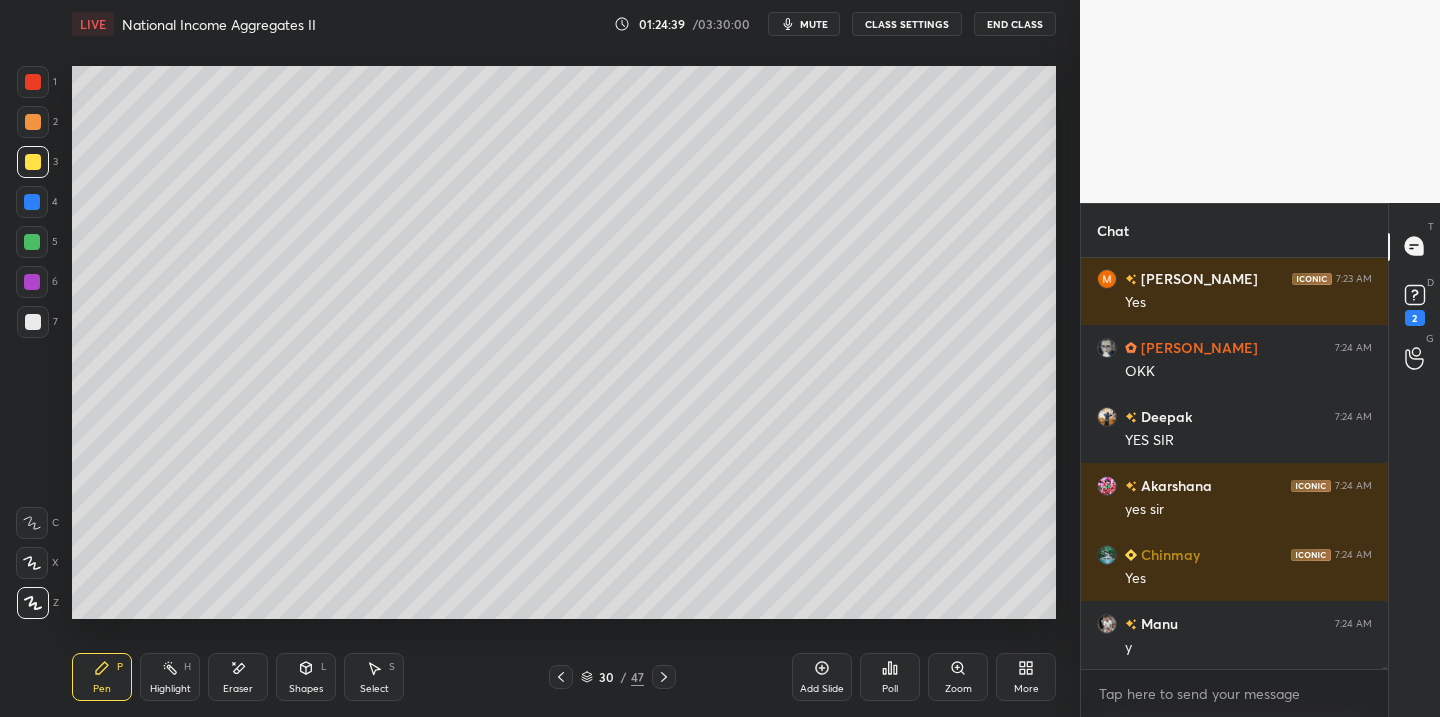 drag, startPoint x: 31, startPoint y: 119, endPoint x: 52, endPoint y: 126, distance: 22.135944 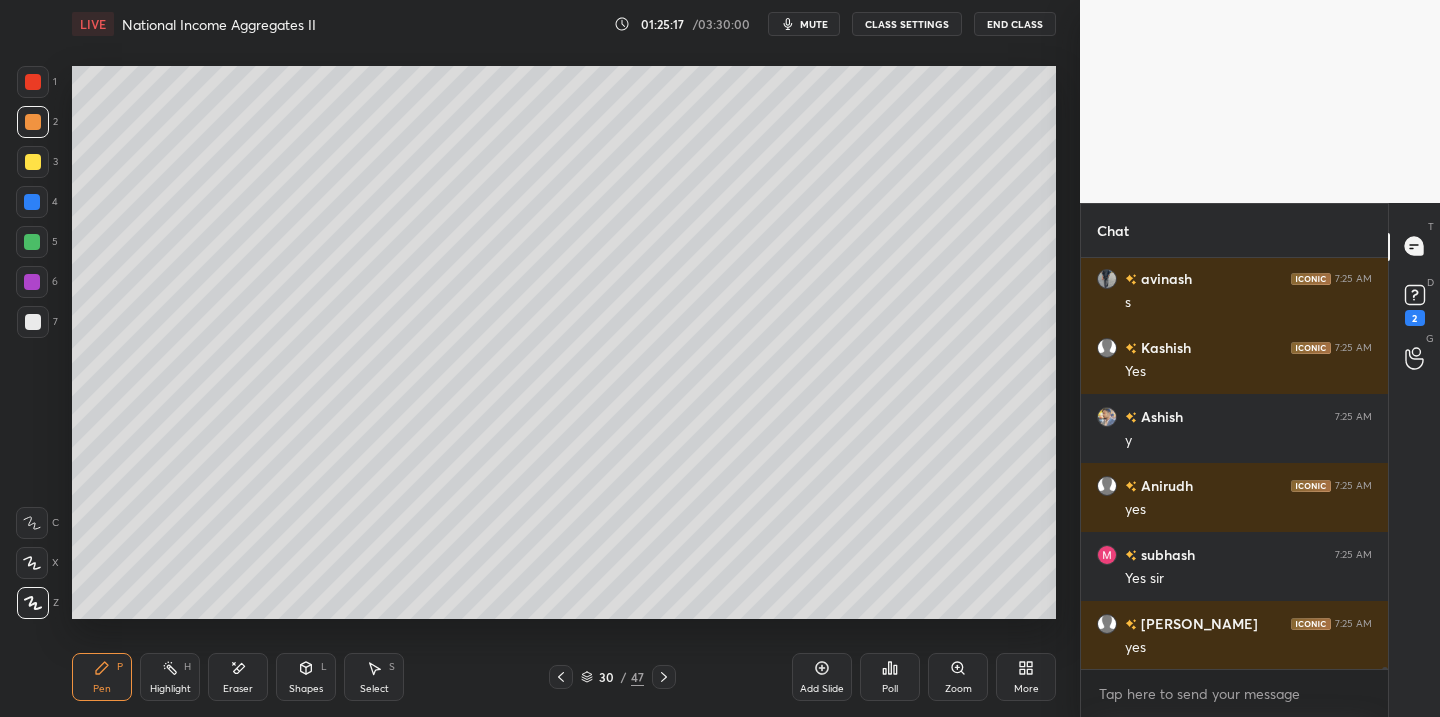 scroll, scrollTop: 99821, scrollLeft: 0, axis: vertical 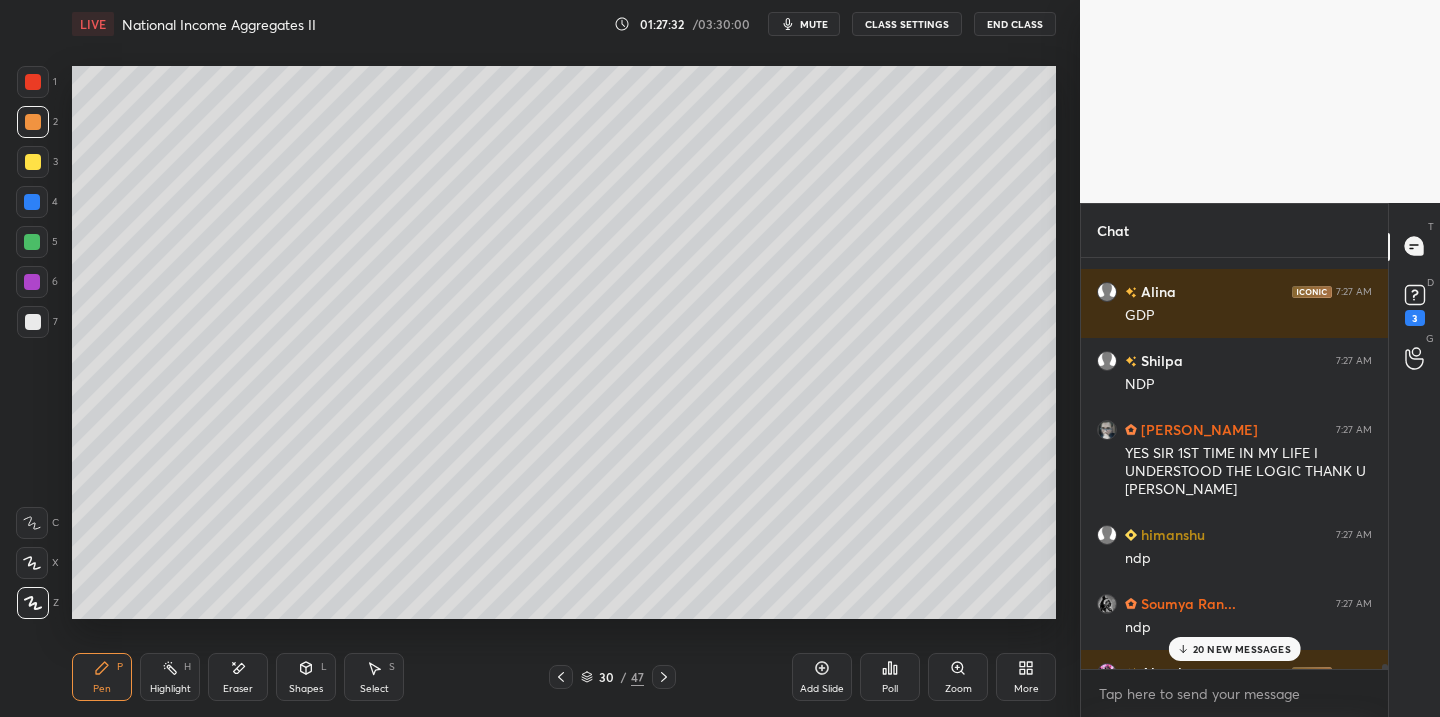 click on "20 NEW MESSAGES" at bounding box center (1242, 649) 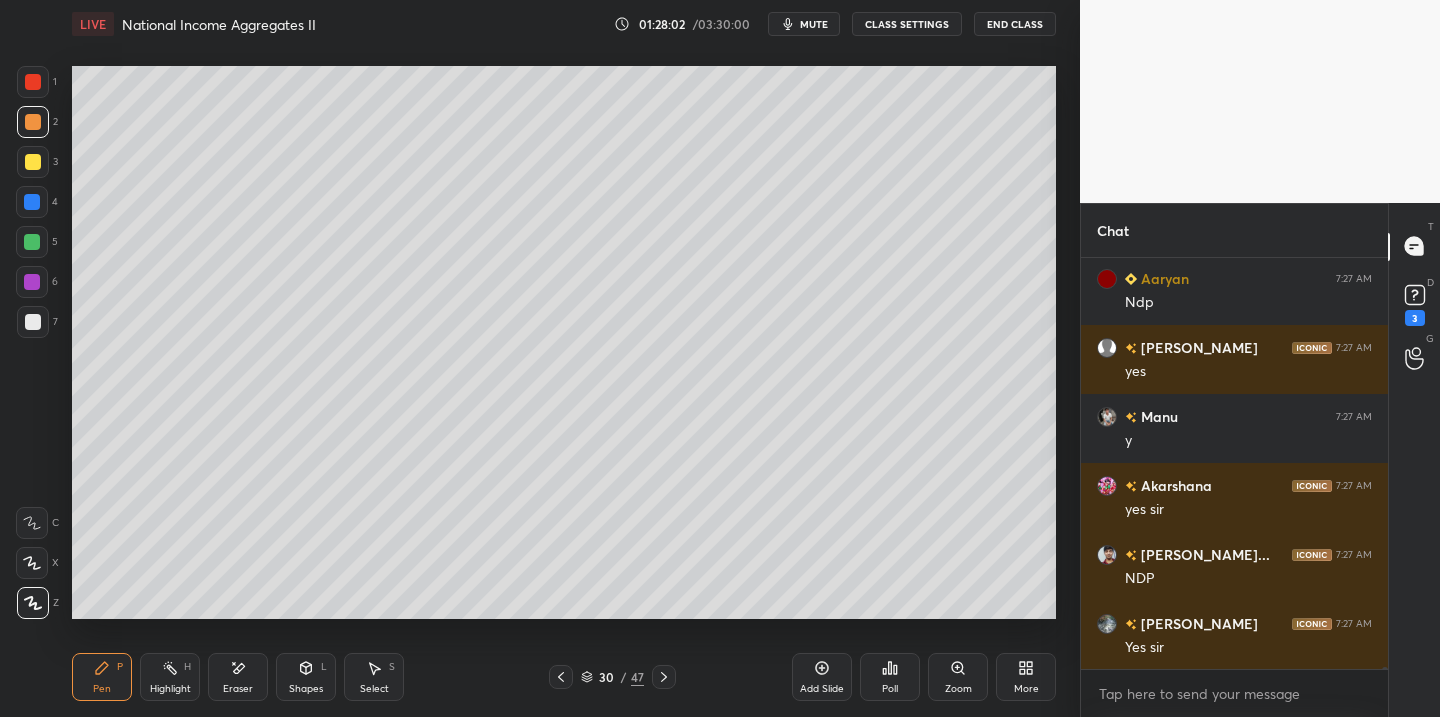 scroll, scrollTop: 106413, scrollLeft: 0, axis: vertical 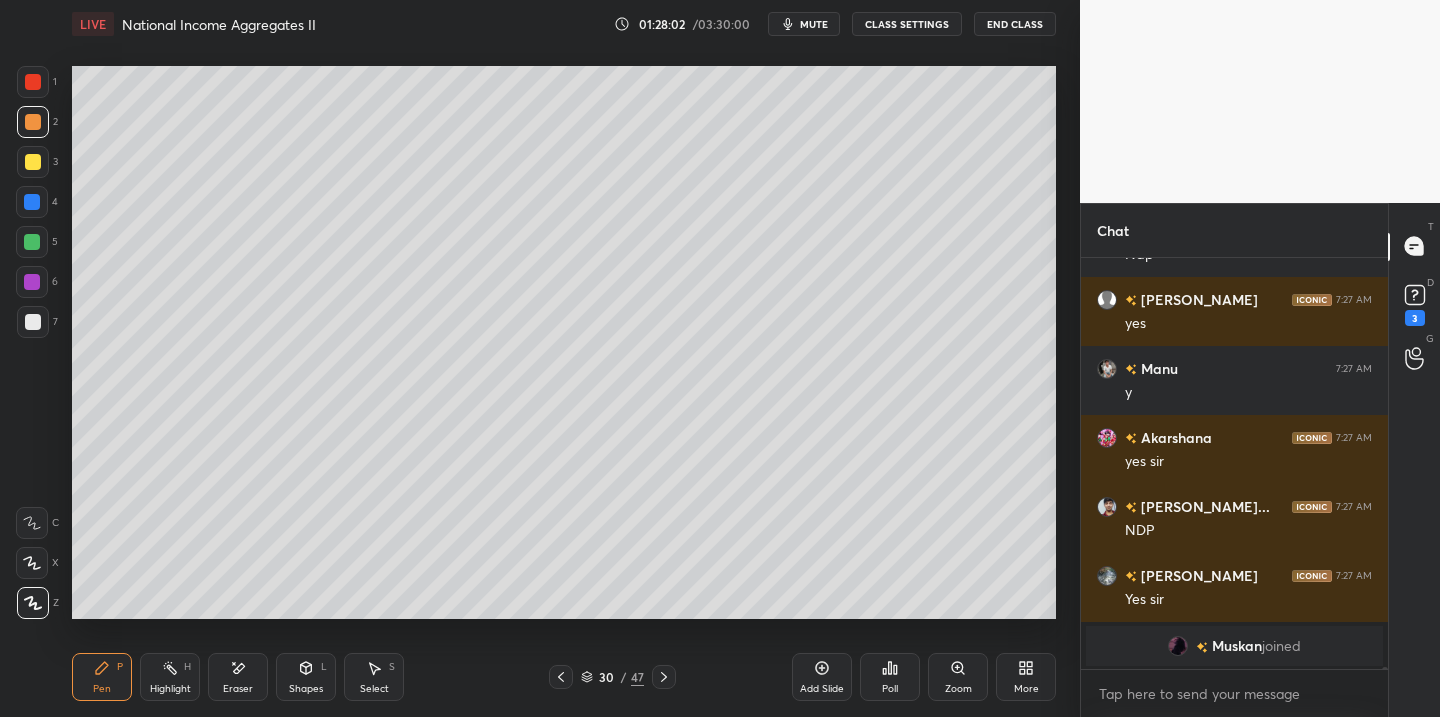 click 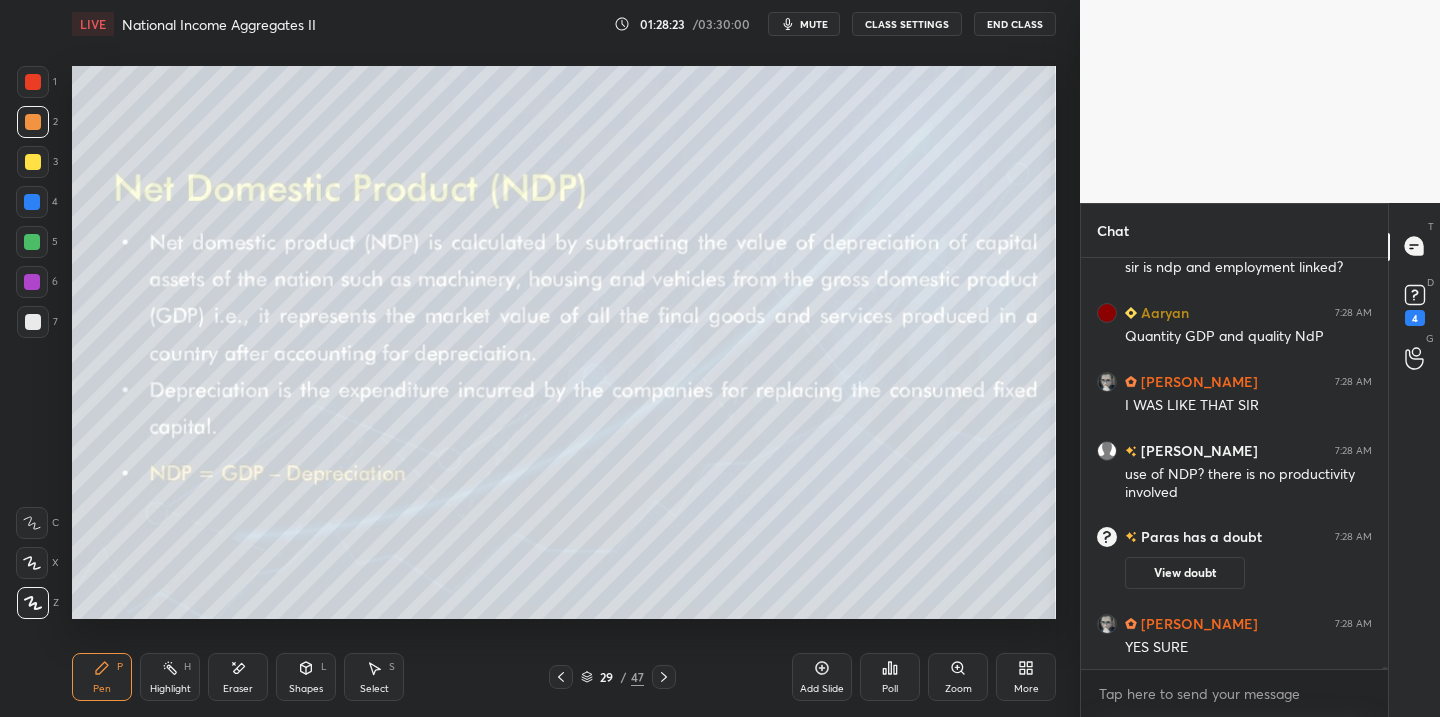 scroll, scrollTop: 106082, scrollLeft: 0, axis: vertical 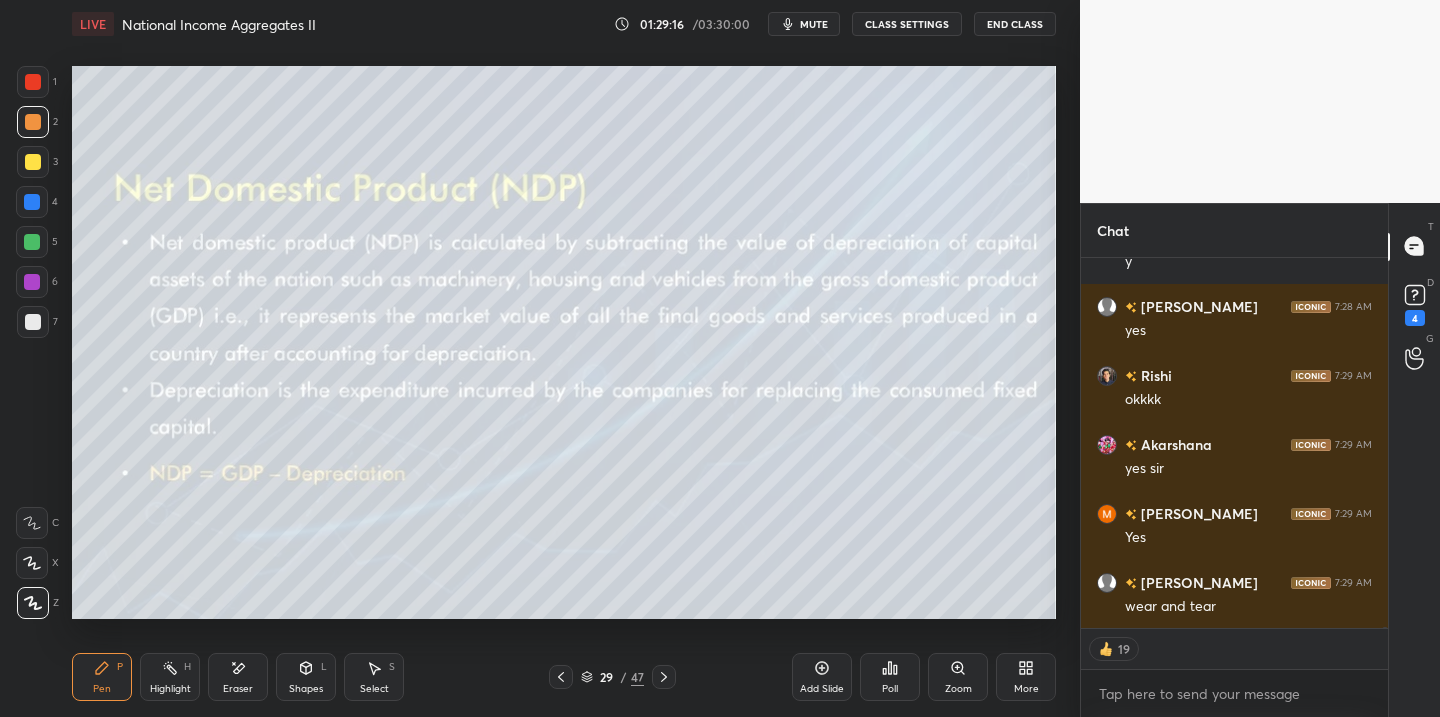 click 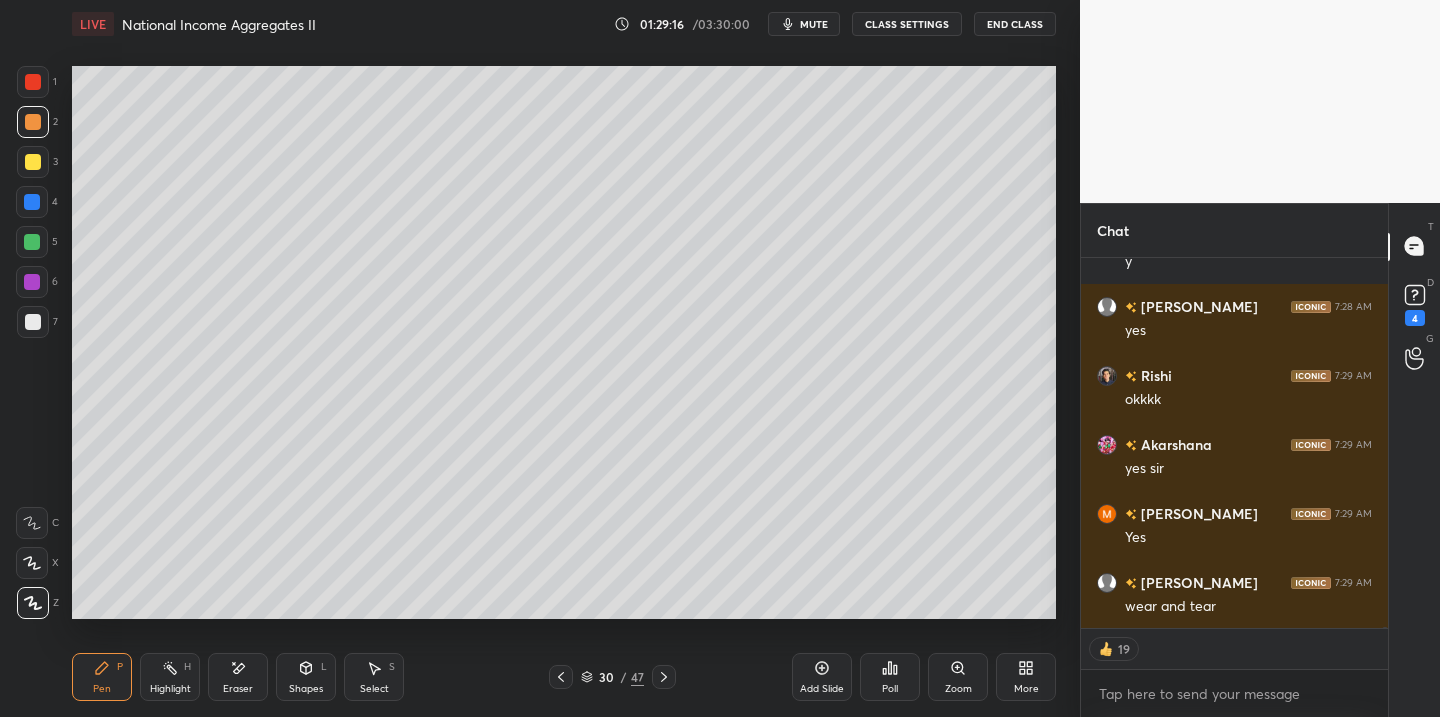 click 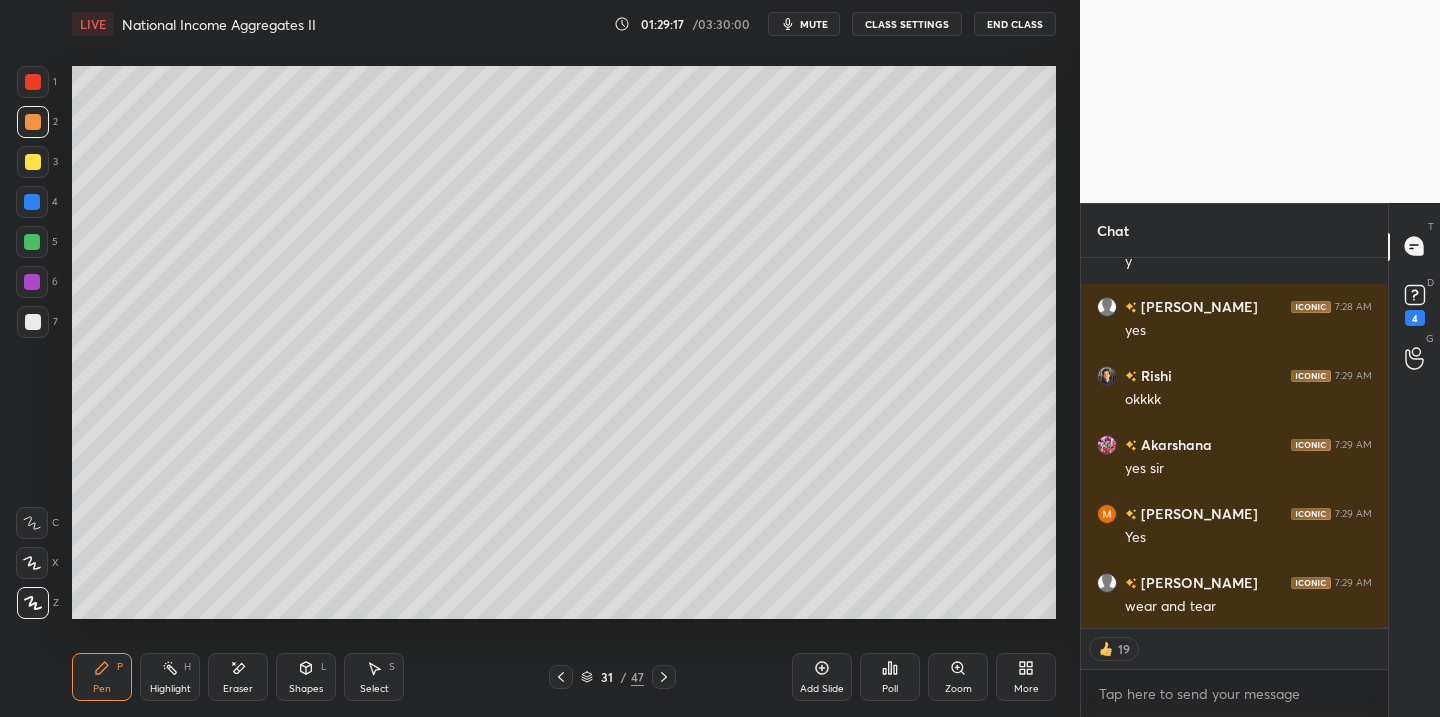 click 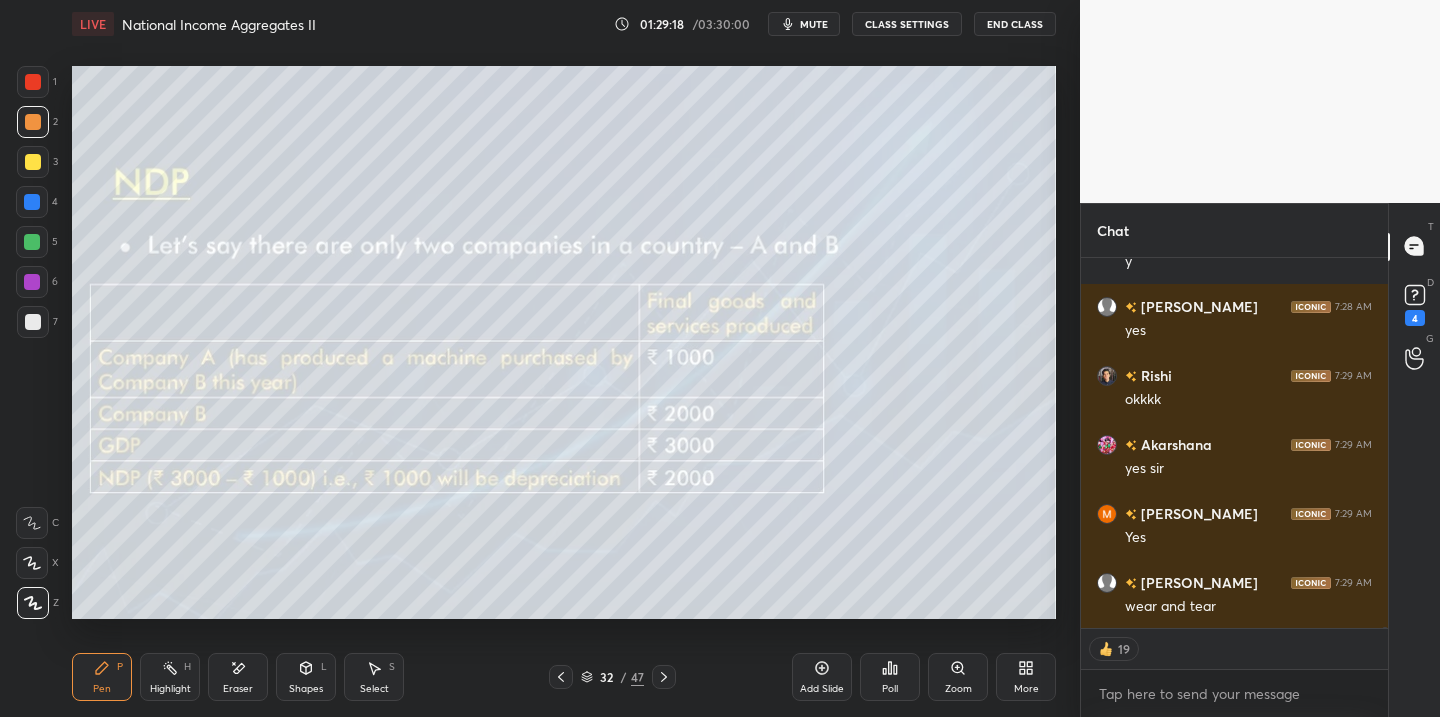 scroll, scrollTop: 106882, scrollLeft: 0, axis: vertical 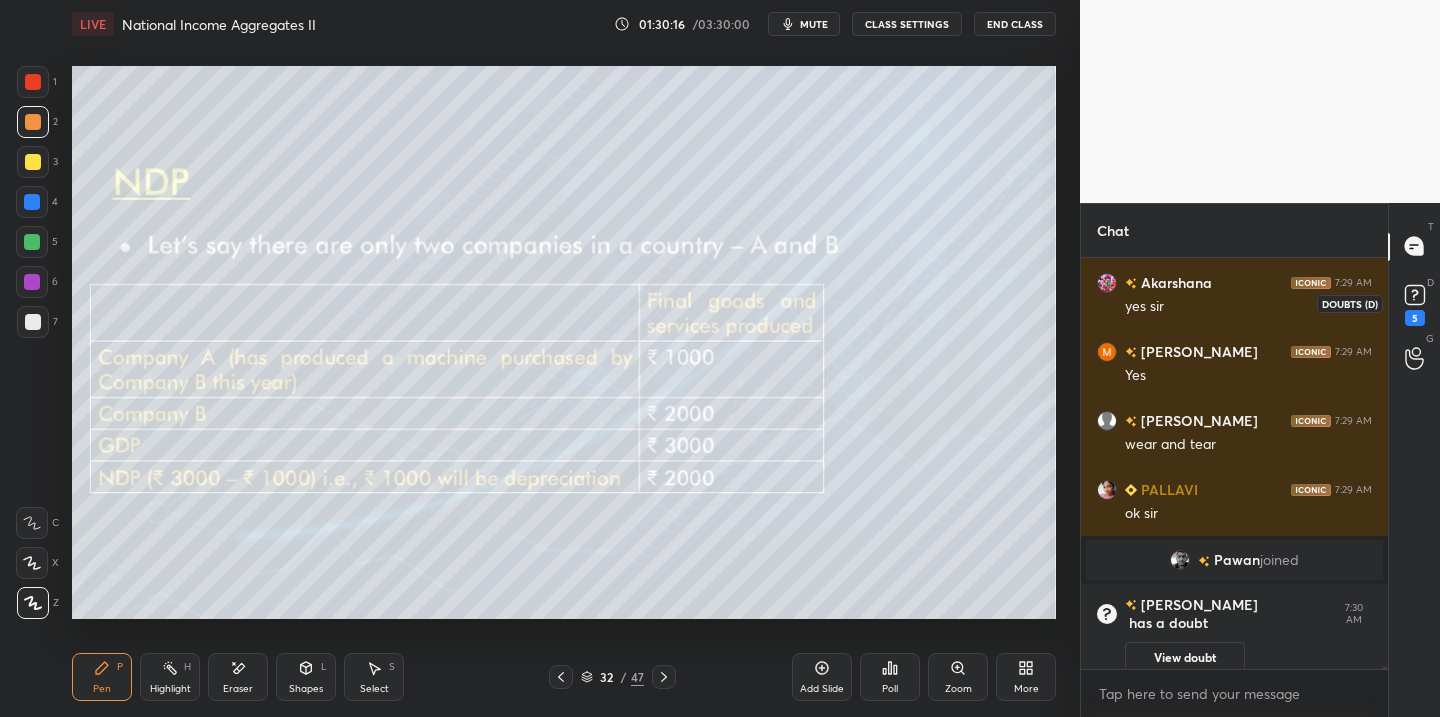 click 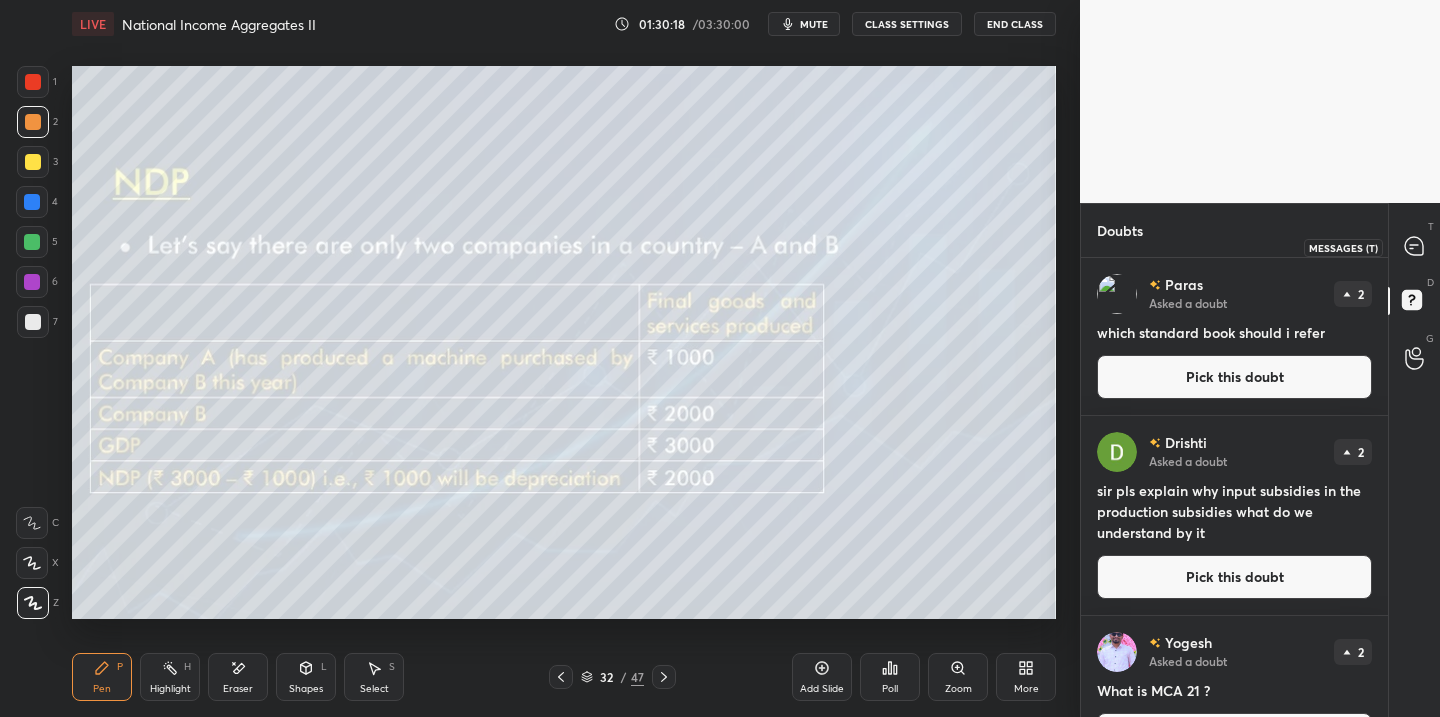 drag, startPoint x: 1424, startPoint y: 244, endPoint x: 1395, endPoint y: 257, distance: 31.780497 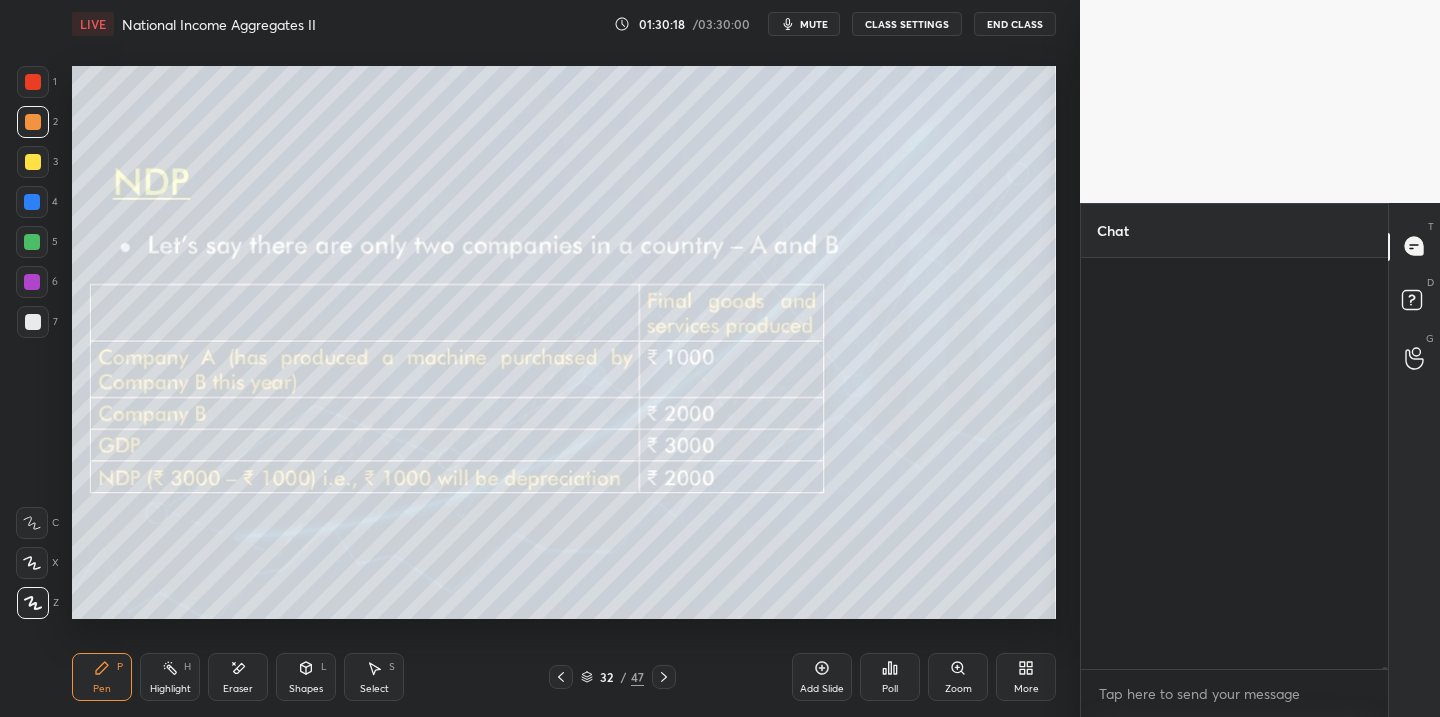 scroll, scrollTop: 107181, scrollLeft: 0, axis: vertical 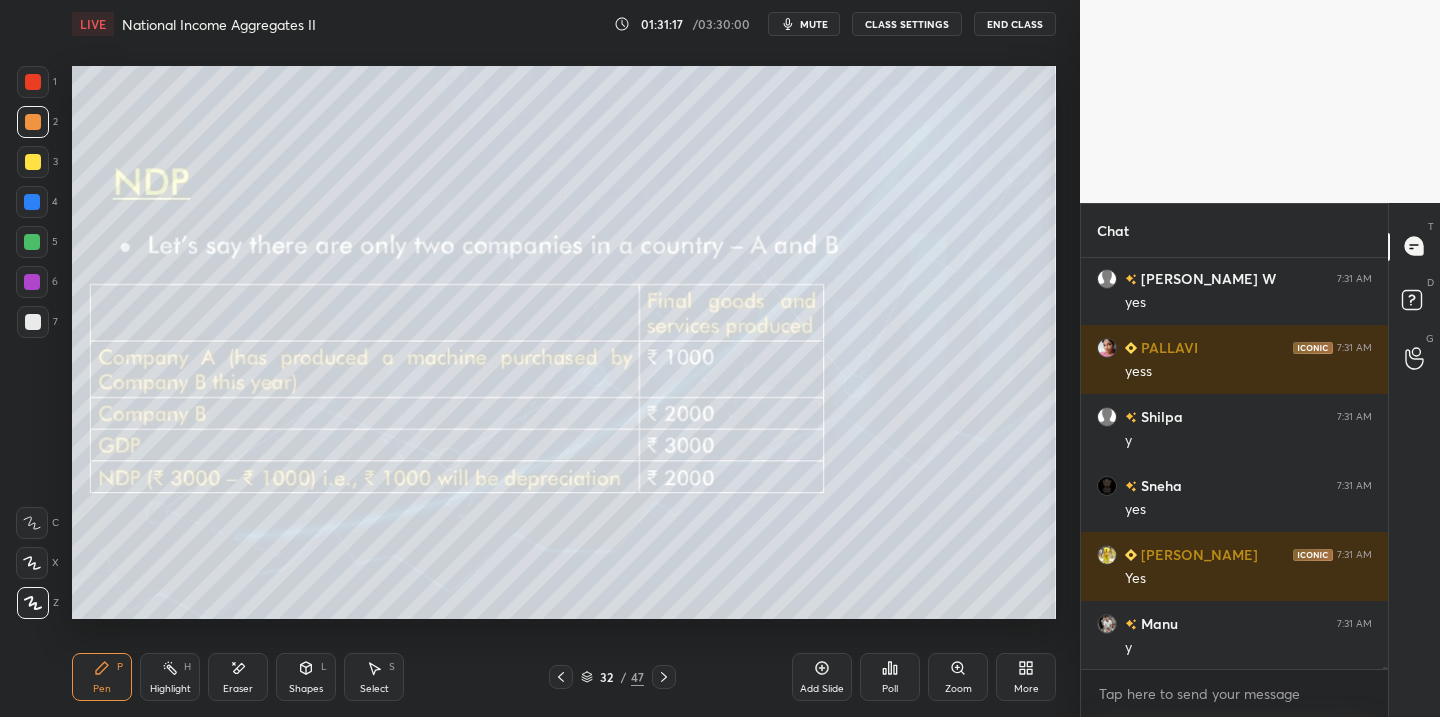 click 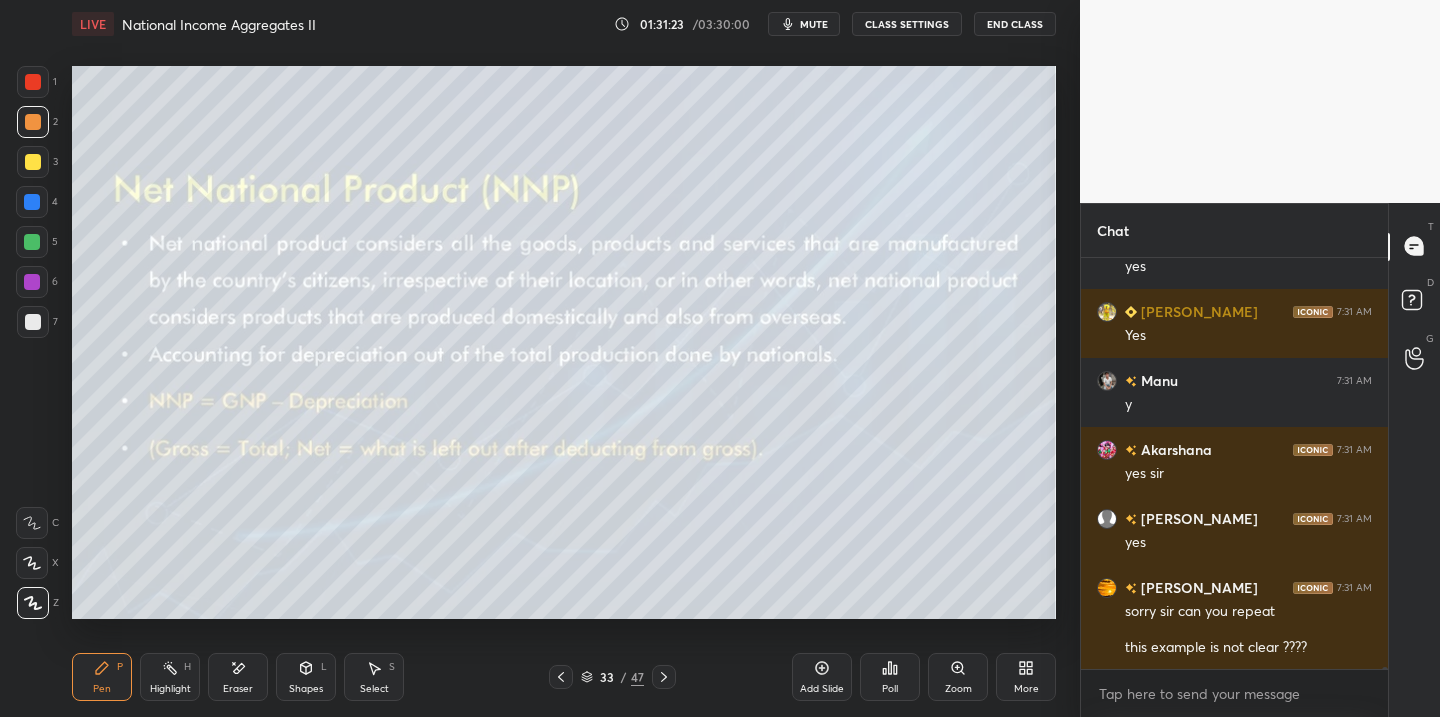 scroll, scrollTop: 108495, scrollLeft: 0, axis: vertical 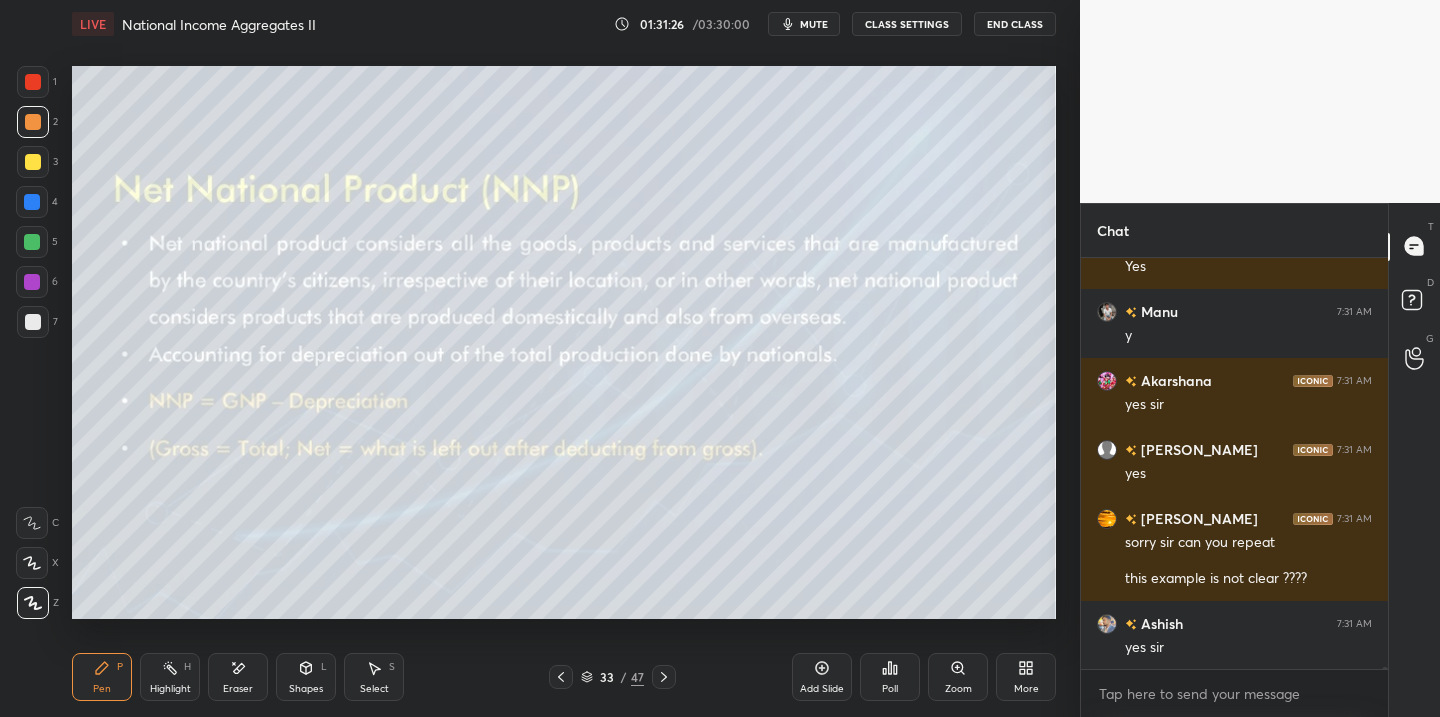click 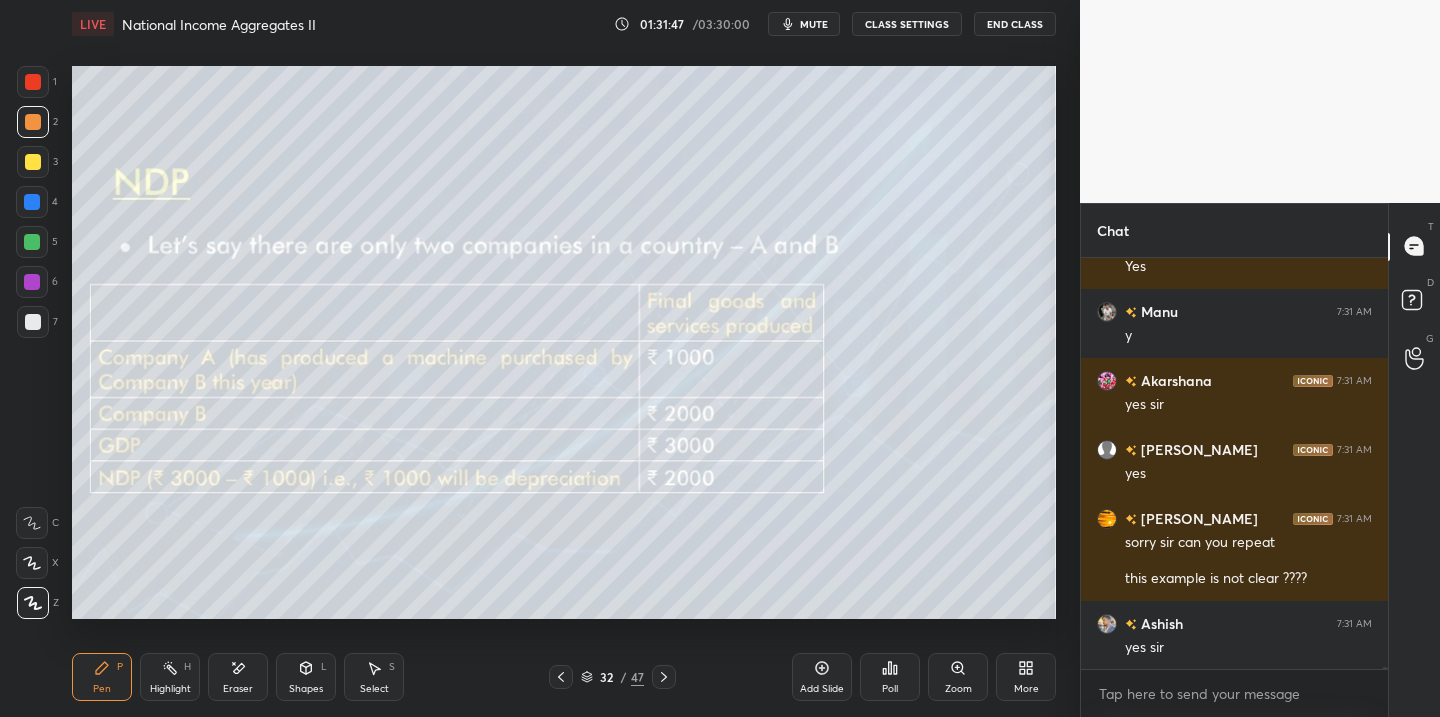 click at bounding box center (33, 162) 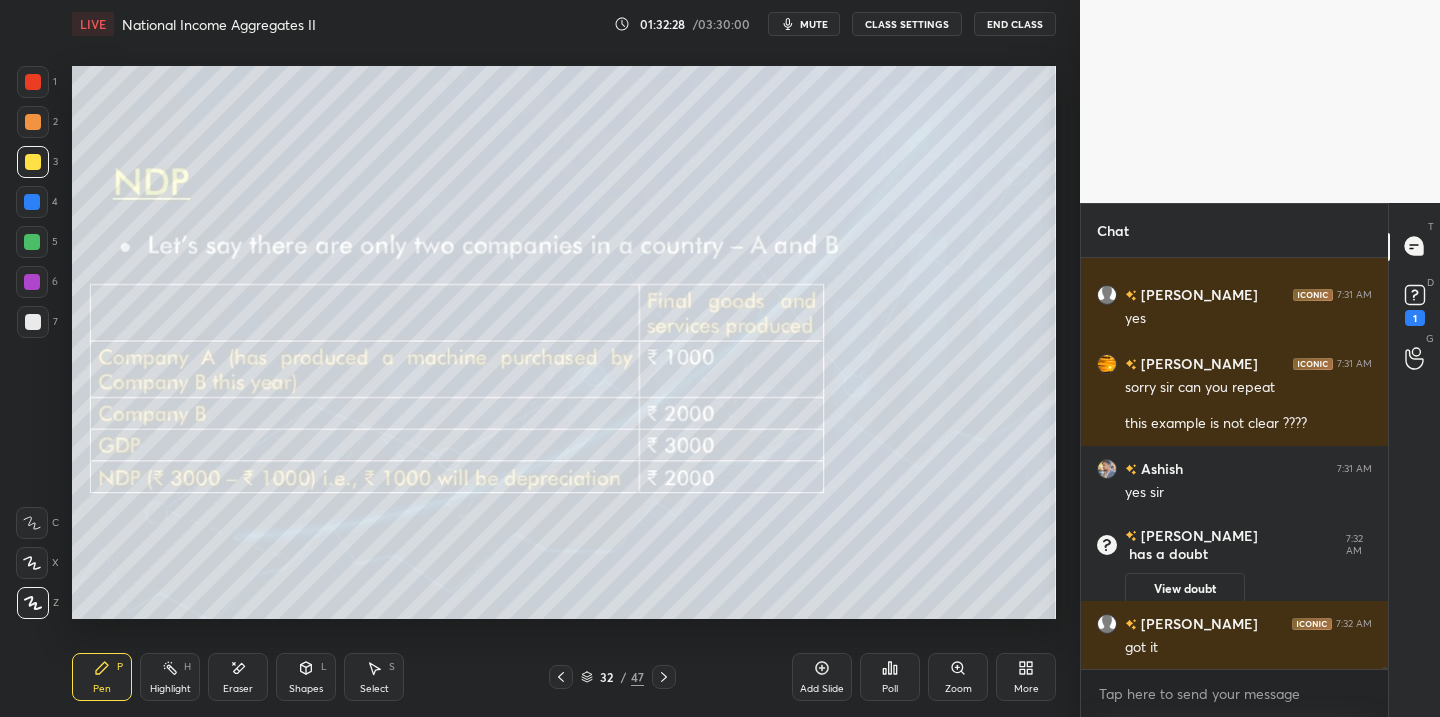 scroll, scrollTop: 107783, scrollLeft: 0, axis: vertical 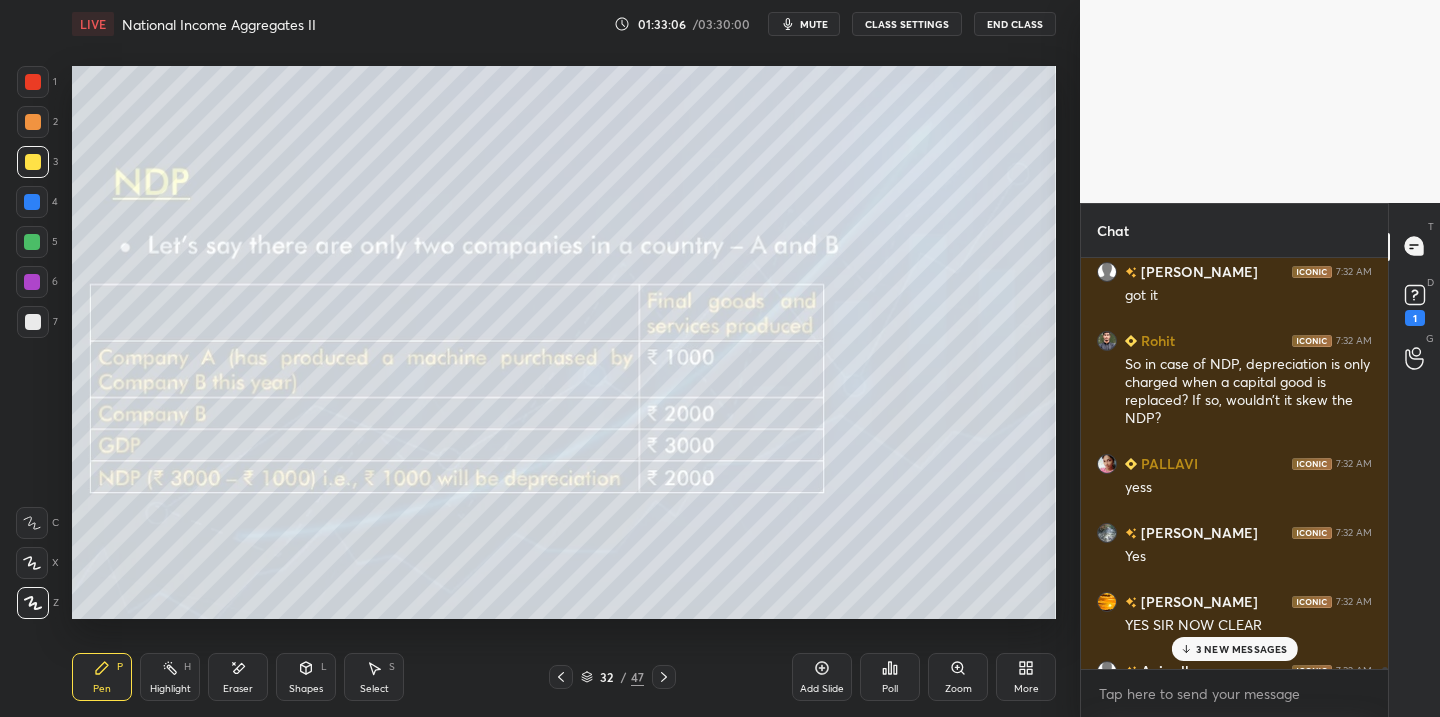 click on "3 NEW MESSAGES" at bounding box center (1242, 649) 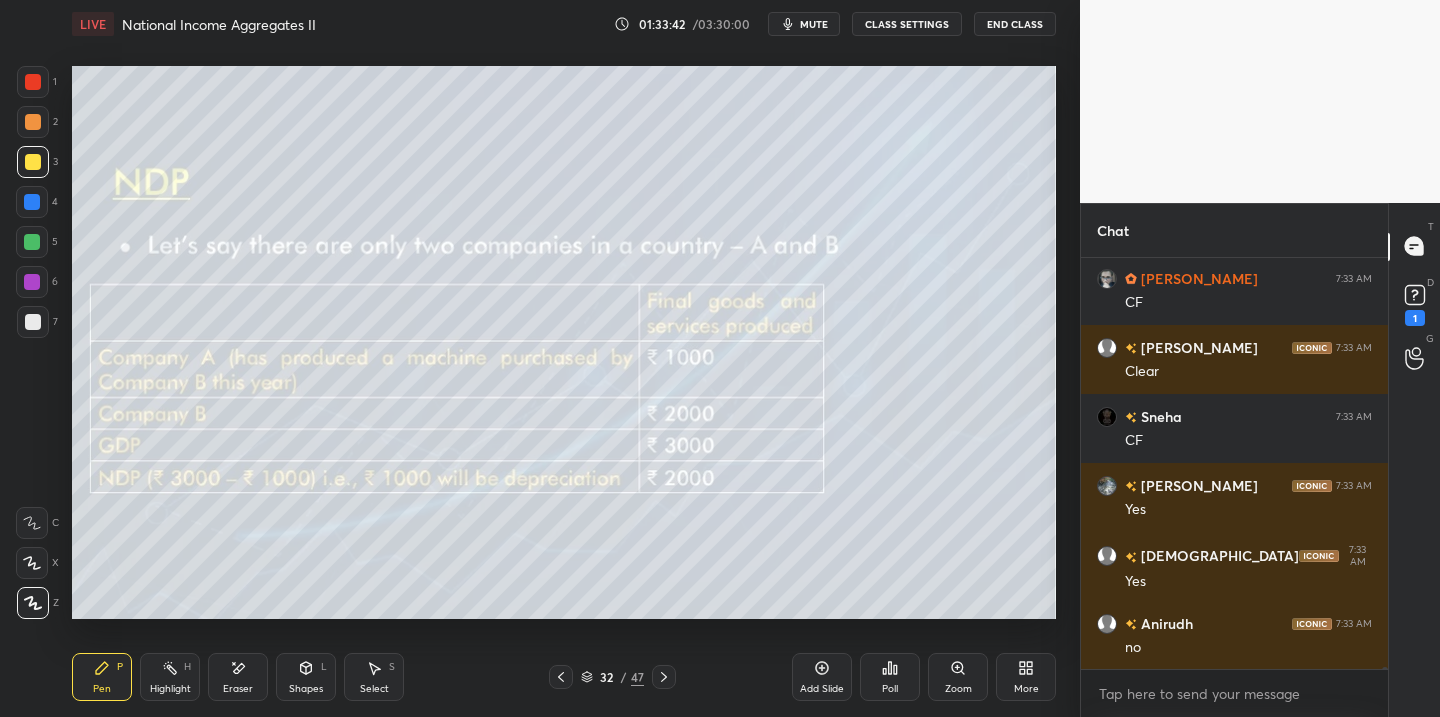 scroll, scrollTop: 109304, scrollLeft: 0, axis: vertical 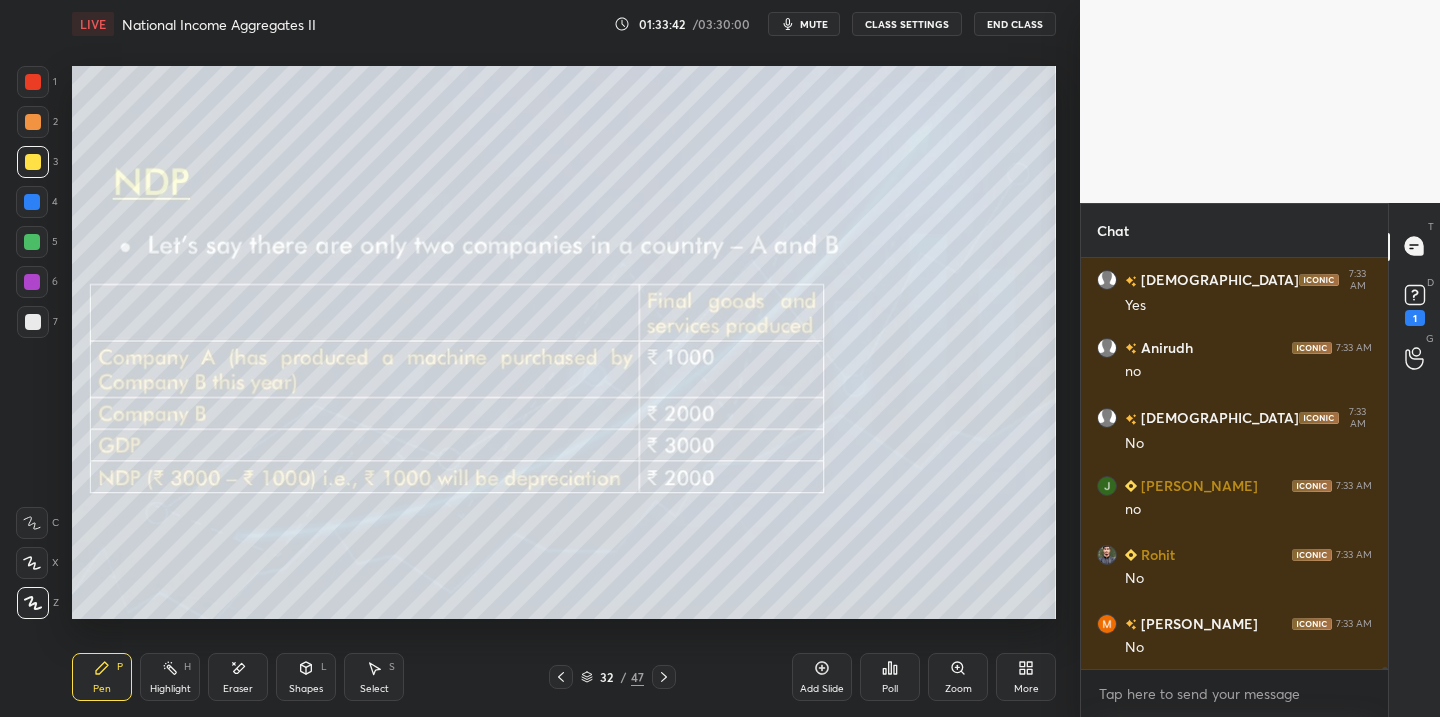 drag, startPoint x: 666, startPoint y: 675, endPoint x: 655, endPoint y: 683, distance: 13.601471 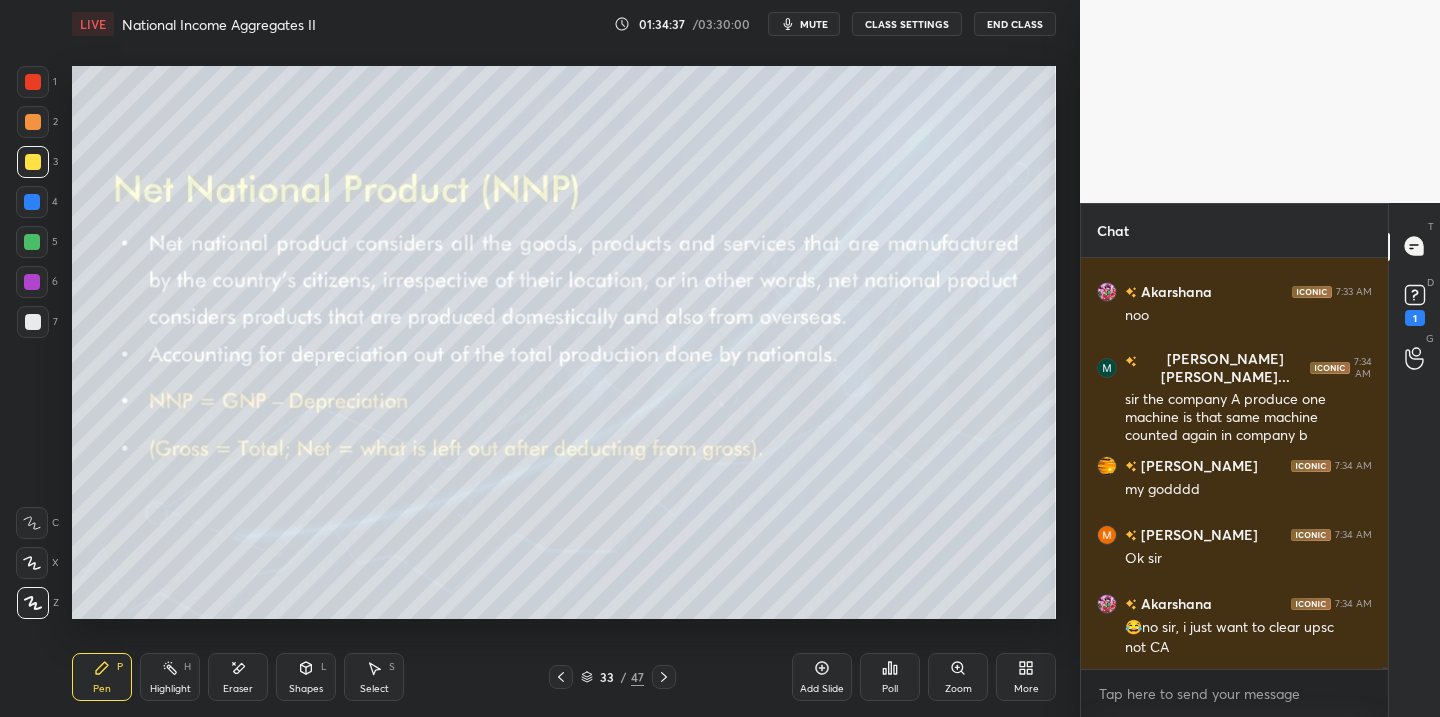 scroll, scrollTop: 109774, scrollLeft: 0, axis: vertical 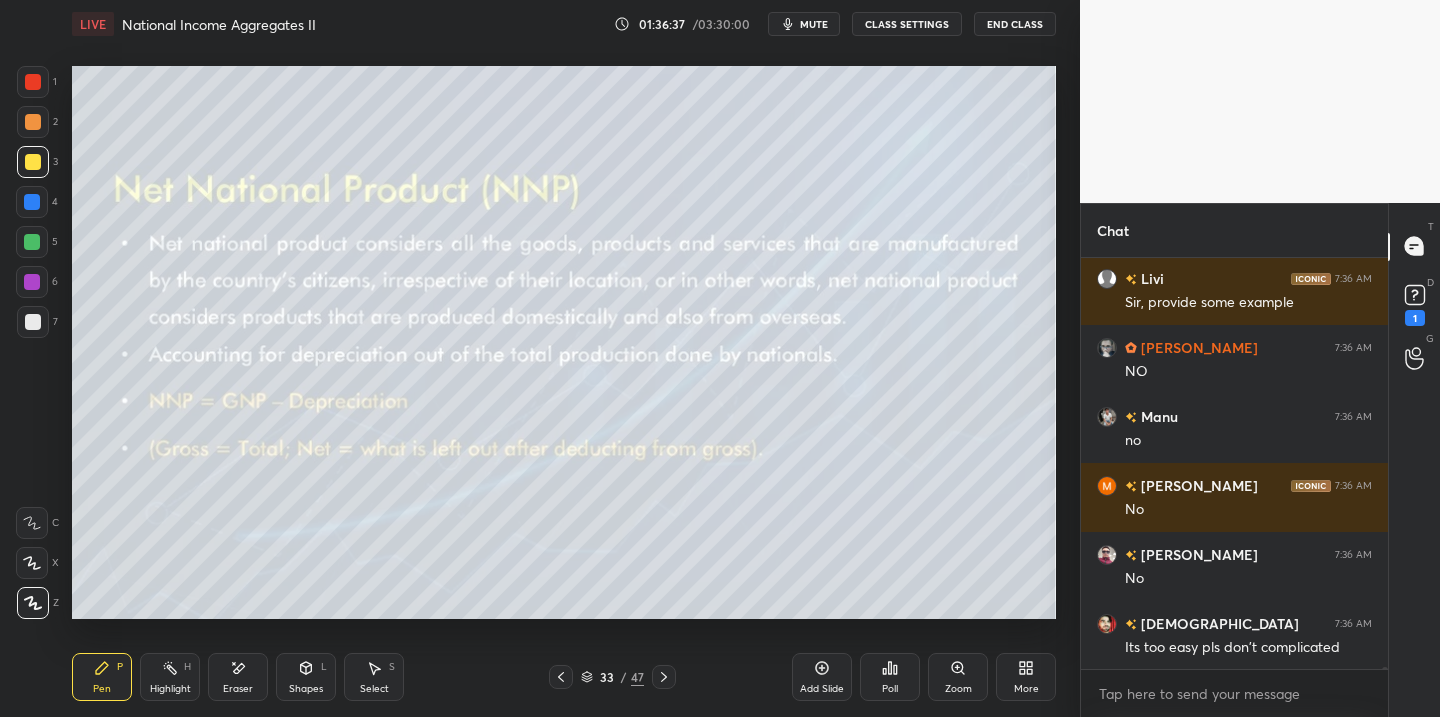 click 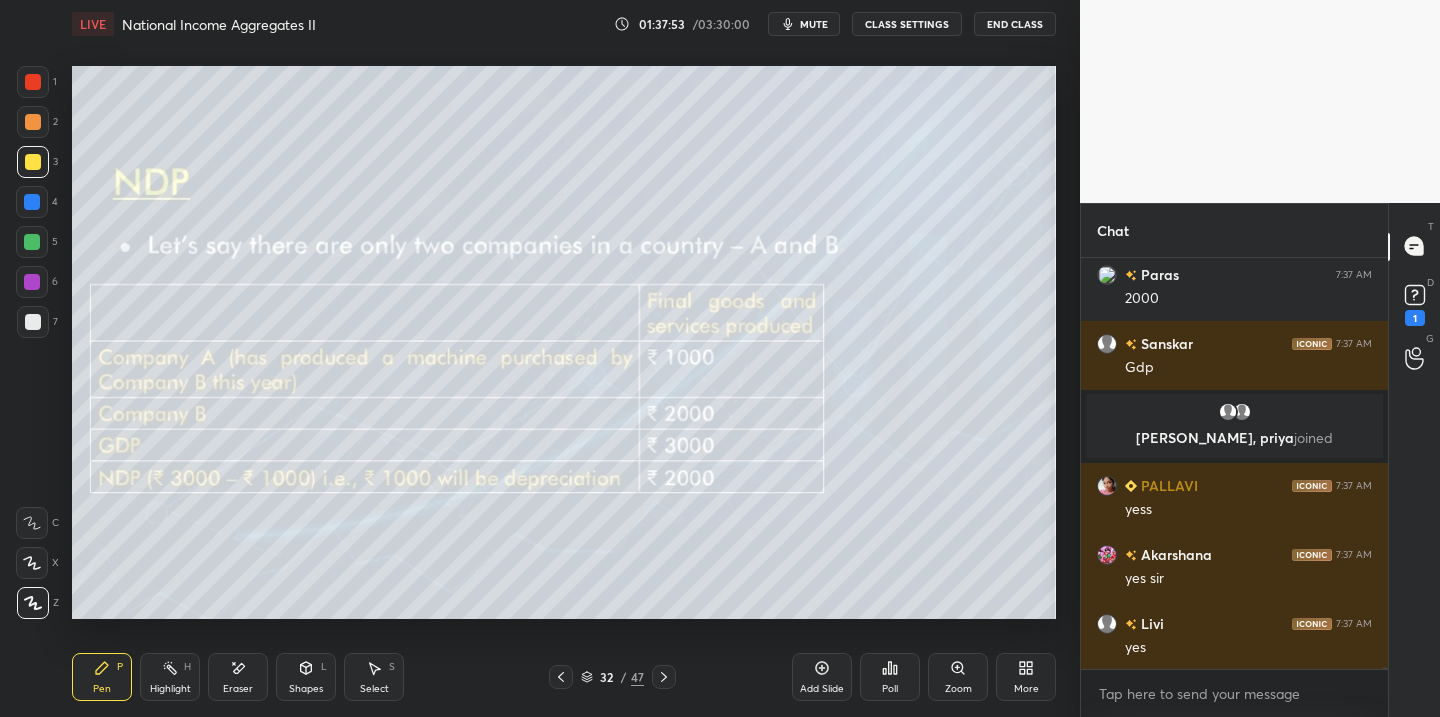 scroll, scrollTop: 111610, scrollLeft: 0, axis: vertical 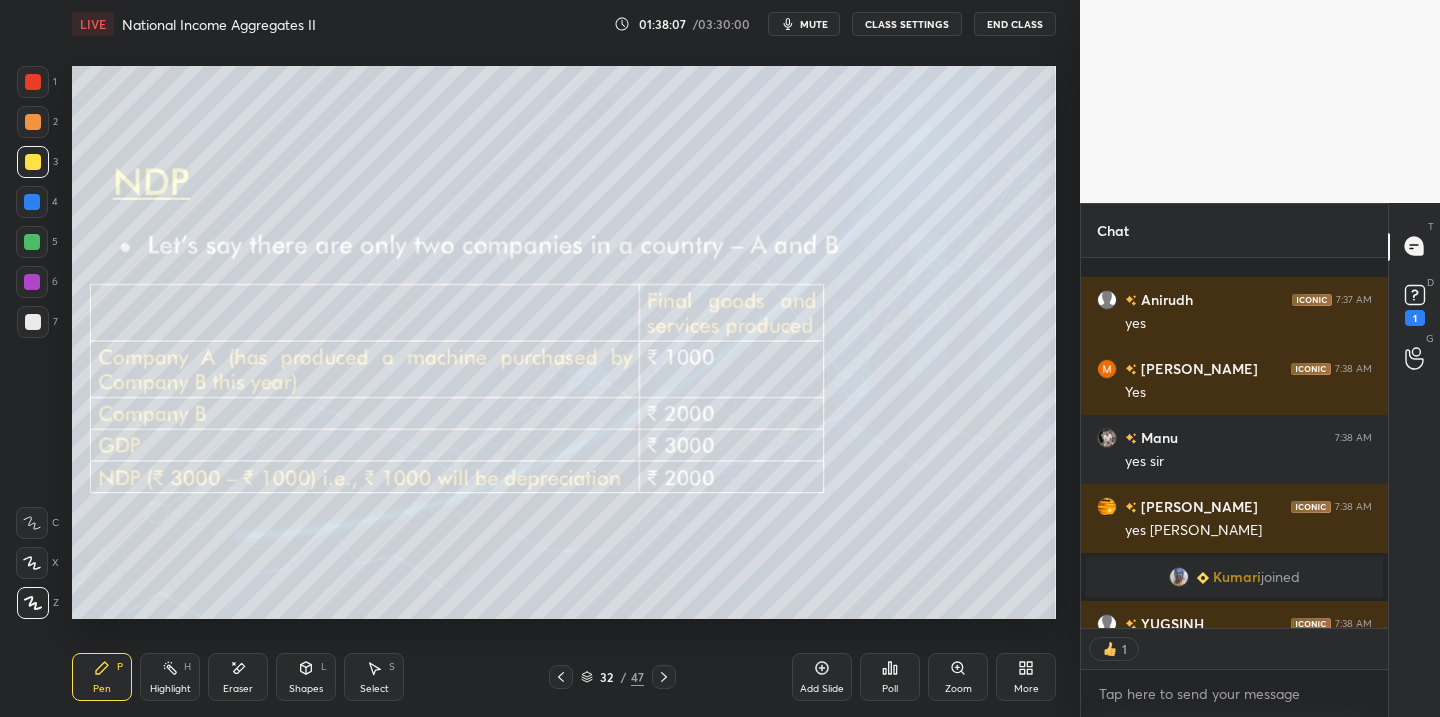 click 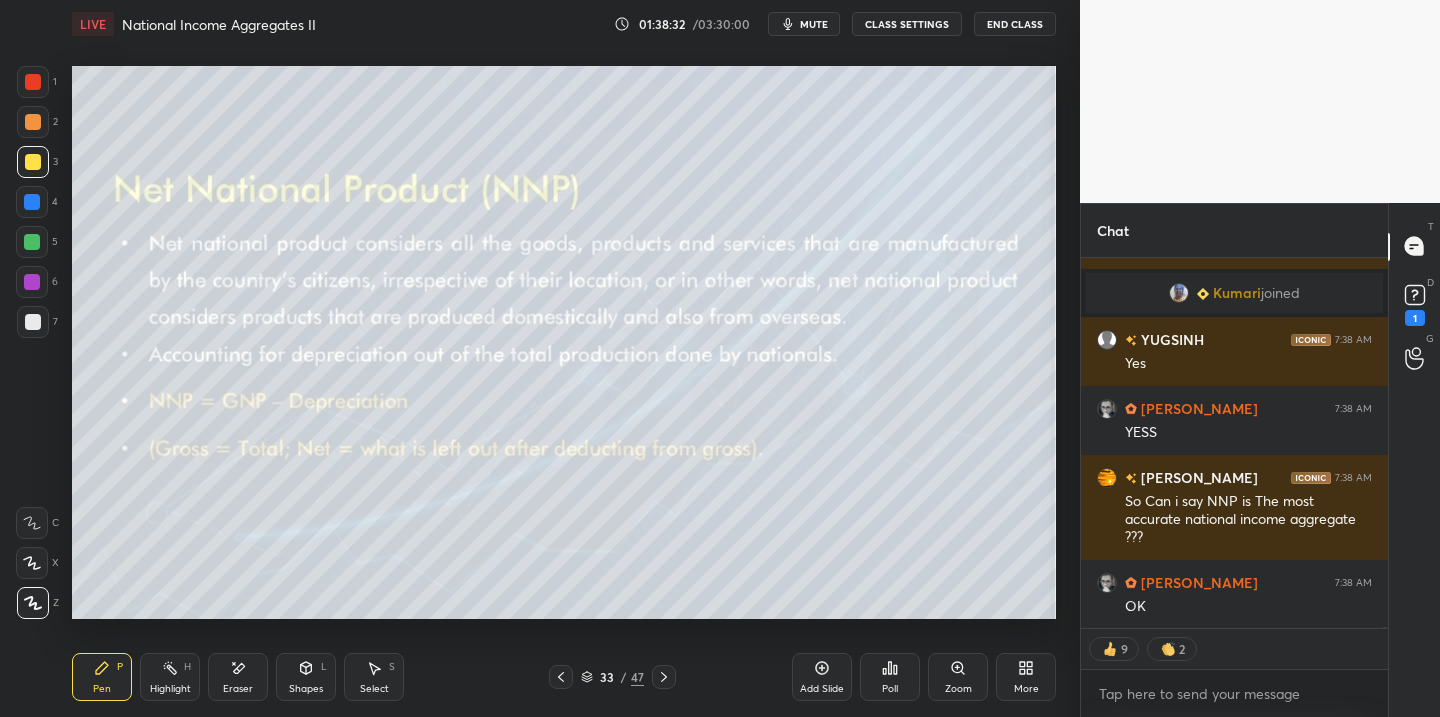 scroll, scrollTop: 112288, scrollLeft: 0, axis: vertical 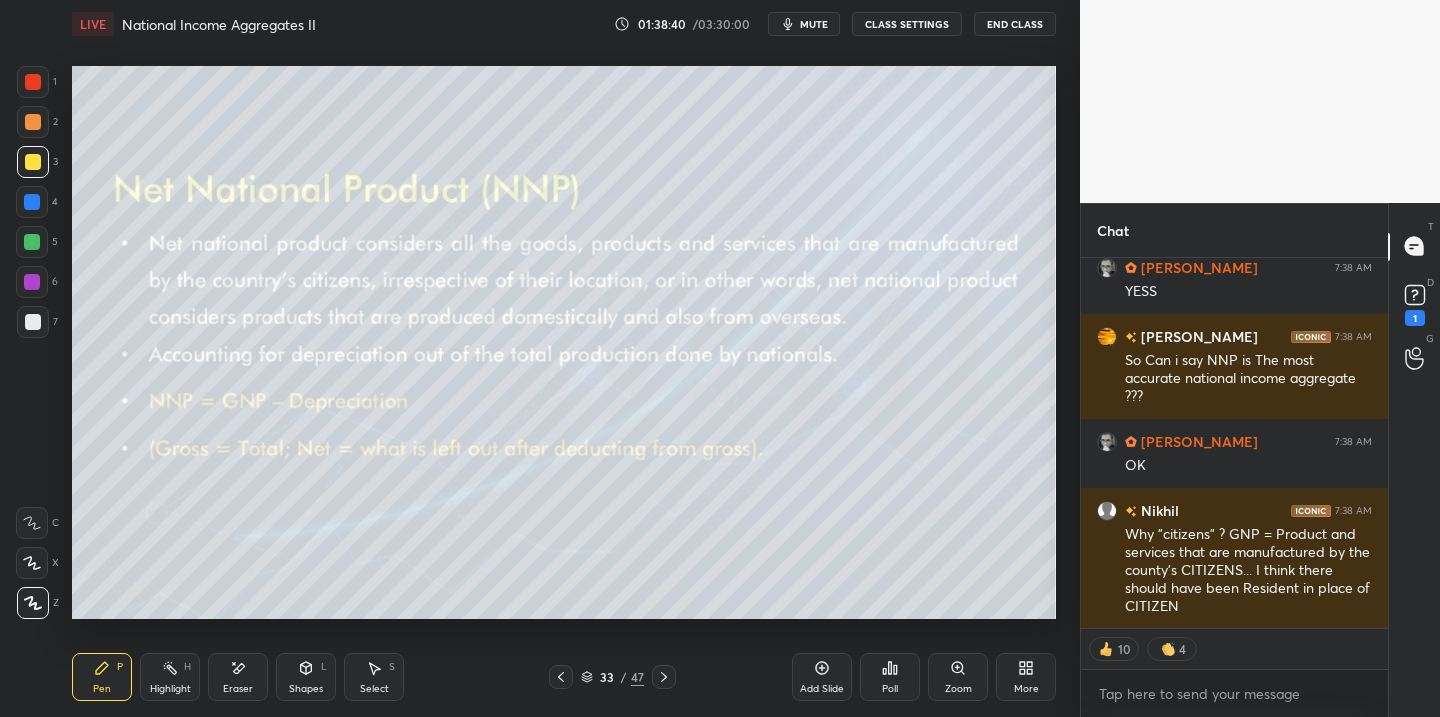 click on "Setting up your live class Poll for   secs No correct answer Start poll" at bounding box center [564, 342] 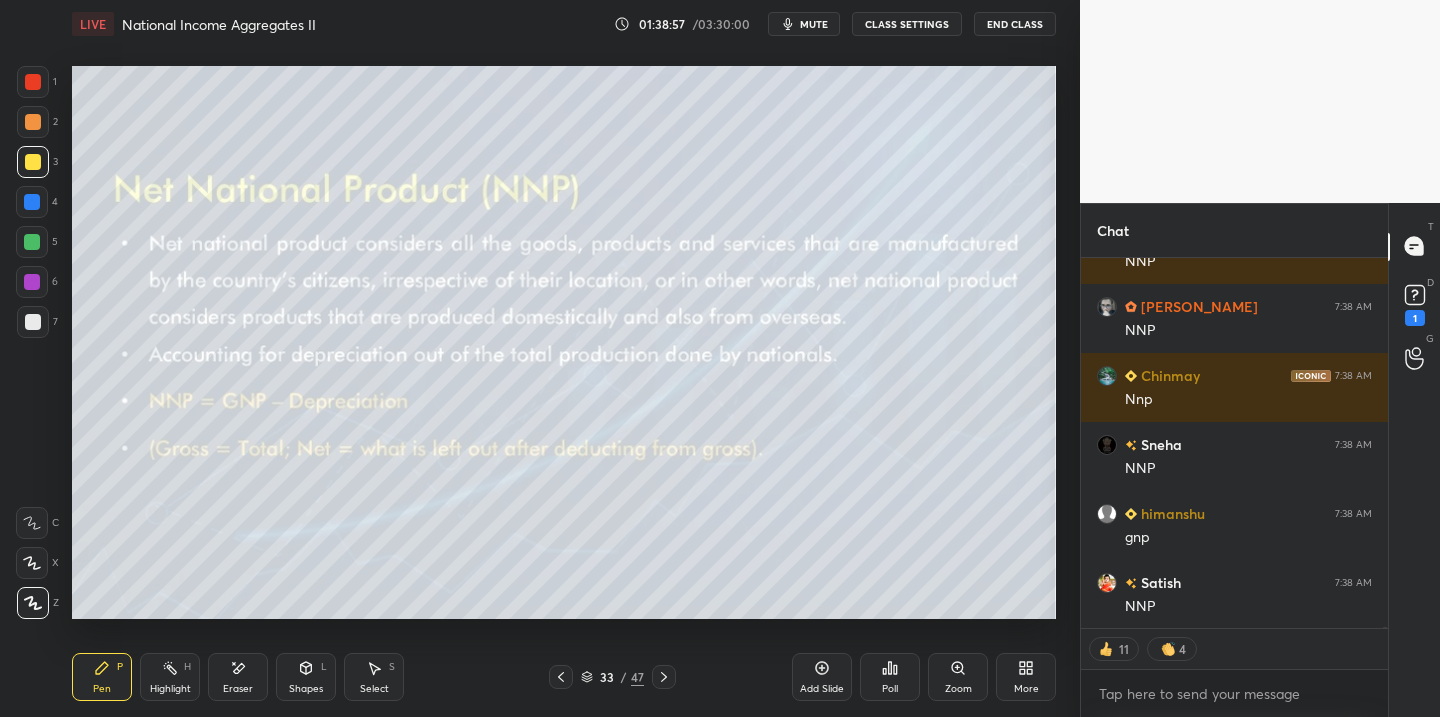 scroll, scrollTop: 113047, scrollLeft: 0, axis: vertical 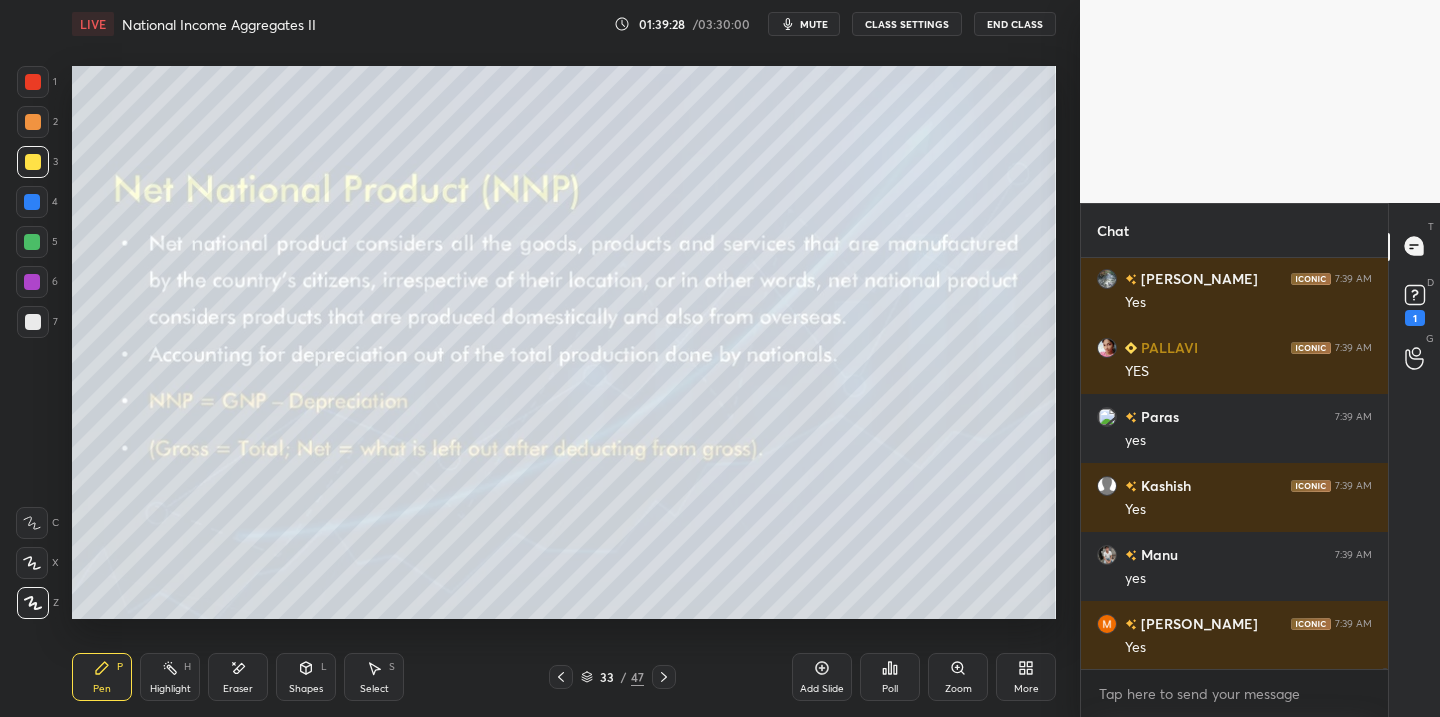 click 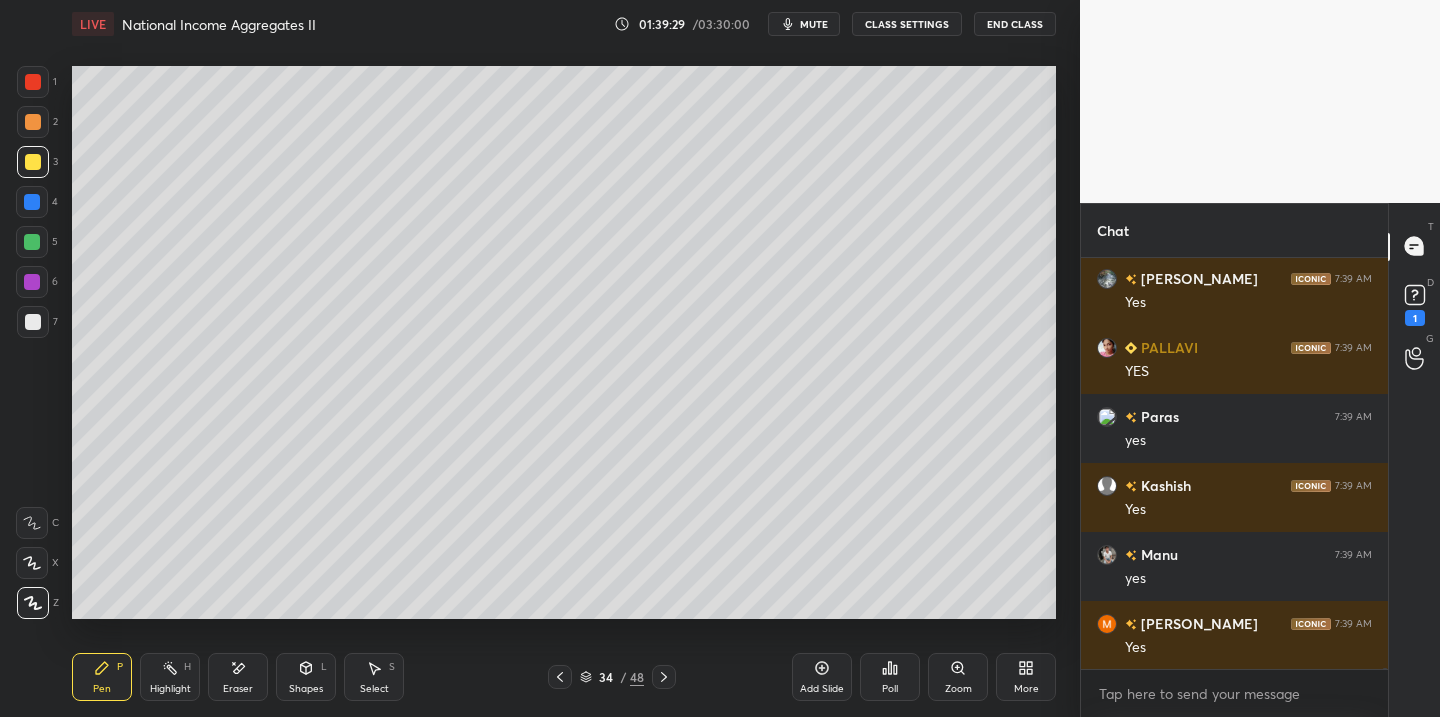 scroll, scrollTop: 115042, scrollLeft: 0, axis: vertical 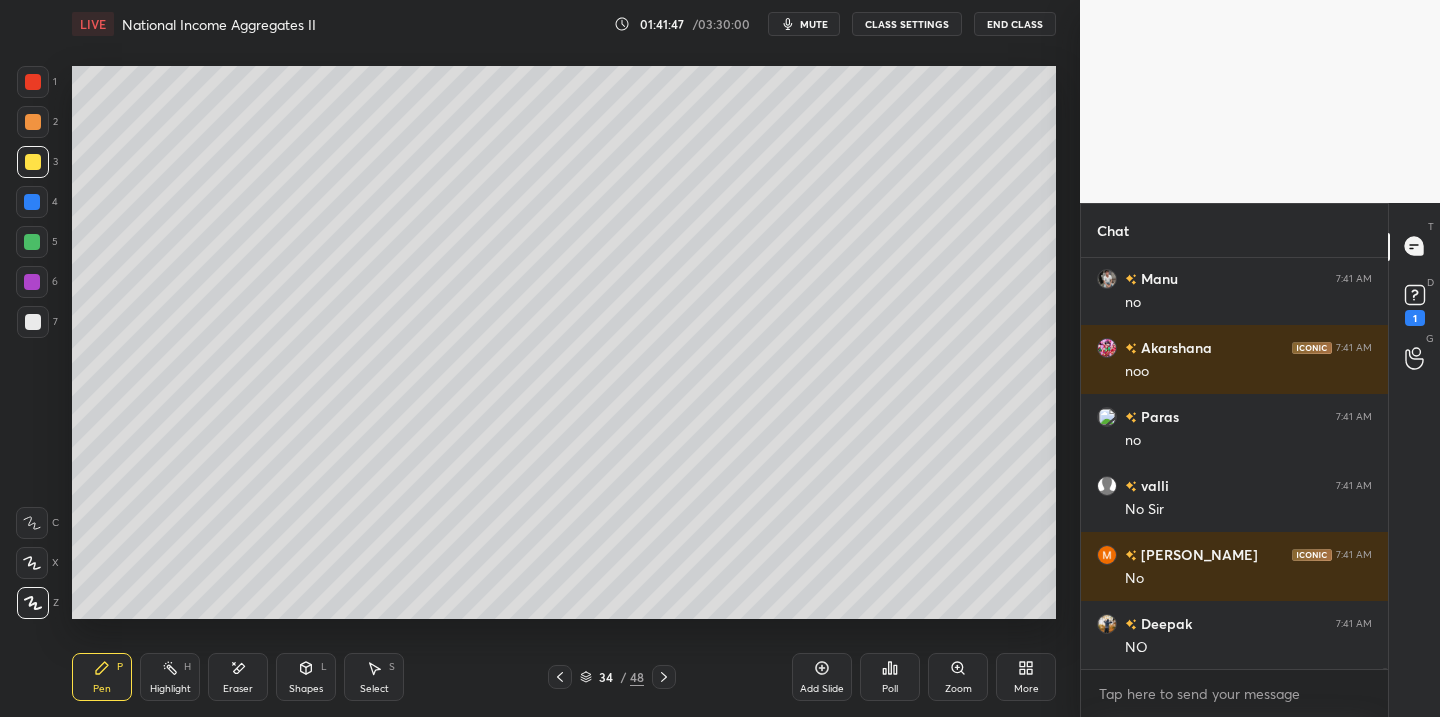 drag, startPoint x: 825, startPoint y: 669, endPoint x: 733, endPoint y: 680, distance: 92.65527 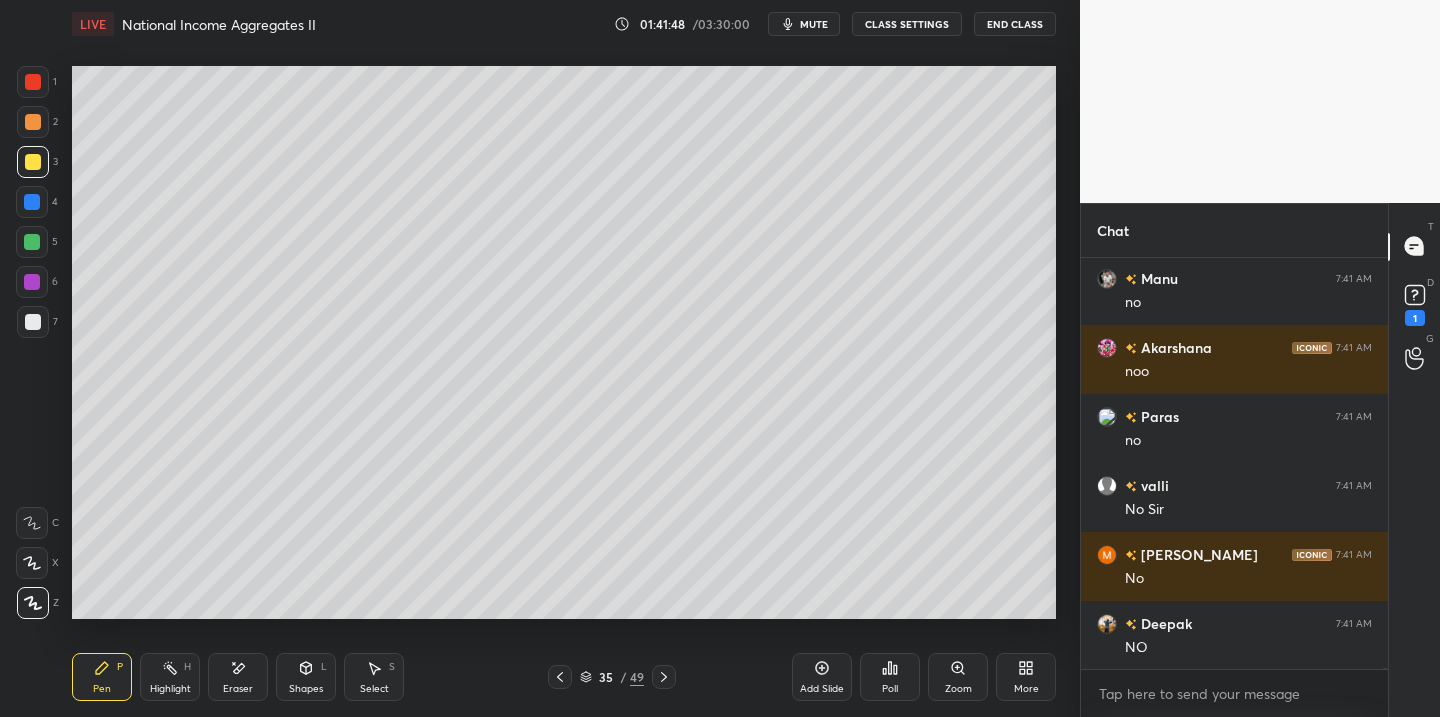 click 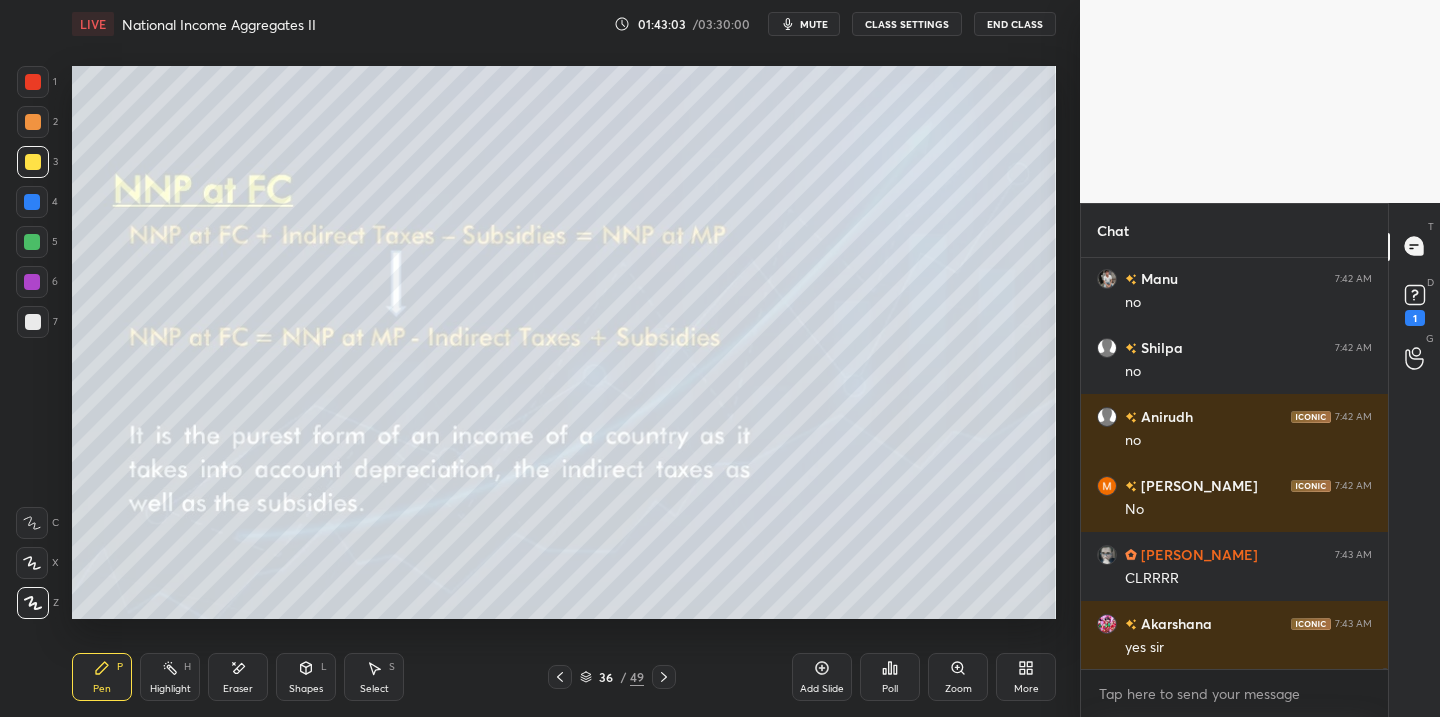 scroll, scrollTop: 121749, scrollLeft: 0, axis: vertical 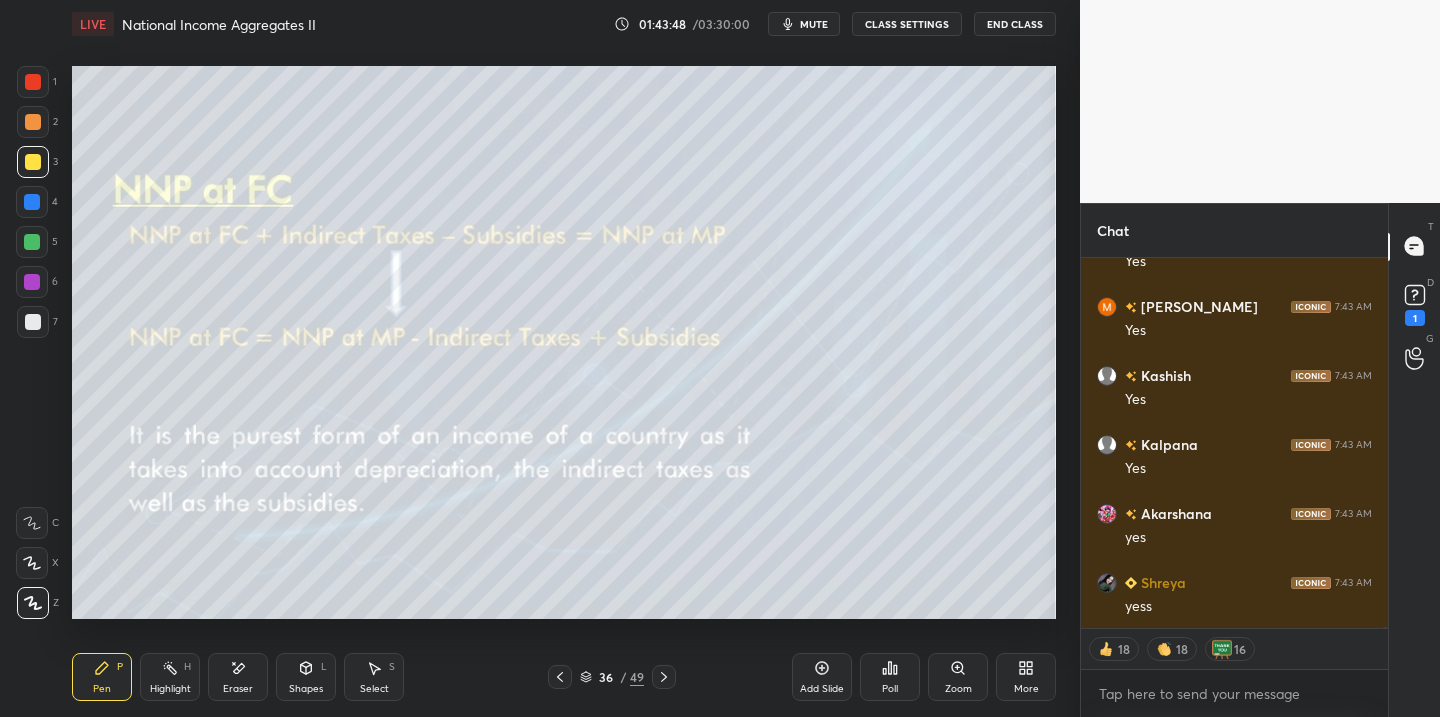 drag, startPoint x: 826, startPoint y: 663, endPoint x: 816, endPoint y: 666, distance: 10.440307 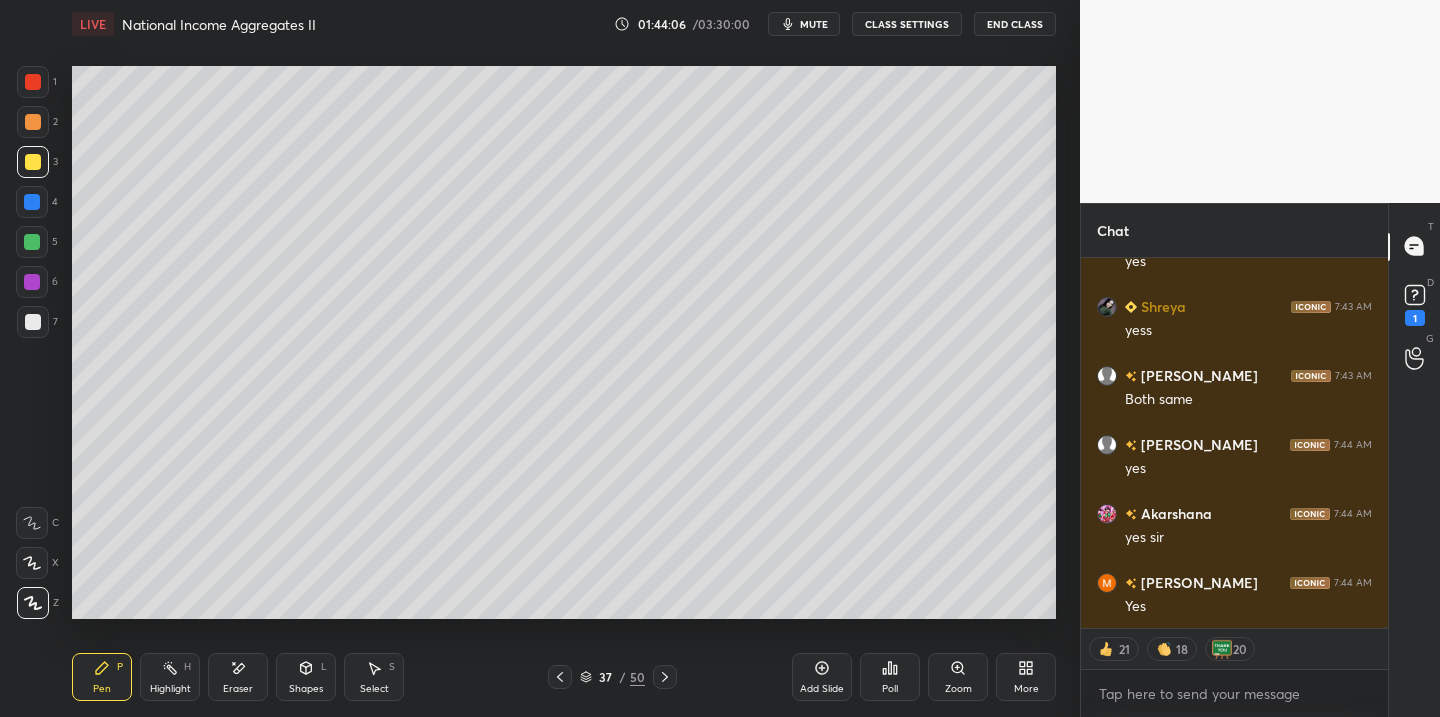 scroll, scrollTop: 123740, scrollLeft: 0, axis: vertical 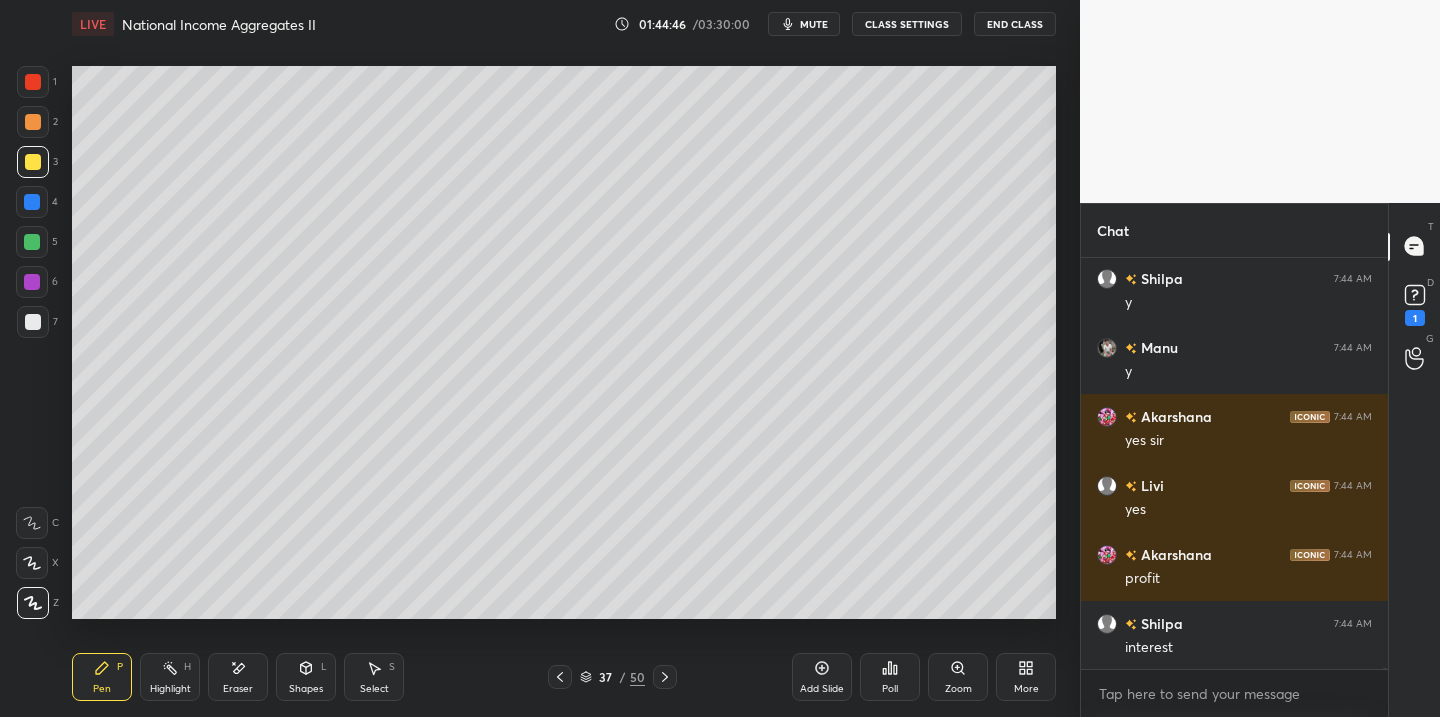 drag, startPoint x: 31, startPoint y: 117, endPoint x: 35, endPoint y: 148, distance: 31.257 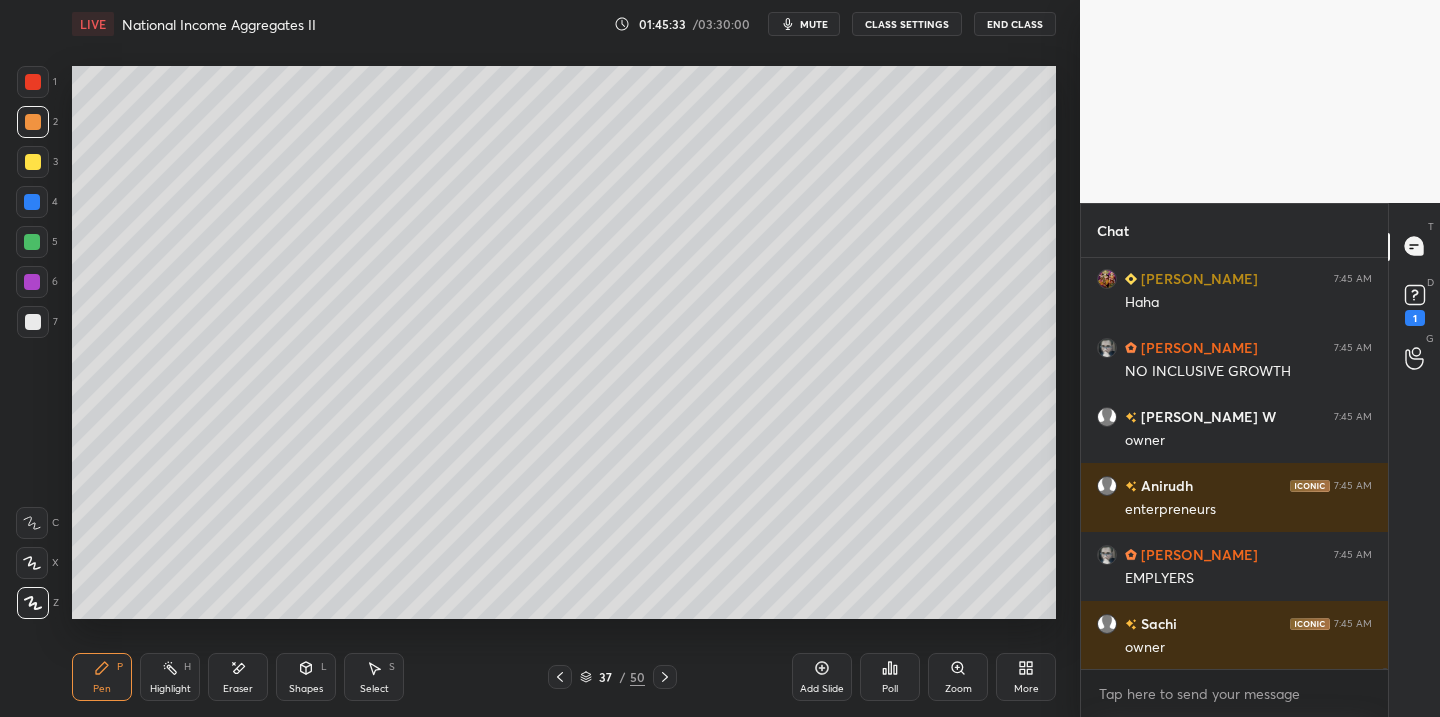 scroll, scrollTop: 126804, scrollLeft: 0, axis: vertical 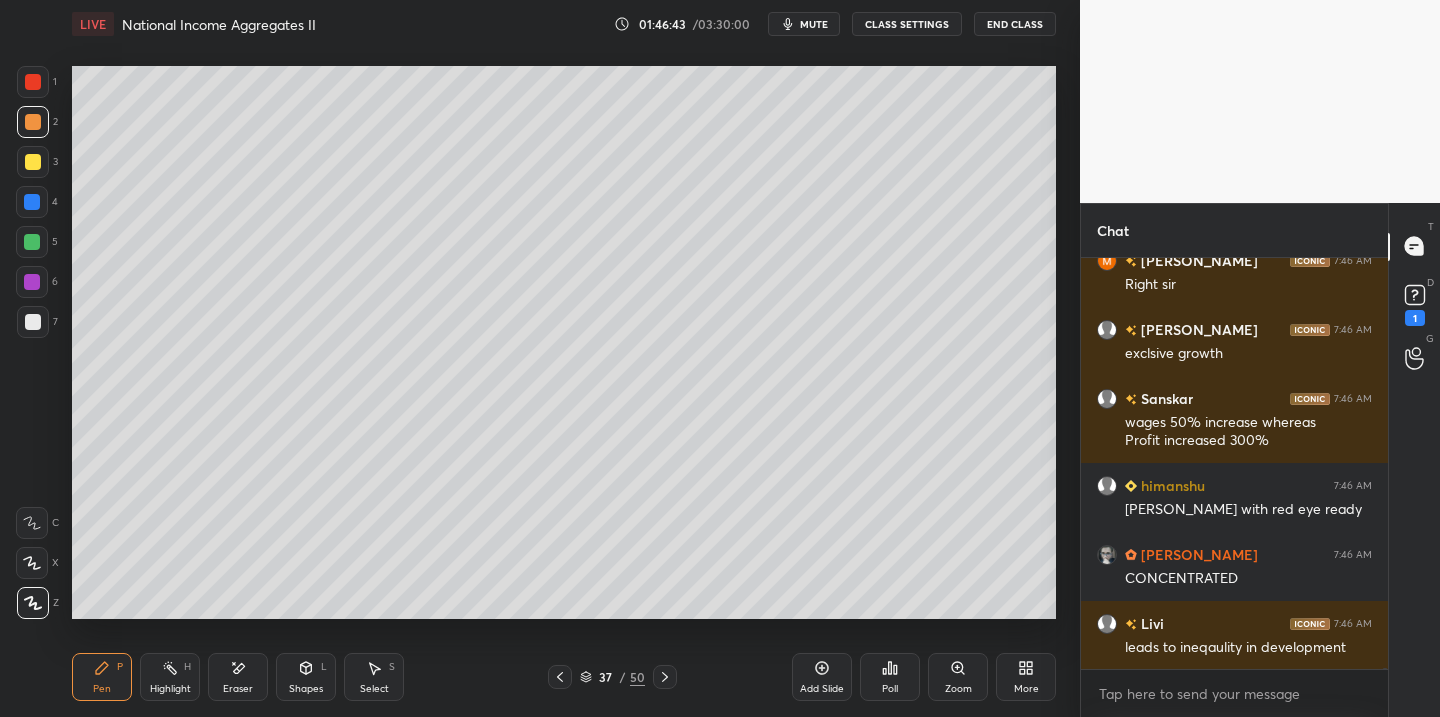 click 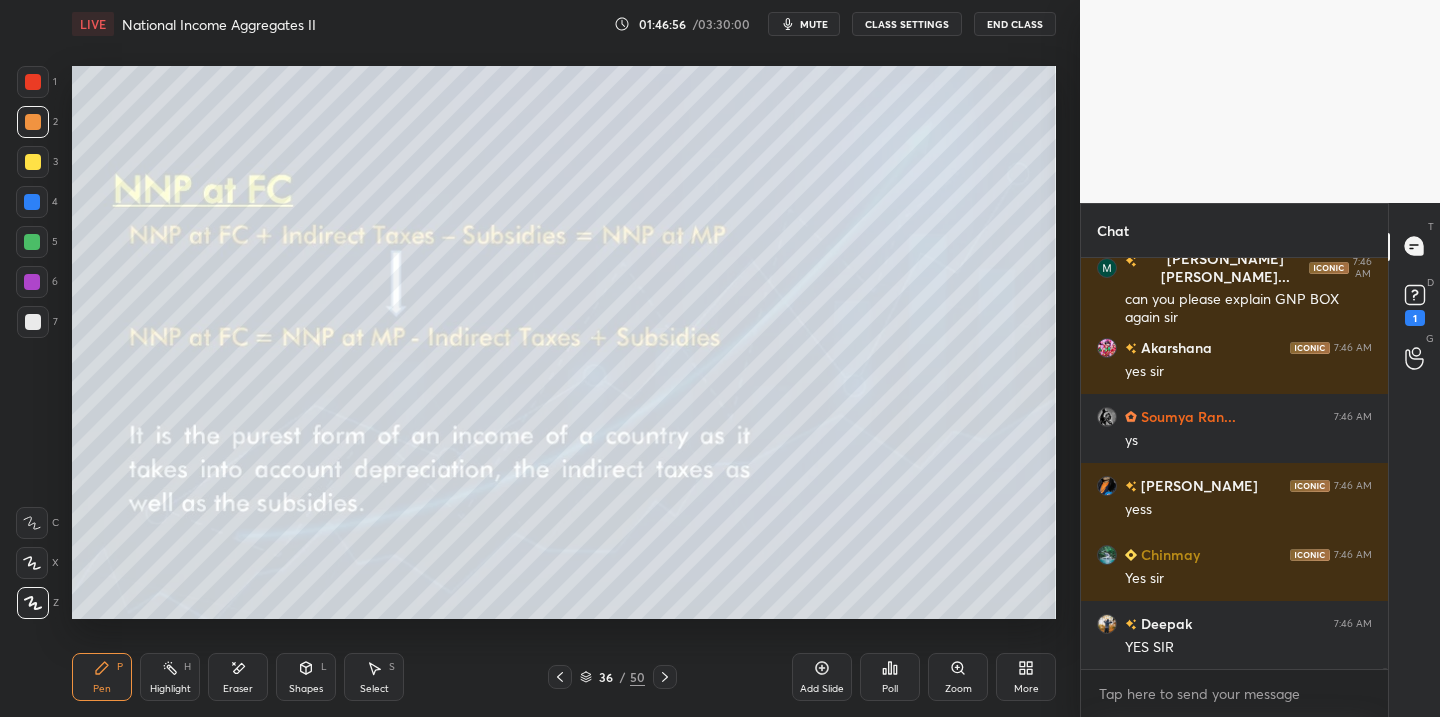 scroll, scrollTop: 128240, scrollLeft: 0, axis: vertical 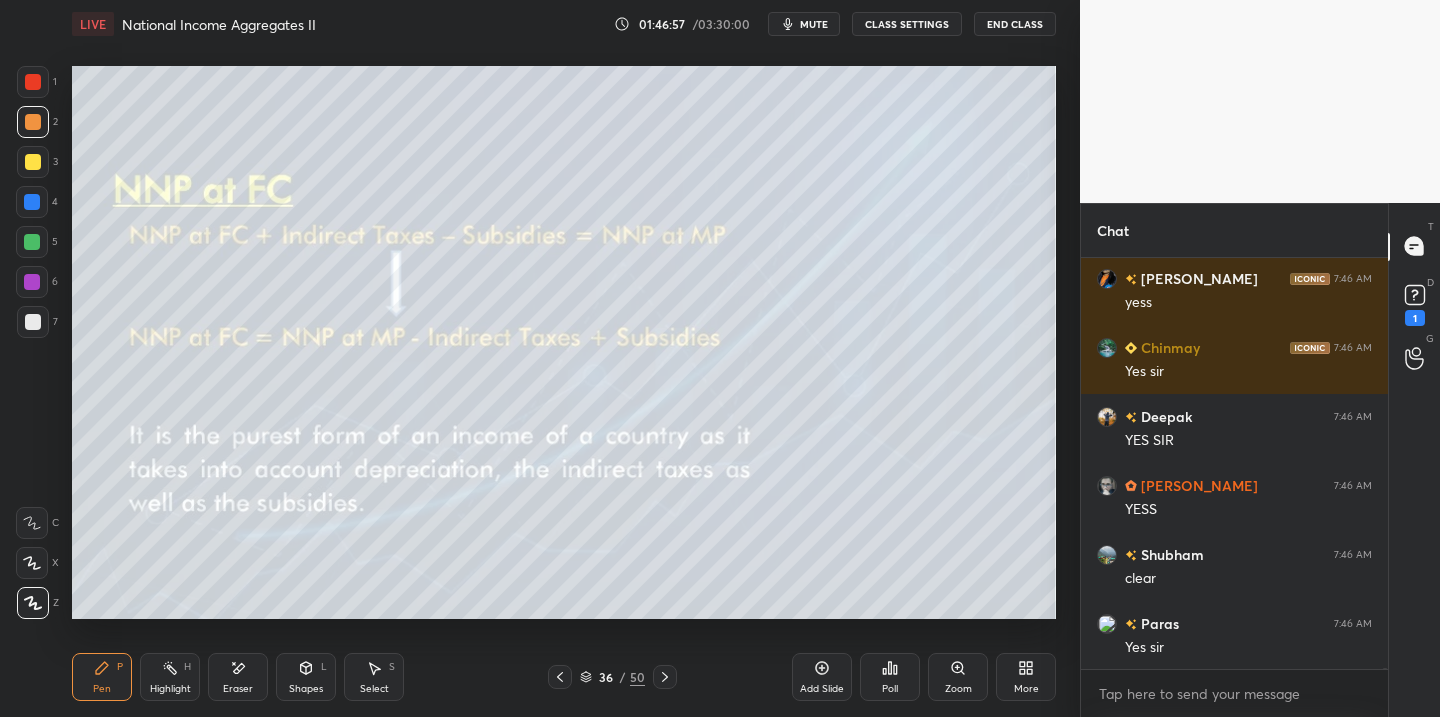 click 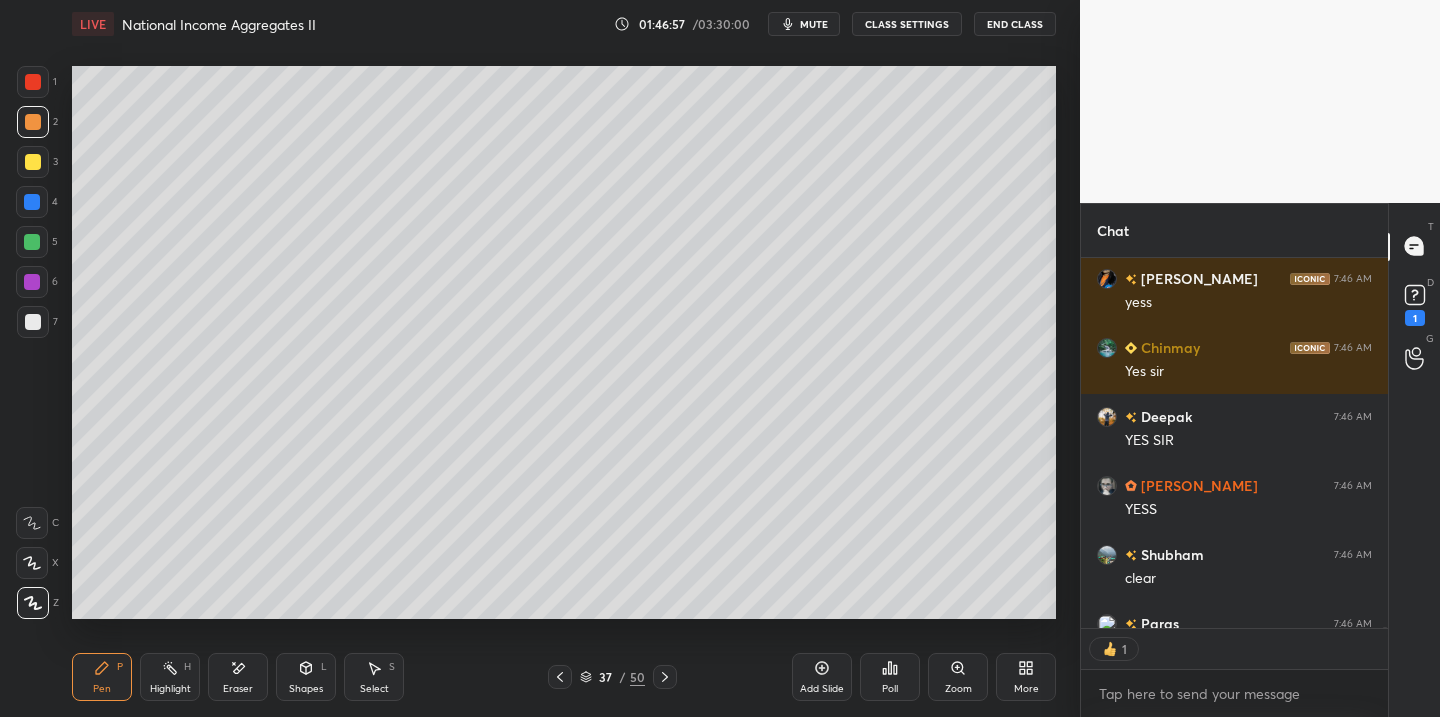 scroll, scrollTop: 364, scrollLeft: 301, axis: both 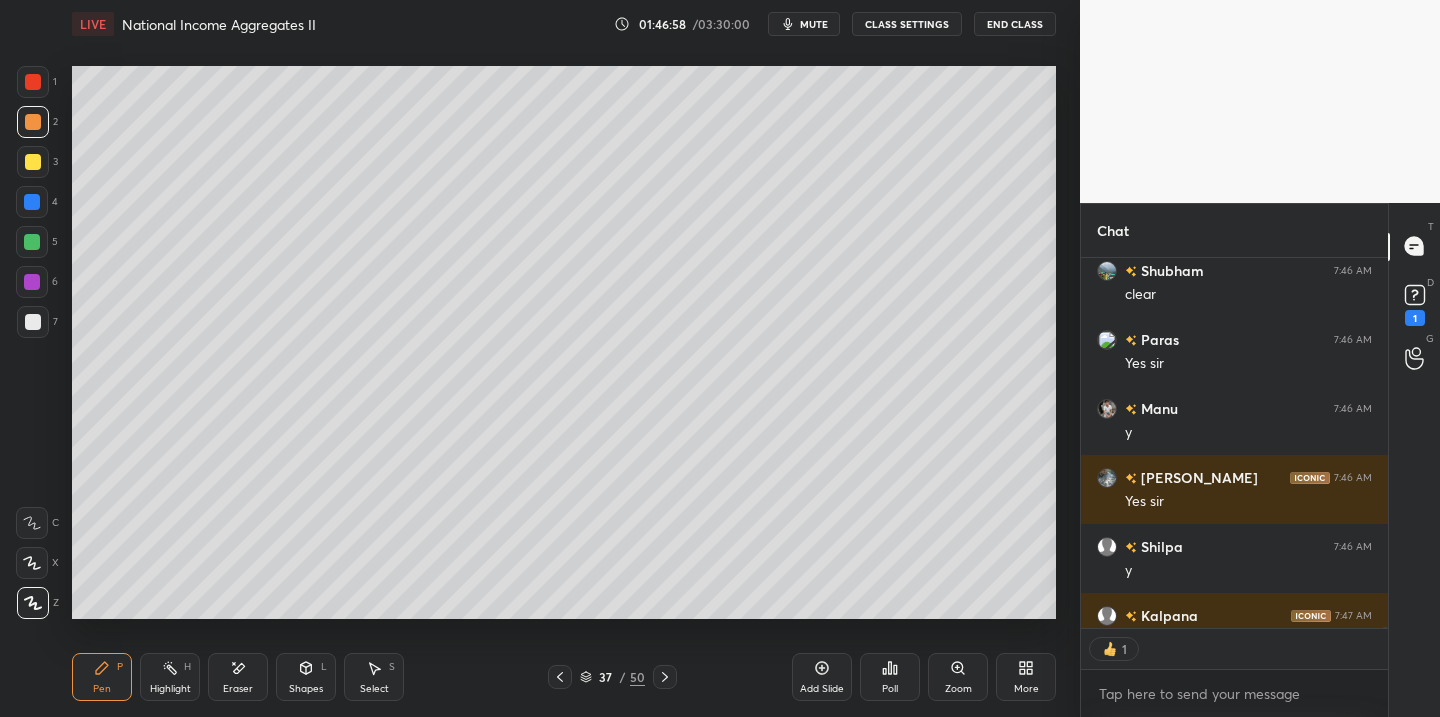 drag, startPoint x: 662, startPoint y: 680, endPoint x: 655, endPoint y: 701, distance: 22.135944 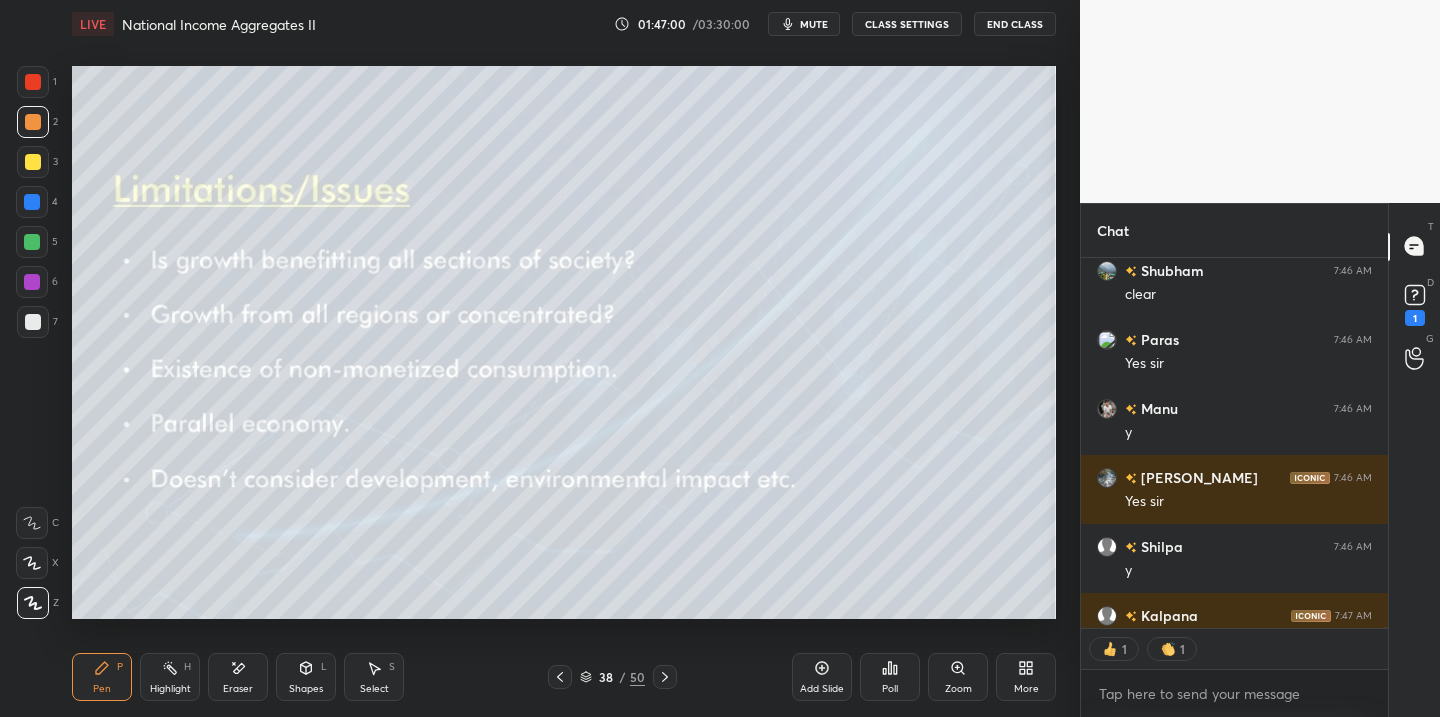 scroll, scrollTop: 128626, scrollLeft: 0, axis: vertical 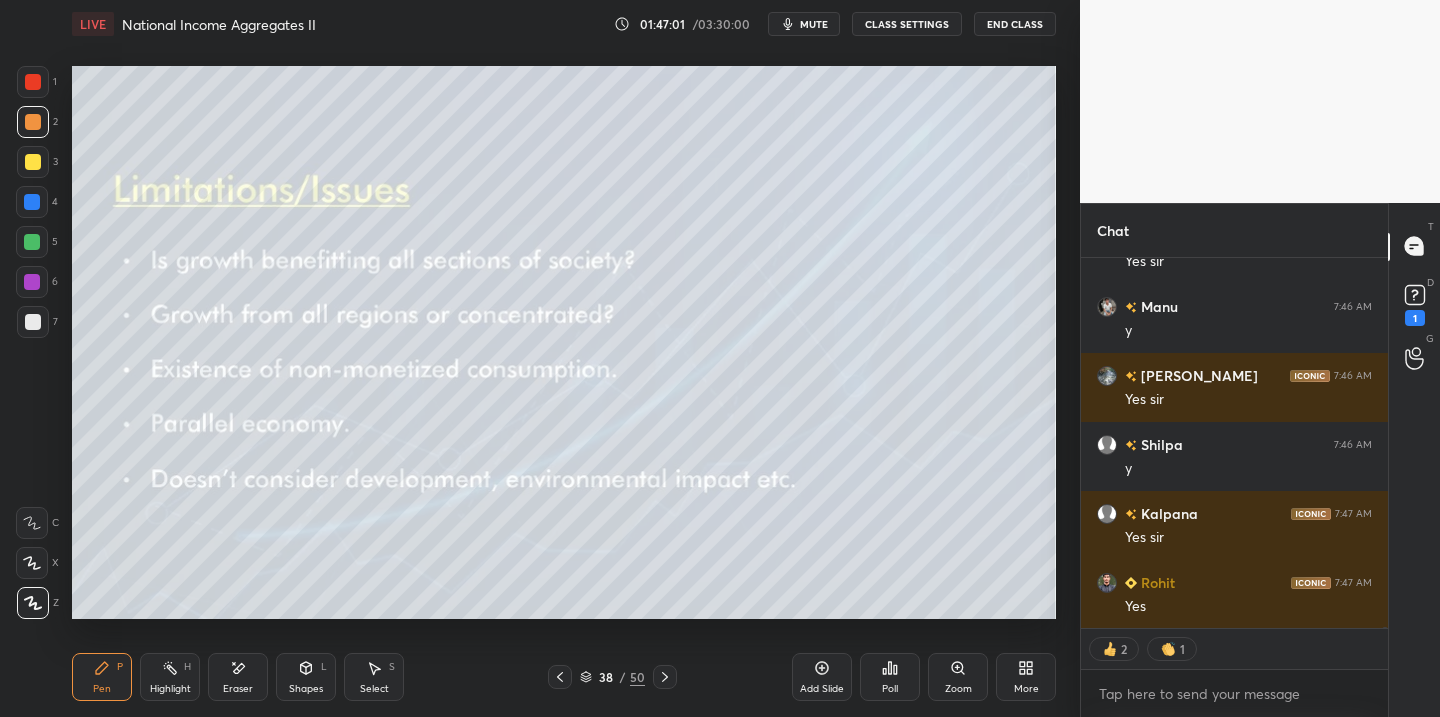 drag, startPoint x: 668, startPoint y: 676, endPoint x: 660, endPoint y: 686, distance: 12.806249 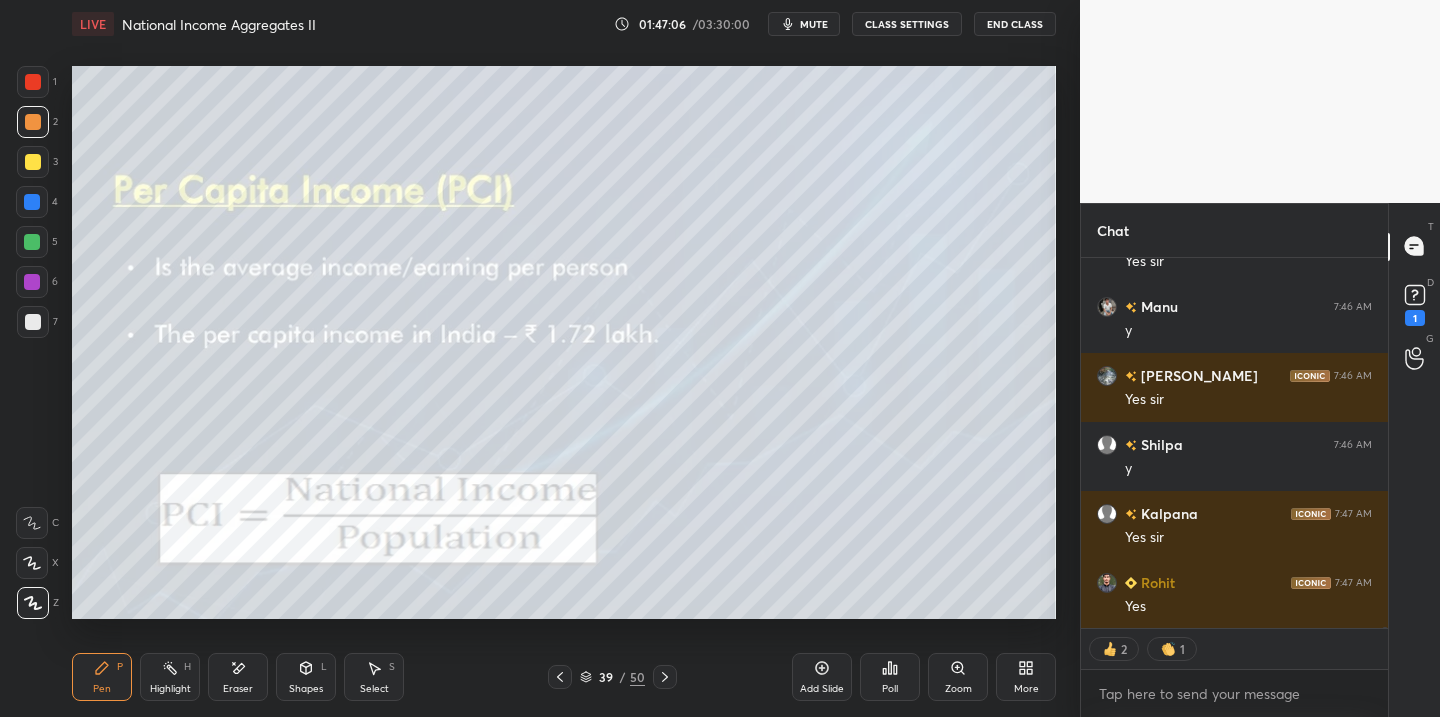 scroll, scrollTop: 128695, scrollLeft: 0, axis: vertical 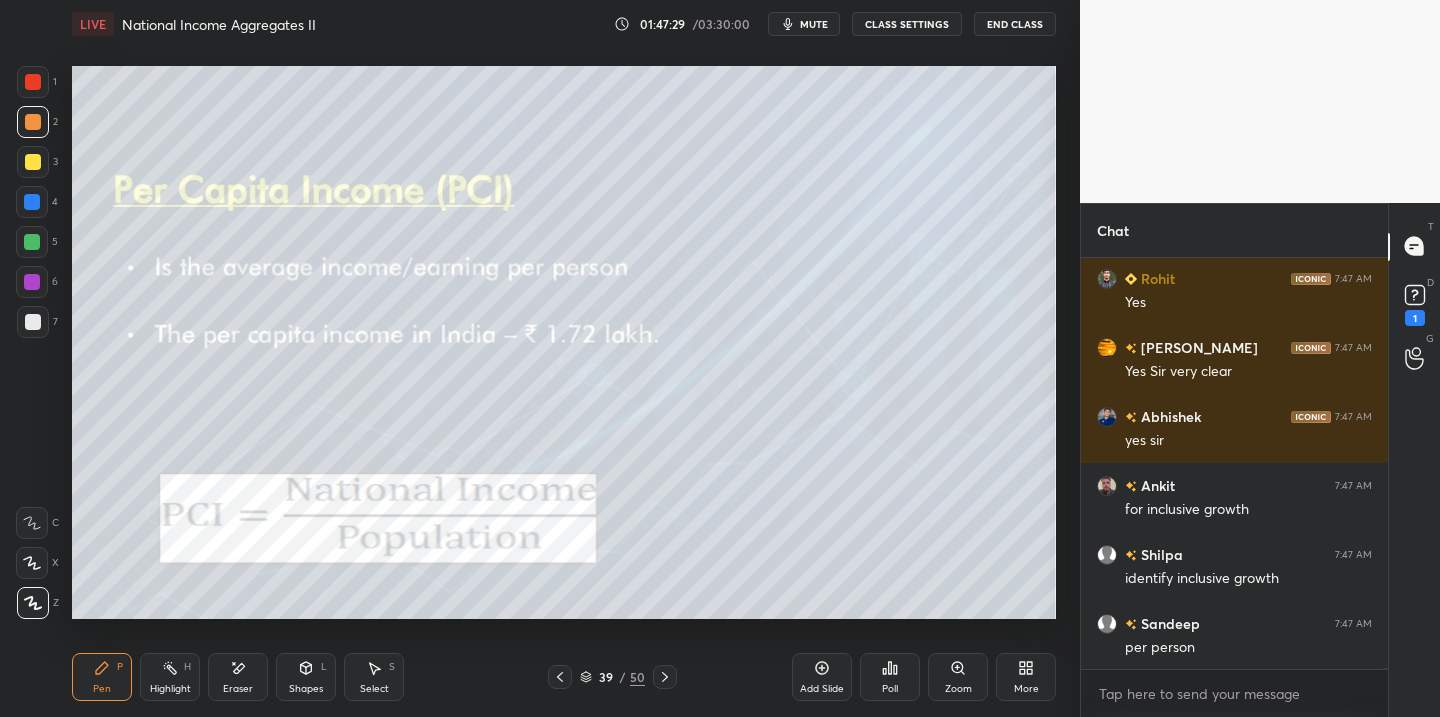 click at bounding box center [33, 162] 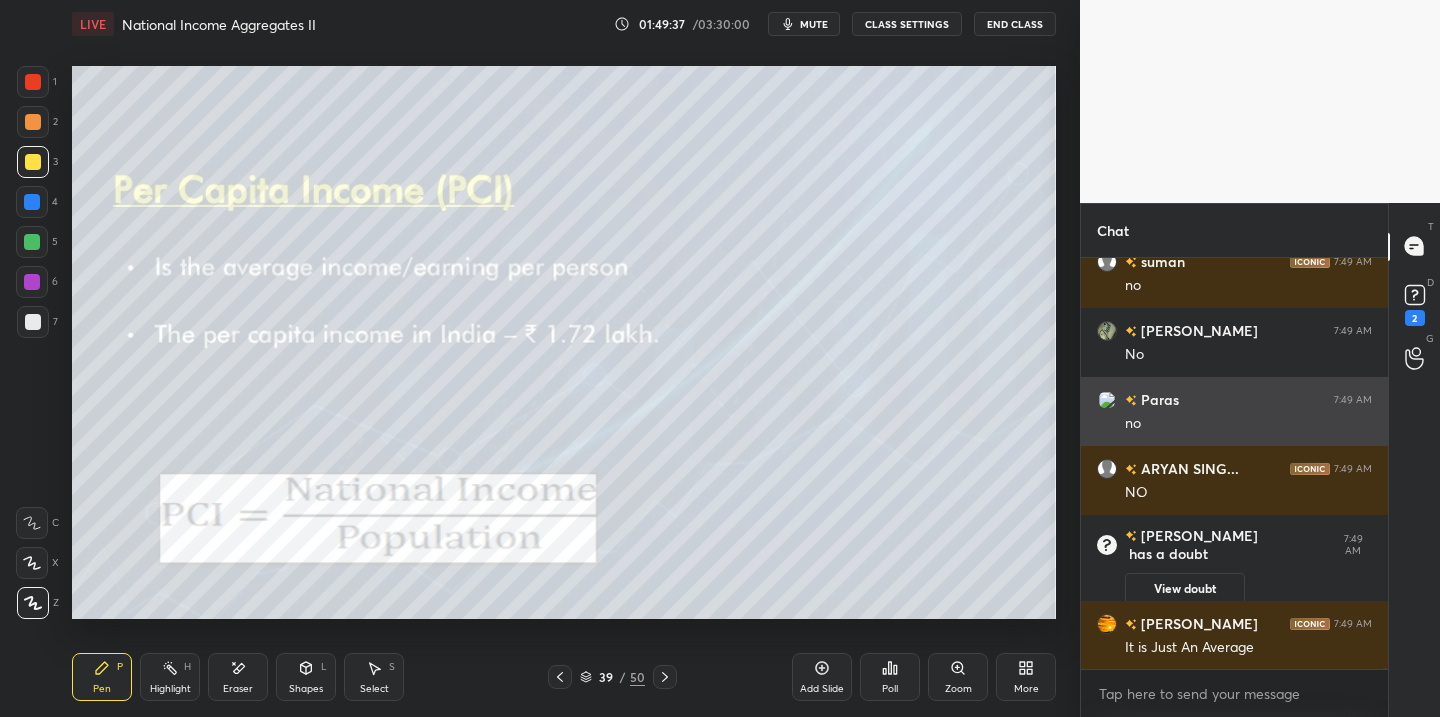 scroll, scrollTop: 131485, scrollLeft: 0, axis: vertical 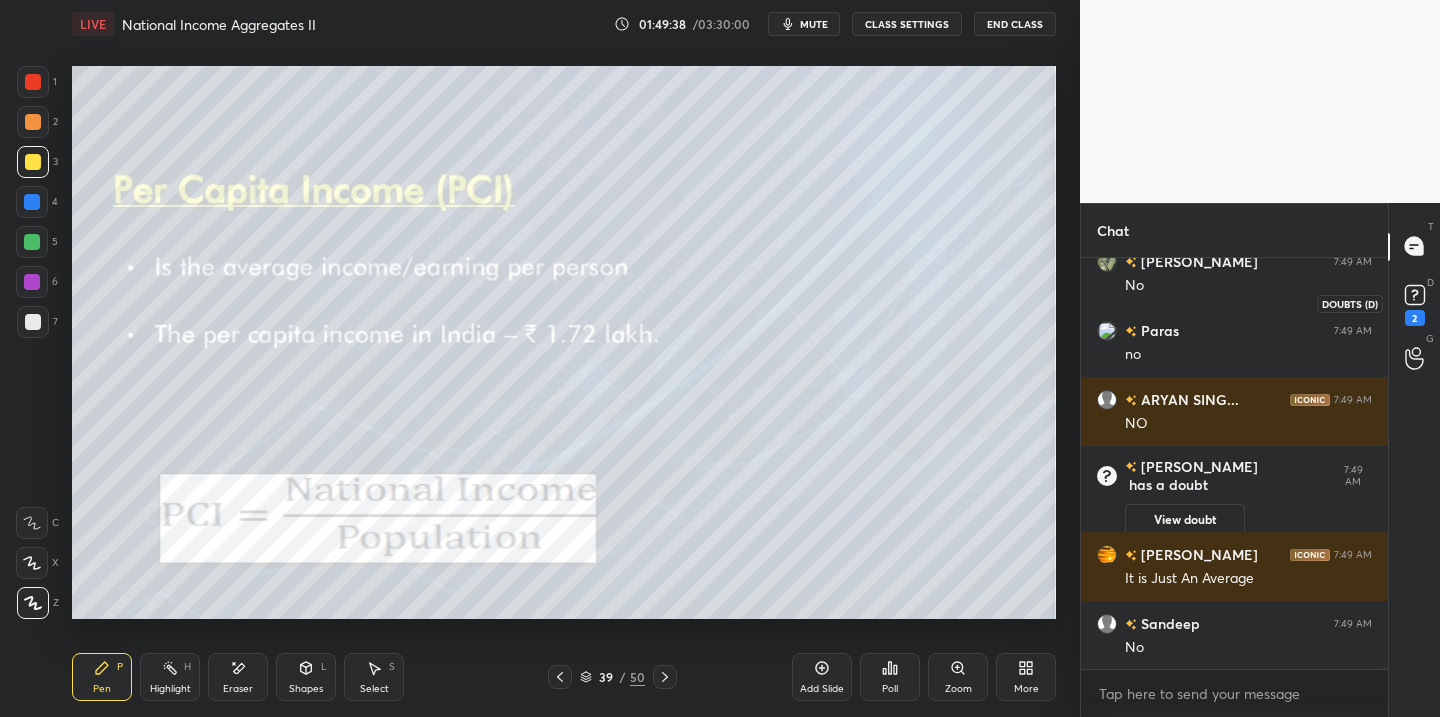 click 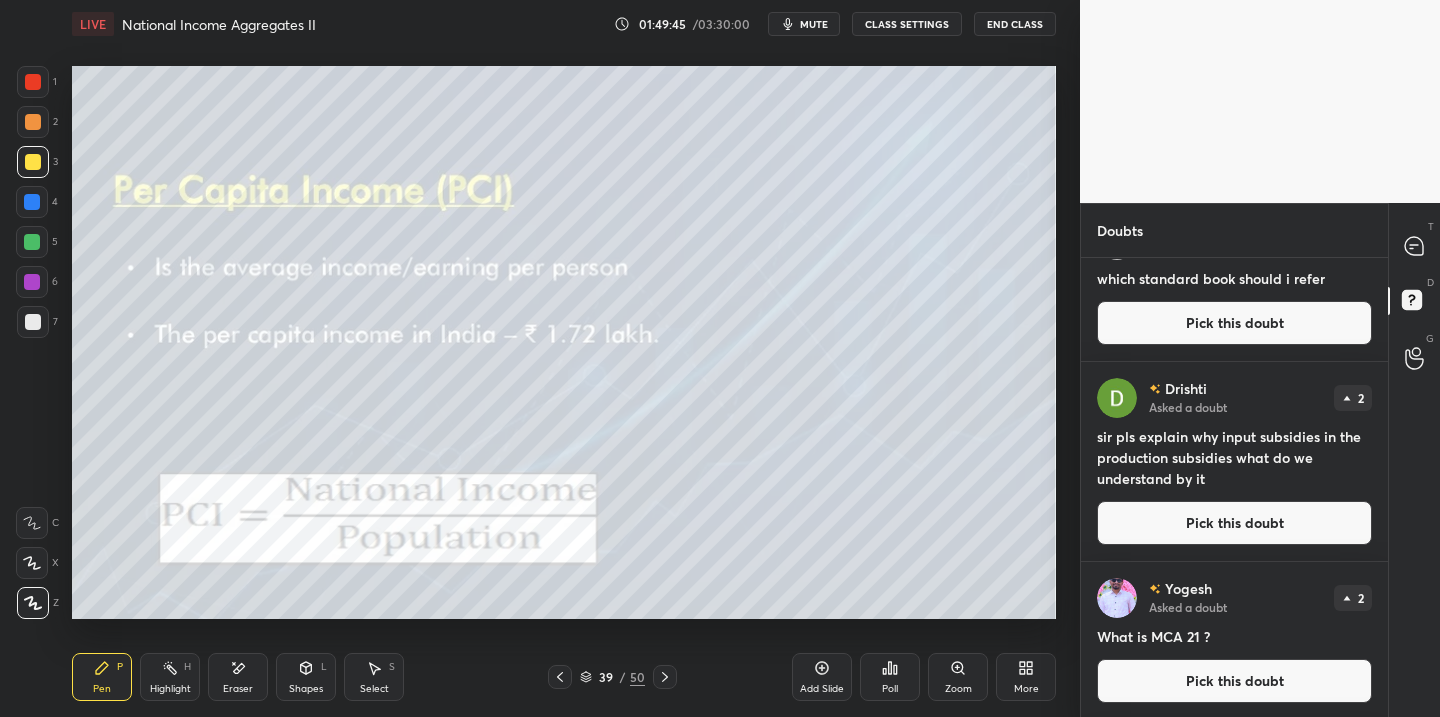 scroll, scrollTop: 0, scrollLeft: 0, axis: both 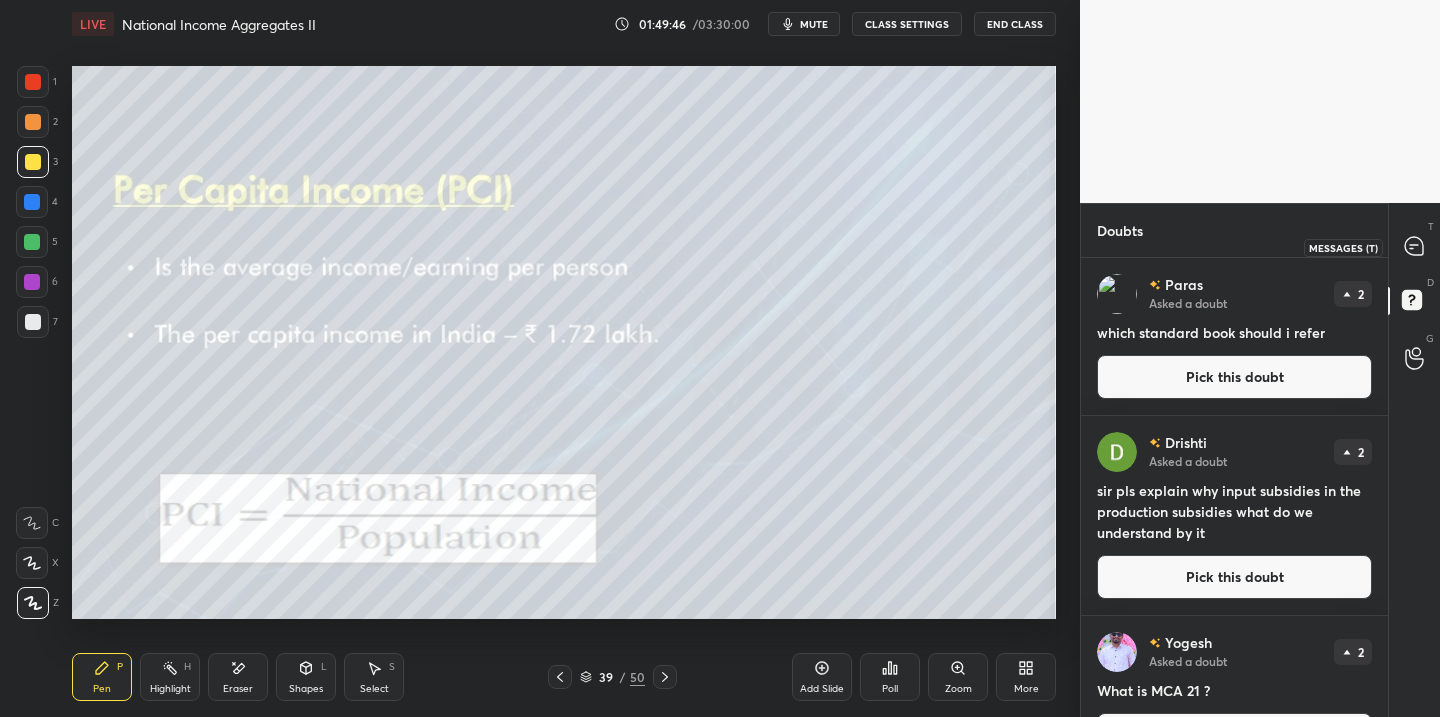 click 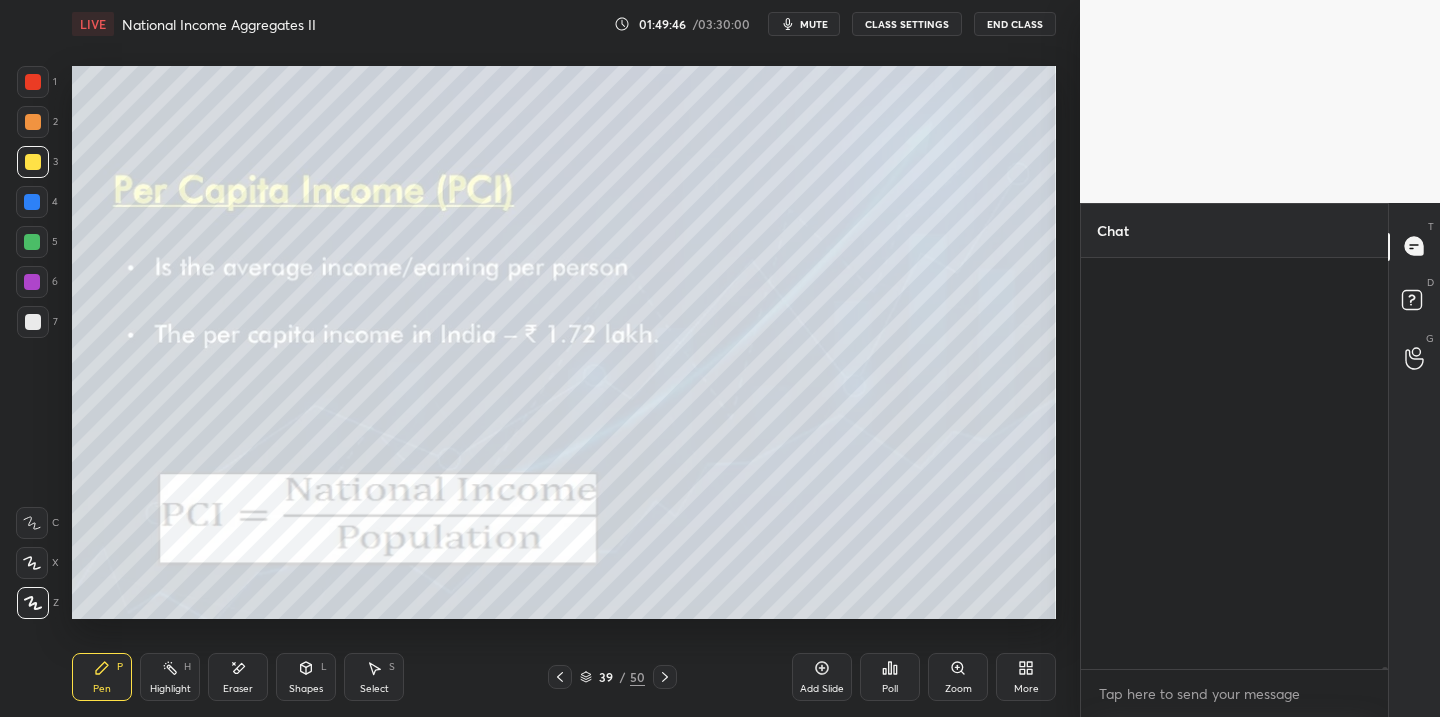 scroll, scrollTop: 132824, scrollLeft: 0, axis: vertical 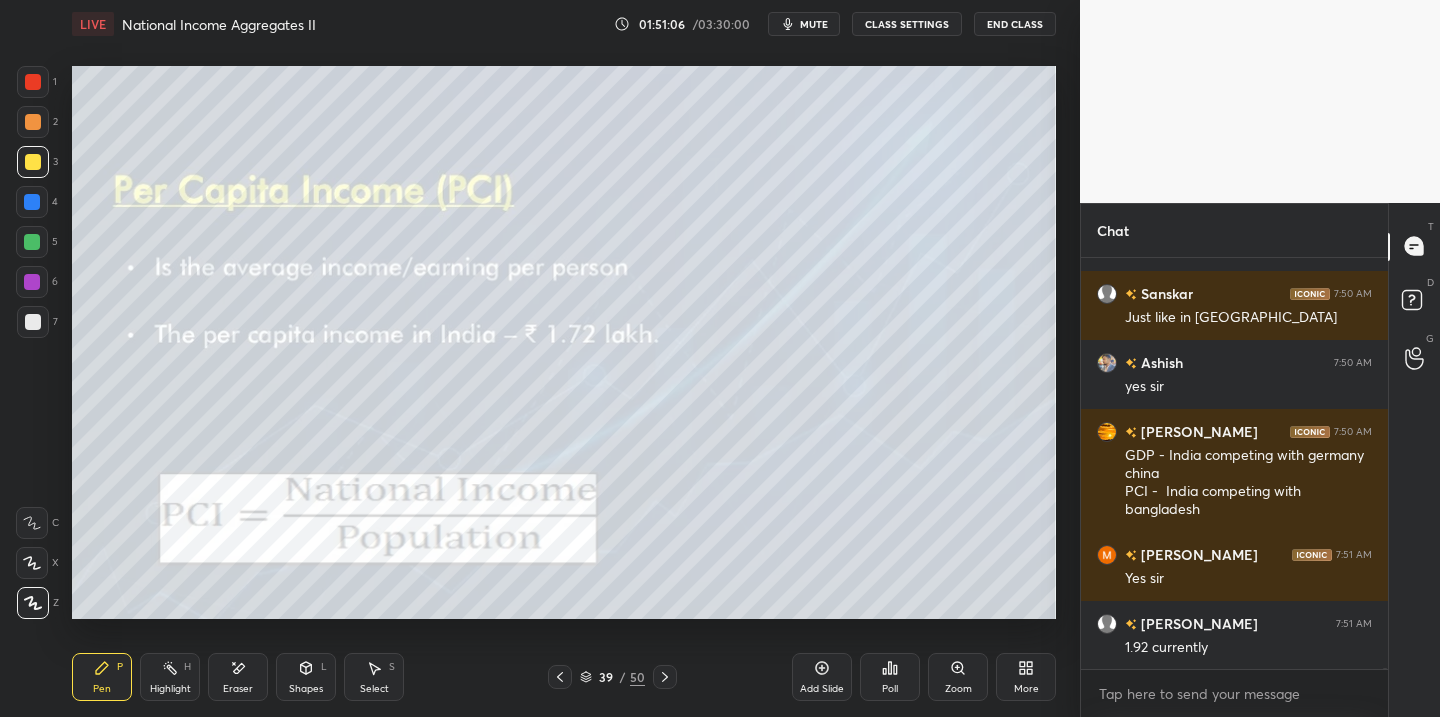 click 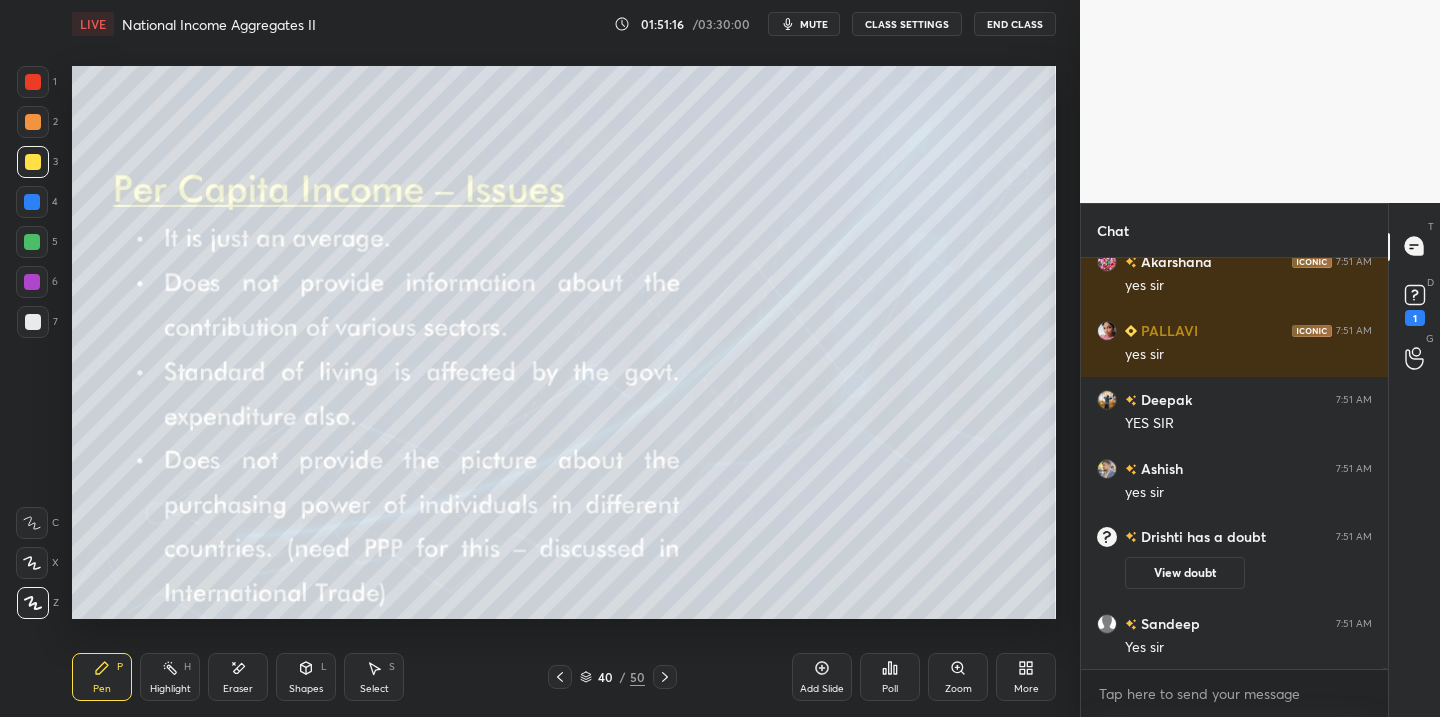 scroll, scrollTop: 133594, scrollLeft: 0, axis: vertical 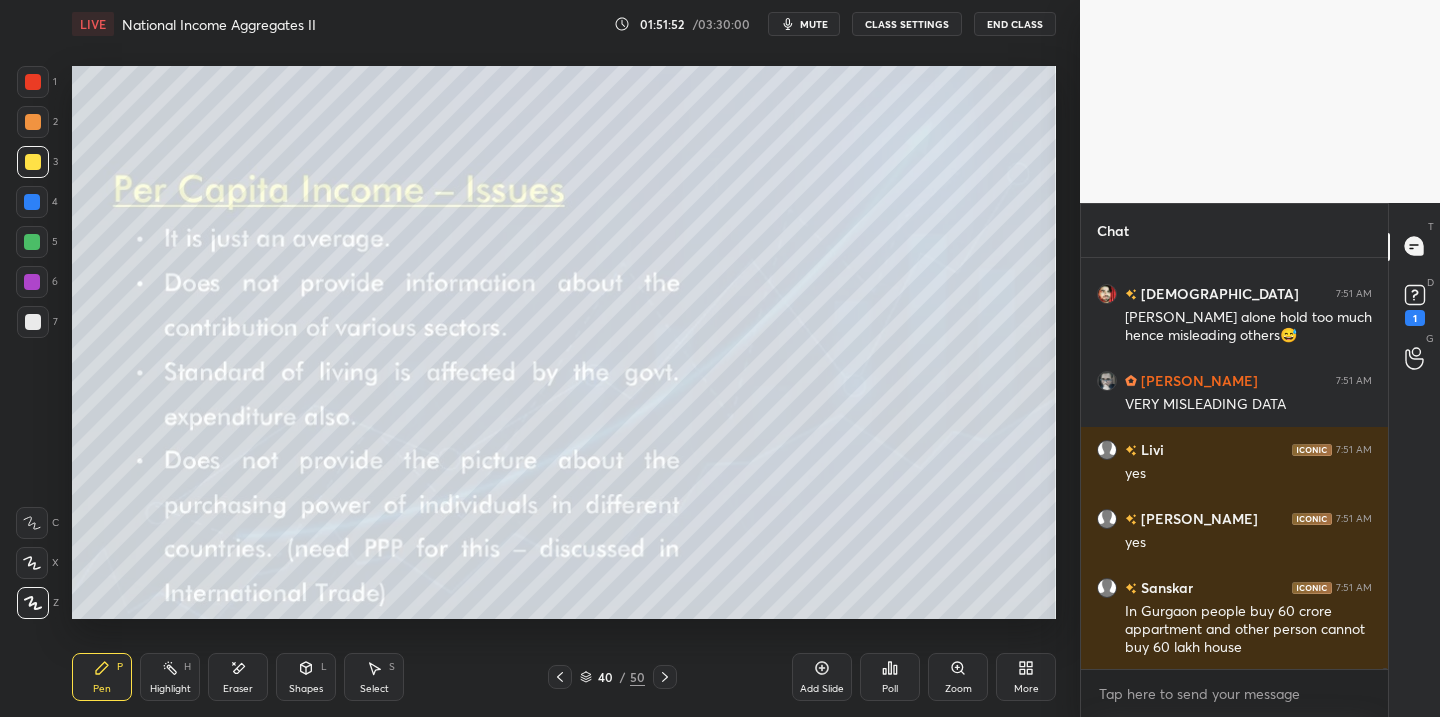 click 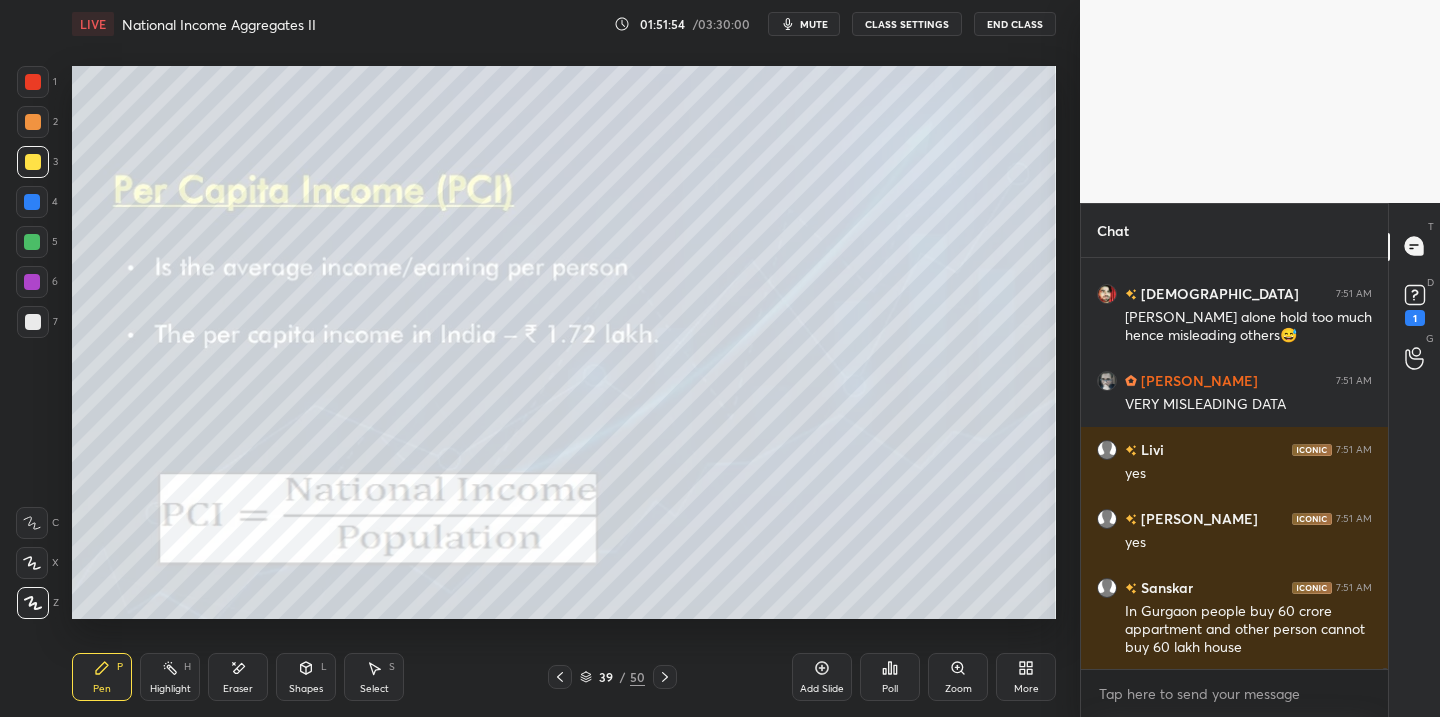 click 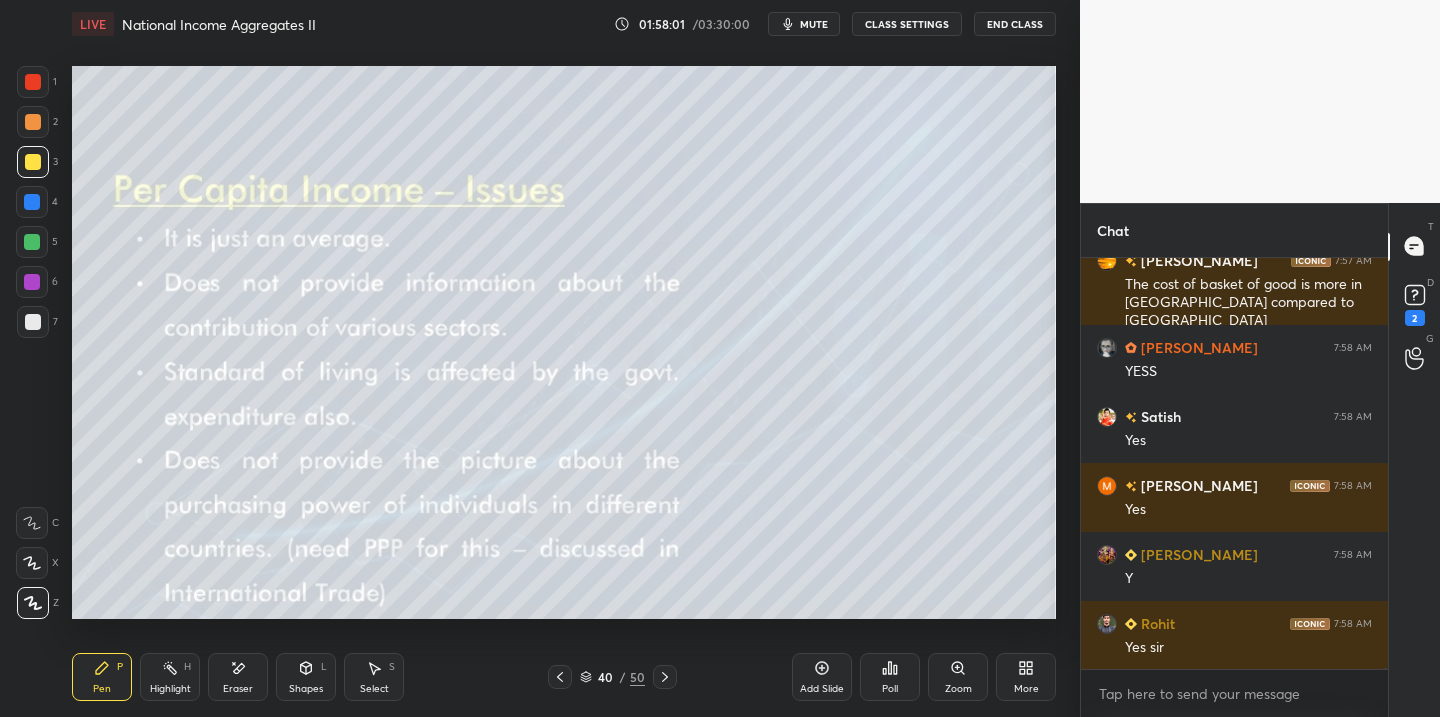 scroll, scrollTop: 141832, scrollLeft: 0, axis: vertical 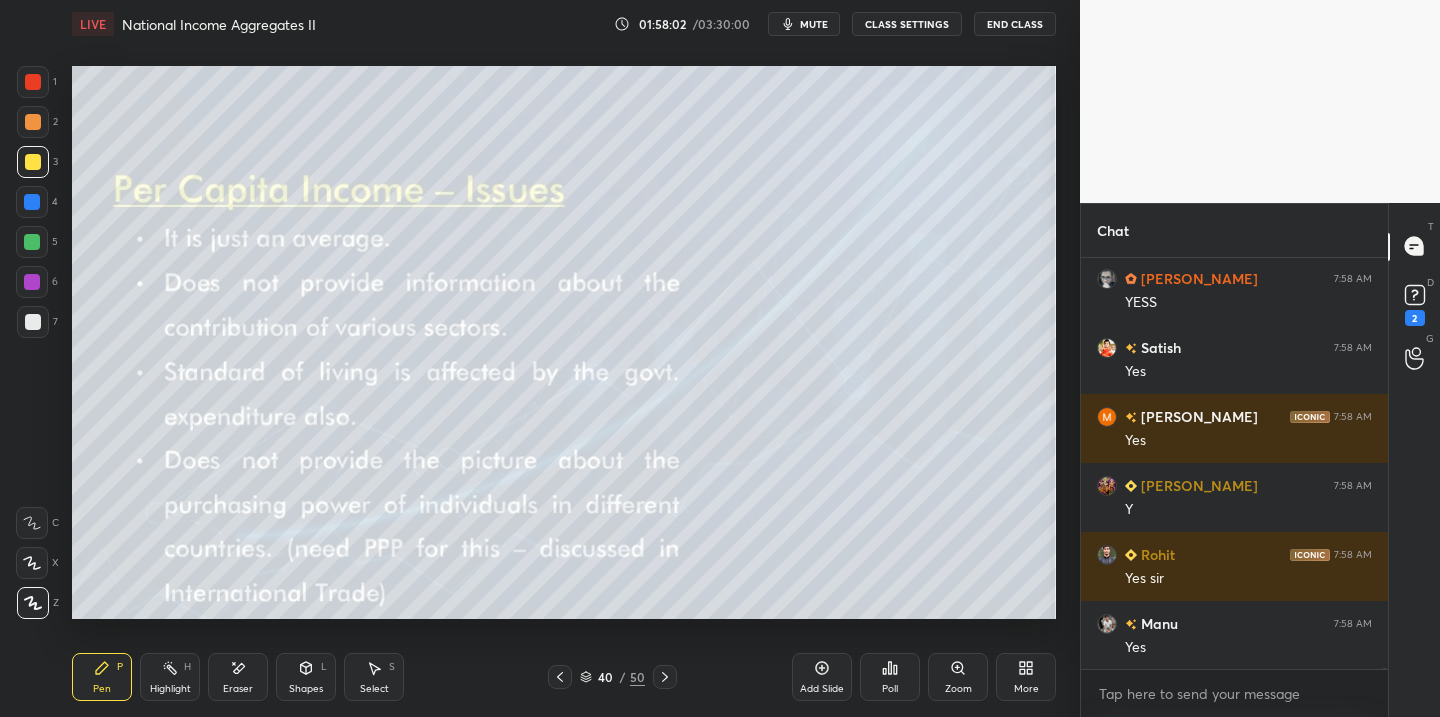 click 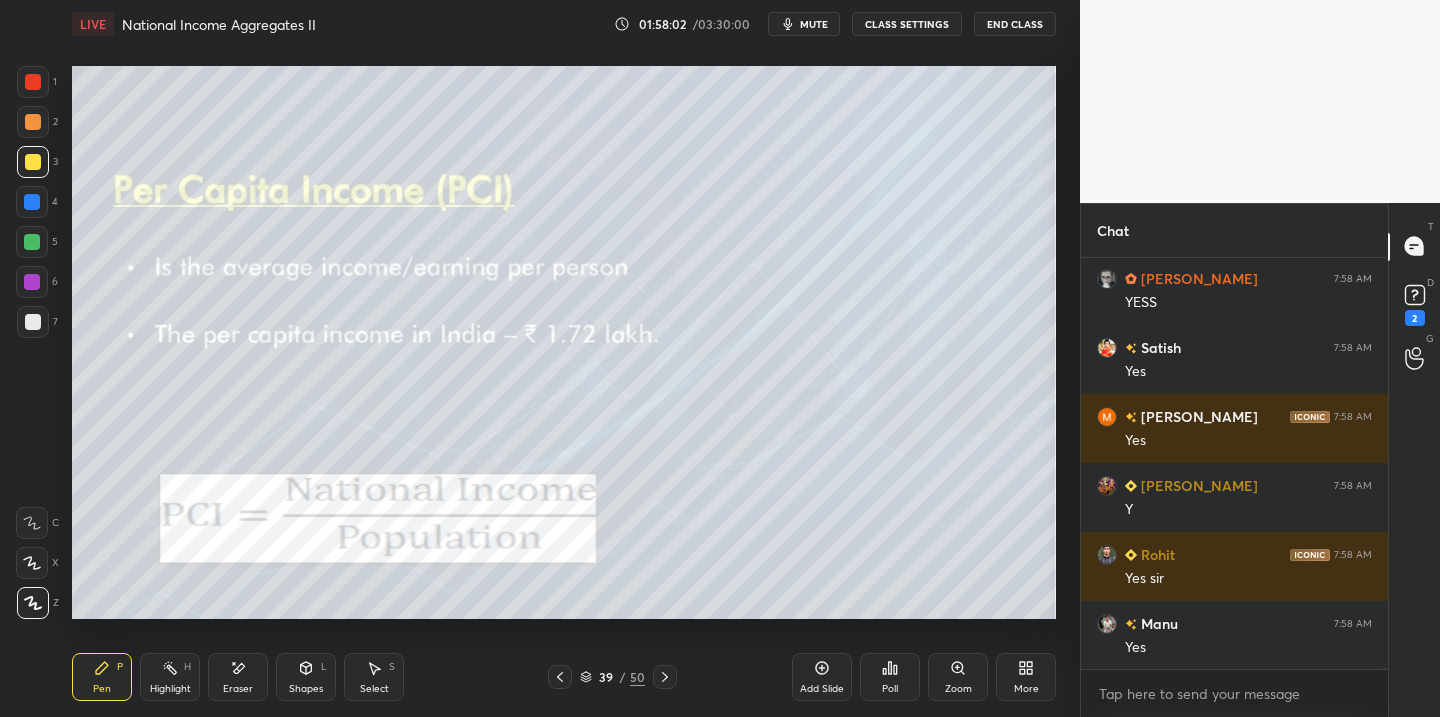 click 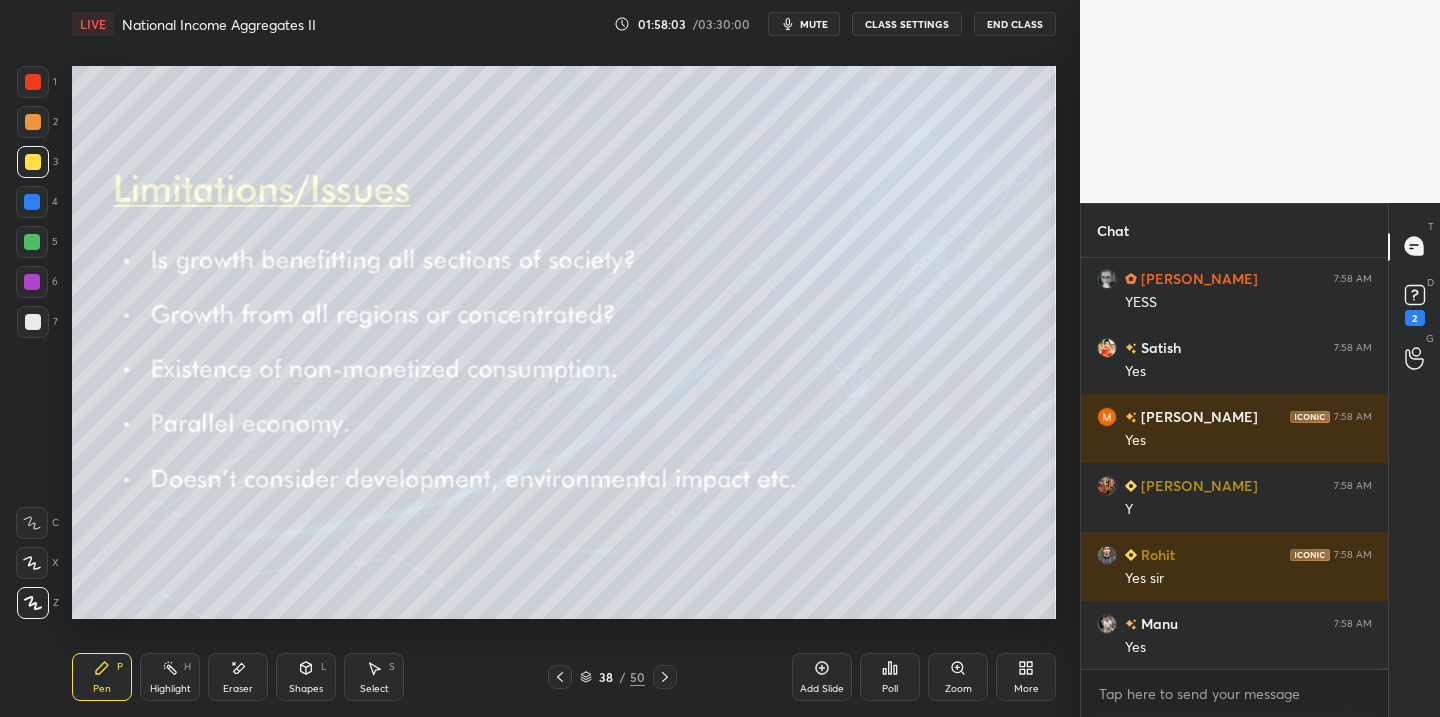 click 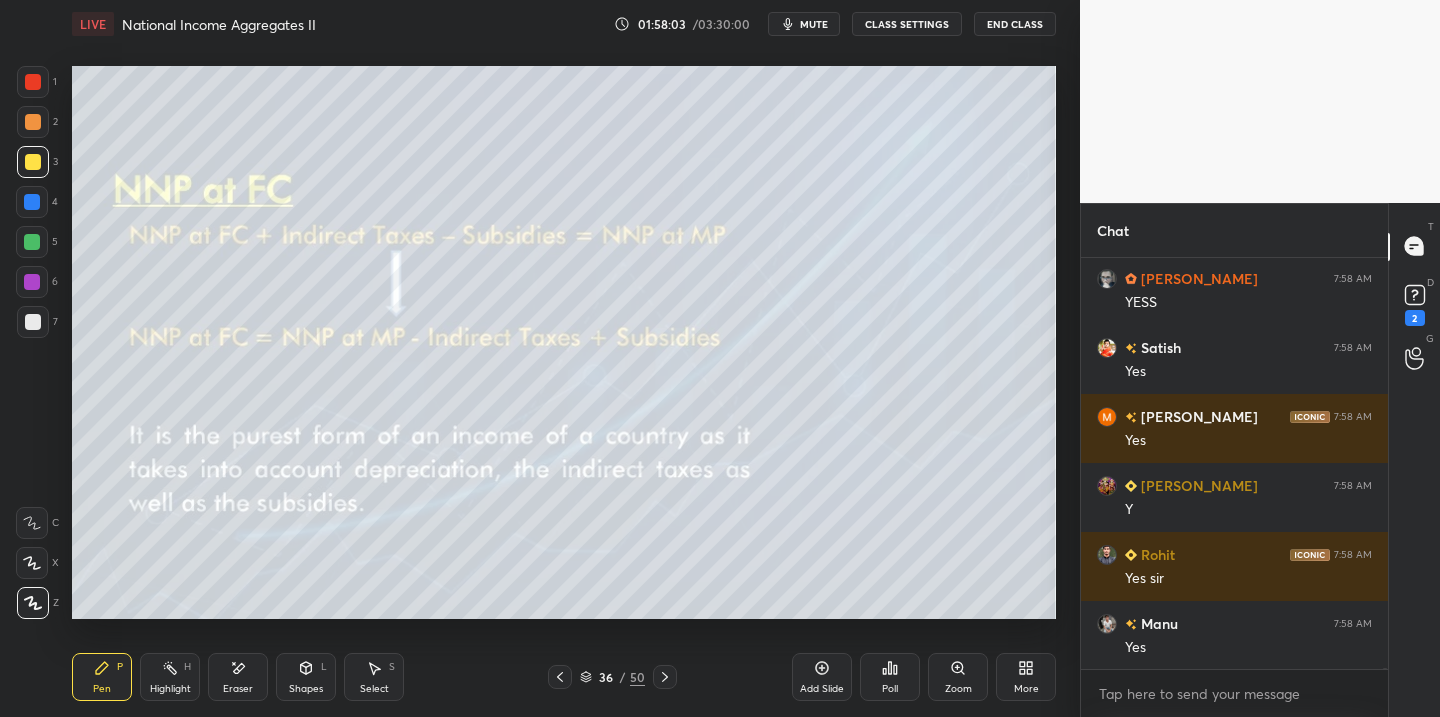 click 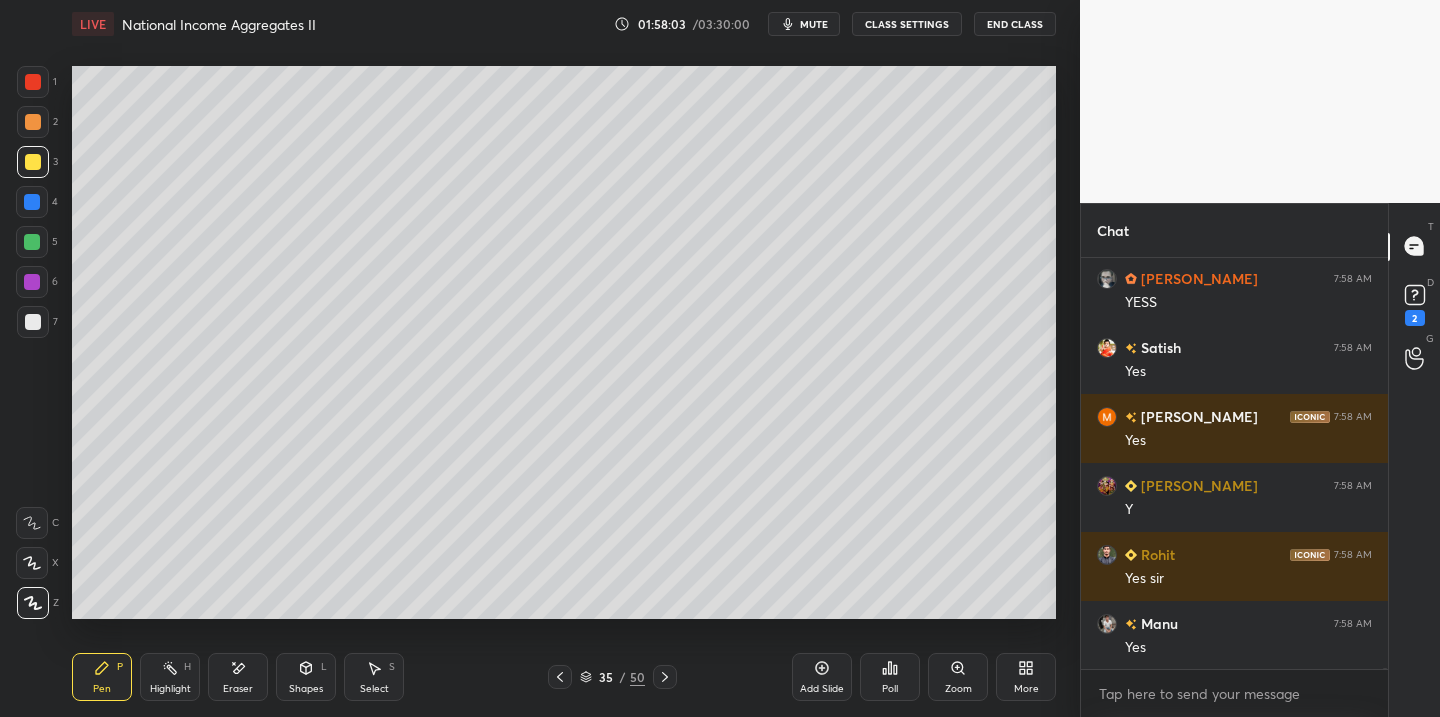 click 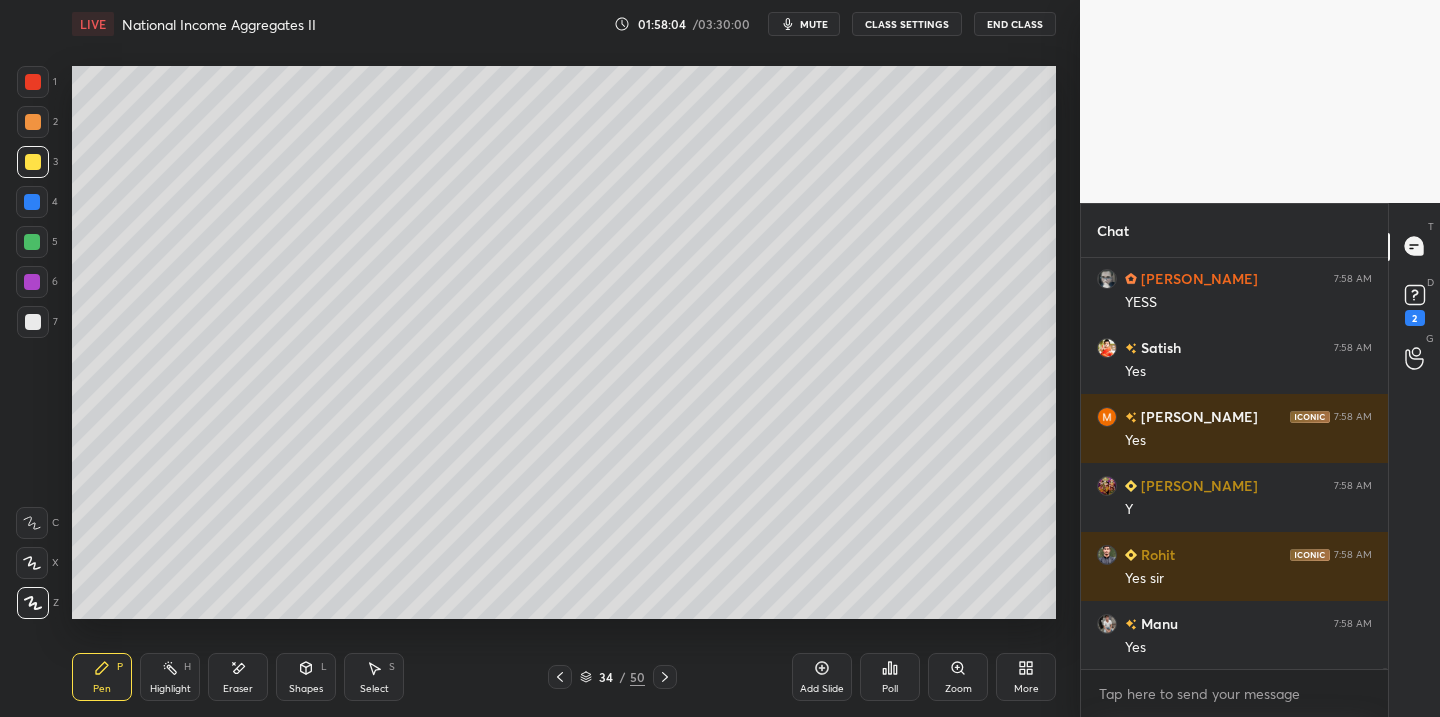 click 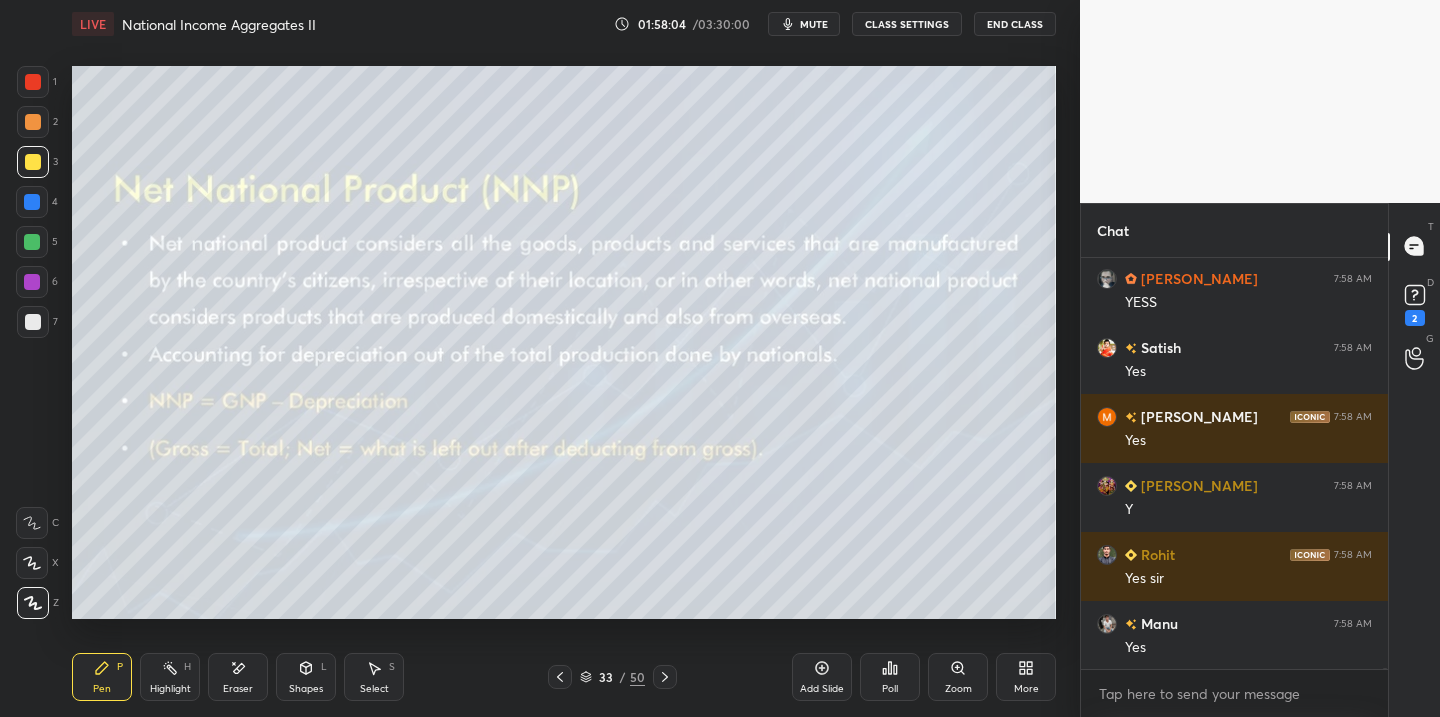 click 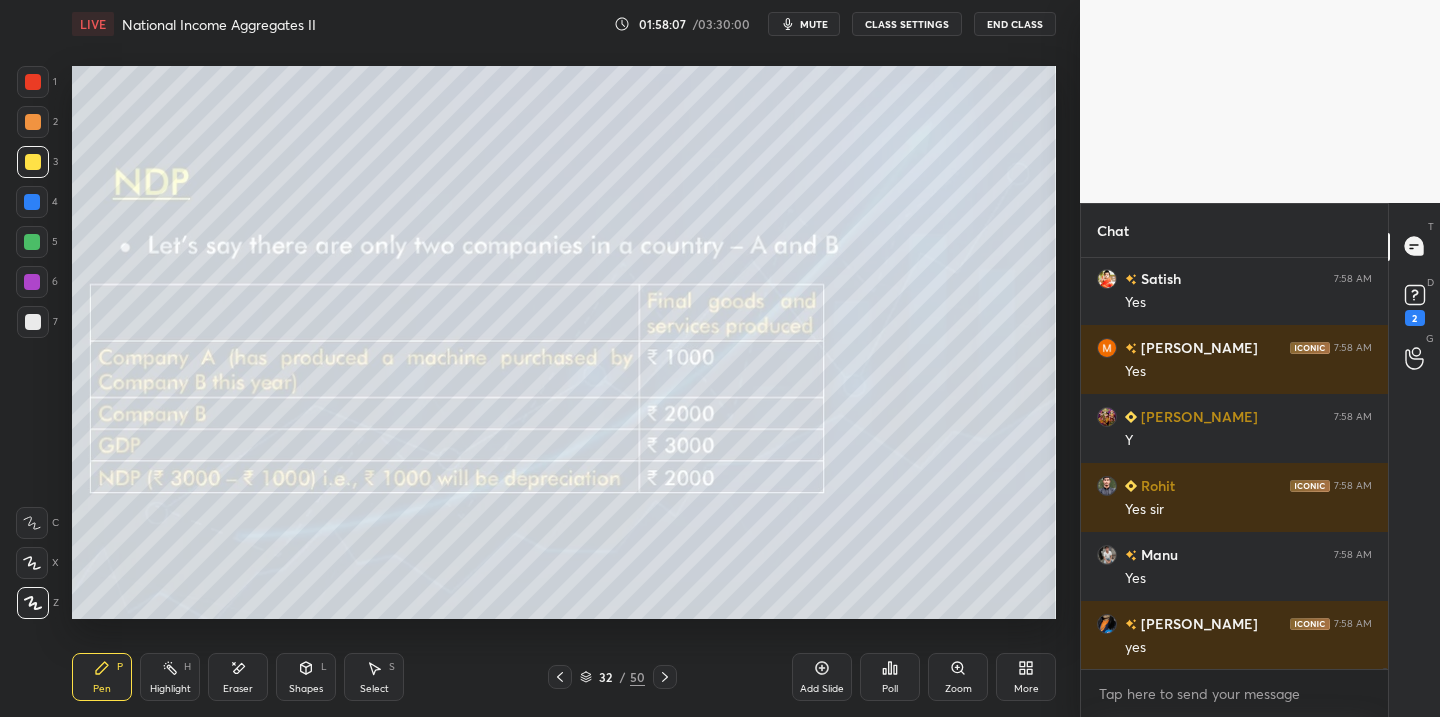 scroll, scrollTop: 141970, scrollLeft: 0, axis: vertical 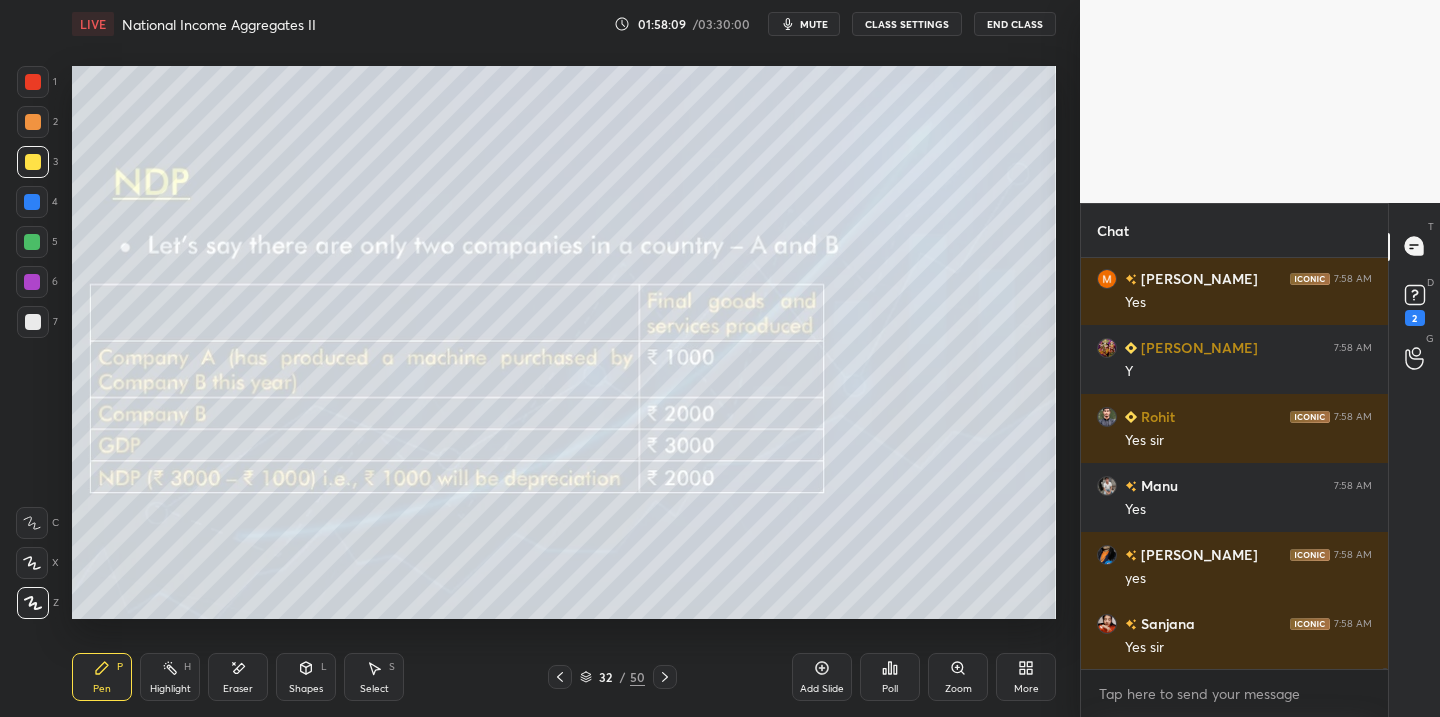 click 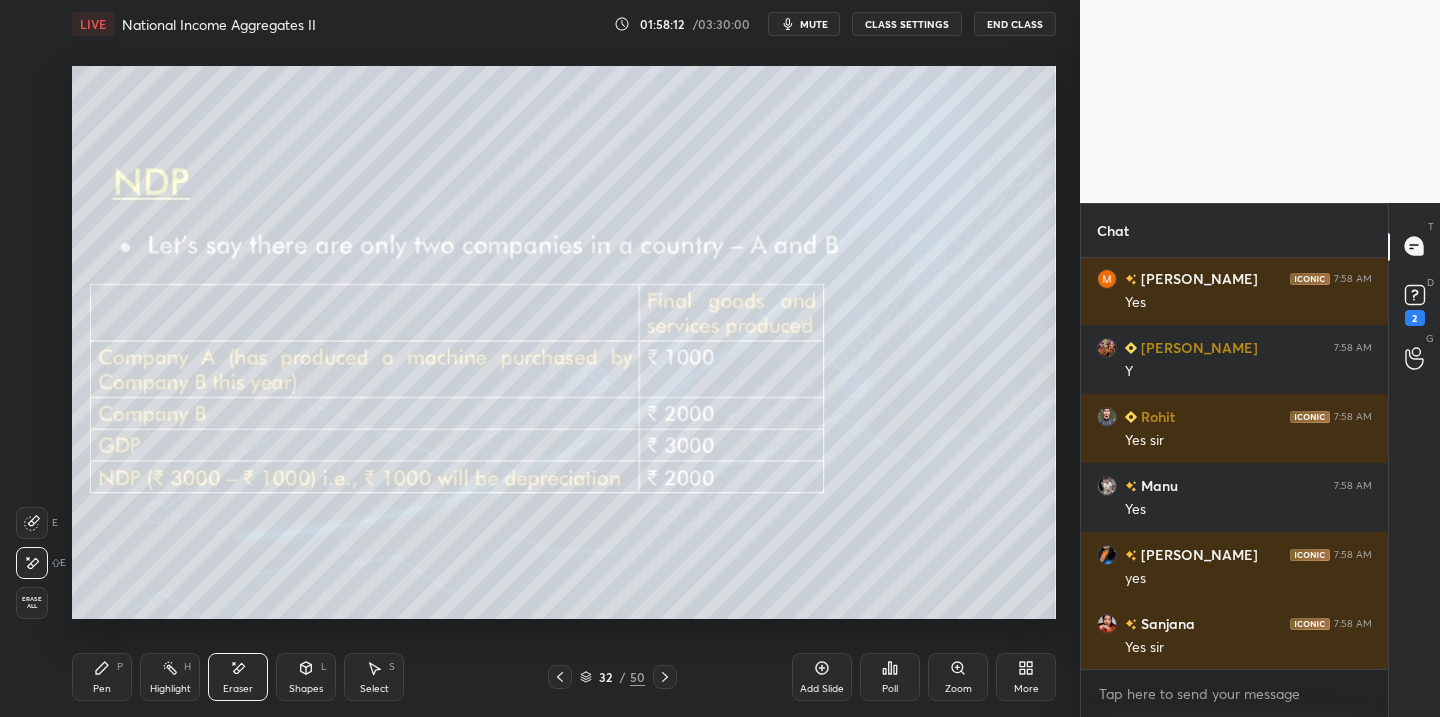 click 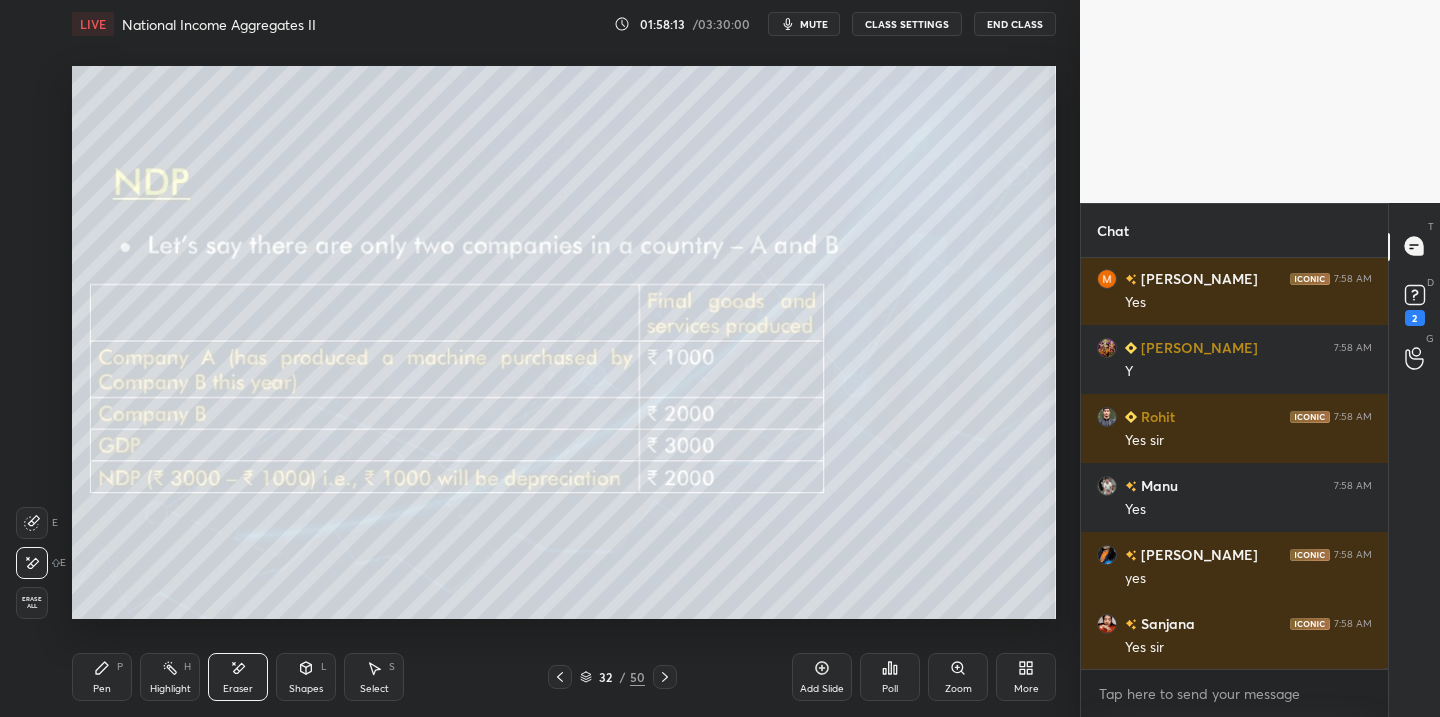 scroll, scrollTop: 364, scrollLeft: 301, axis: both 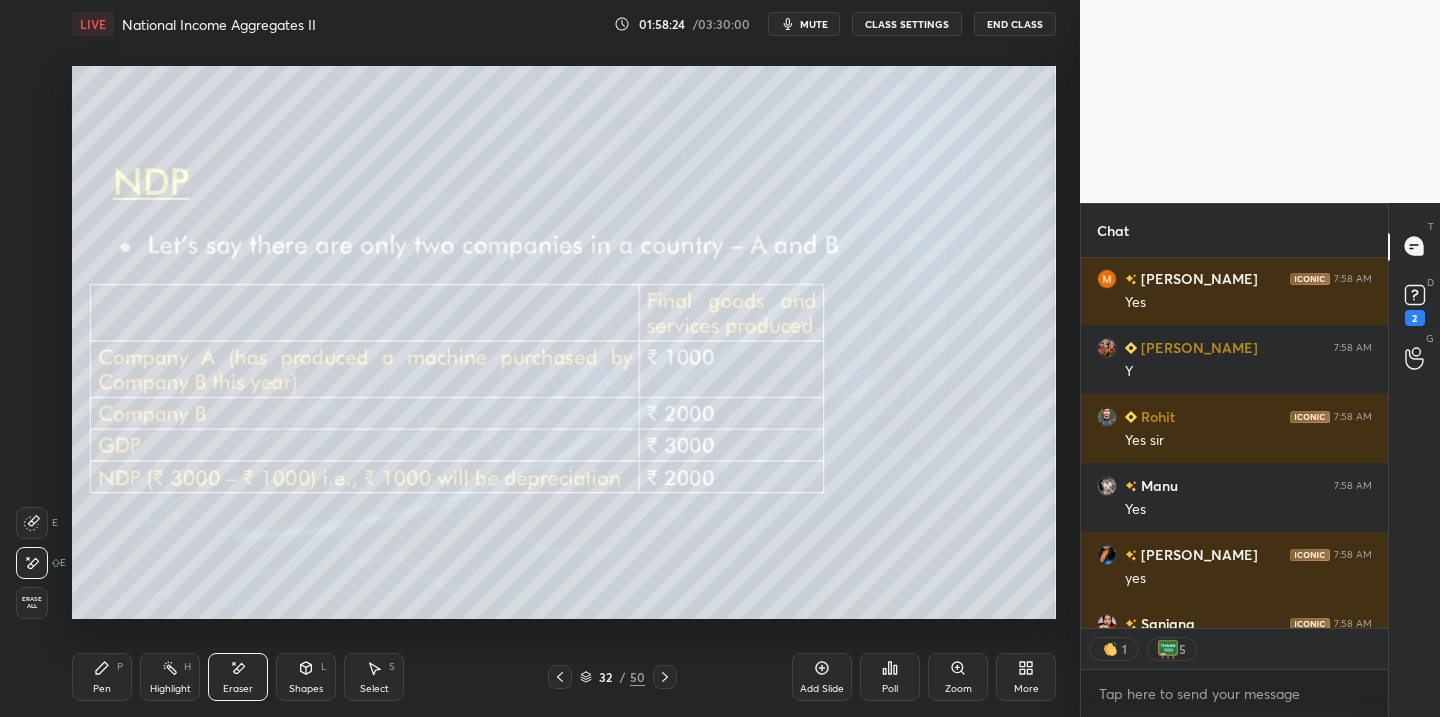 click 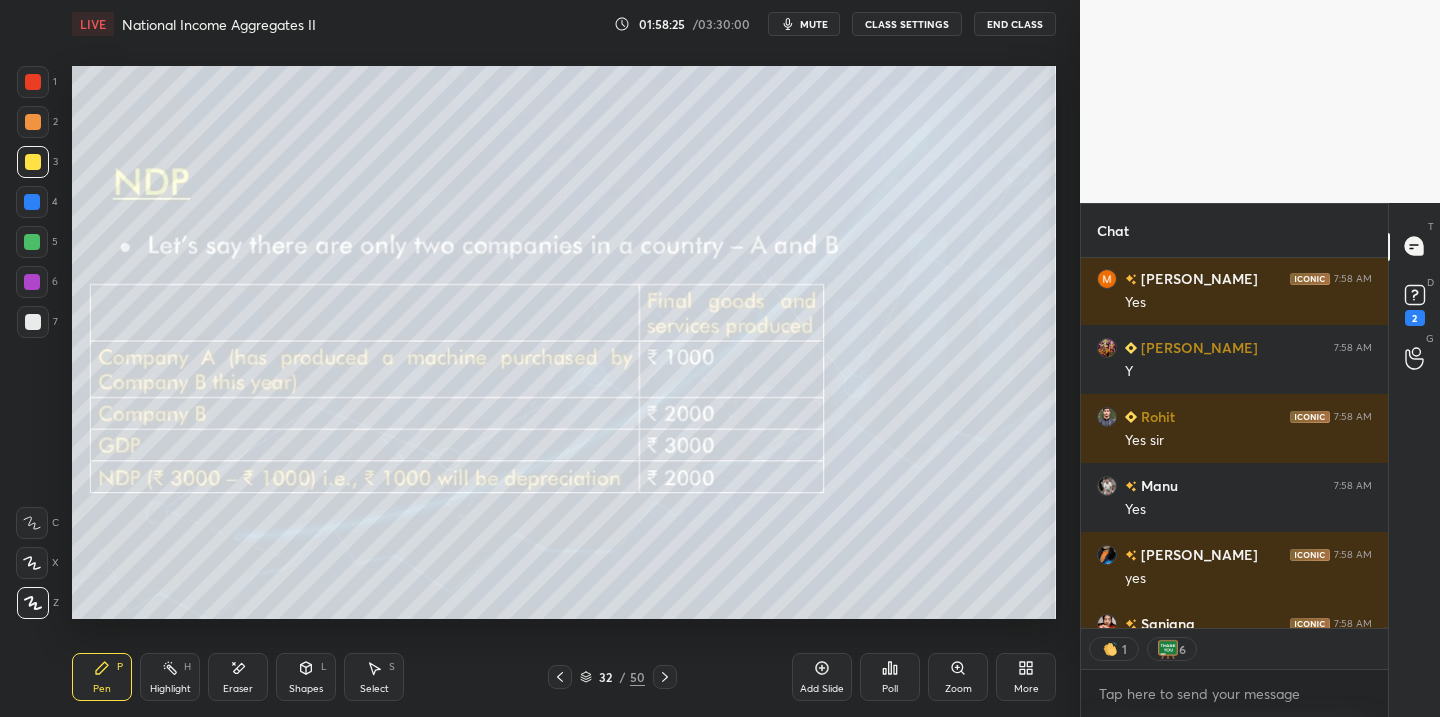 scroll, scrollTop: 142080, scrollLeft: 0, axis: vertical 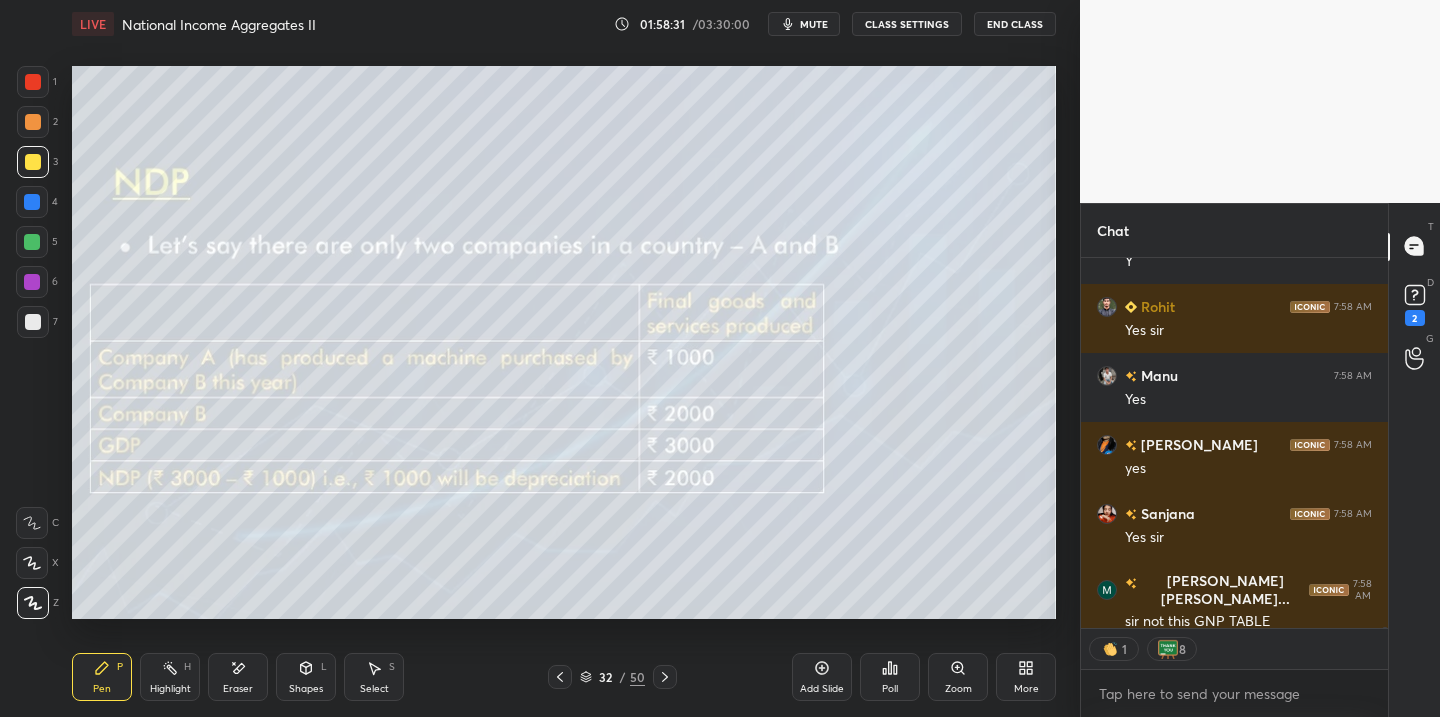 click 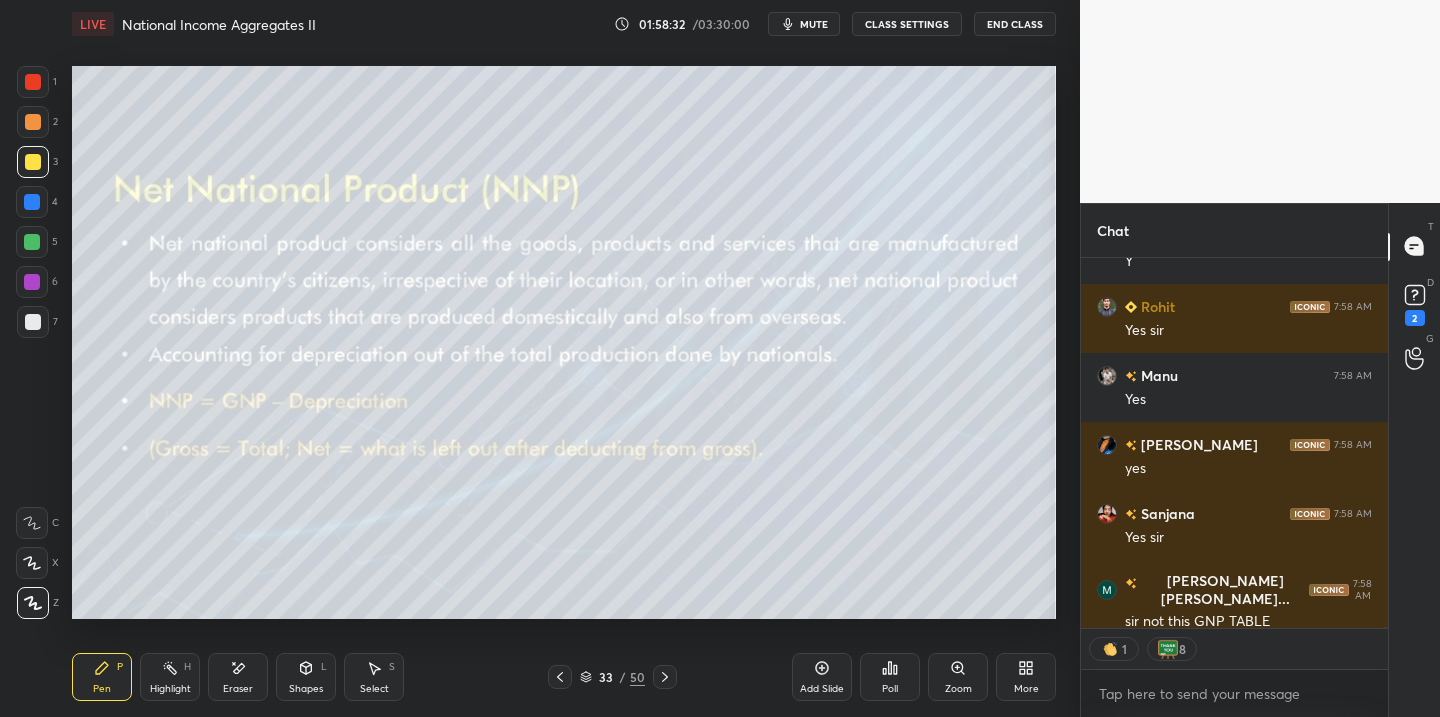 click 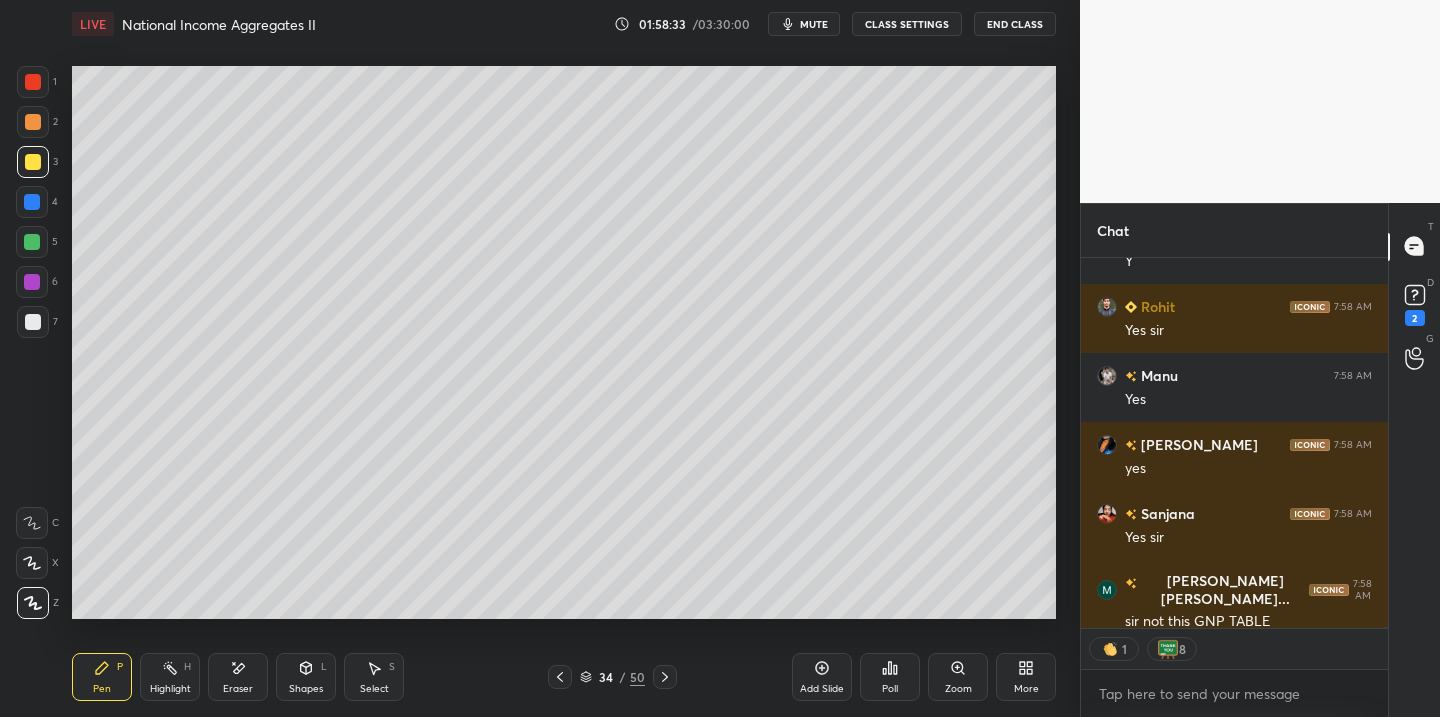 click 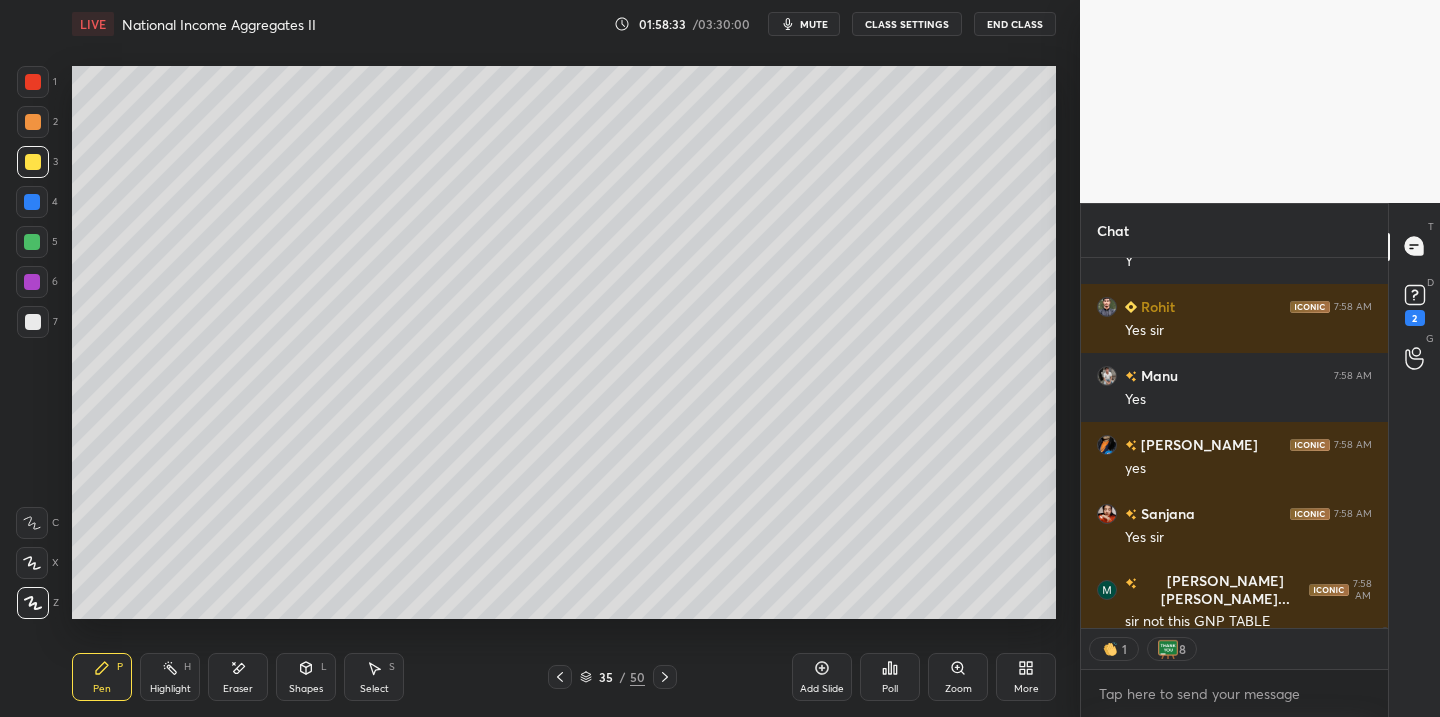 click 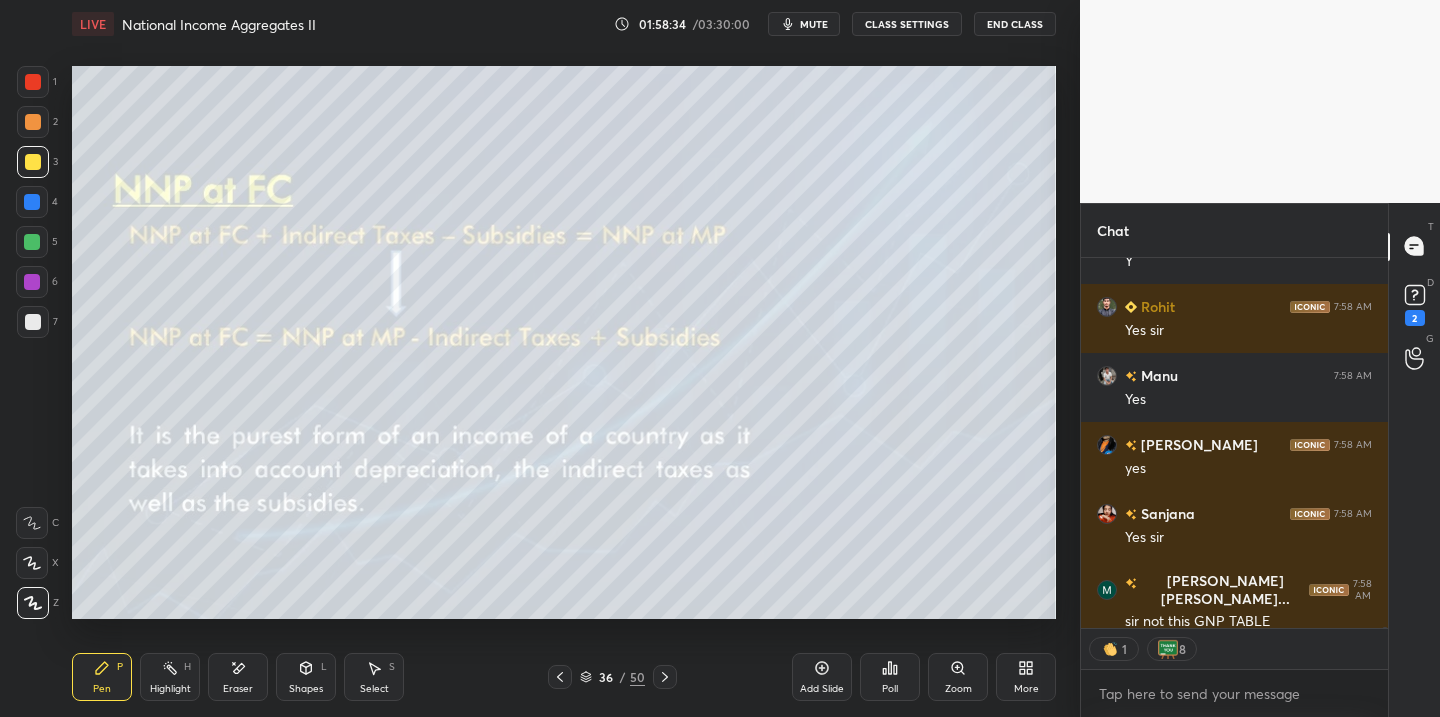 click at bounding box center [665, 677] 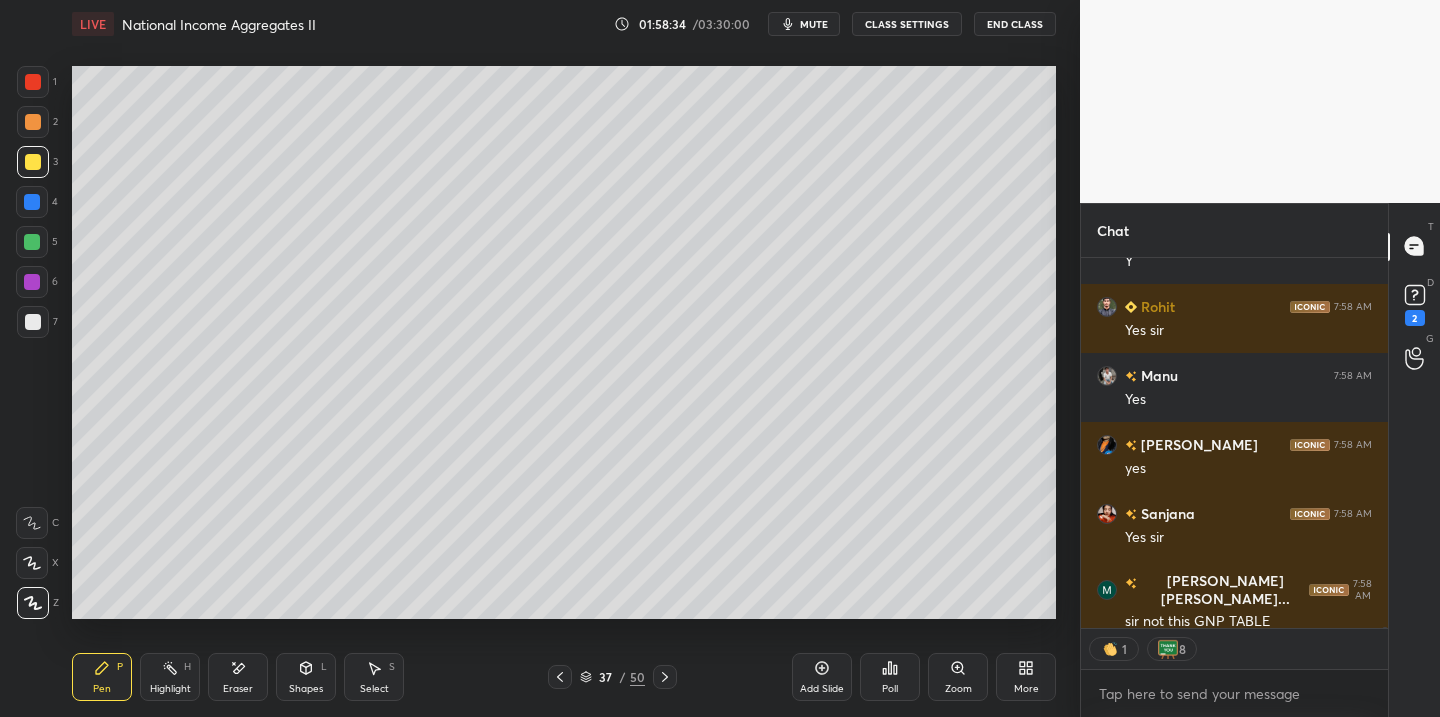 click on "37 / 50" at bounding box center [612, 677] 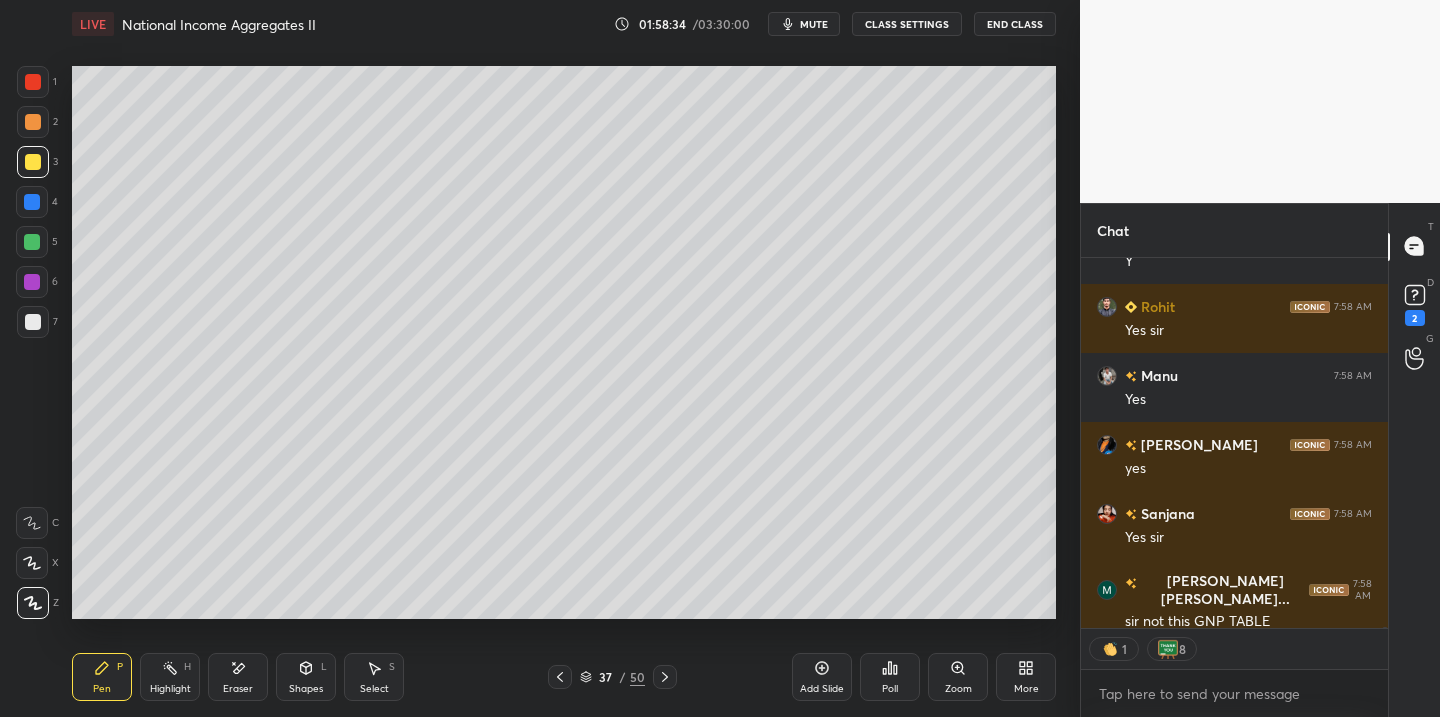 click at bounding box center [665, 677] 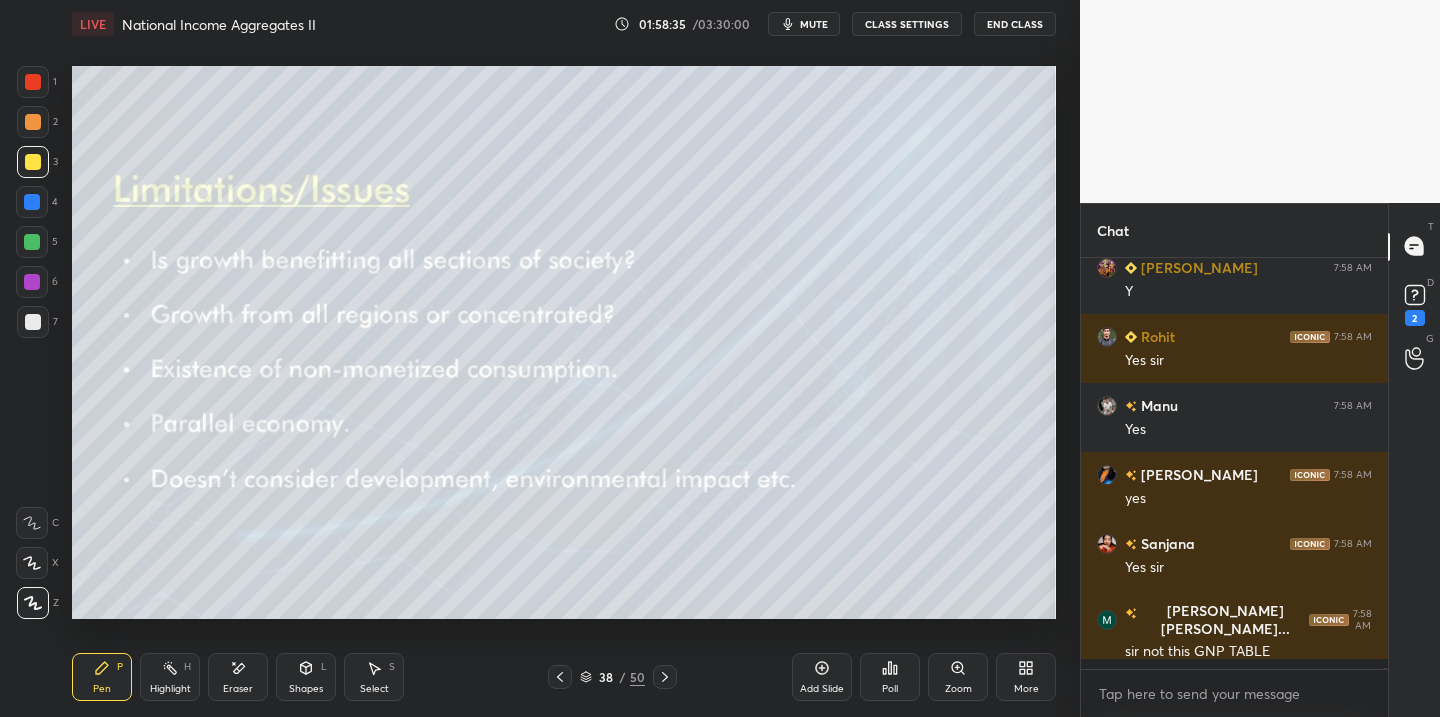 click at bounding box center [665, 677] 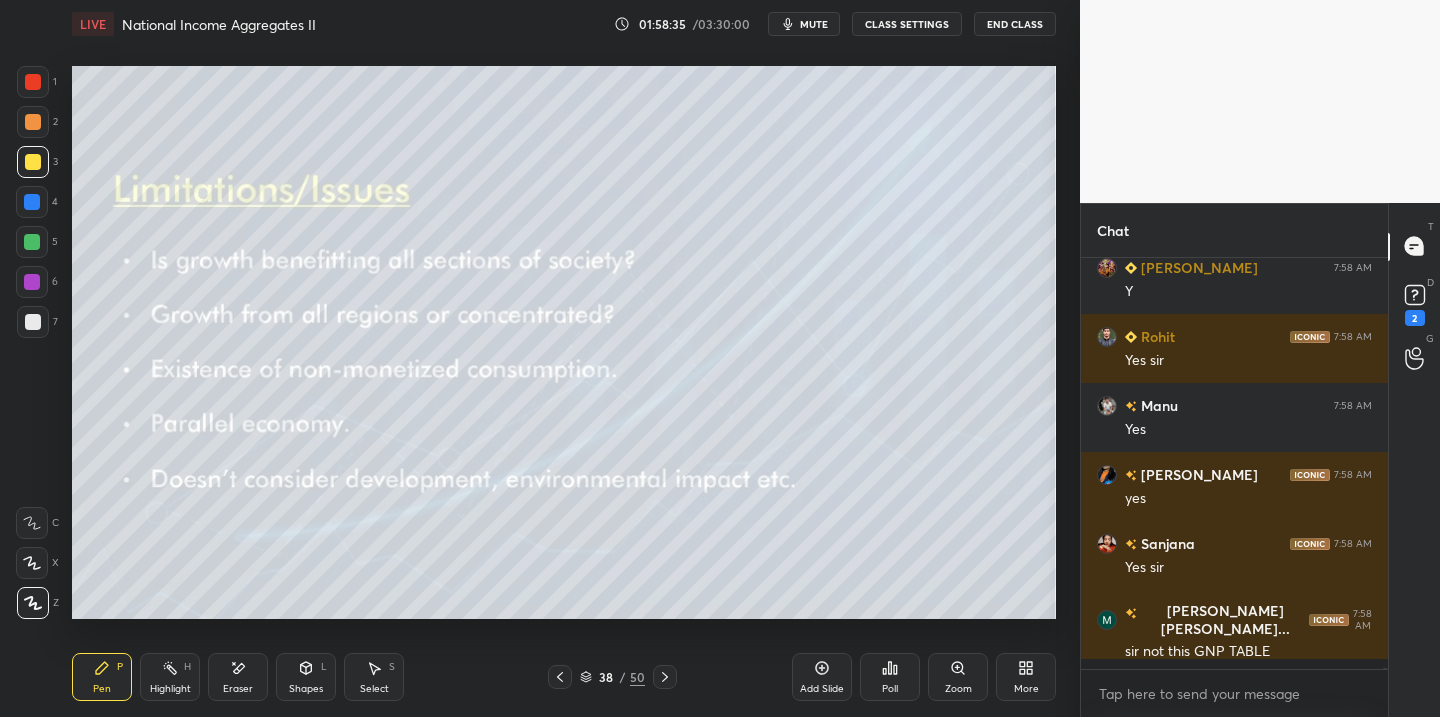 scroll, scrollTop: 7, scrollLeft: 7, axis: both 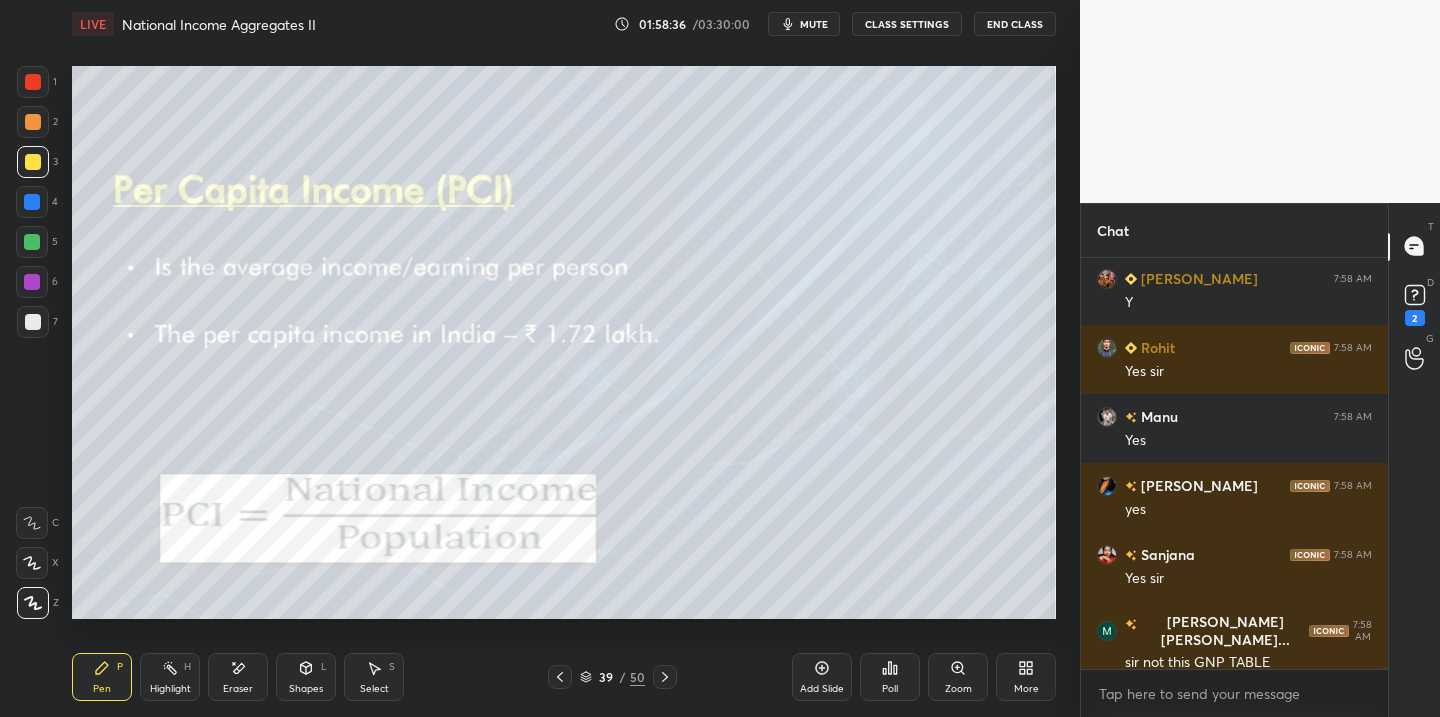 click on "39 / 50" at bounding box center (612, 677) 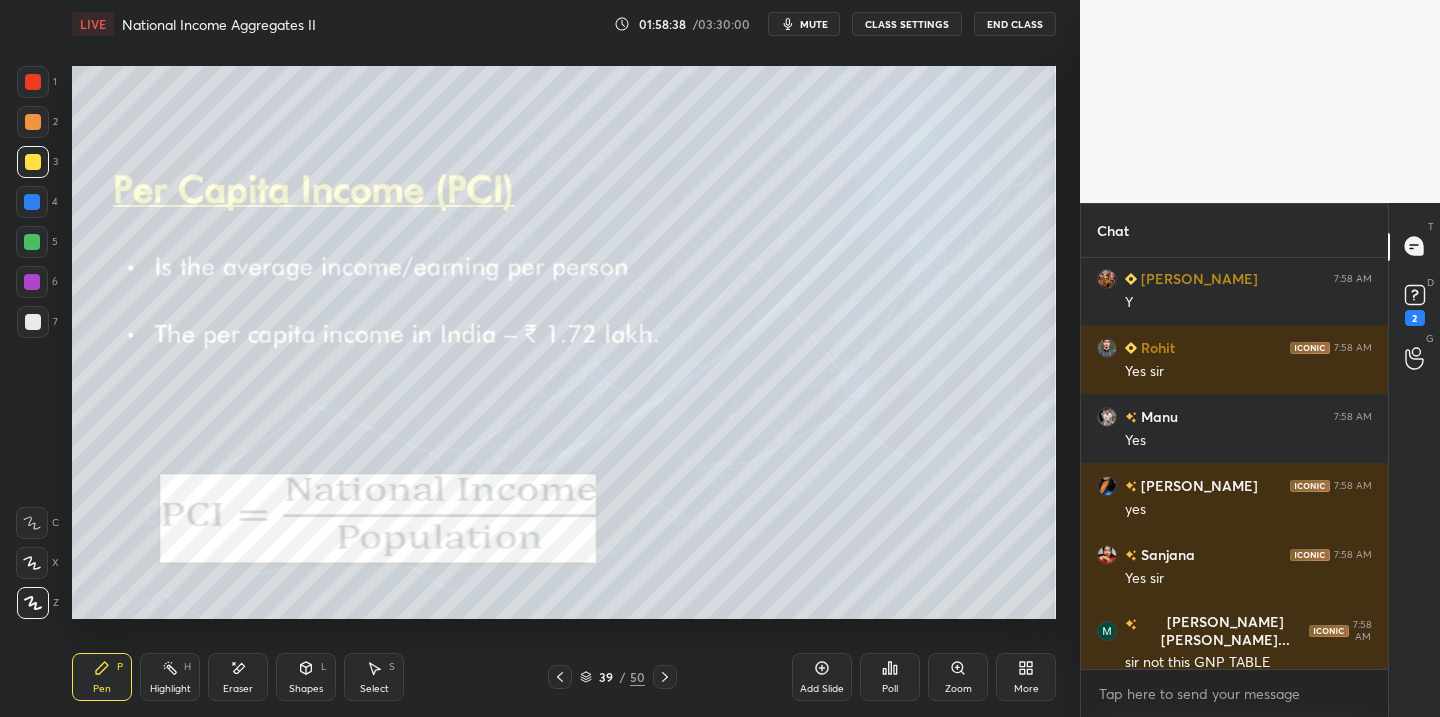 click 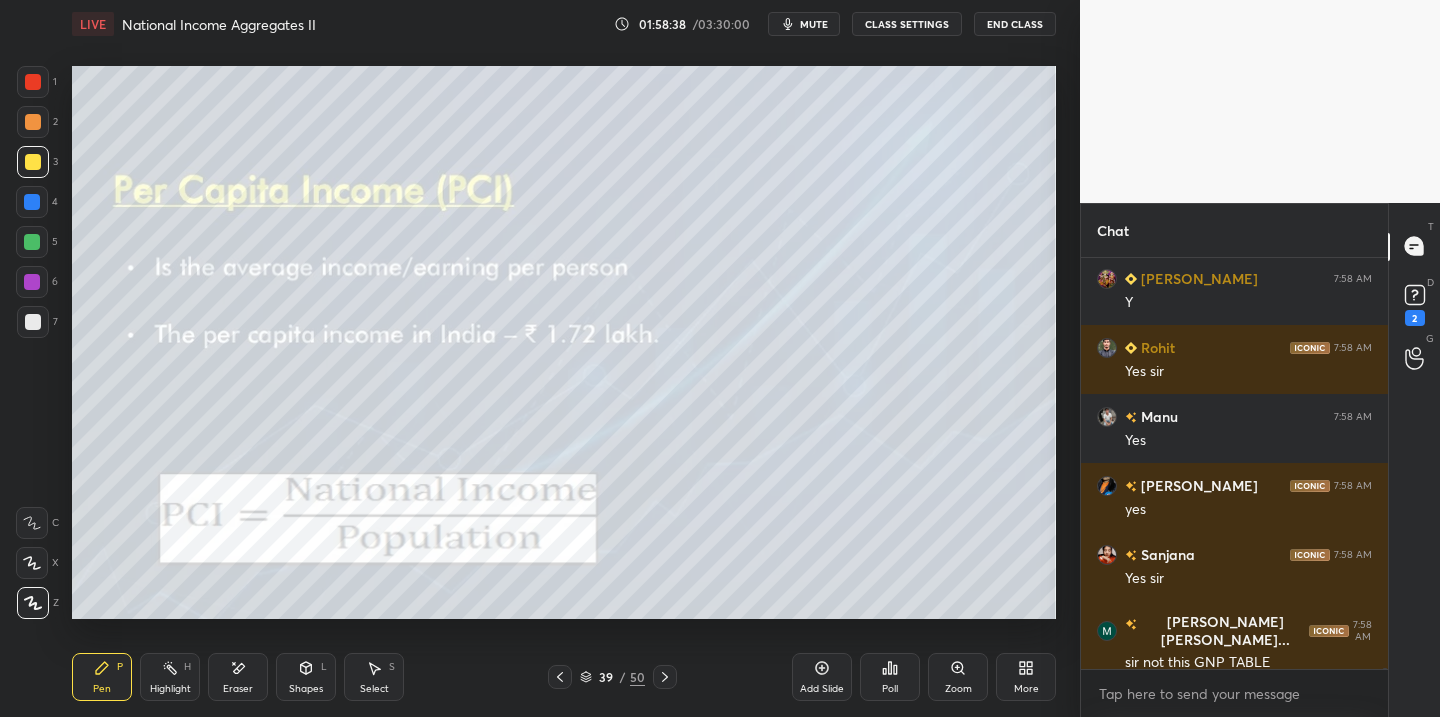 scroll, scrollTop: 142108, scrollLeft: 0, axis: vertical 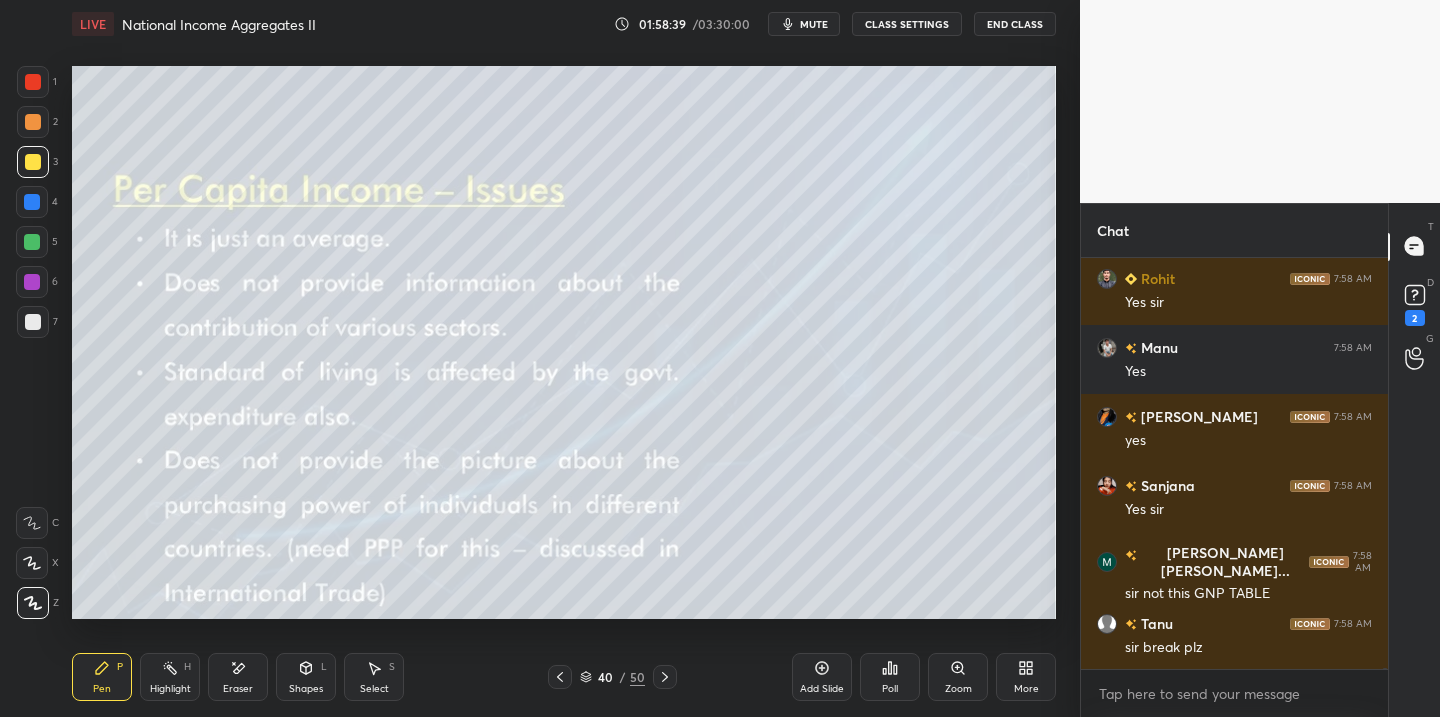 click at bounding box center (665, 677) 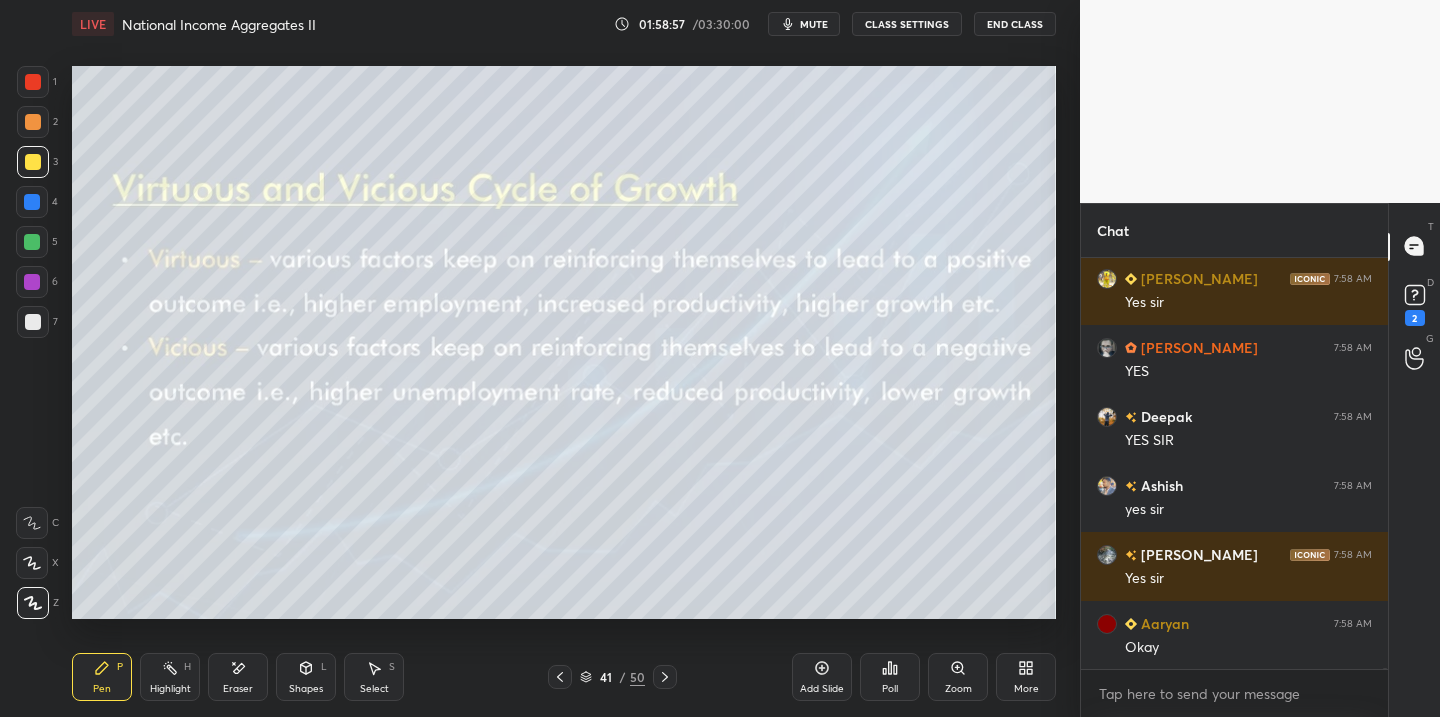 scroll, scrollTop: 142903, scrollLeft: 0, axis: vertical 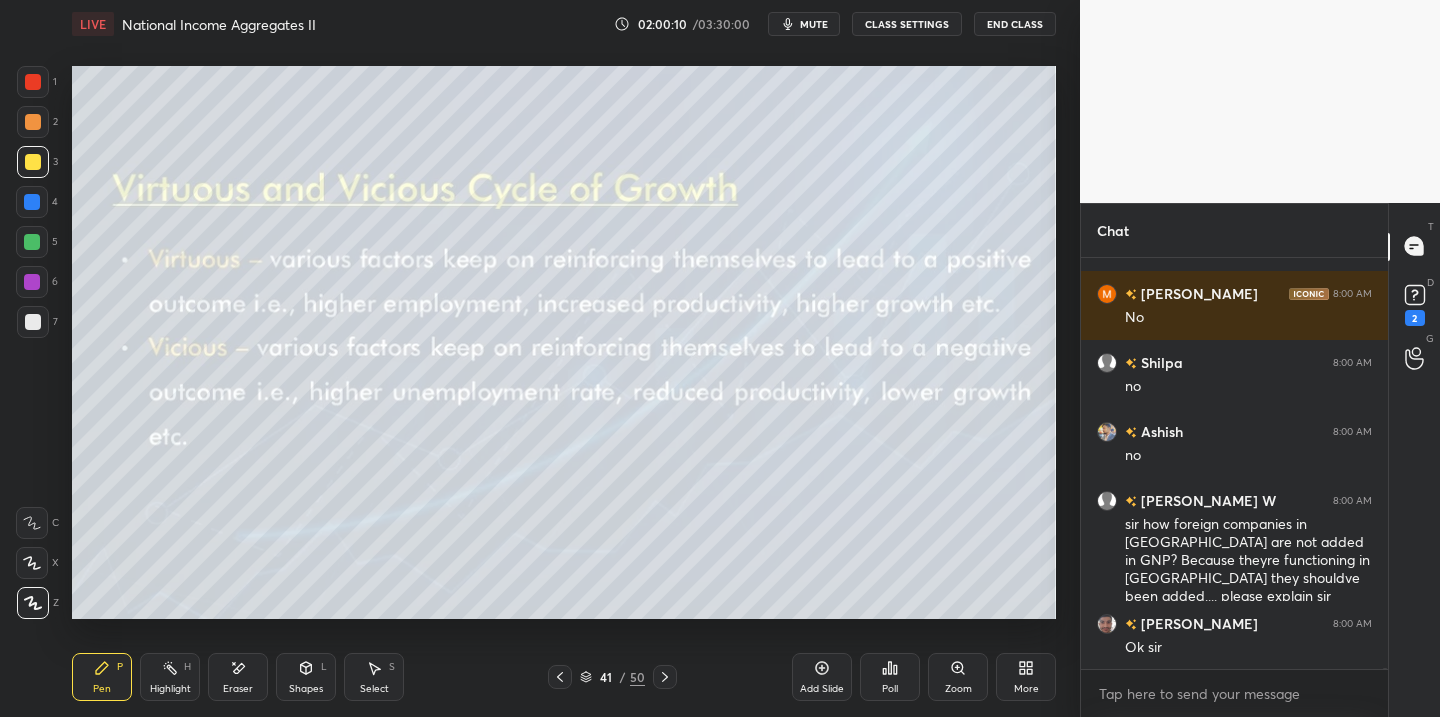 click 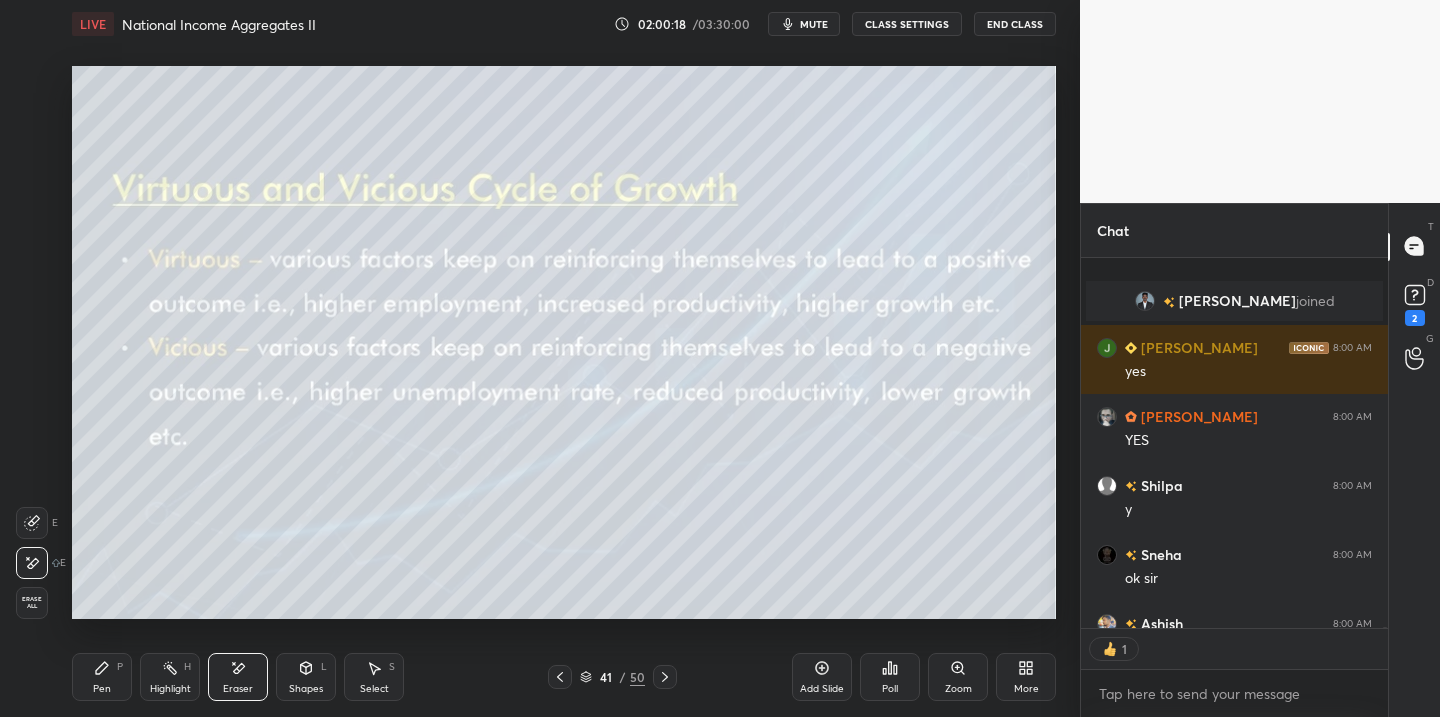 scroll, scrollTop: 143790, scrollLeft: 0, axis: vertical 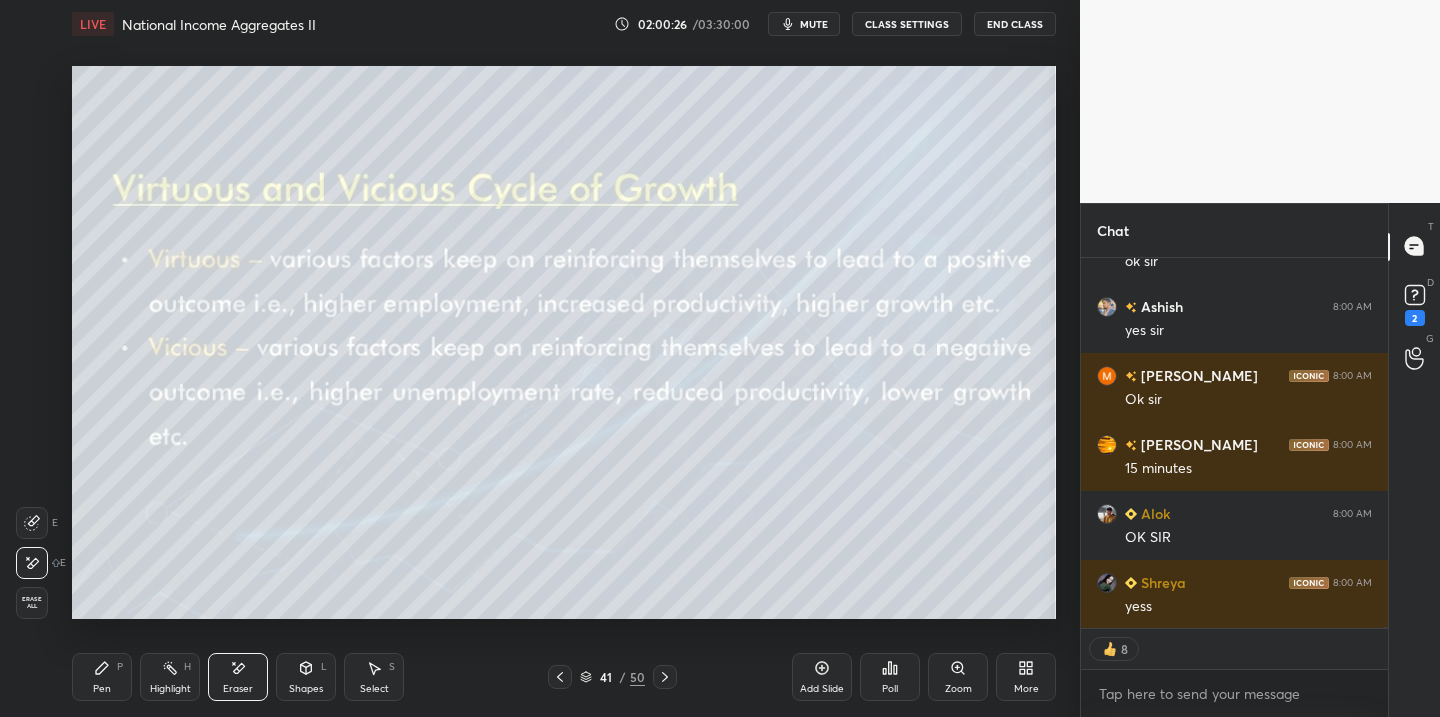 click on "Pen P" at bounding box center [102, 677] 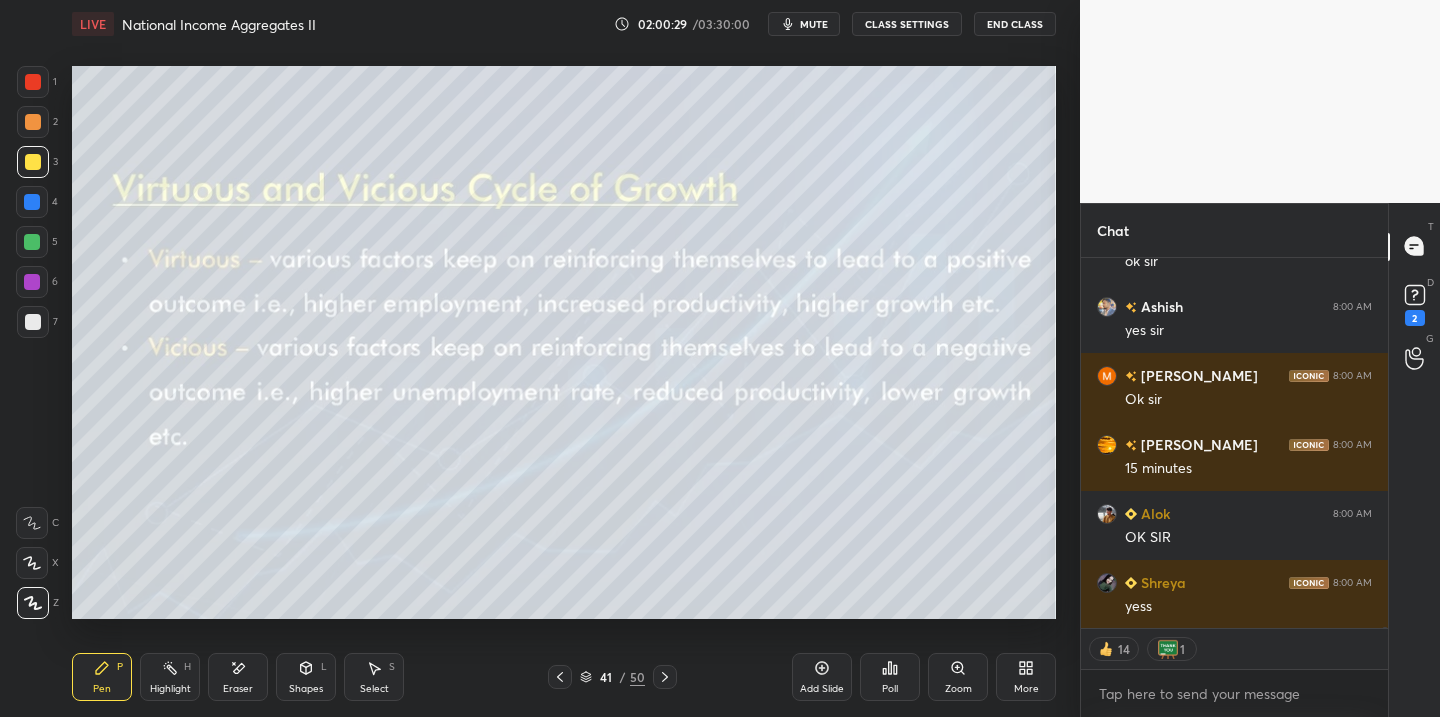 scroll, scrollTop: 144107, scrollLeft: 0, axis: vertical 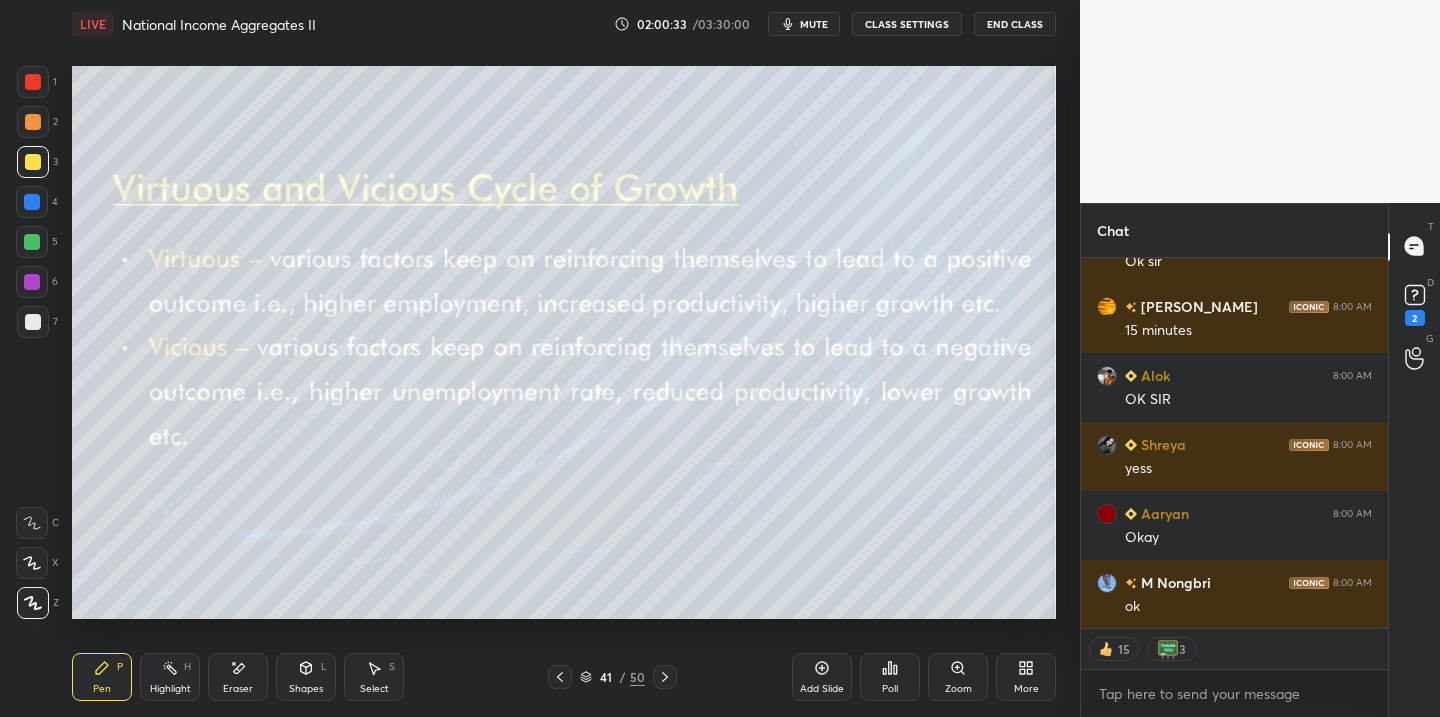 click on "mute" at bounding box center [814, 24] 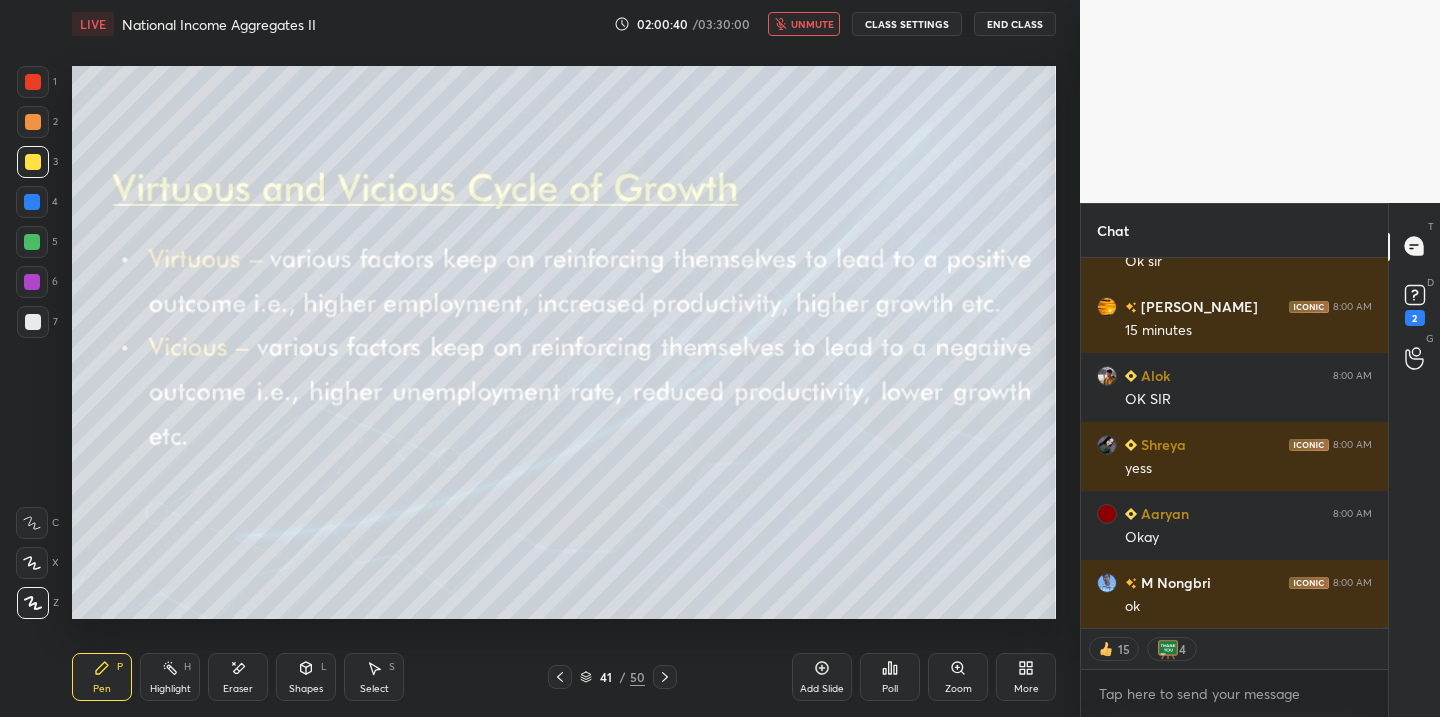 scroll, scrollTop: 144245, scrollLeft: 0, axis: vertical 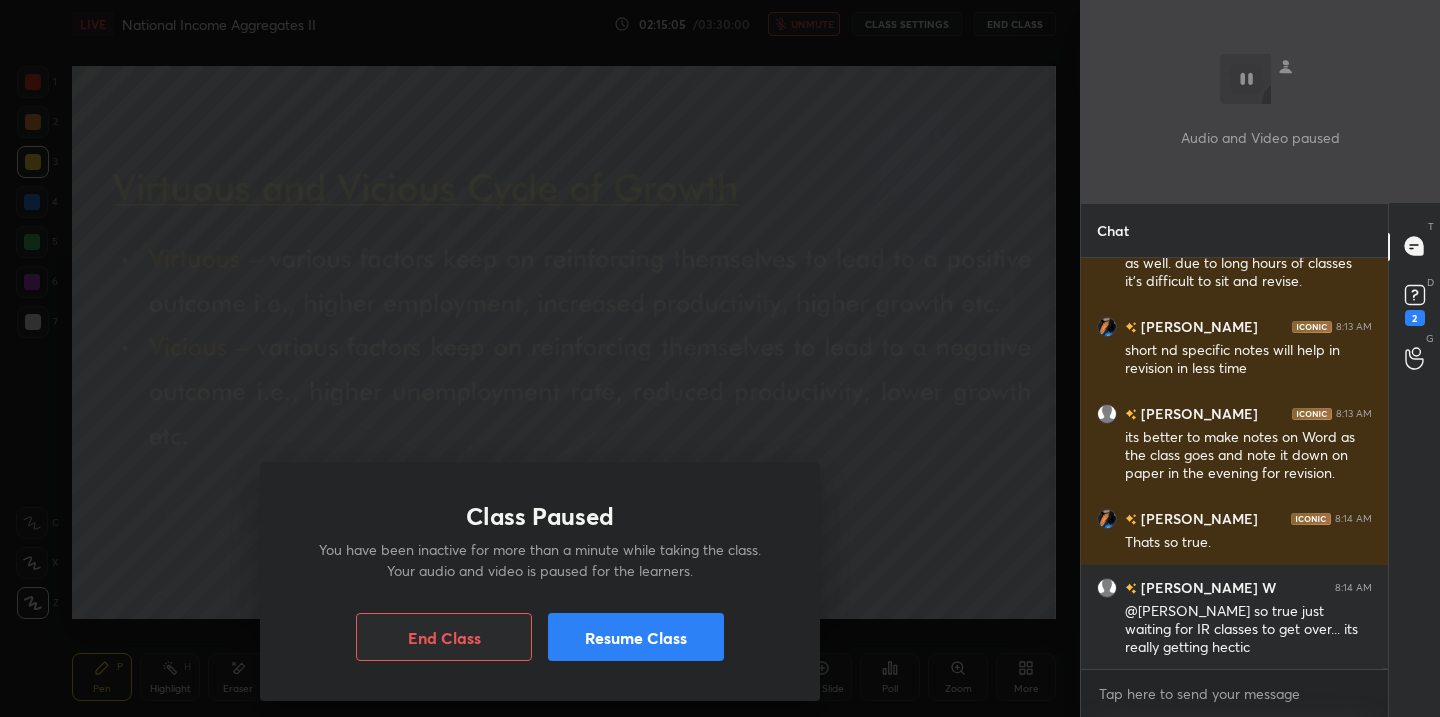 click on "Resume Class" at bounding box center (636, 637) 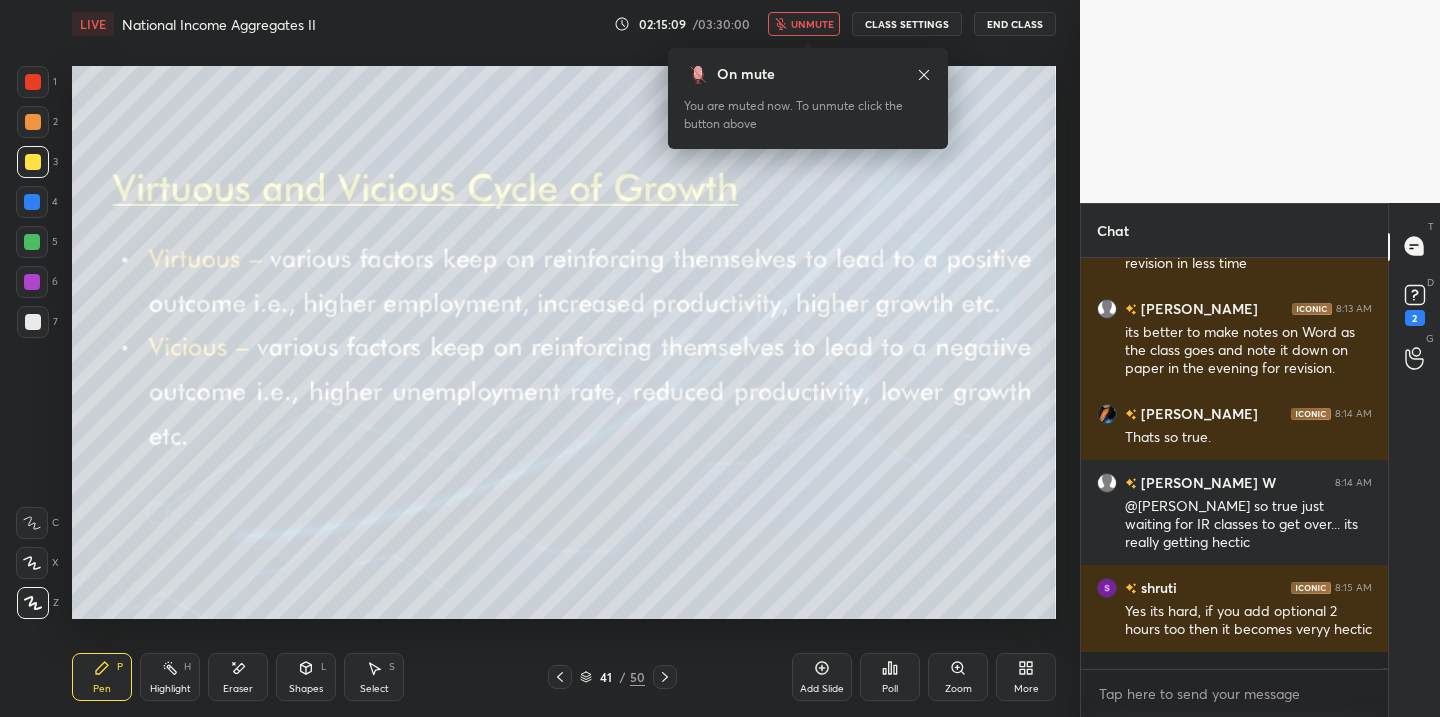 scroll, scrollTop: 144771, scrollLeft: 0, axis: vertical 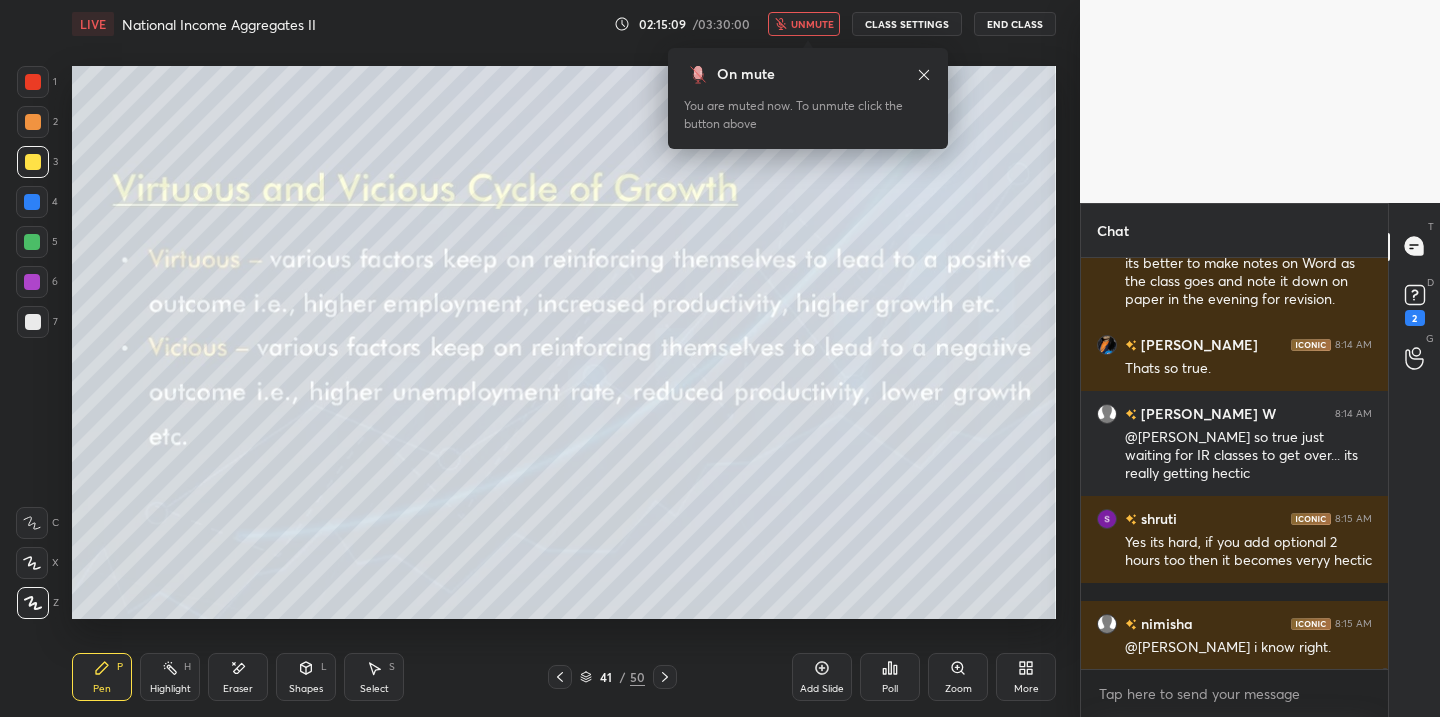 drag, startPoint x: 799, startPoint y: 18, endPoint x: 780, endPoint y: 29, distance: 21.954498 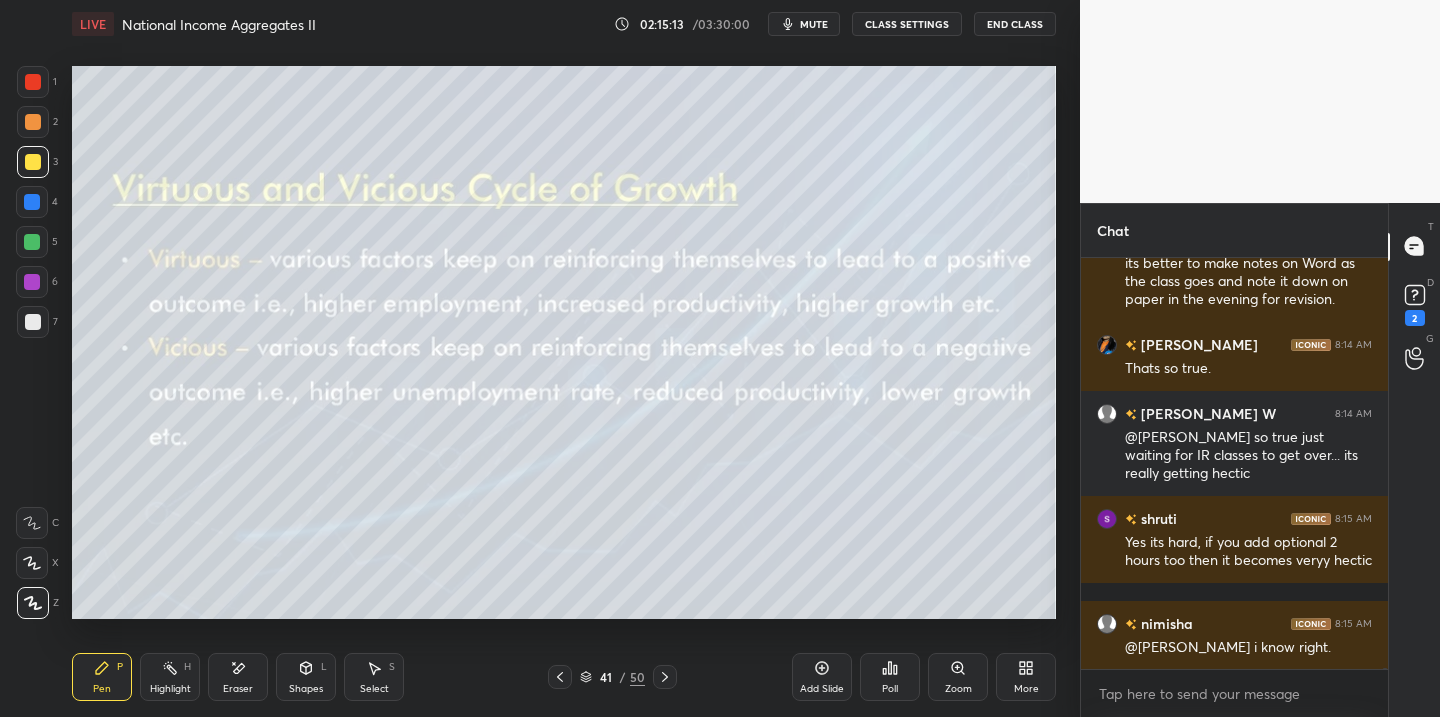 drag, startPoint x: 240, startPoint y: 671, endPoint x: 225, endPoint y: 671, distance: 15 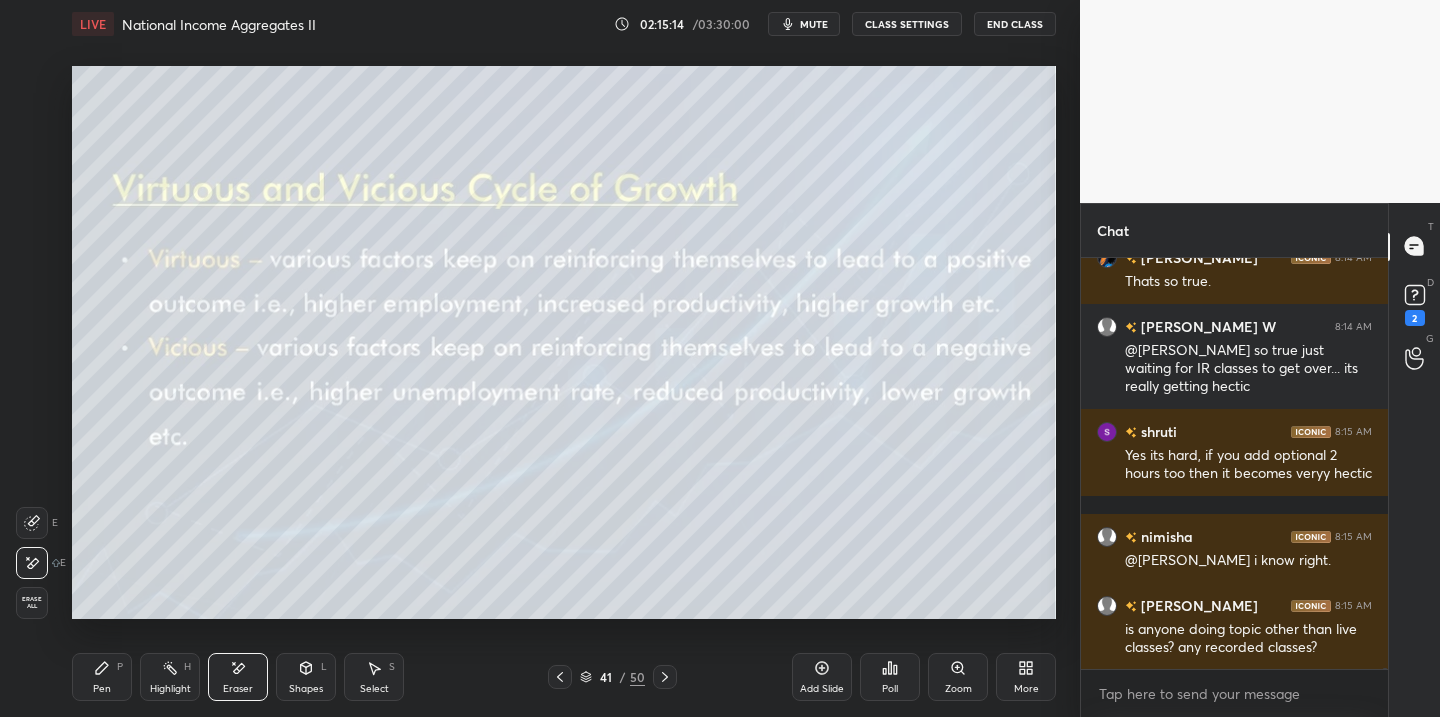 scroll, scrollTop: 144945, scrollLeft: 0, axis: vertical 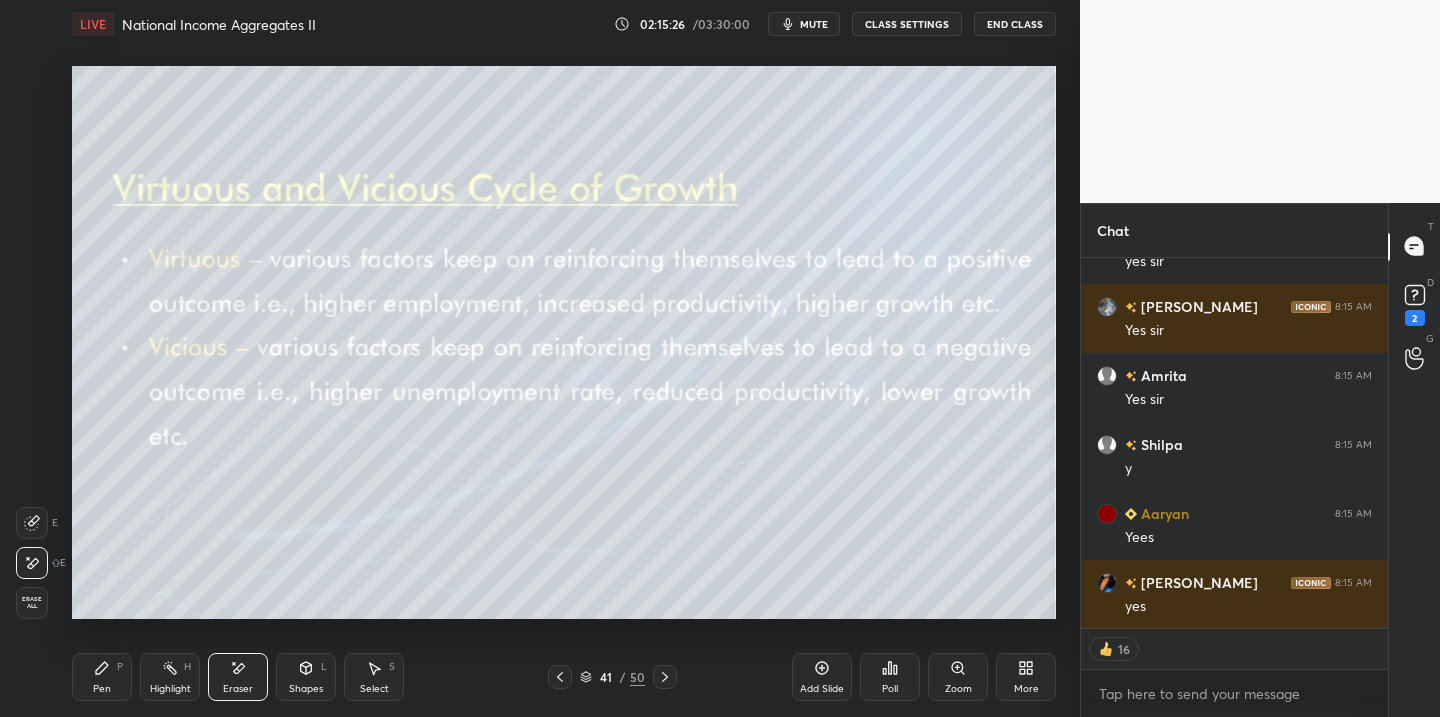 click 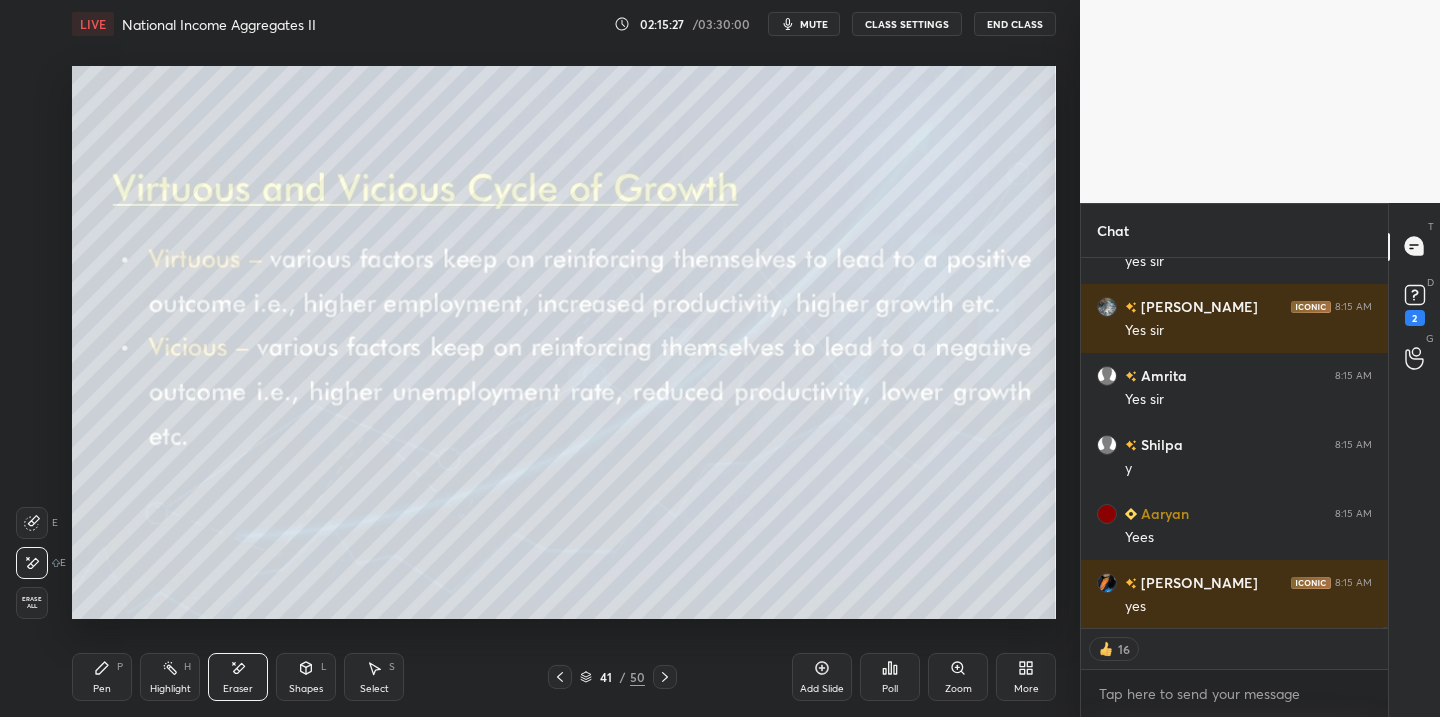 click 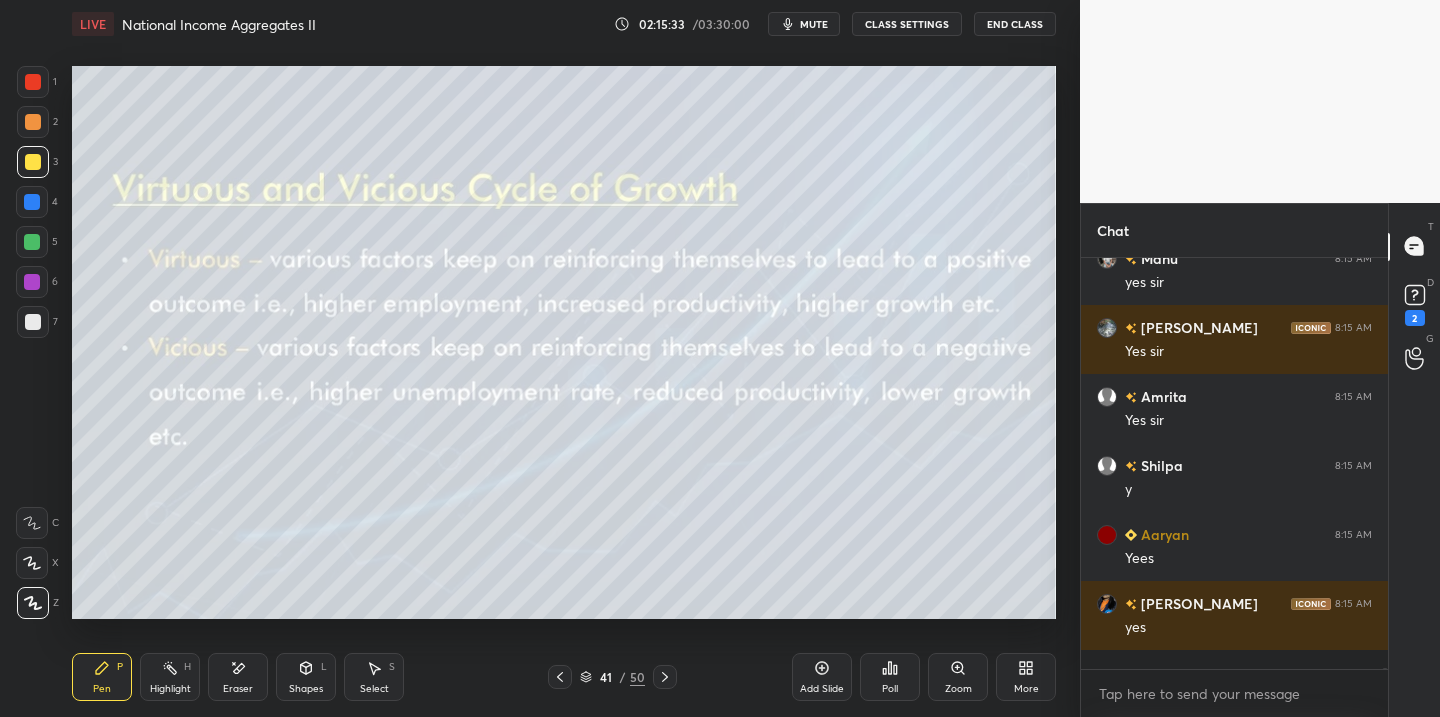 scroll, scrollTop: 7, scrollLeft: 7, axis: both 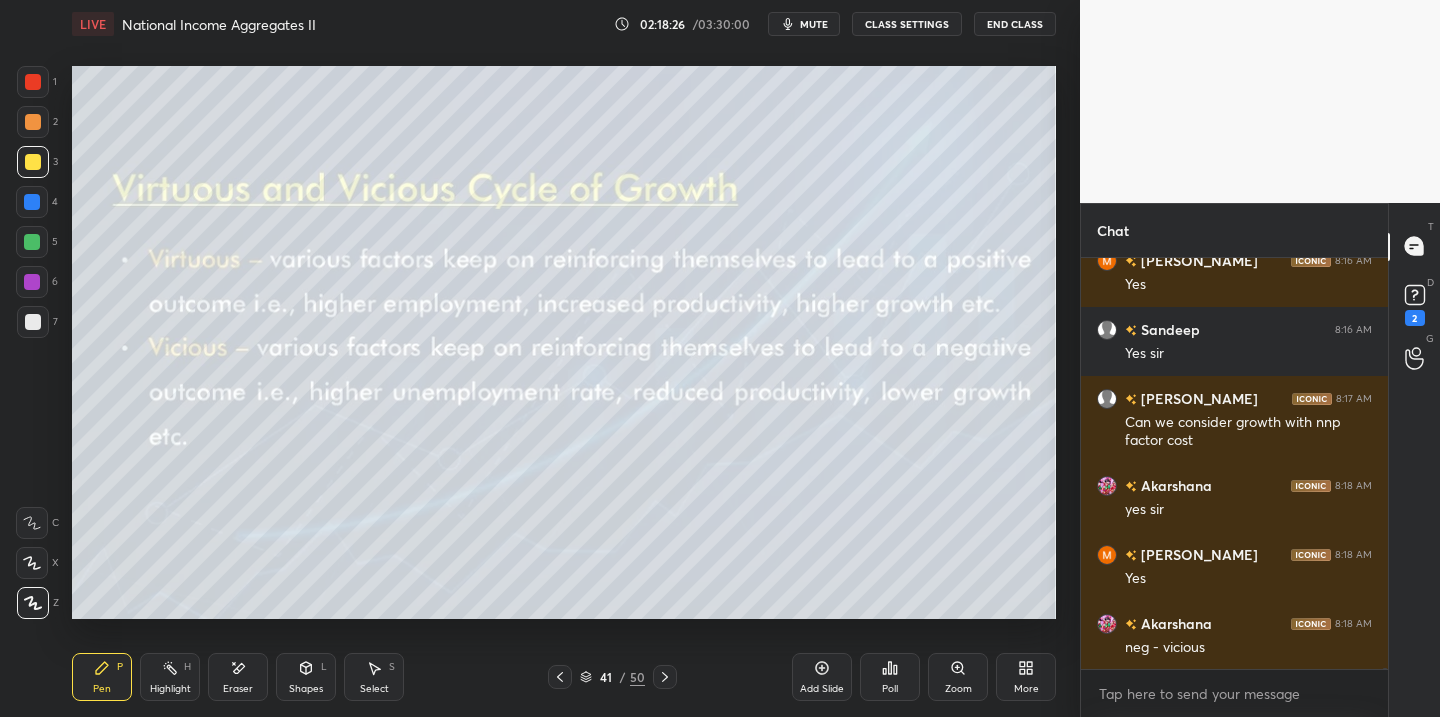click 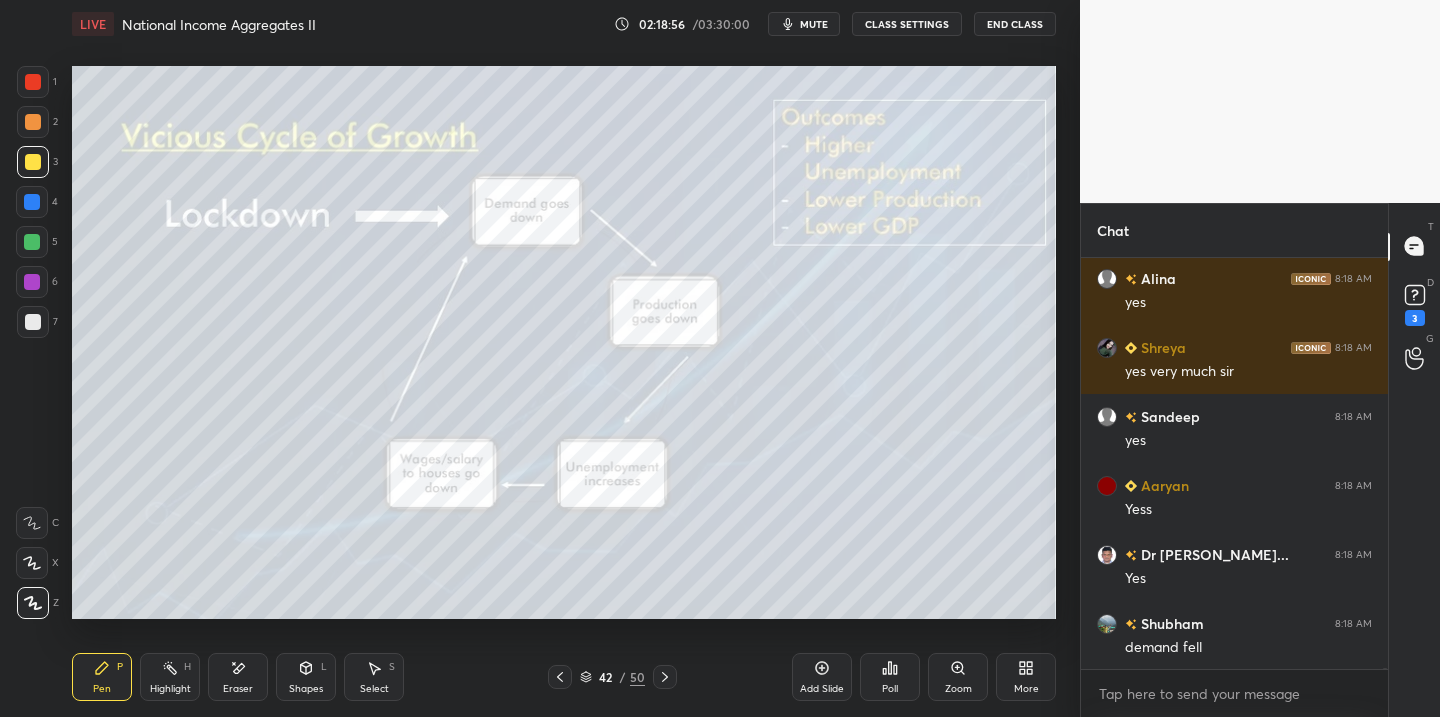 scroll, scrollTop: 147343, scrollLeft: 0, axis: vertical 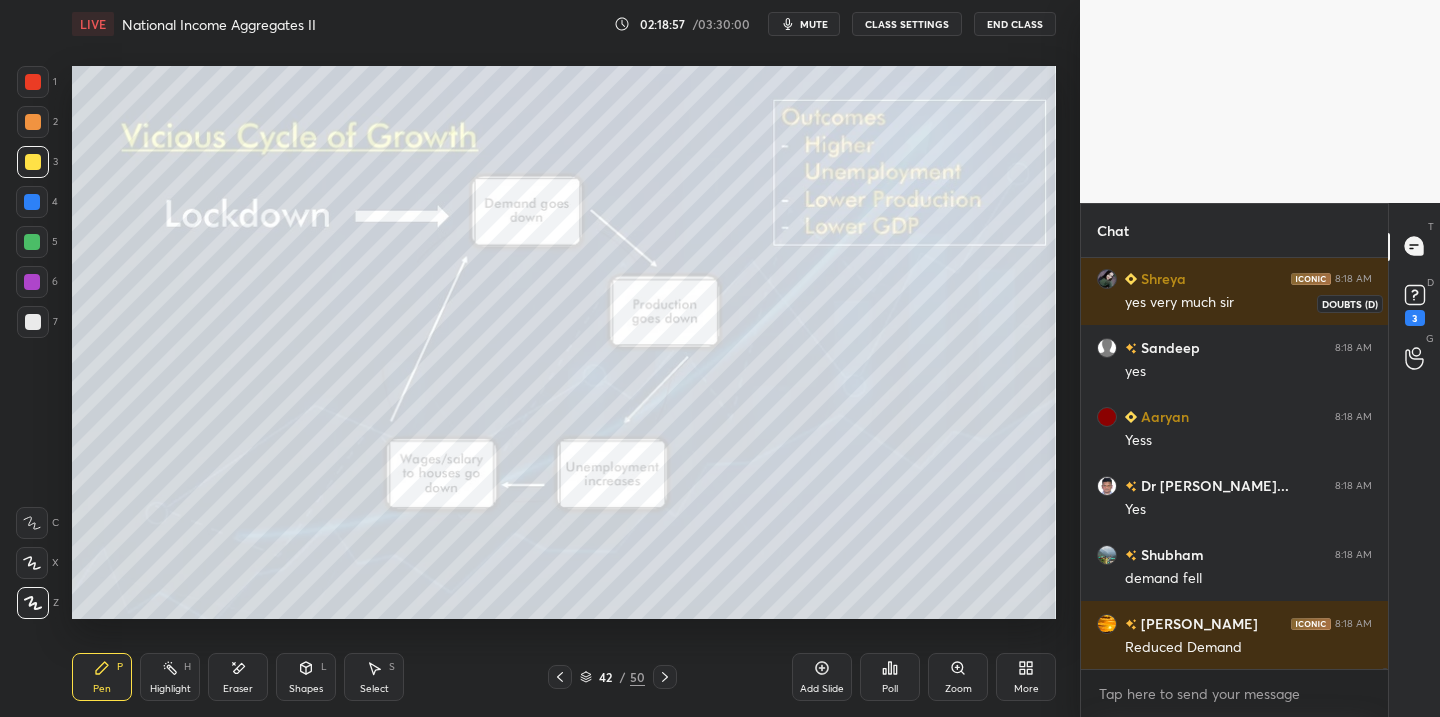 click 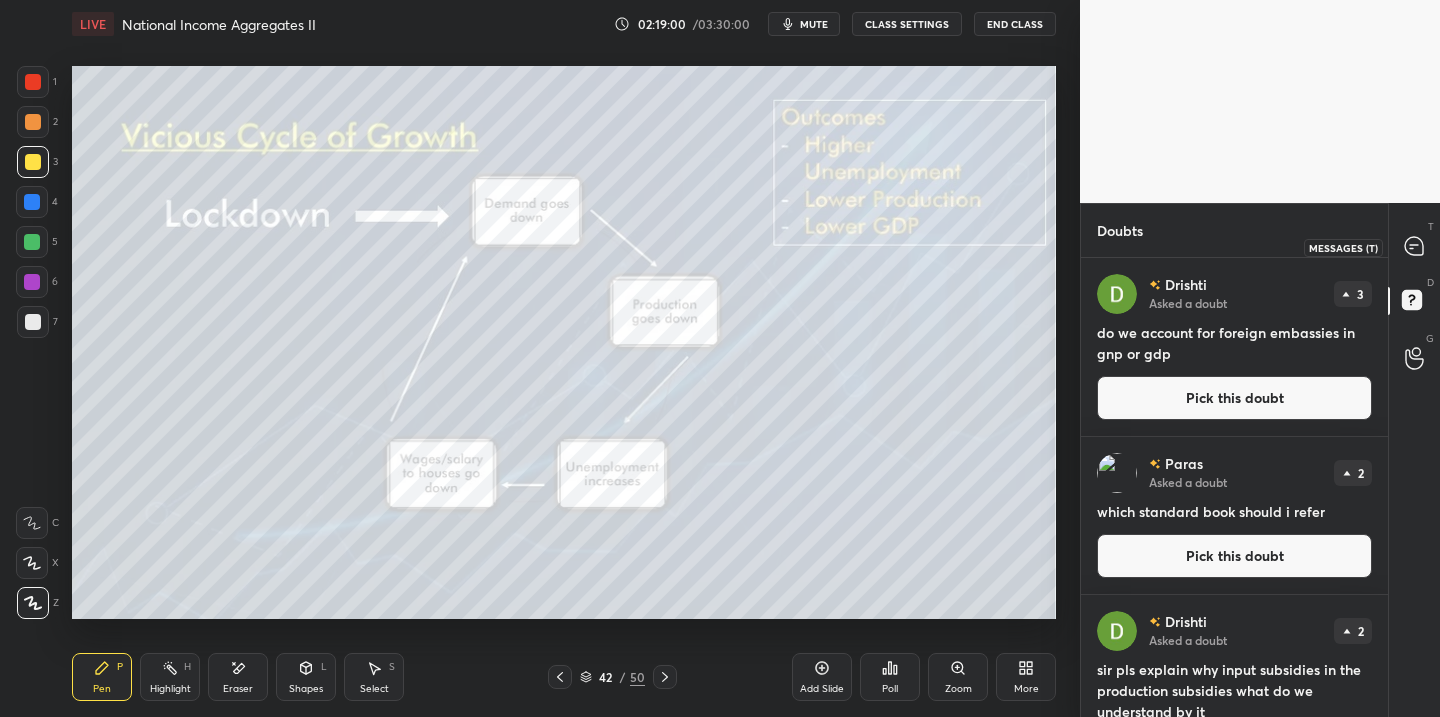 click 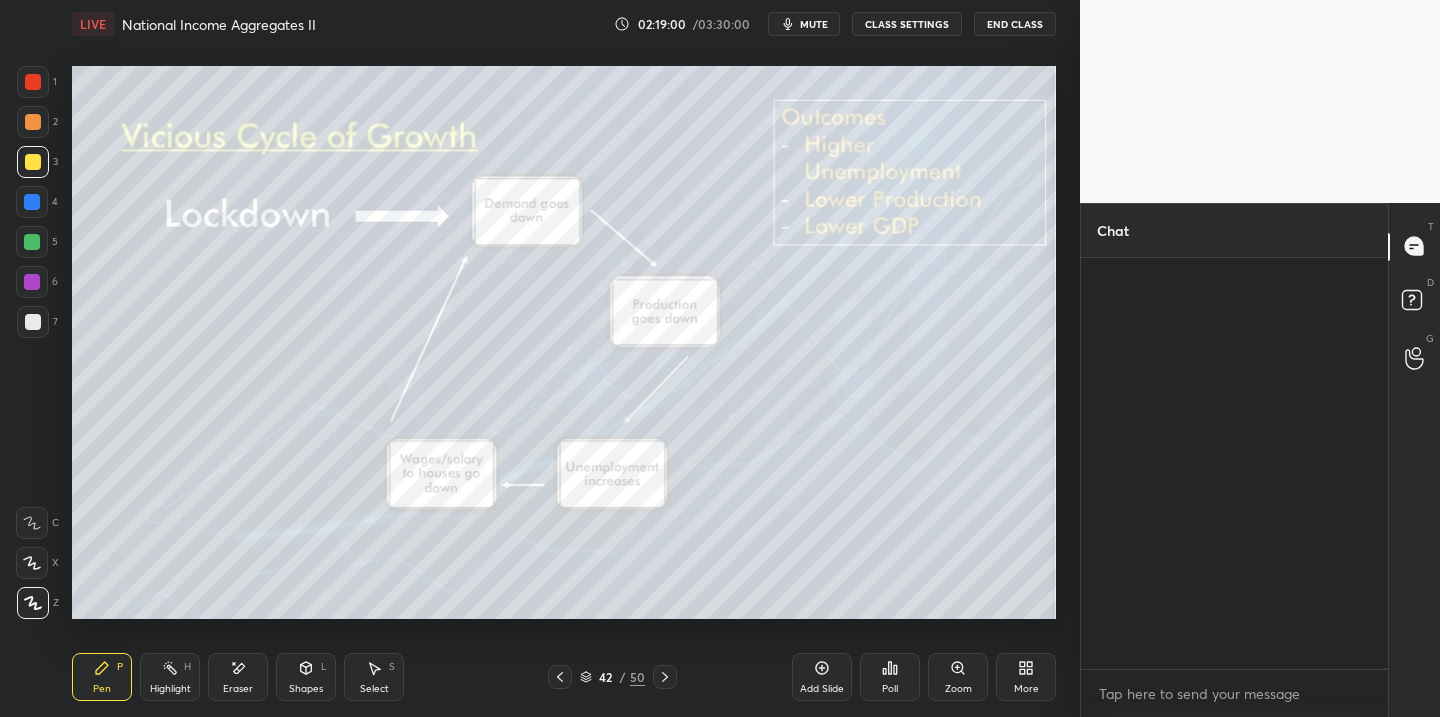 scroll, scrollTop: 147882, scrollLeft: 0, axis: vertical 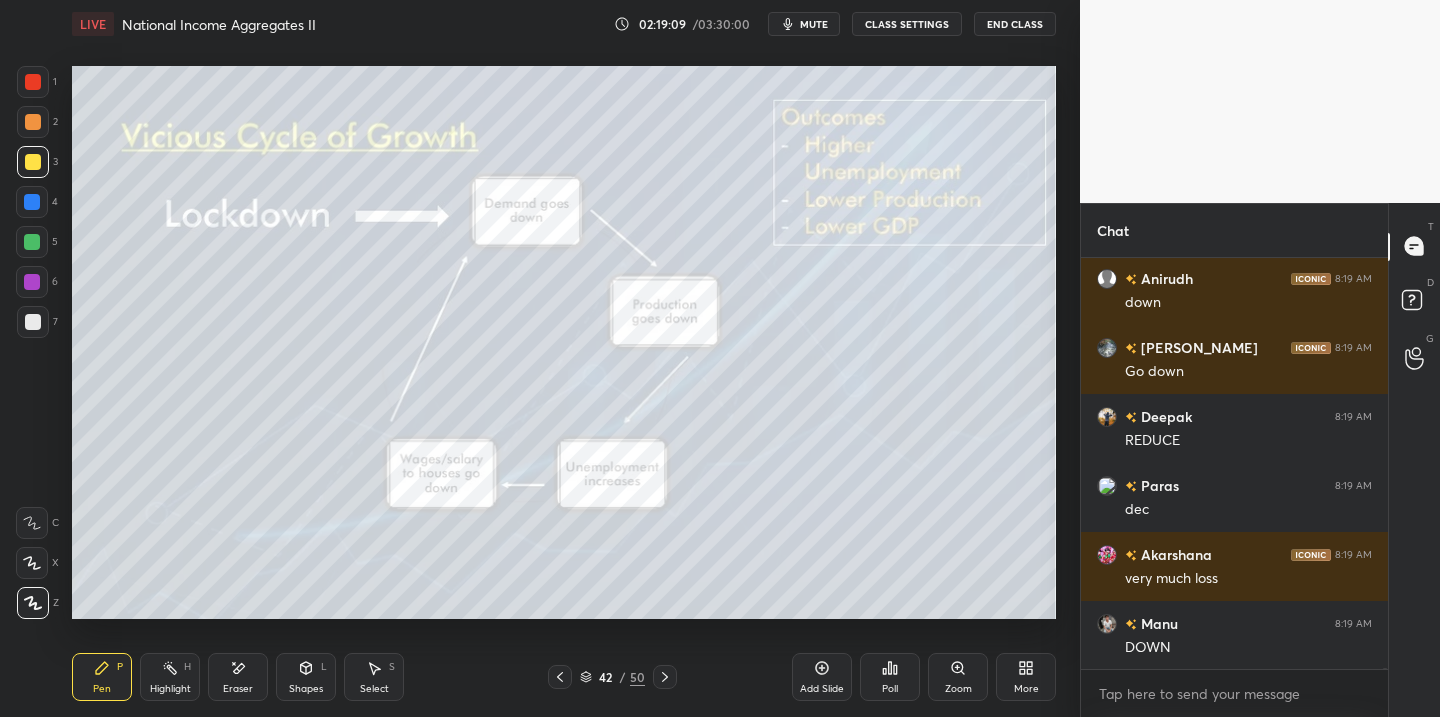 click at bounding box center (33, 82) 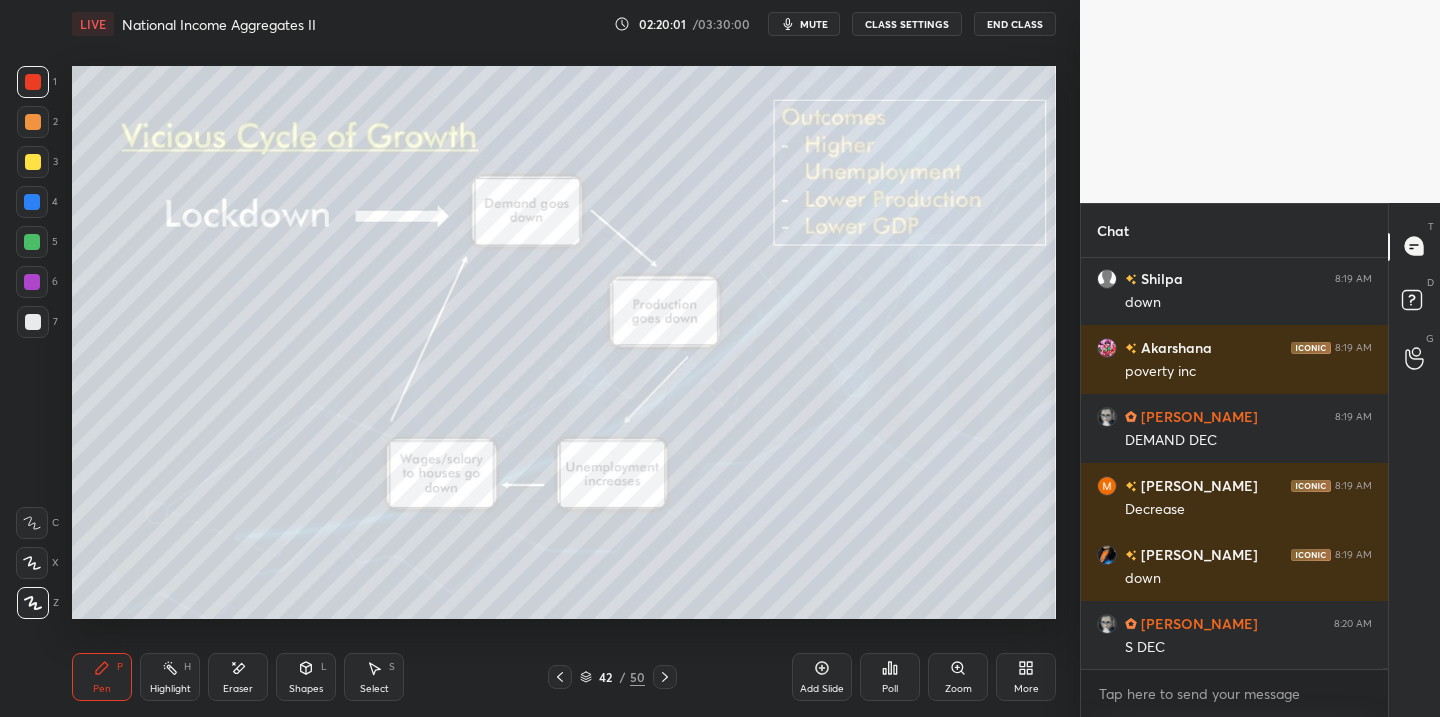scroll, scrollTop: 151528, scrollLeft: 0, axis: vertical 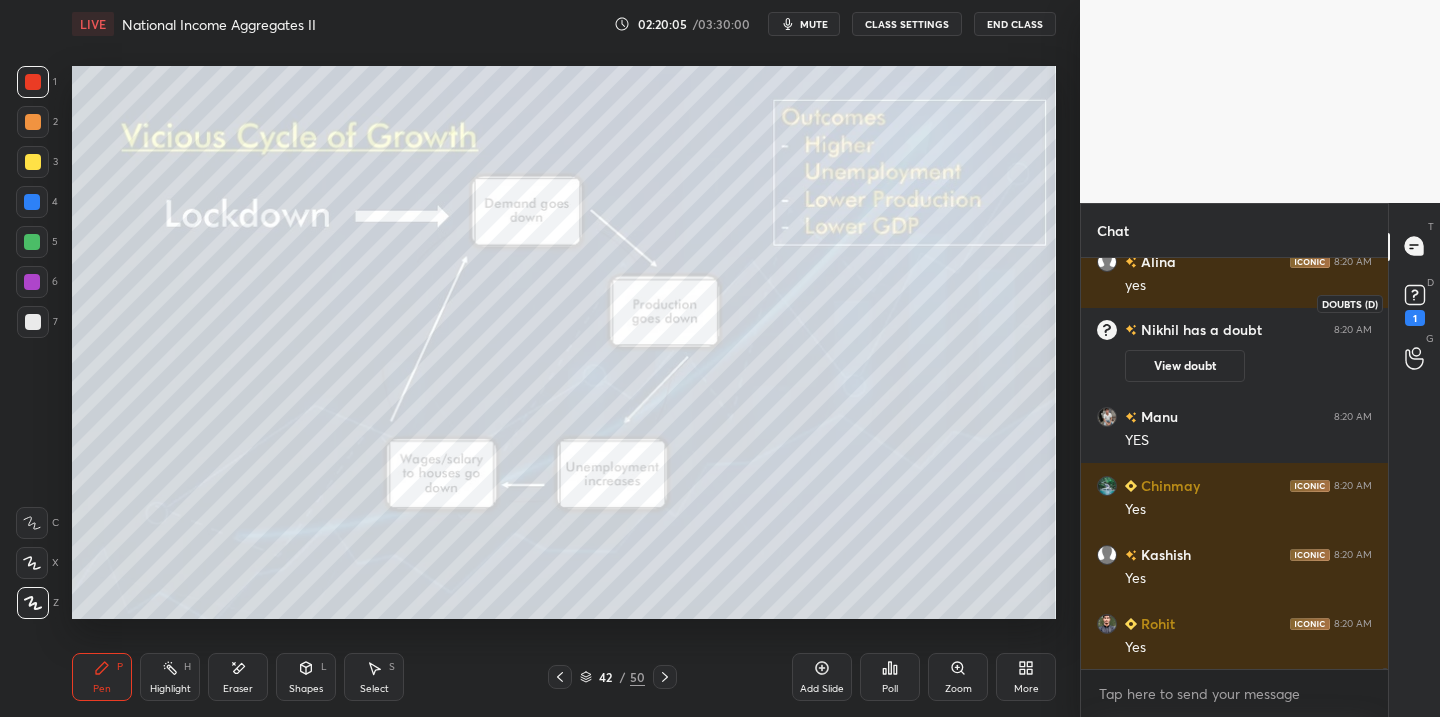 click 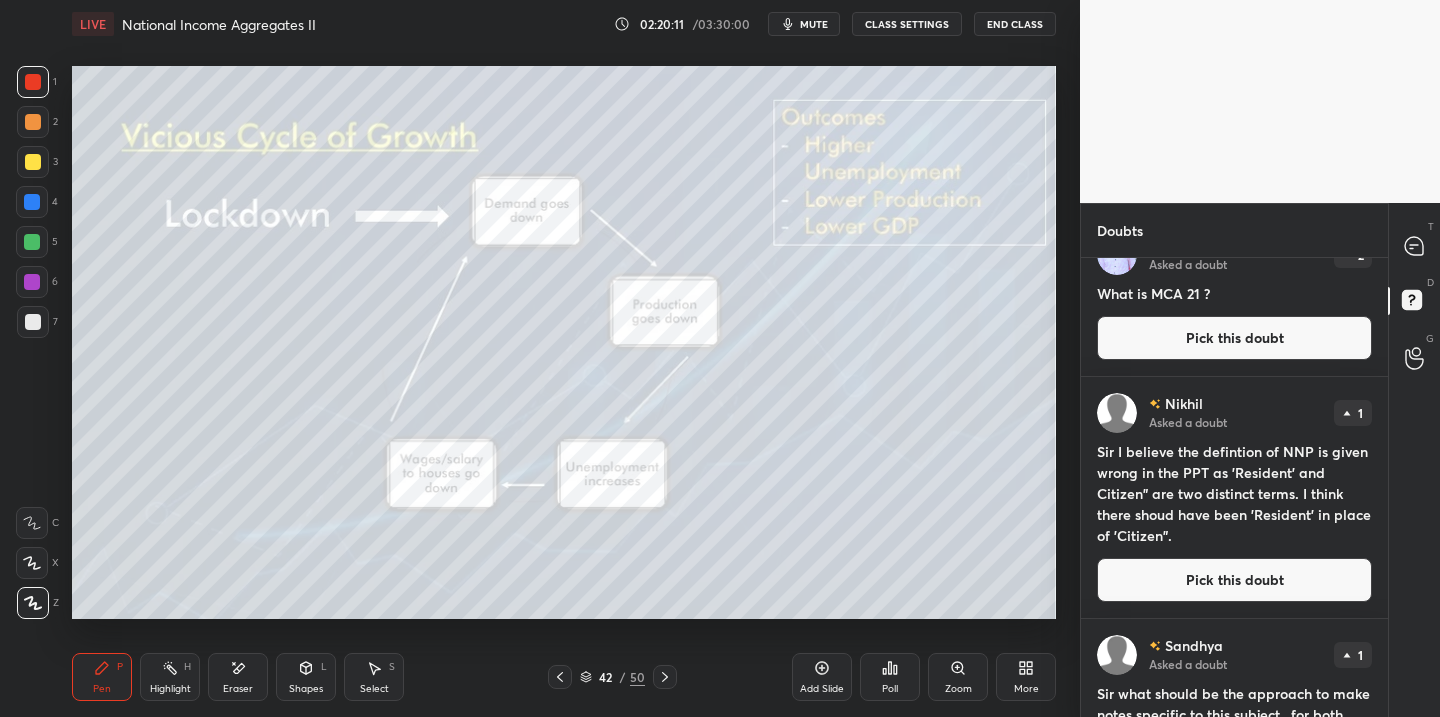 scroll, scrollTop: 1017, scrollLeft: 0, axis: vertical 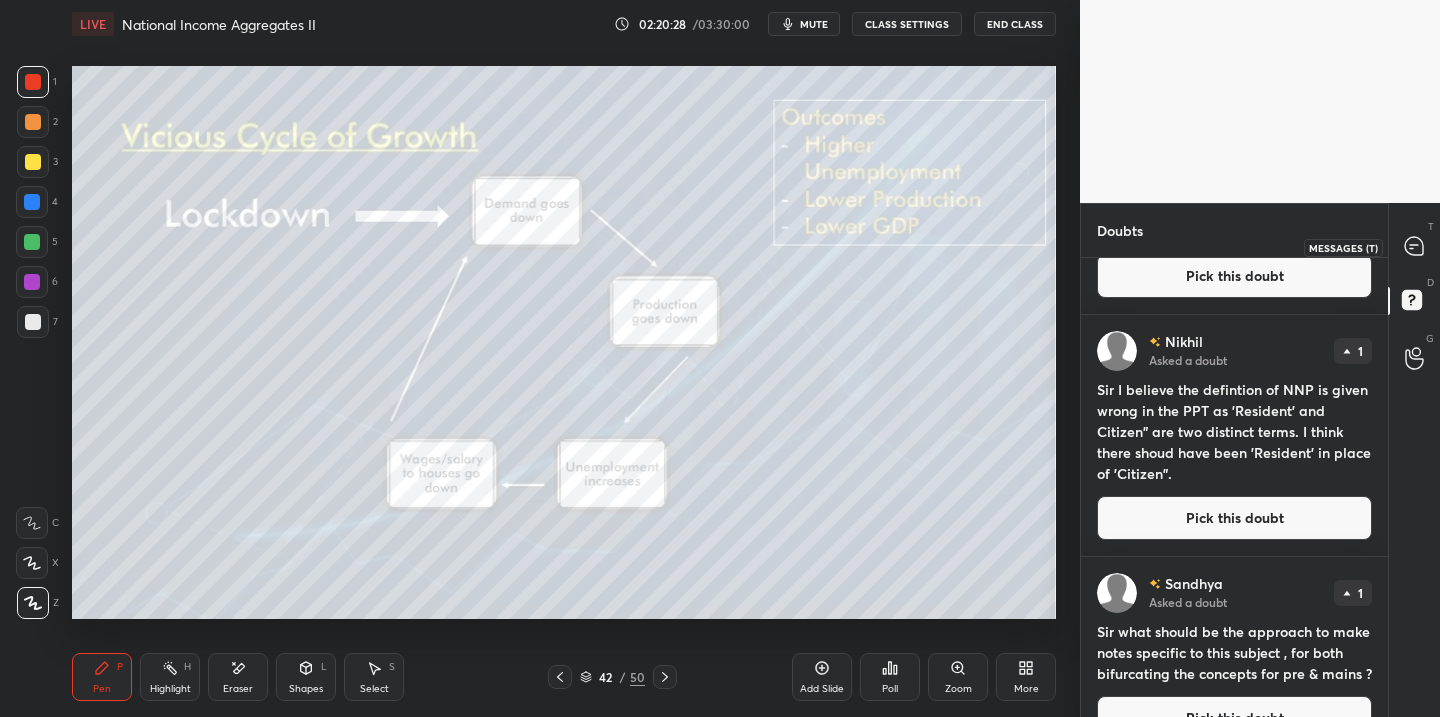 drag, startPoint x: 1416, startPoint y: 246, endPoint x: 1391, endPoint y: 271, distance: 35.35534 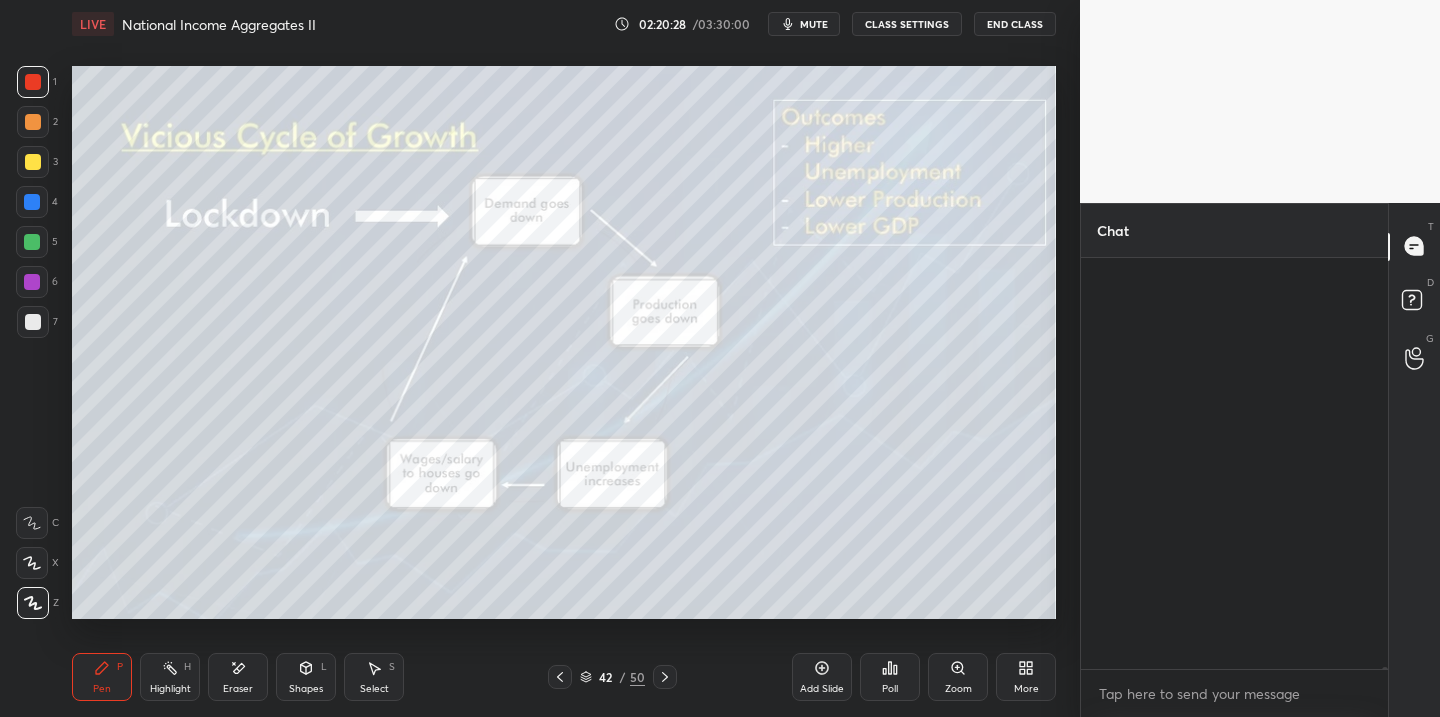 scroll, scrollTop: 151394, scrollLeft: 0, axis: vertical 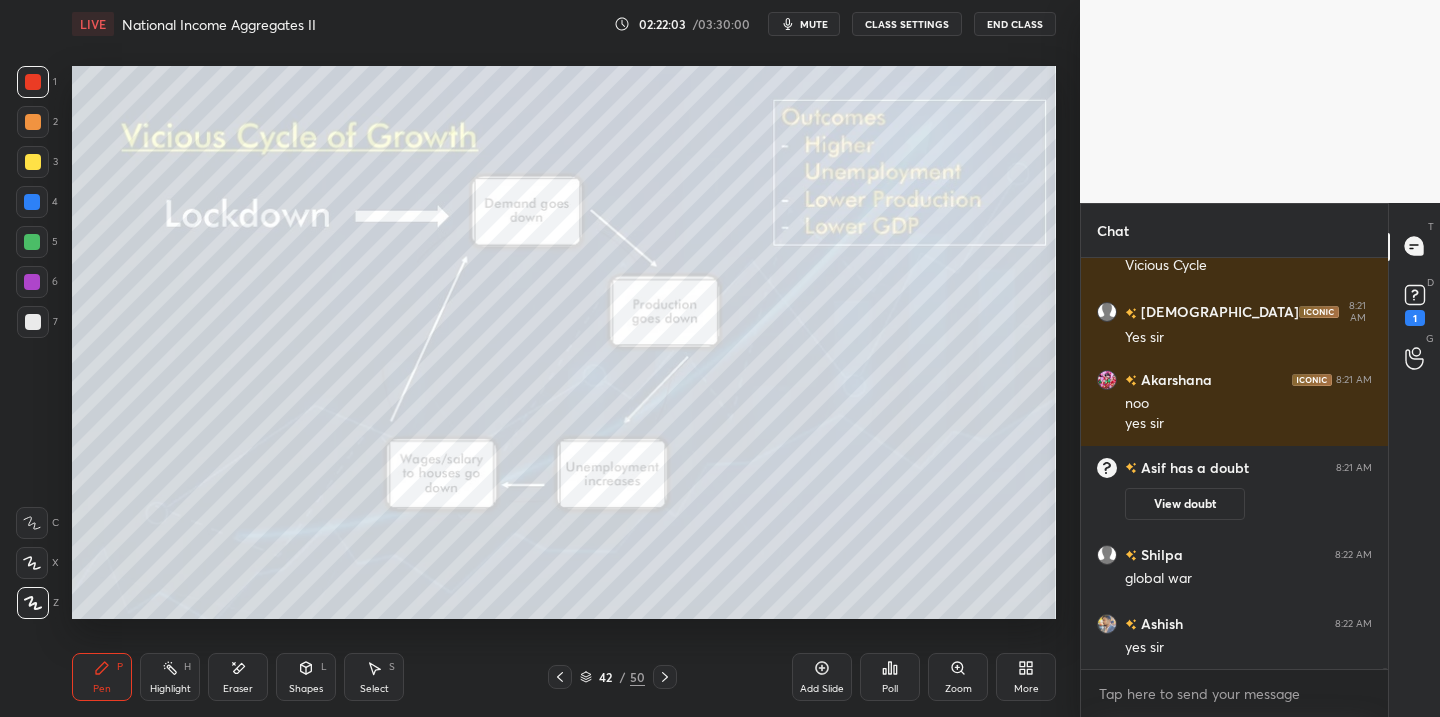click 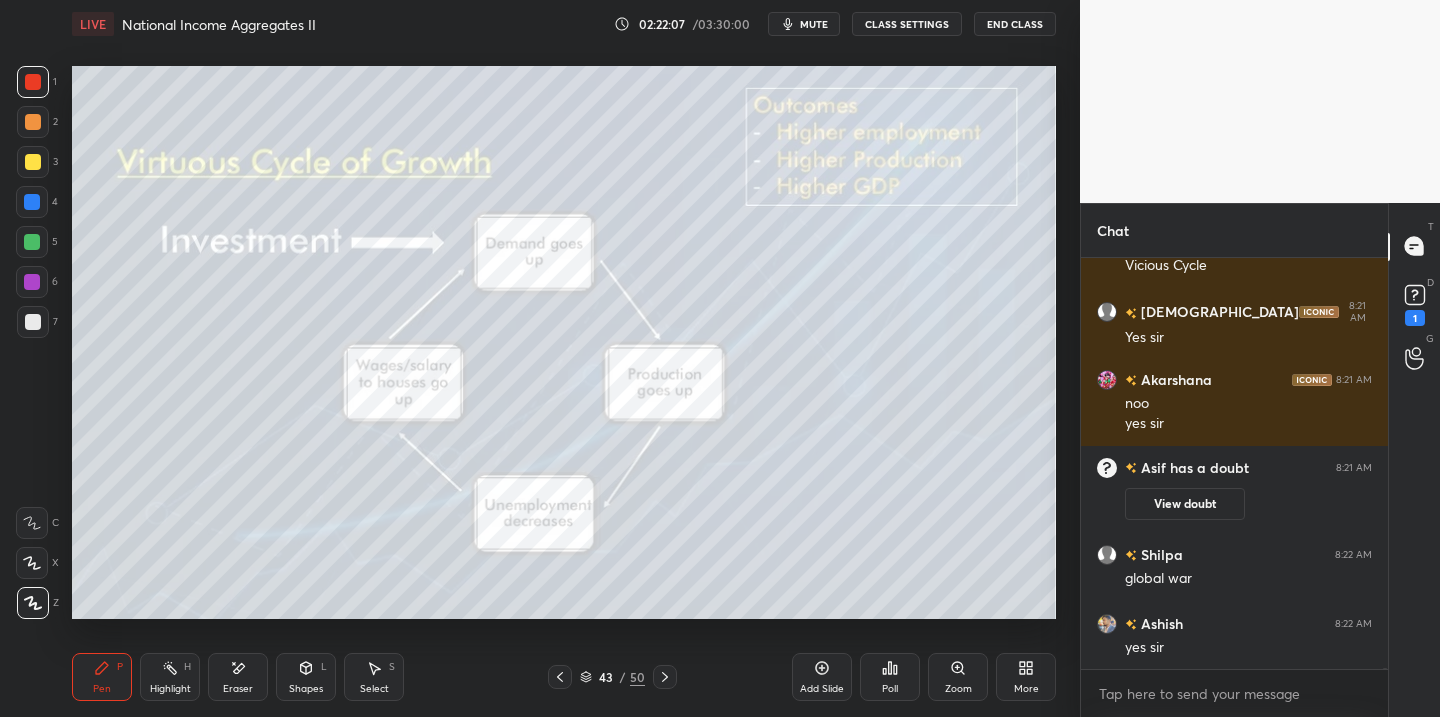 scroll, scrollTop: 153455, scrollLeft: 0, axis: vertical 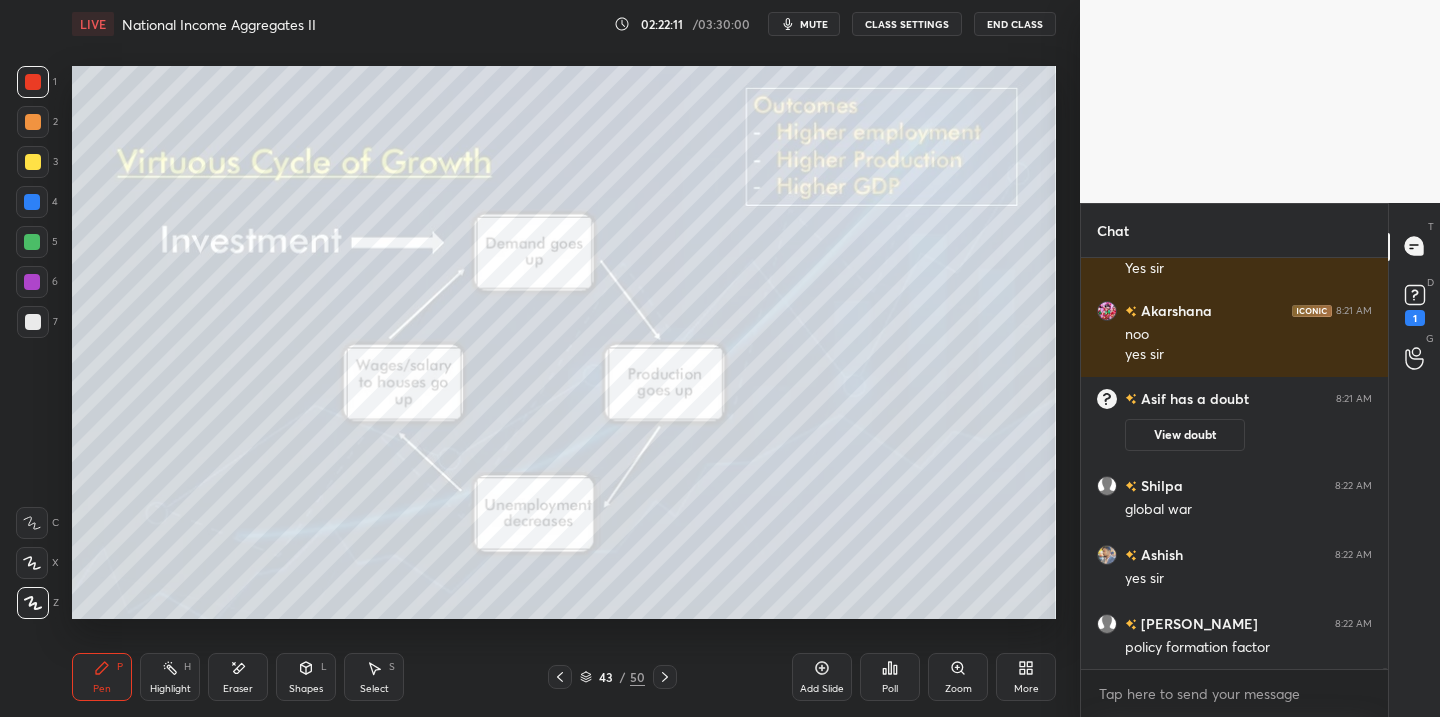 click at bounding box center [33, 162] 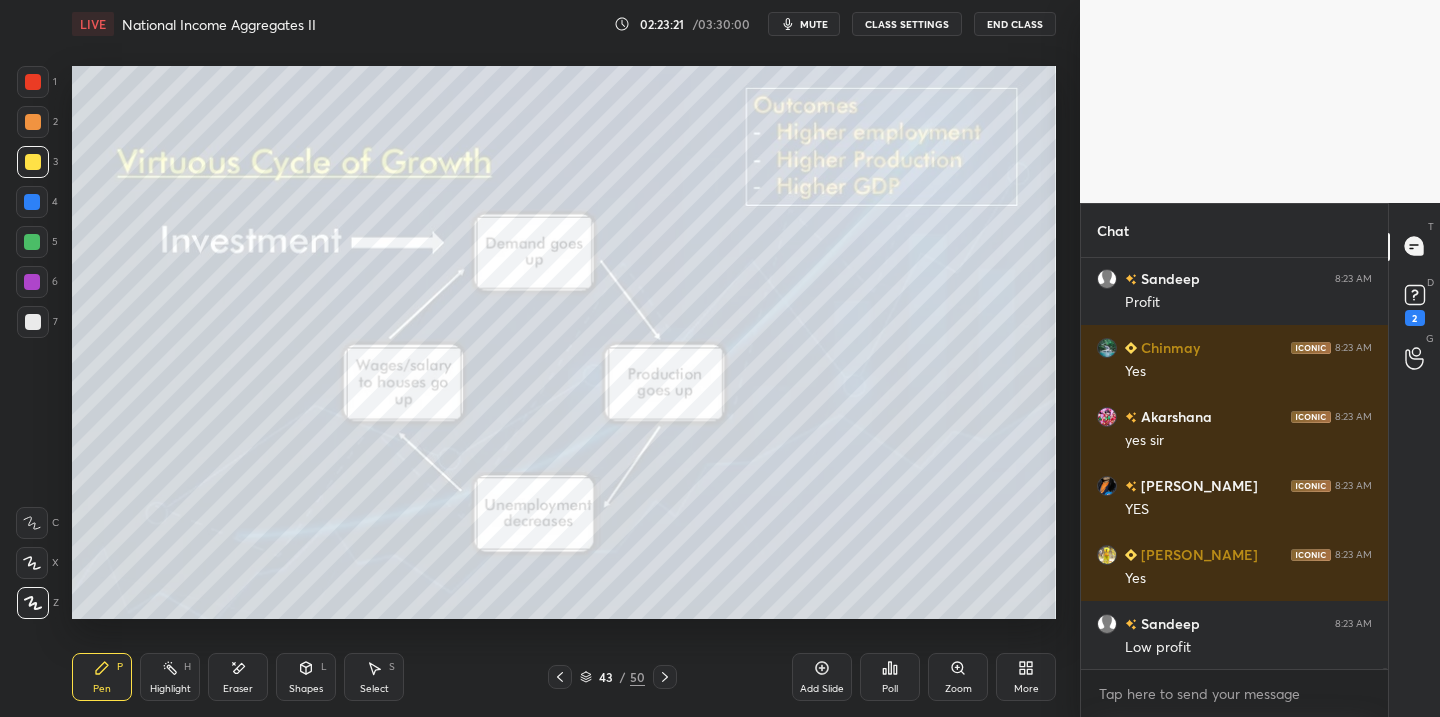 scroll, scrollTop: 154708, scrollLeft: 0, axis: vertical 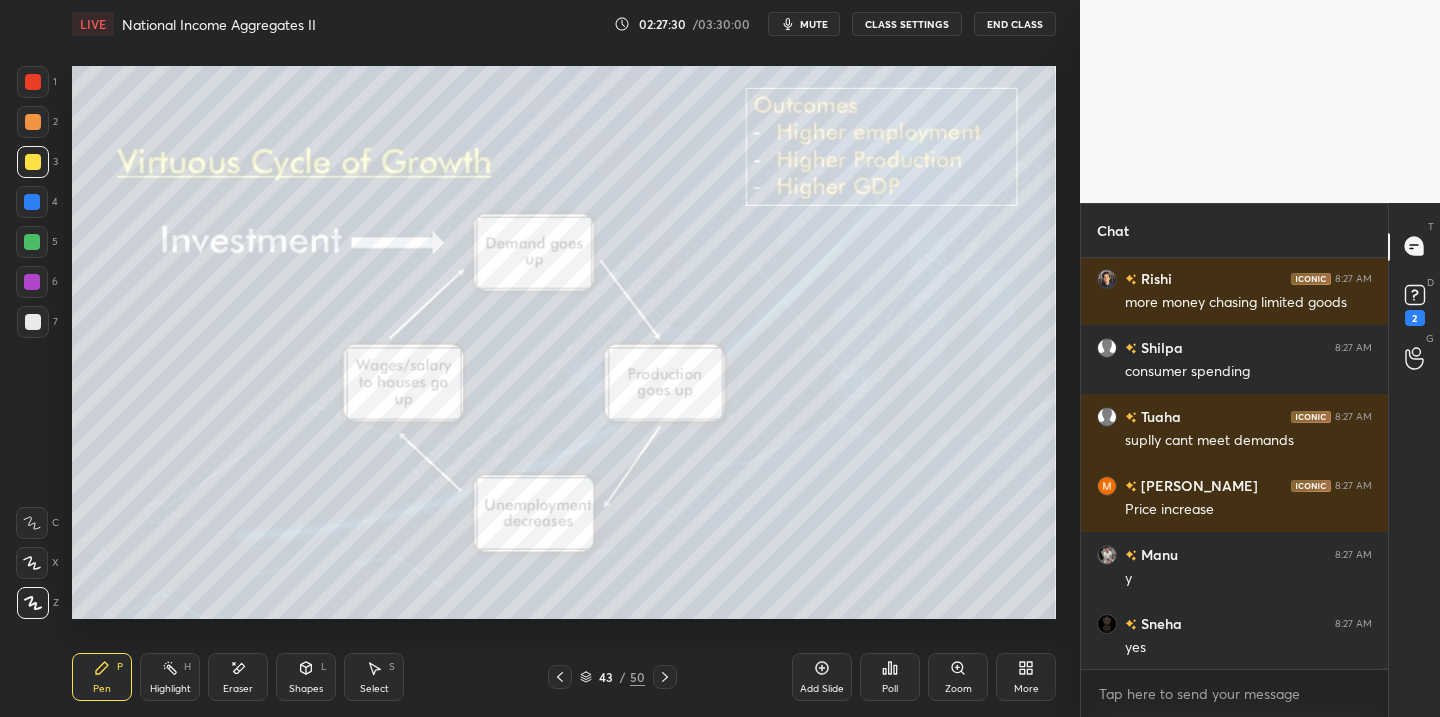 click 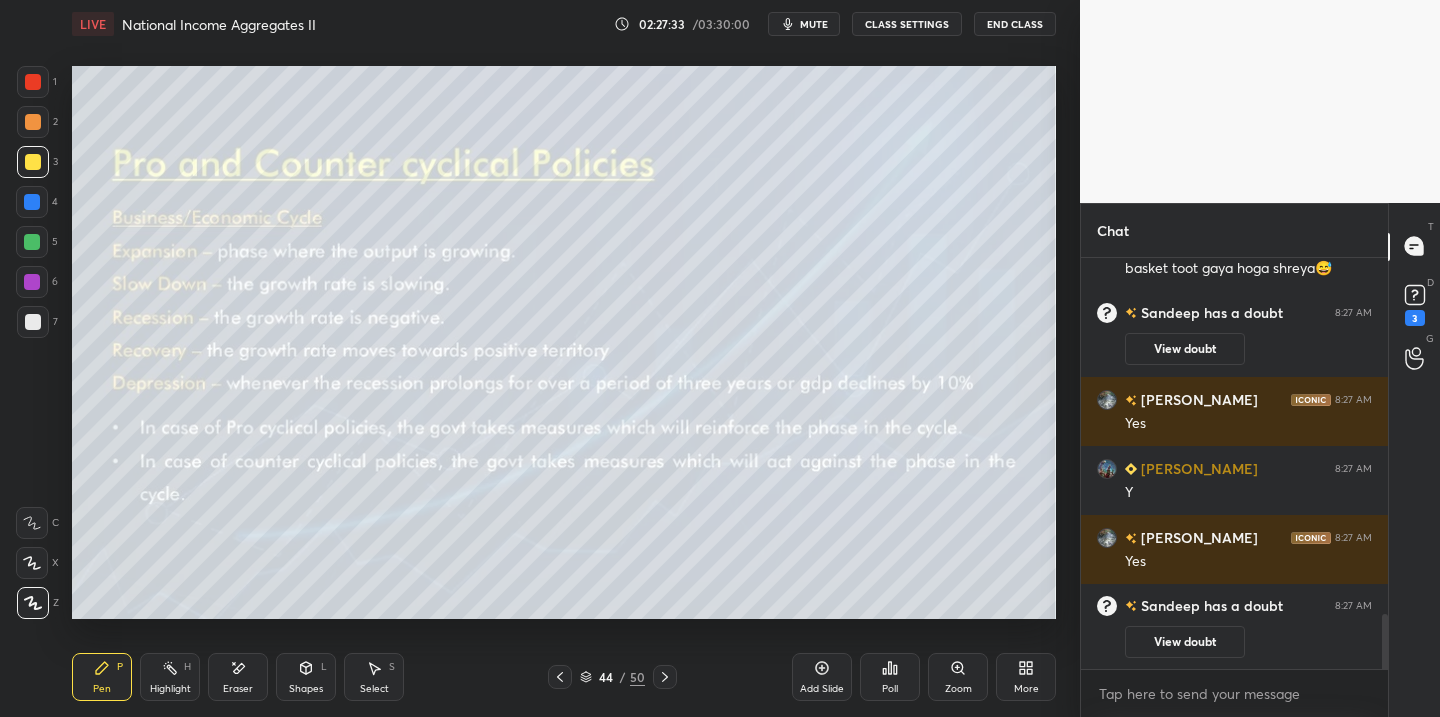 scroll, scrollTop: 2727, scrollLeft: 0, axis: vertical 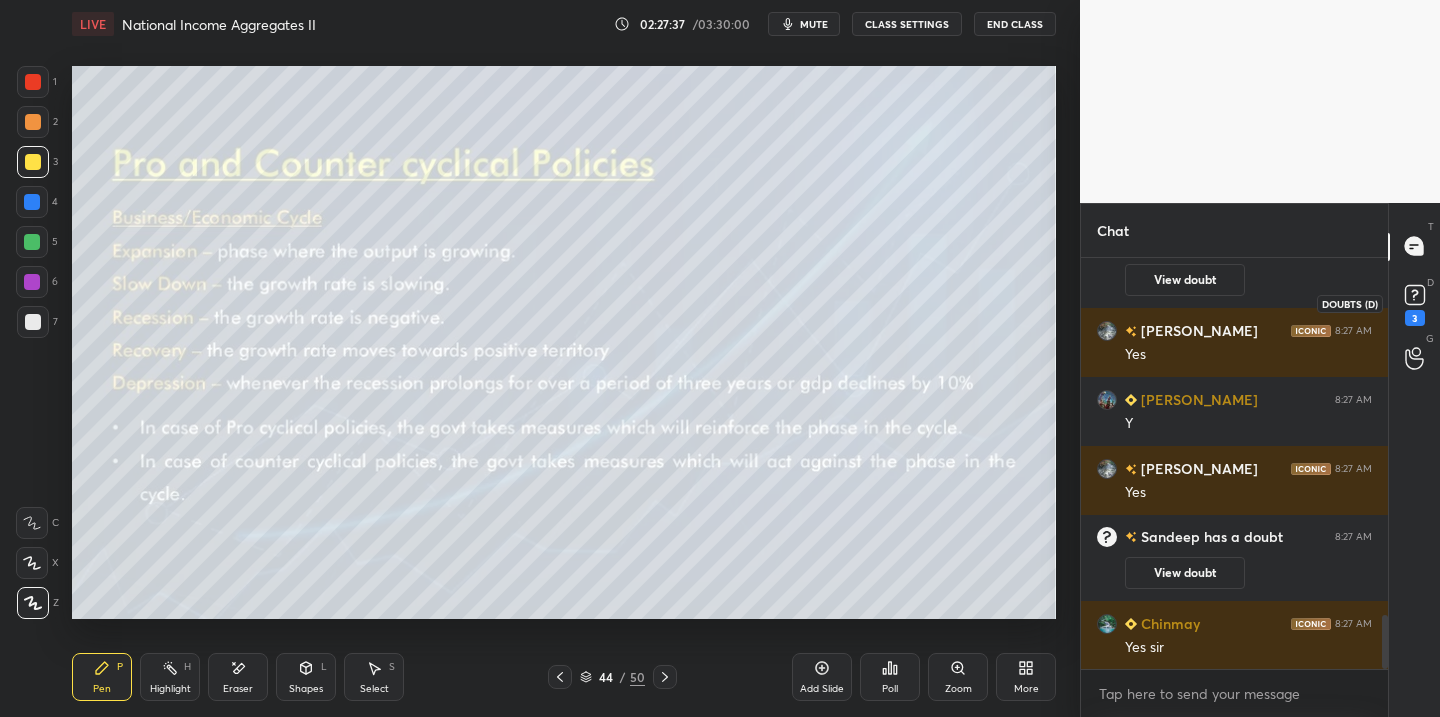 click 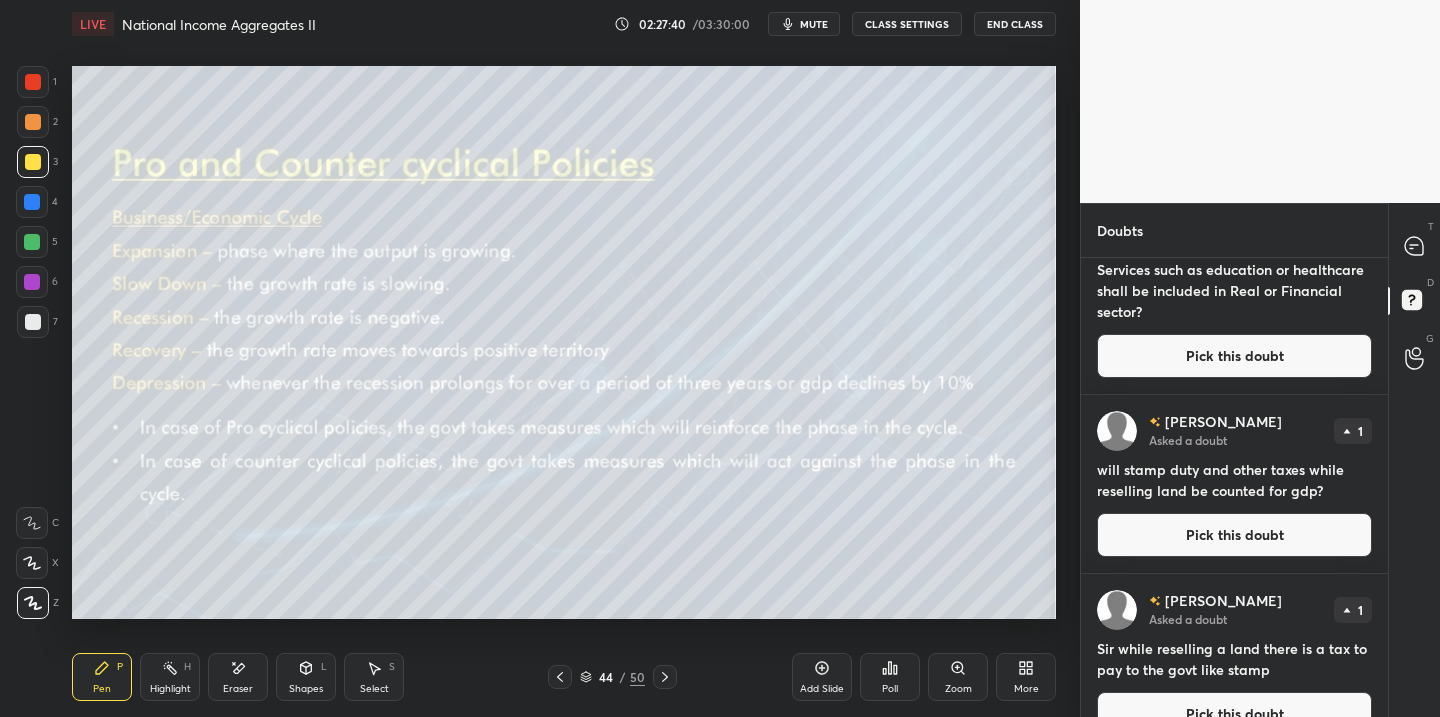 scroll, scrollTop: 4614, scrollLeft: 0, axis: vertical 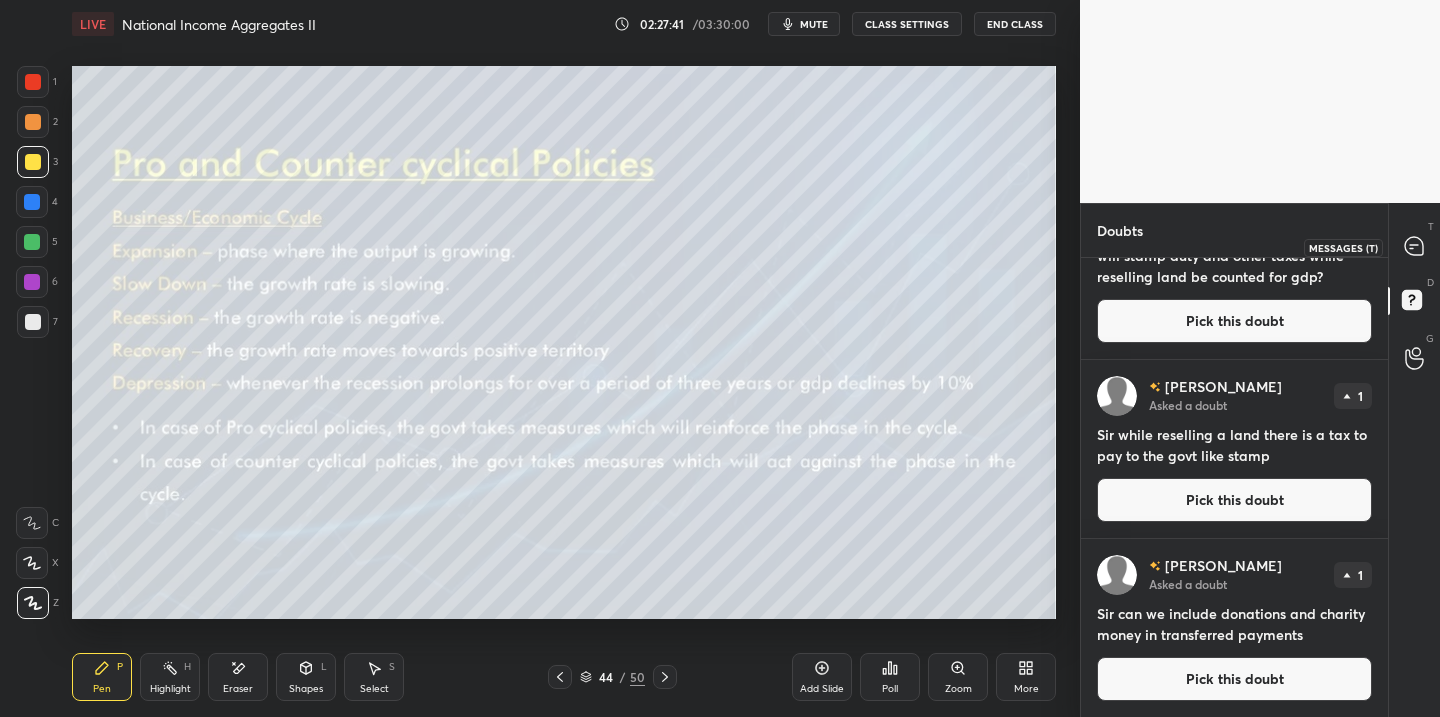 click 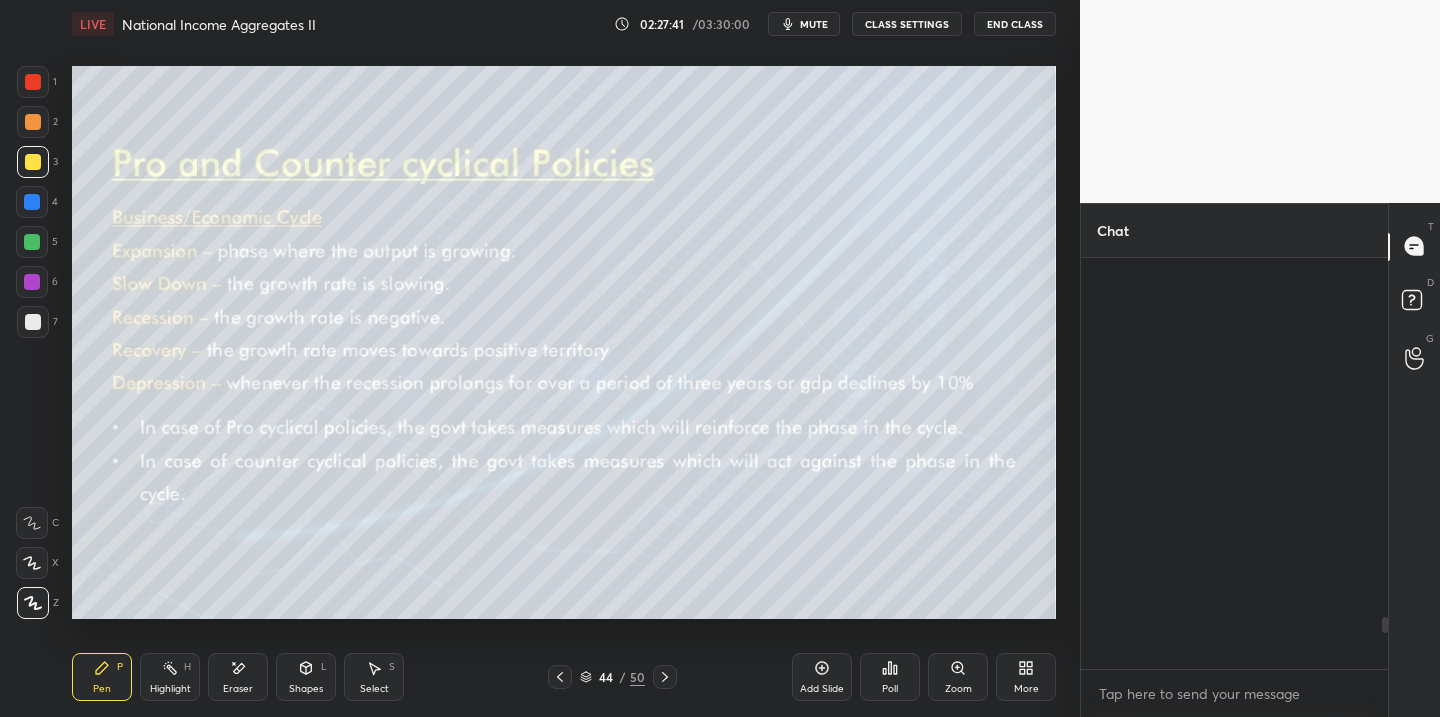 scroll, scrollTop: 2877, scrollLeft: 0, axis: vertical 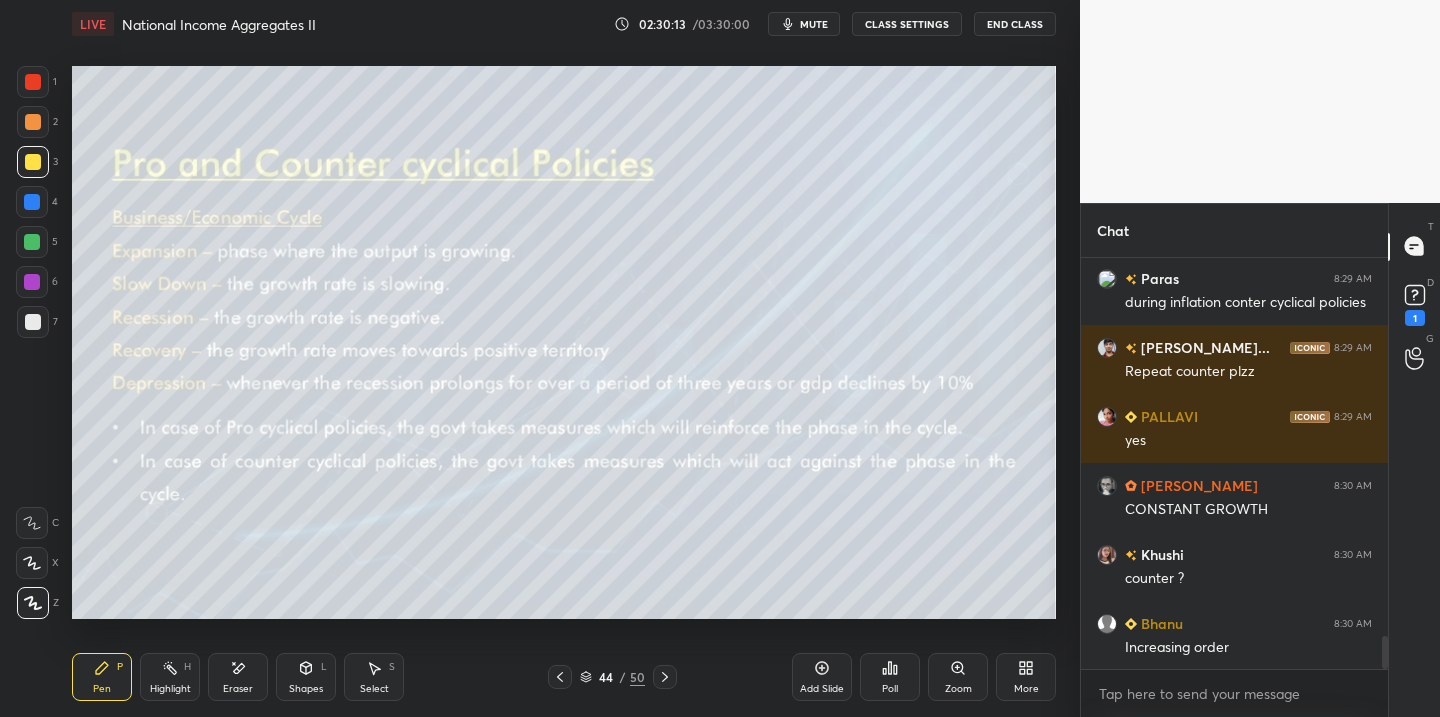 click on "Setting up your live class Poll for   secs No correct answer Start poll" at bounding box center (564, 342) 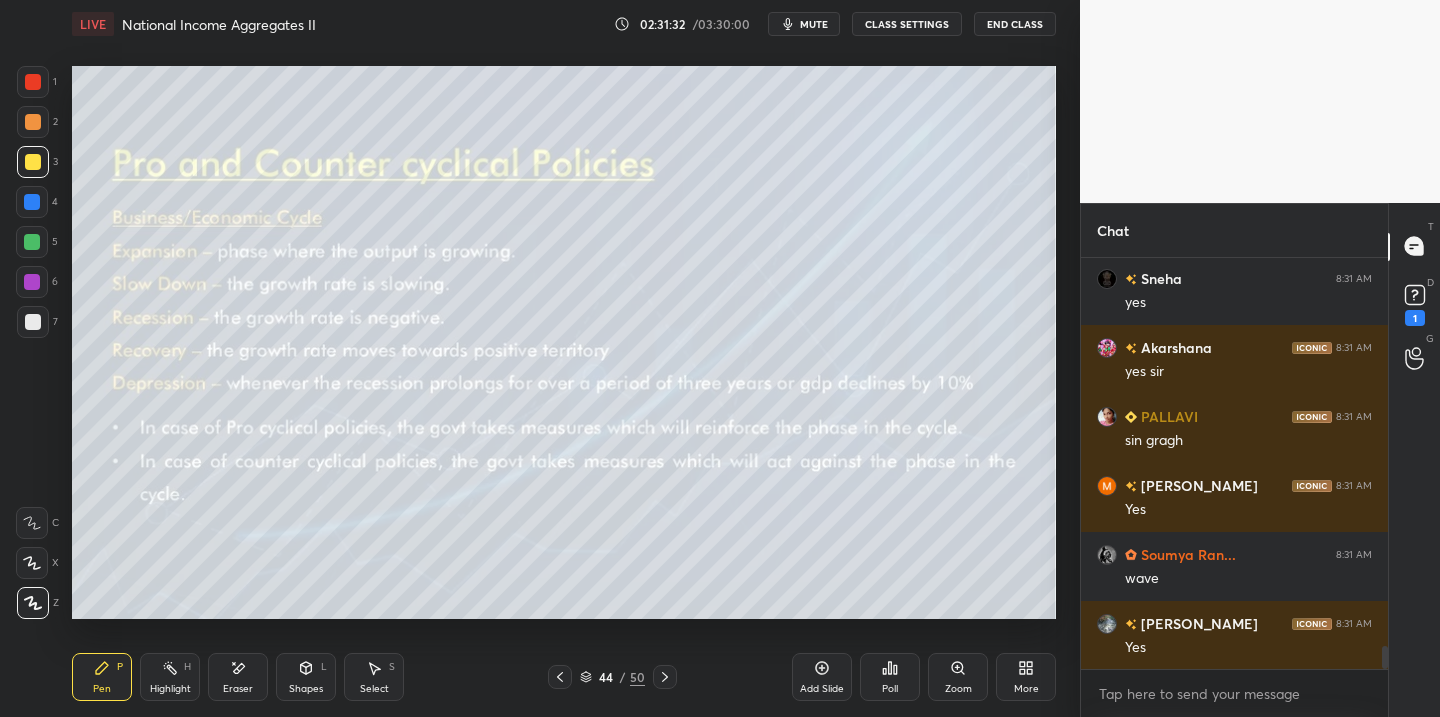 scroll, scrollTop: 7095, scrollLeft: 0, axis: vertical 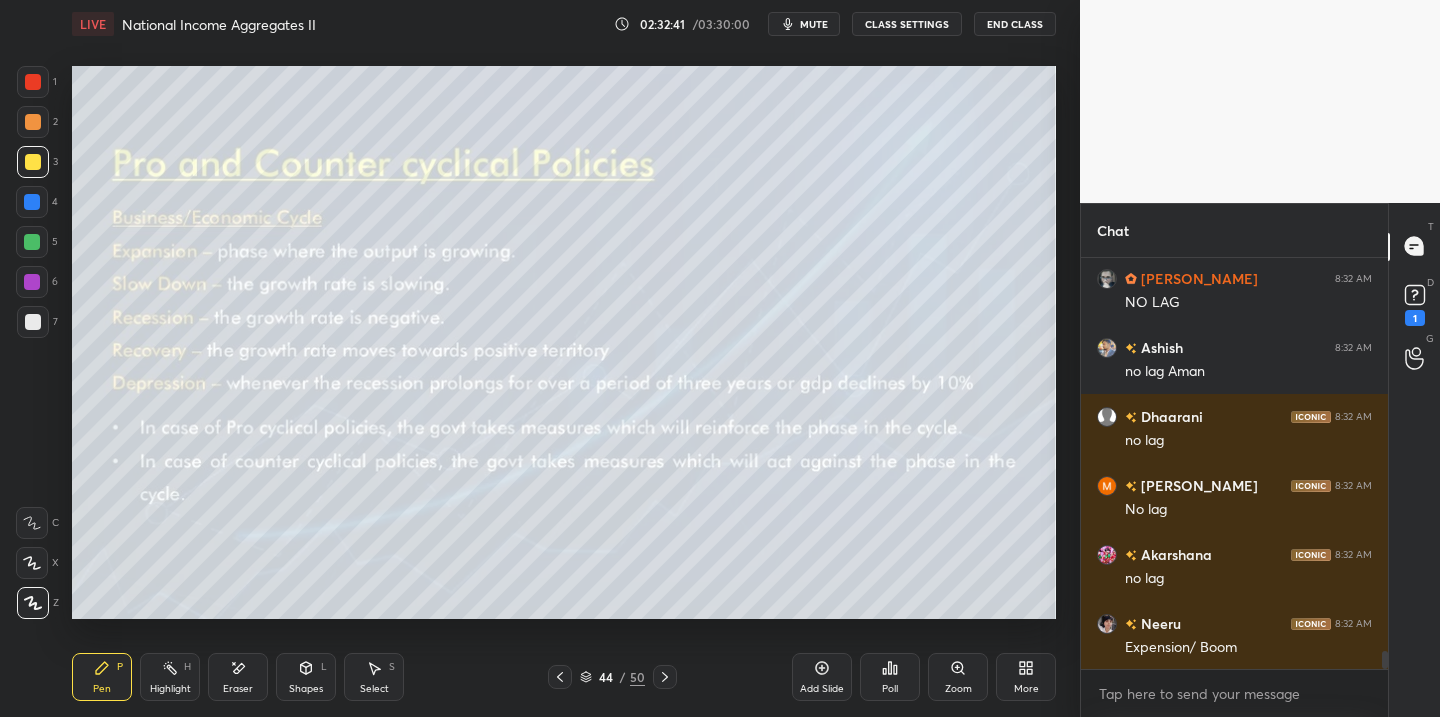 drag, startPoint x: 33, startPoint y: 121, endPoint x: 52, endPoint y: 147, distance: 32.202484 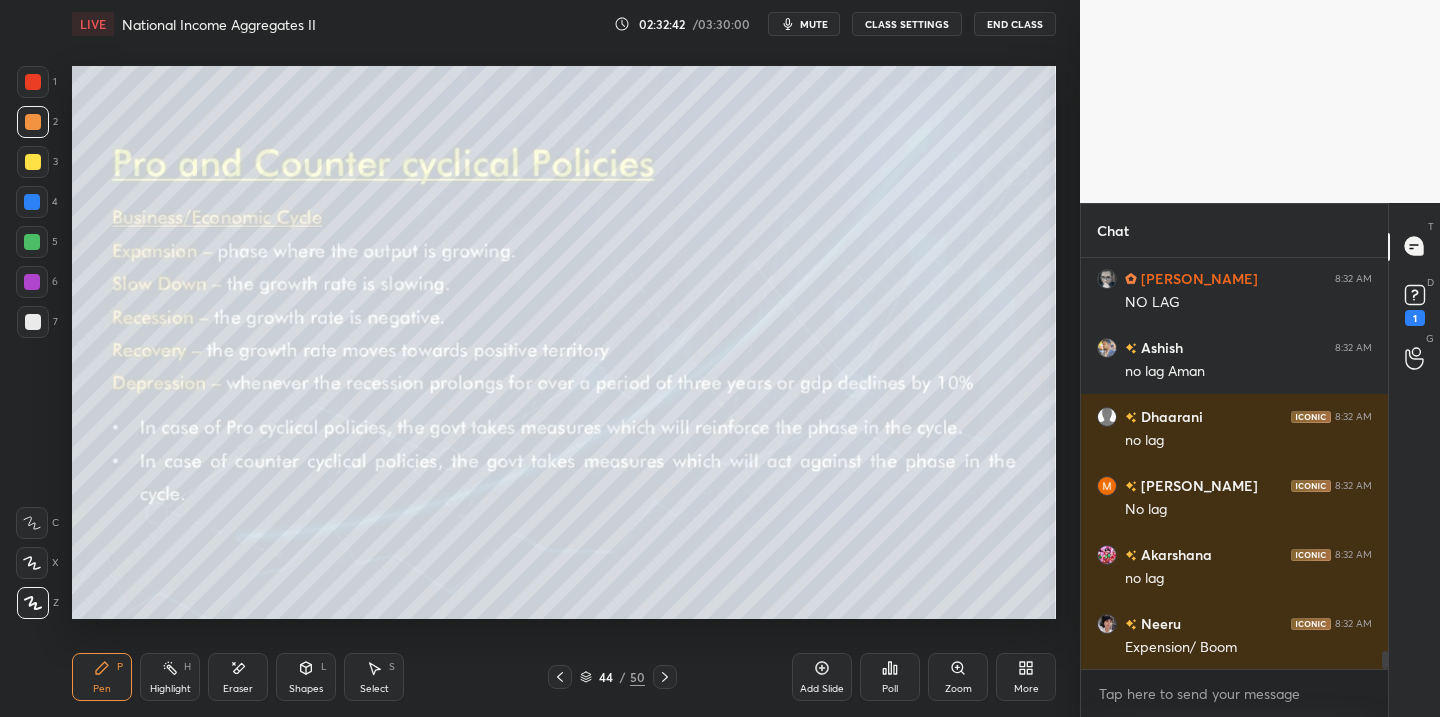 scroll, scrollTop: 9027, scrollLeft: 0, axis: vertical 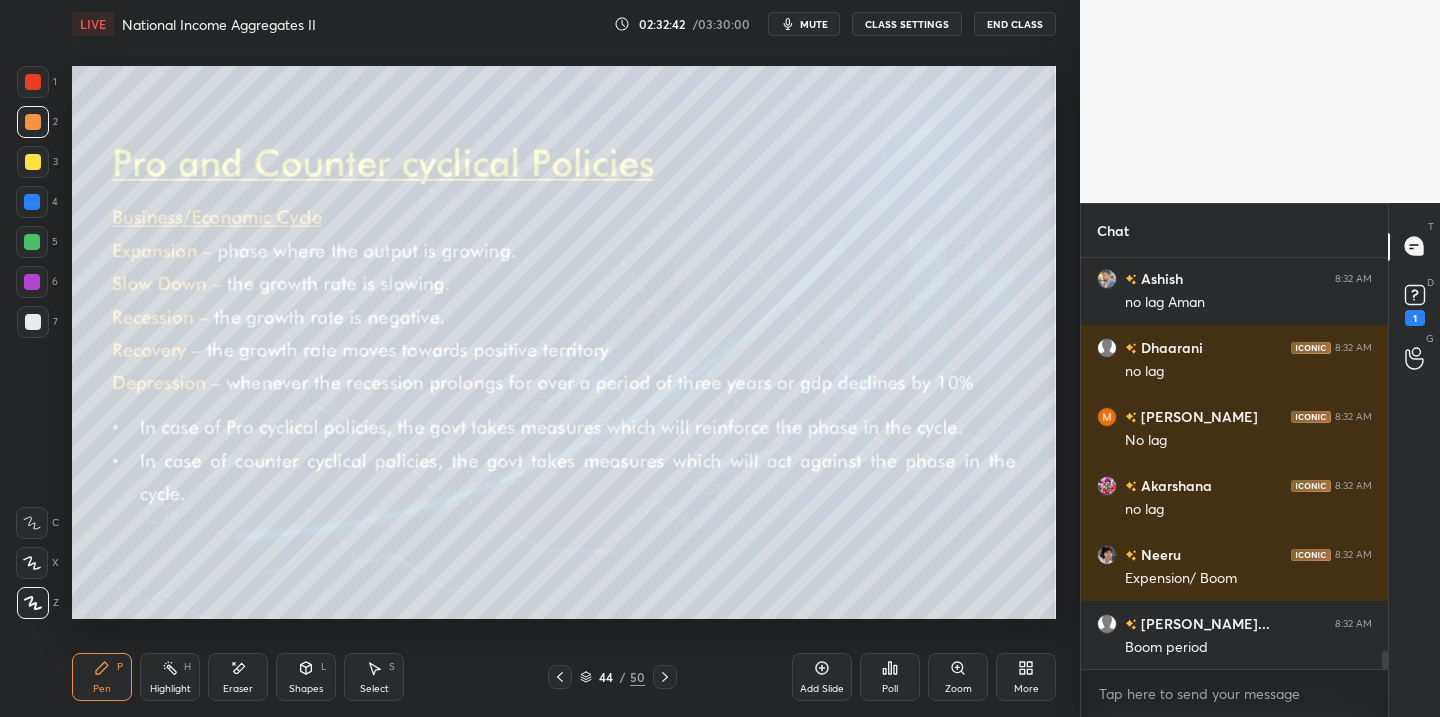 click at bounding box center (33, 82) 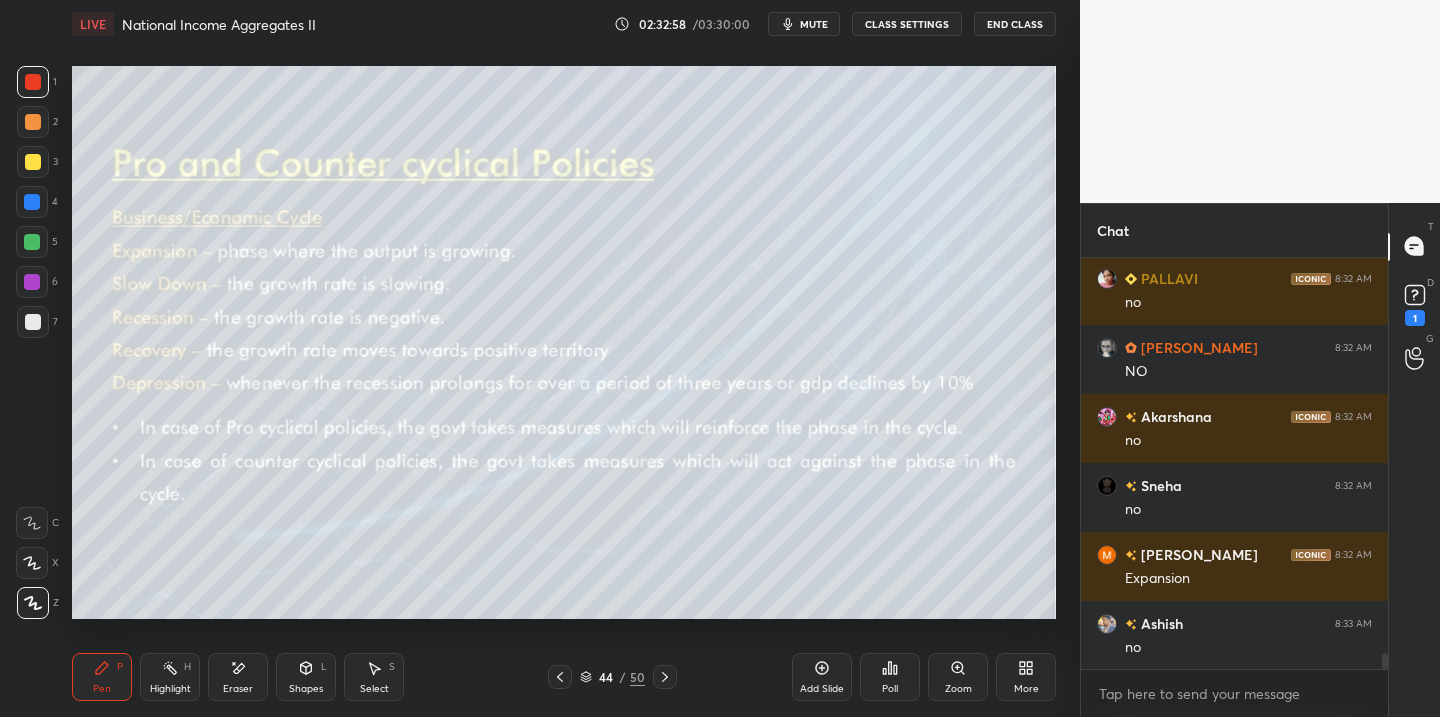 scroll, scrollTop: 10476, scrollLeft: 0, axis: vertical 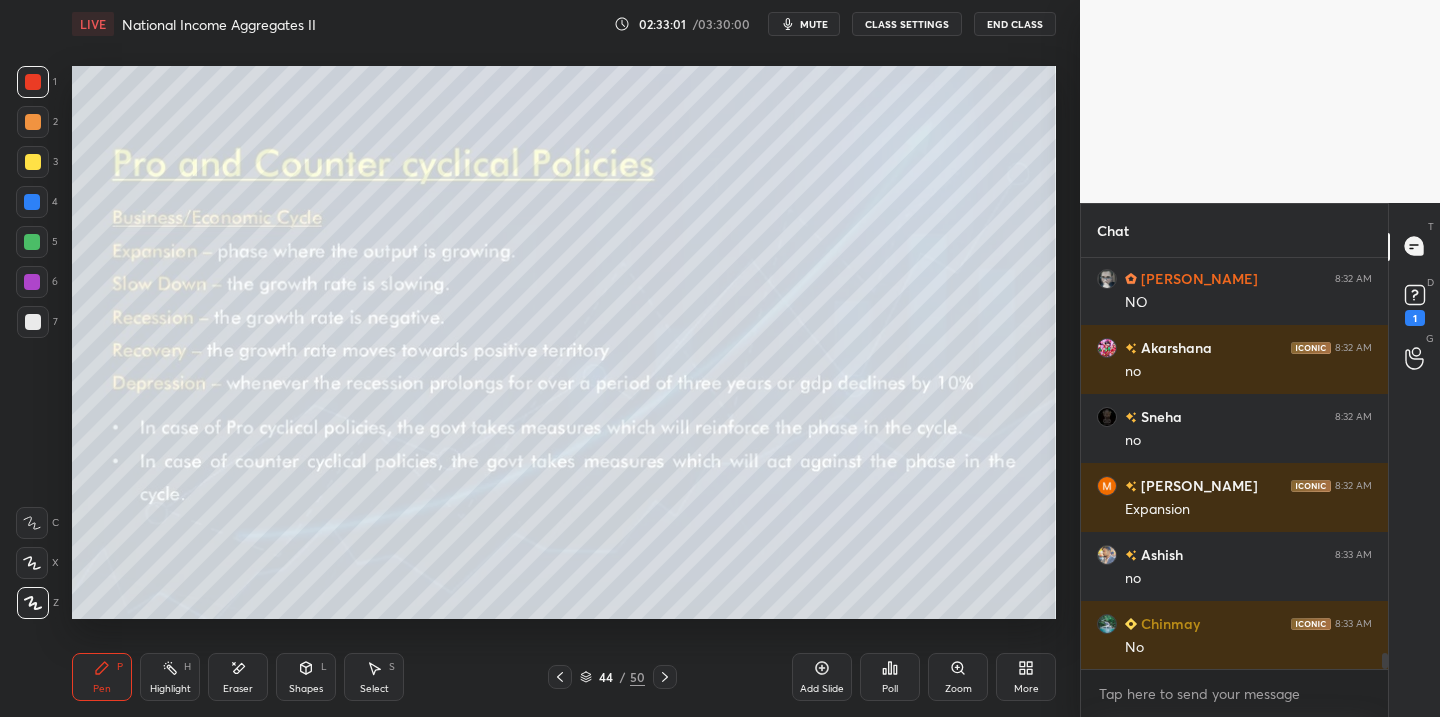 click at bounding box center (33, 162) 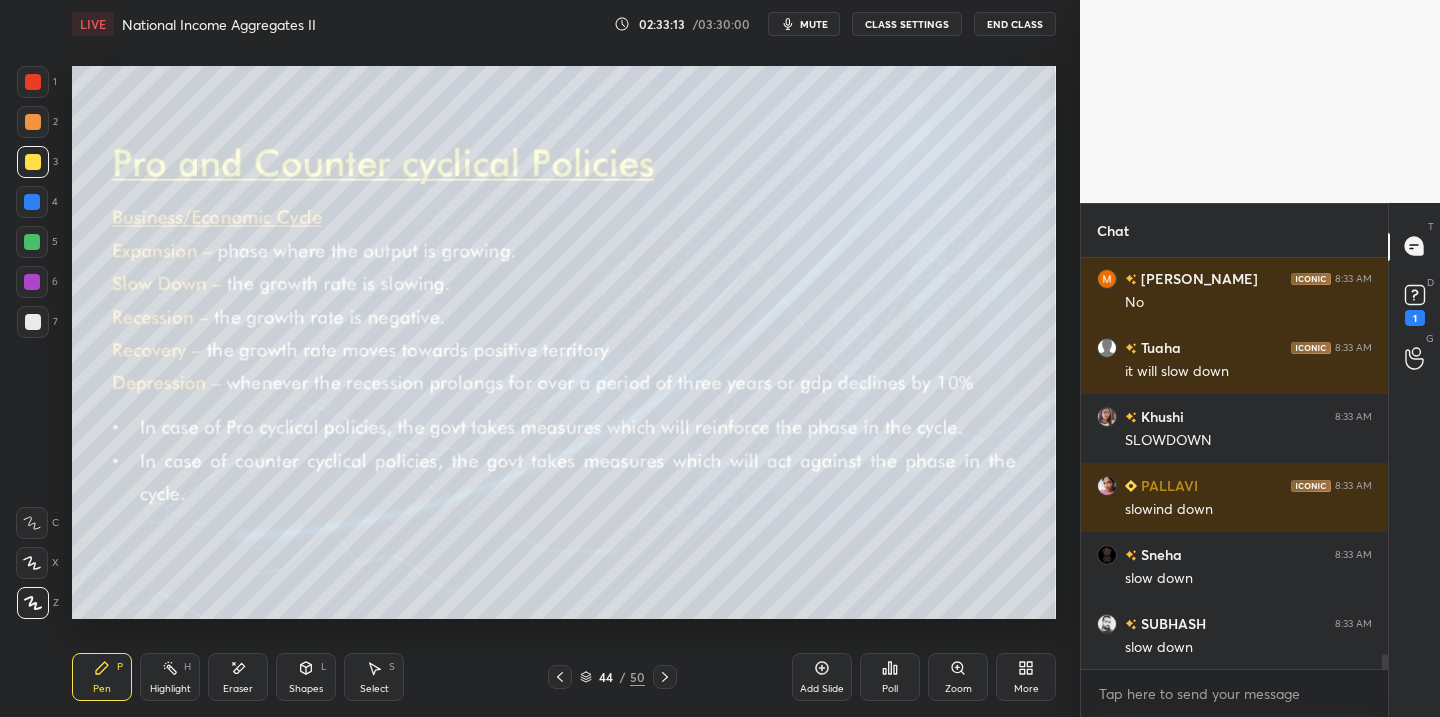 scroll, scrollTop: 11028, scrollLeft: 0, axis: vertical 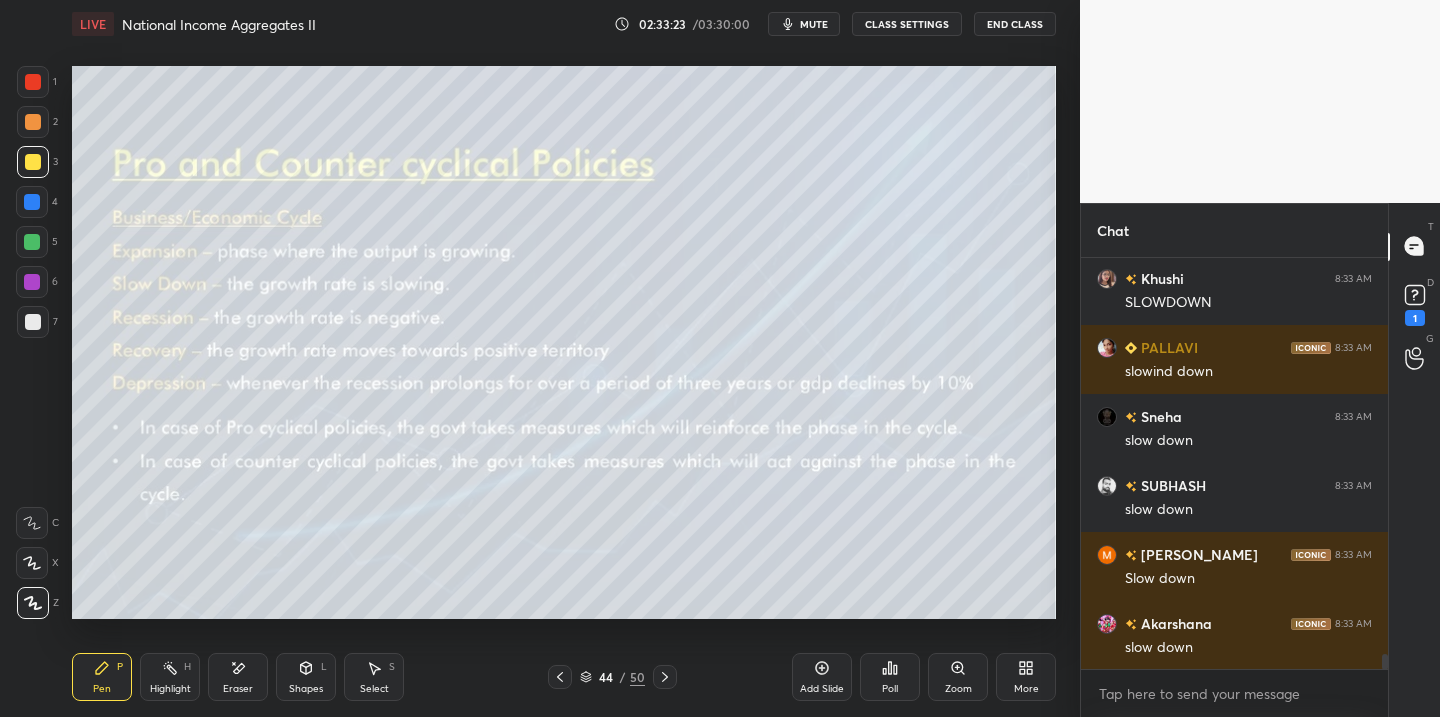 click 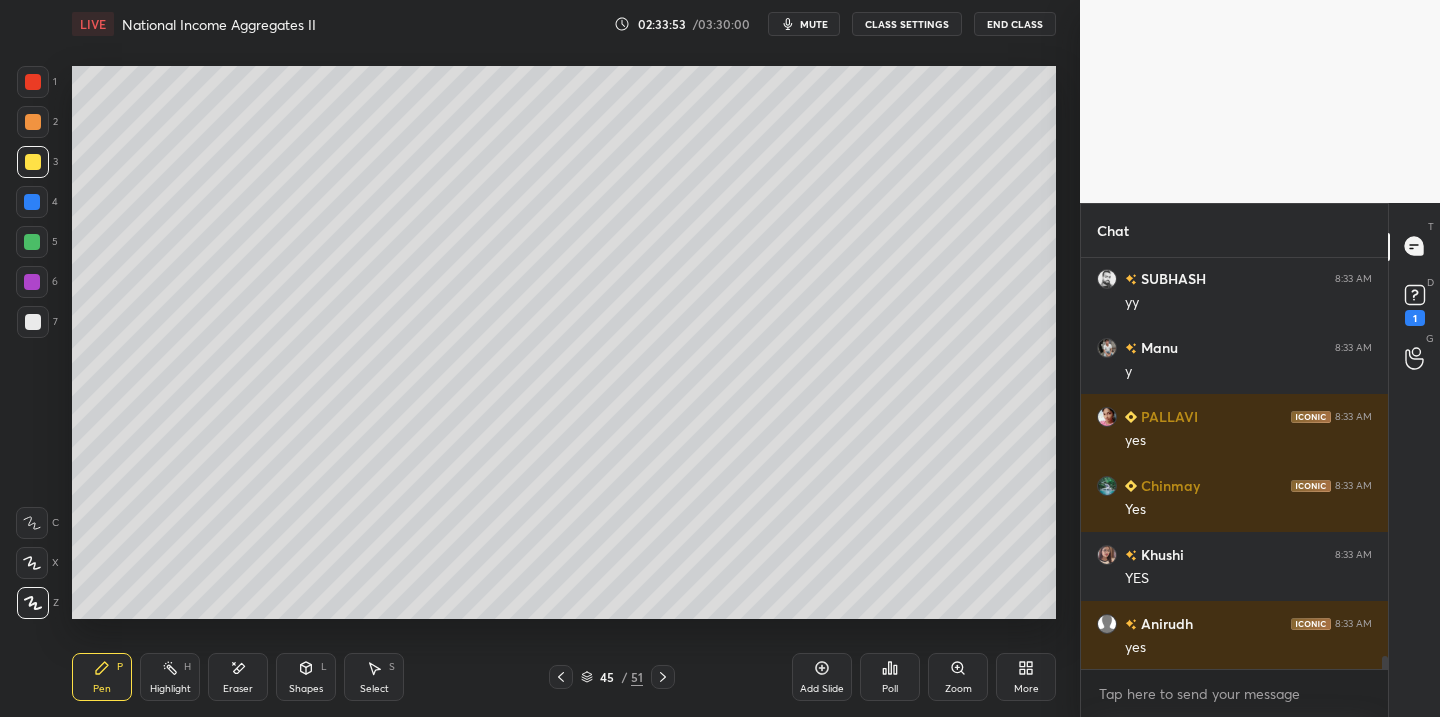 scroll, scrollTop: 12308, scrollLeft: 0, axis: vertical 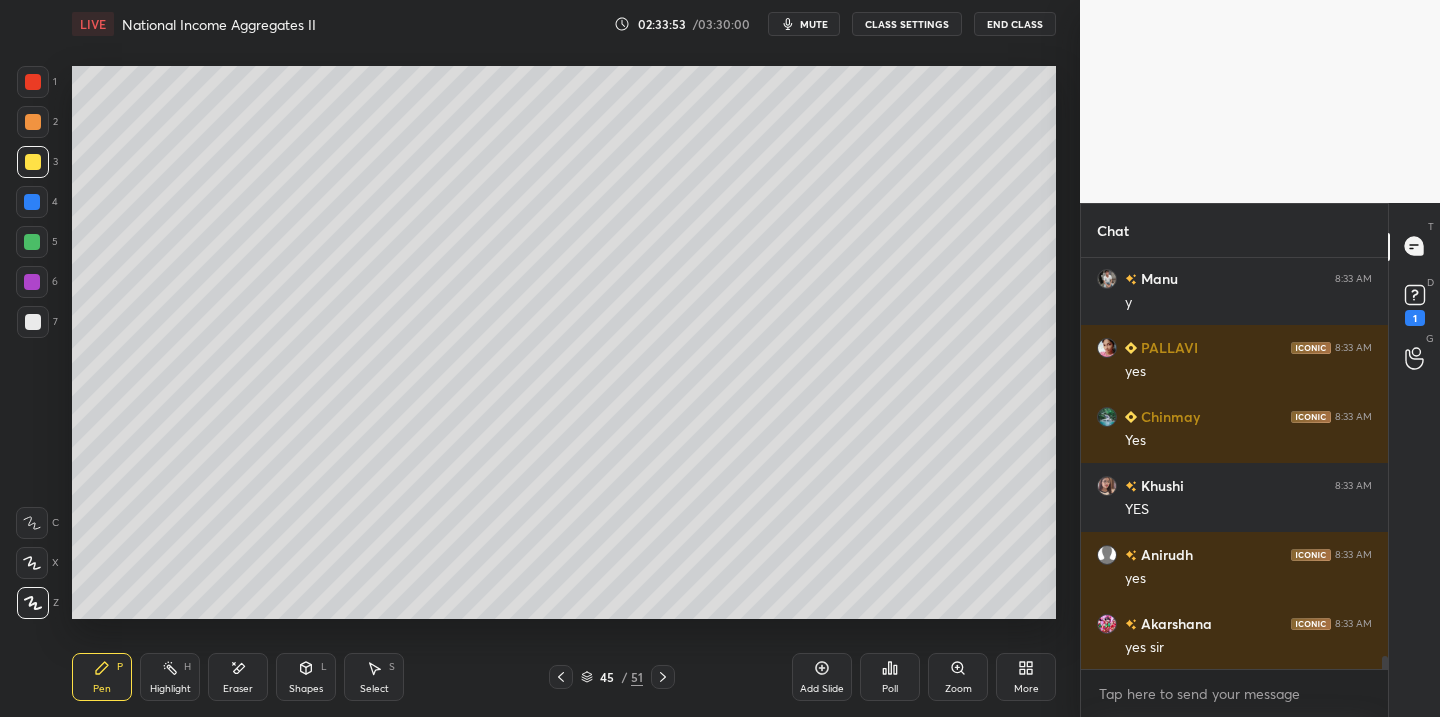 click at bounding box center [33, 122] 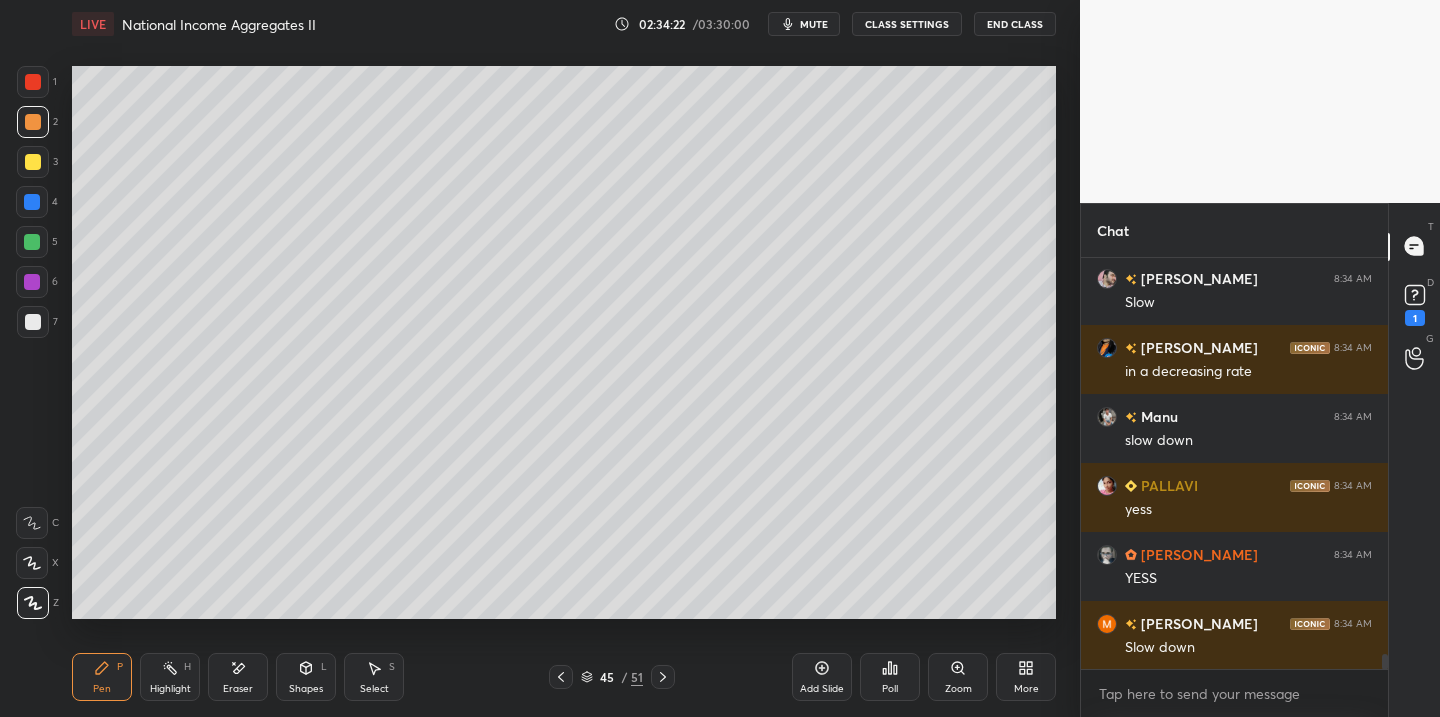scroll, scrollTop: 11038, scrollLeft: 0, axis: vertical 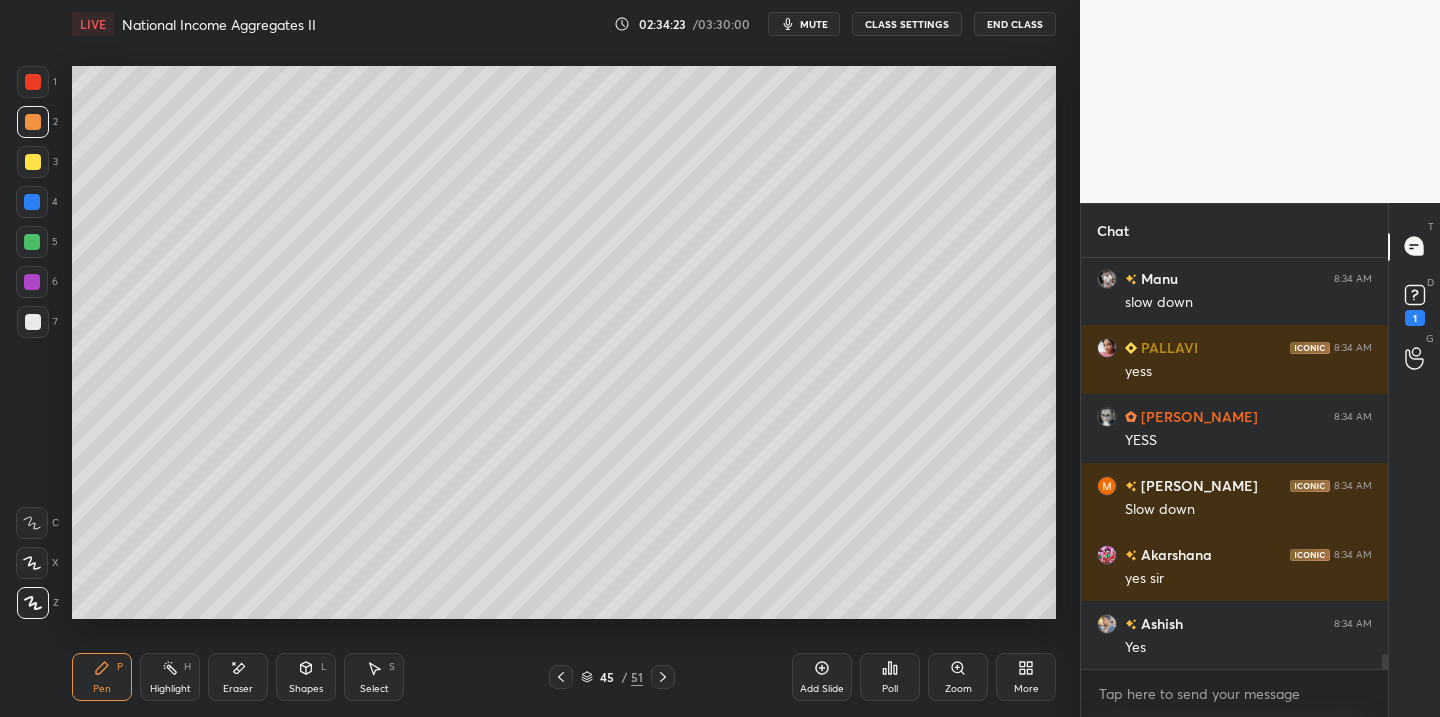 drag, startPoint x: 558, startPoint y: 677, endPoint x: 550, endPoint y: 649, distance: 29.12044 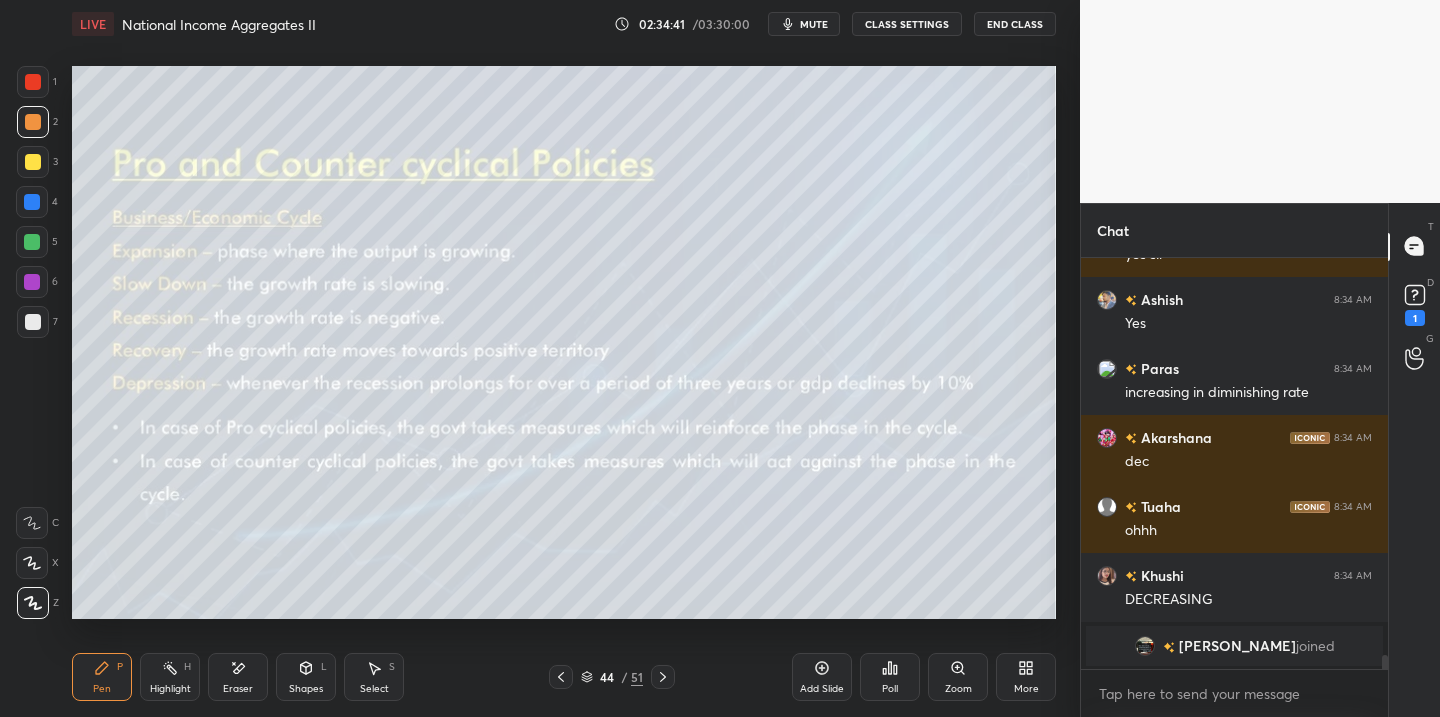 scroll, scrollTop: 11047, scrollLeft: 0, axis: vertical 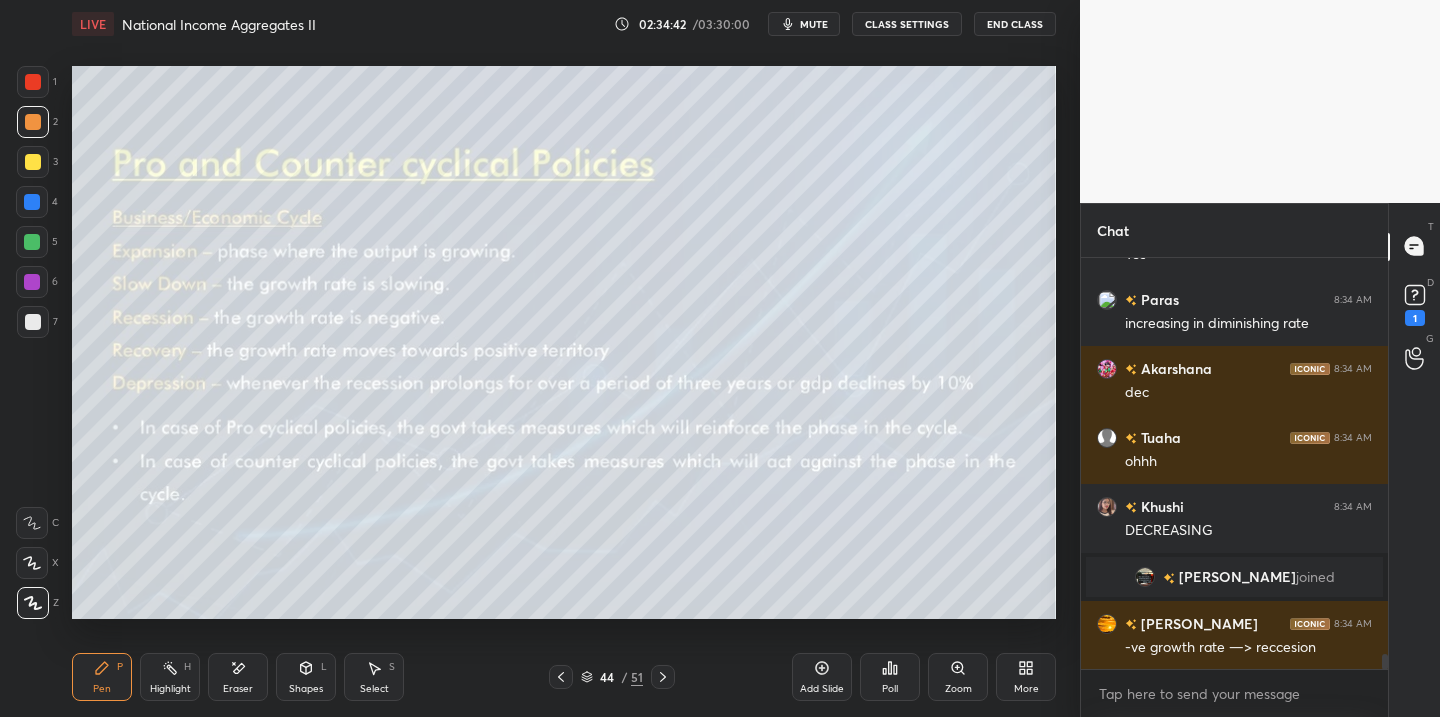 click 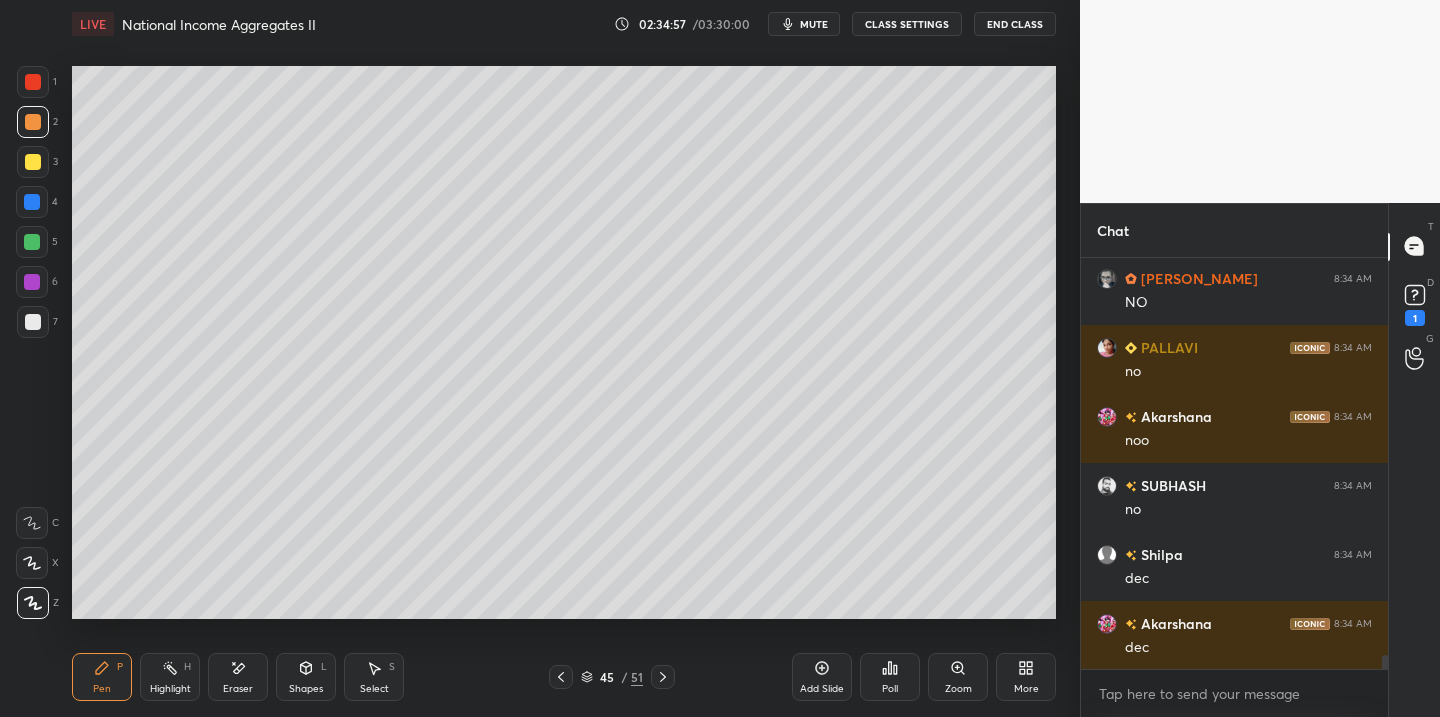 scroll, scrollTop: 11737, scrollLeft: 0, axis: vertical 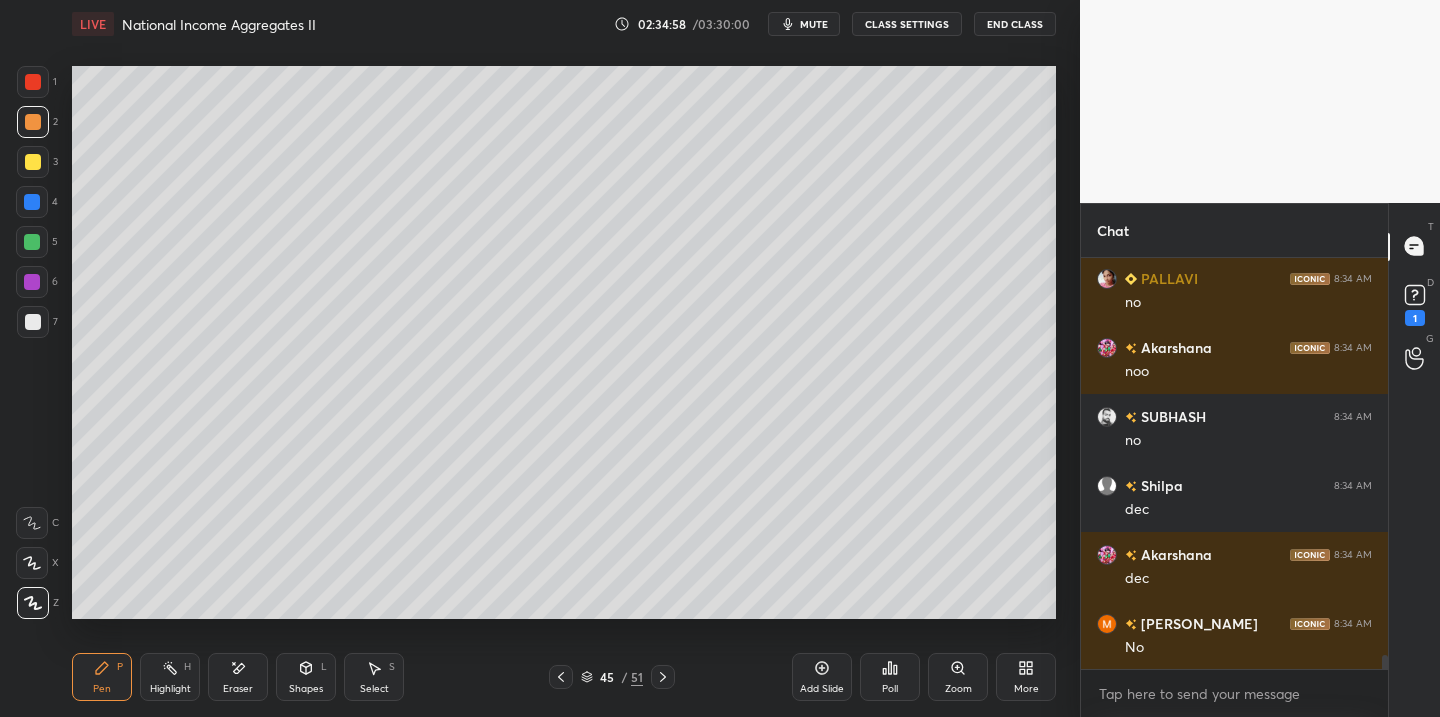 click 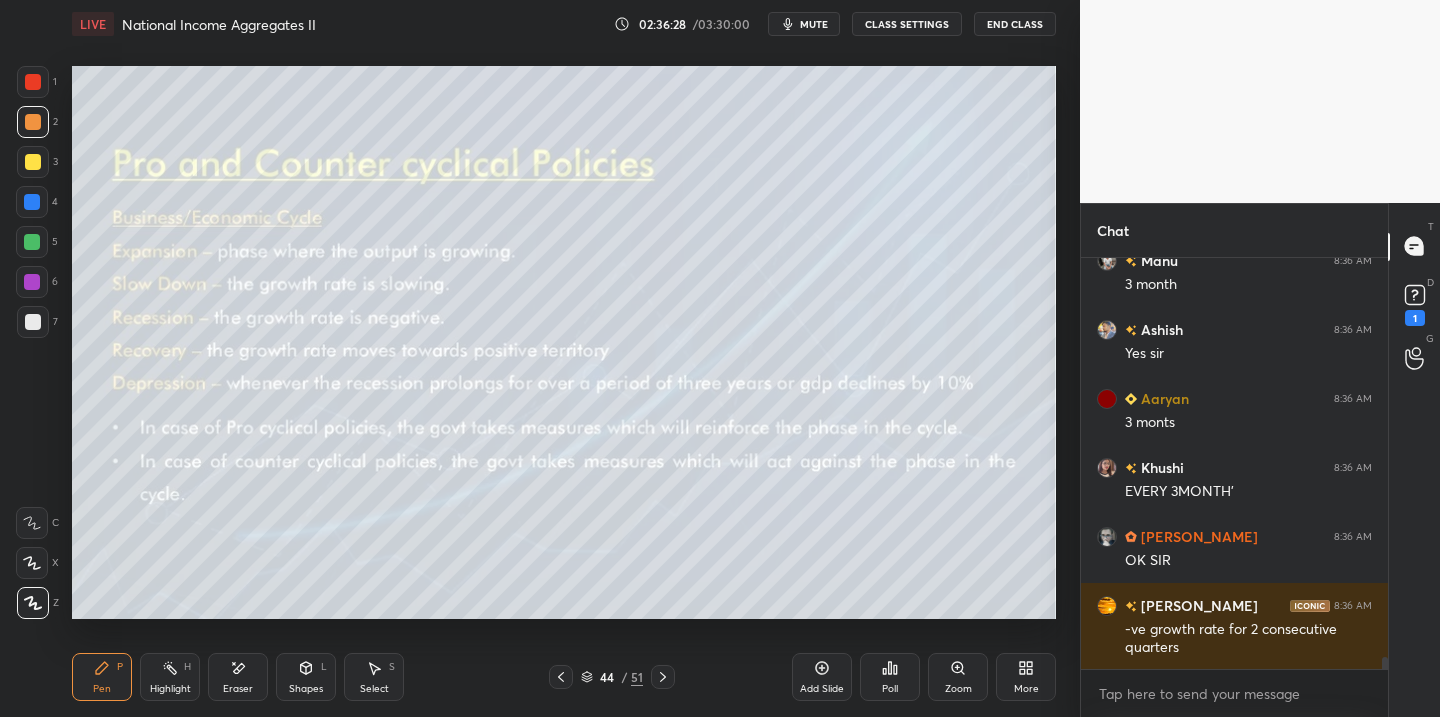 scroll, scrollTop: 13411, scrollLeft: 0, axis: vertical 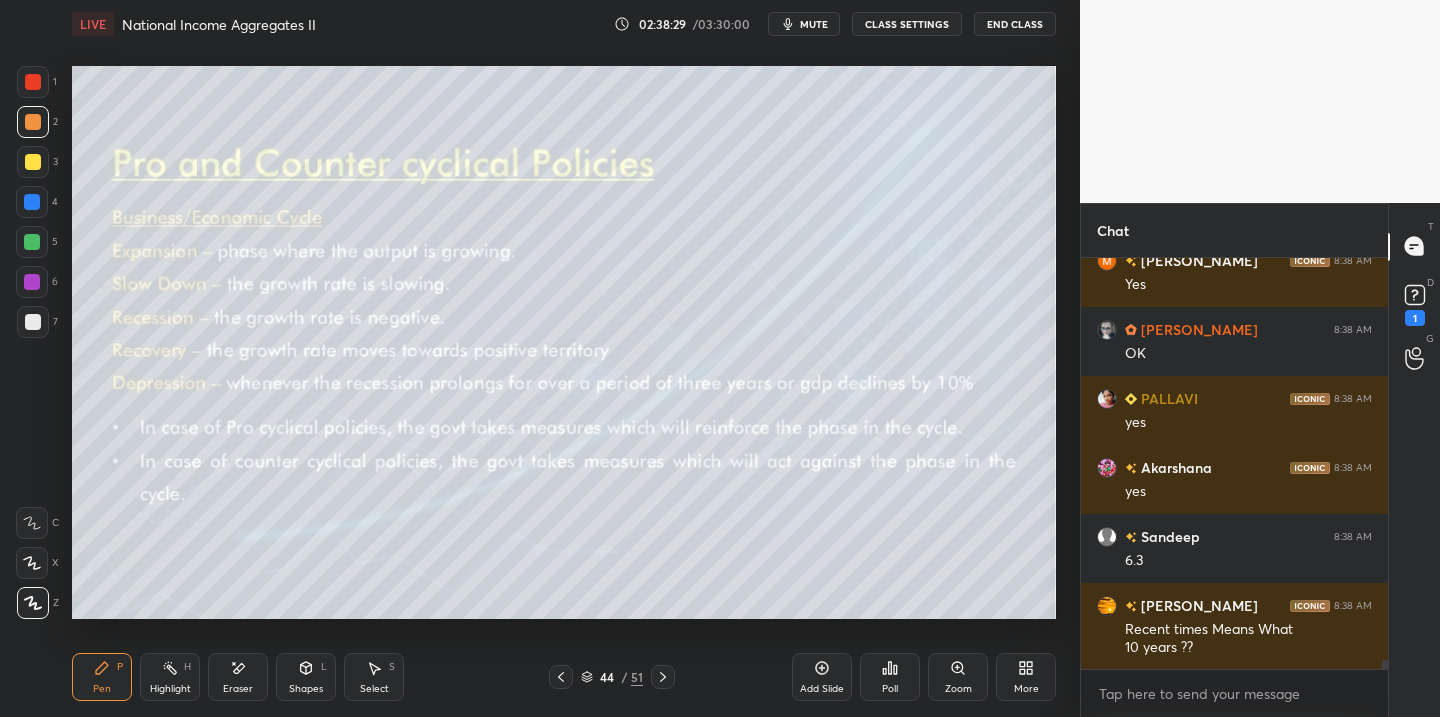 drag, startPoint x: 34, startPoint y: 202, endPoint x: 52, endPoint y: 209, distance: 19.313208 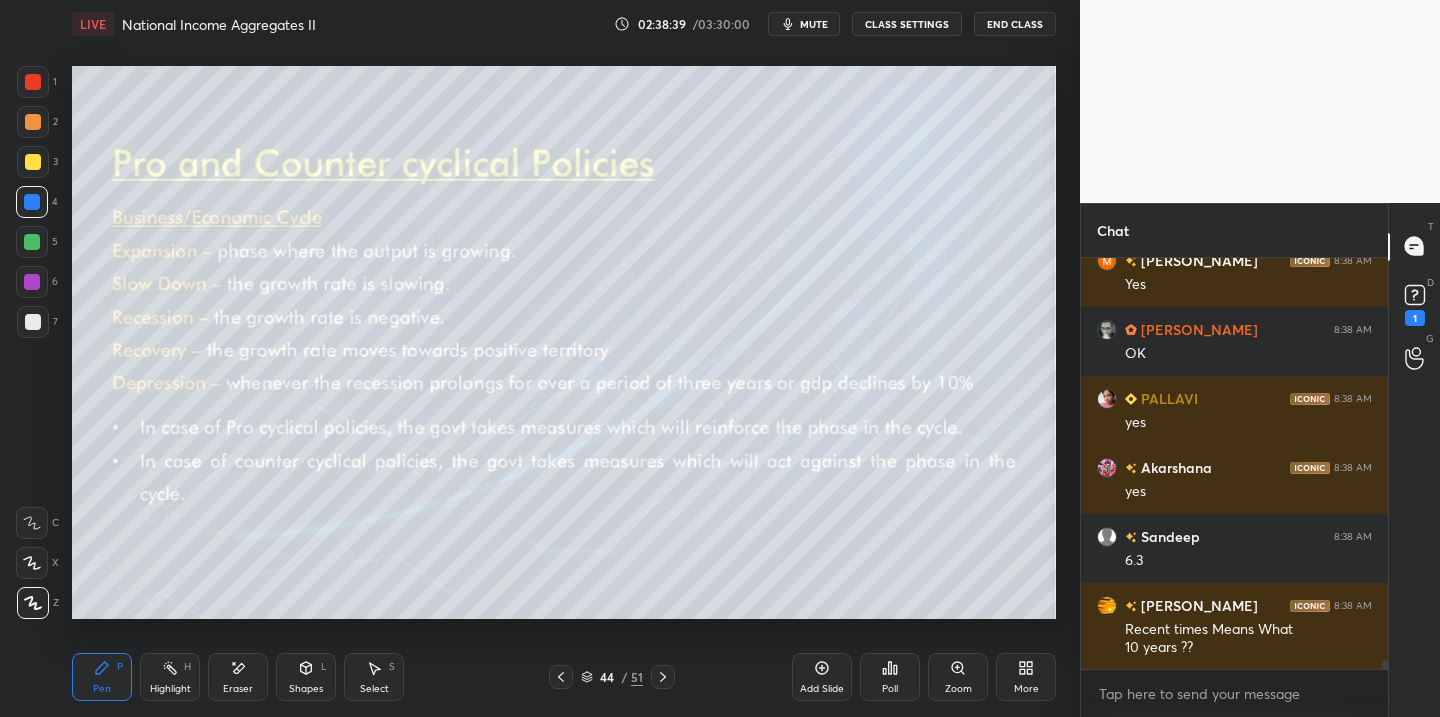 click at bounding box center (33, 122) 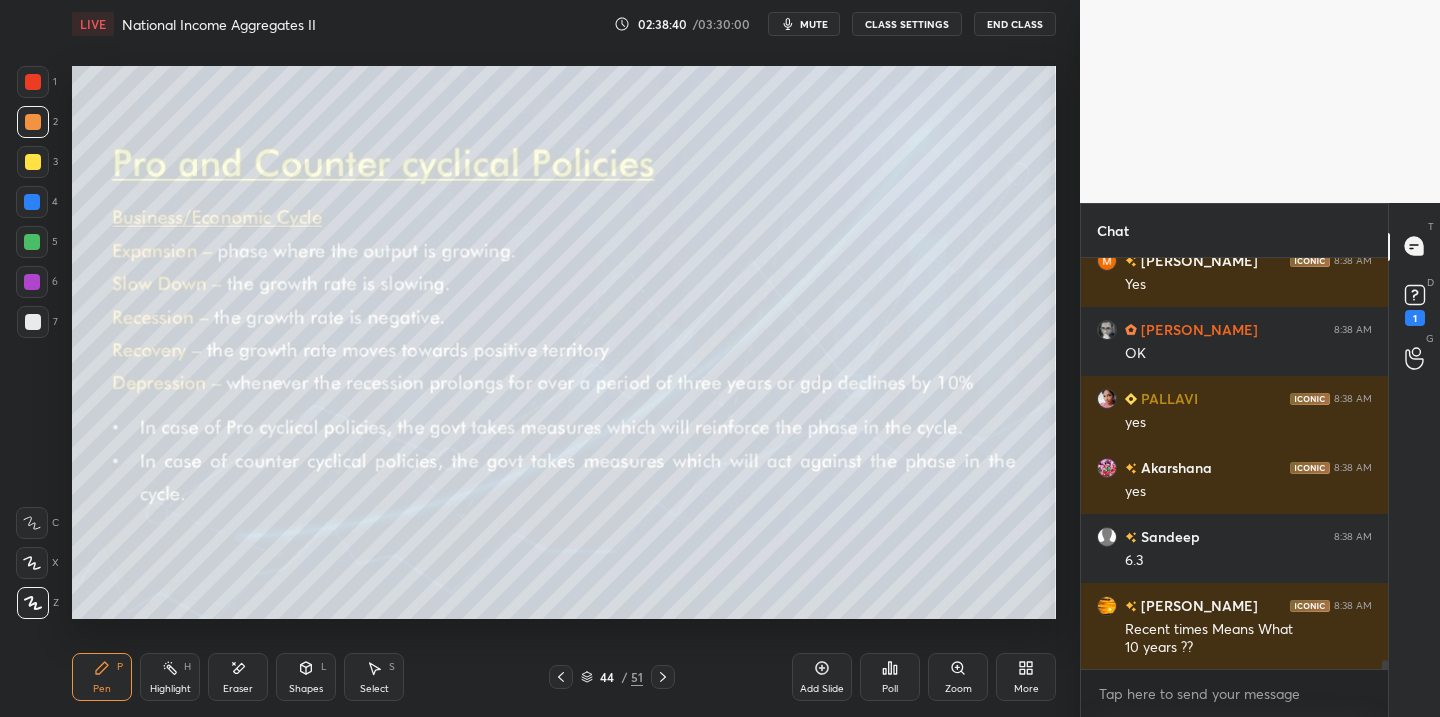 drag, startPoint x: 35, startPoint y: 283, endPoint x: 68, endPoint y: 290, distance: 33.734257 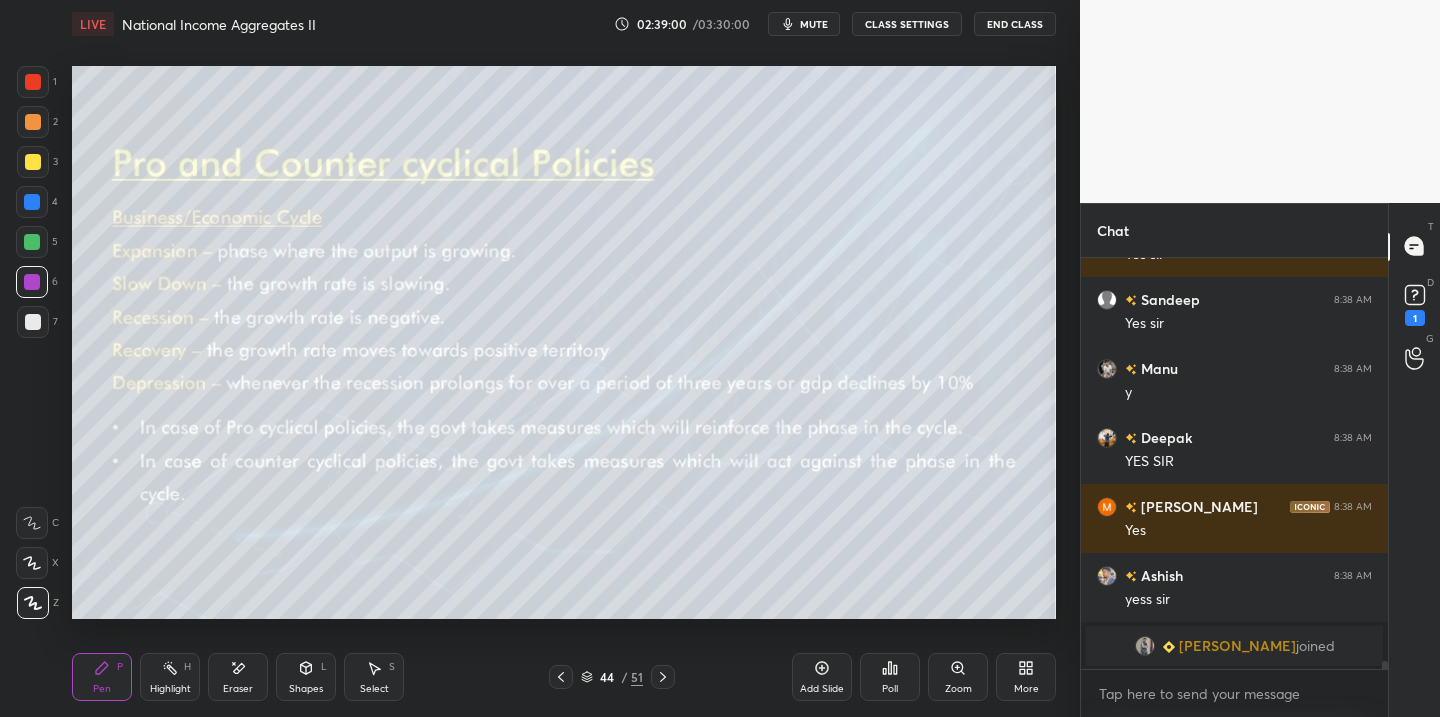 scroll, scrollTop: 17865, scrollLeft: 0, axis: vertical 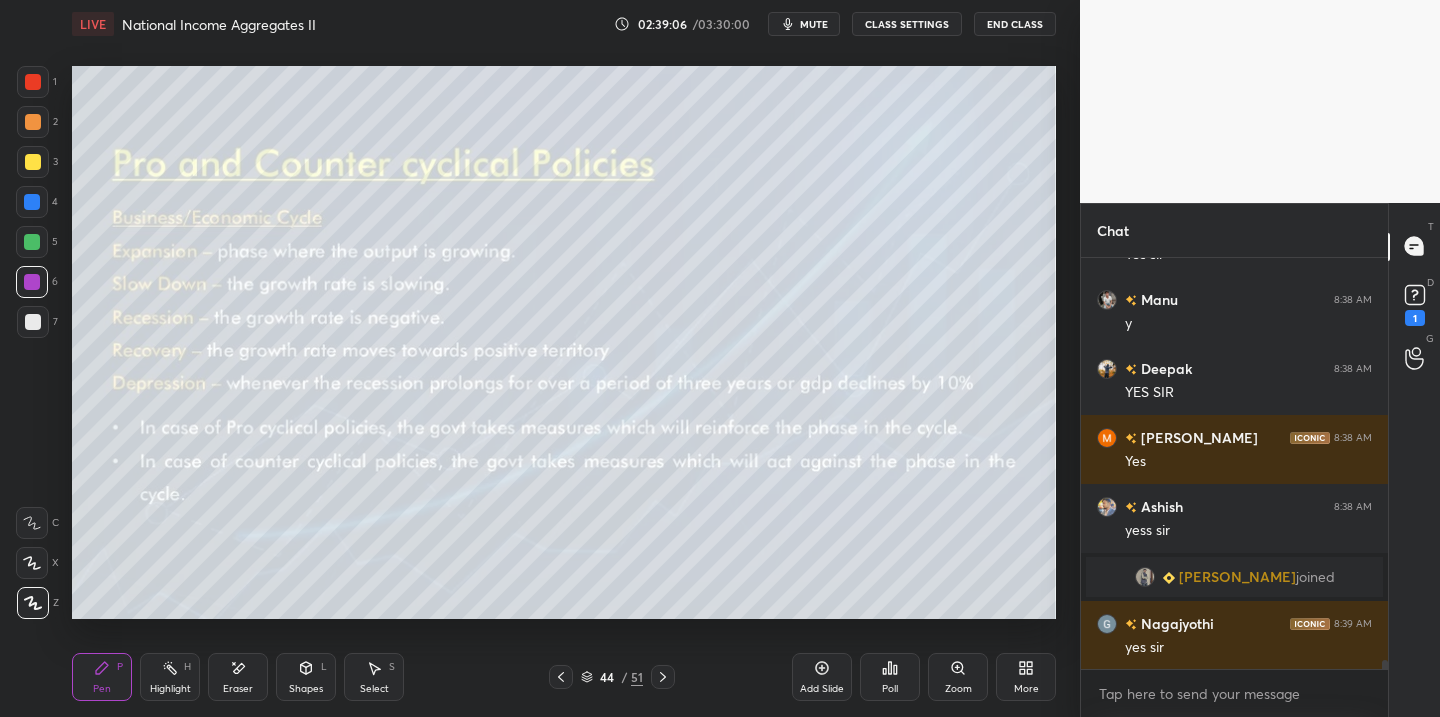 click at bounding box center [33, 162] 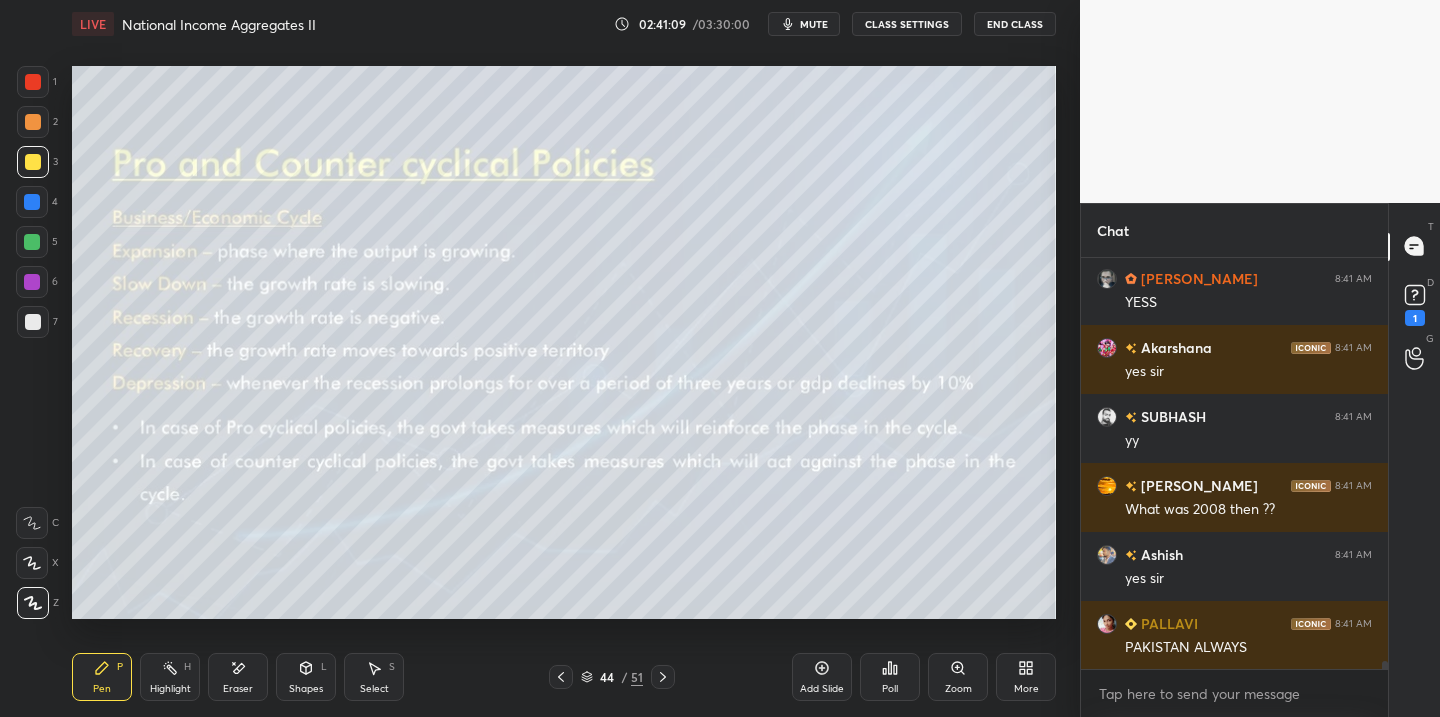 scroll, scrollTop: 22143, scrollLeft: 0, axis: vertical 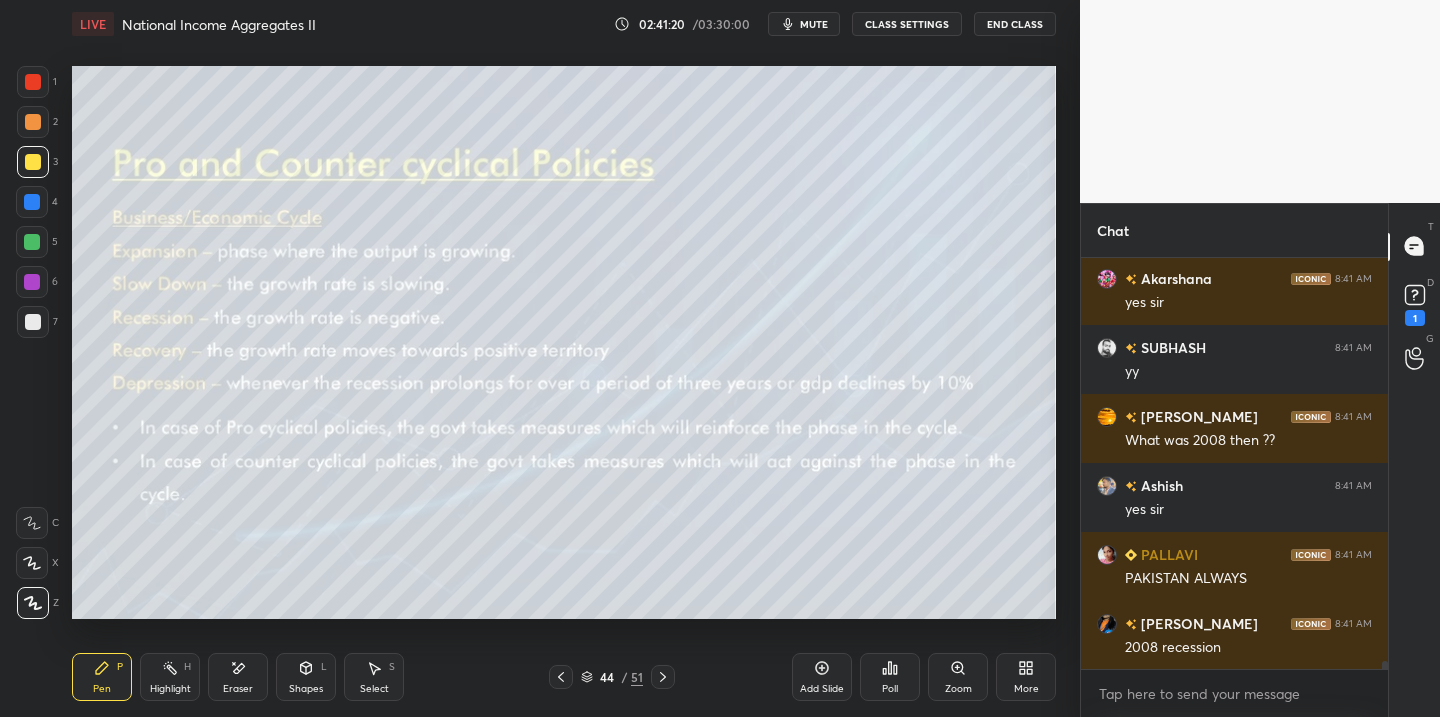 drag, startPoint x: 819, startPoint y: 673, endPoint x: 816, endPoint y: 662, distance: 11.401754 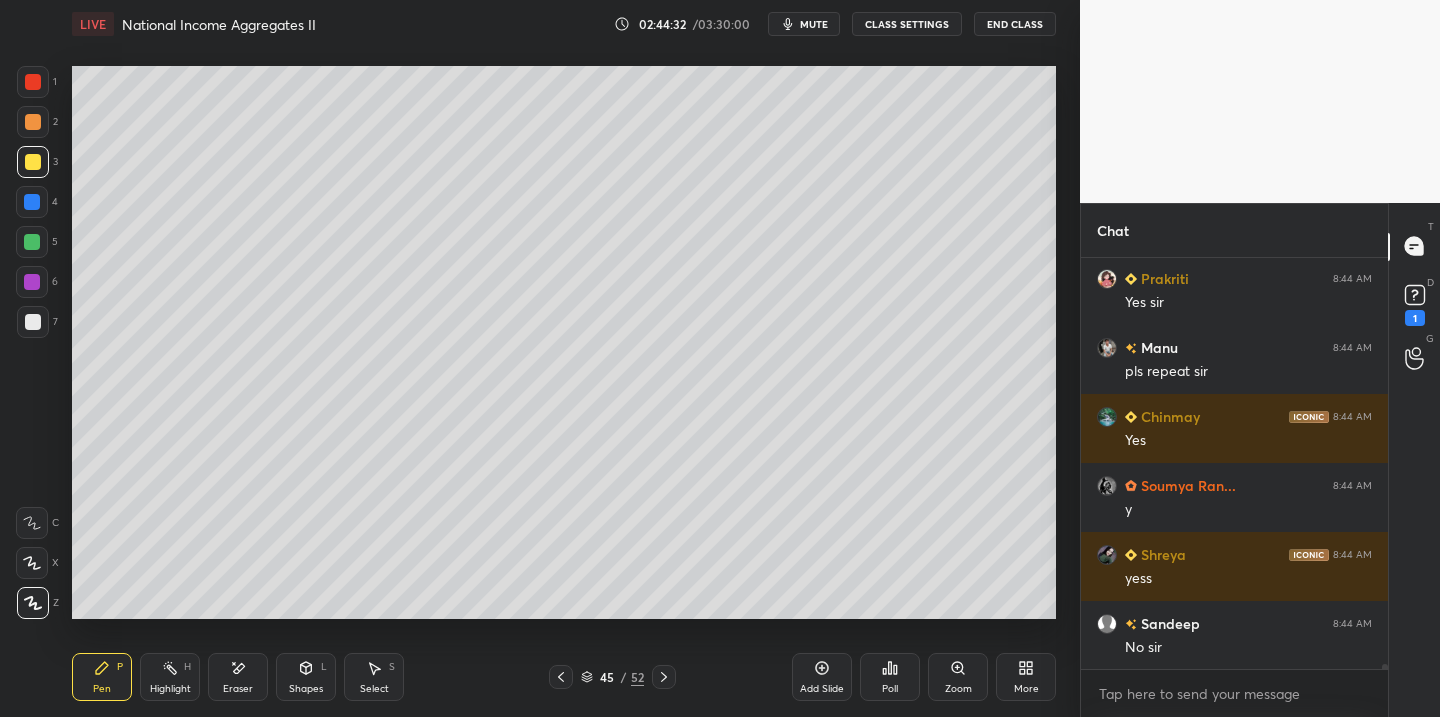 scroll, scrollTop: 33909, scrollLeft: 0, axis: vertical 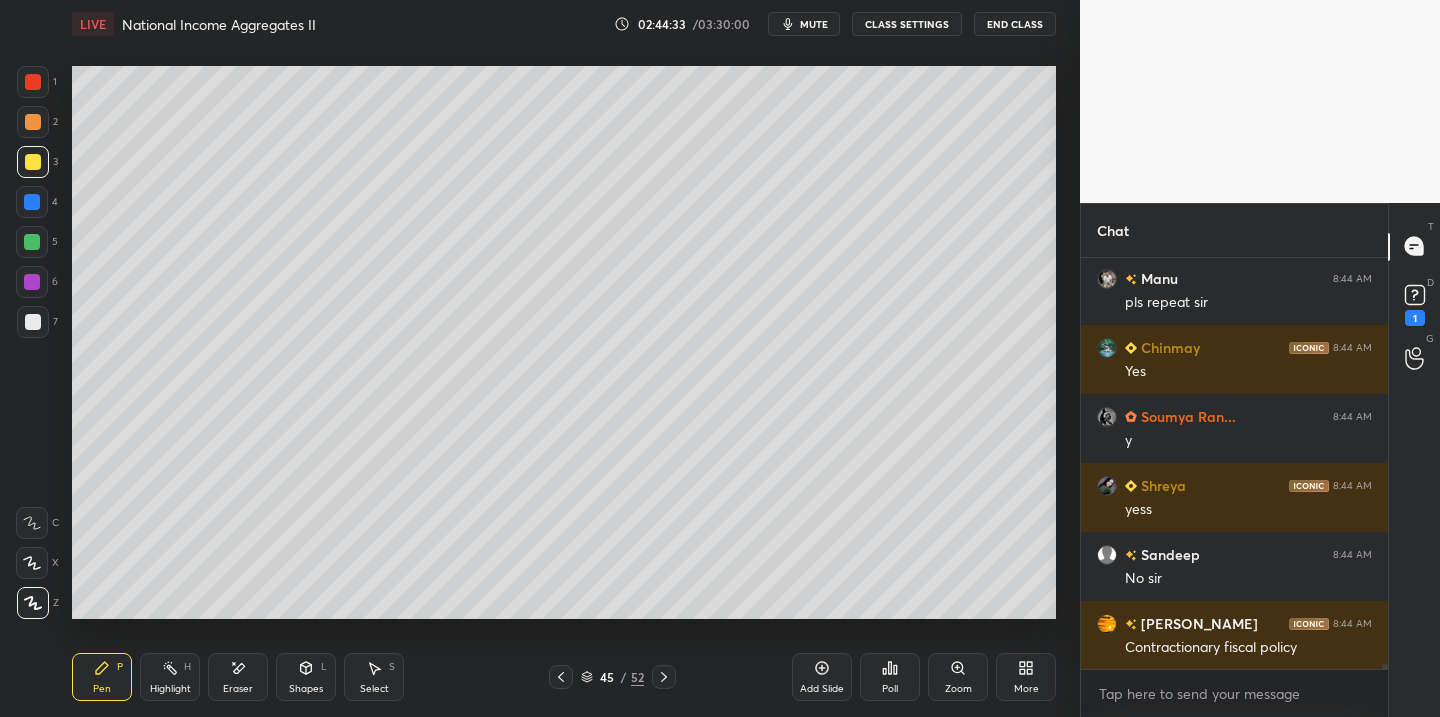 click 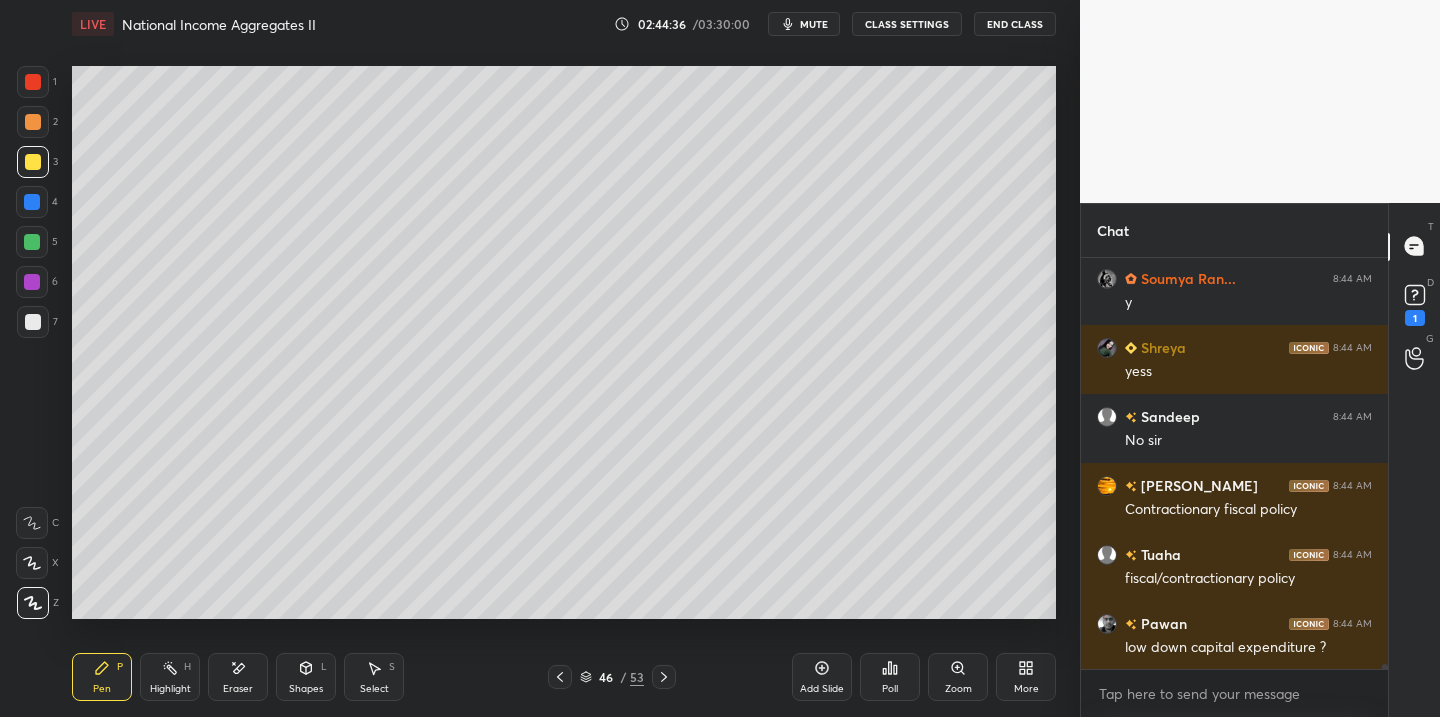 scroll, scrollTop: 34116, scrollLeft: 0, axis: vertical 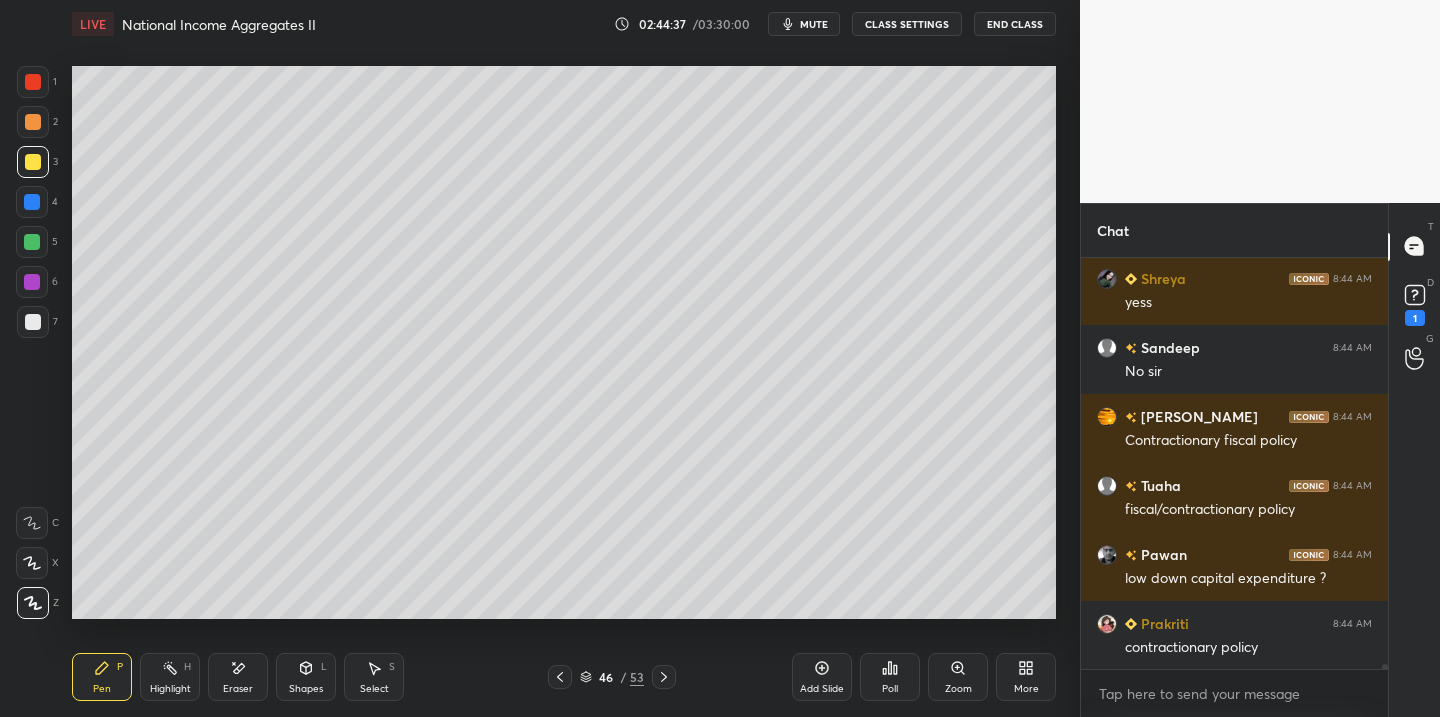 click 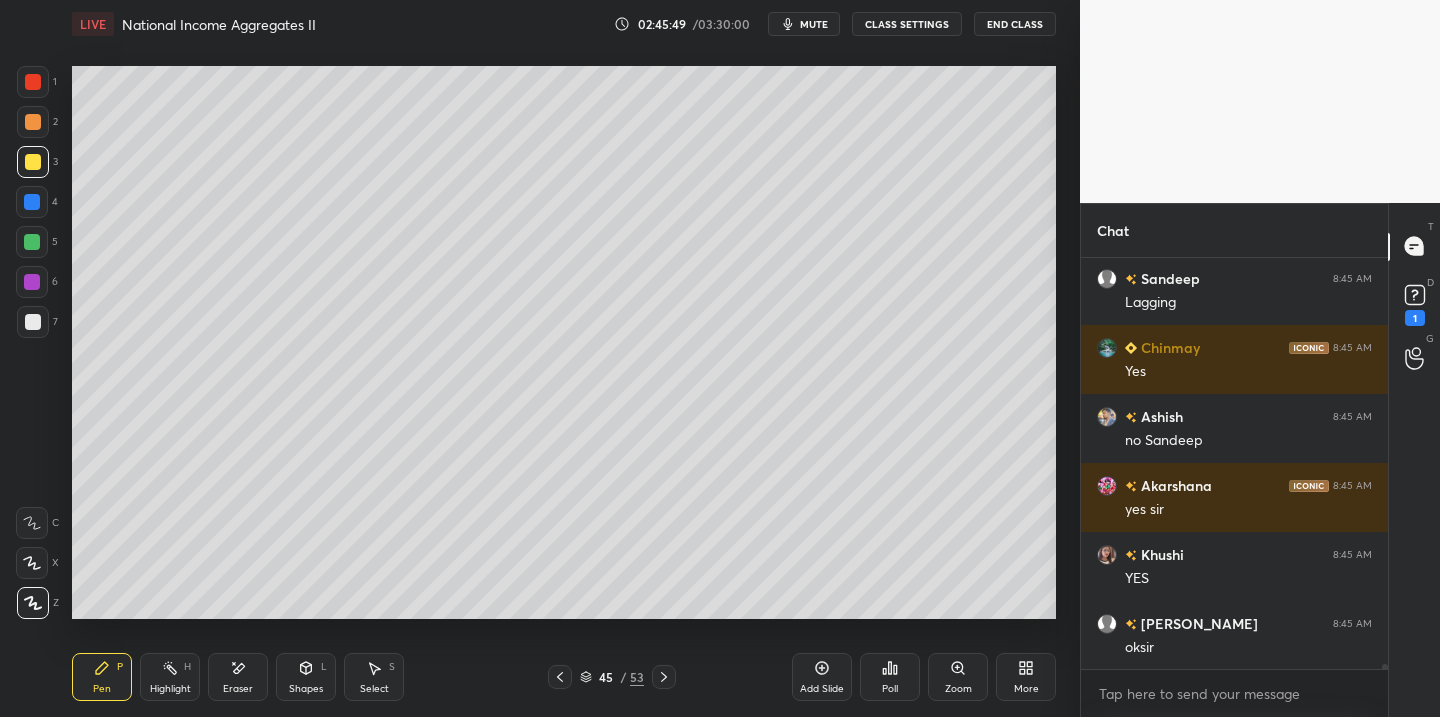 scroll, scrollTop: 36429, scrollLeft: 0, axis: vertical 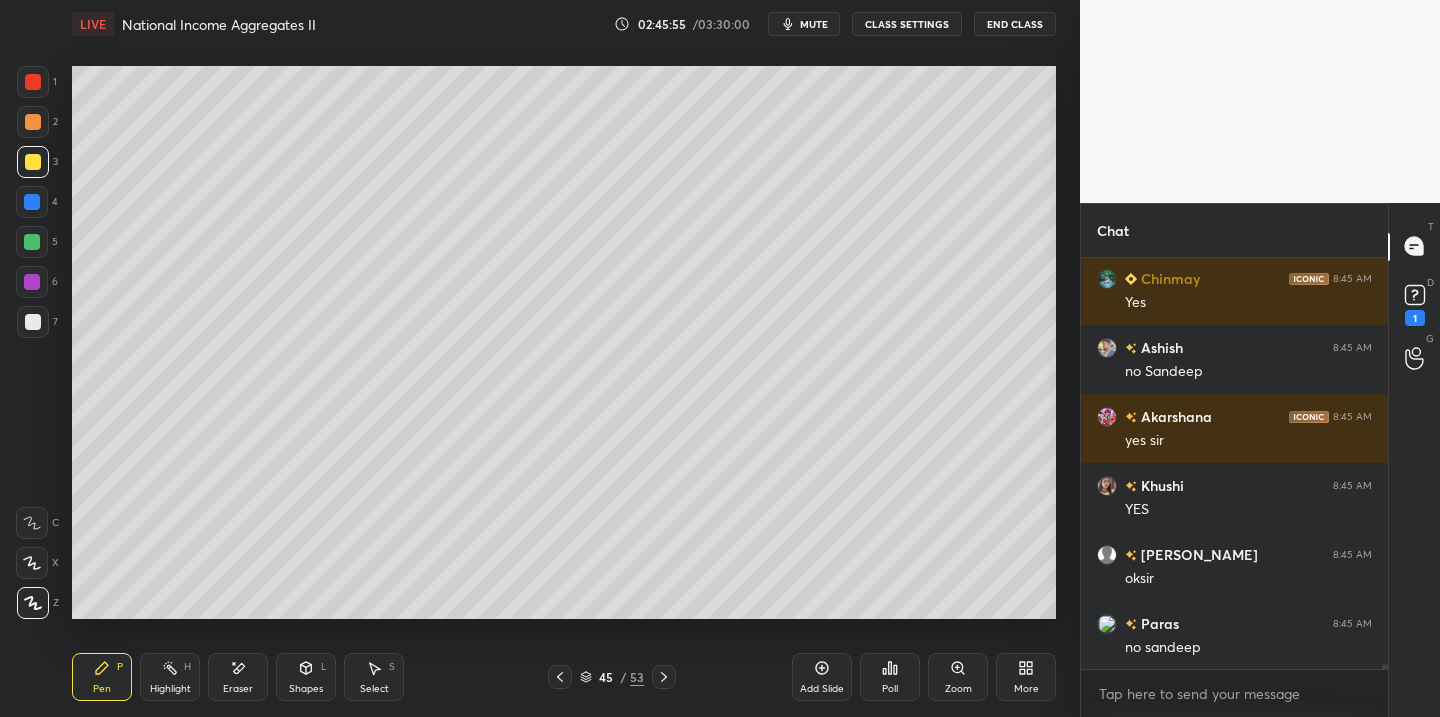 click 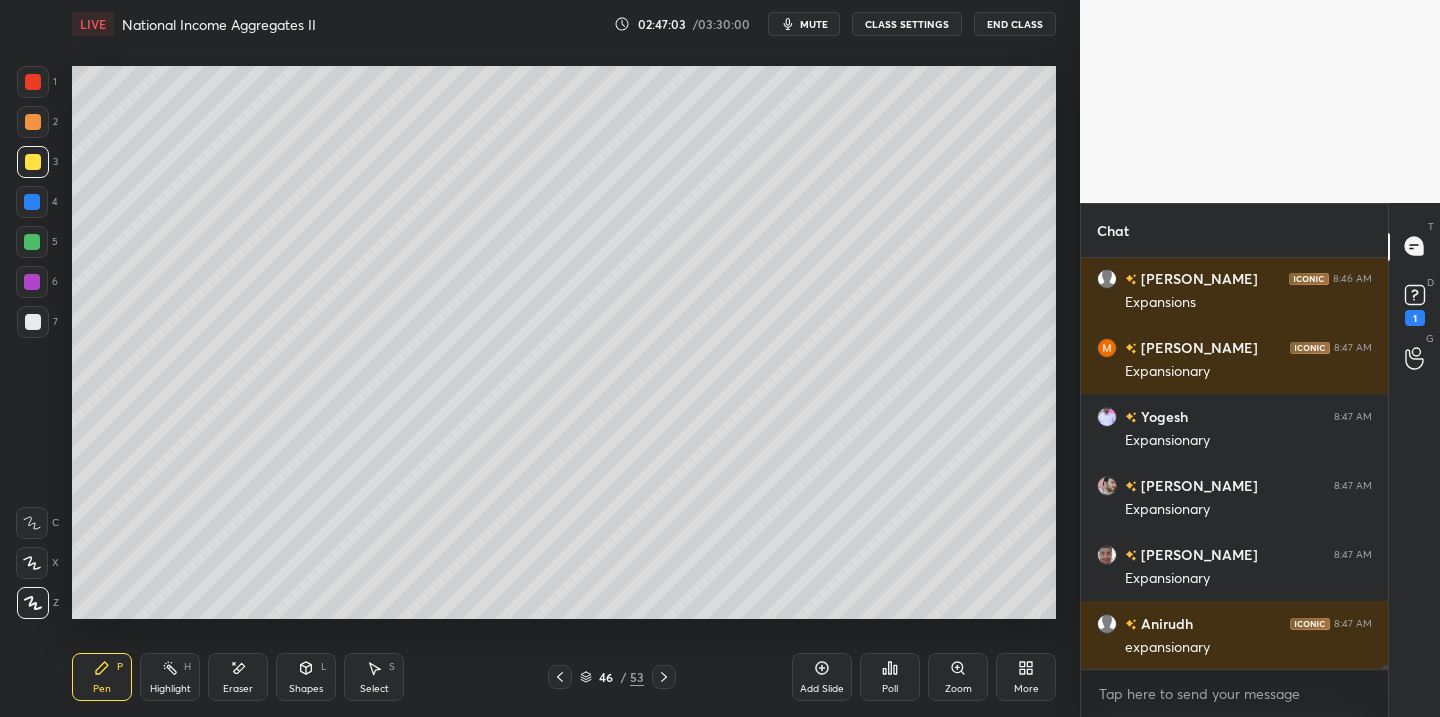 scroll, scrollTop: 42519, scrollLeft: 0, axis: vertical 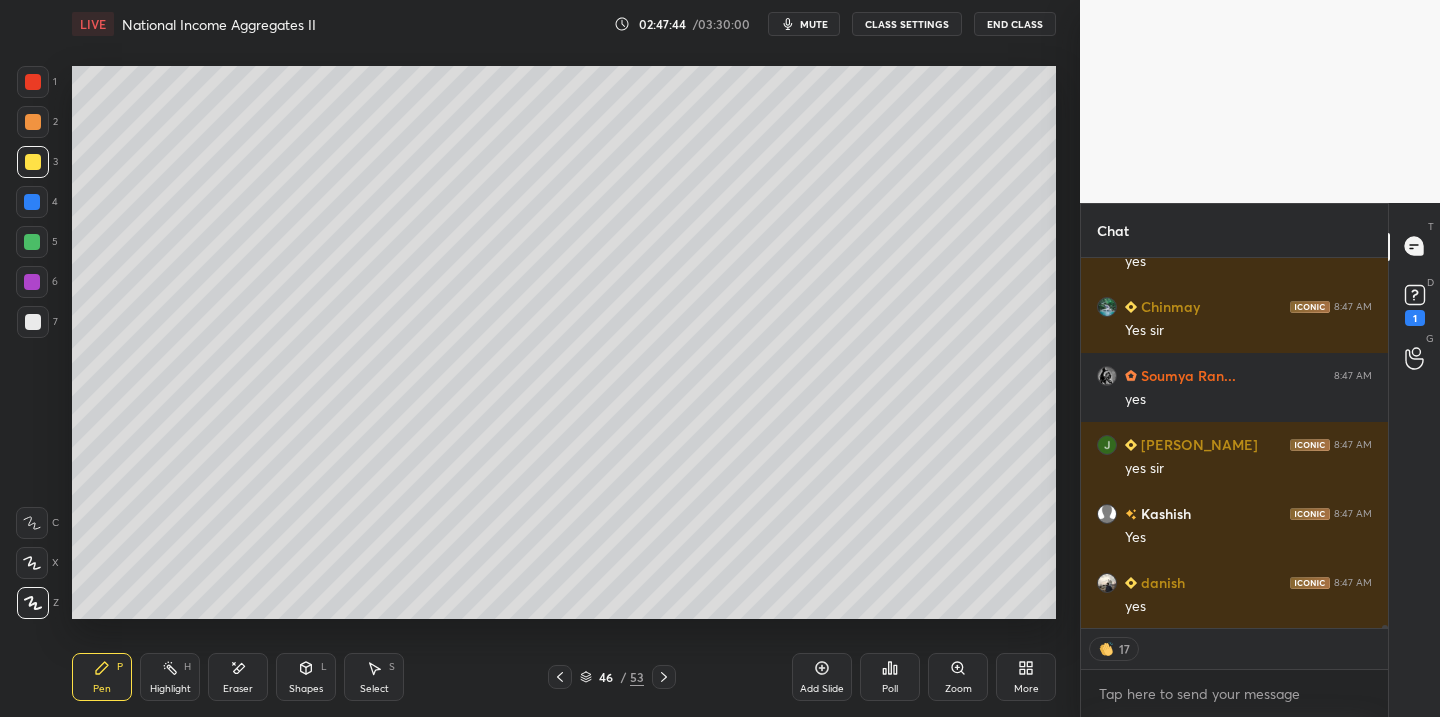 click at bounding box center (33, 122) 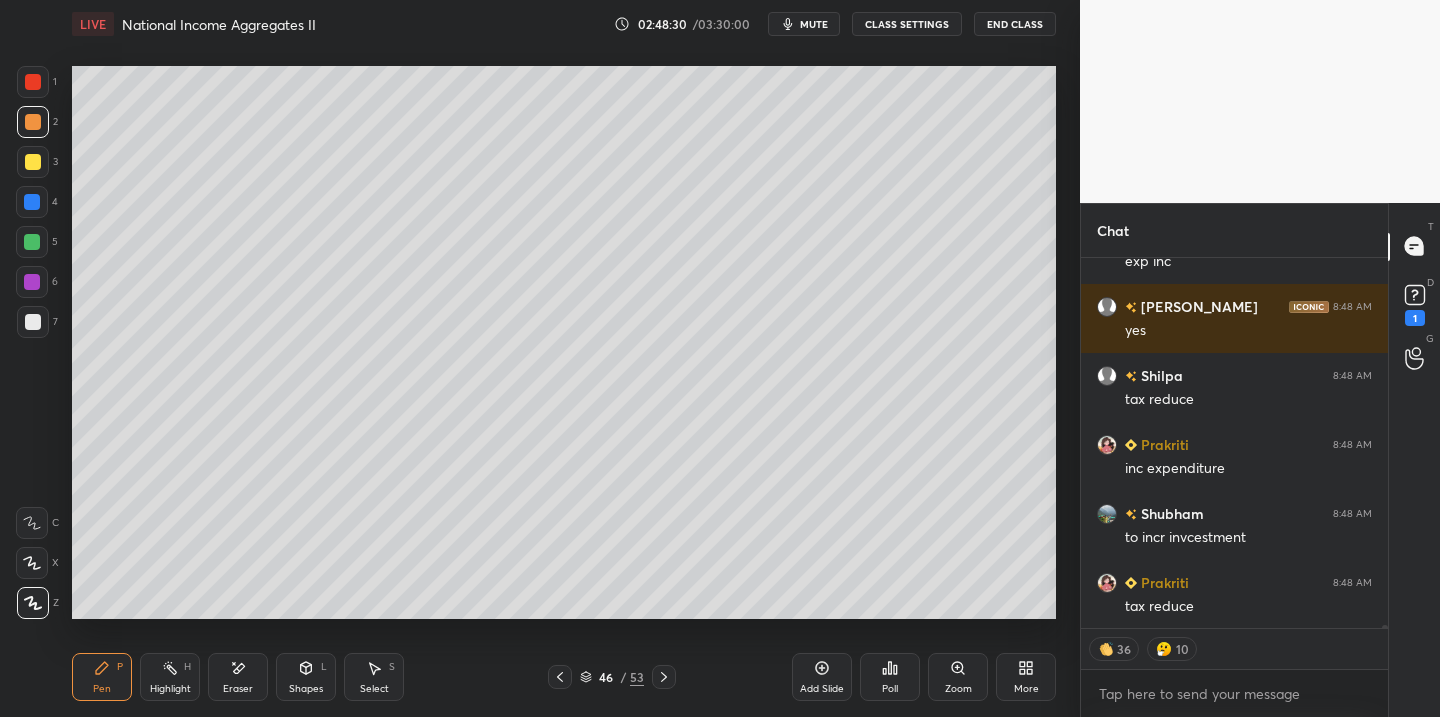 scroll, scrollTop: 46049, scrollLeft: 0, axis: vertical 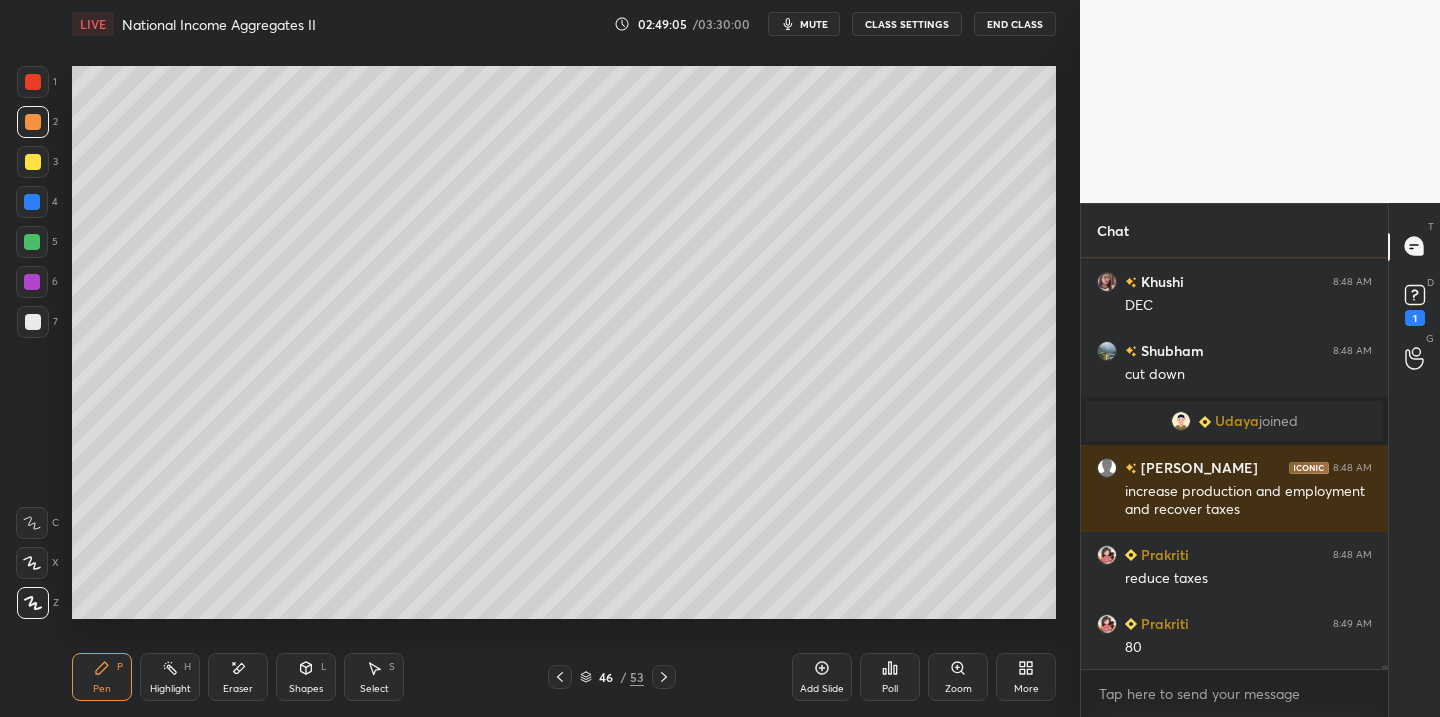 drag, startPoint x: 37, startPoint y: 163, endPoint x: 46, endPoint y: 175, distance: 15 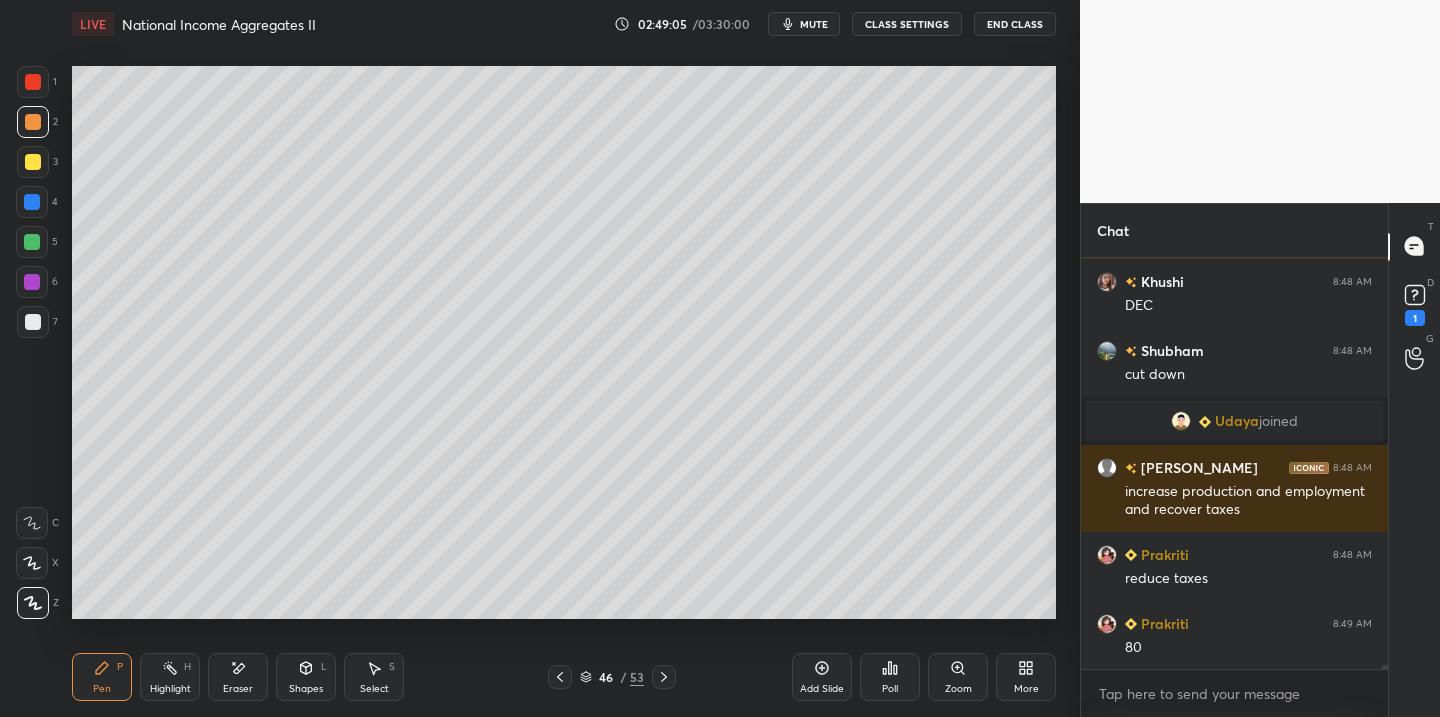 click at bounding box center (33, 162) 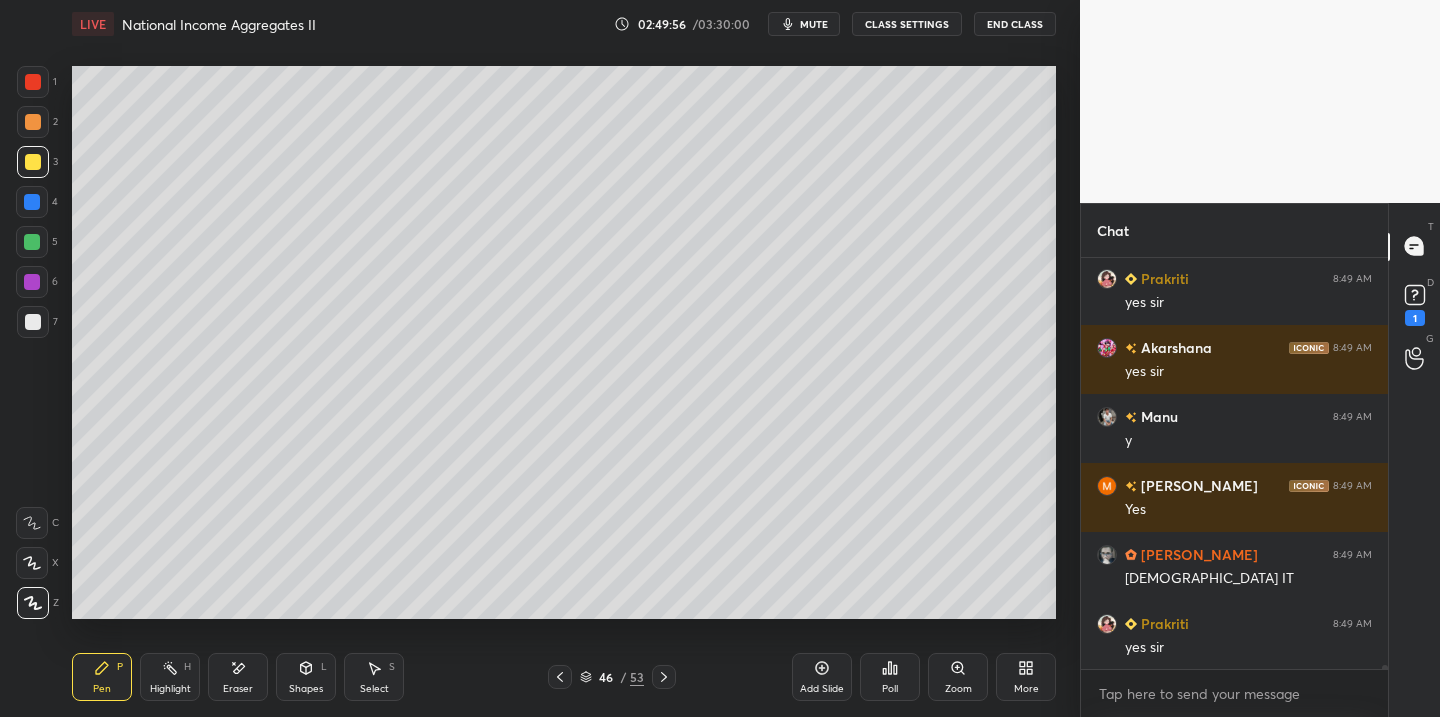 scroll, scrollTop: 41054, scrollLeft: 0, axis: vertical 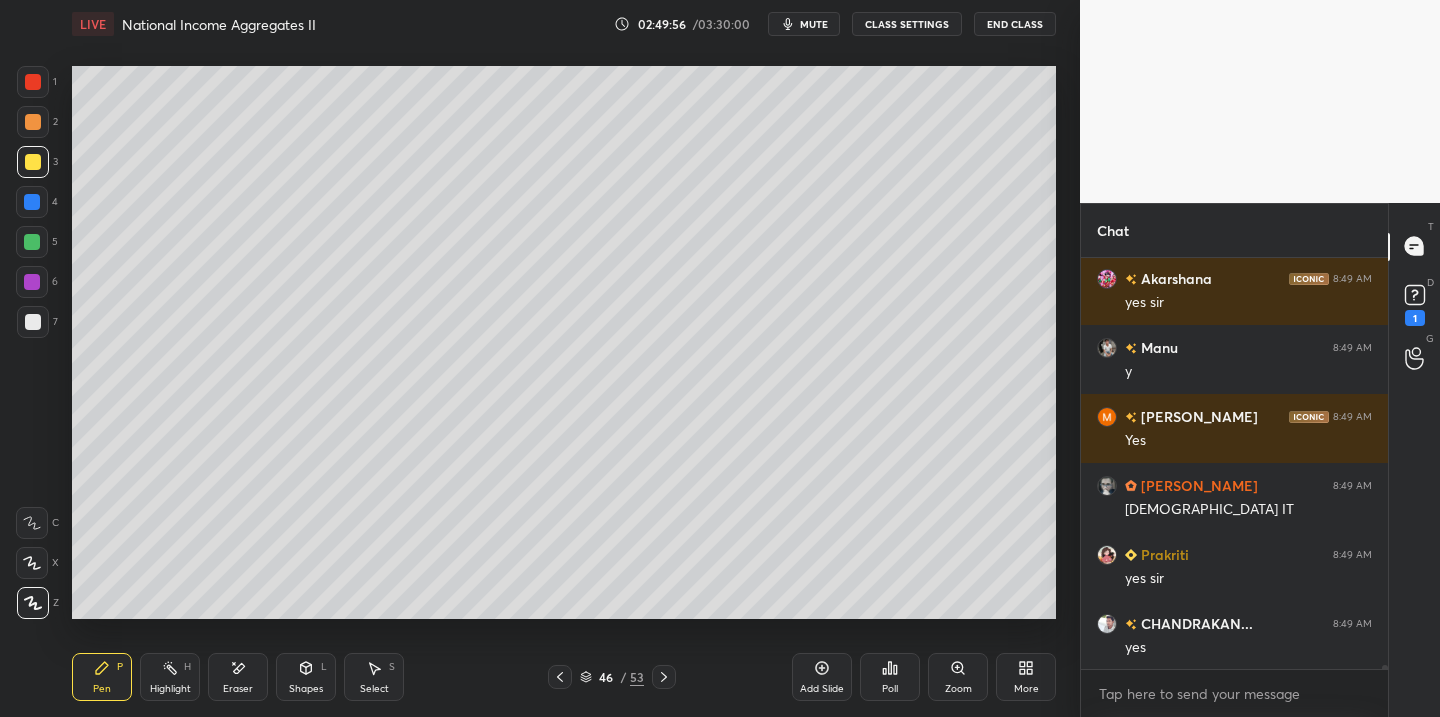 click at bounding box center (664, 677) 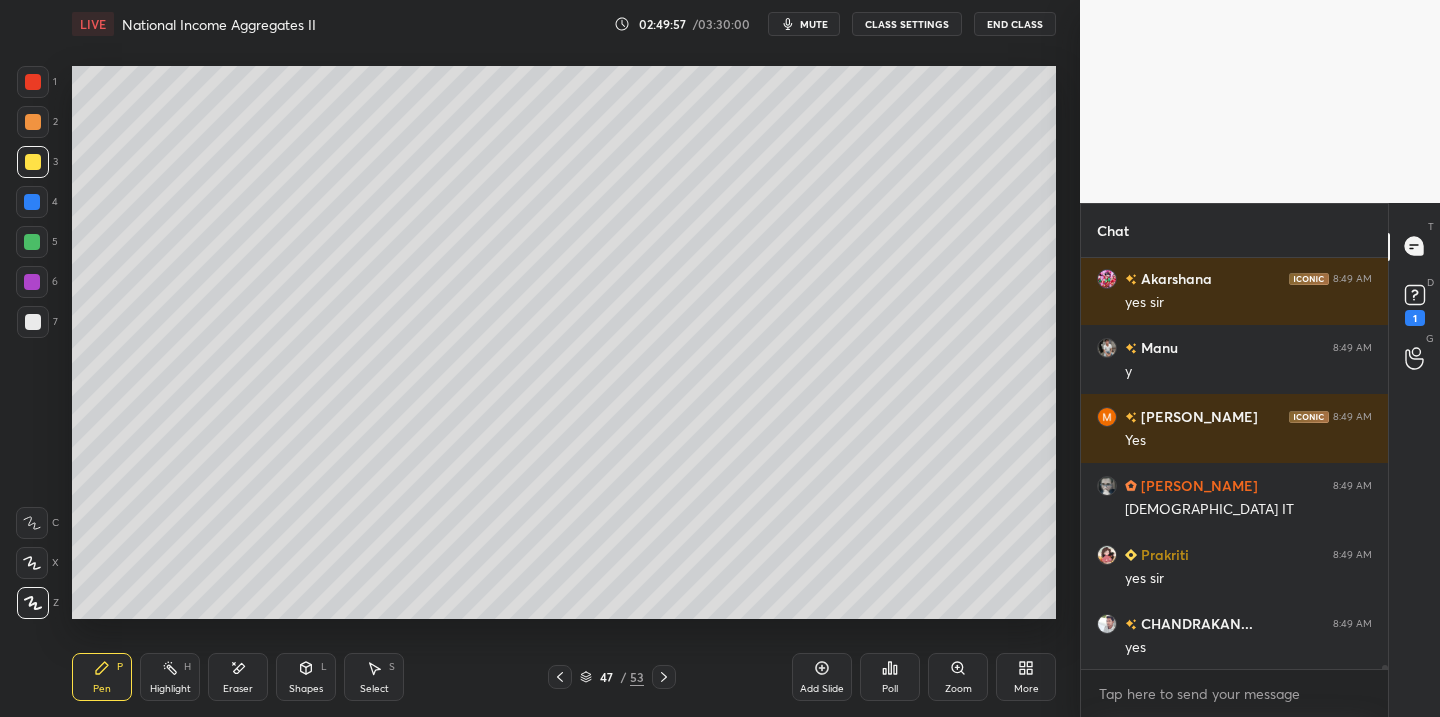 scroll, scrollTop: 41210, scrollLeft: 0, axis: vertical 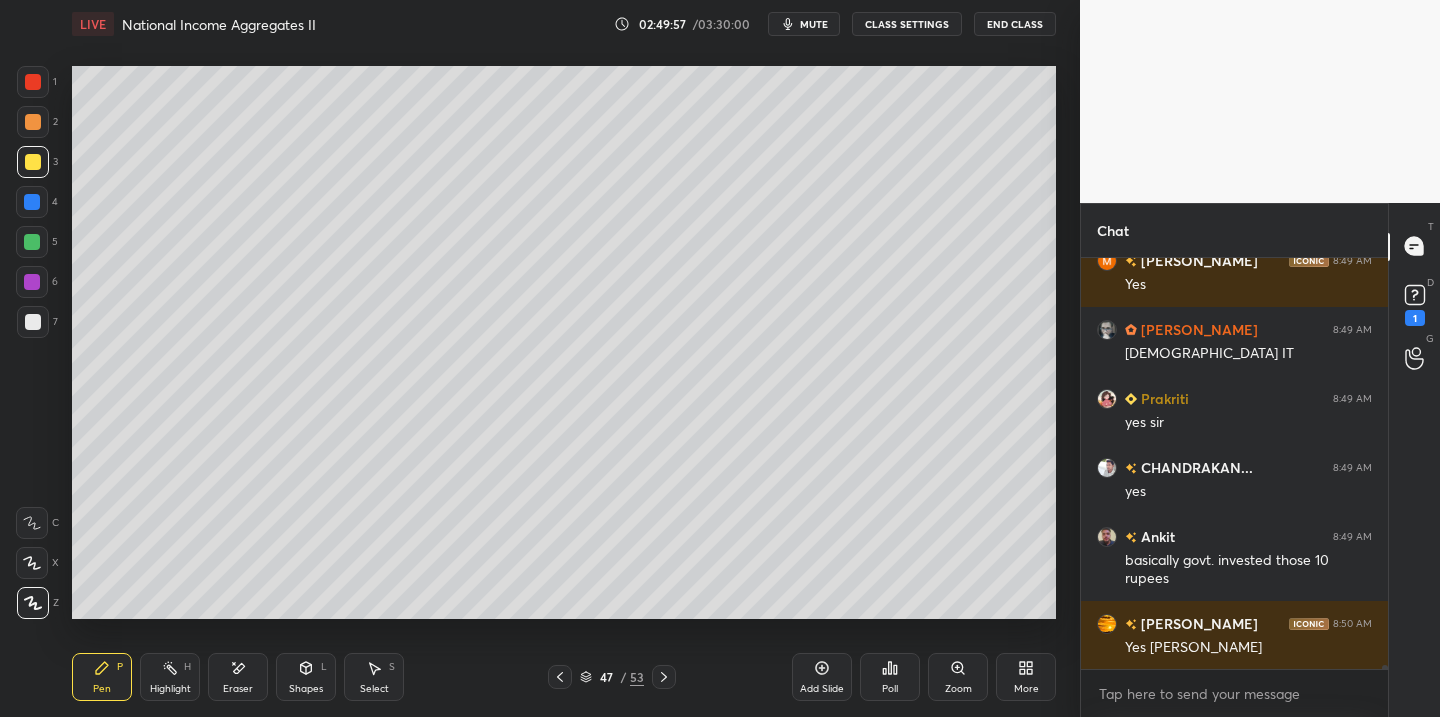 click 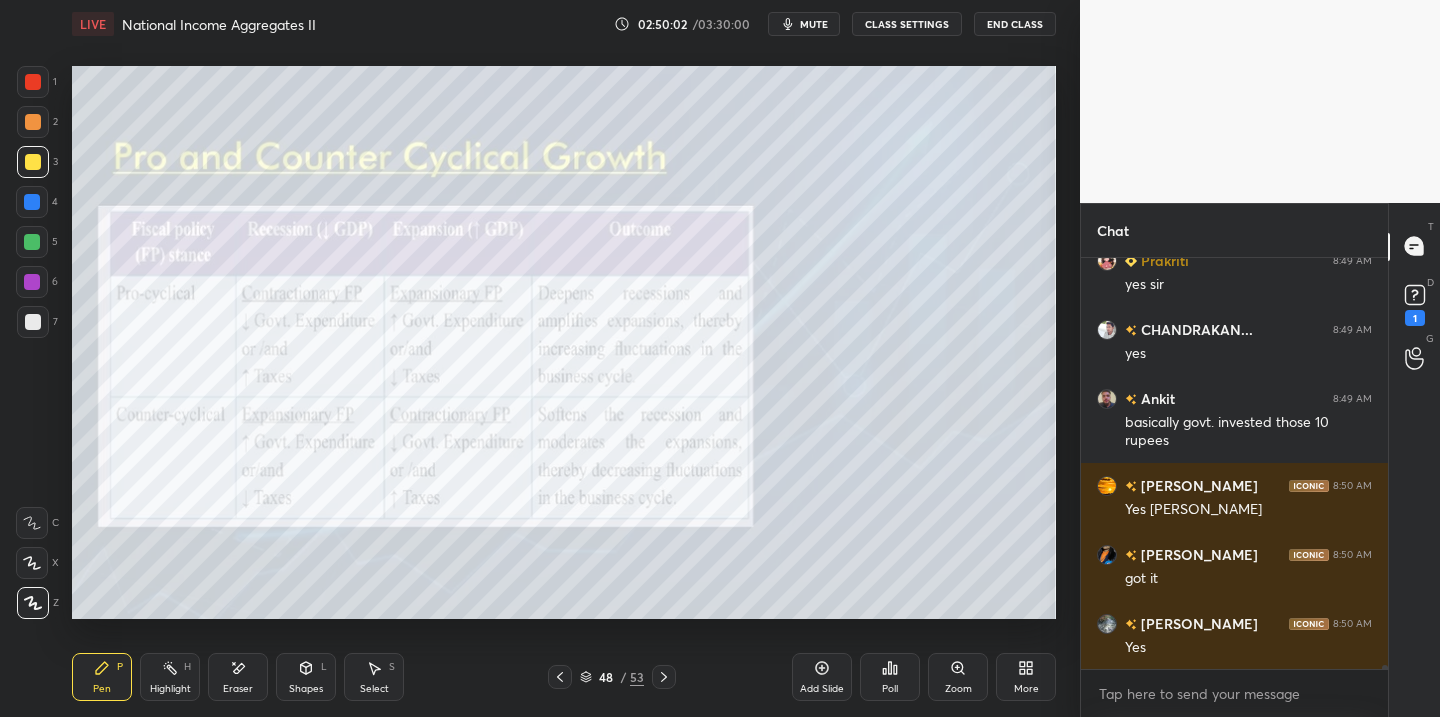 scroll, scrollTop: 41417, scrollLeft: 0, axis: vertical 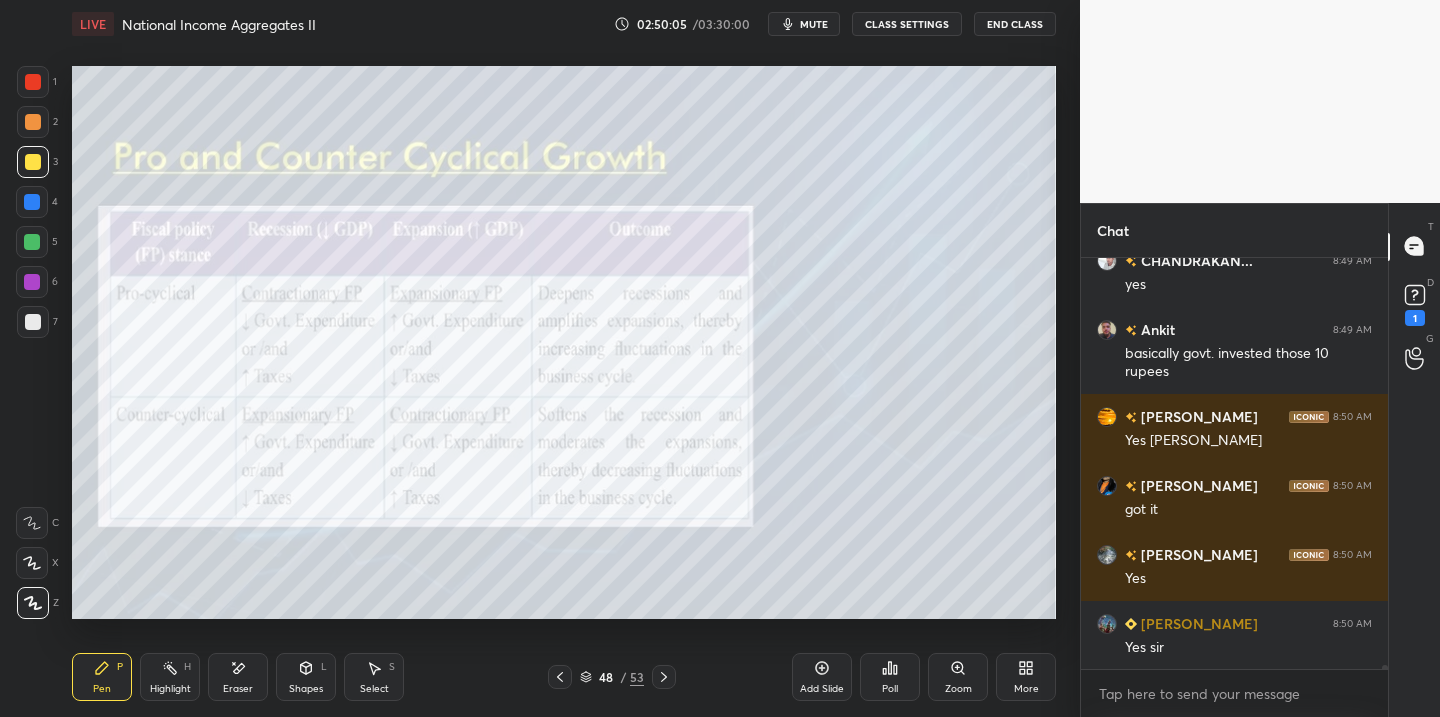 click at bounding box center (33, 82) 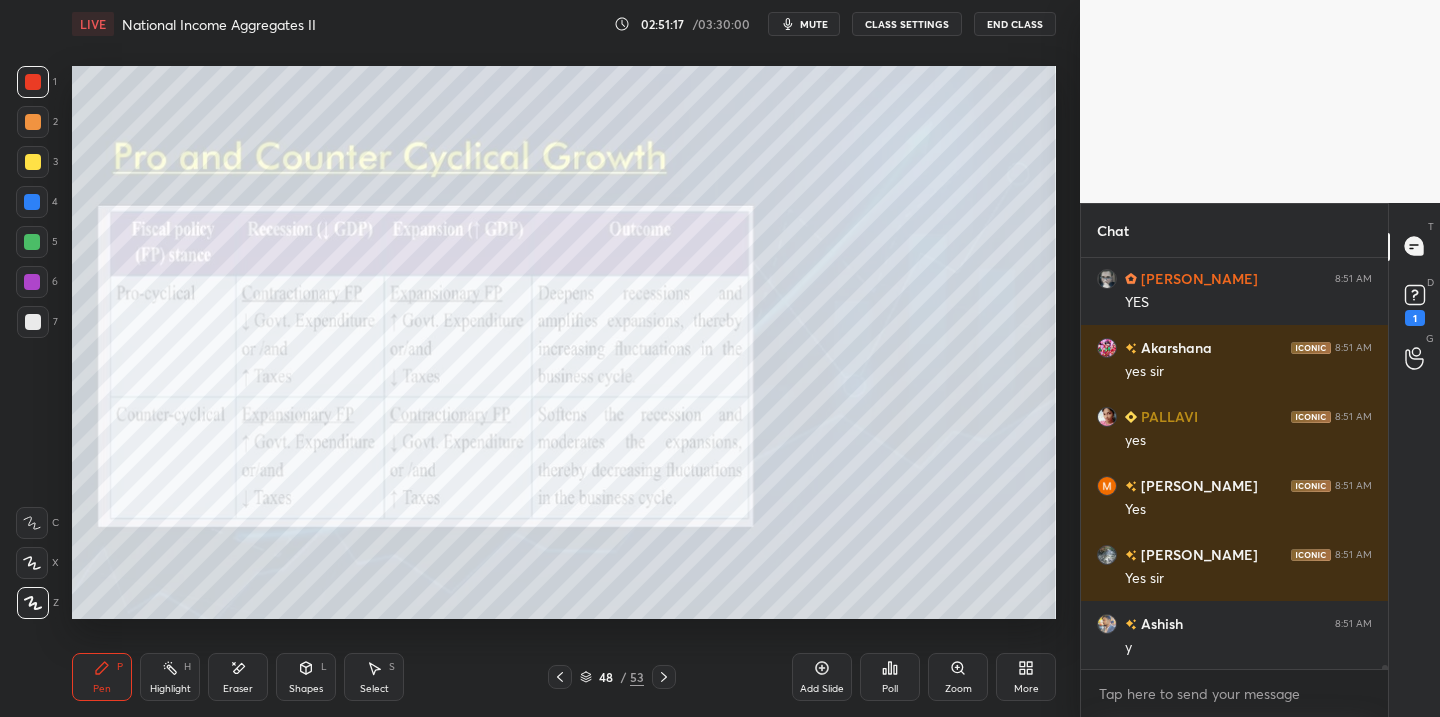 scroll, scrollTop: 42974, scrollLeft: 0, axis: vertical 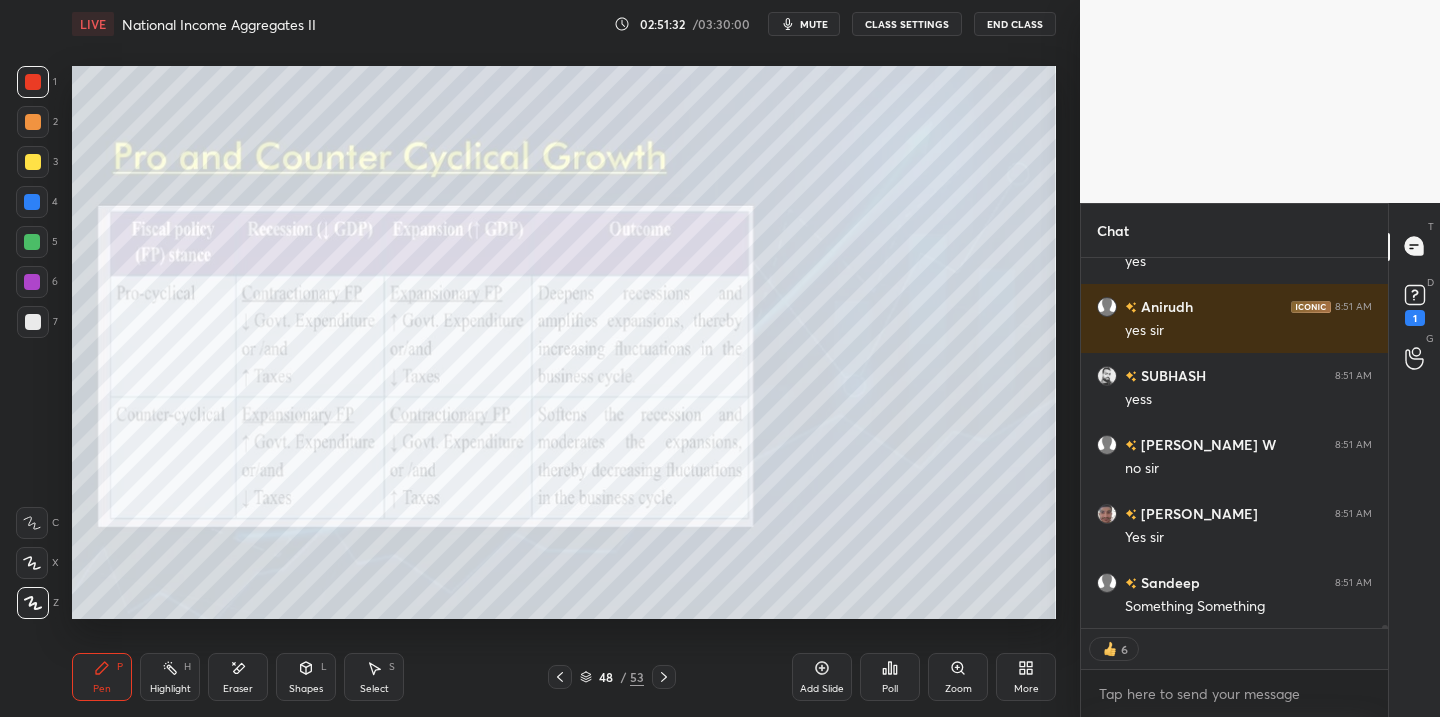 click 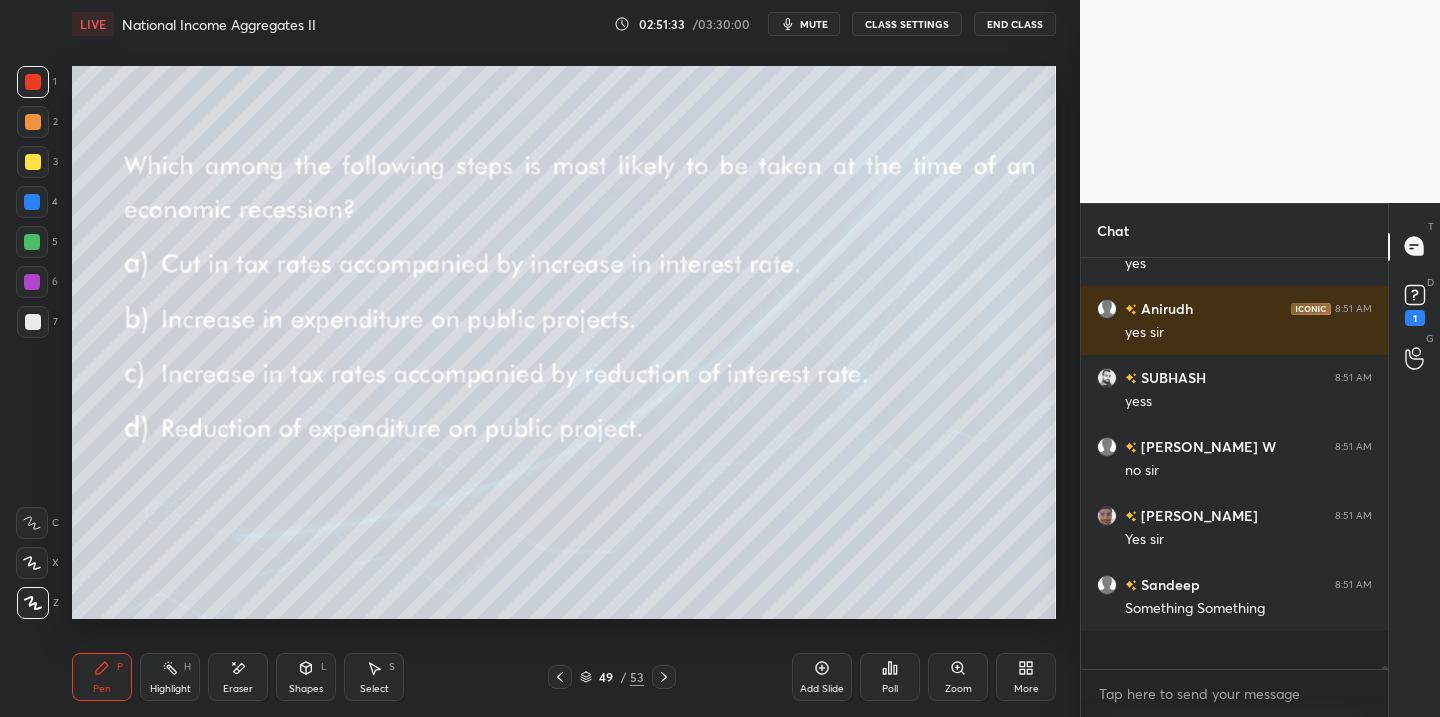 scroll, scrollTop: 7, scrollLeft: 7, axis: both 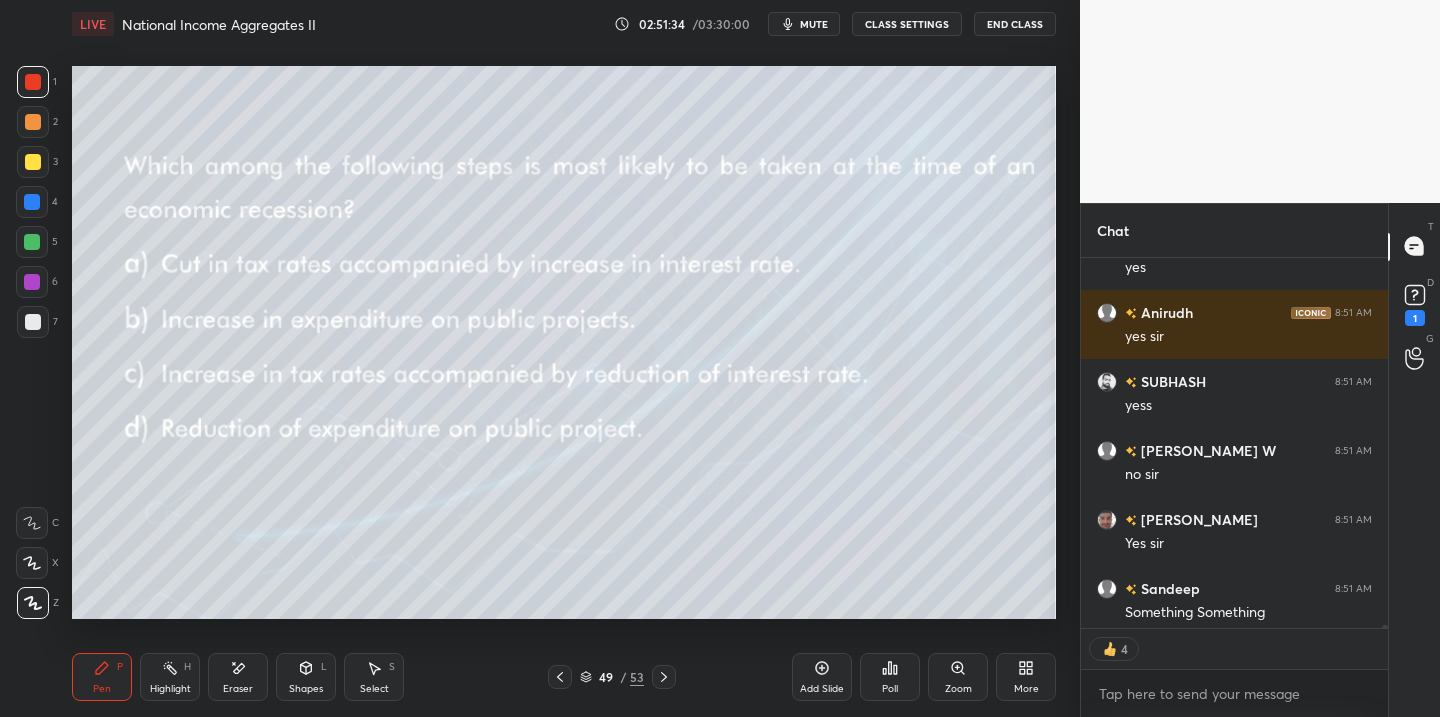 drag, startPoint x: 561, startPoint y: 684, endPoint x: 559, endPoint y: 714, distance: 30.066593 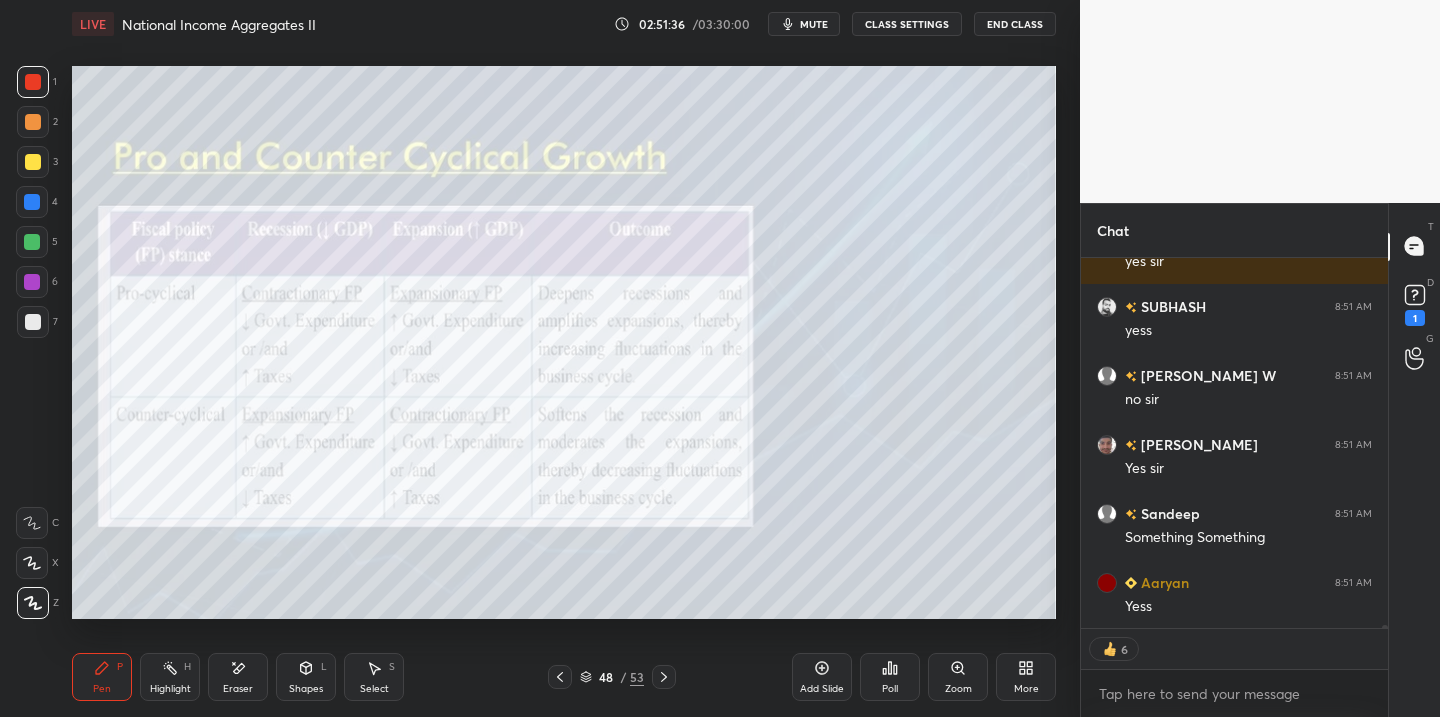 scroll, scrollTop: 43999, scrollLeft: 0, axis: vertical 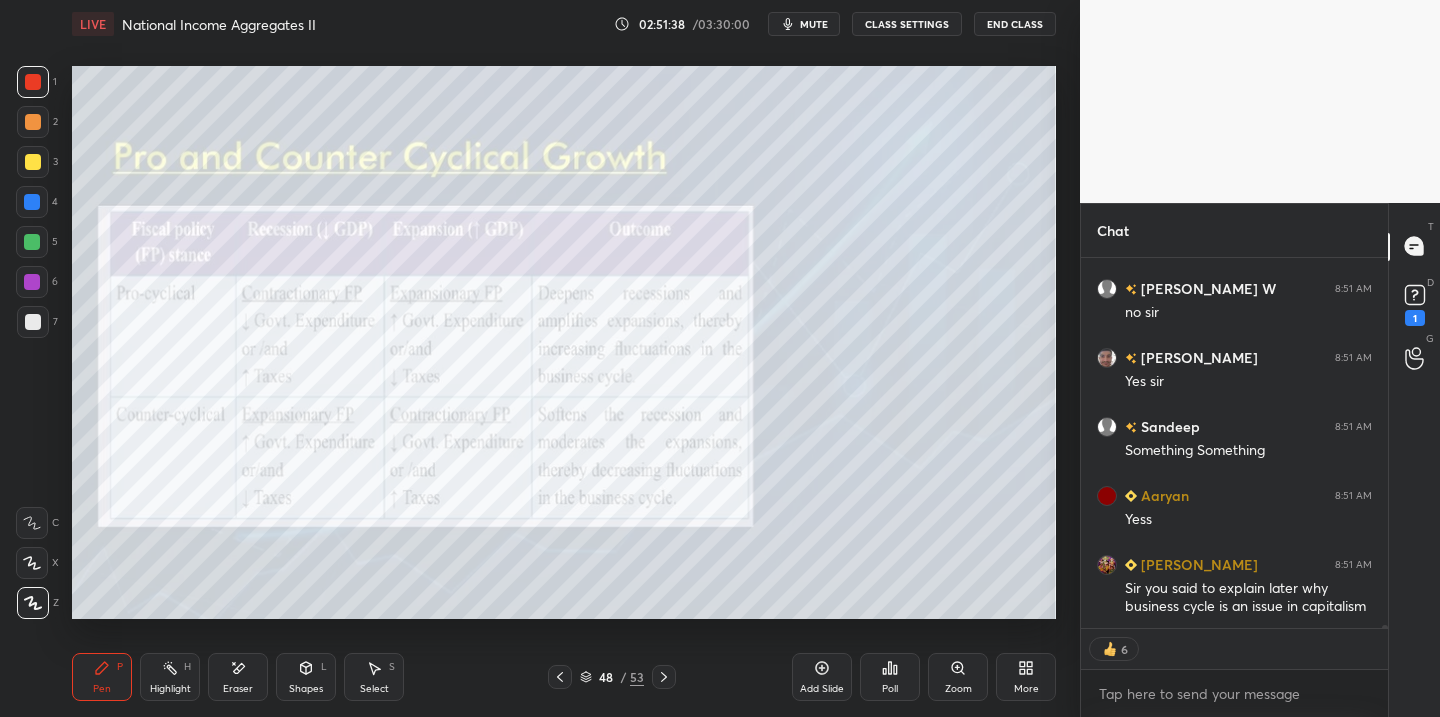 click 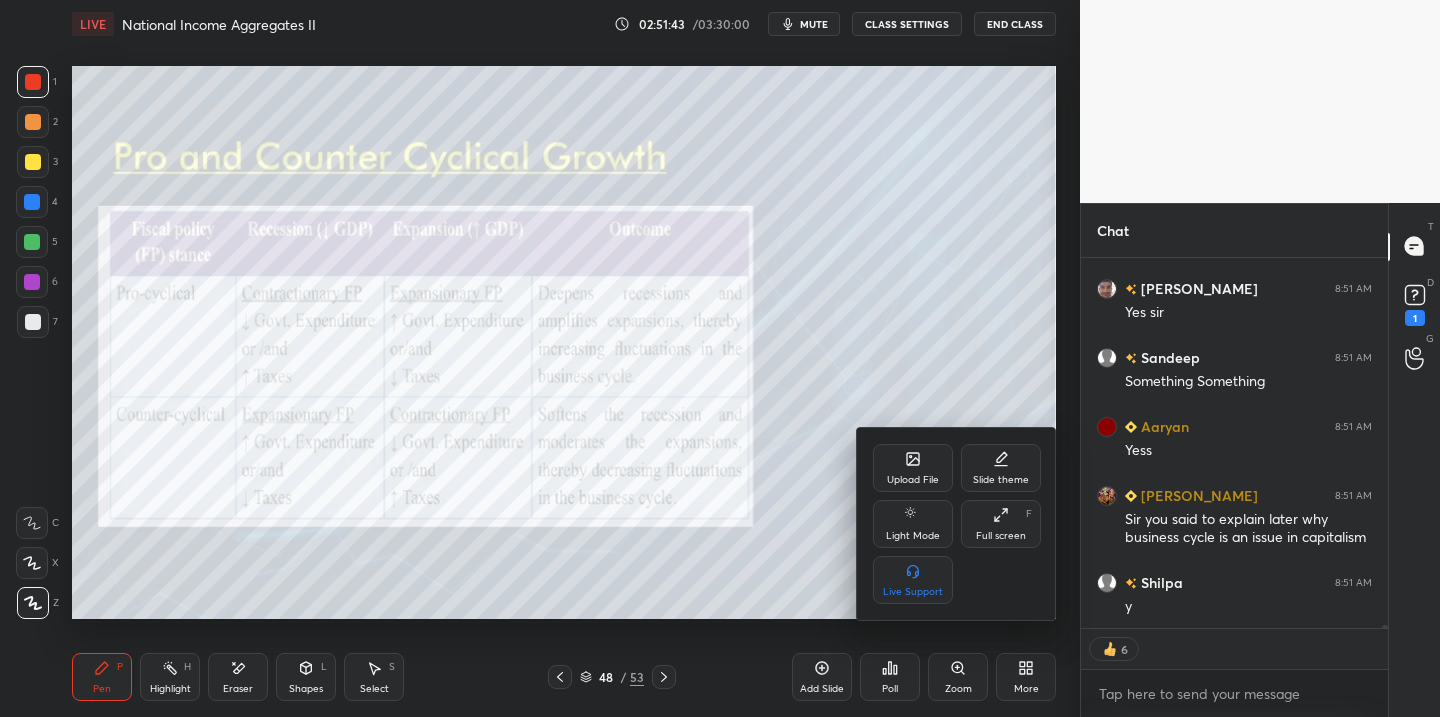 scroll, scrollTop: 44137, scrollLeft: 0, axis: vertical 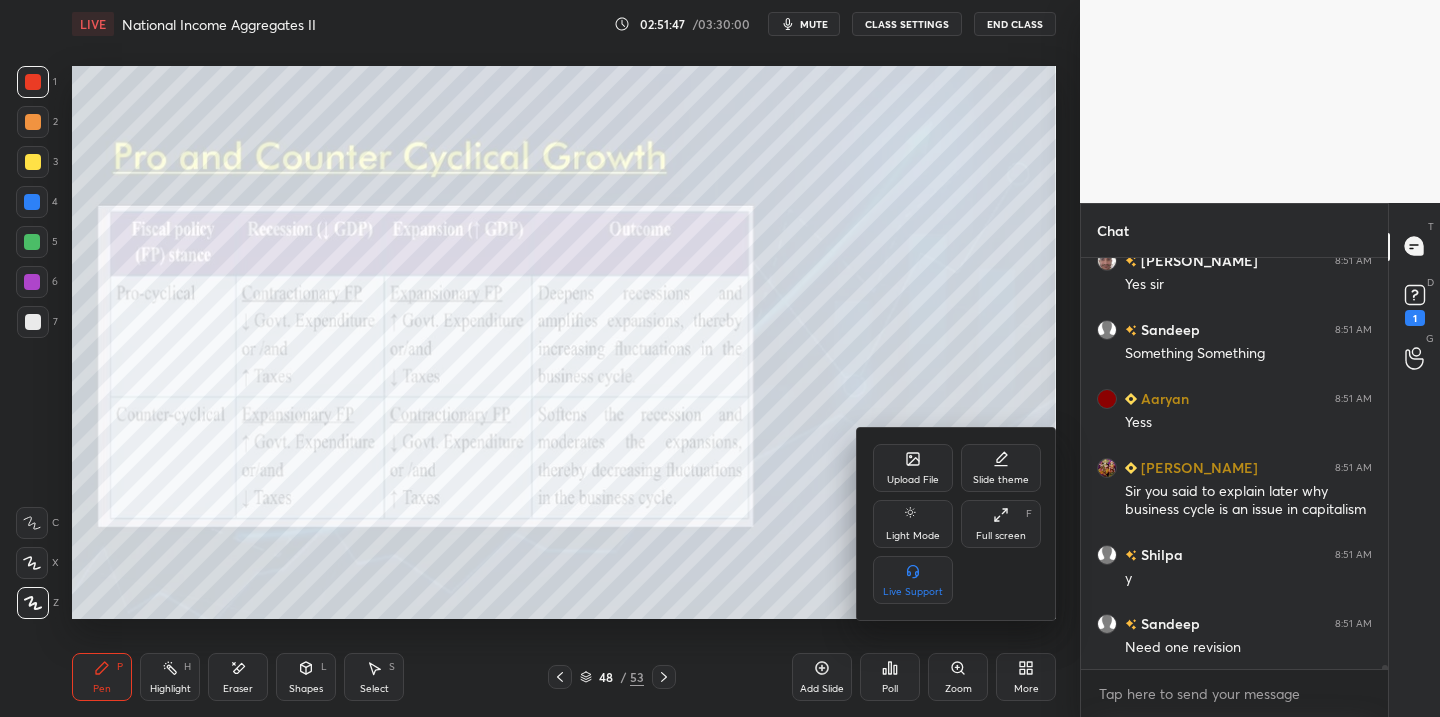 click at bounding box center (720, 358) 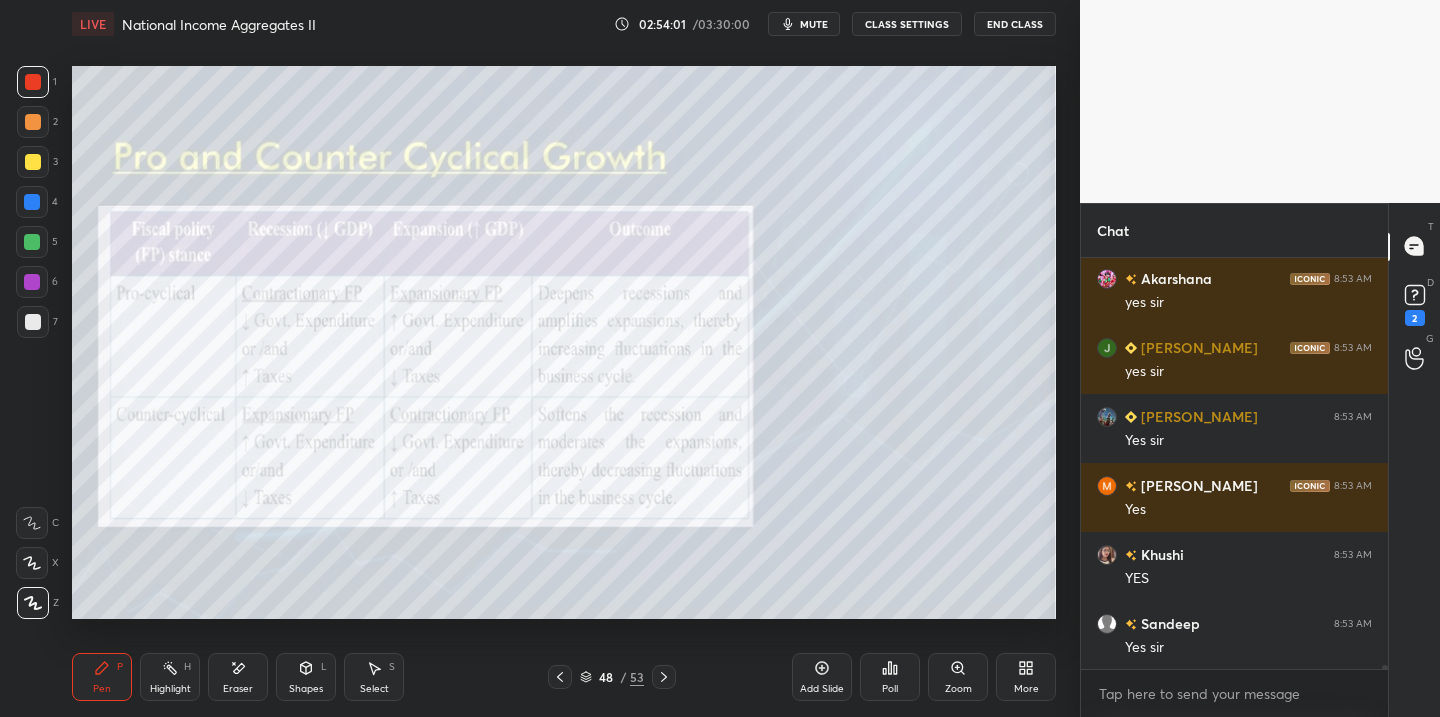 scroll, scrollTop: 45535, scrollLeft: 0, axis: vertical 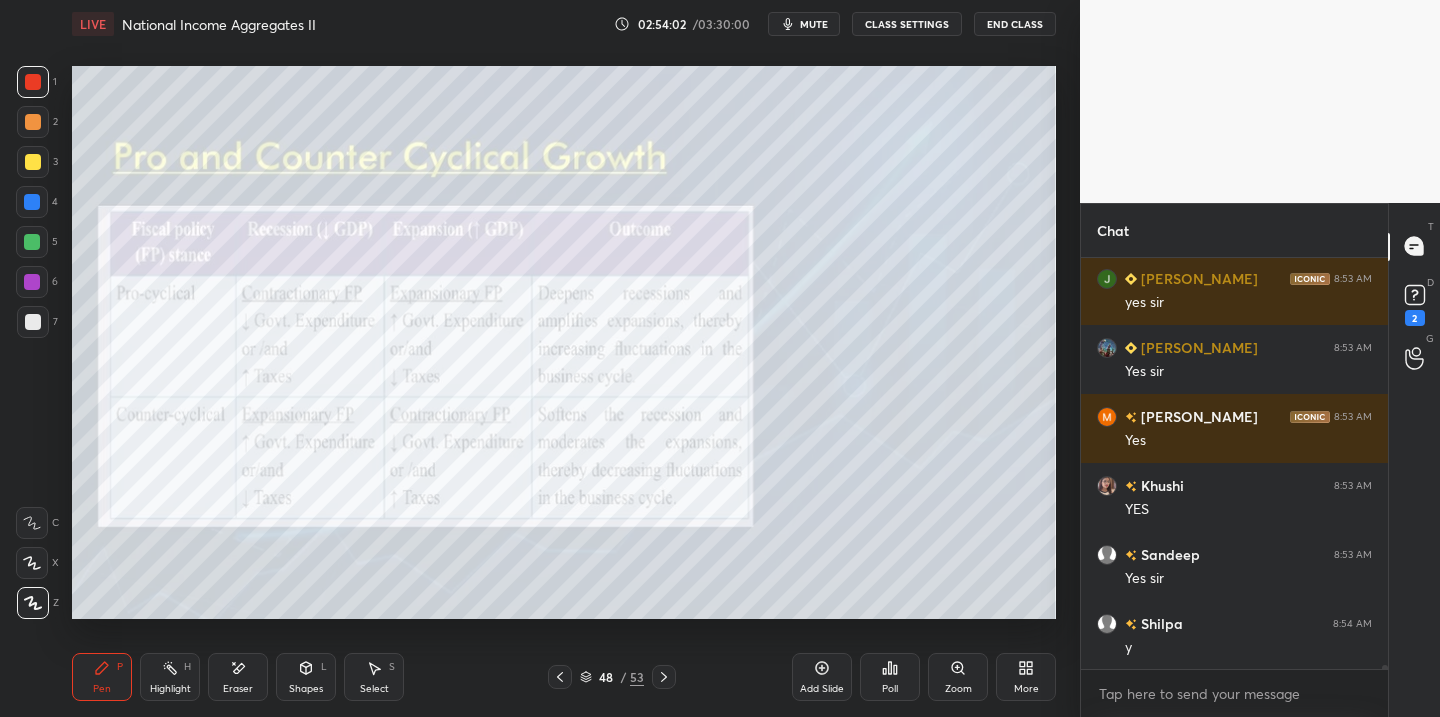 click 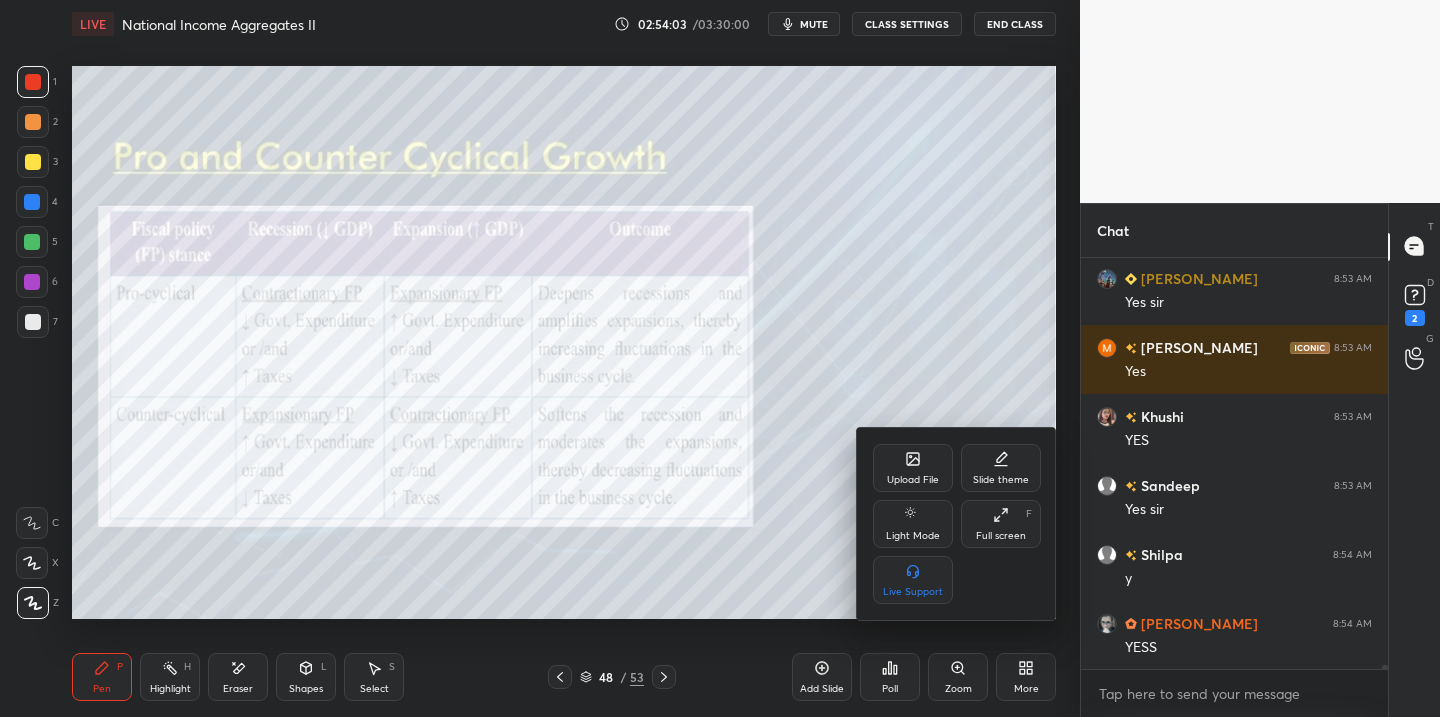 scroll, scrollTop: 45673, scrollLeft: 0, axis: vertical 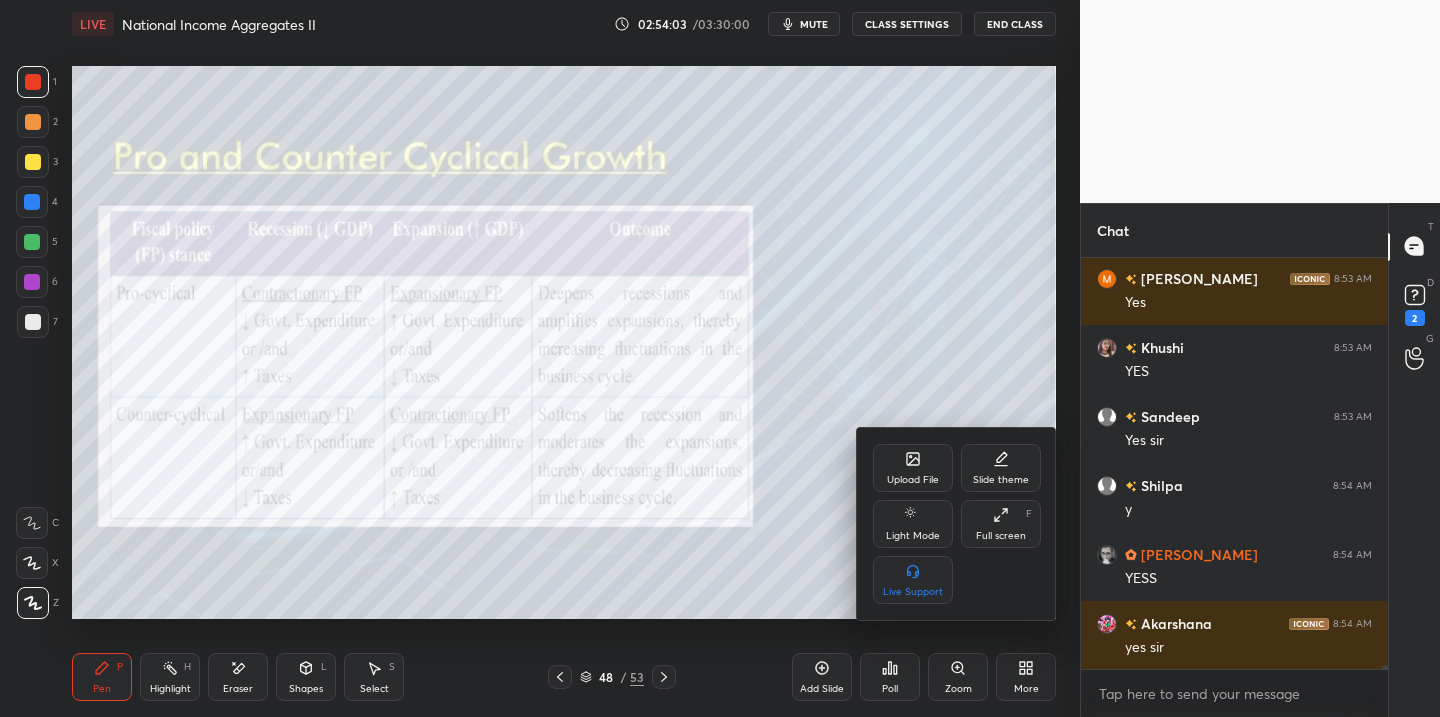 click 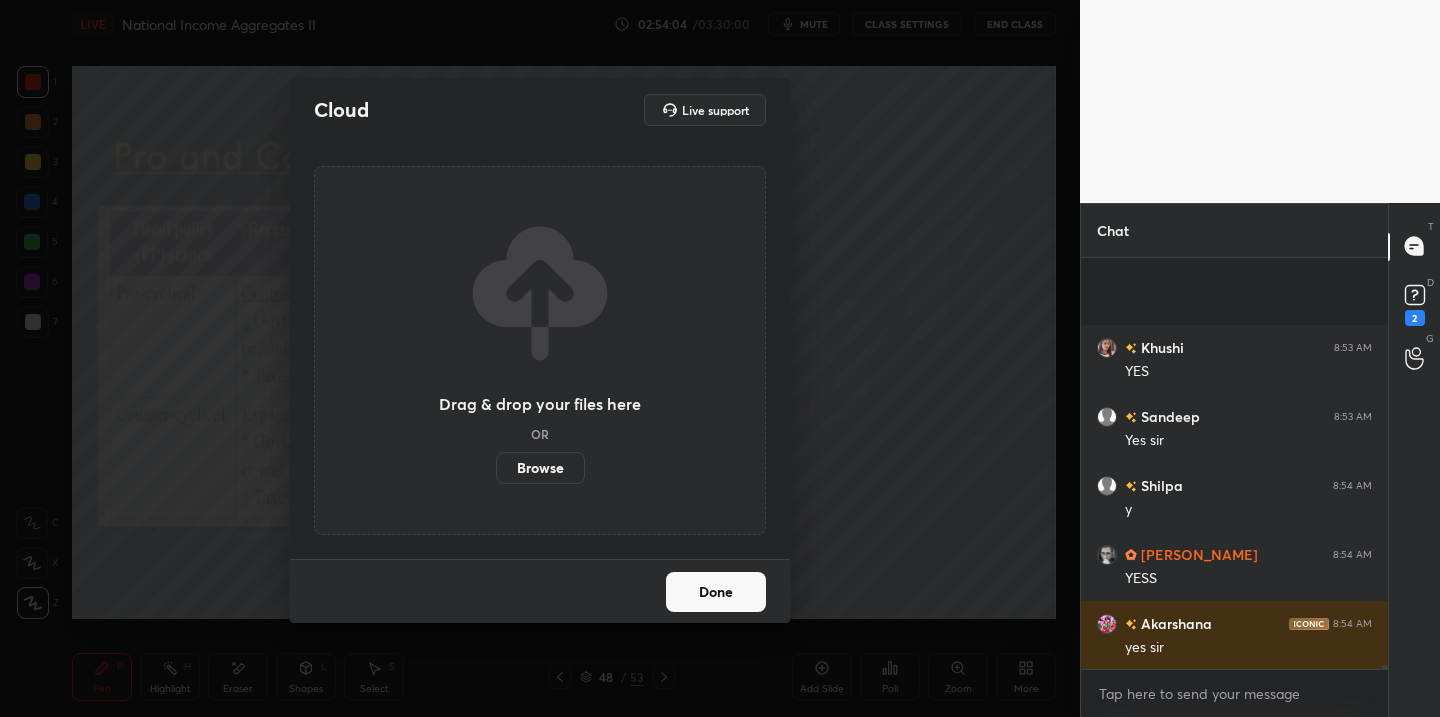 scroll, scrollTop: 45811, scrollLeft: 0, axis: vertical 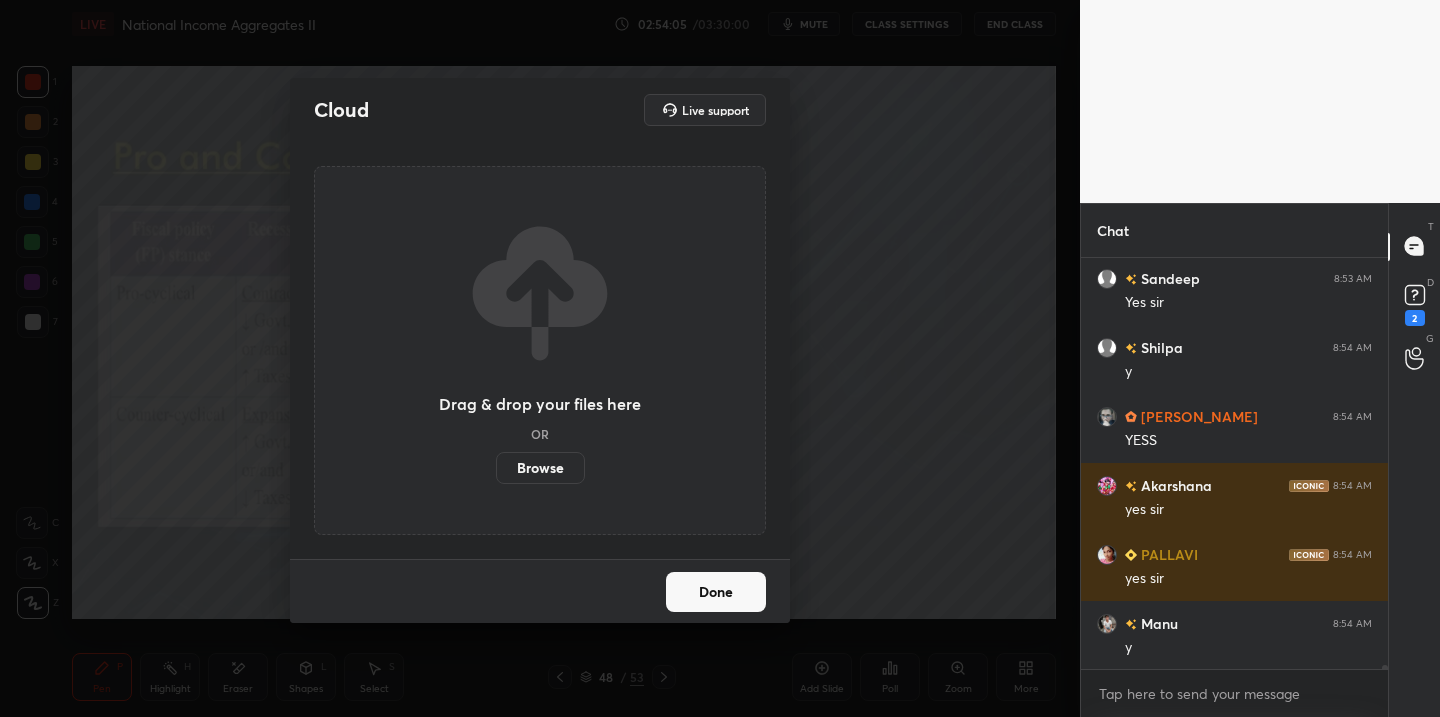 click on "Browse" at bounding box center [540, 468] 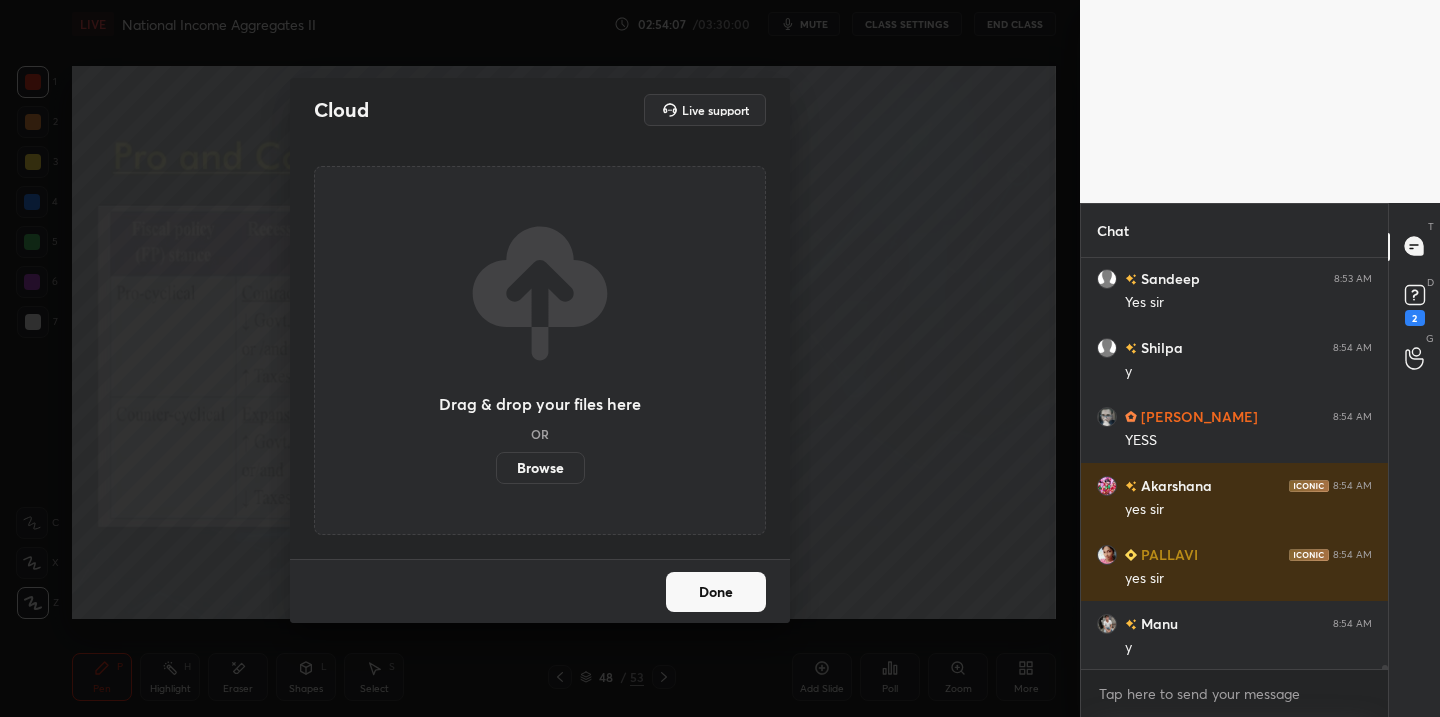 scroll, scrollTop: 45880, scrollLeft: 0, axis: vertical 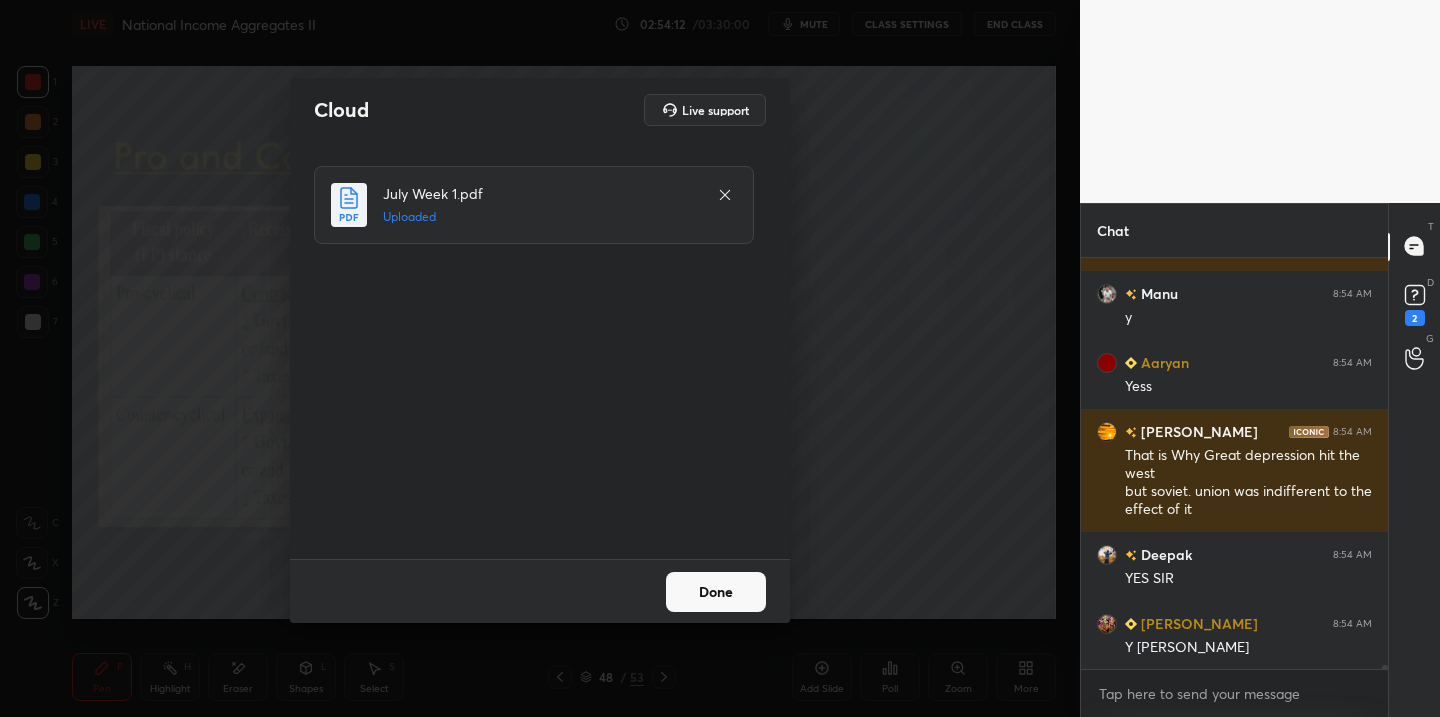 click on "Done" at bounding box center [716, 592] 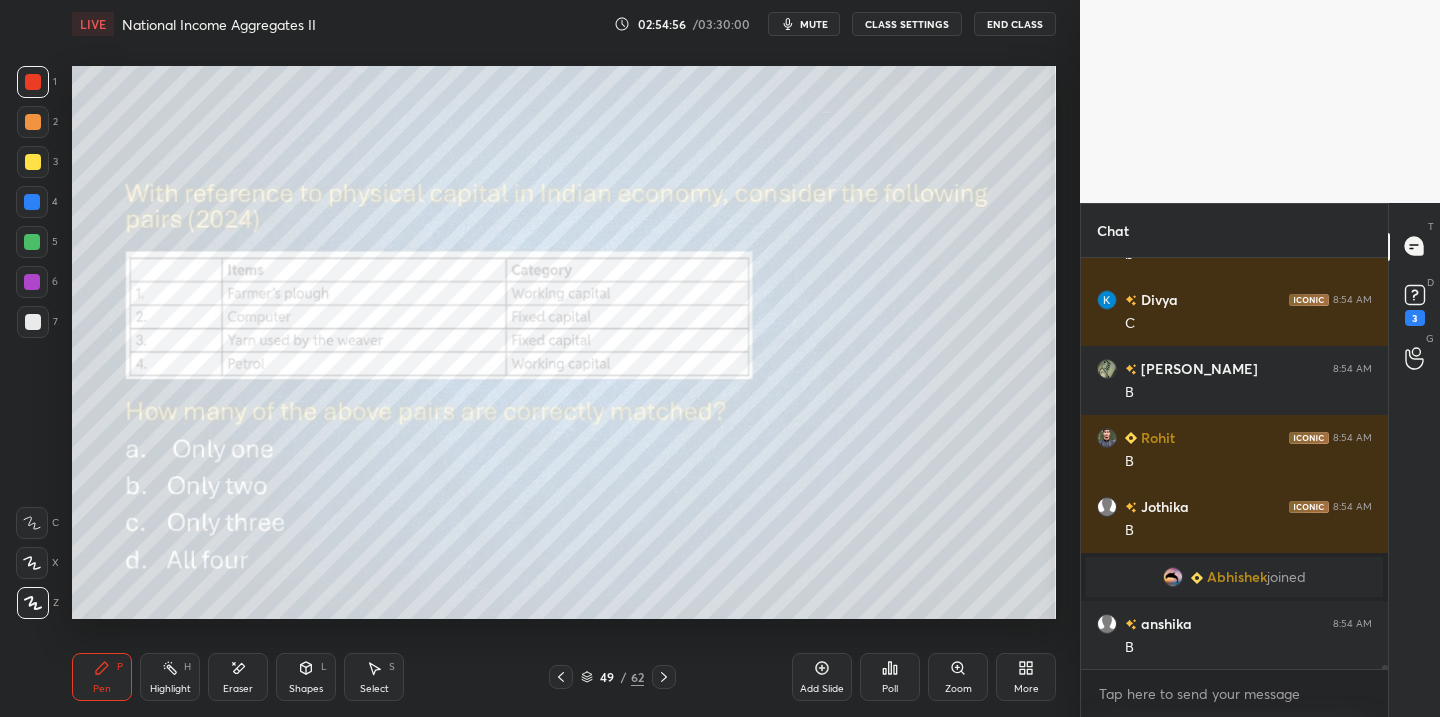 scroll, scrollTop: 47083, scrollLeft: 0, axis: vertical 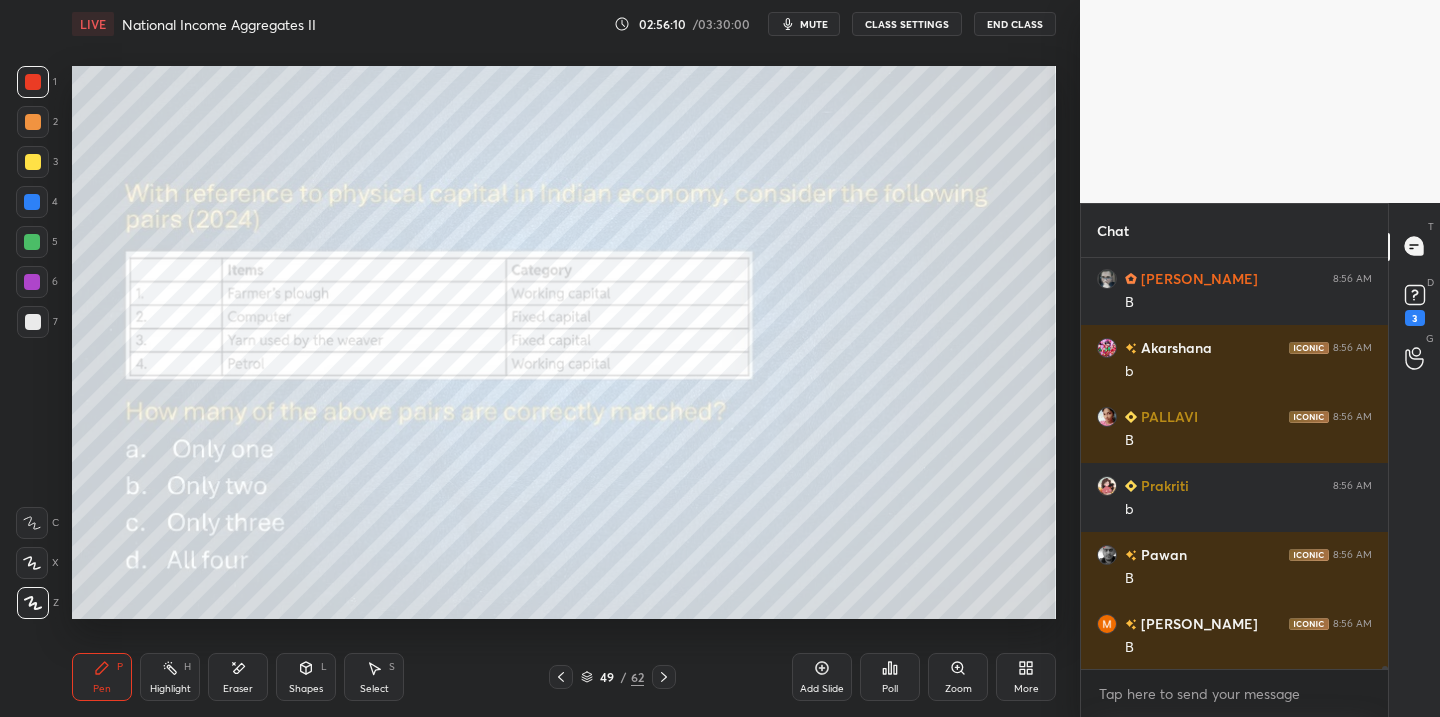 click 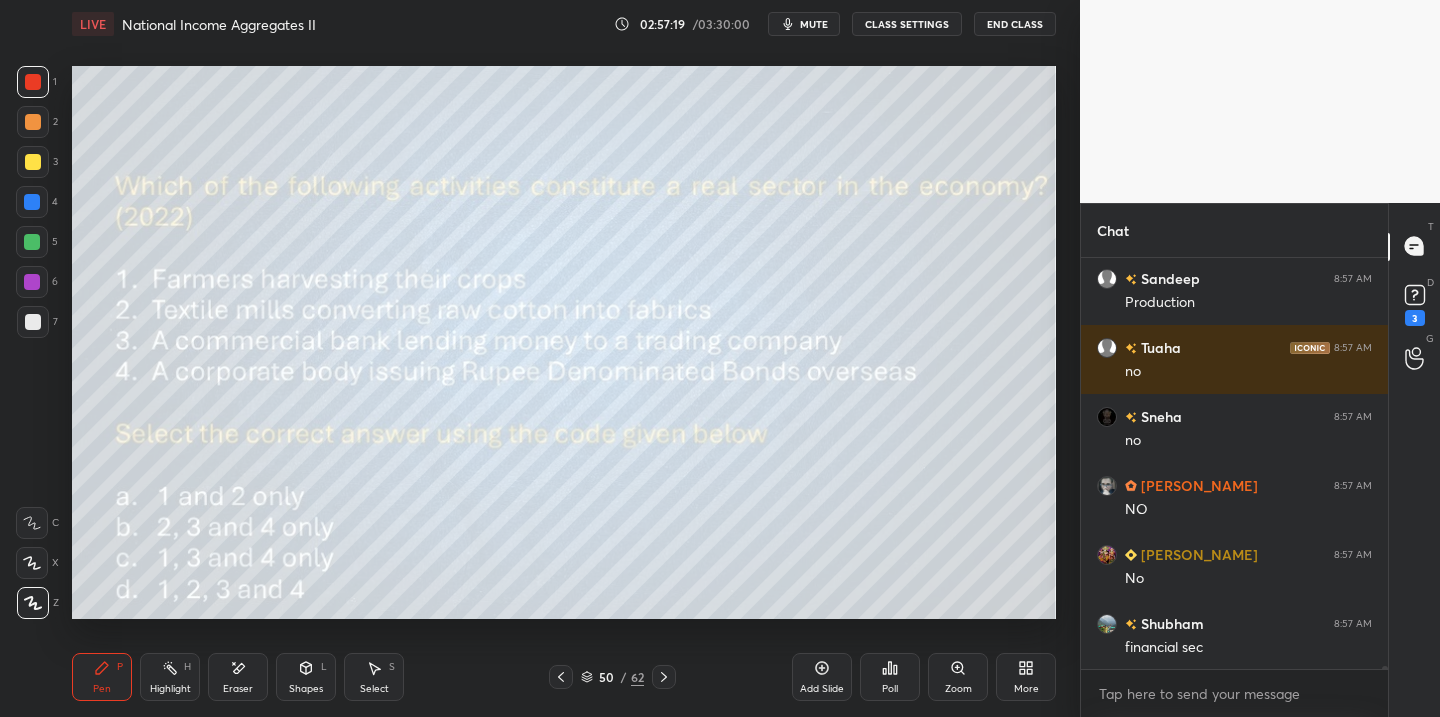 scroll, scrollTop: 57697, scrollLeft: 0, axis: vertical 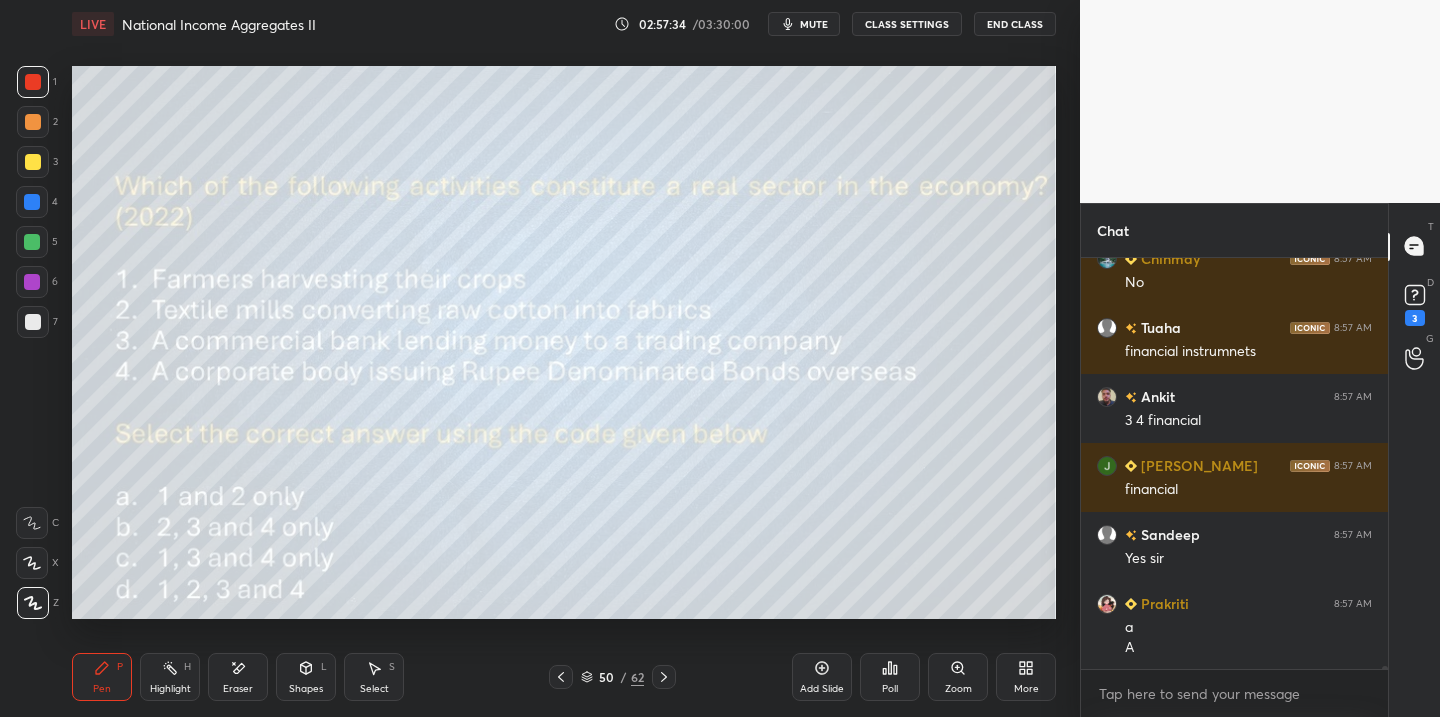 click 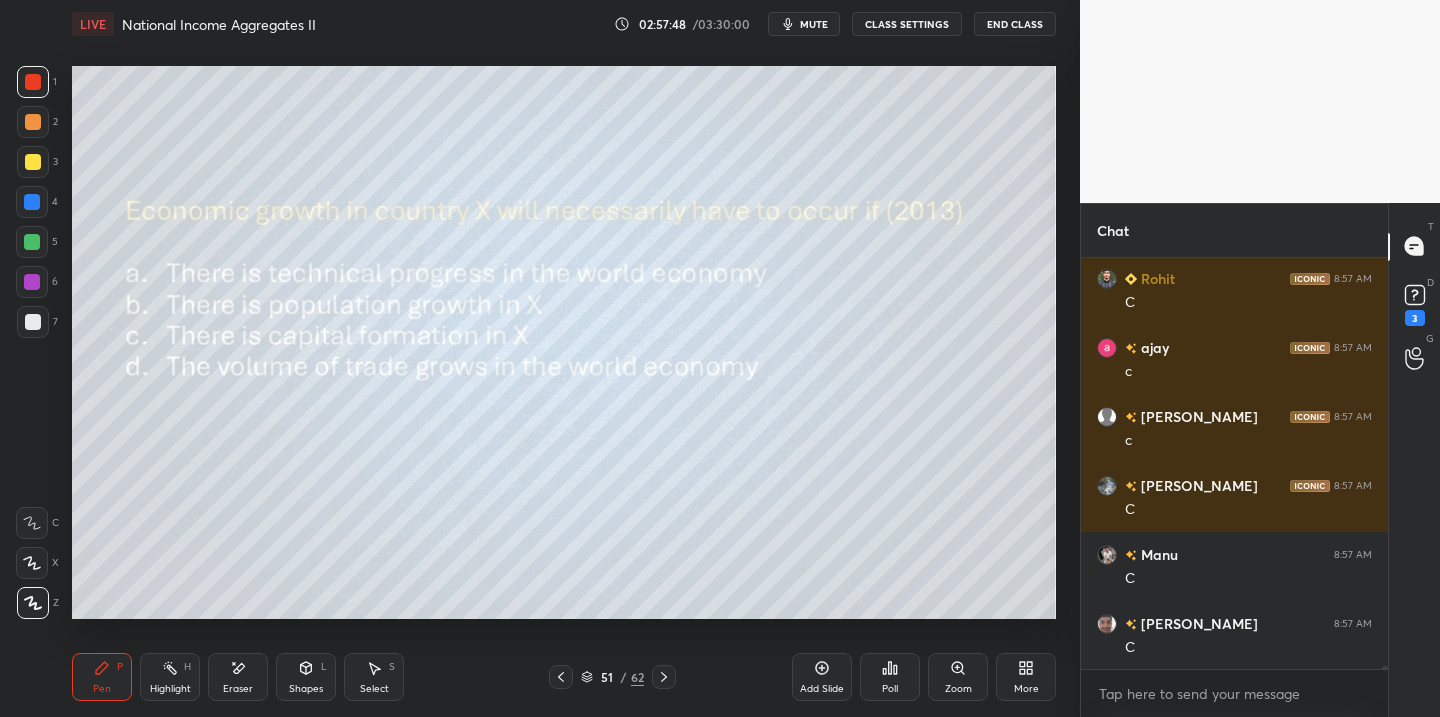 scroll, scrollTop: 59529, scrollLeft: 0, axis: vertical 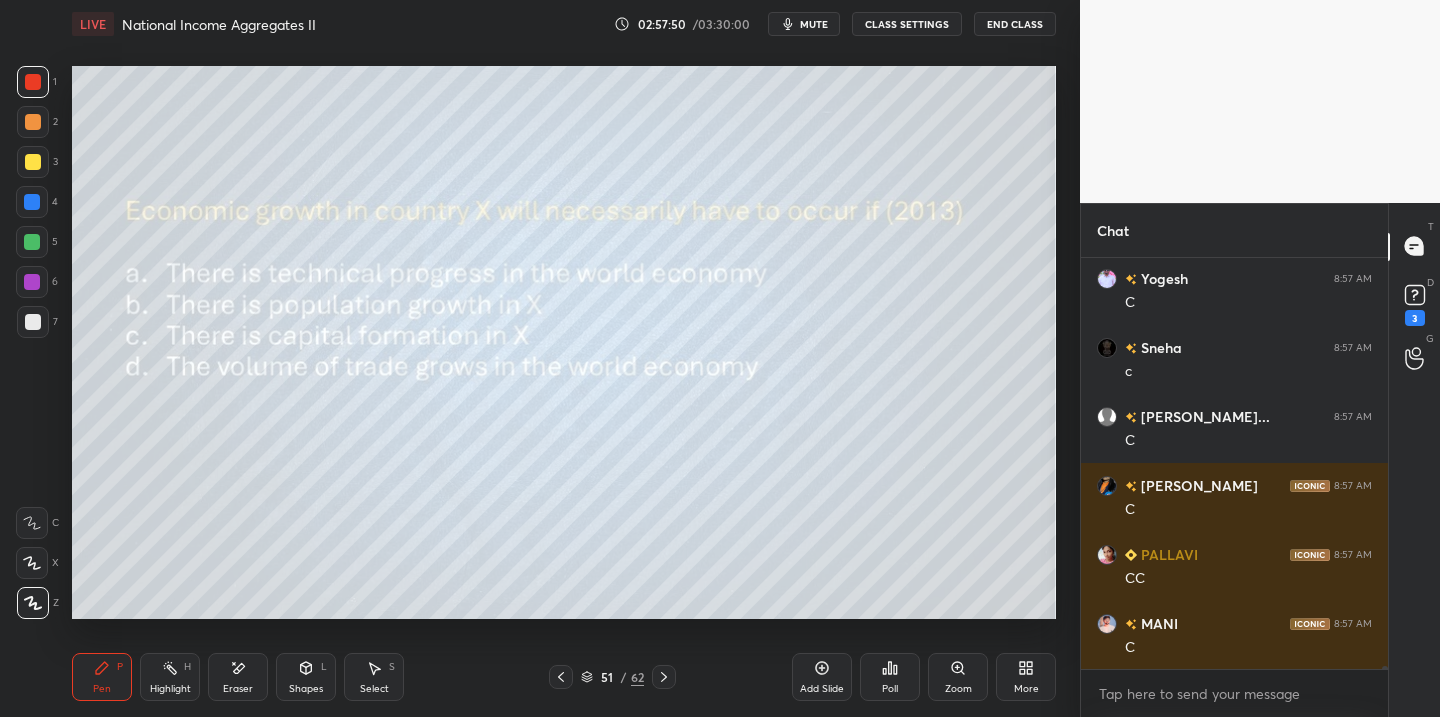 drag, startPoint x: 37, startPoint y: 165, endPoint x: 18, endPoint y: 241, distance: 78.339005 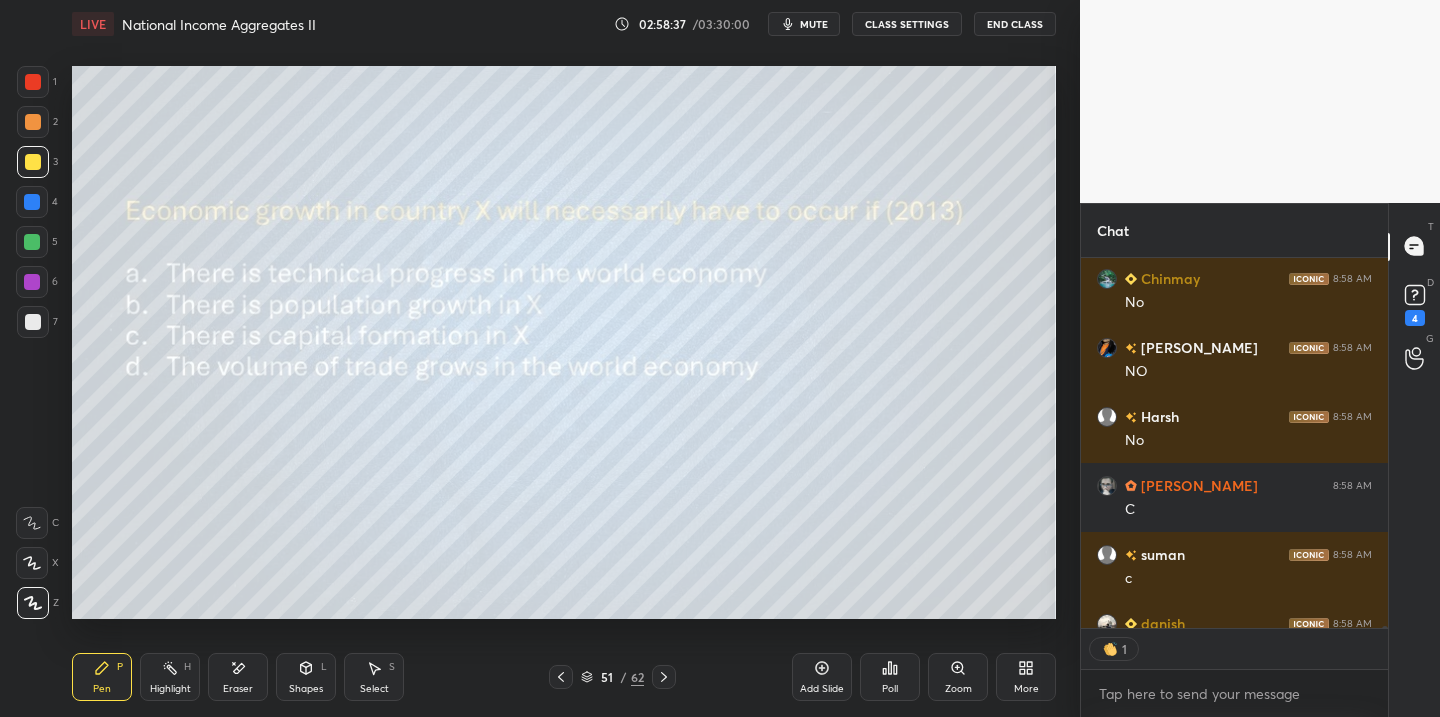 click 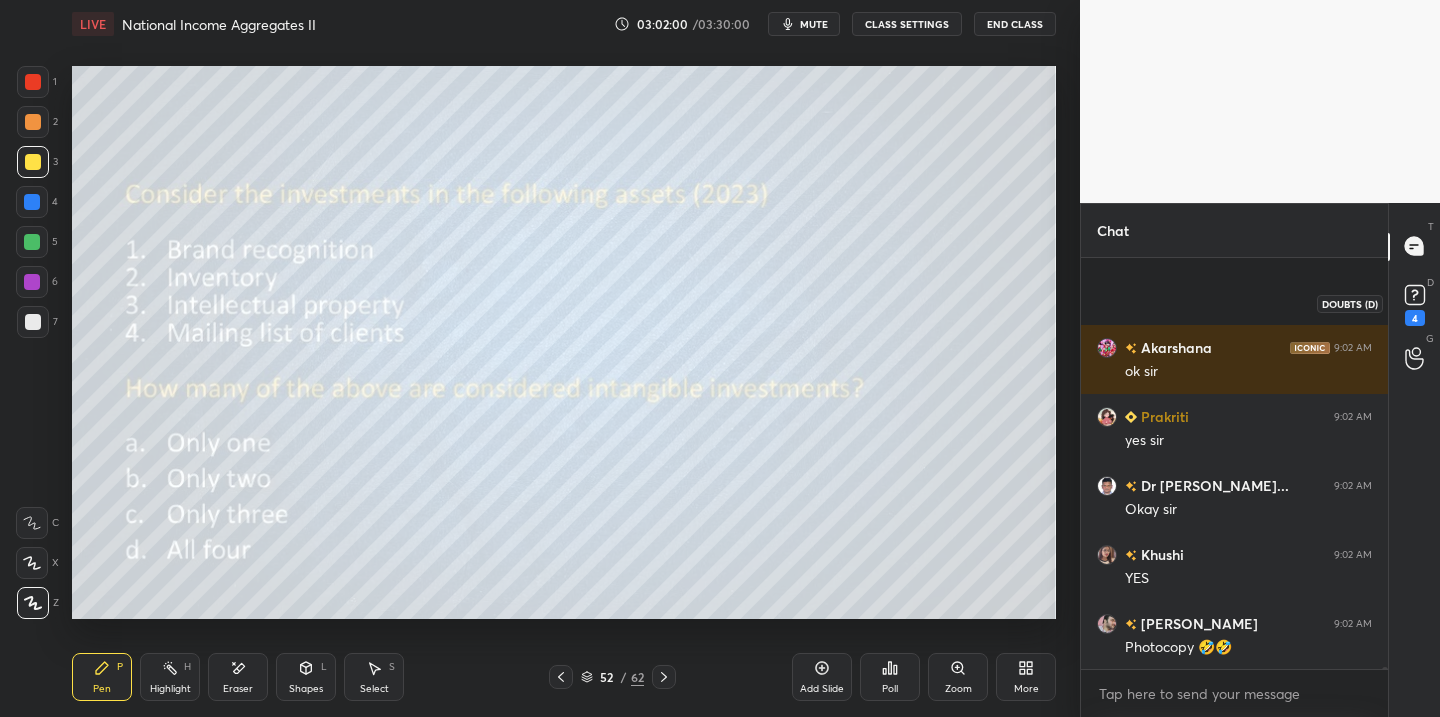 scroll, scrollTop: 71692, scrollLeft: 0, axis: vertical 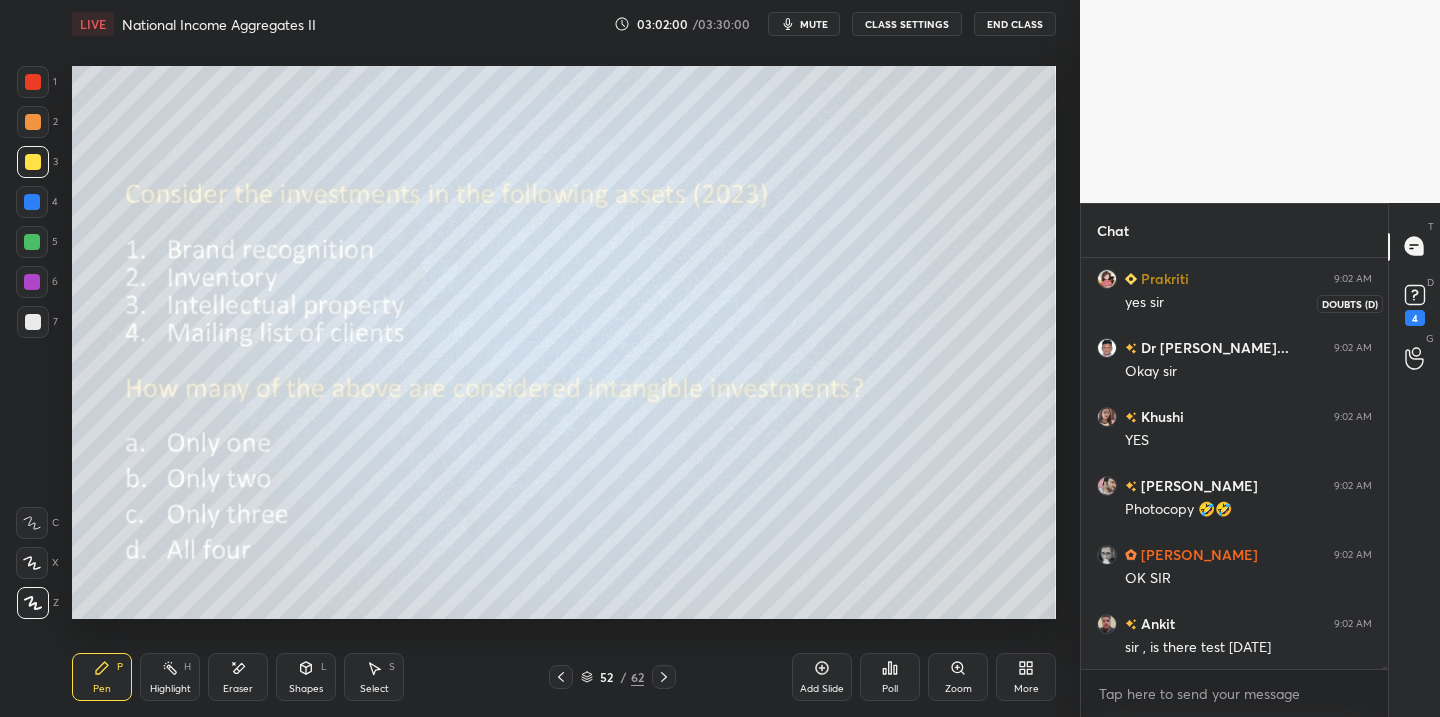 click 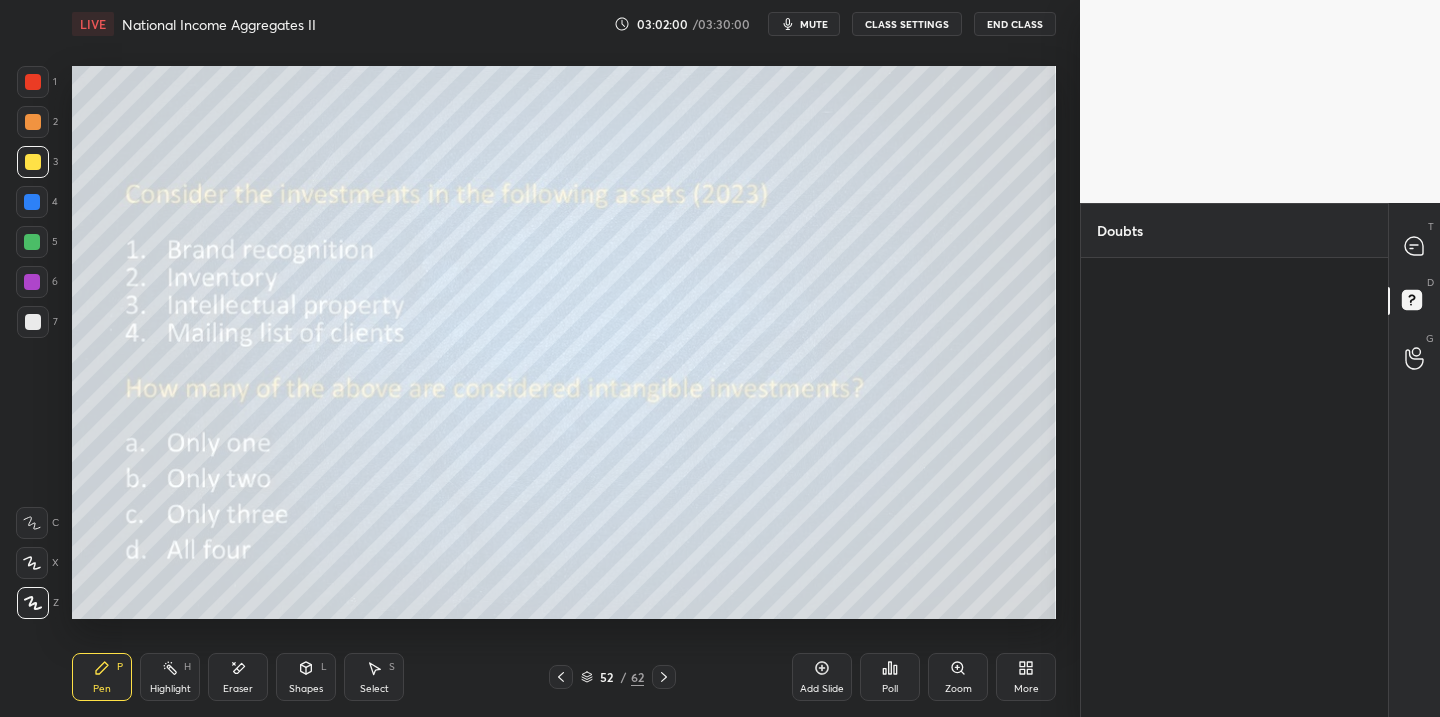 scroll, scrollTop: 0, scrollLeft: 0, axis: both 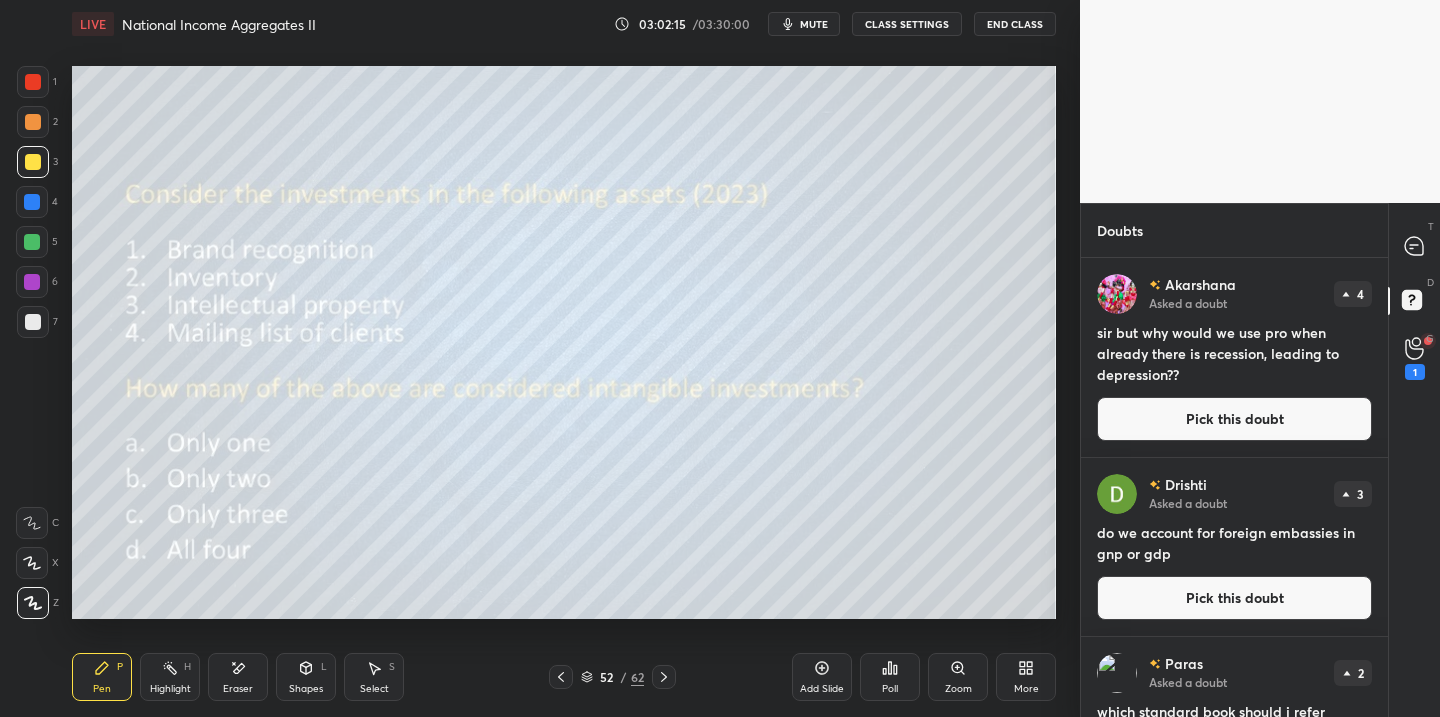 drag, startPoint x: 1194, startPoint y: 423, endPoint x: 1177, endPoint y: 436, distance: 21.400934 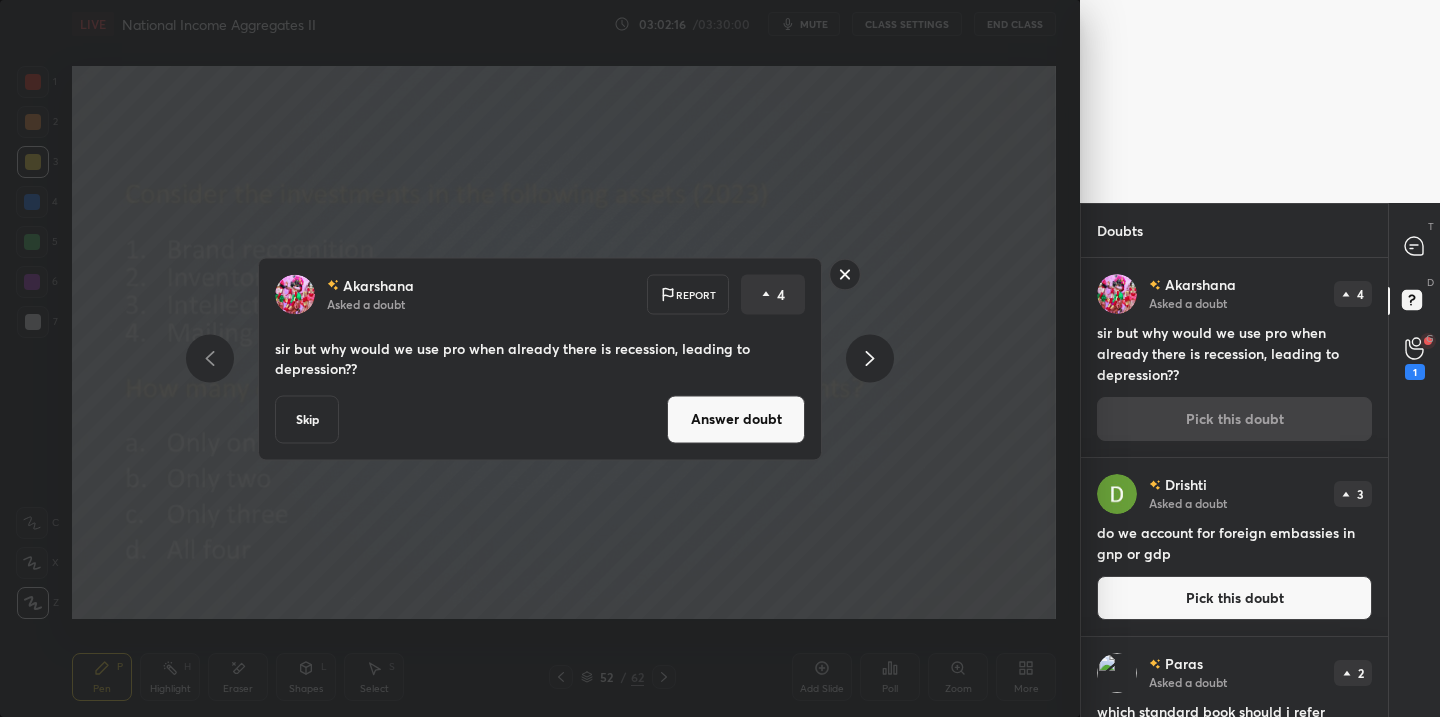 click on "Answer doubt" at bounding box center (736, 419) 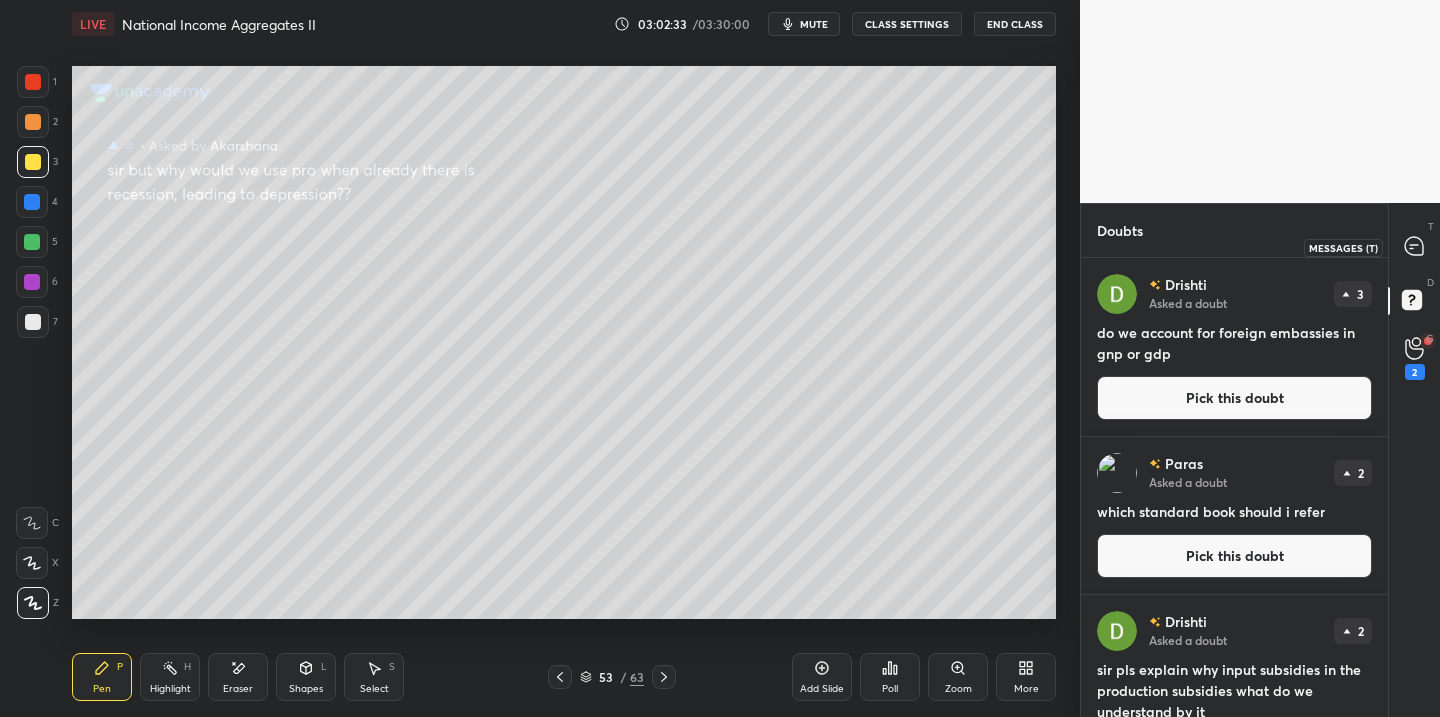 drag, startPoint x: 1417, startPoint y: 247, endPoint x: 1406, endPoint y: 241, distance: 12.529964 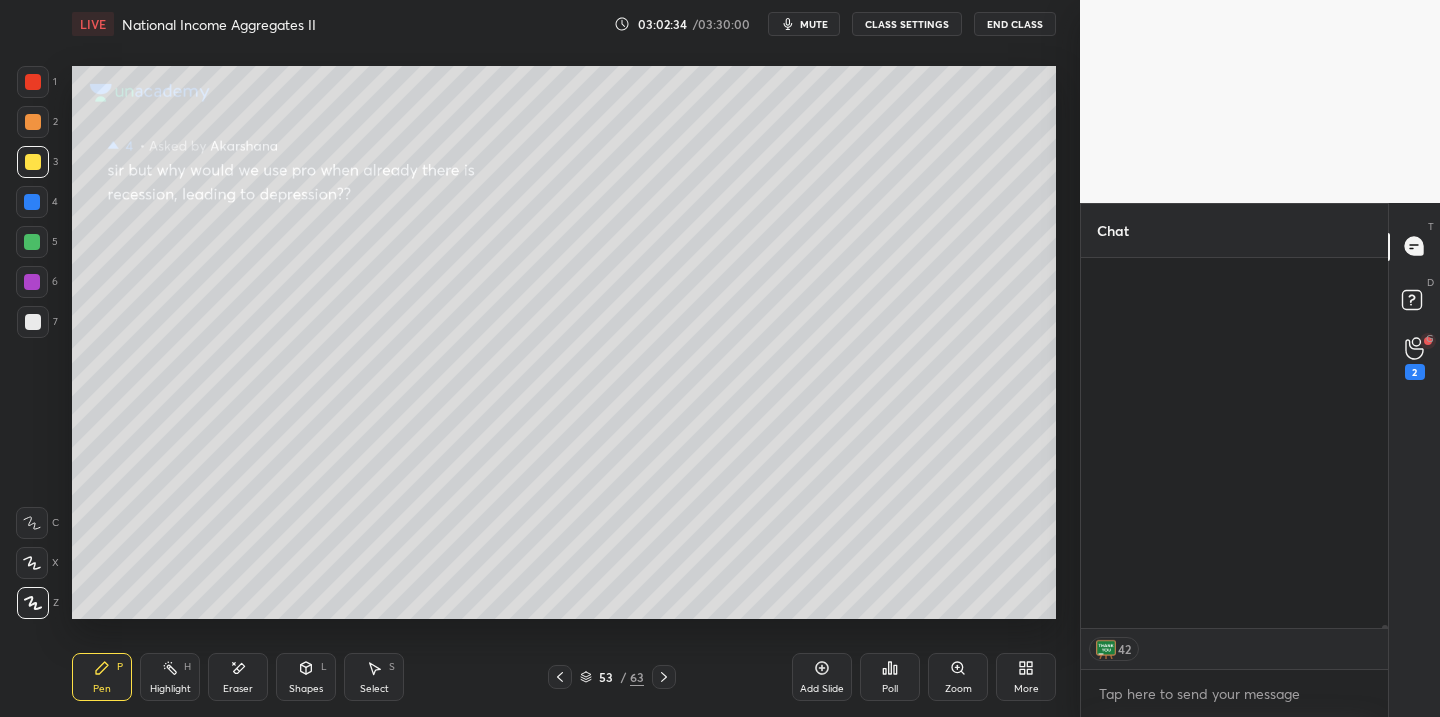 scroll, scrollTop: 73411, scrollLeft: 0, axis: vertical 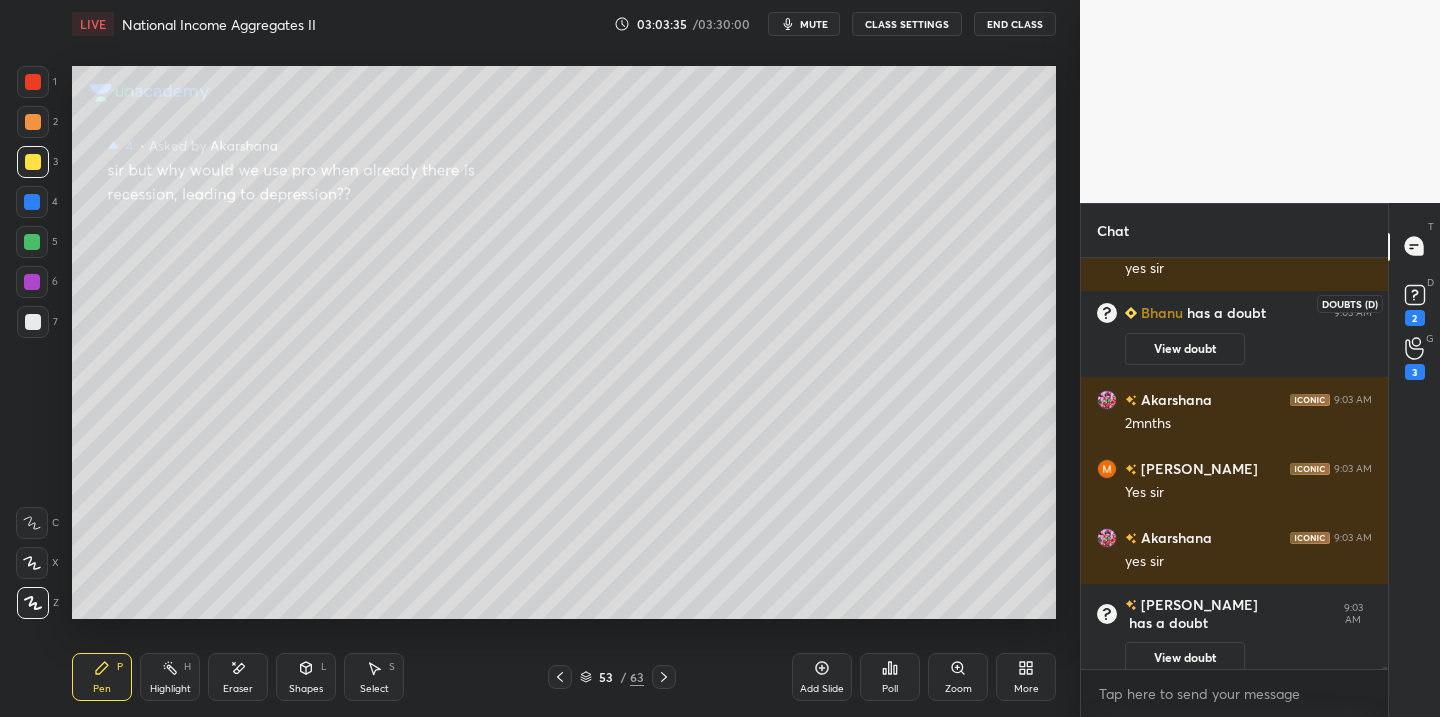click 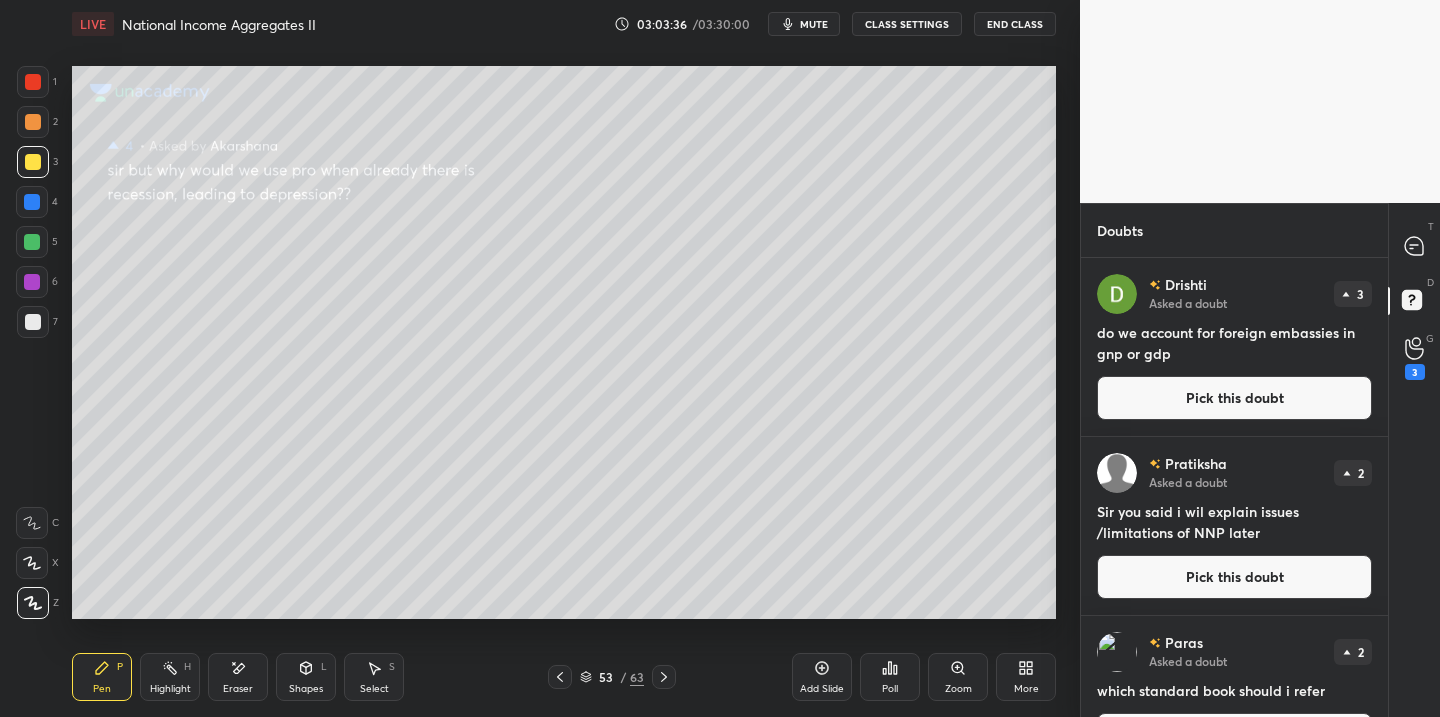 click on "Pick this doubt" at bounding box center [1234, 398] 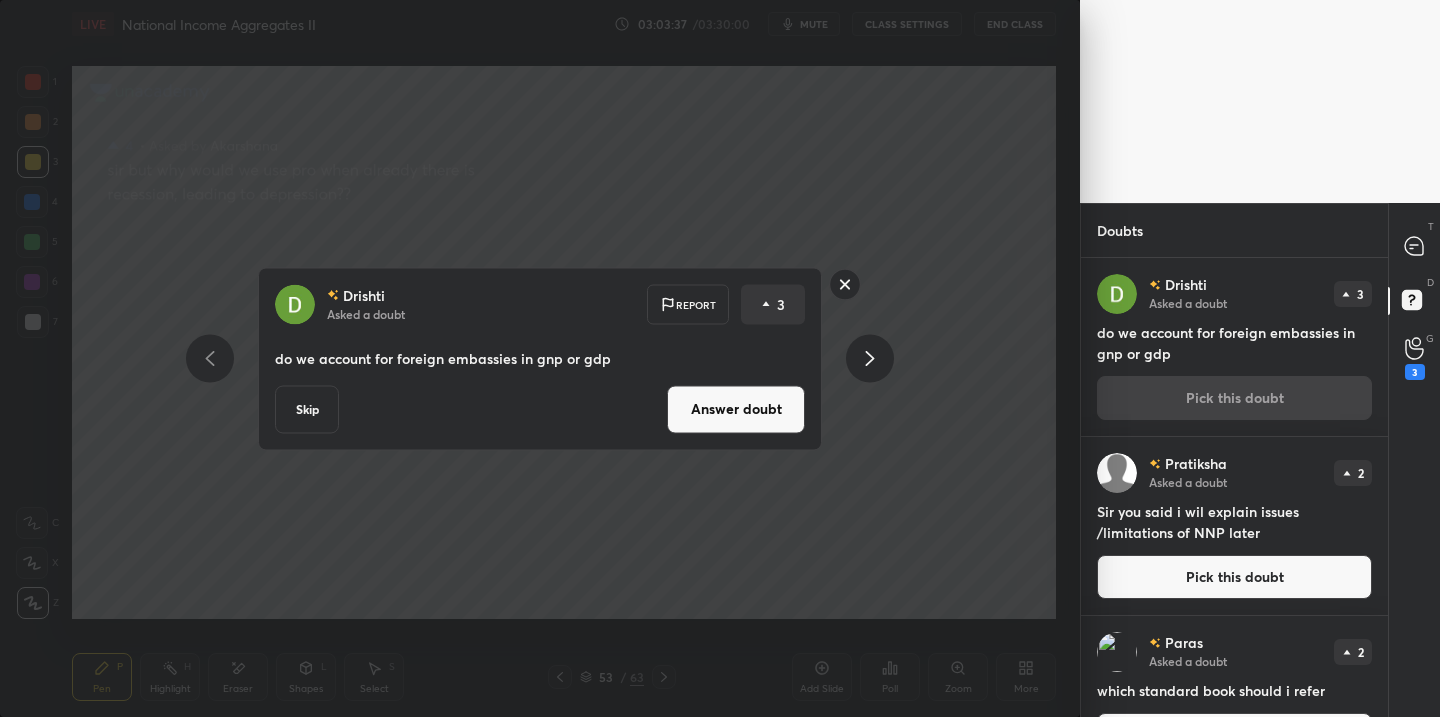 click on "Answer doubt" at bounding box center [736, 409] 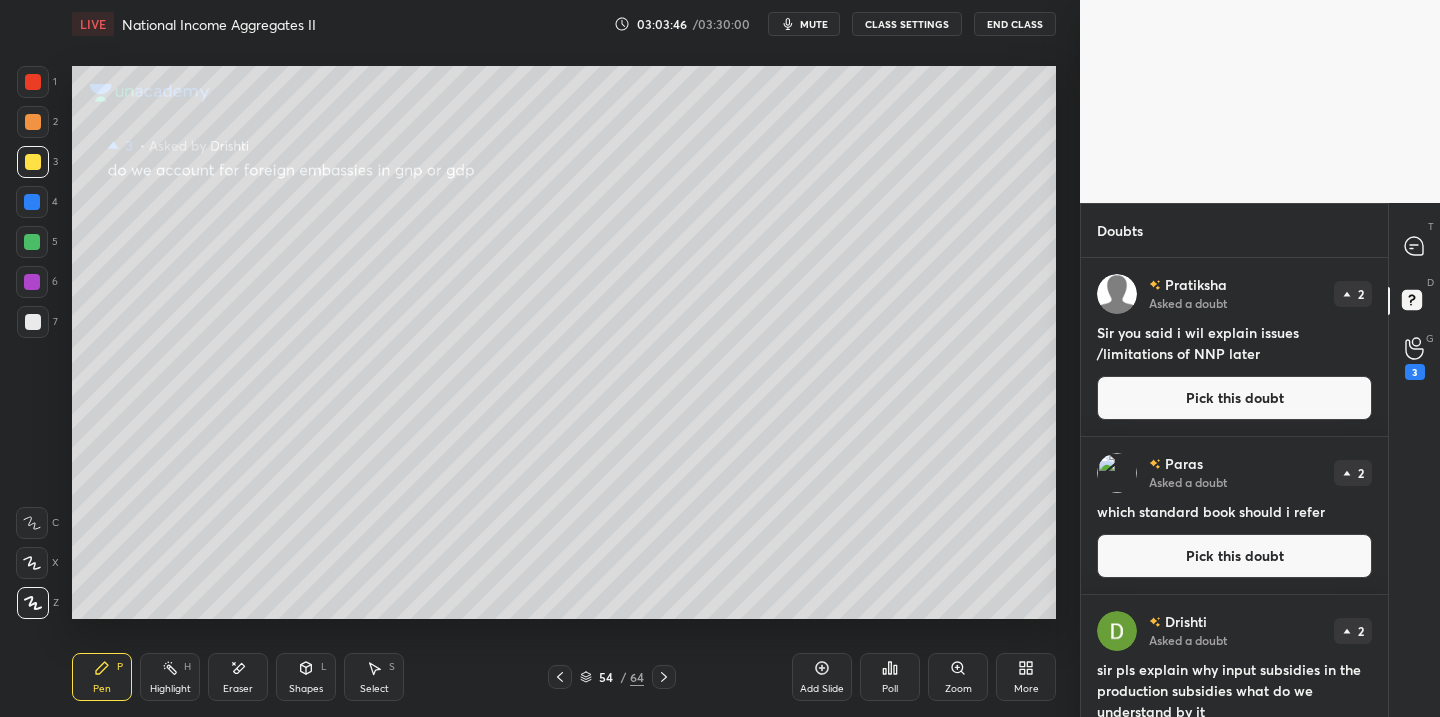 click on "Pick this doubt" at bounding box center [1234, 398] 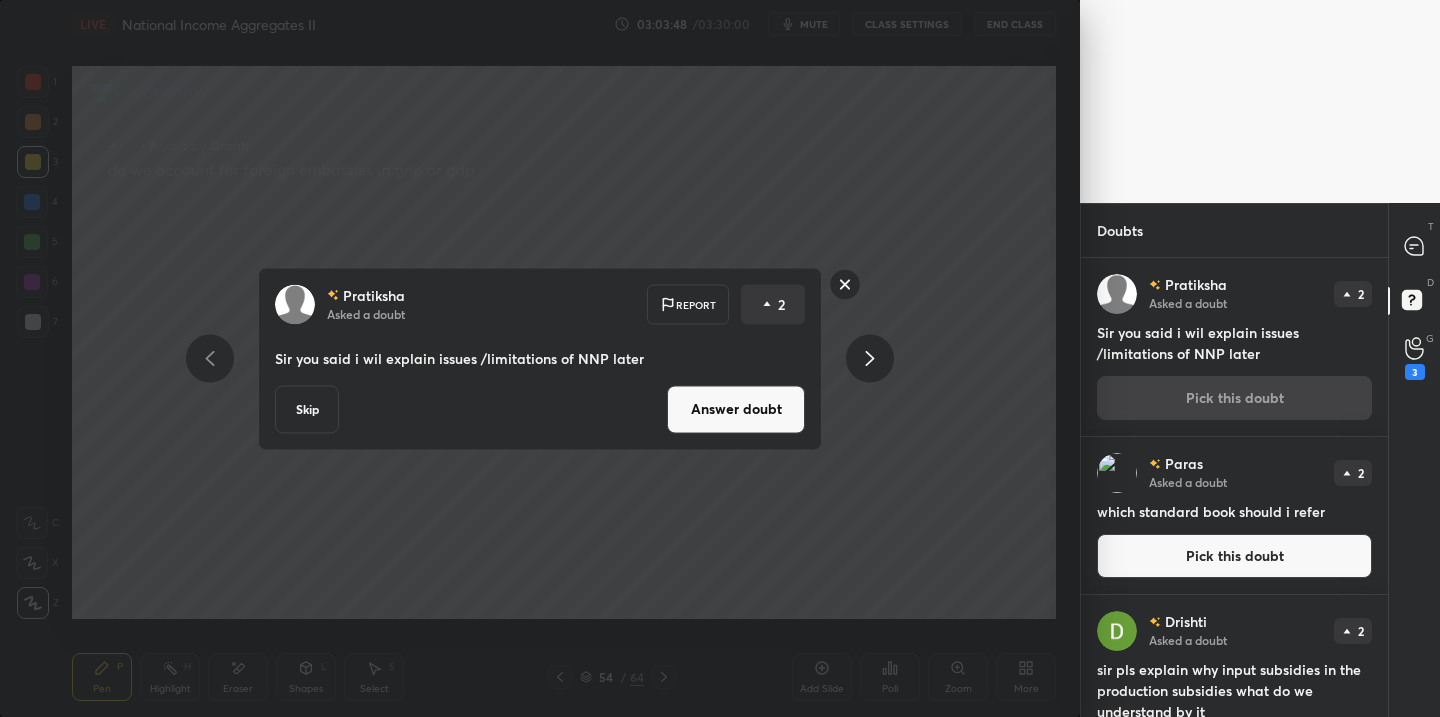 click on "Answer doubt" at bounding box center (736, 409) 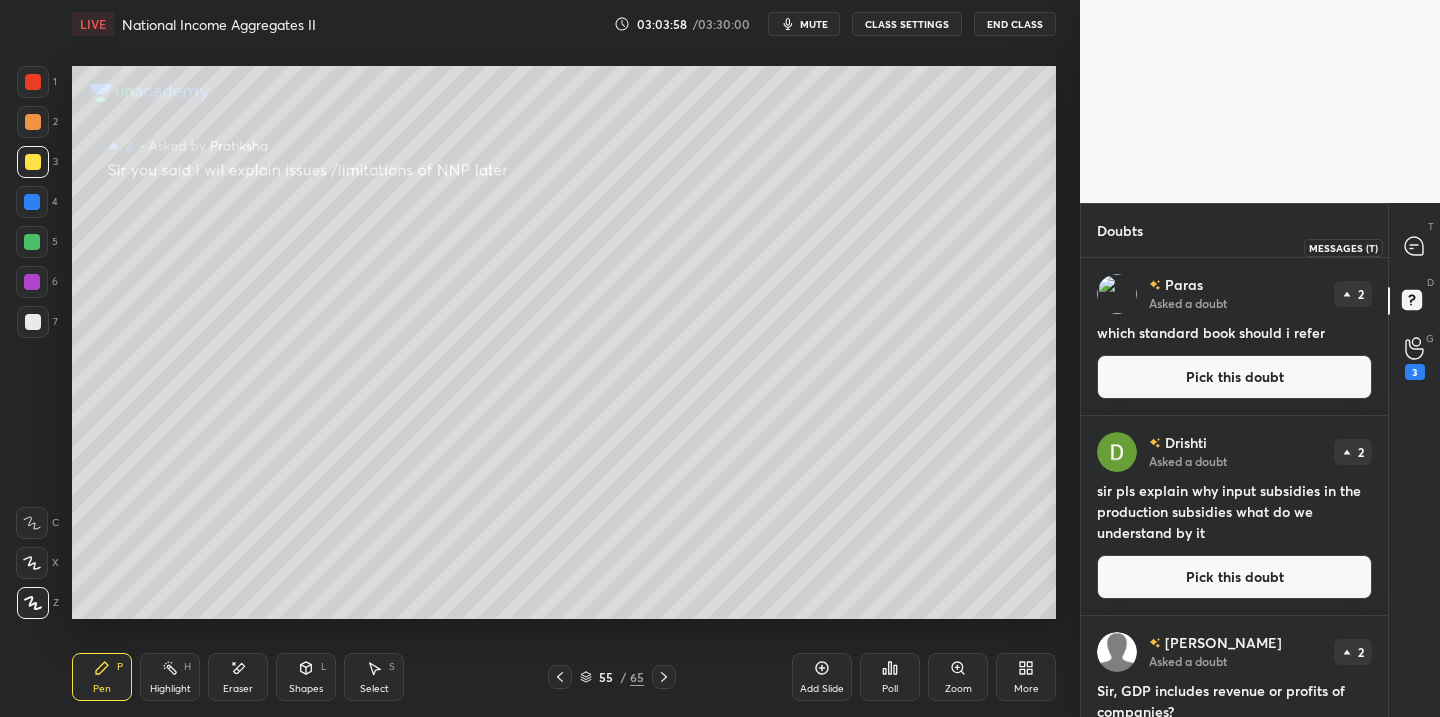 drag, startPoint x: 1417, startPoint y: 245, endPoint x: 1401, endPoint y: 260, distance: 21.931713 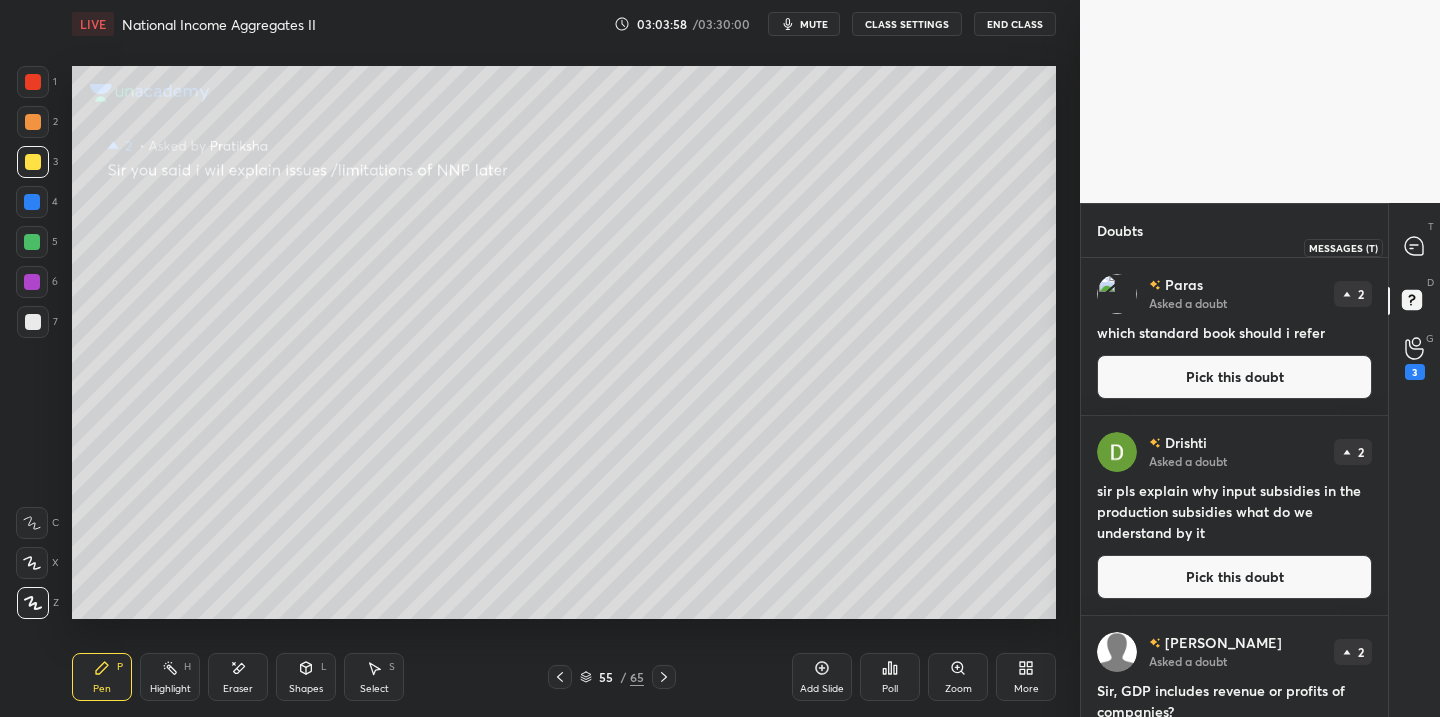 click 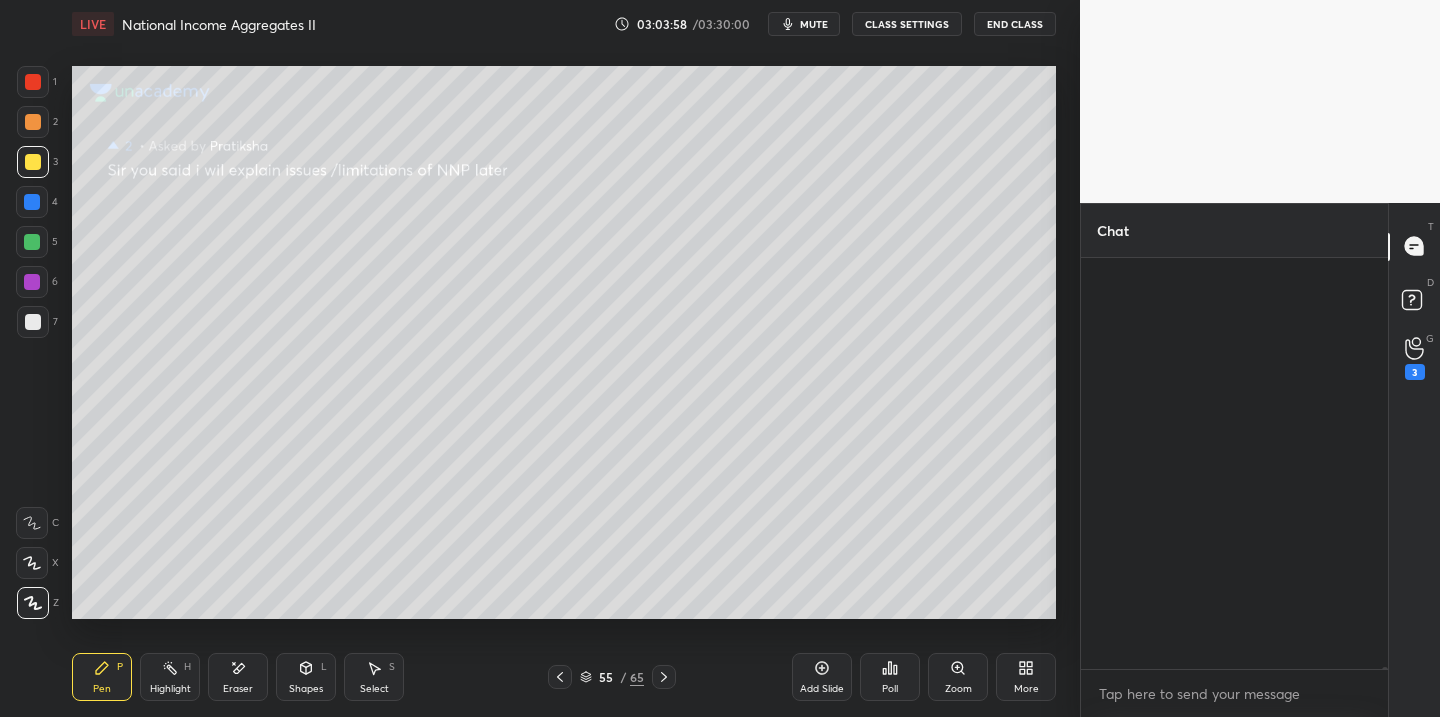 scroll, scrollTop: 70562, scrollLeft: 0, axis: vertical 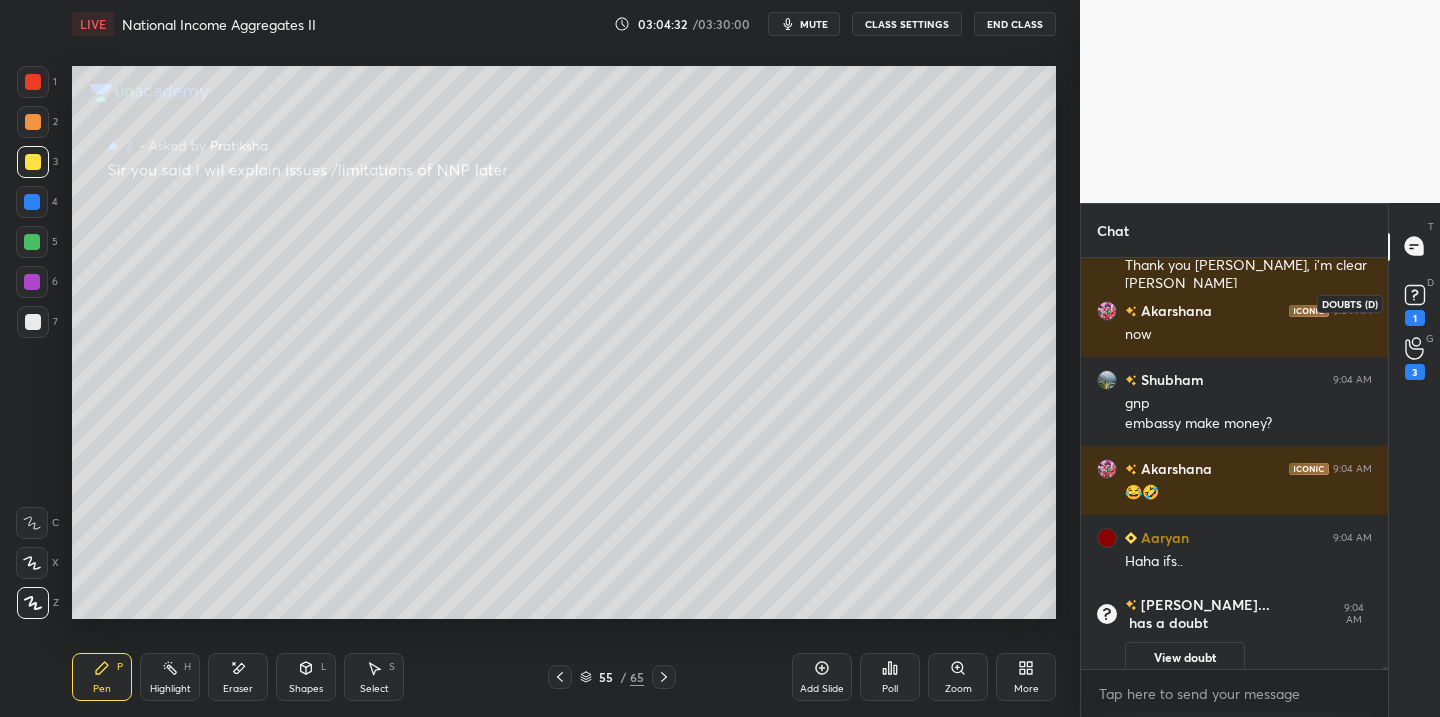 drag, startPoint x: 1422, startPoint y: 288, endPoint x: 1380, endPoint y: 305, distance: 45.310043 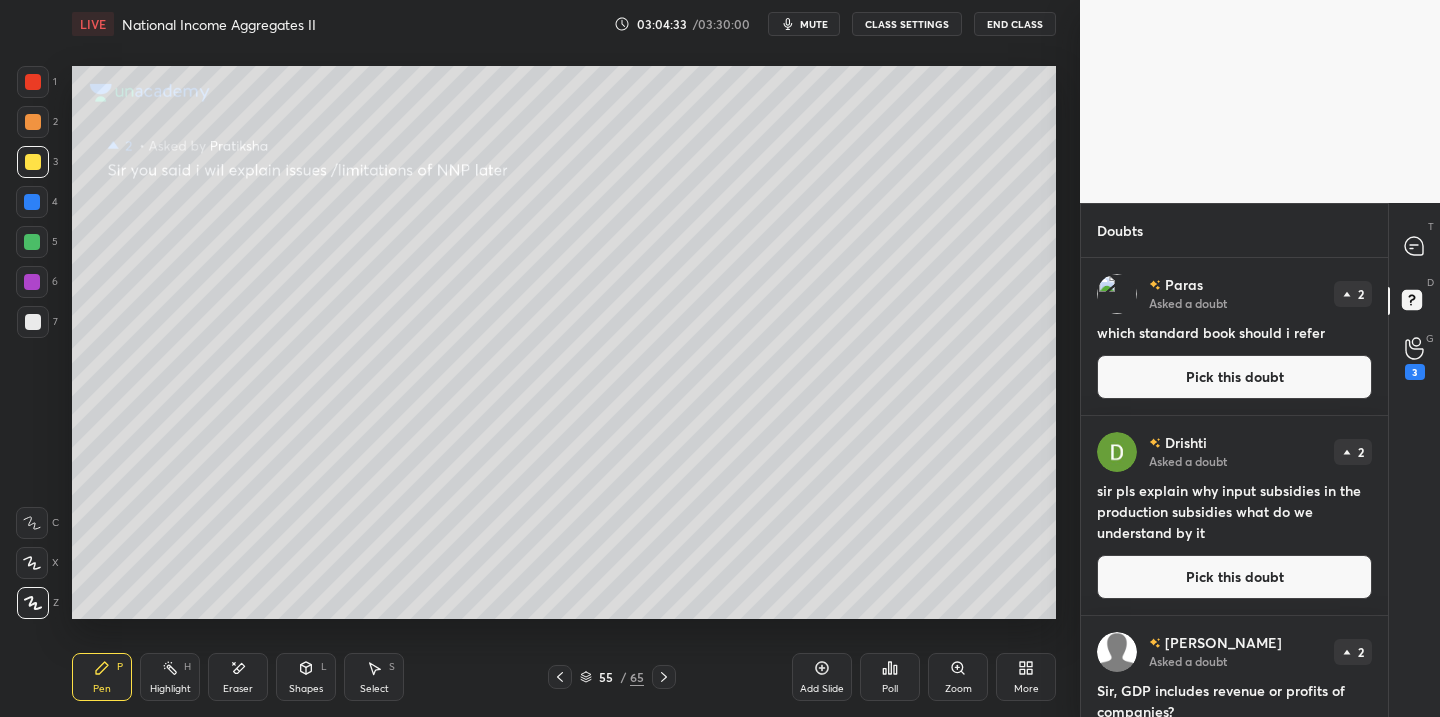 click on "Pick this doubt" at bounding box center (1234, 377) 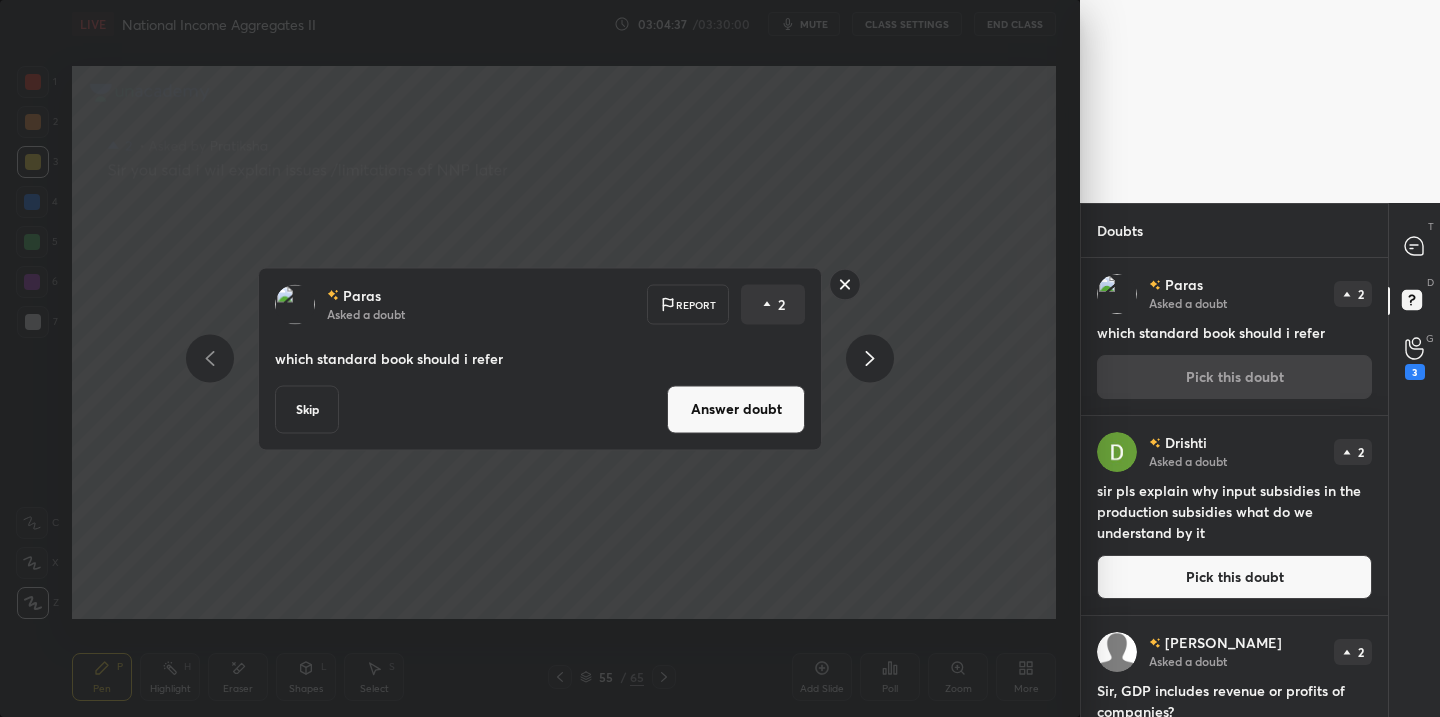 click 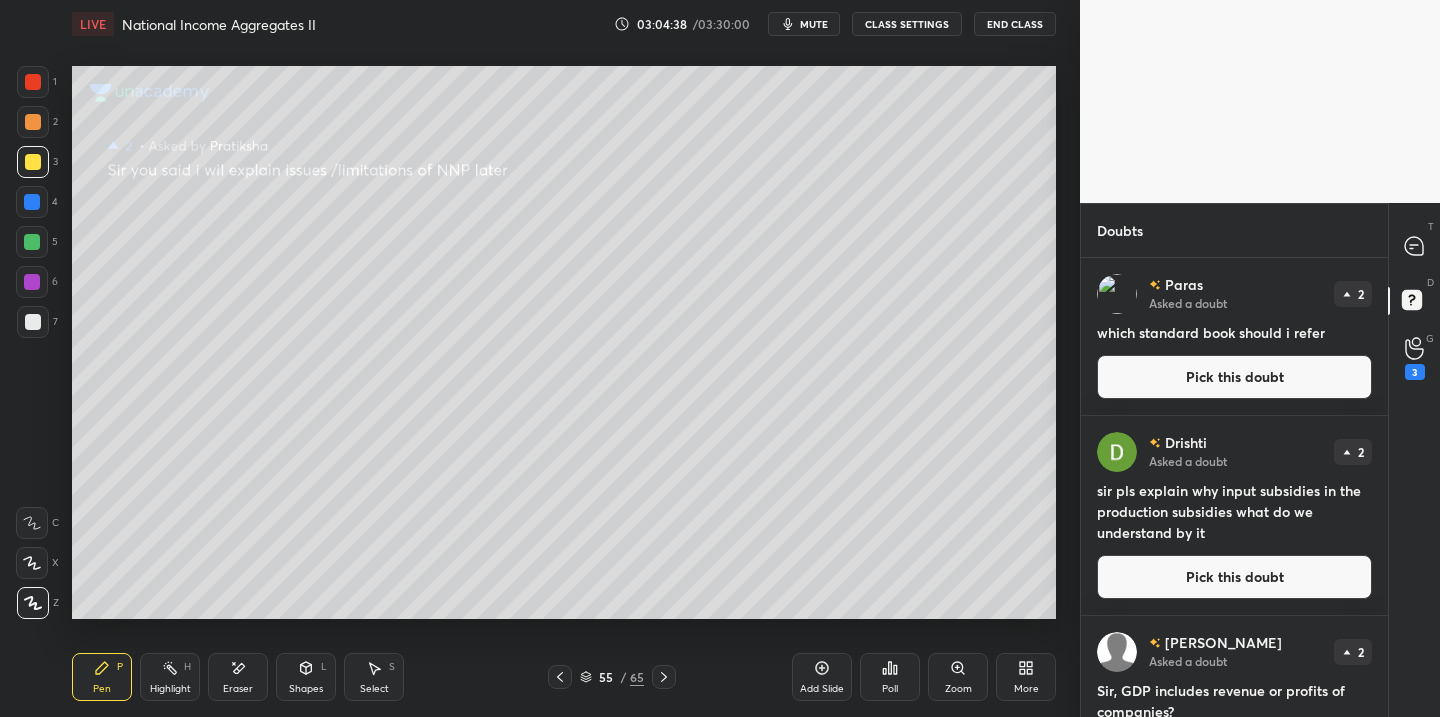 click on "55 / 65" at bounding box center (612, 677) 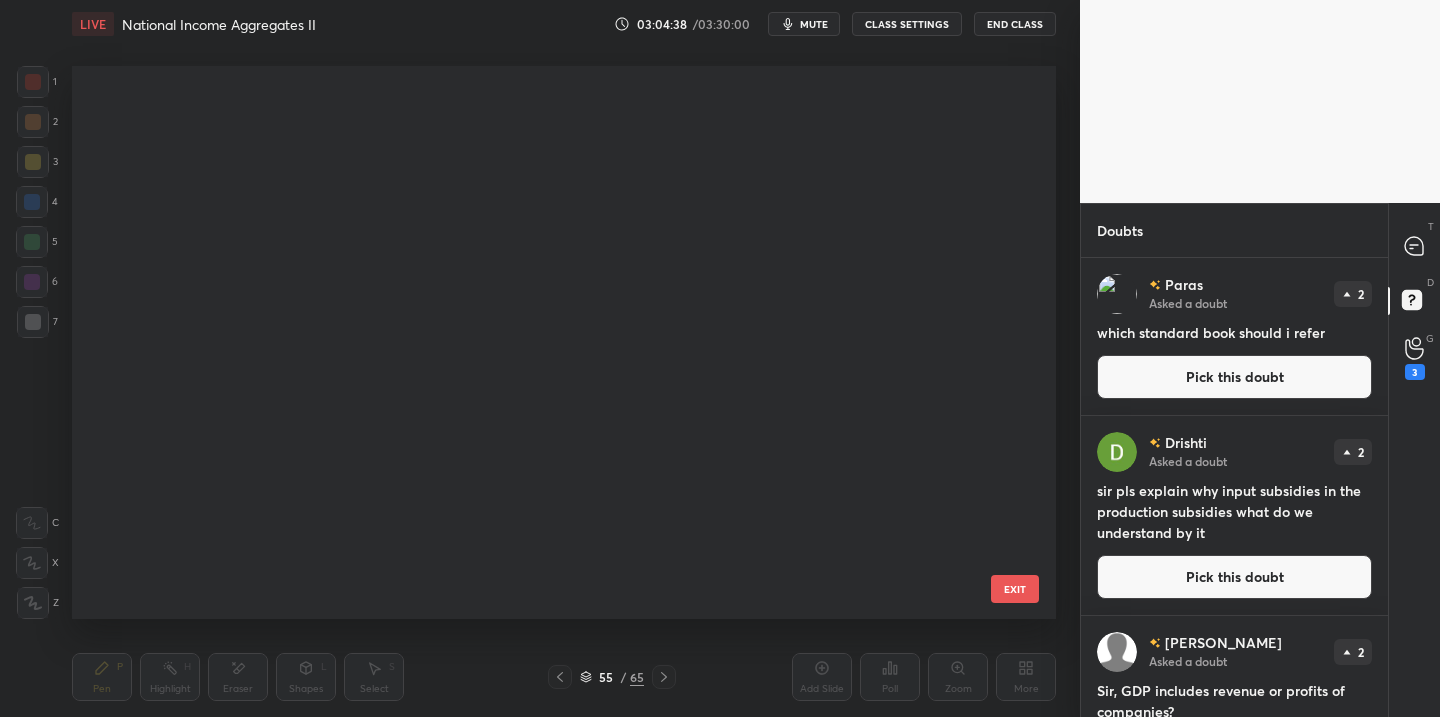 scroll, scrollTop: 2666, scrollLeft: 0, axis: vertical 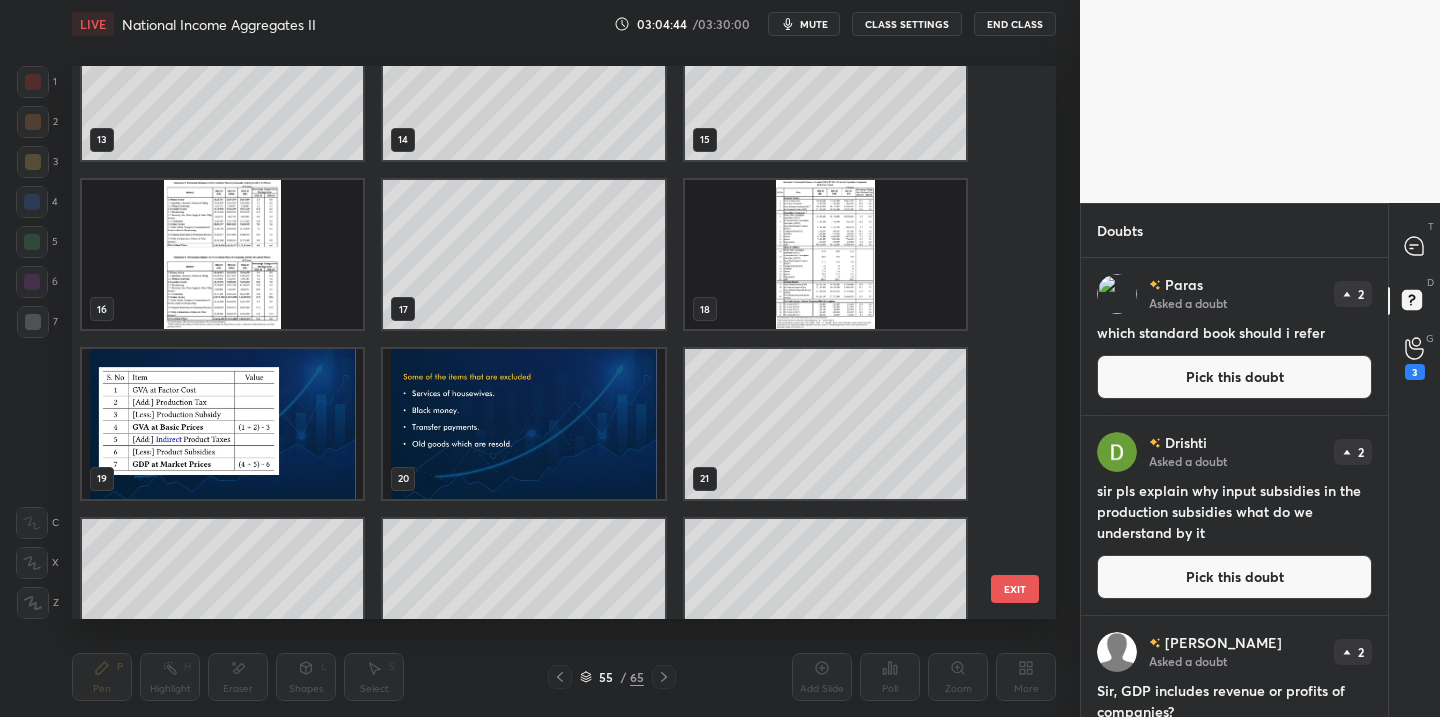 drag, startPoint x: 584, startPoint y: 424, endPoint x: 585, endPoint y: 435, distance: 11.045361 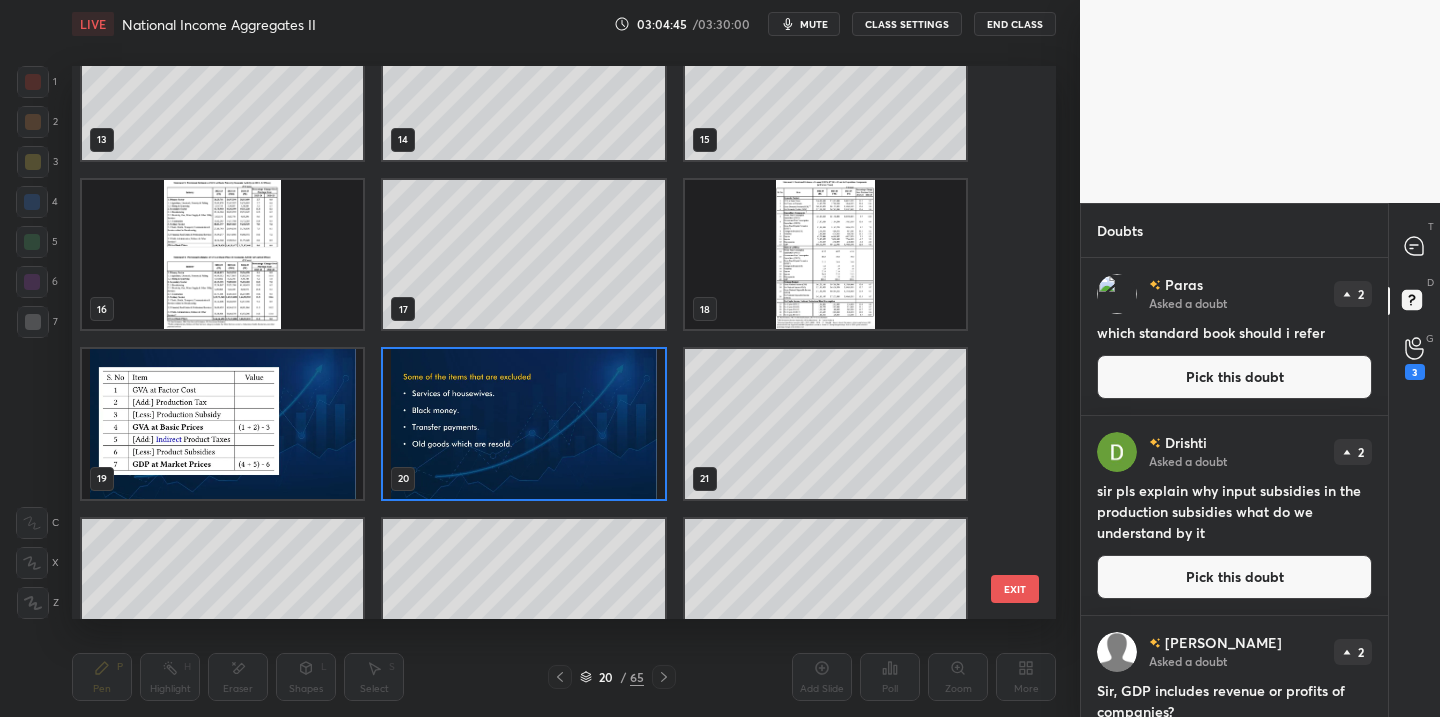click at bounding box center [523, 424] 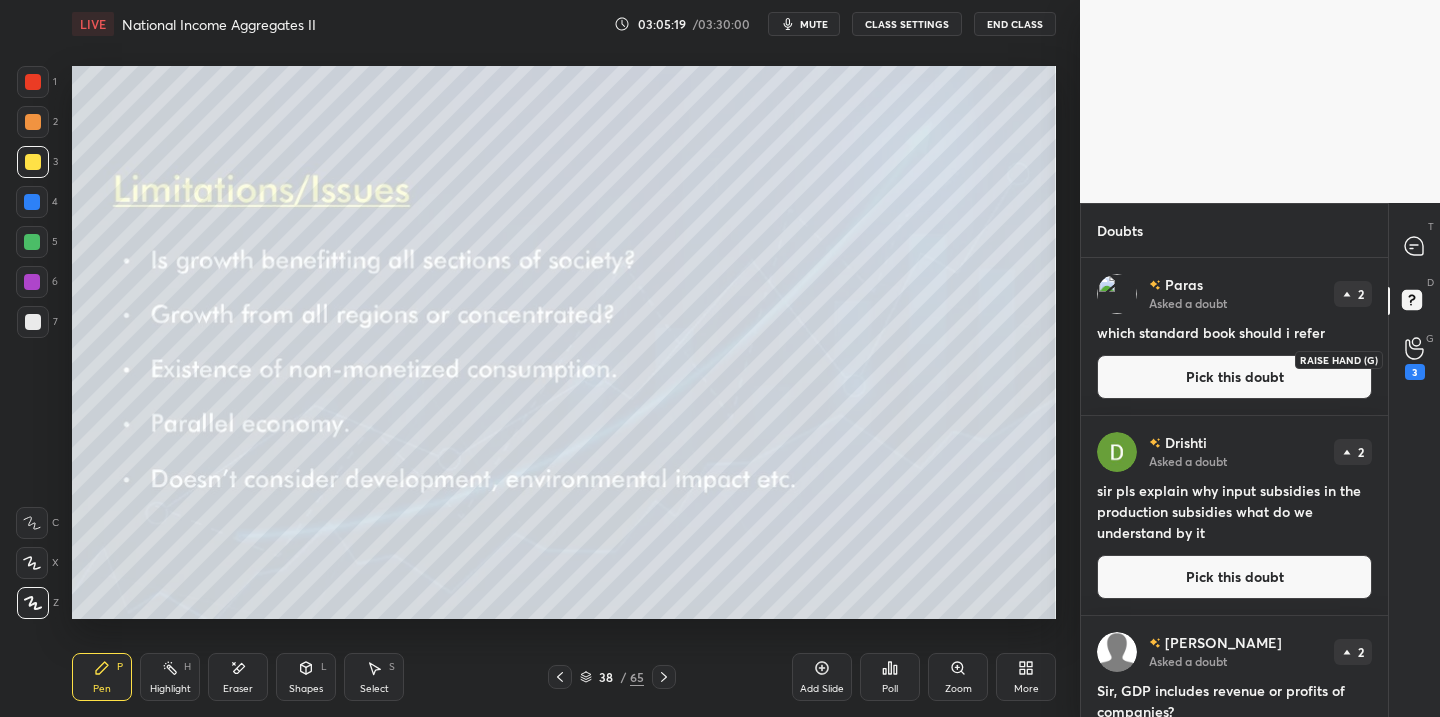 click 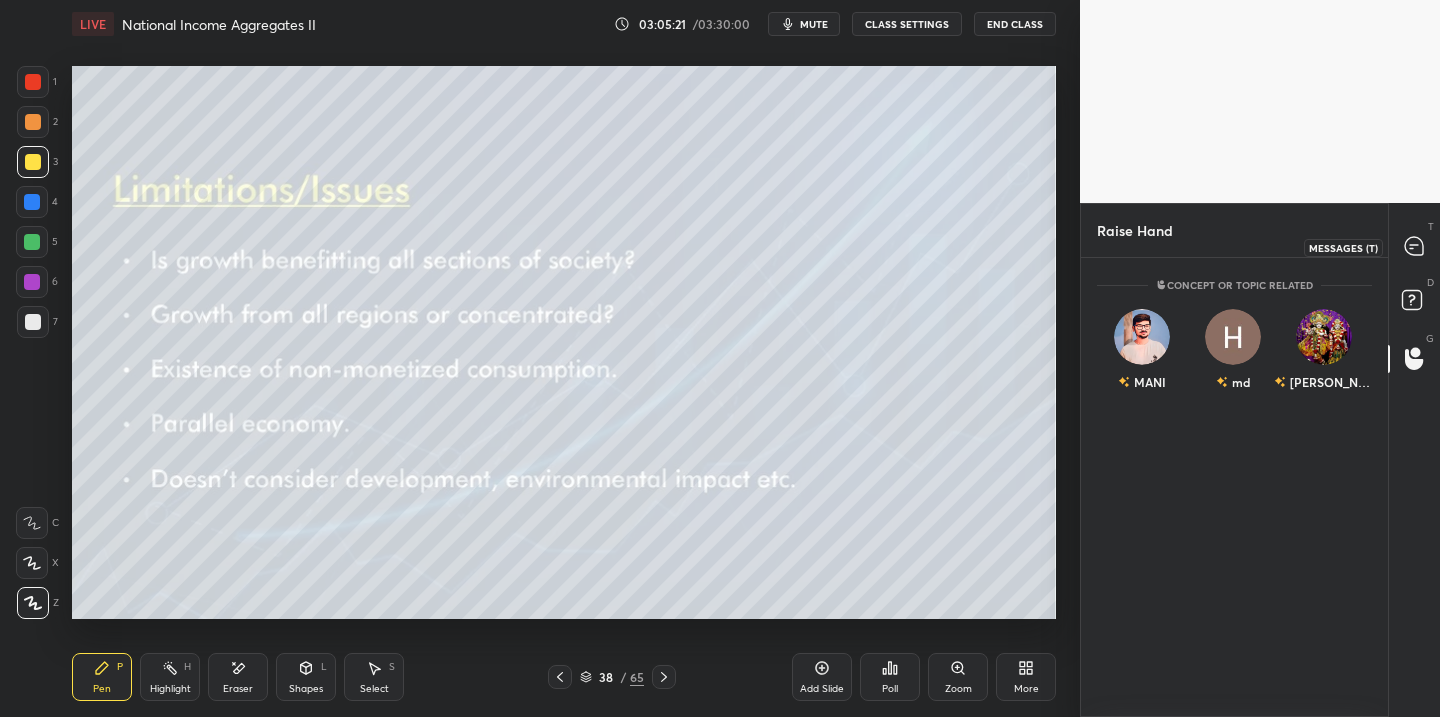 click 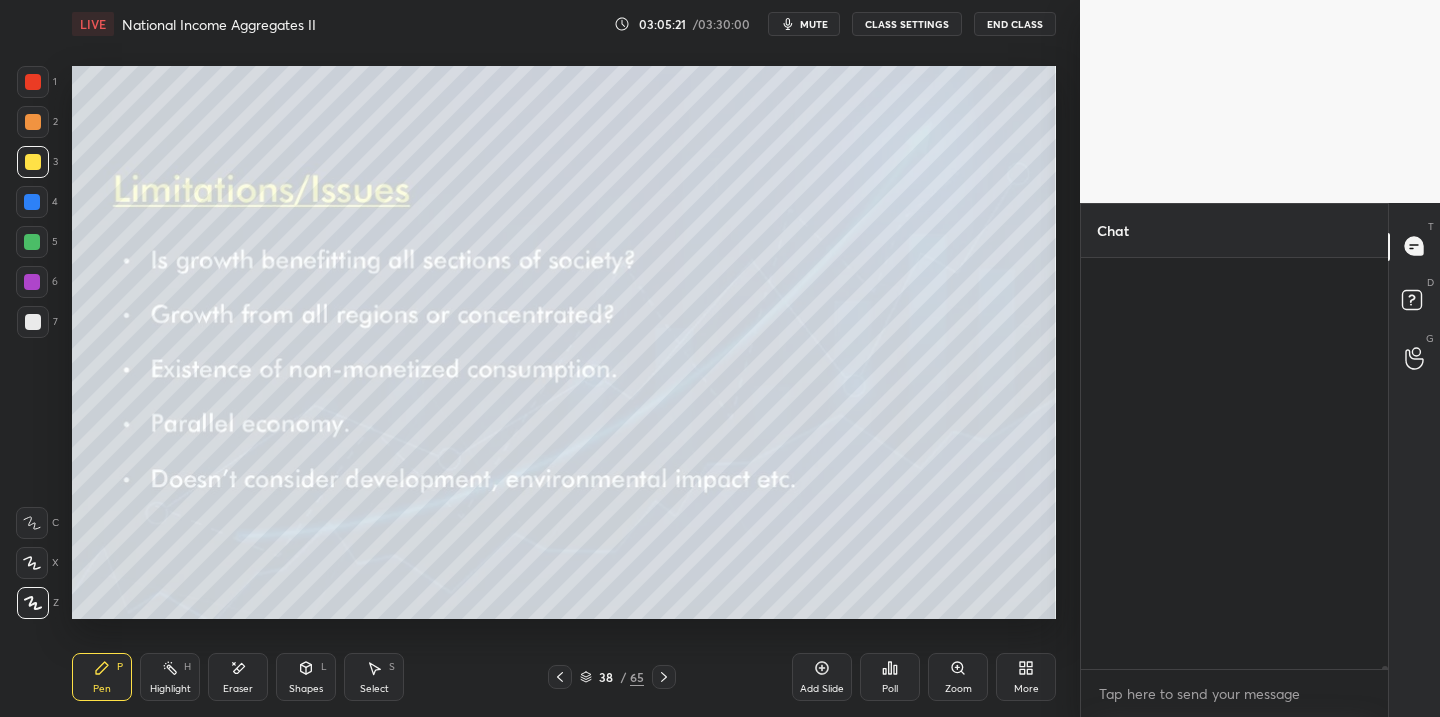 scroll, scrollTop: 71124, scrollLeft: 0, axis: vertical 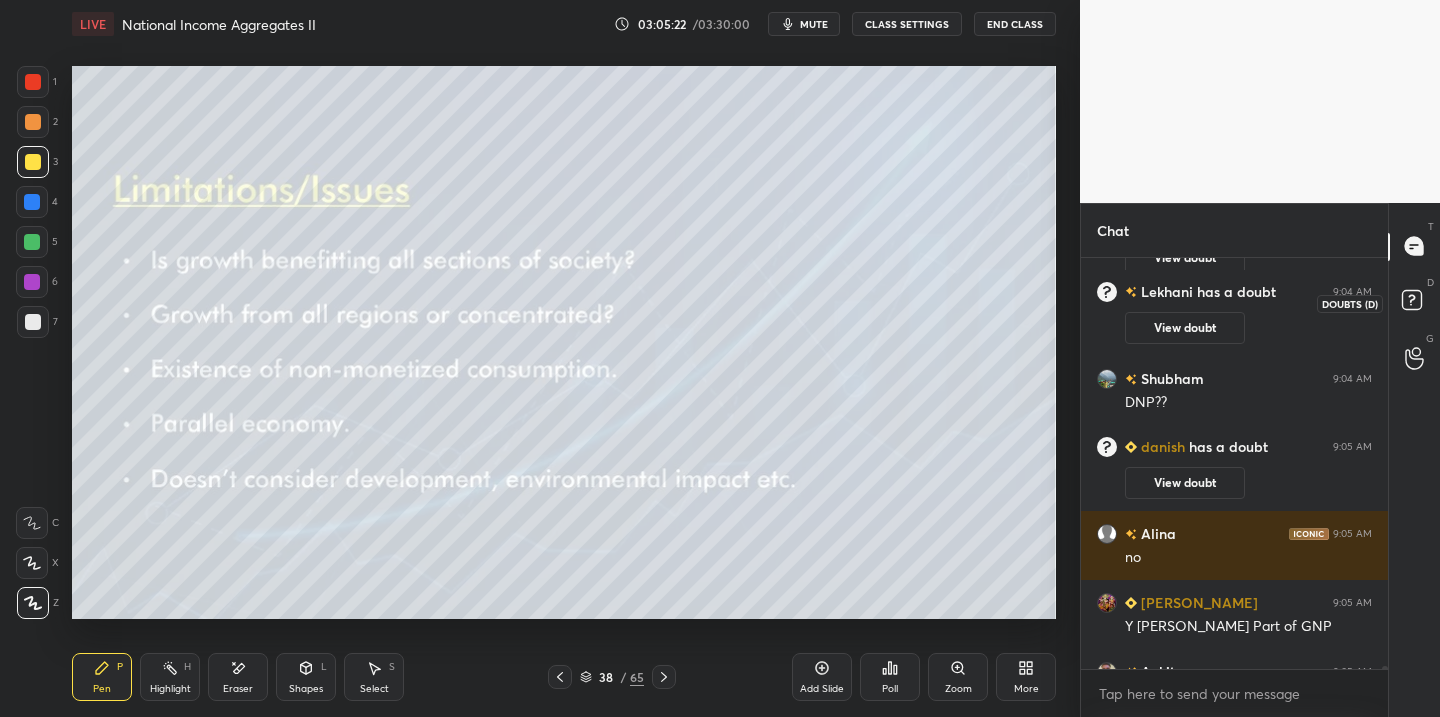 click 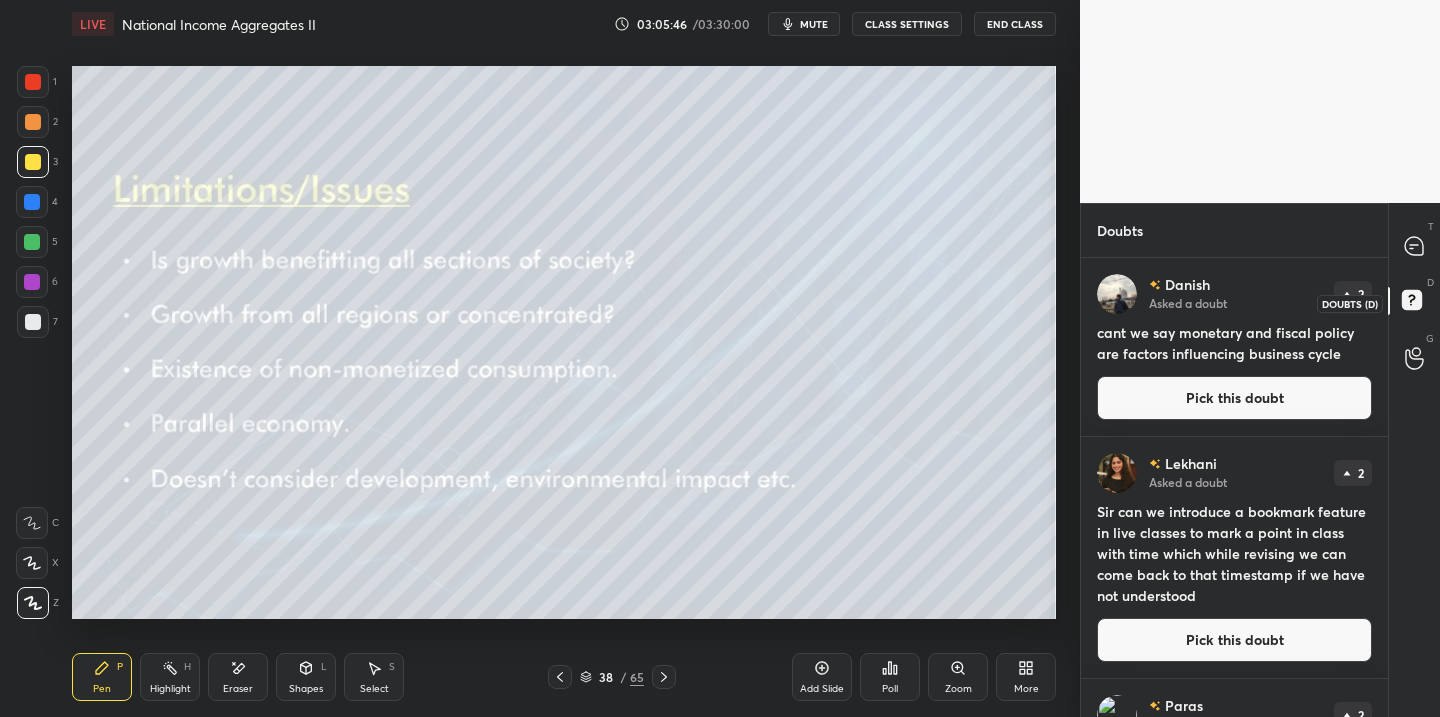 drag, startPoint x: 1413, startPoint y: 296, endPoint x: 1400, endPoint y: 299, distance: 13.341664 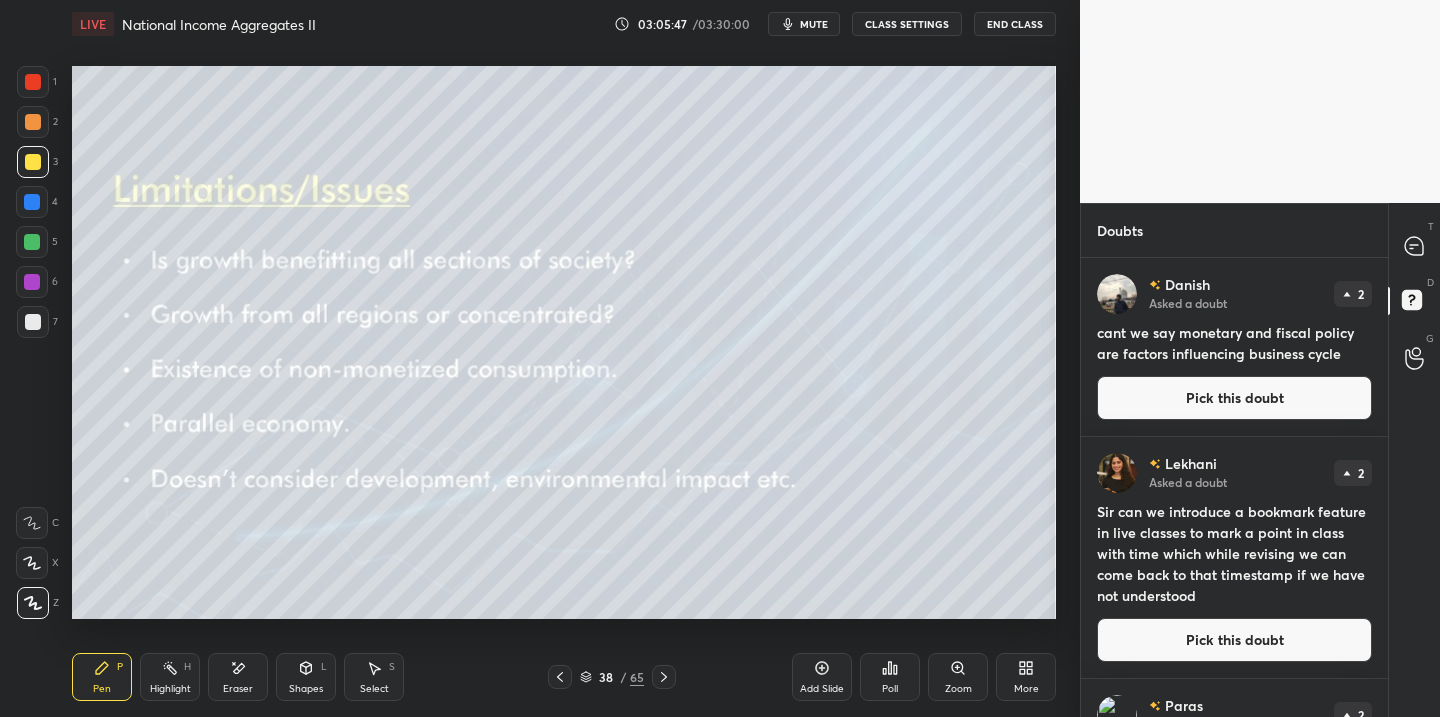 click on "Pick this doubt" at bounding box center (1234, 398) 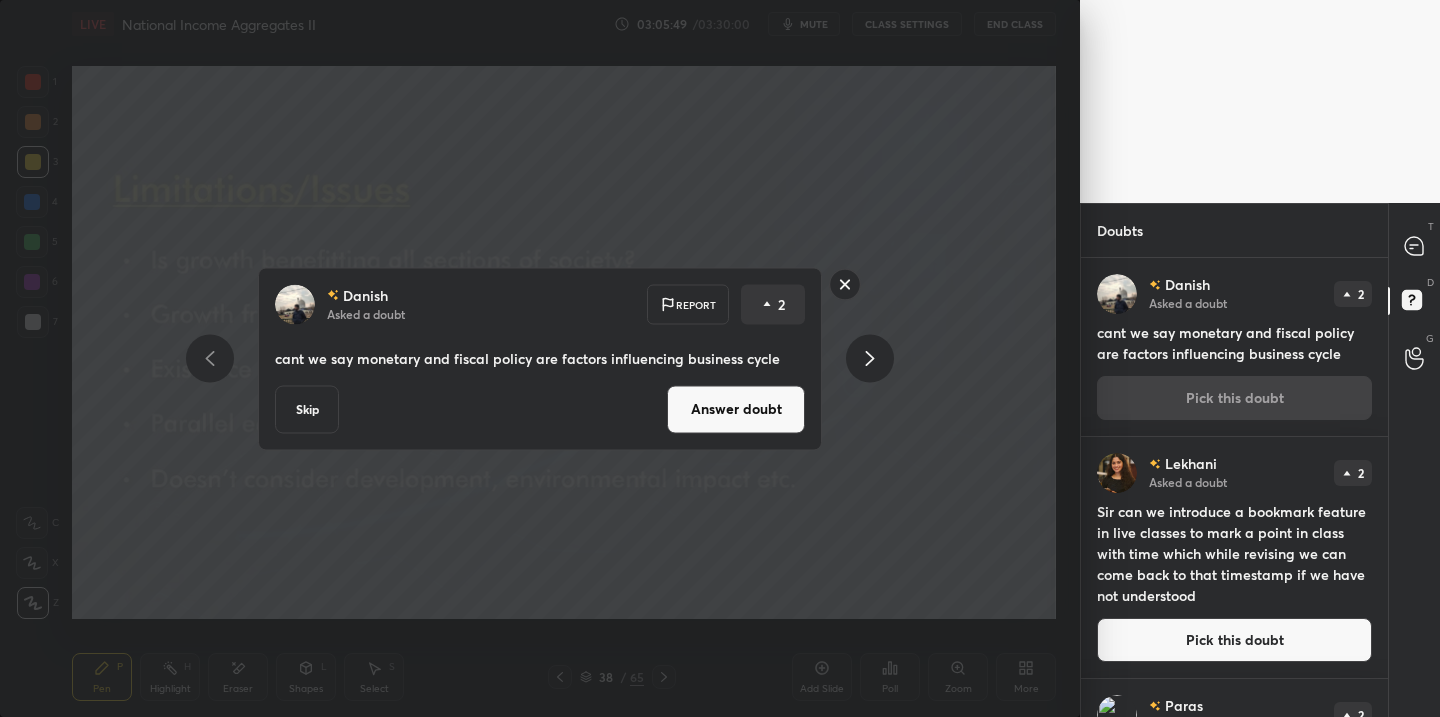 click on "Answer doubt" at bounding box center (736, 409) 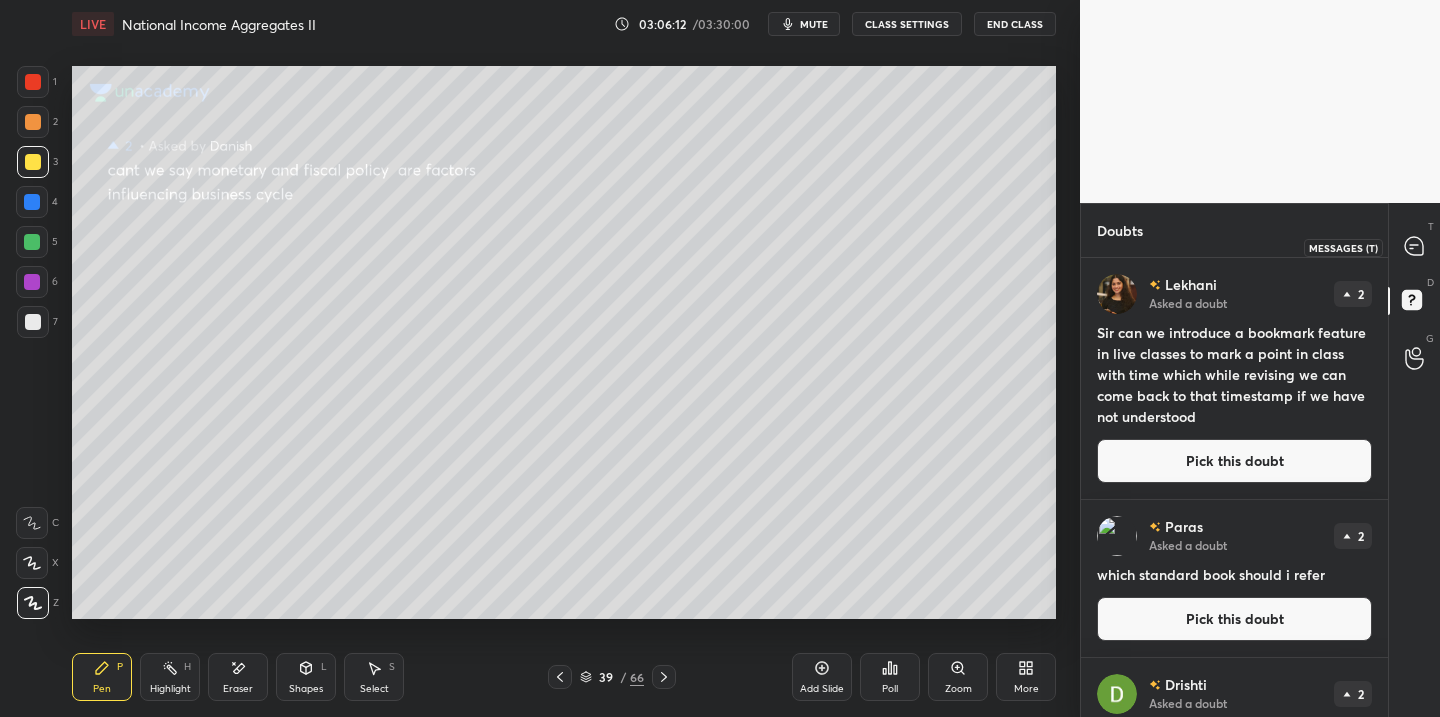 drag, startPoint x: 1420, startPoint y: 249, endPoint x: 1402, endPoint y: 275, distance: 31.622776 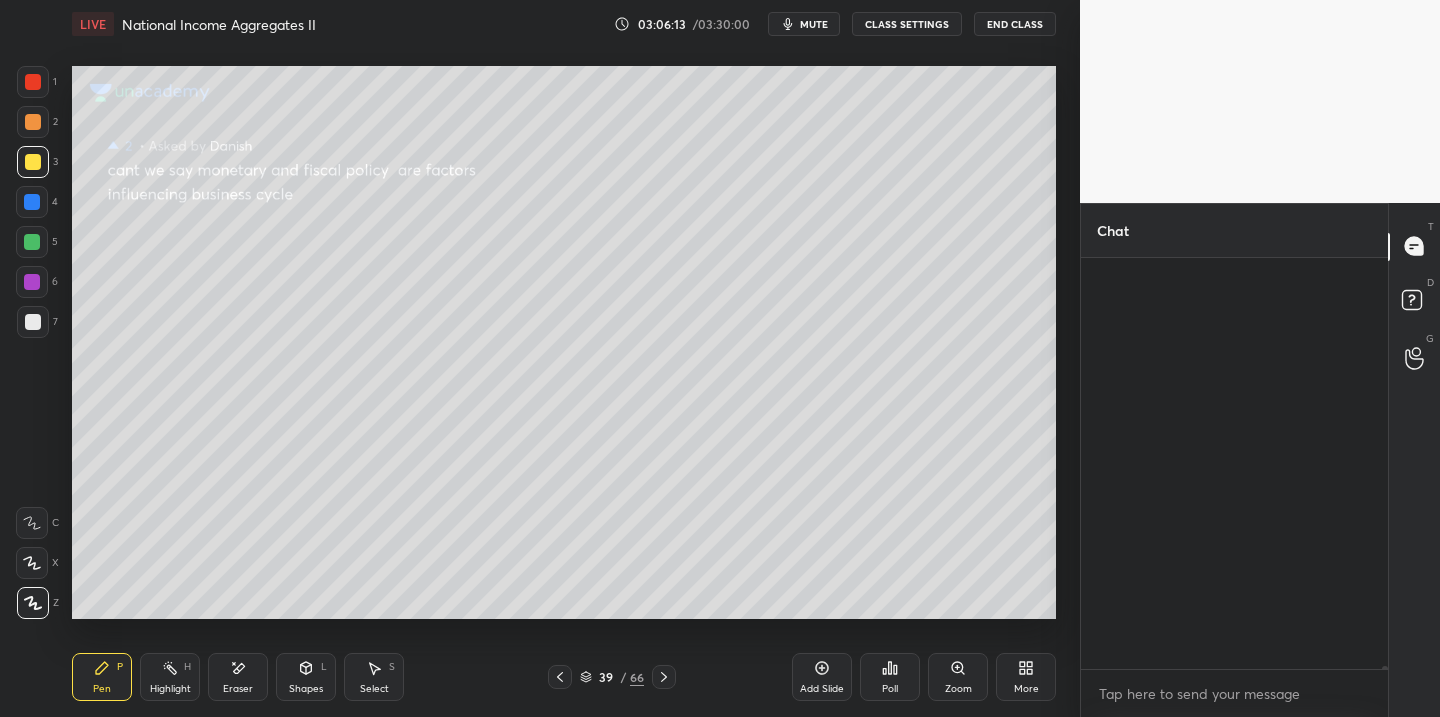 scroll, scrollTop: 71474, scrollLeft: 0, axis: vertical 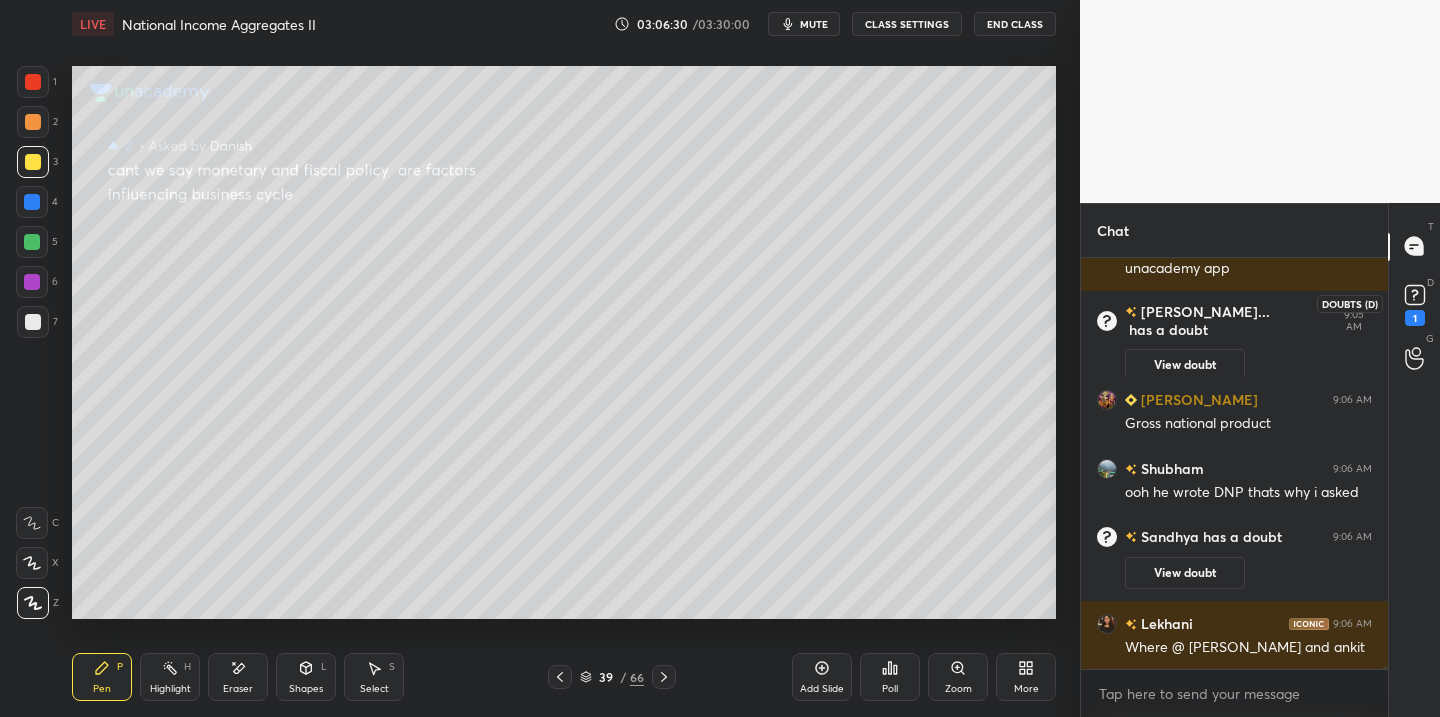 click 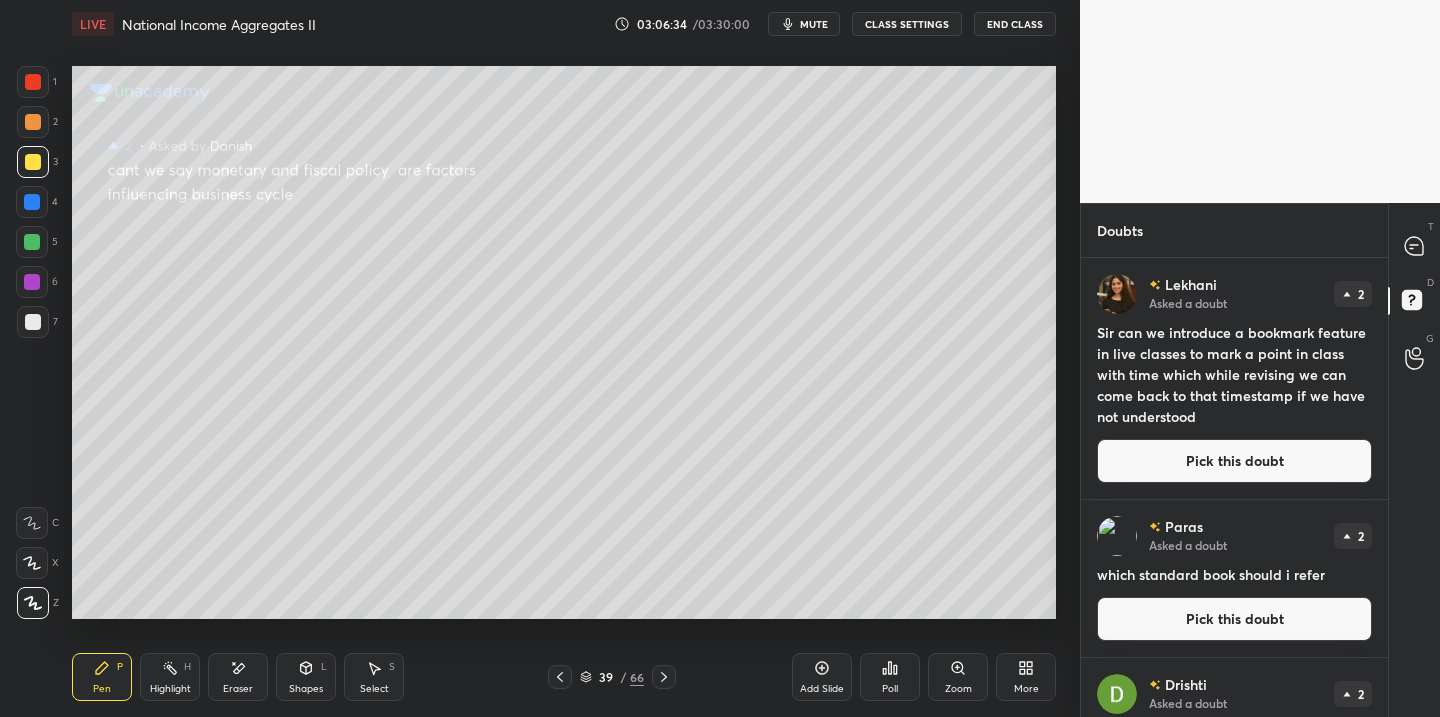 drag, startPoint x: 1189, startPoint y: 468, endPoint x: 1132, endPoint y: 481, distance: 58.463665 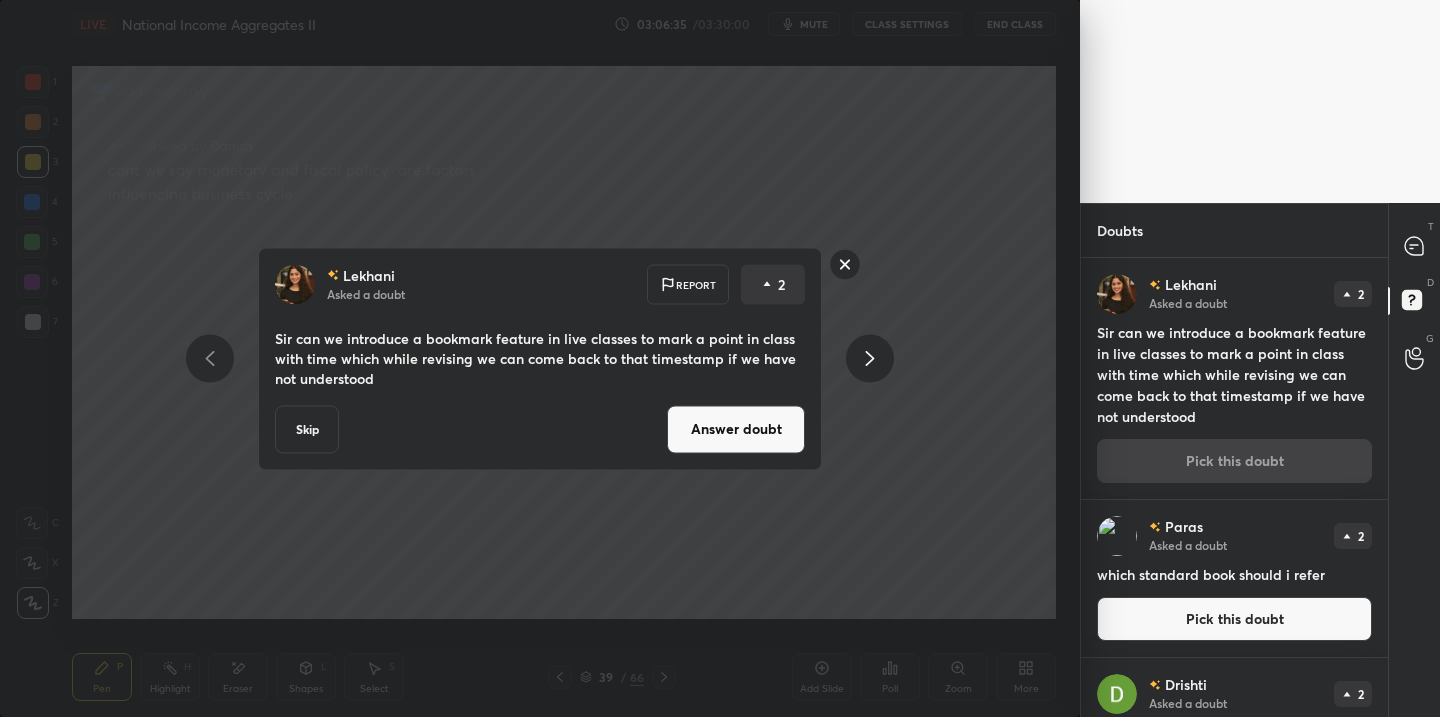 drag, startPoint x: 733, startPoint y: 437, endPoint x: 721, endPoint y: 446, distance: 15 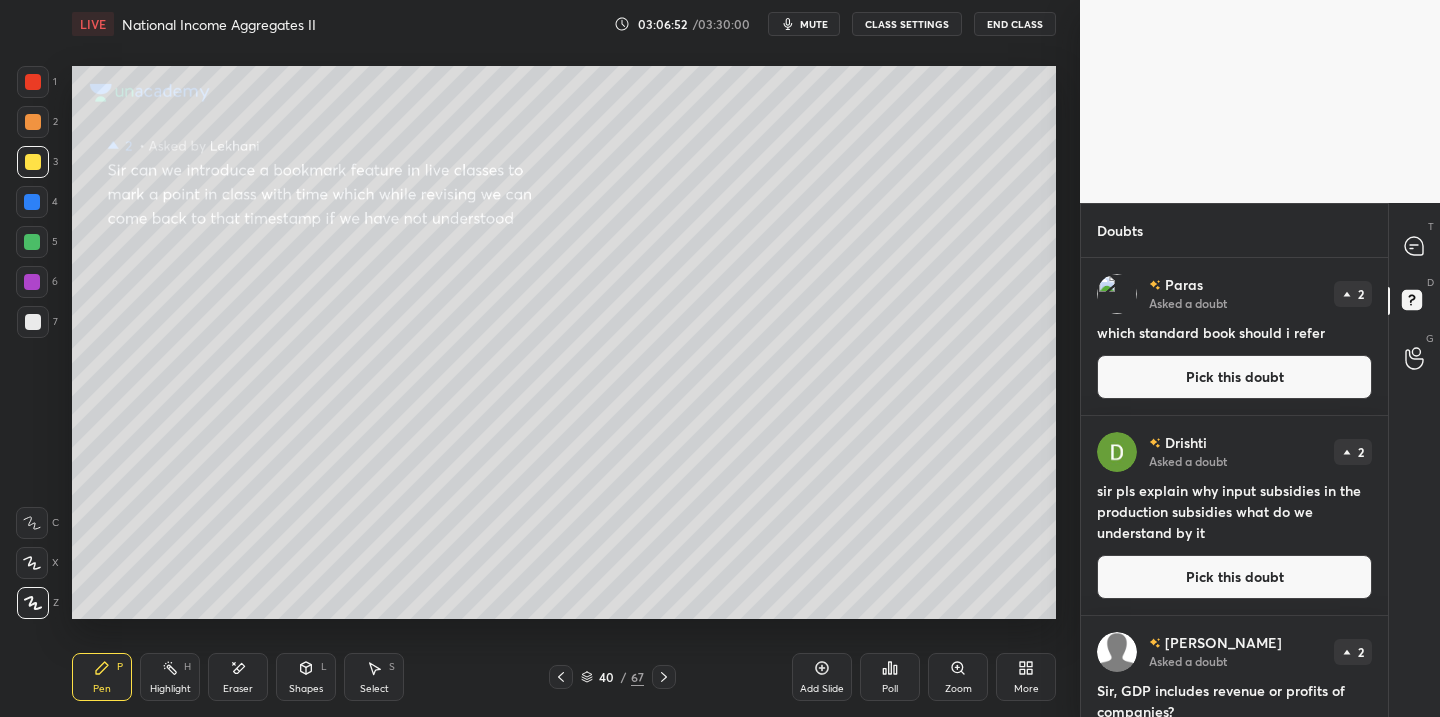 click on "Pick this doubt" at bounding box center (1234, 377) 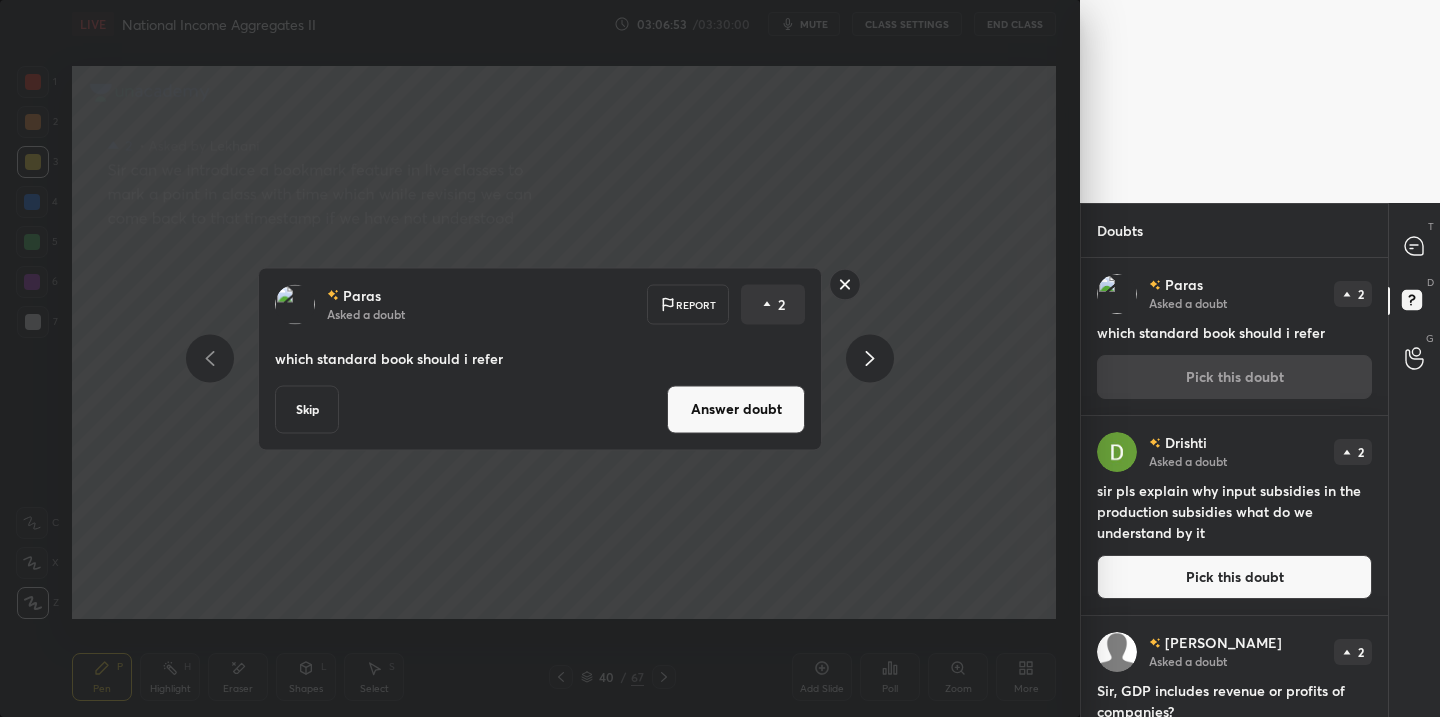 drag, startPoint x: 707, startPoint y: 412, endPoint x: 700, endPoint y: 421, distance: 11.401754 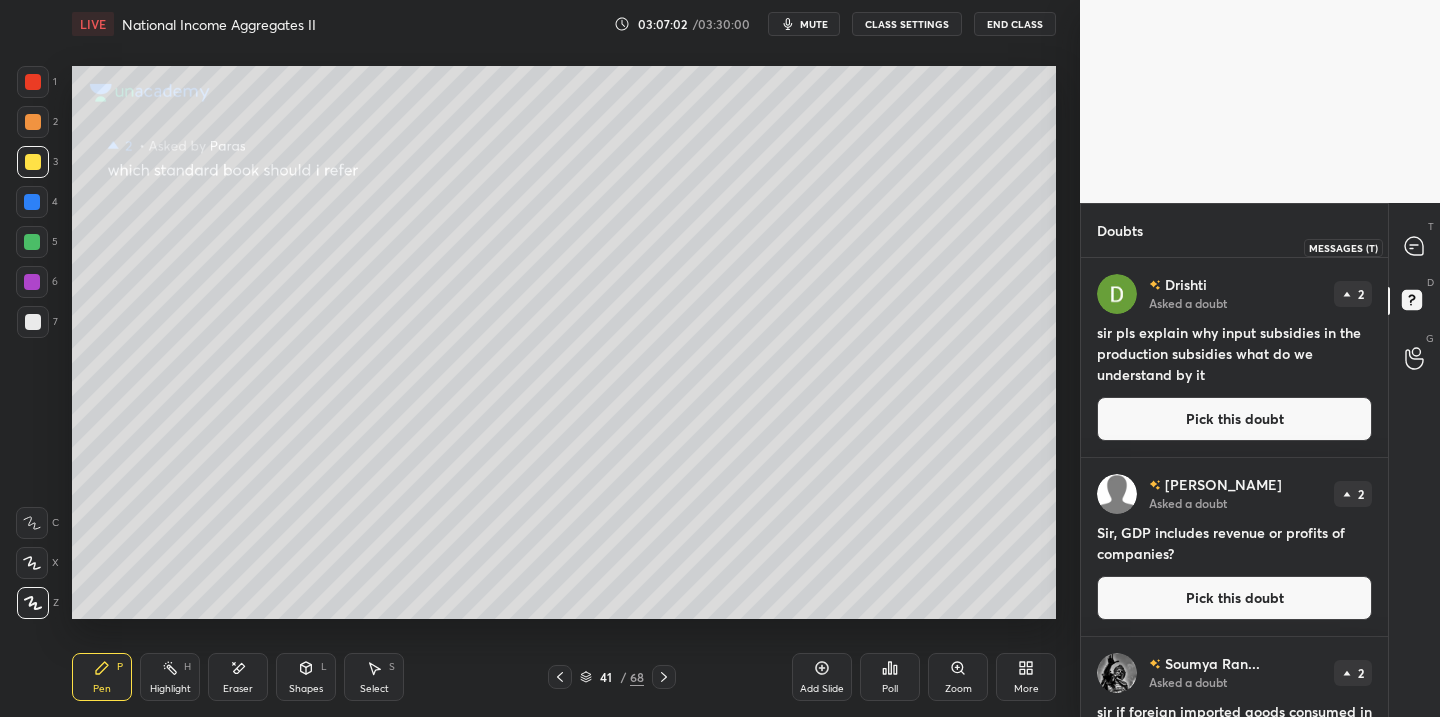 click 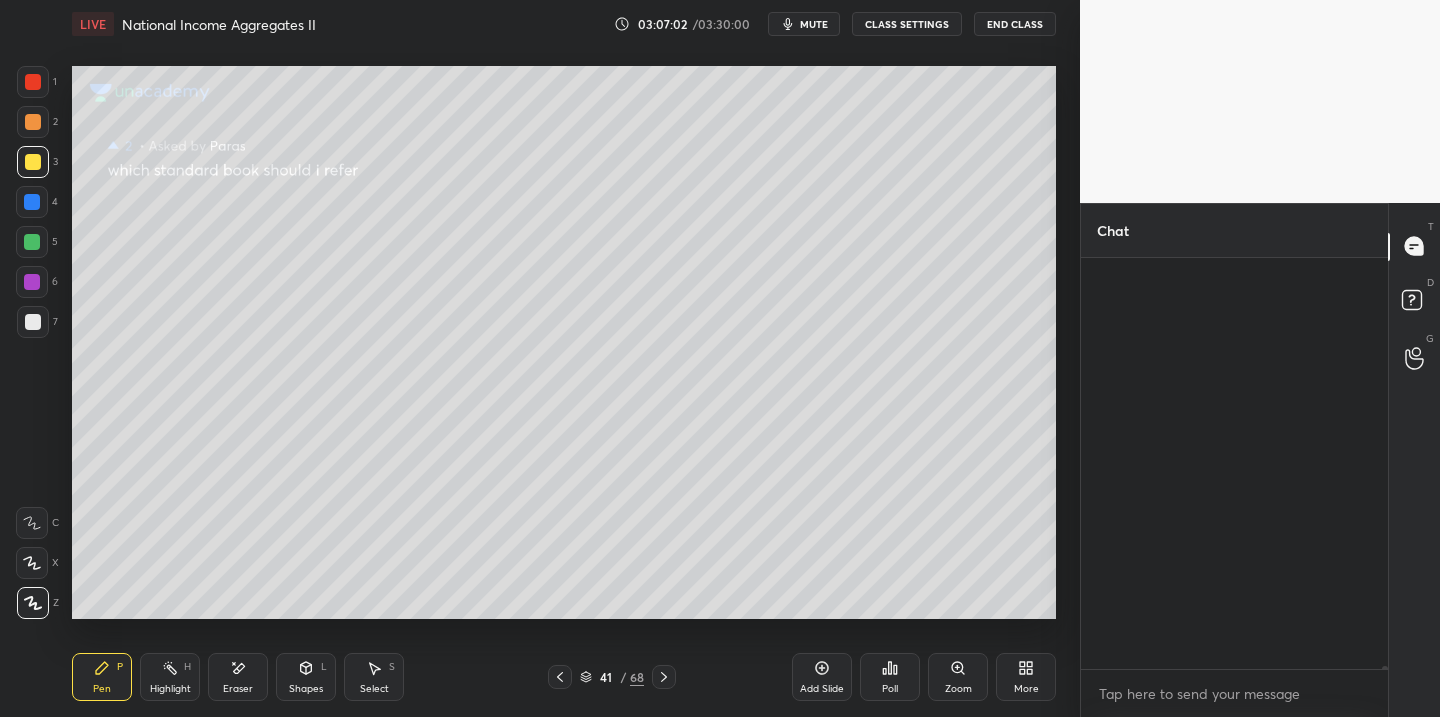 scroll, scrollTop: 71763, scrollLeft: 0, axis: vertical 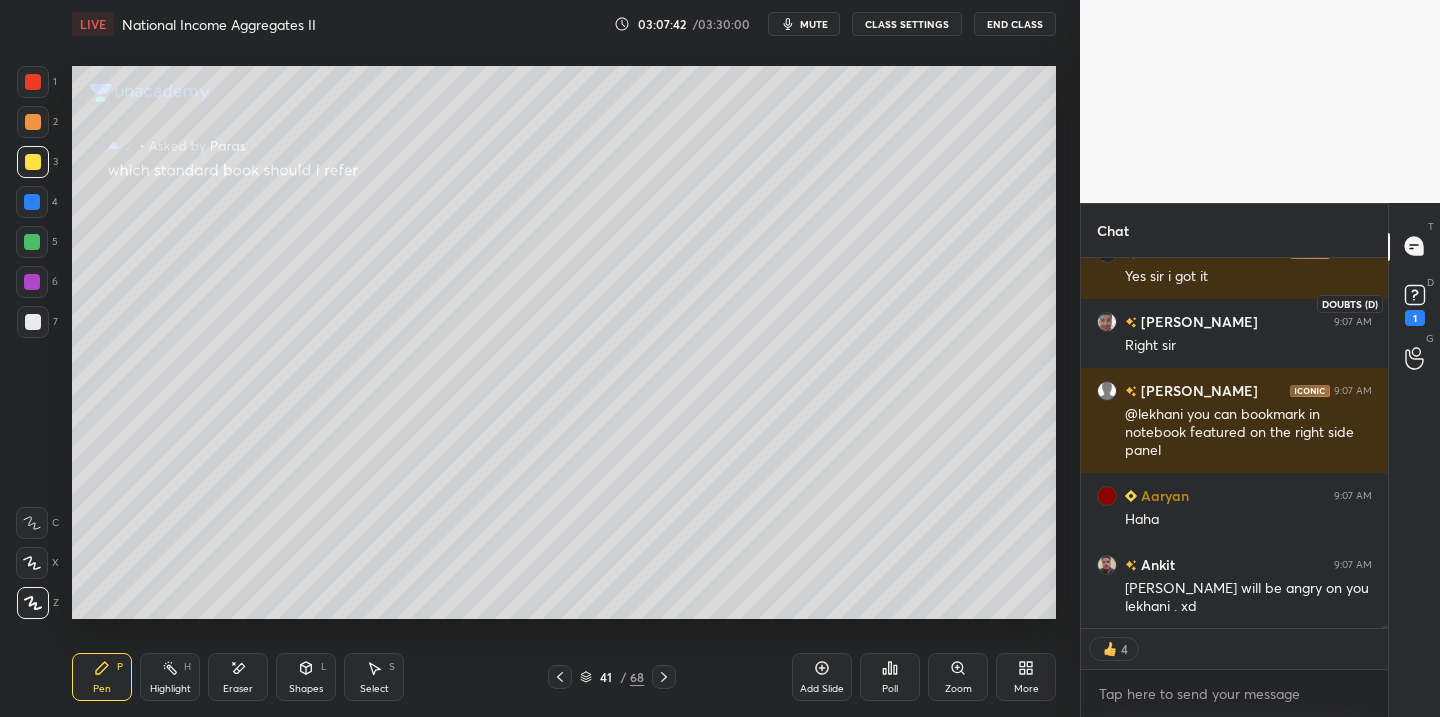 click 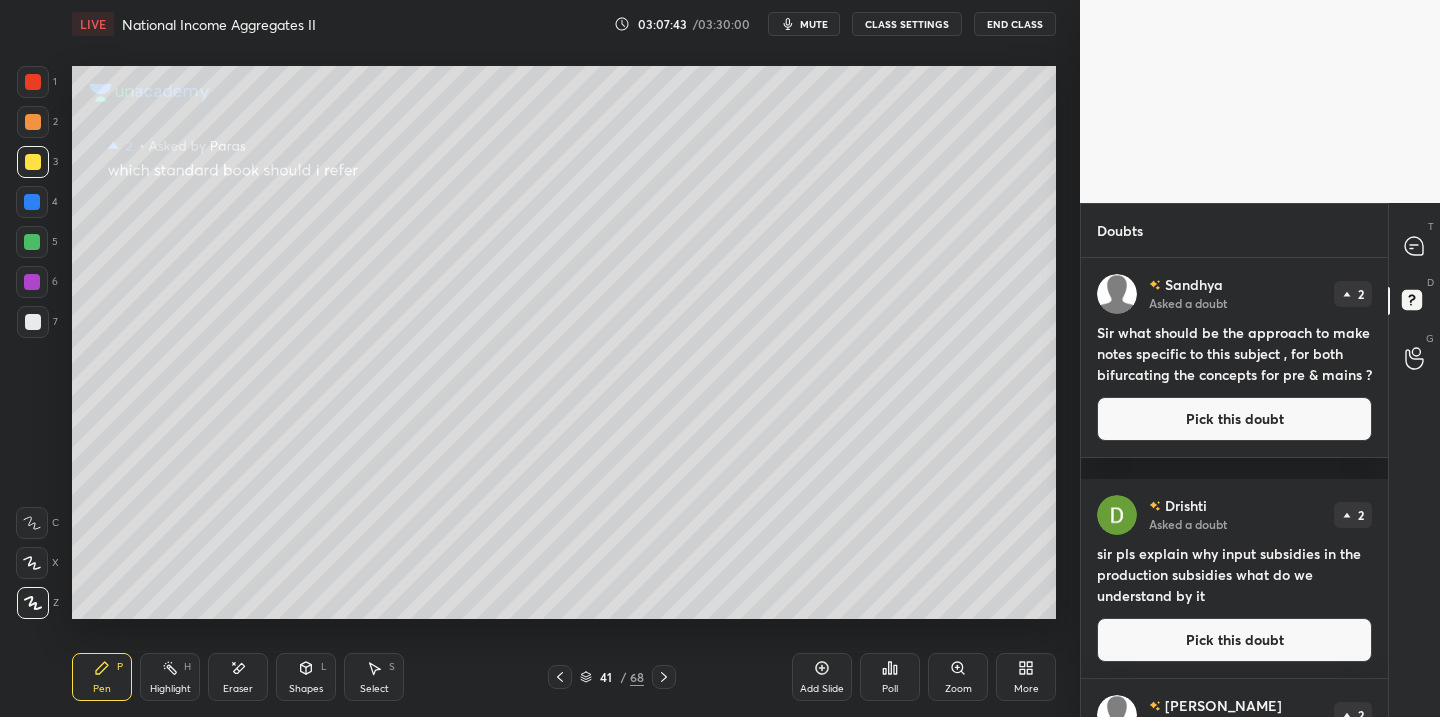 drag, startPoint x: 1264, startPoint y: 432, endPoint x: 1252, endPoint y: 437, distance: 13 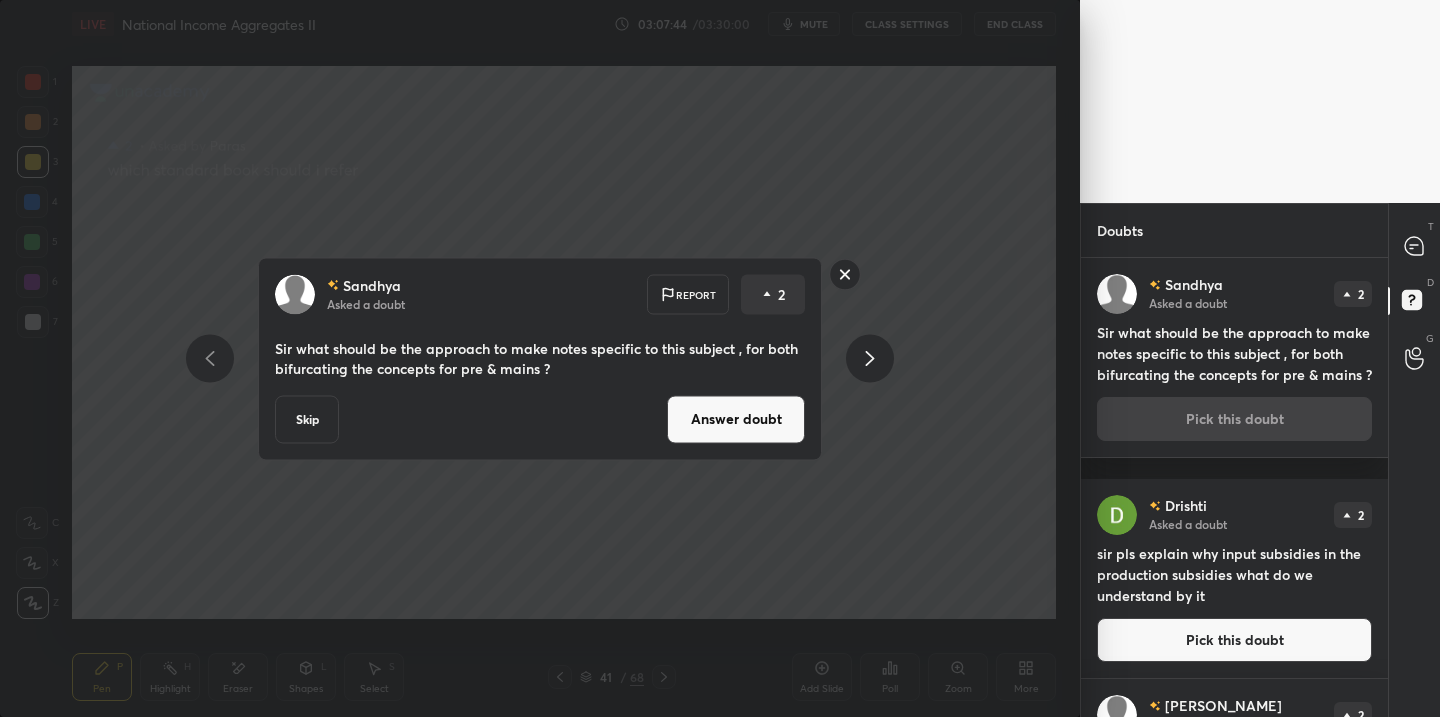 click on "Answer doubt" at bounding box center [736, 419] 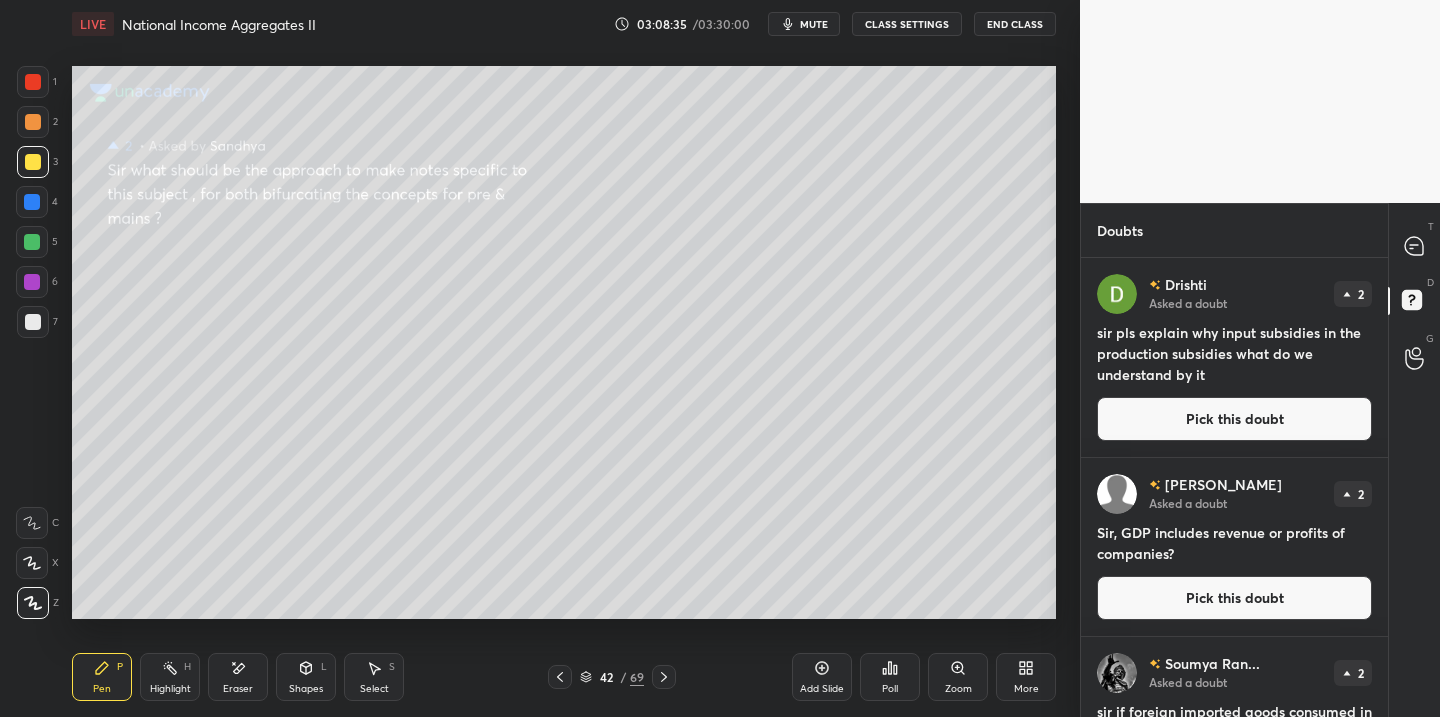 click on "Pick this doubt" at bounding box center [1234, 419] 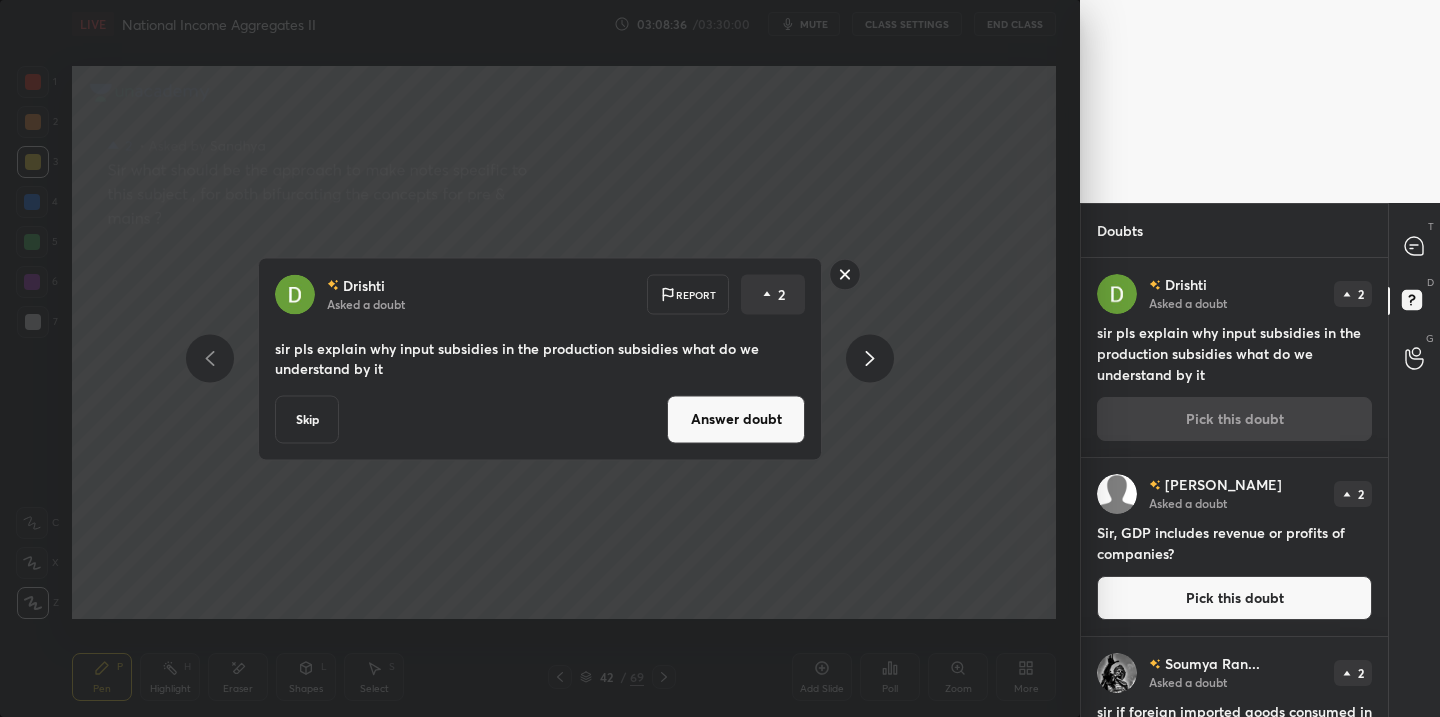 click on "Answer doubt" at bounding box center (736, 419) 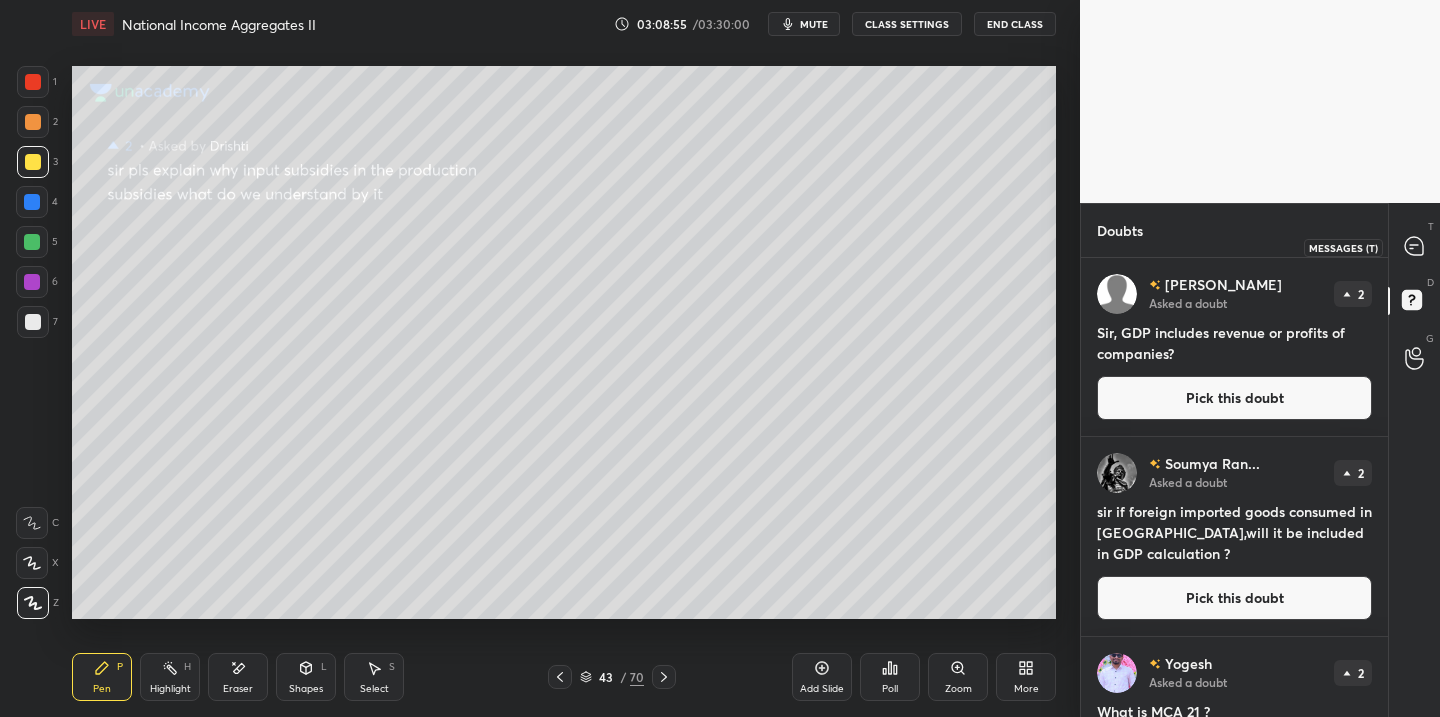 drag, startPoint x: 1415, startPoint y: 243, endPoint x: 1392, endPoint y: 233, distance: 25.079872 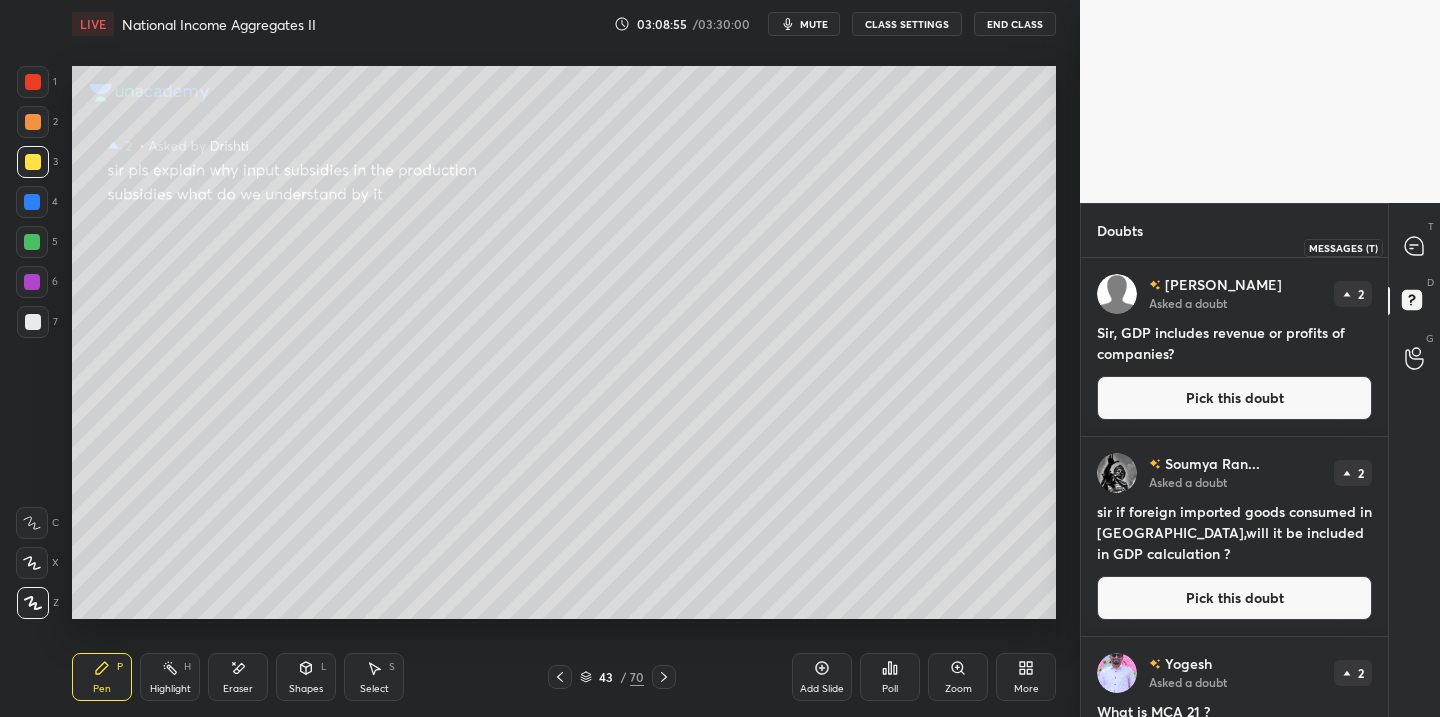 click 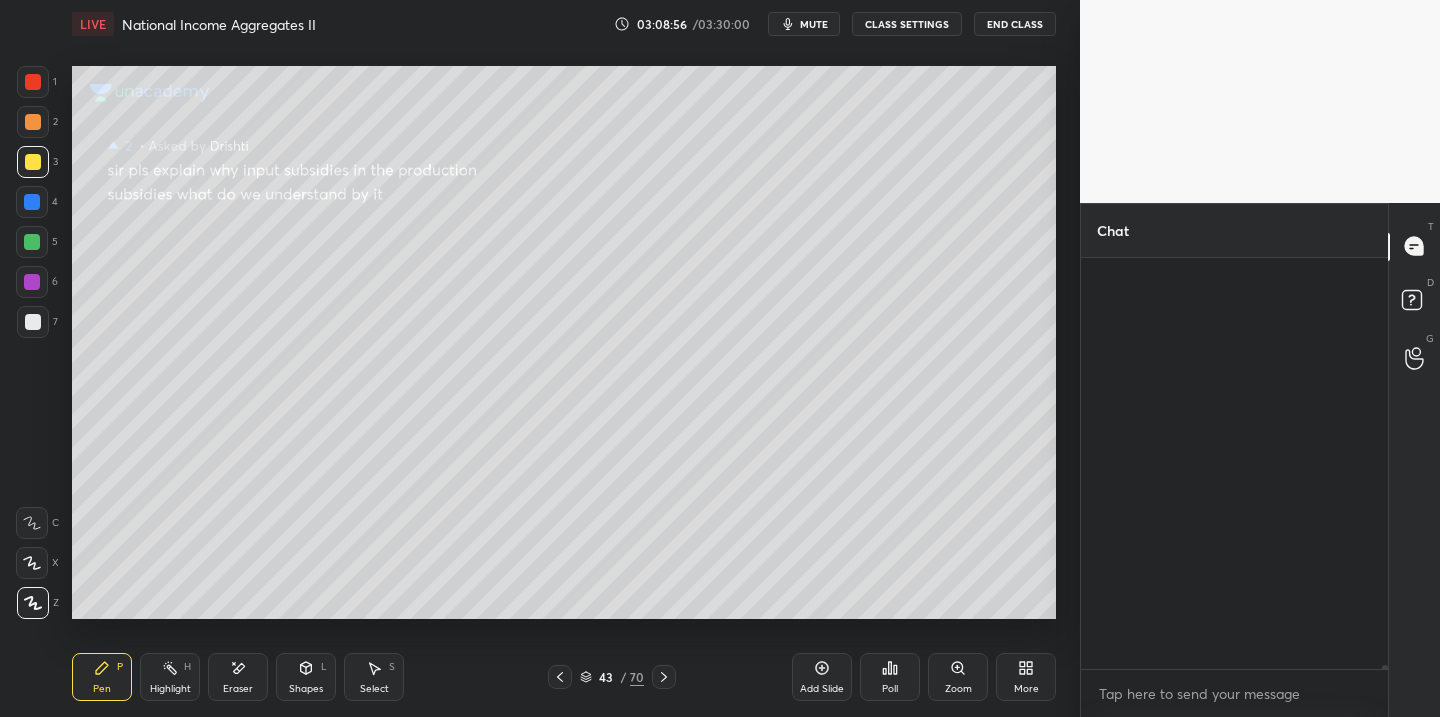 scroll, scrollTop: 72370, scrollLeft: 0, axis: vertical 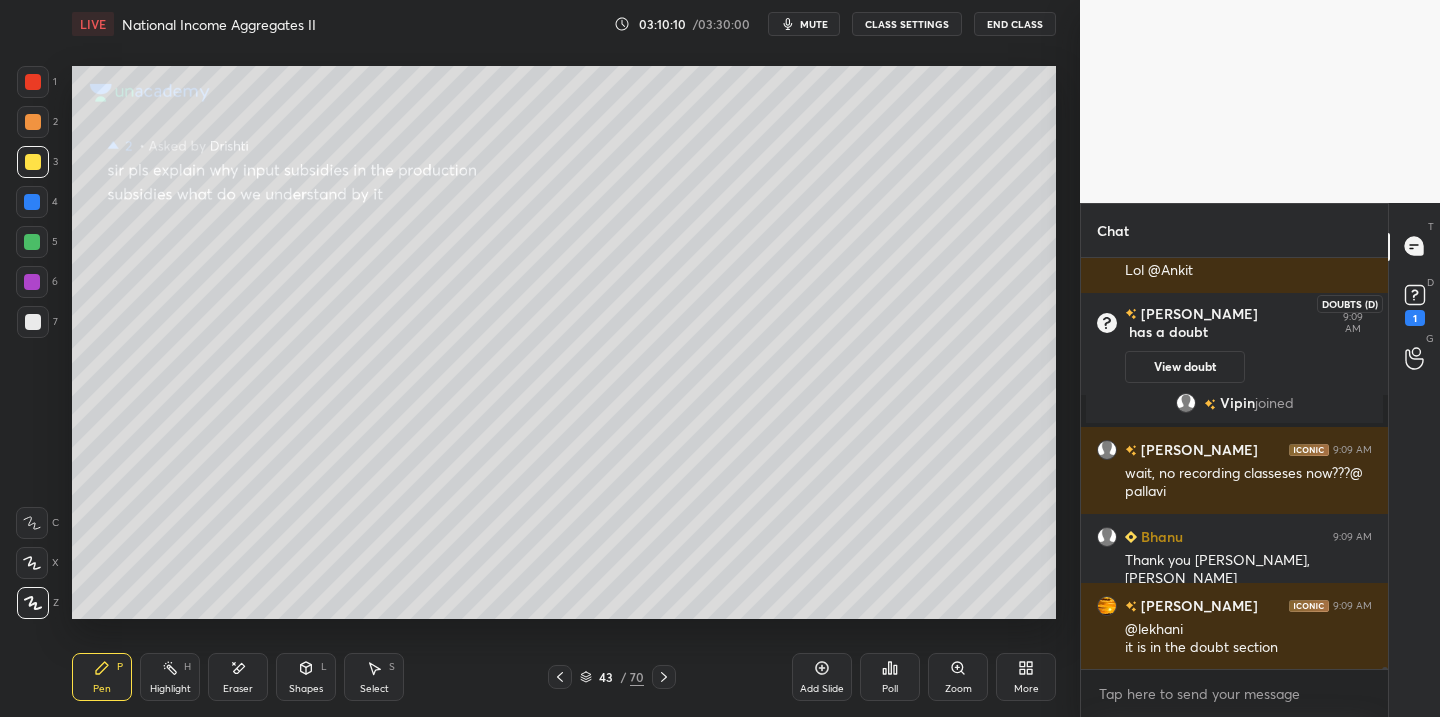 click 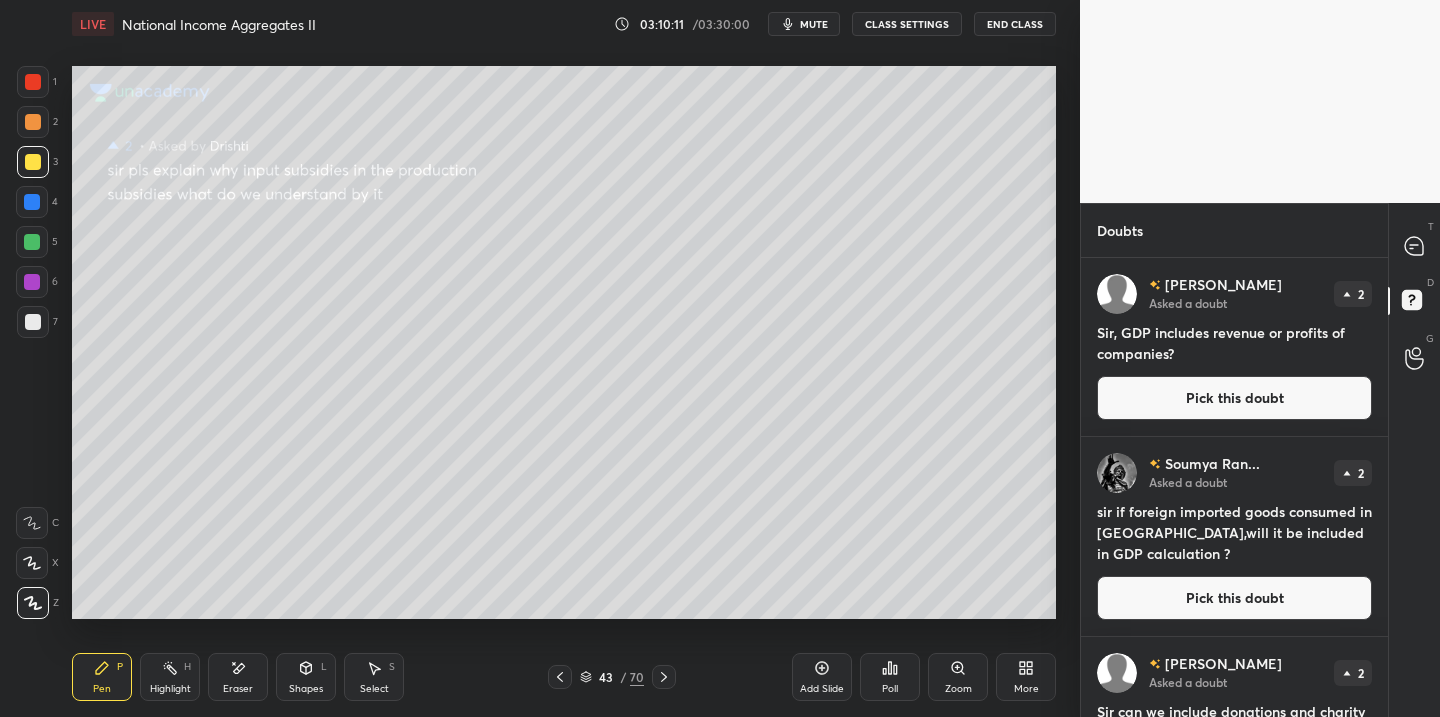 click on "Pick this doubt" at bounding box center [1234, 398] 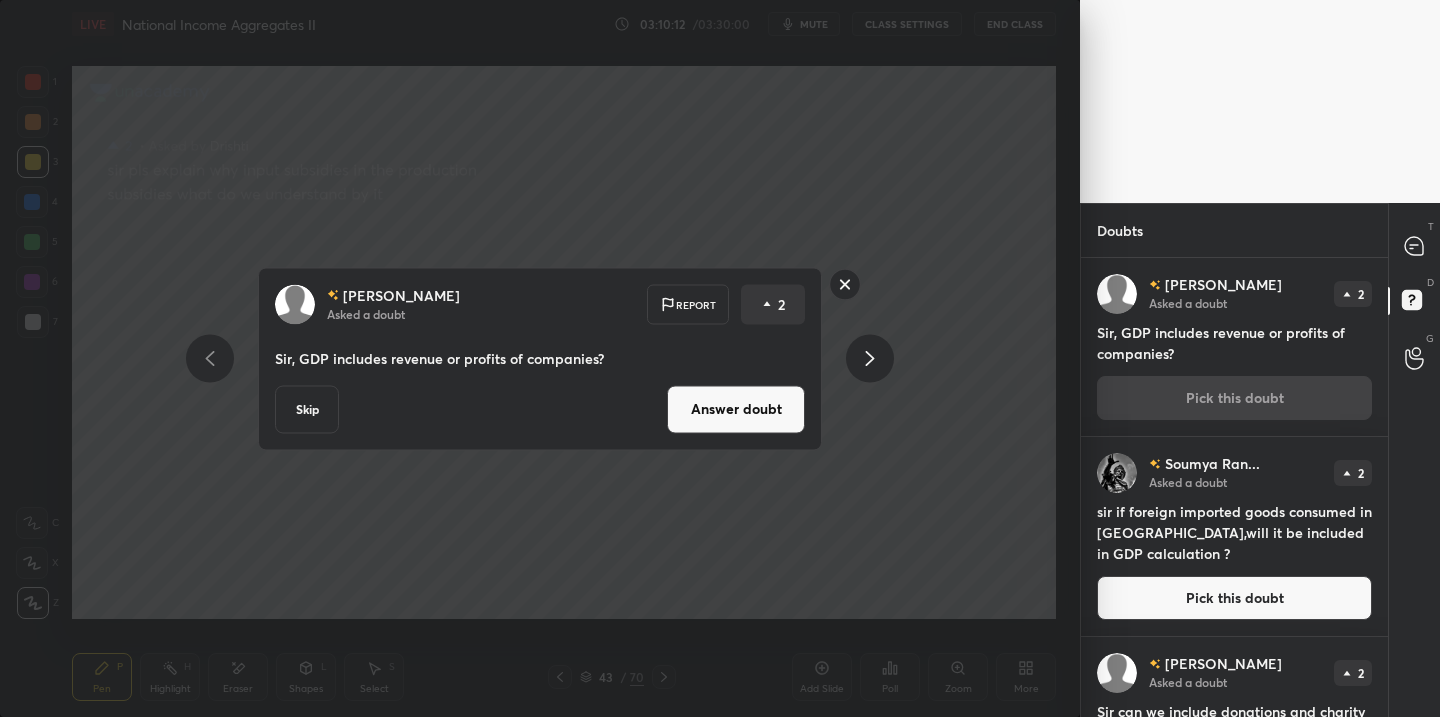 drag, startPoint x: 754, startPoint y: 407, endPoint x: 742, endPoint y: 408, distance: 12.0415945 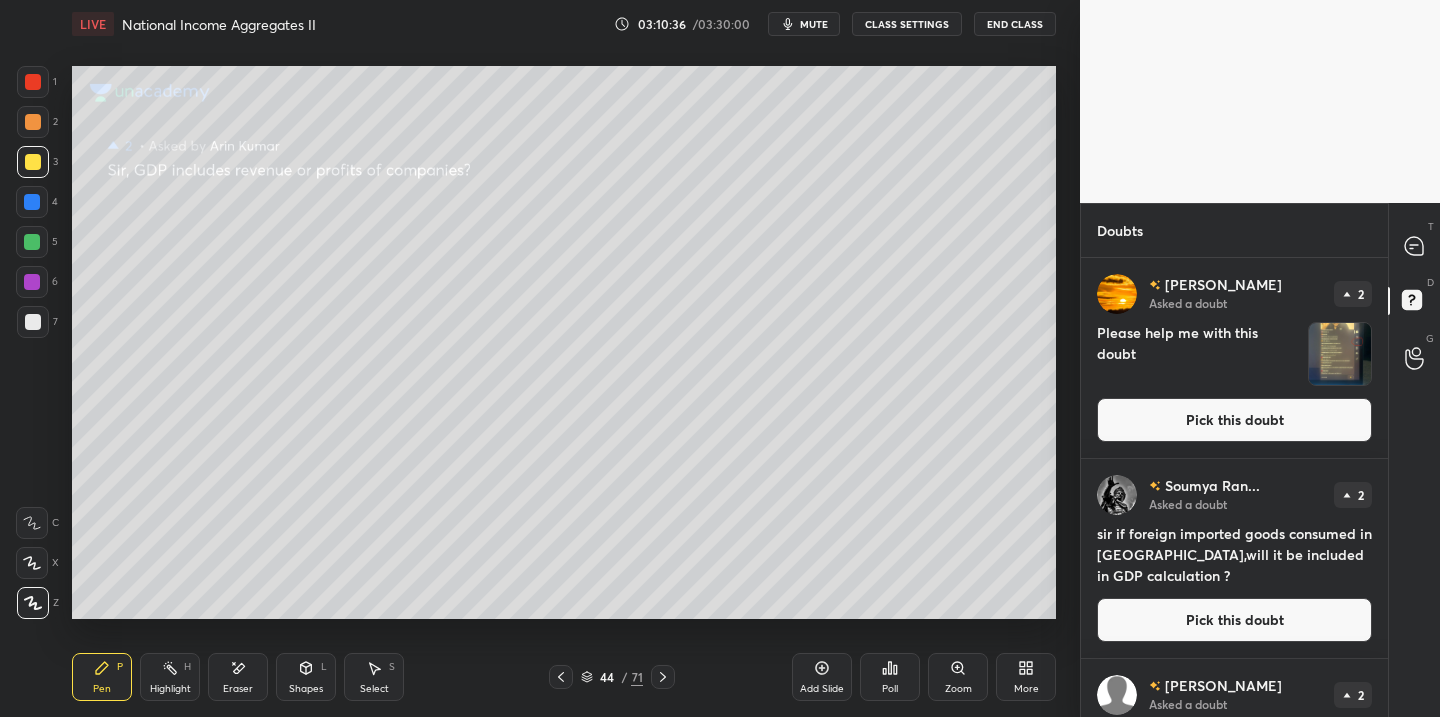 click on "Pick this doubt" at bounding box center (1234, 620) 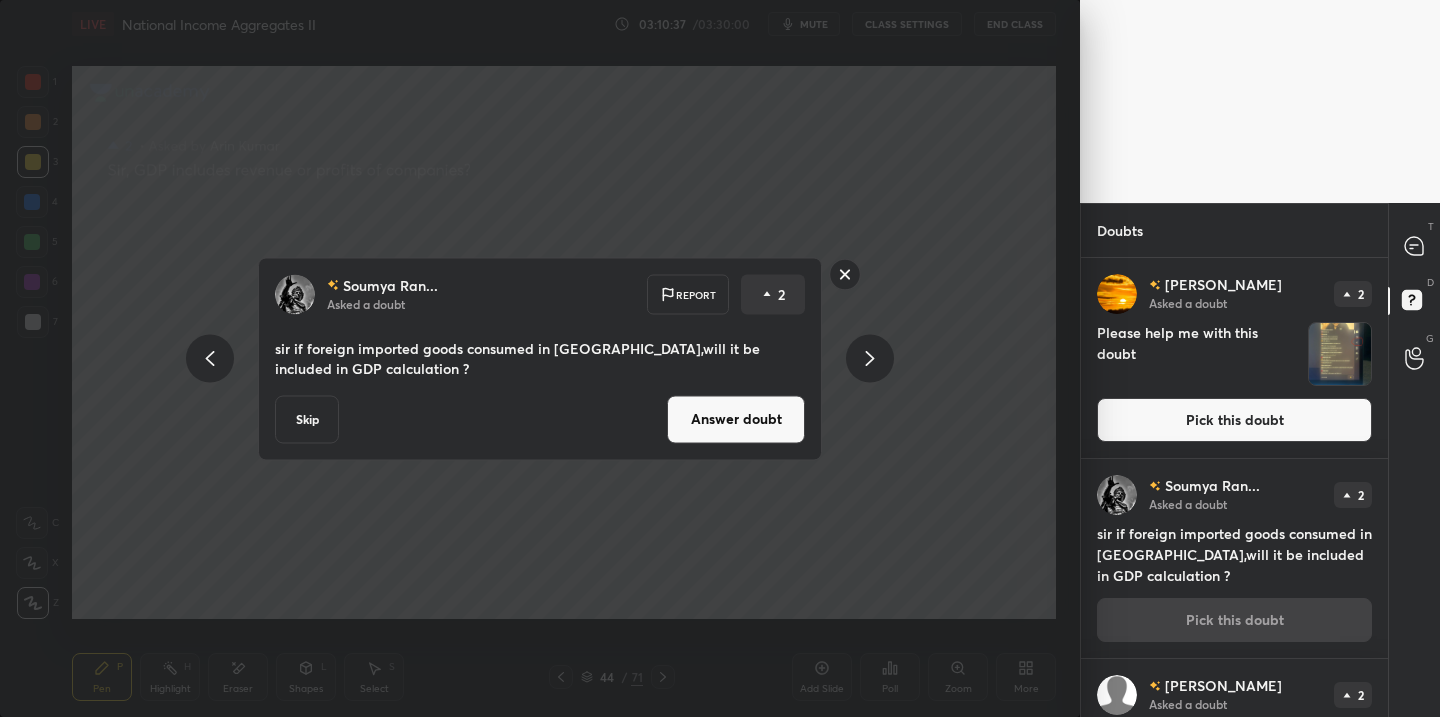 drag, startPoint x: 751, startPoint y: 416, endPoint x: 732, endPoint y: 432, distance: 24.839485 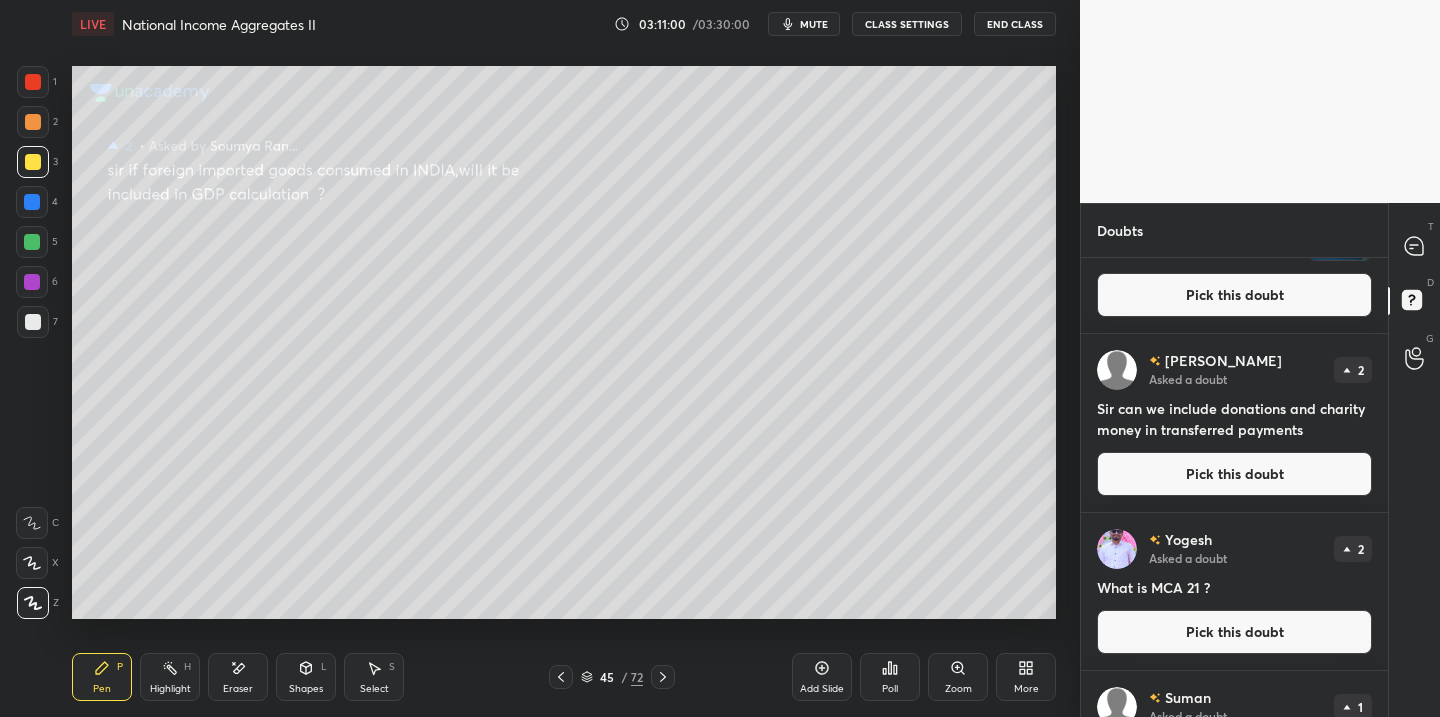 scroll, scrollTop: 166, scrollLeft: 0, axis: vertical 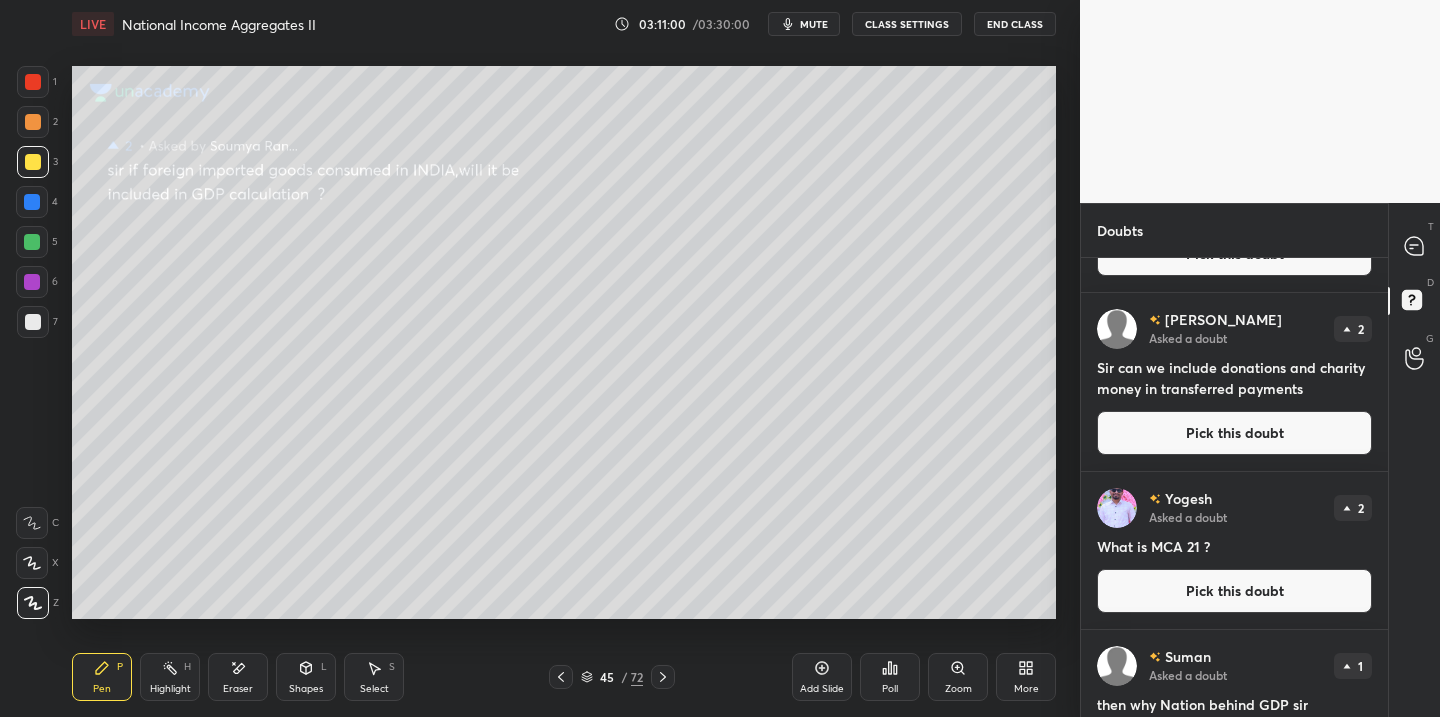 click on "Pick this doubt" at bounding box center (1234, 591) 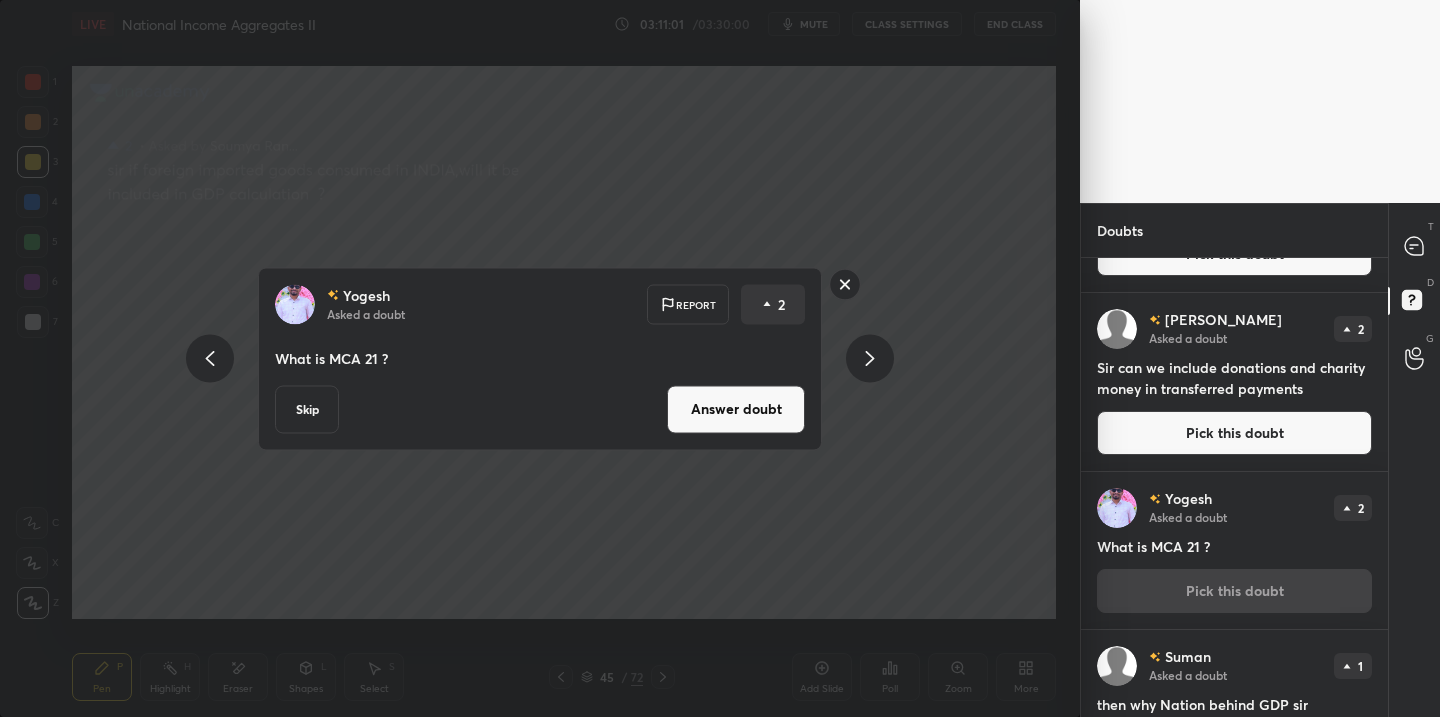 click on "Answer doubt" at bounding box center [736, 409] 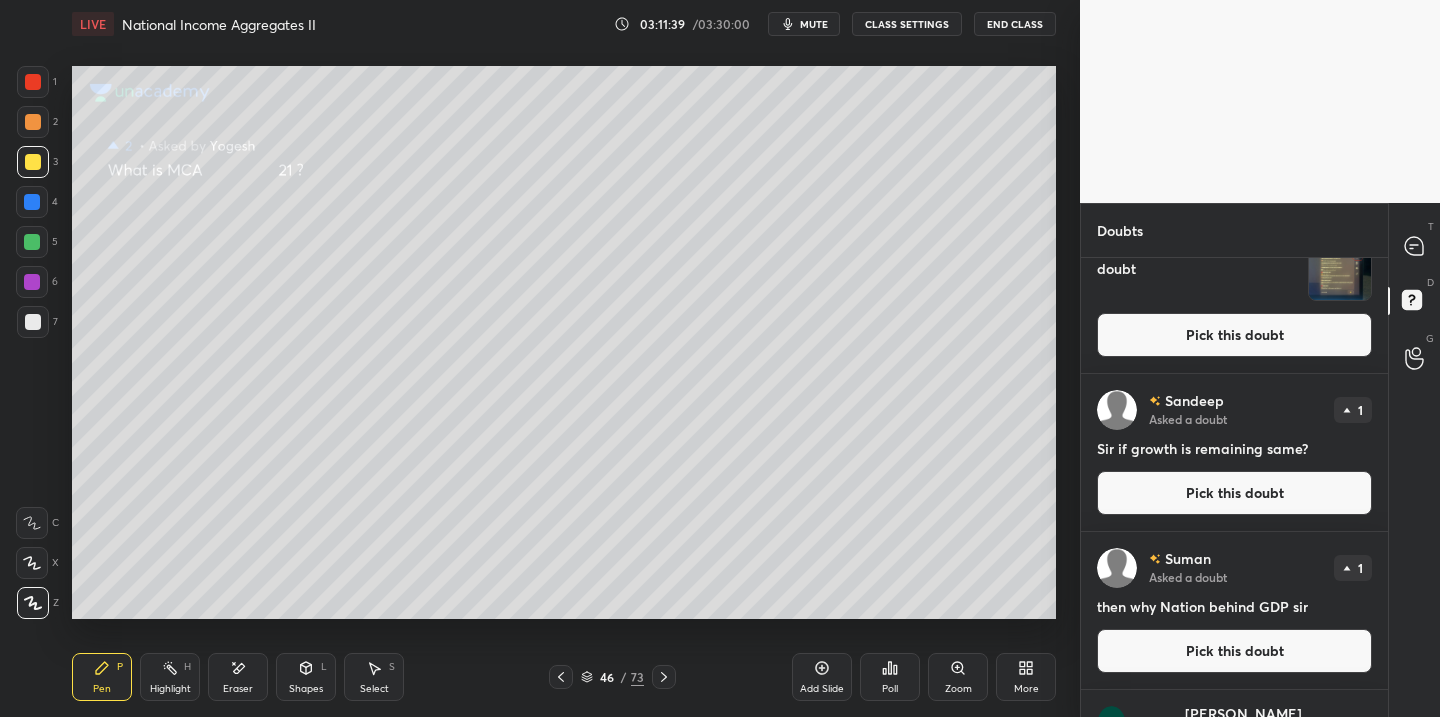 scroll, scrollTop: 271, scrollLeft: 0, axis: vertical 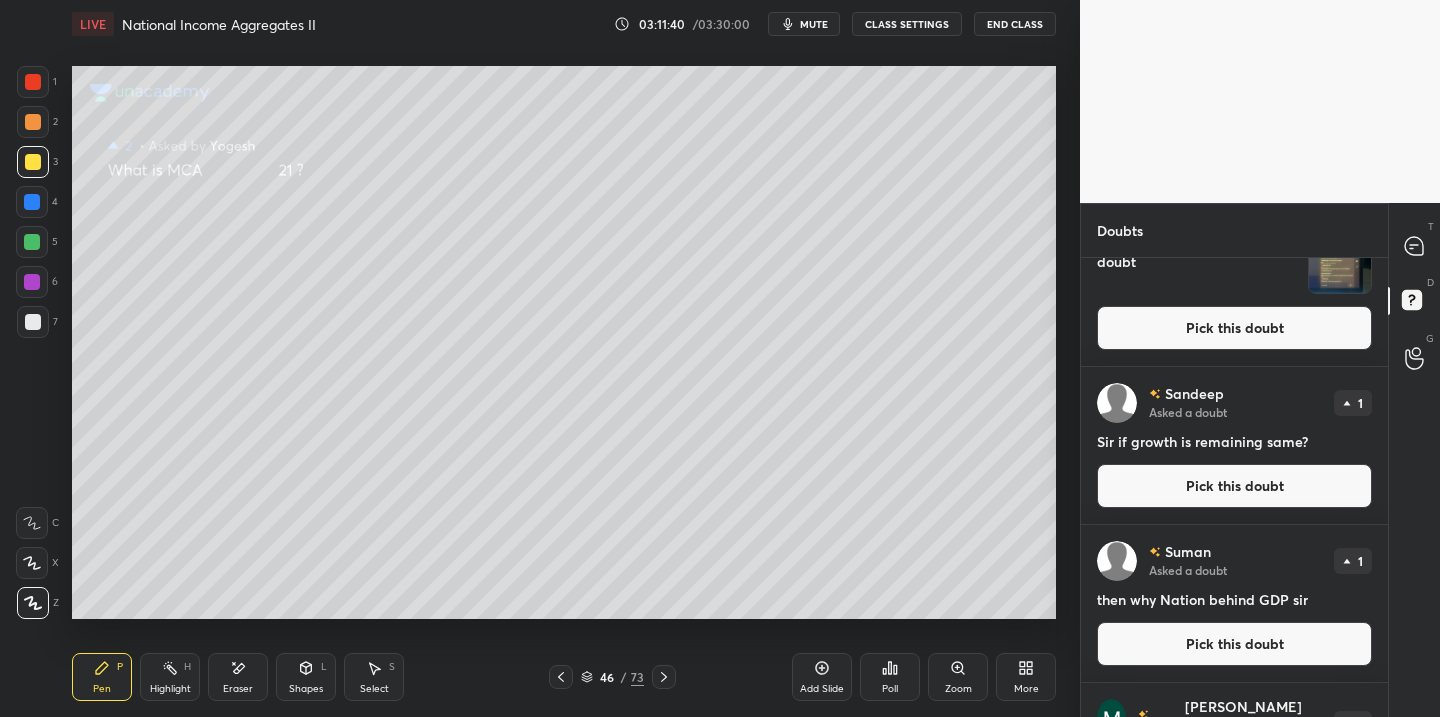drag, startPoint x: 1248, startPoint y: 483, endPoint x: 1232, endPoint y: 489, distance: 17.088007 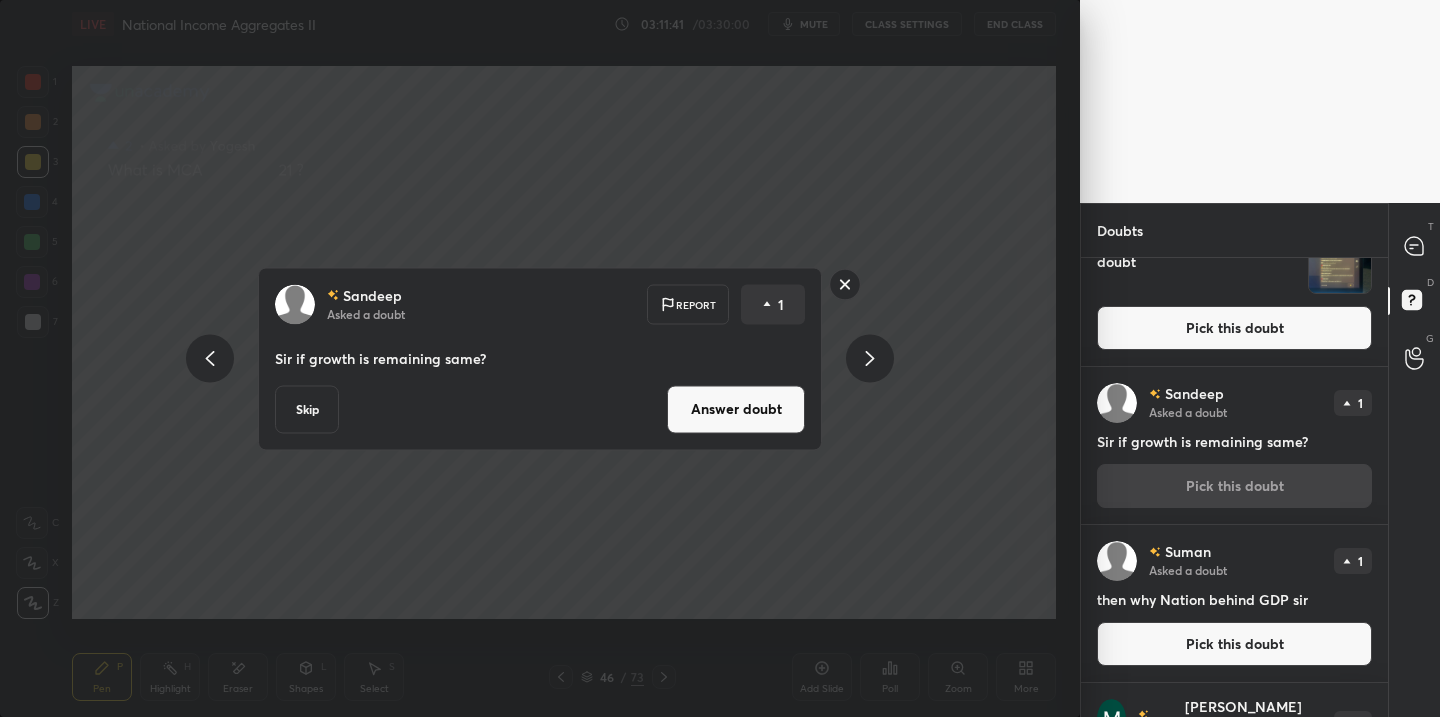 click on "Answer doubt" at bounding box center (736, 409) 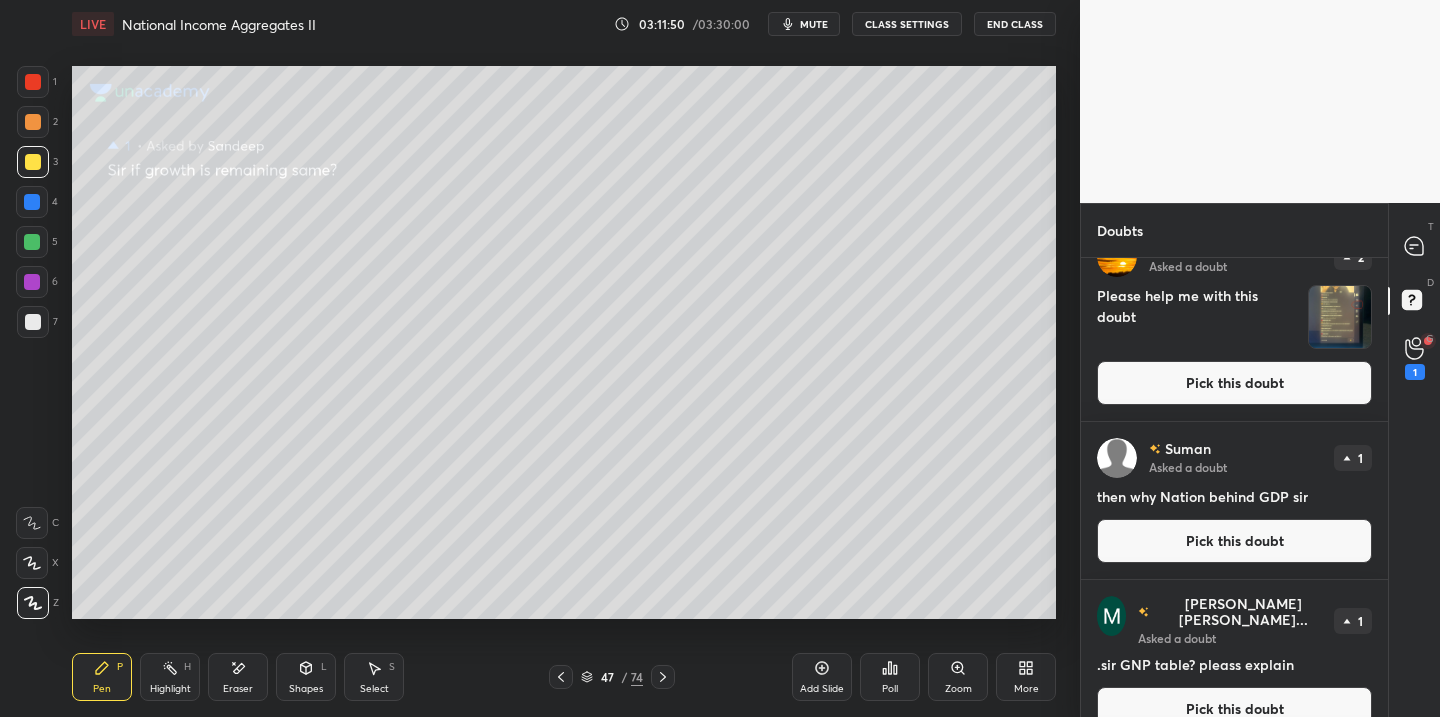 scroll, scrollTop: 218, scrollLeft: 0, axis: vertical 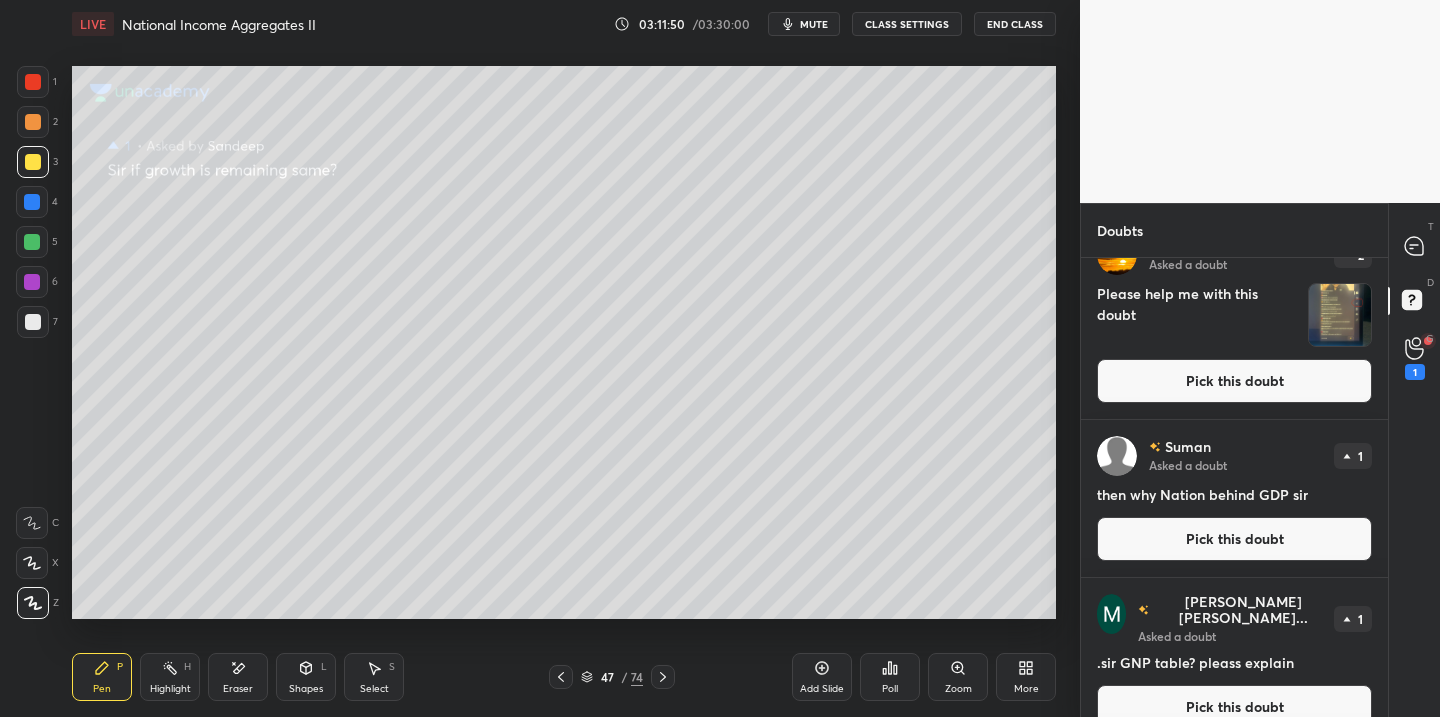 click on "Pick this doubt" at bounding box center (1234, 539) 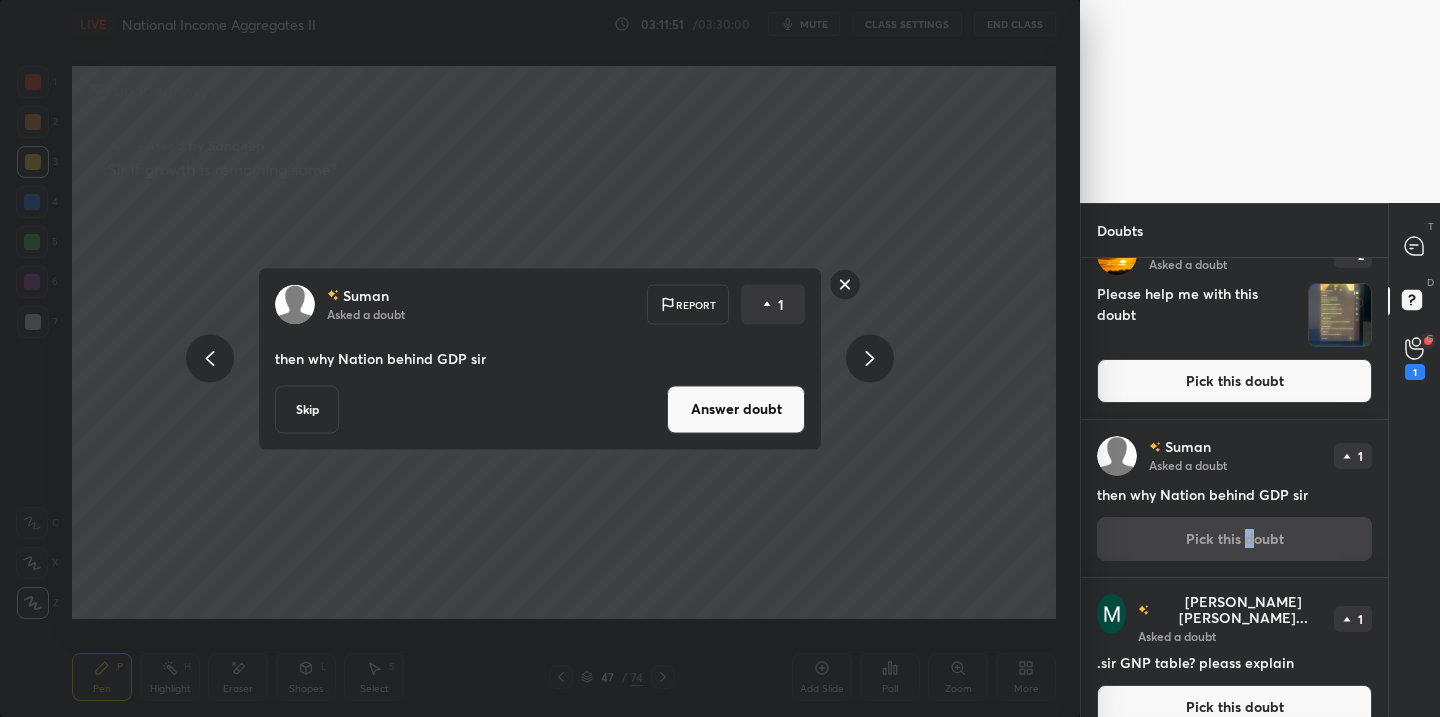 click on "Answer doubt" at bounding box center [736, 409] 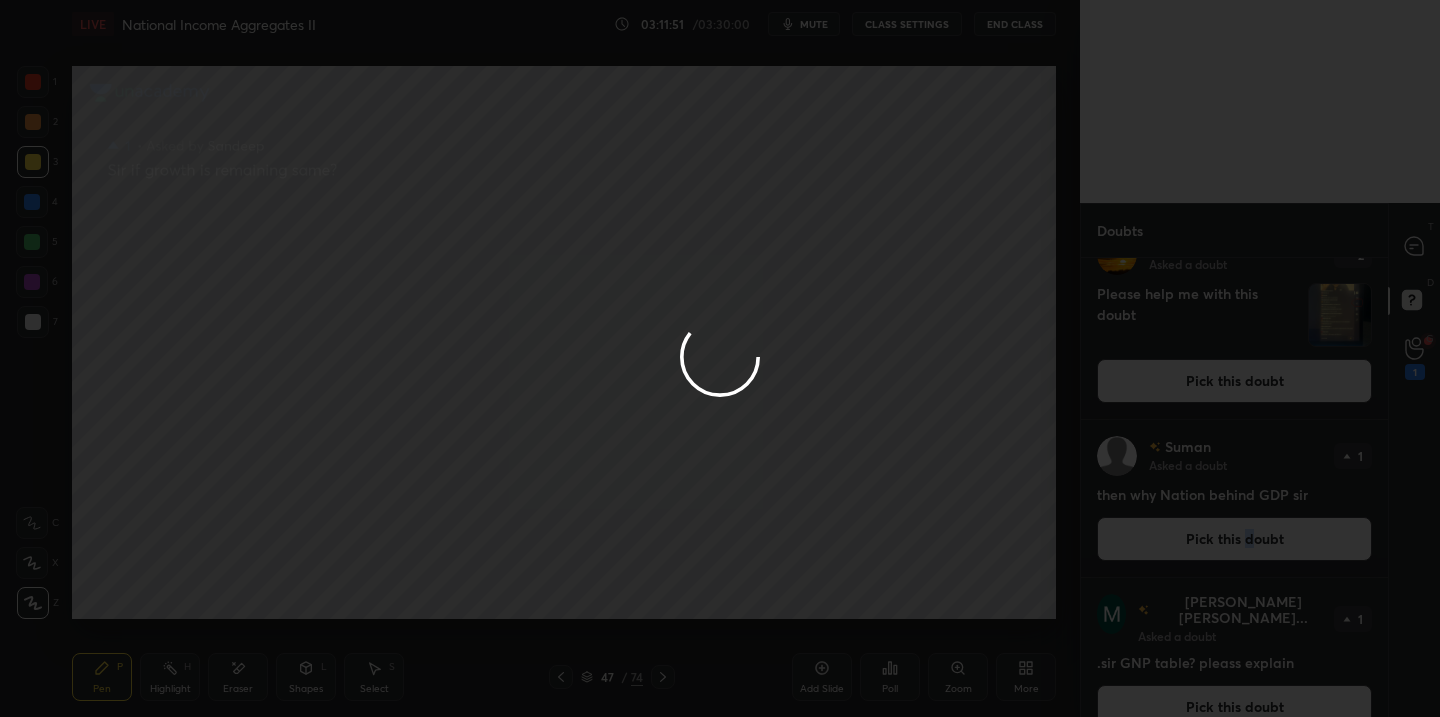 scroll, scrollTop: 0, scrollLeft: 0, axis: both 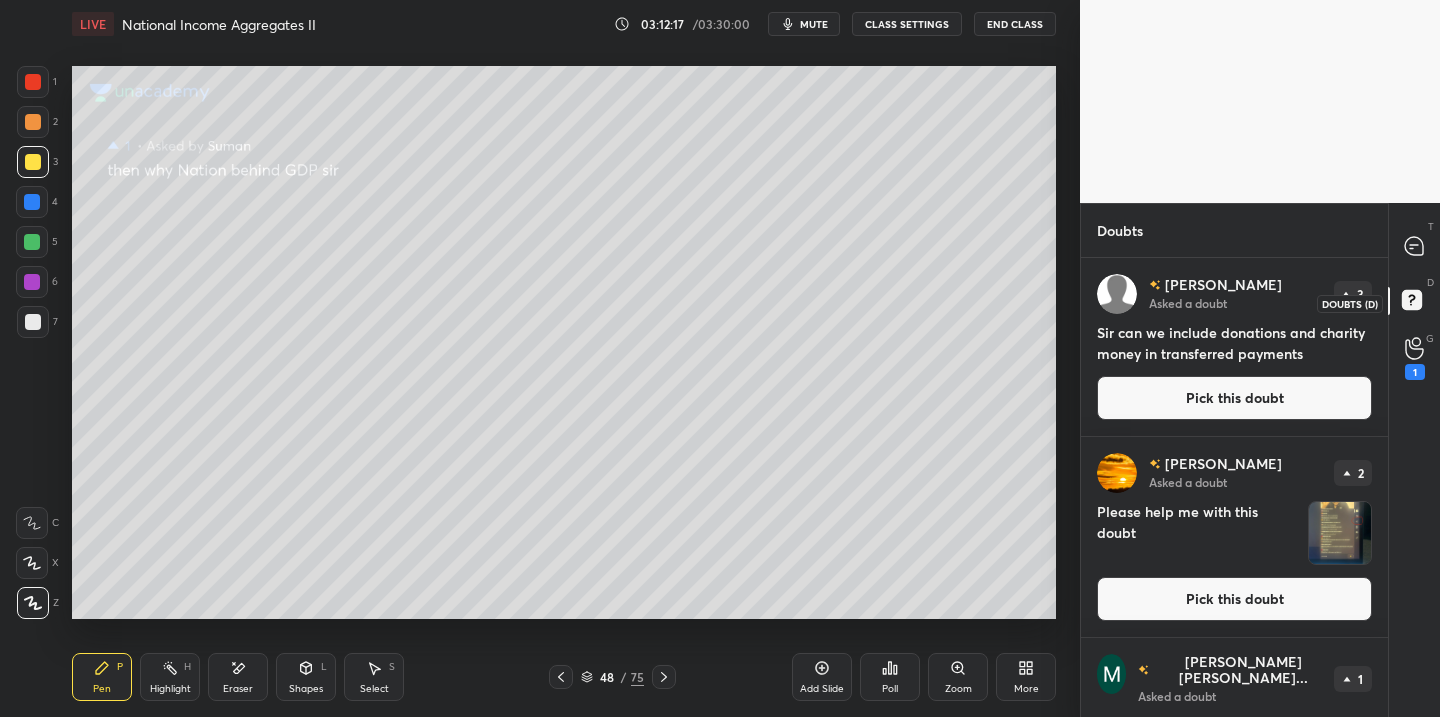 click 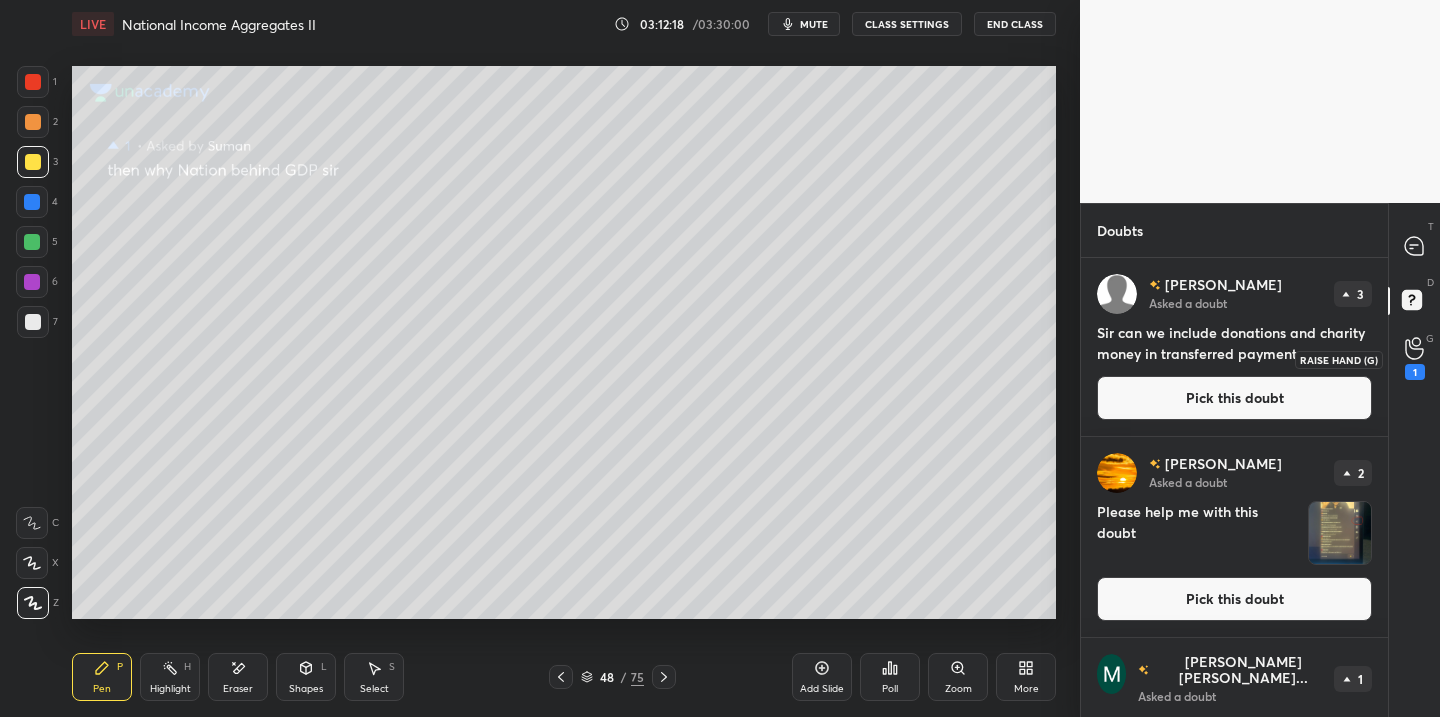 click 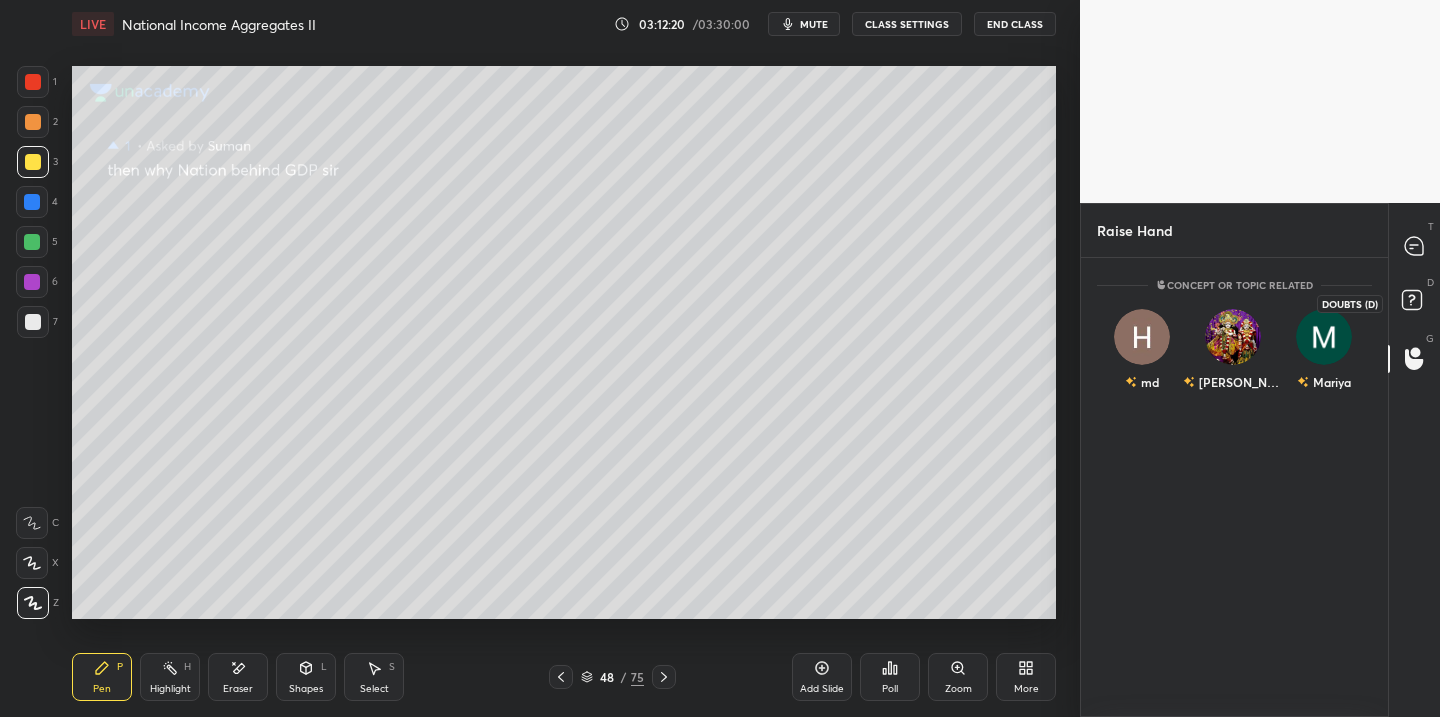 click 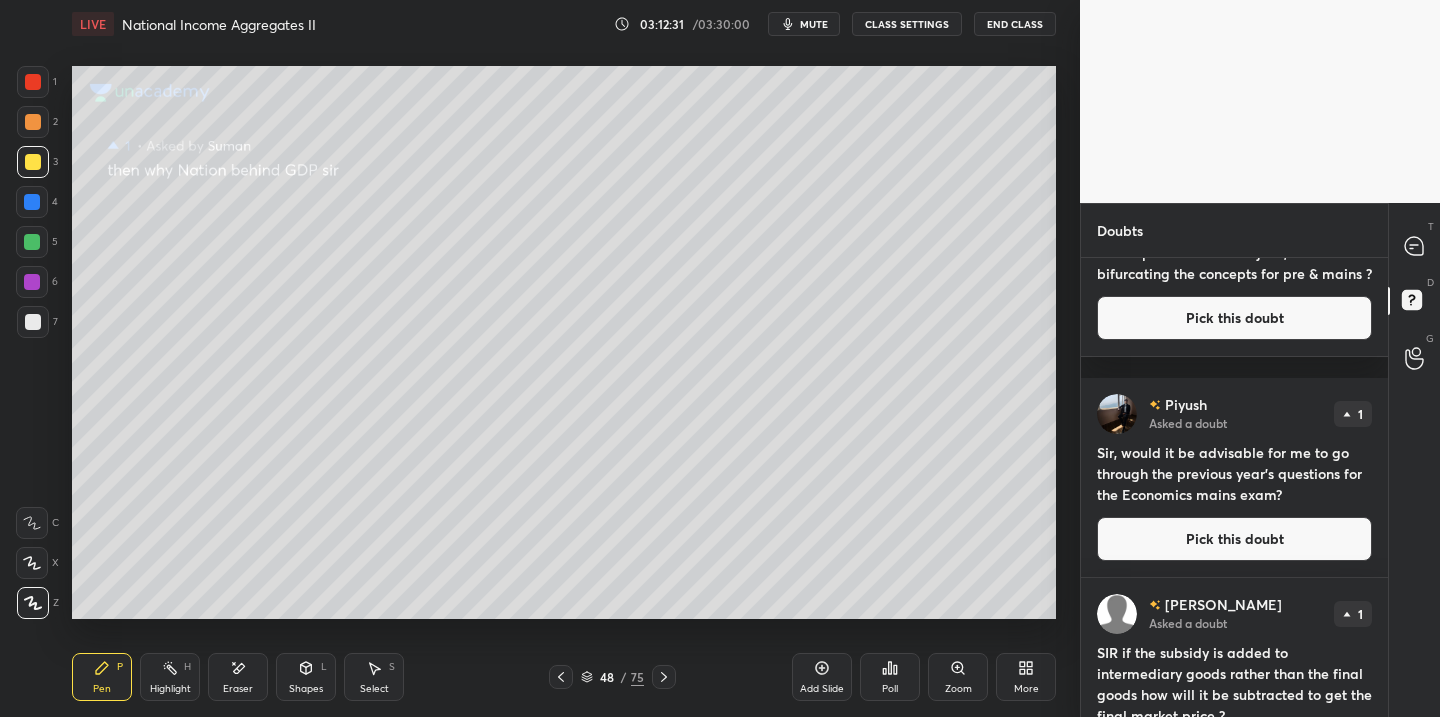 scroll, scrollTop: 3855, scrollLeft: 0, axis: vertical 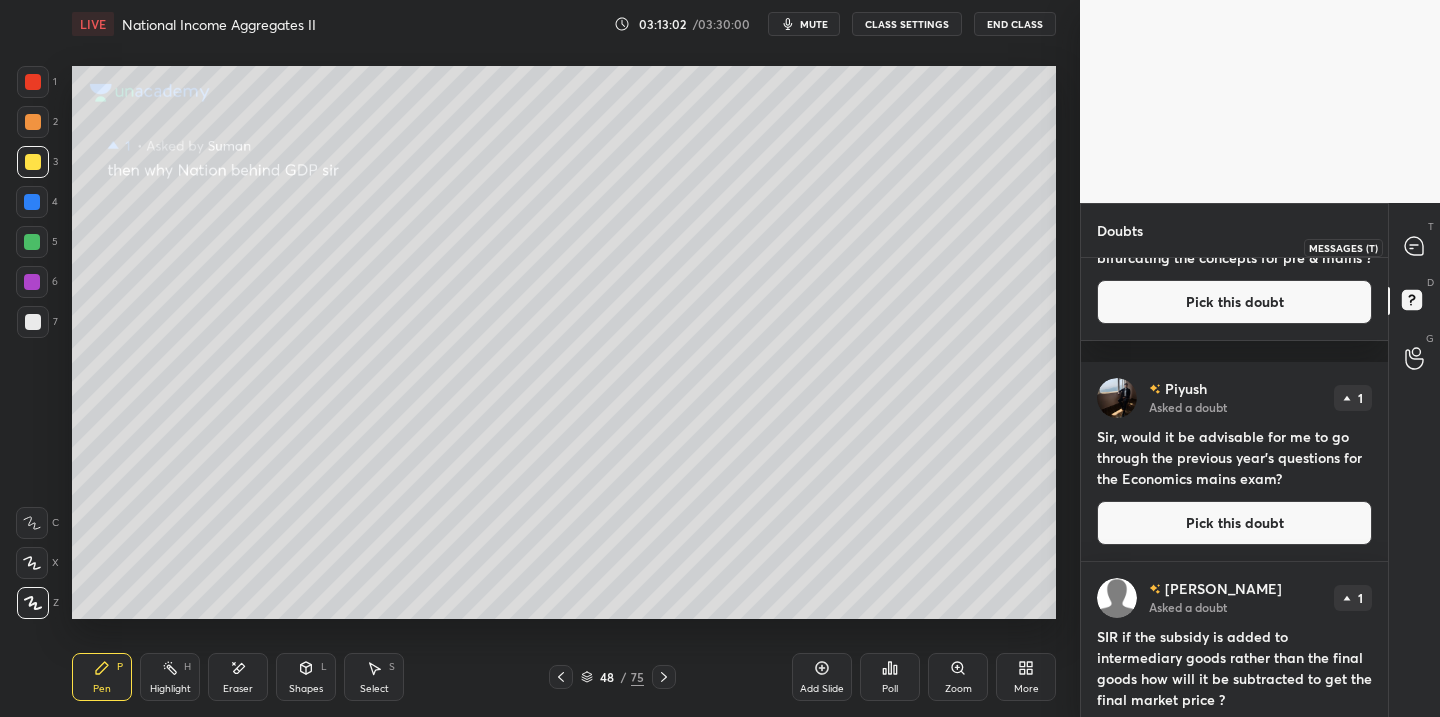 click 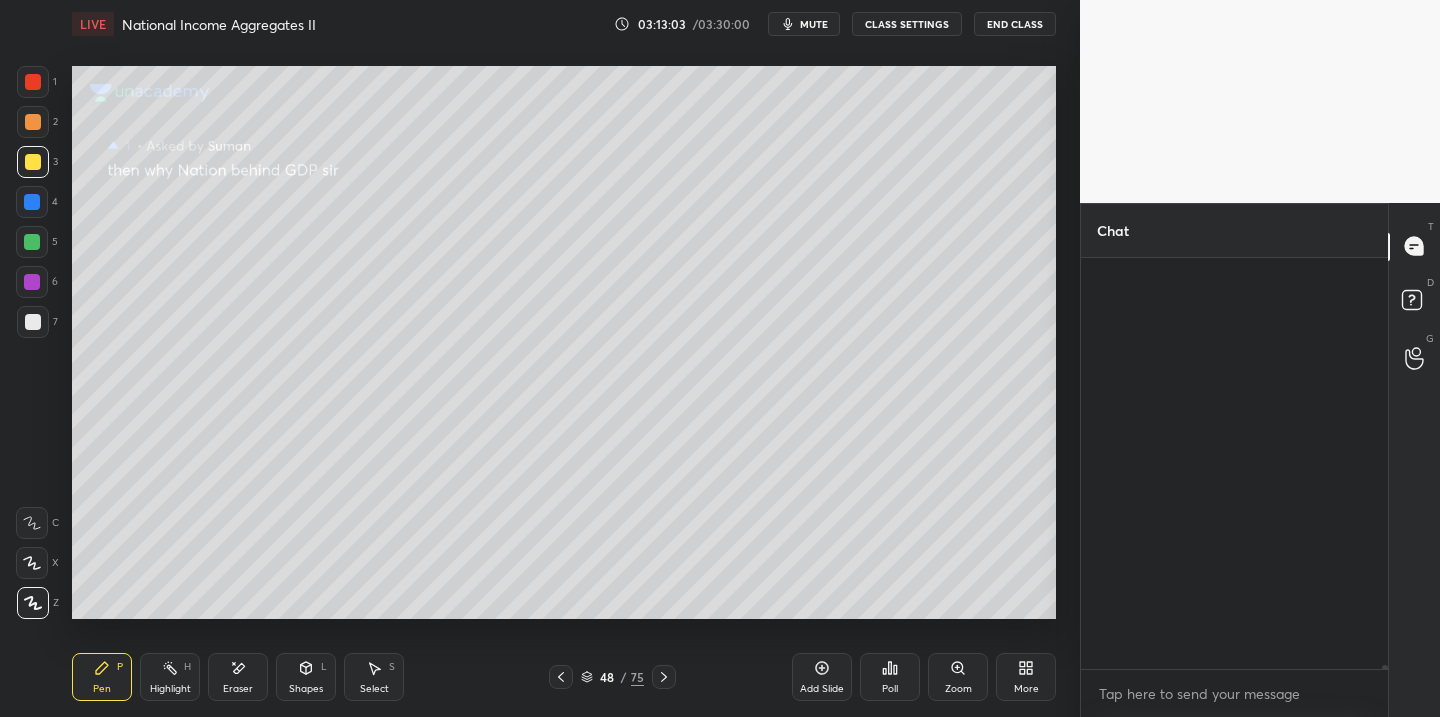 scroll, scrollTop: 74200, scrollLeft: 0, axis: vertical 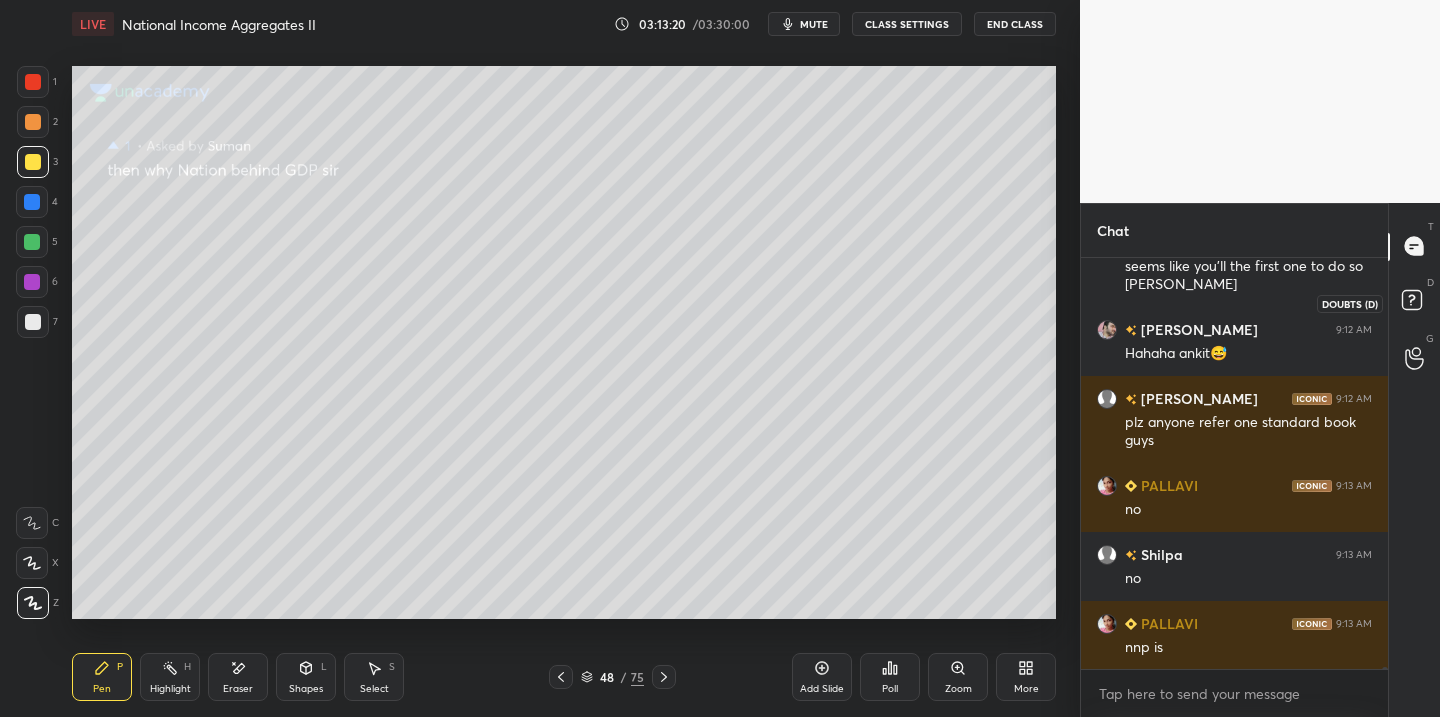 click 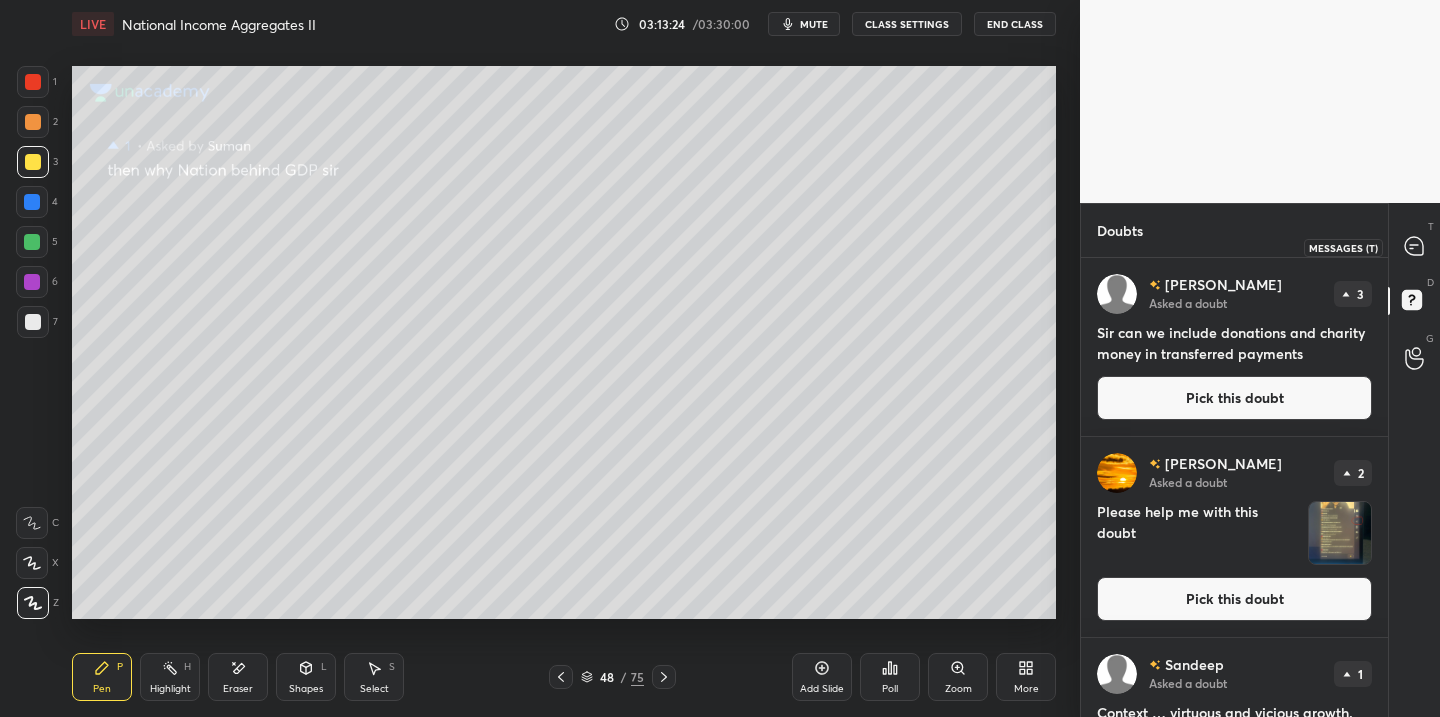 click 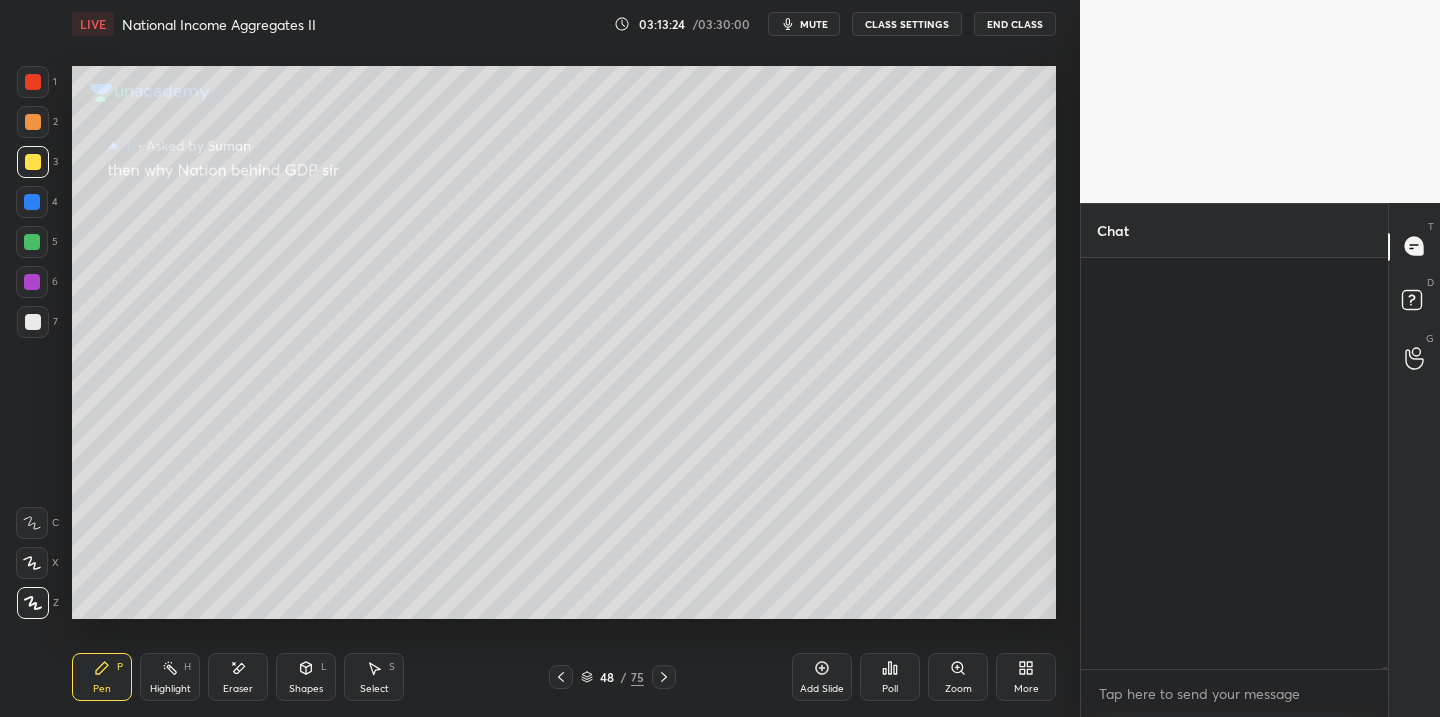 scroll, scrollTop: 74842, scrollLeft: 0, axis: vertical 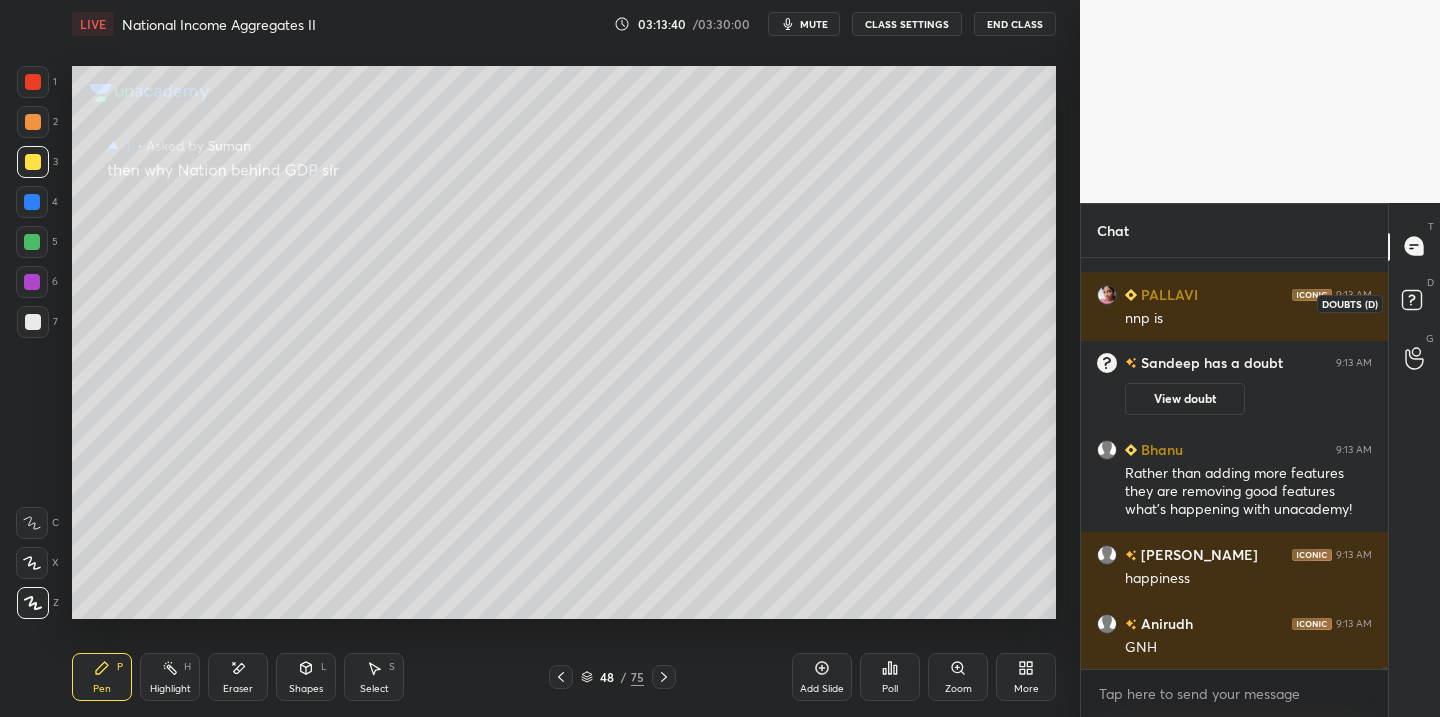 click 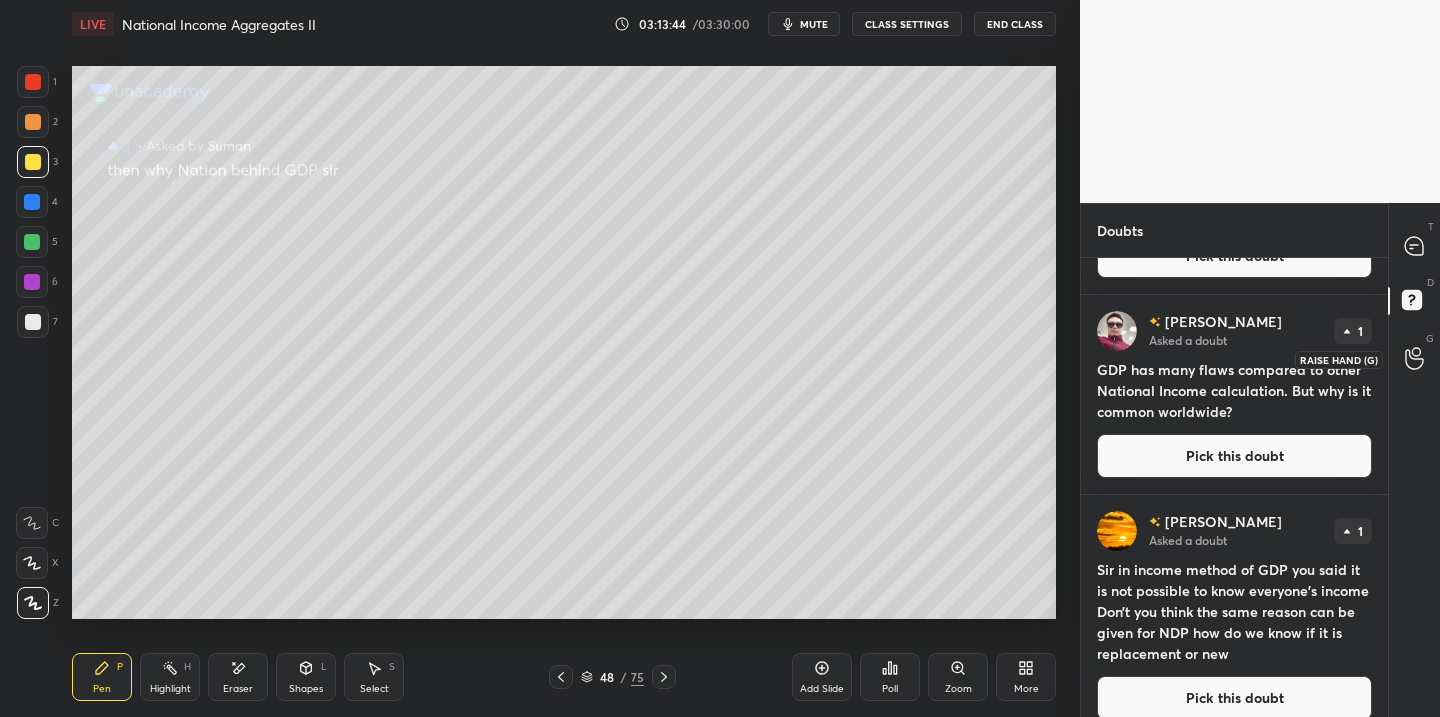 scroll, scrollTop: 4731, scrollLeft: 0, axis: vertical 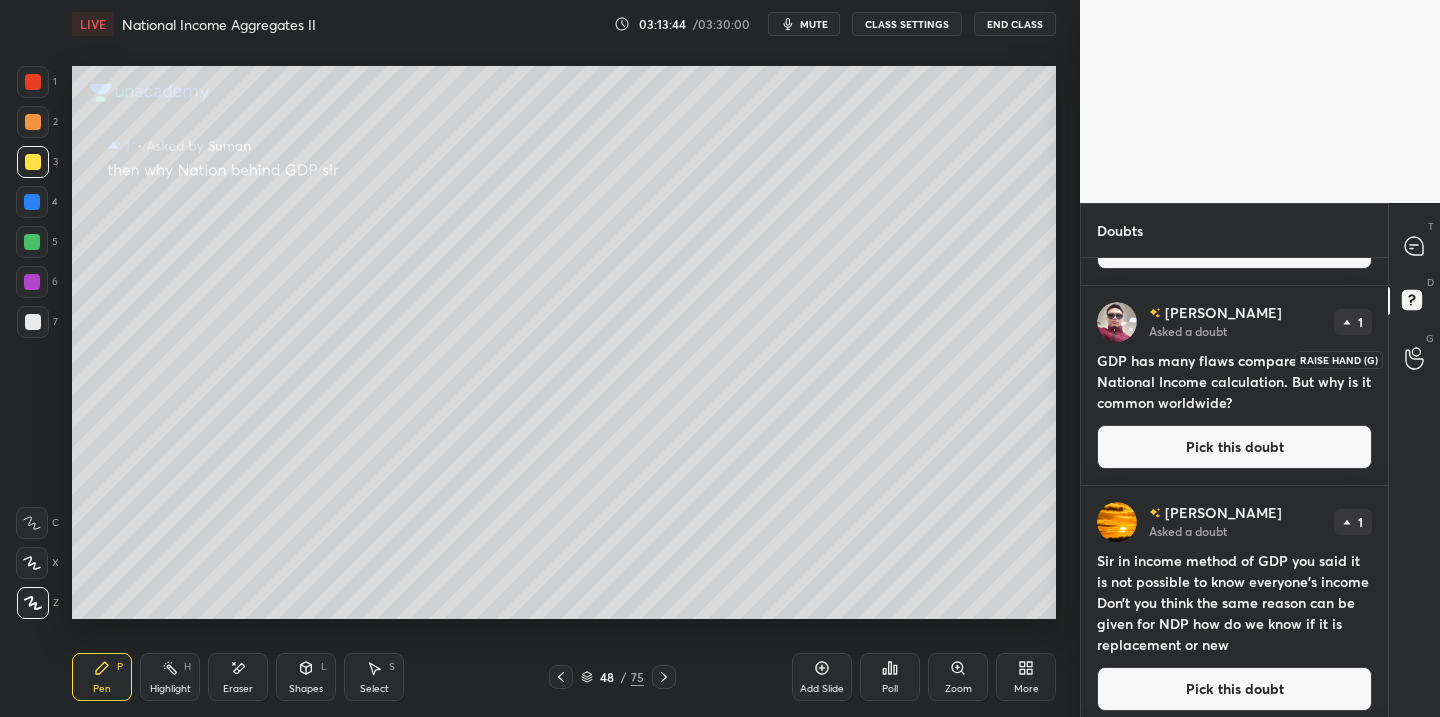 click 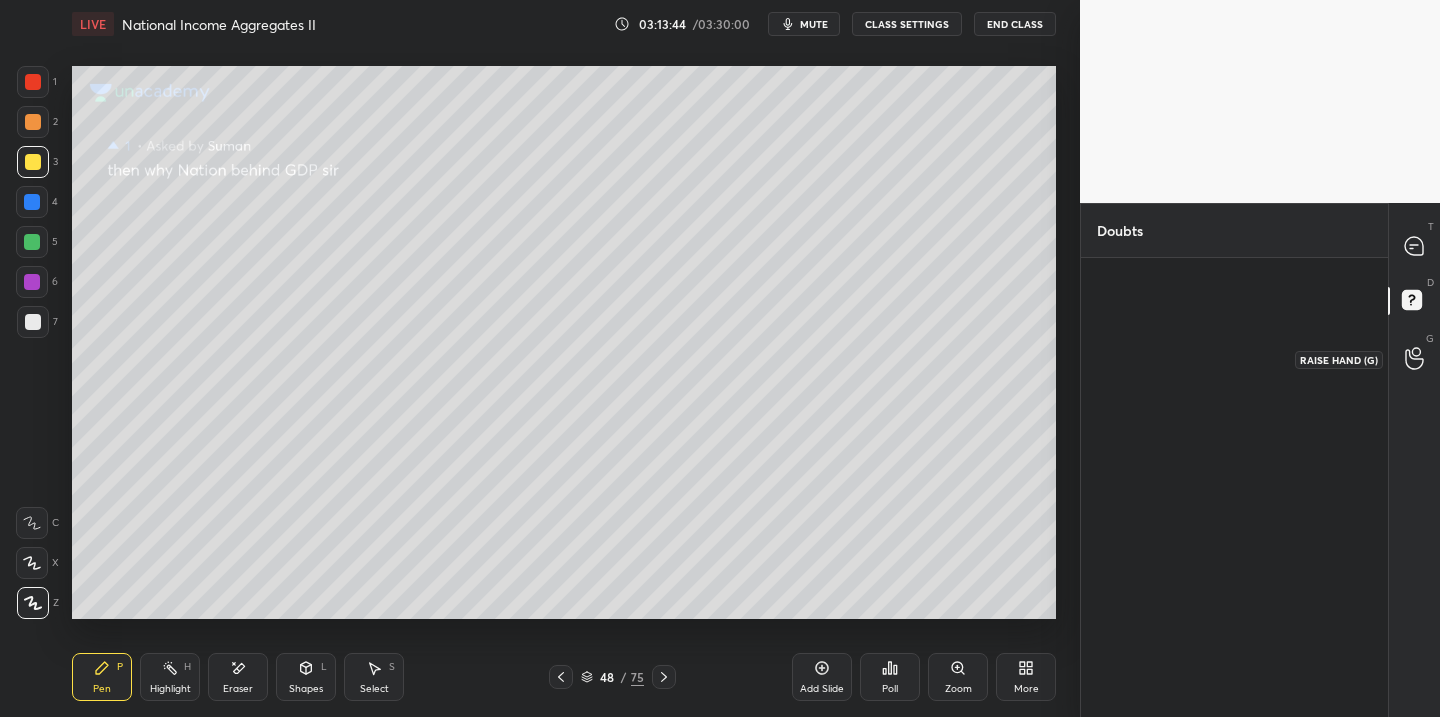 click 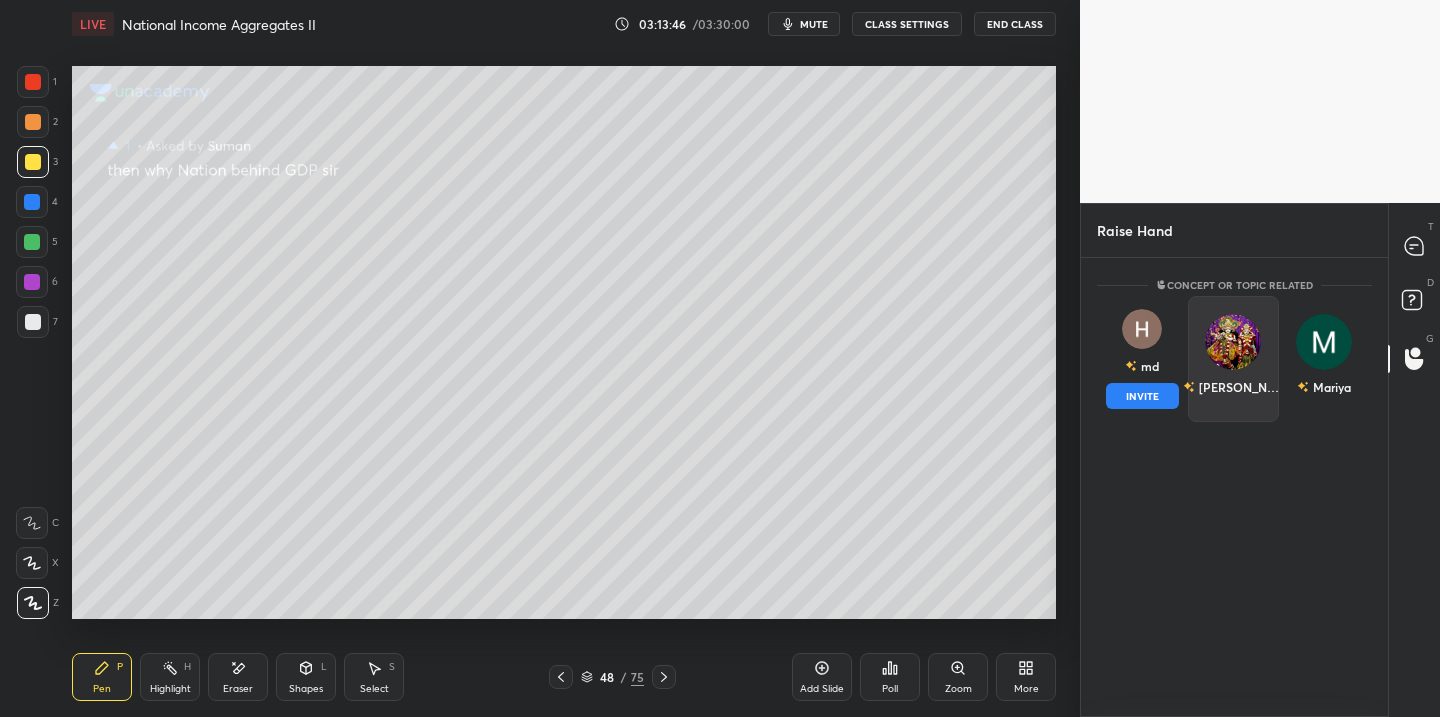 click on "INVITE" at bounding box center [1142, 396] 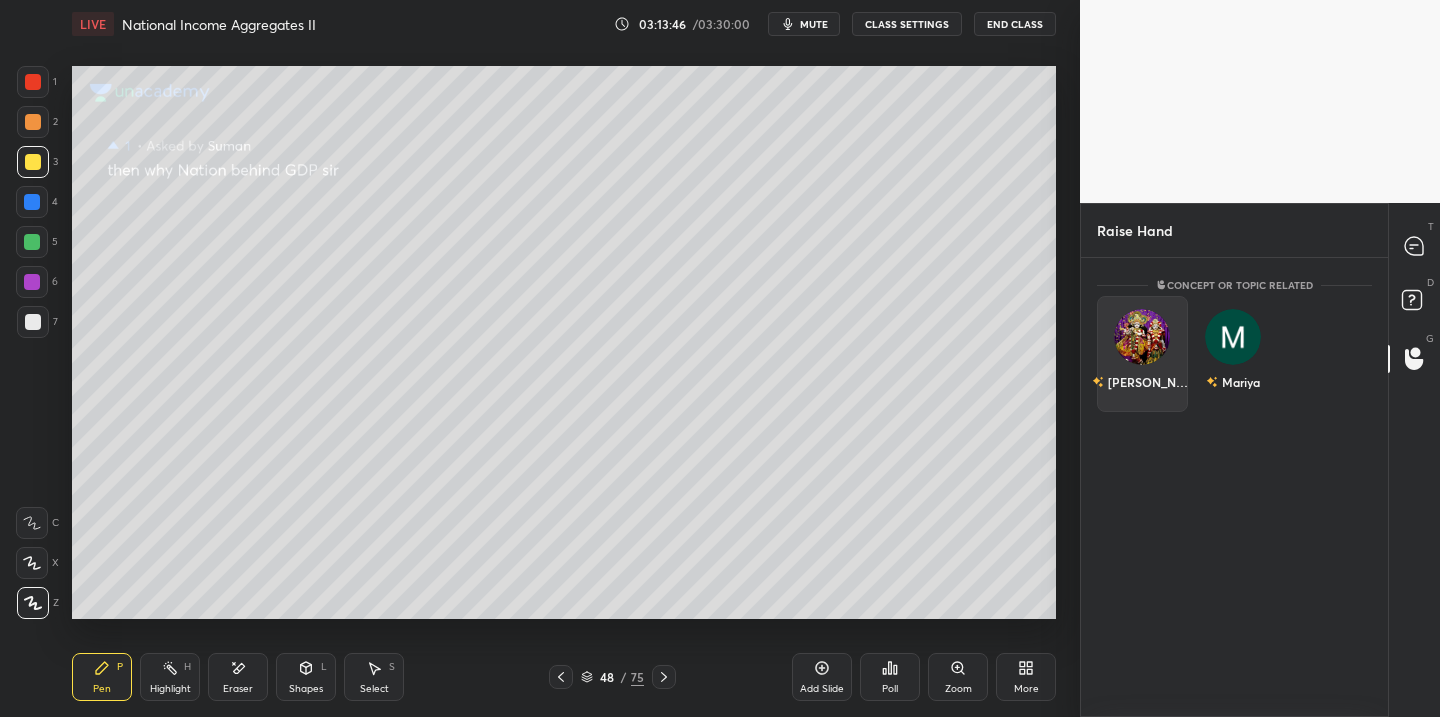 scroll, scrollTop: 372, scrollLeft: 301, axis: both 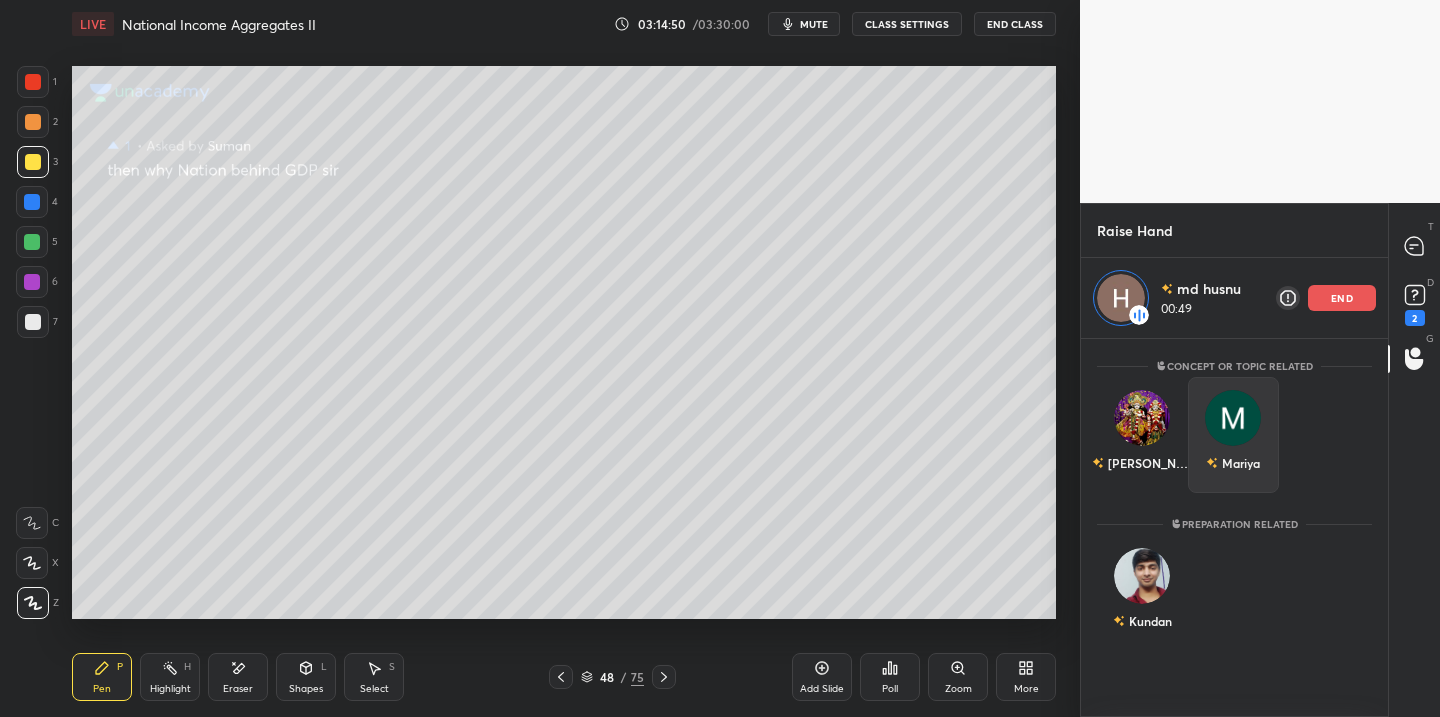 drag, startPoint x: 1354, startPoint y: 295, endPoint x: 1232, endPoint y: 378, distance: 147.55676 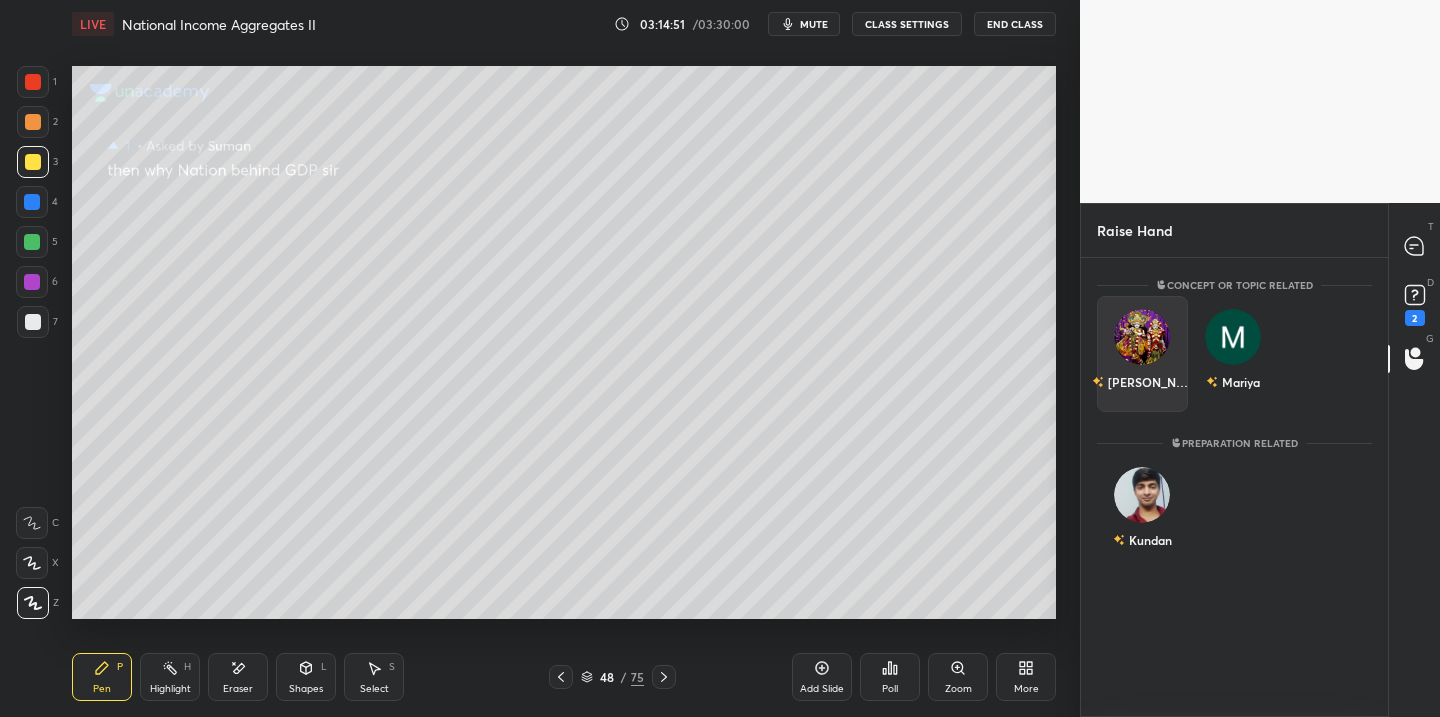 click on "[PERSON_NAME]" at bounding box center (1142, 354) 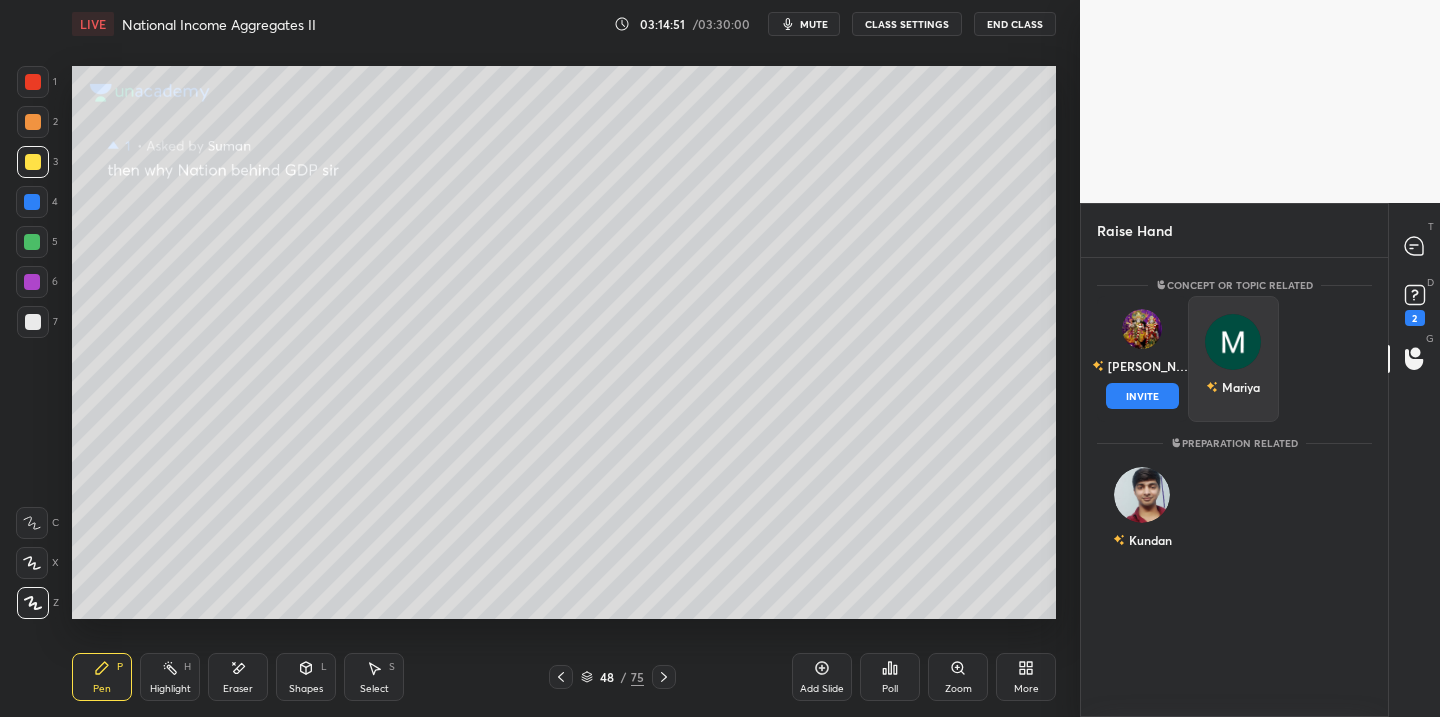 drag, startPoint x: 1152, startPoint y: 399, endPoint x: 1139, endPoint y: 403, distance: 13.601471 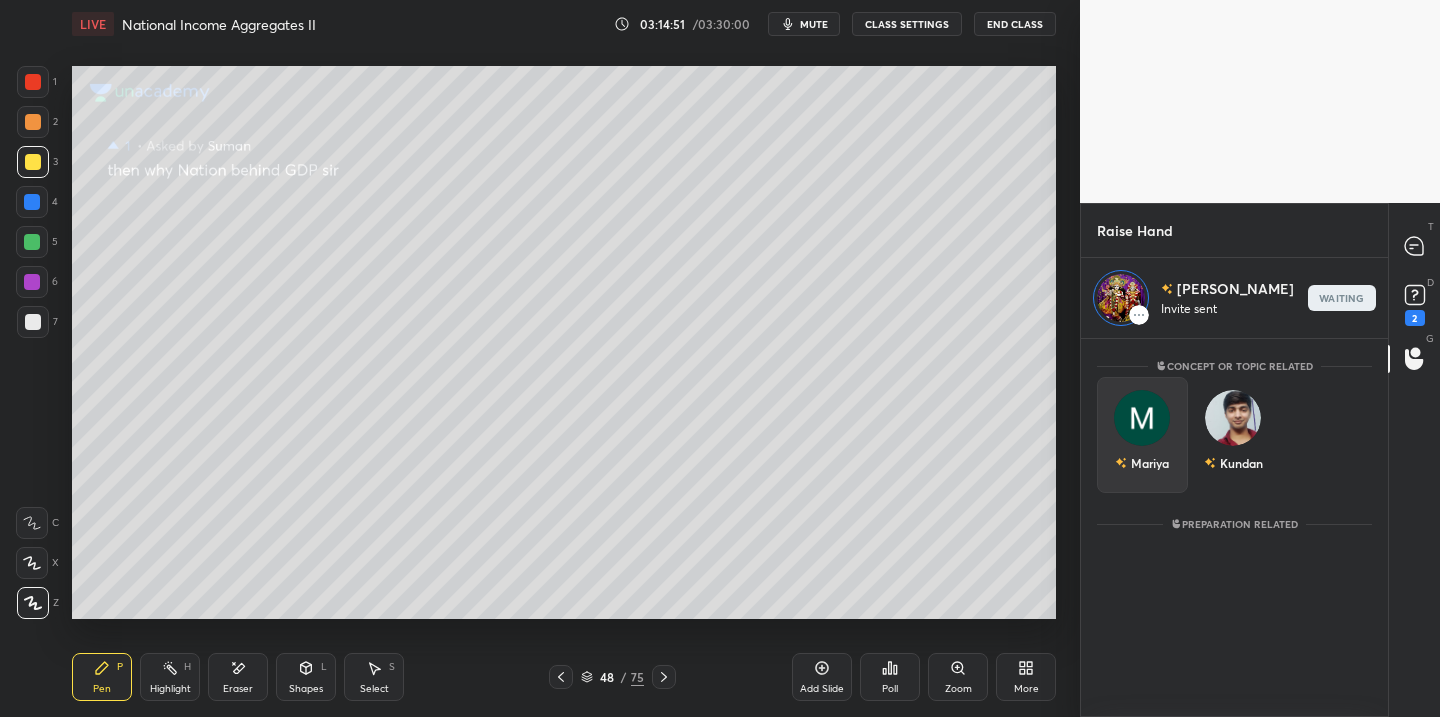 scroll, scrollTop: 372, scrollLeft: 301, axis: both 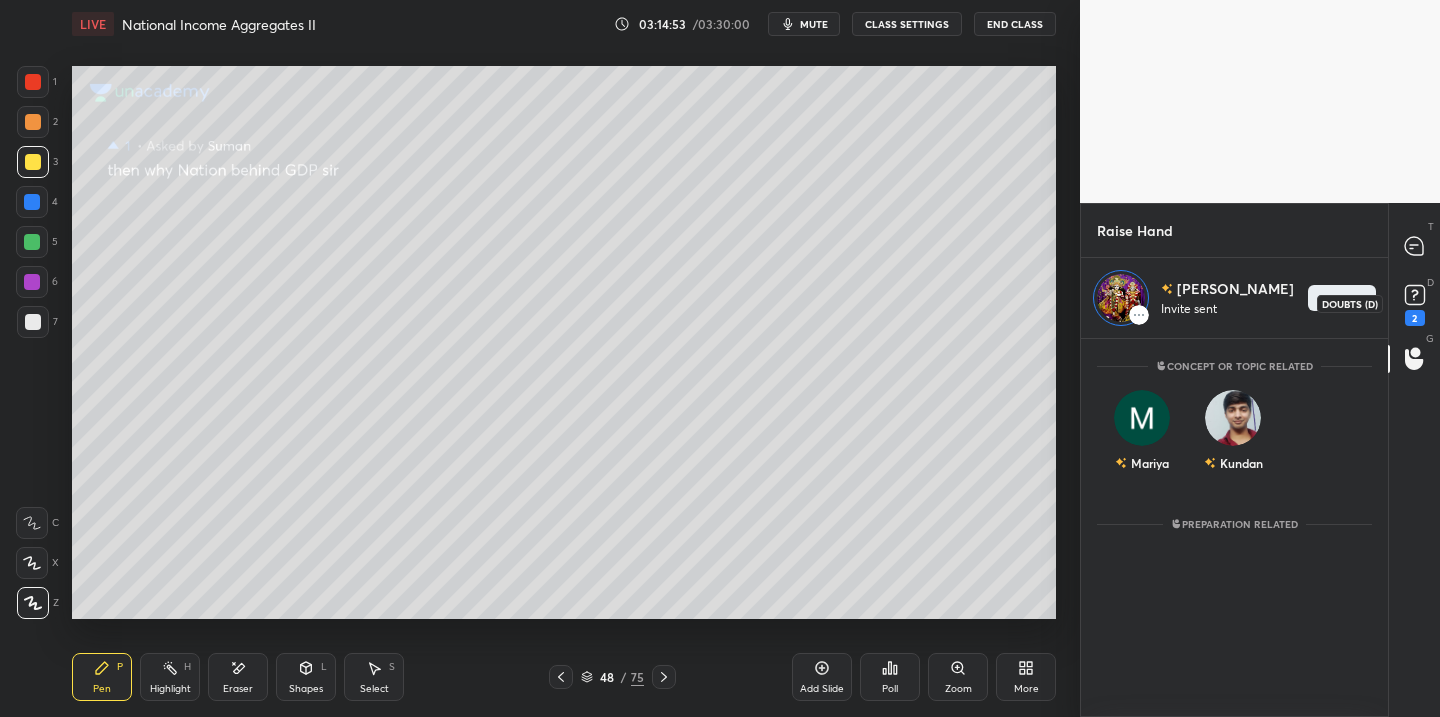 click 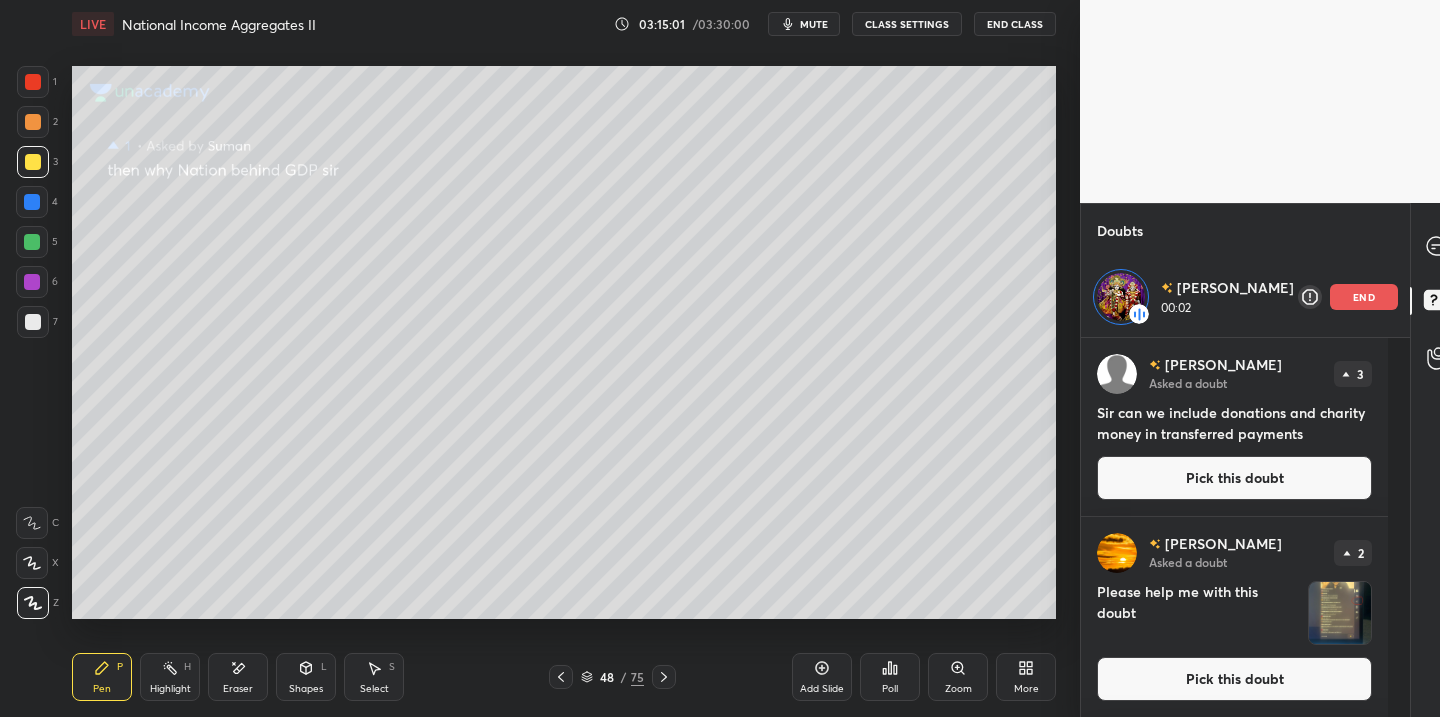 click at bounding box center [1340, 613] 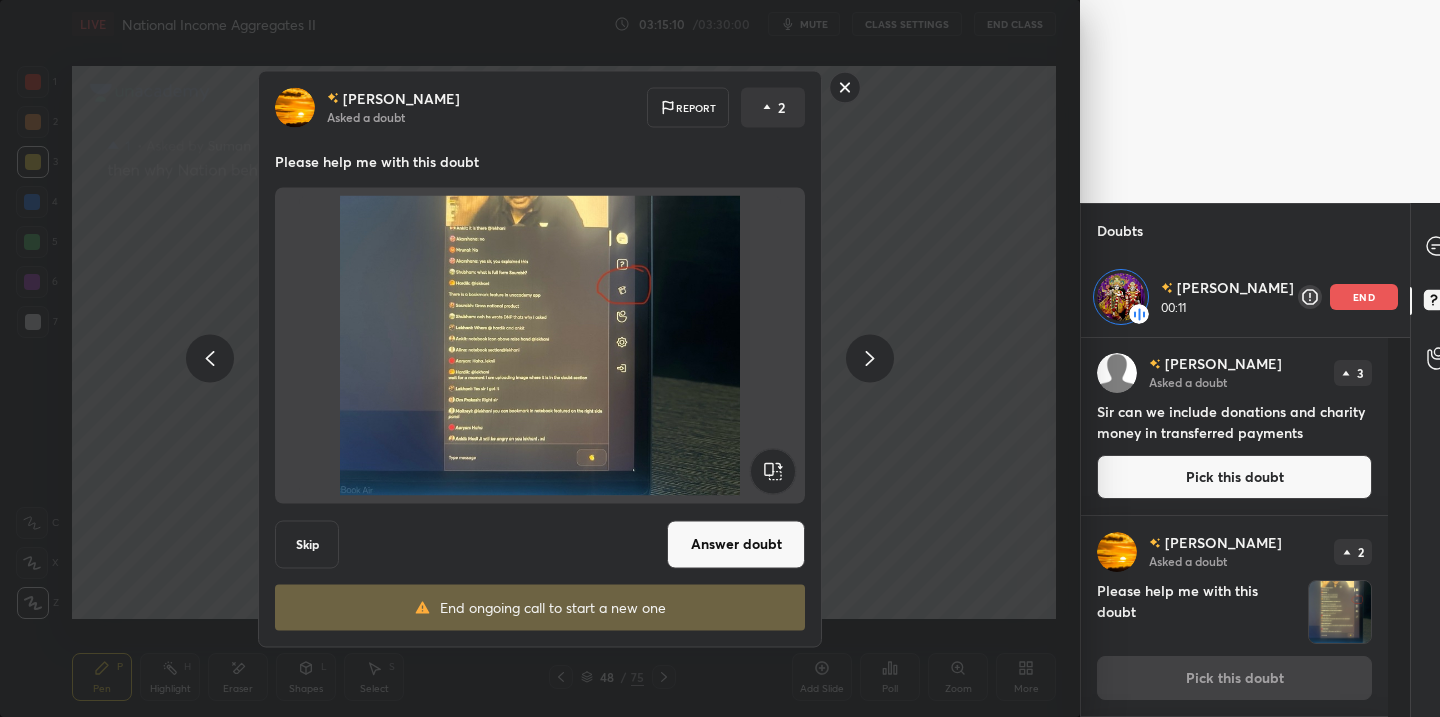 click 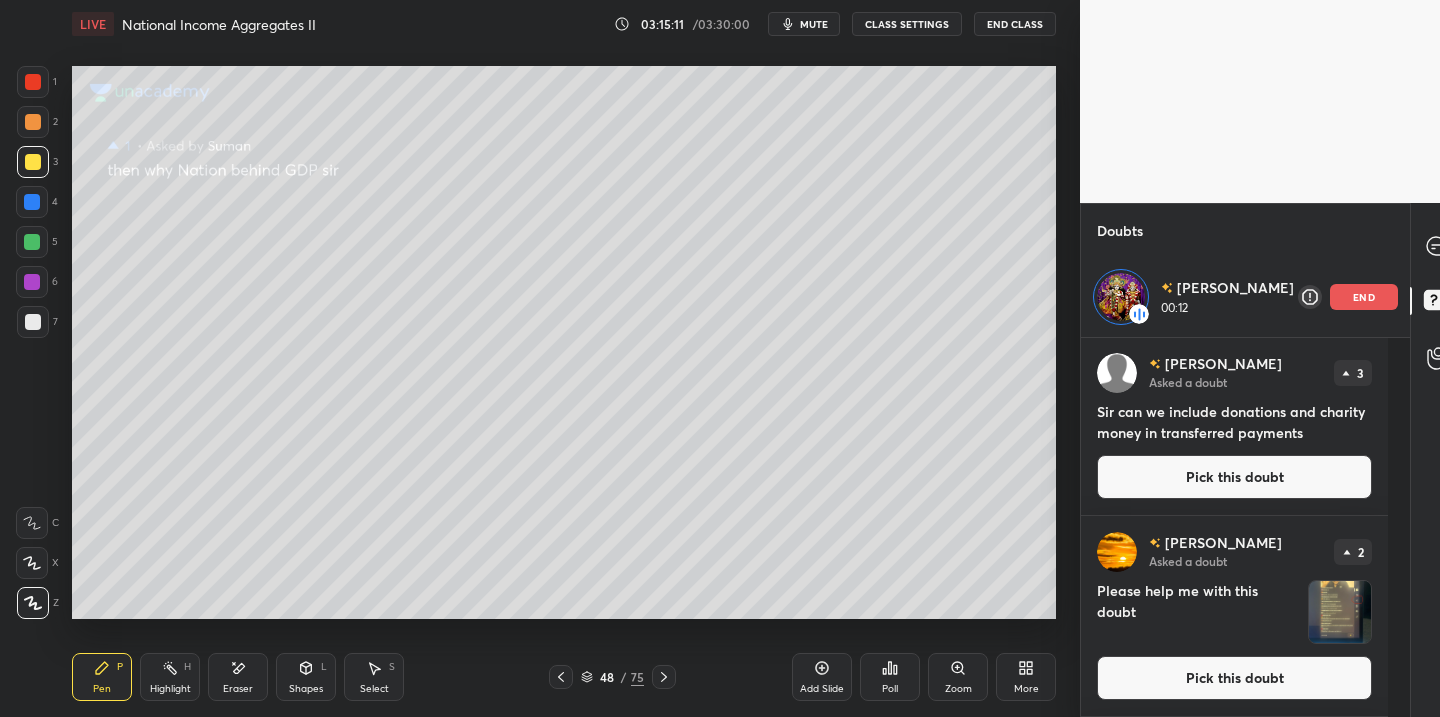 scroll, scrollTop: 0, scrollLeft: 0, axis: both 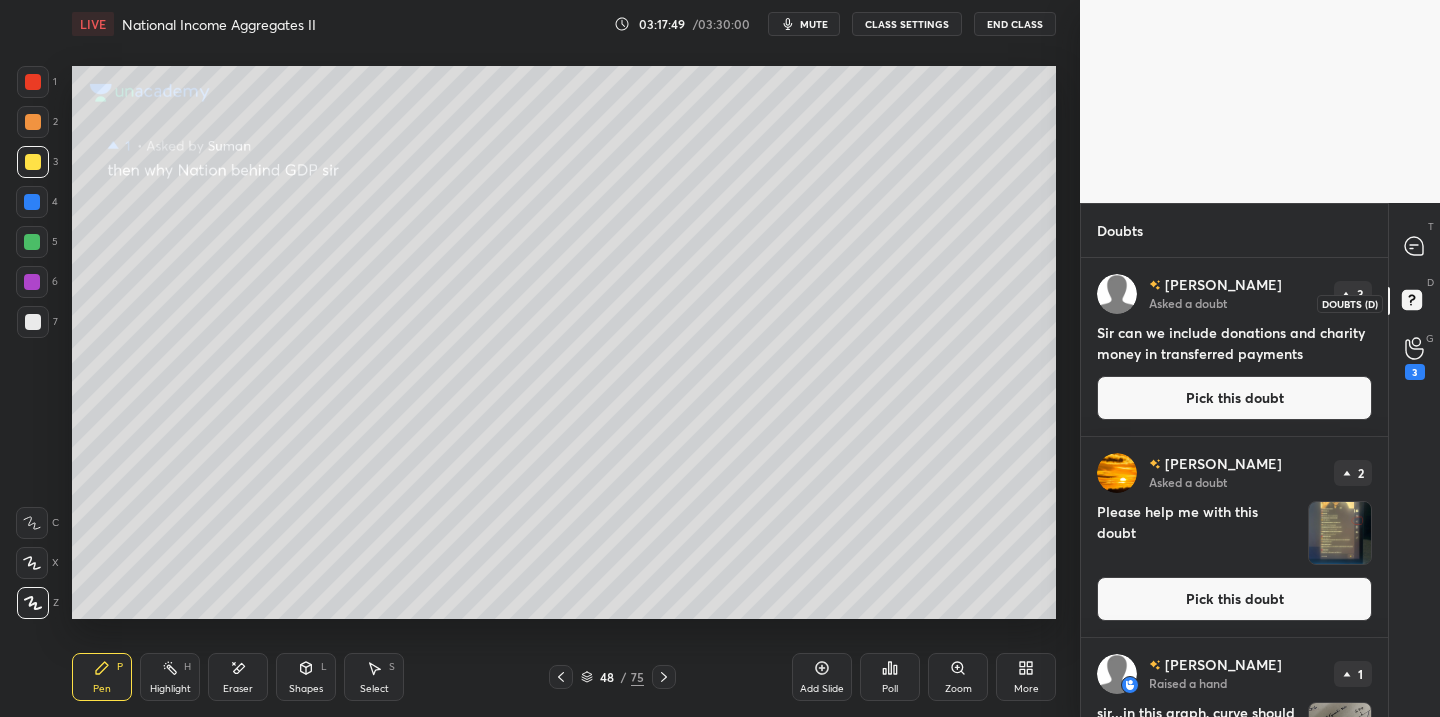 click 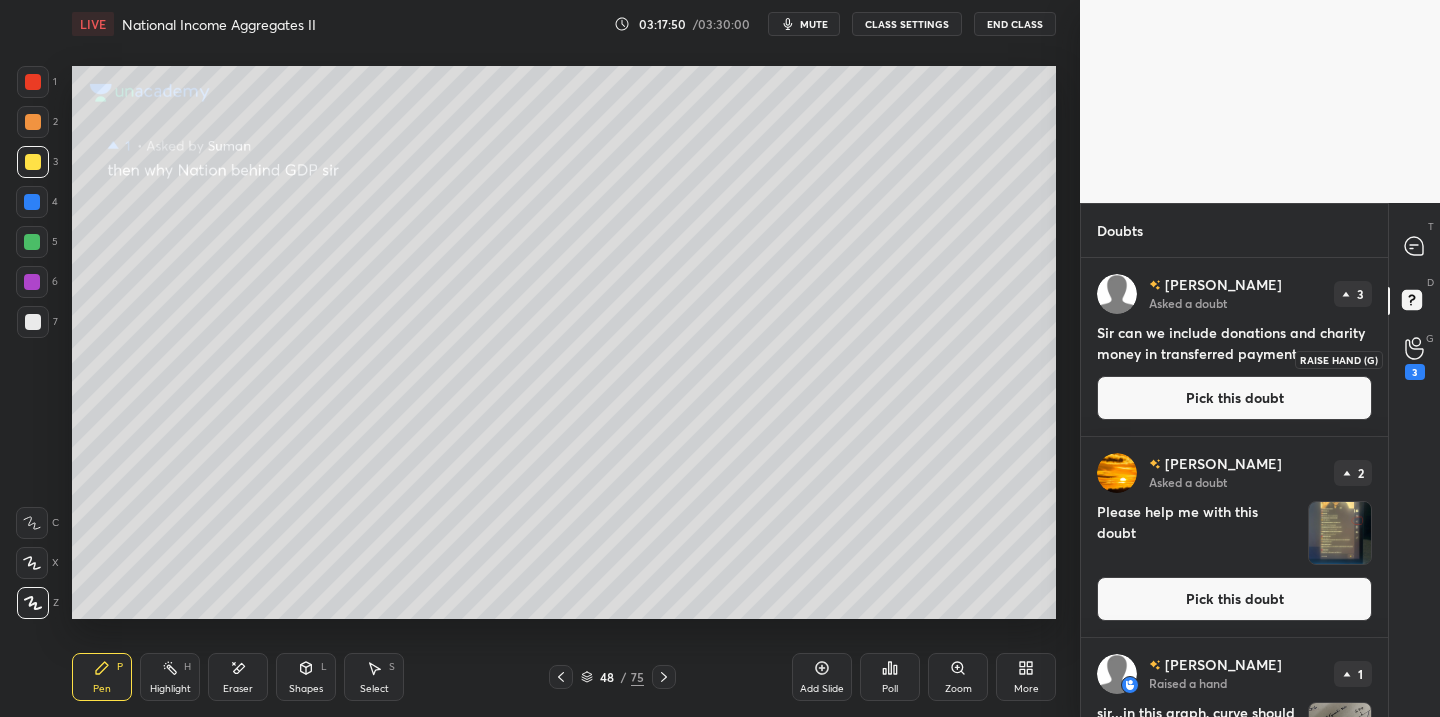 drag, startPoint x: 1414, startPoint y: 363, endPoint x: 1374, endPoint y: 373, distance: 41.231056 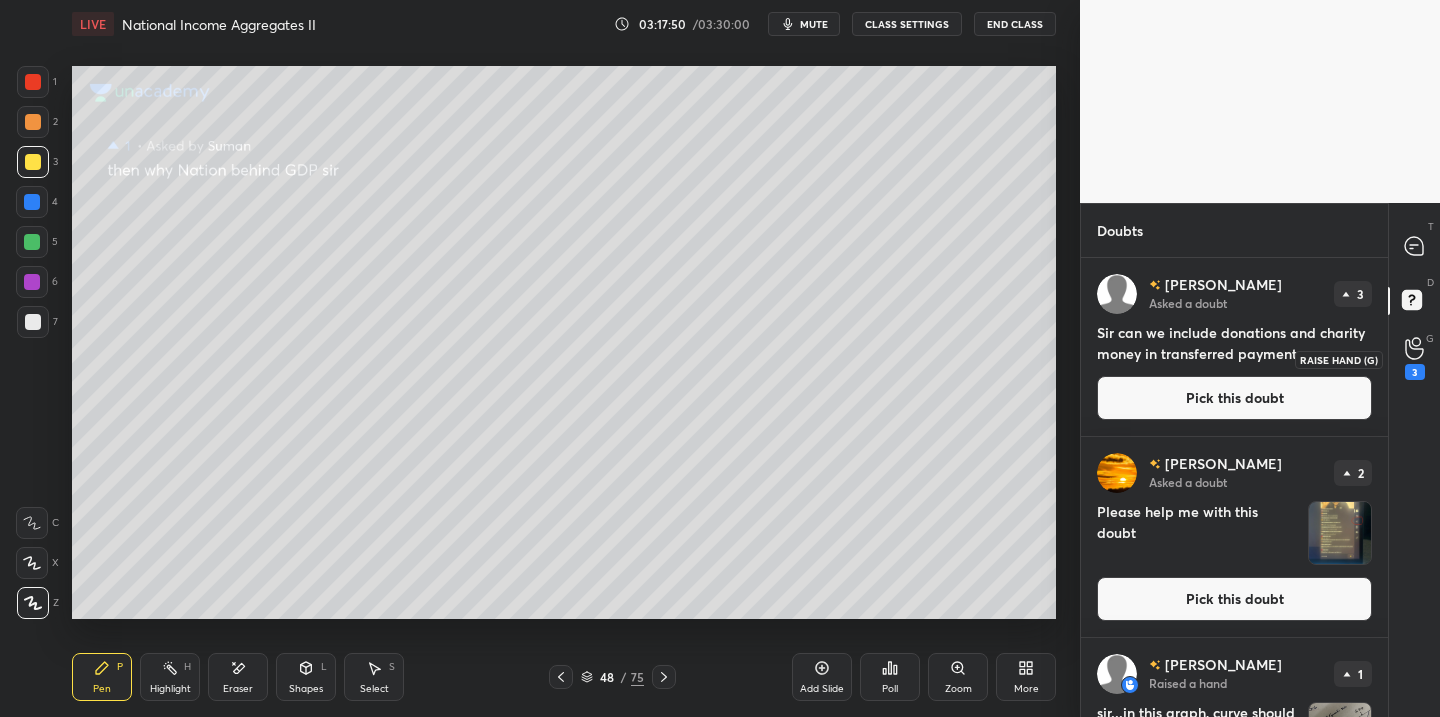 click on "3" at bounding box center [1415, 358] 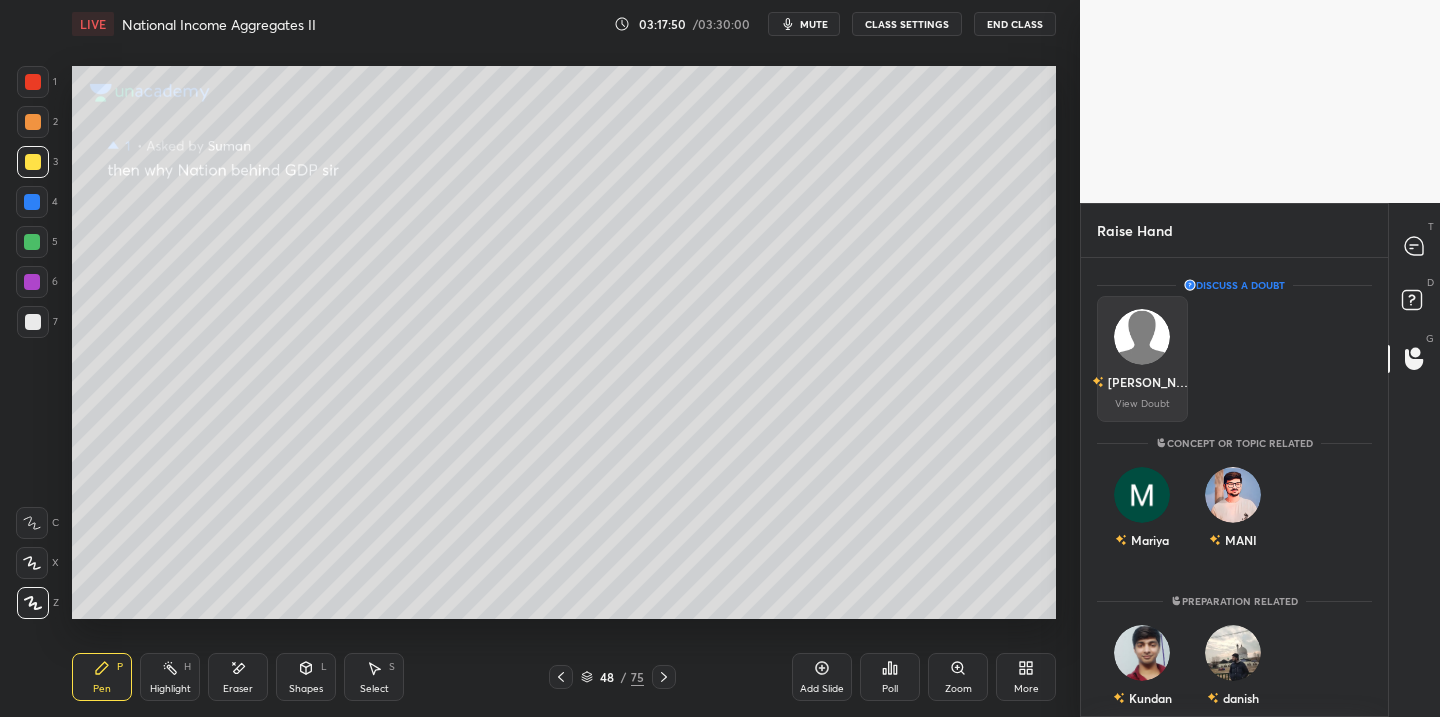 drag, startPoint x: 1143, startPoint y: 346, endPoint x: 1121, endPoint y: 373, distance: 34.828148 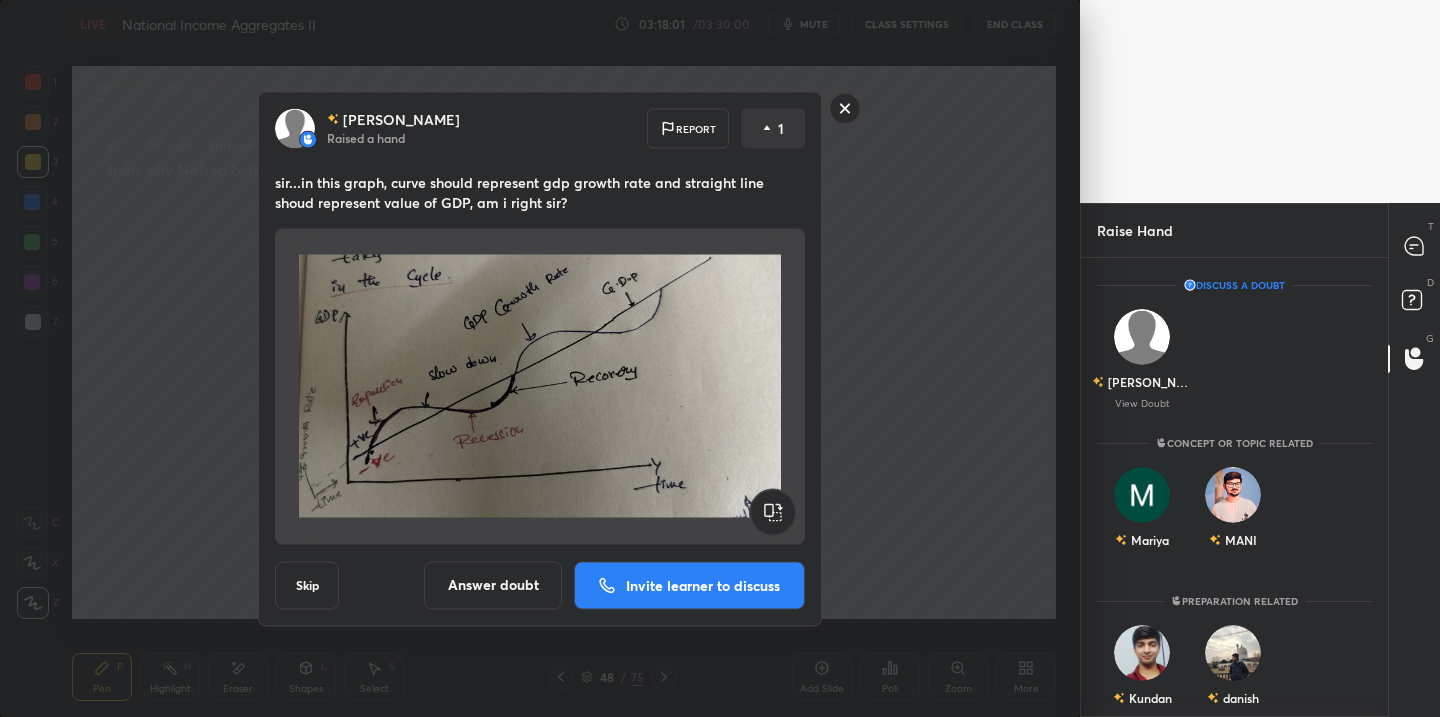 click 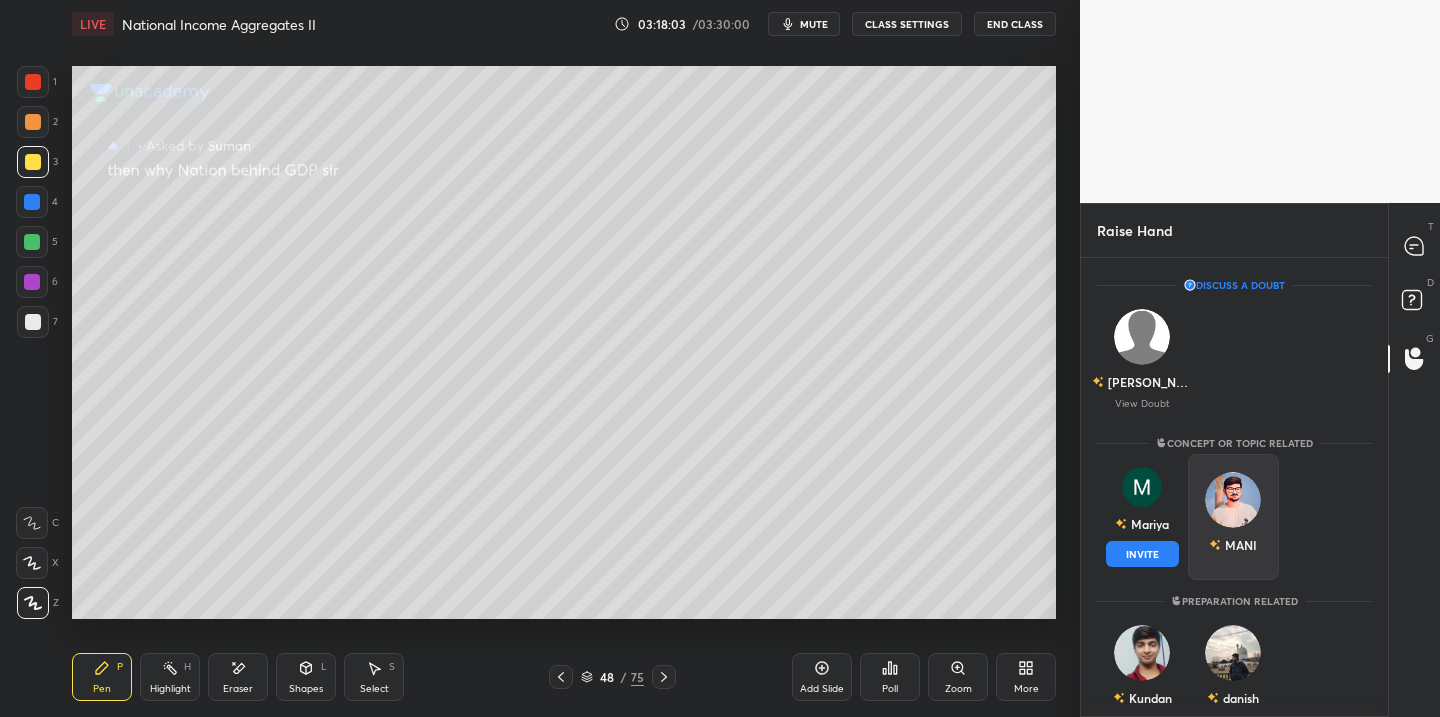 click on "INVITE" at bounding box center [1142, 554] 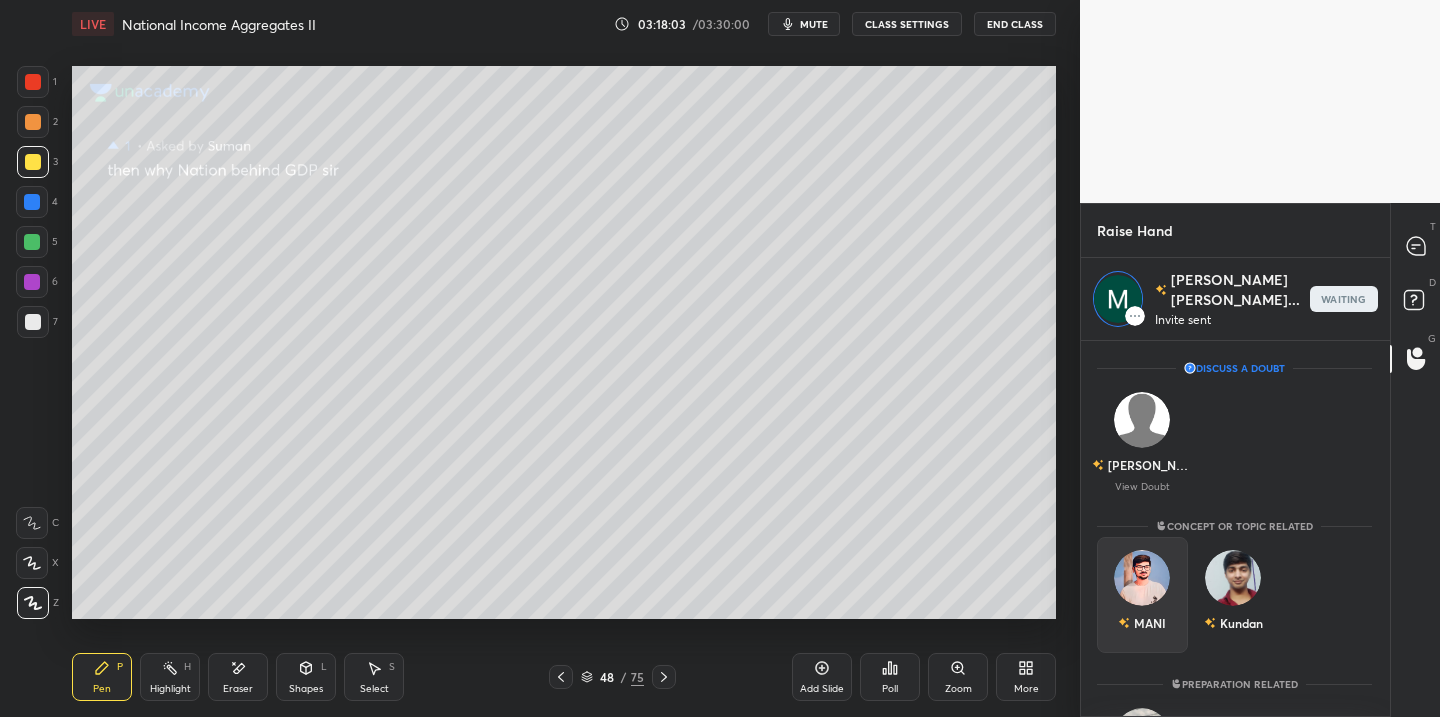 scroll, scrollTop: 372, scrollLeft: 301, axis: both 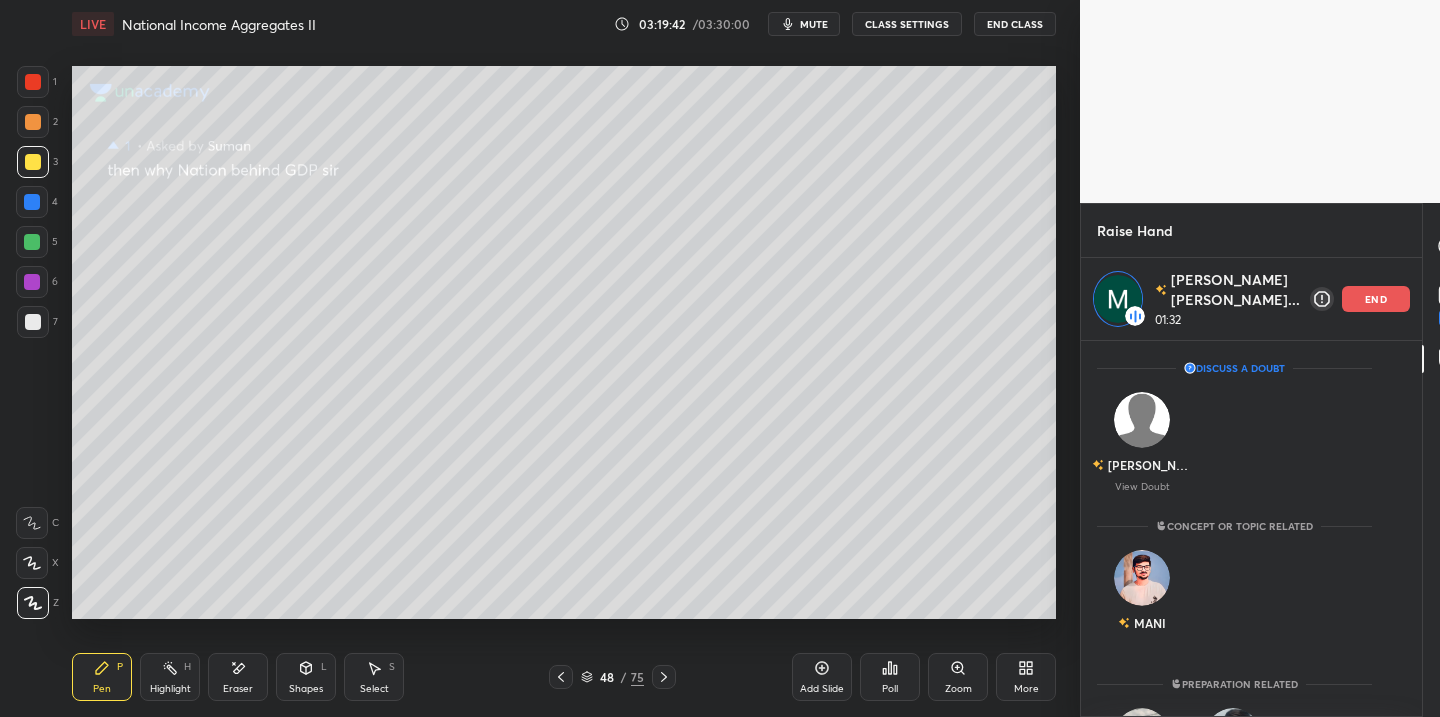 drag, startPoint x: 1338, startPoint y: 296, endPoint x: 1321, endPoint y: 305, distance: 19.235384 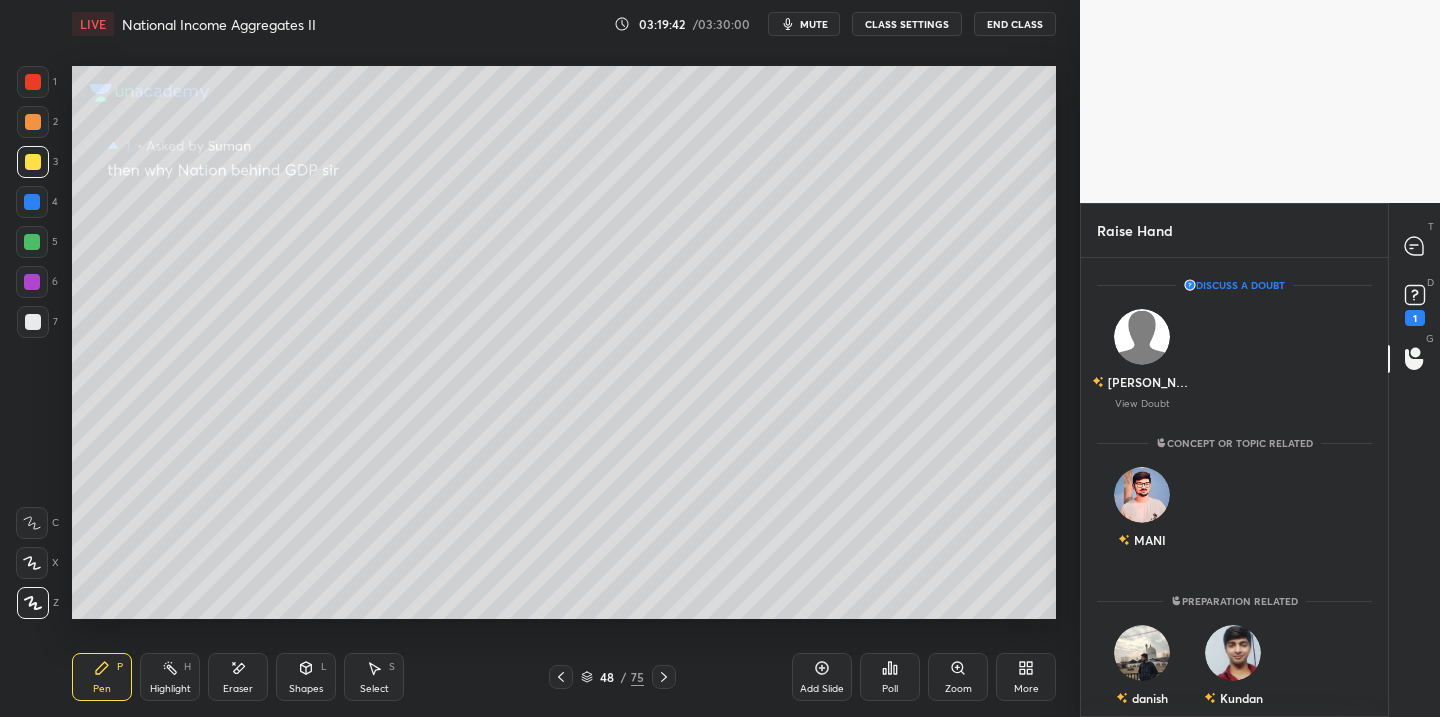 scroll, scrollTop: 7, scrollLeft: 7, axis: both 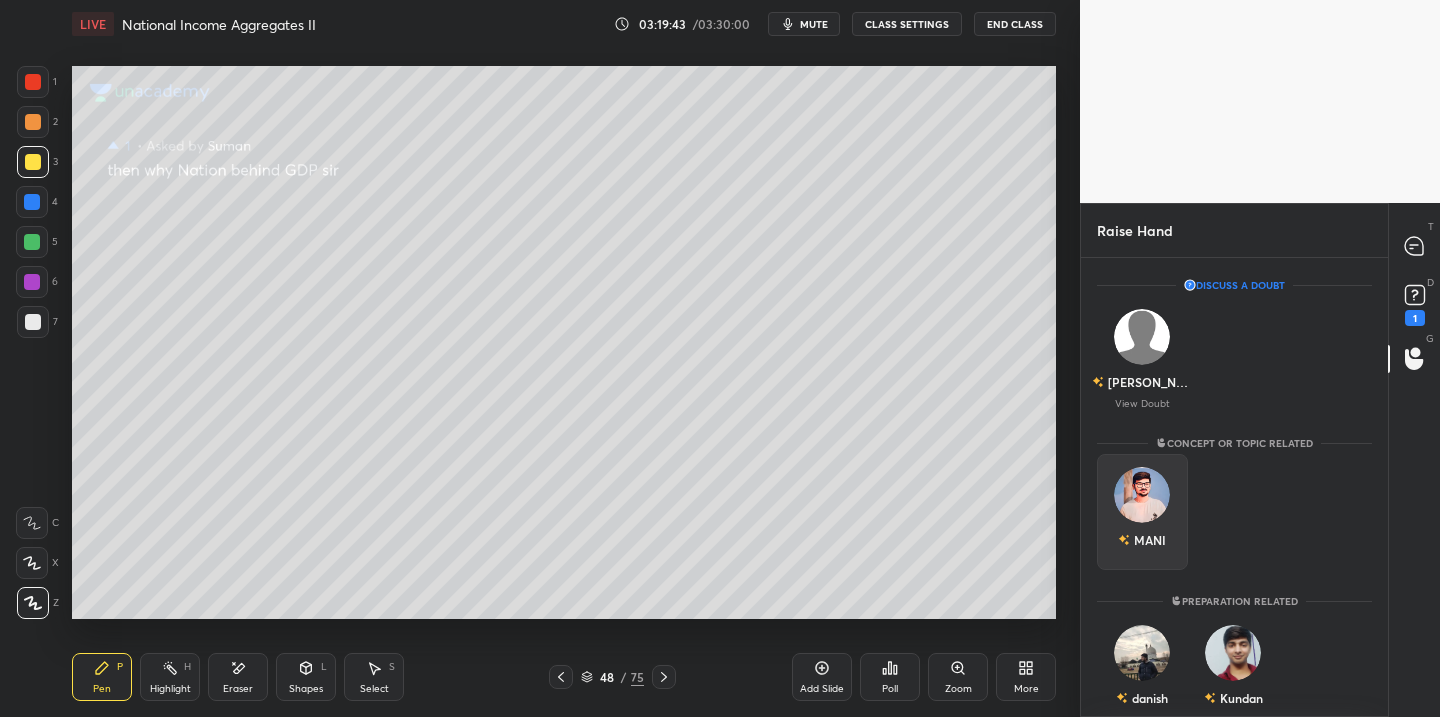 click on "MANI" at bounding box center [1142, 512] 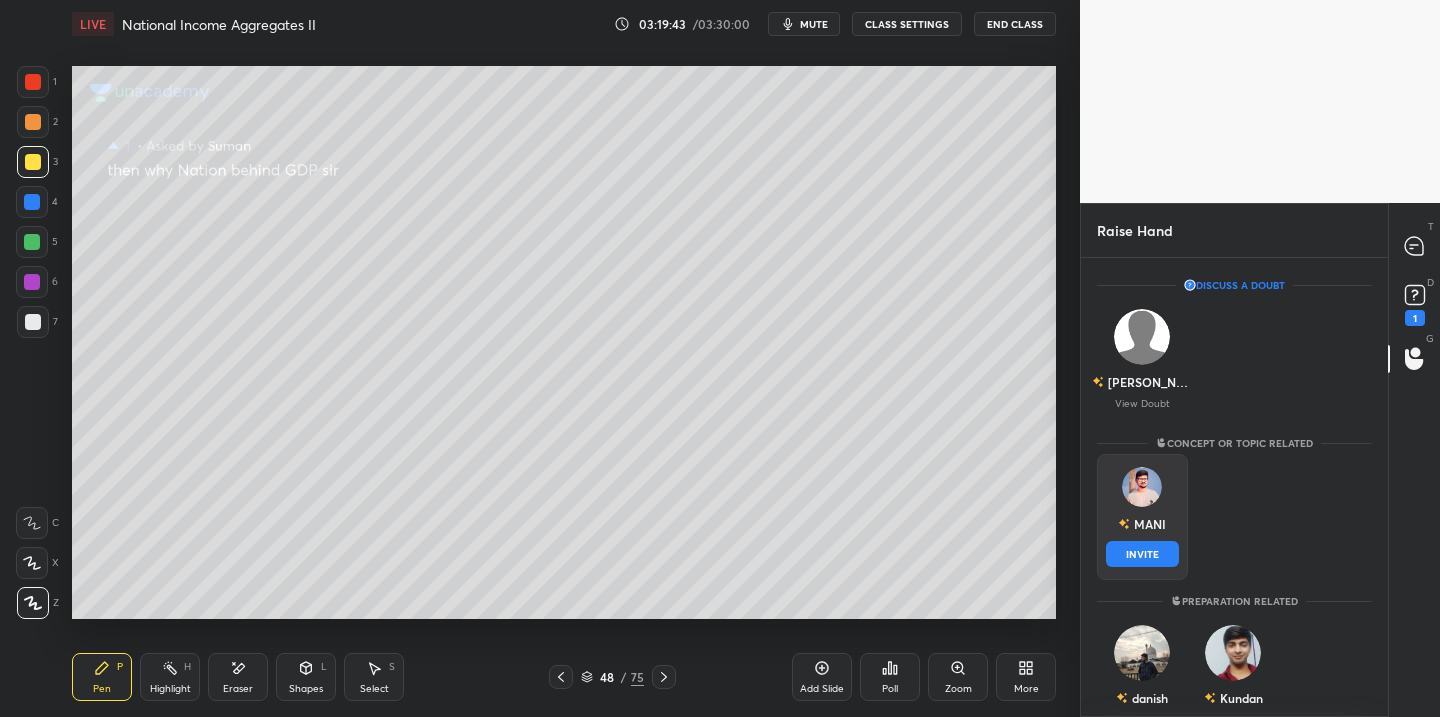 click on "INVITE" at bounding box center (1142, 554) 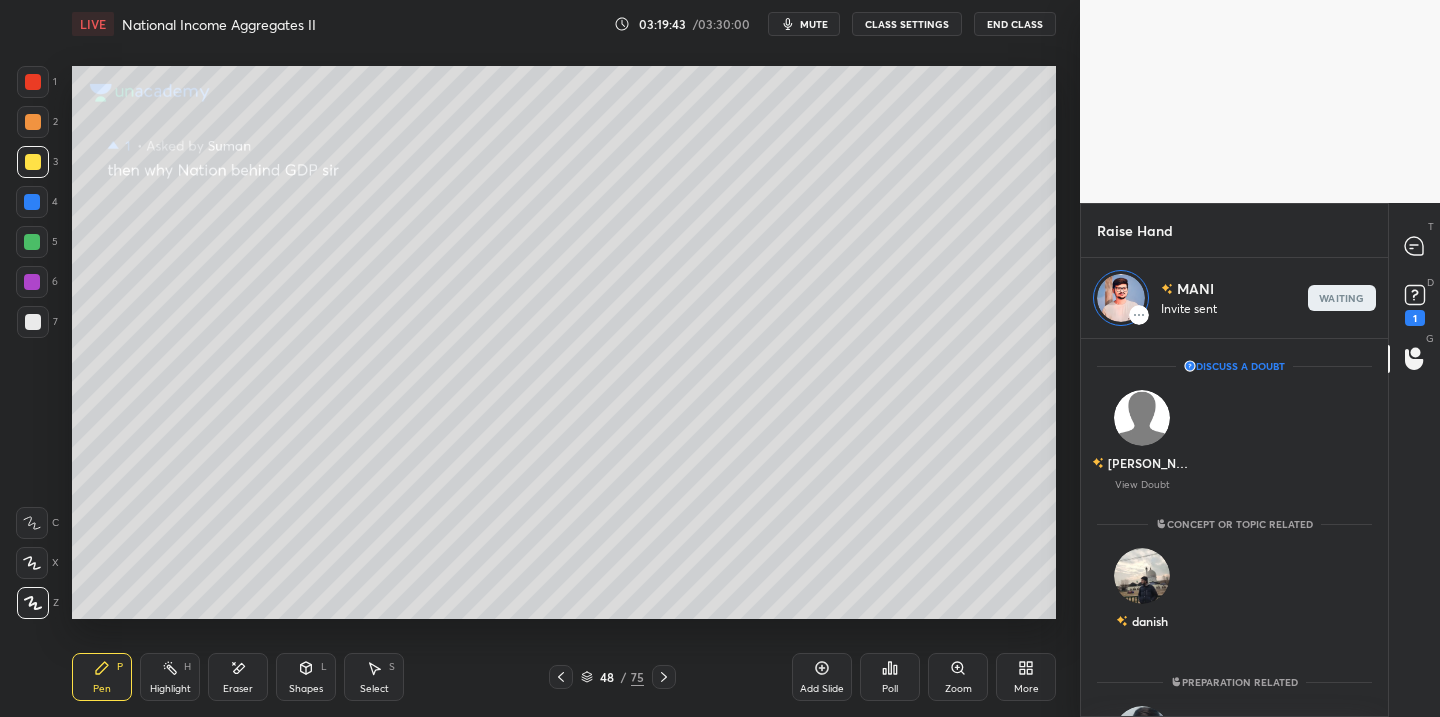 scroll, scrollTop: 372, scrollLeft: 301, axis: both 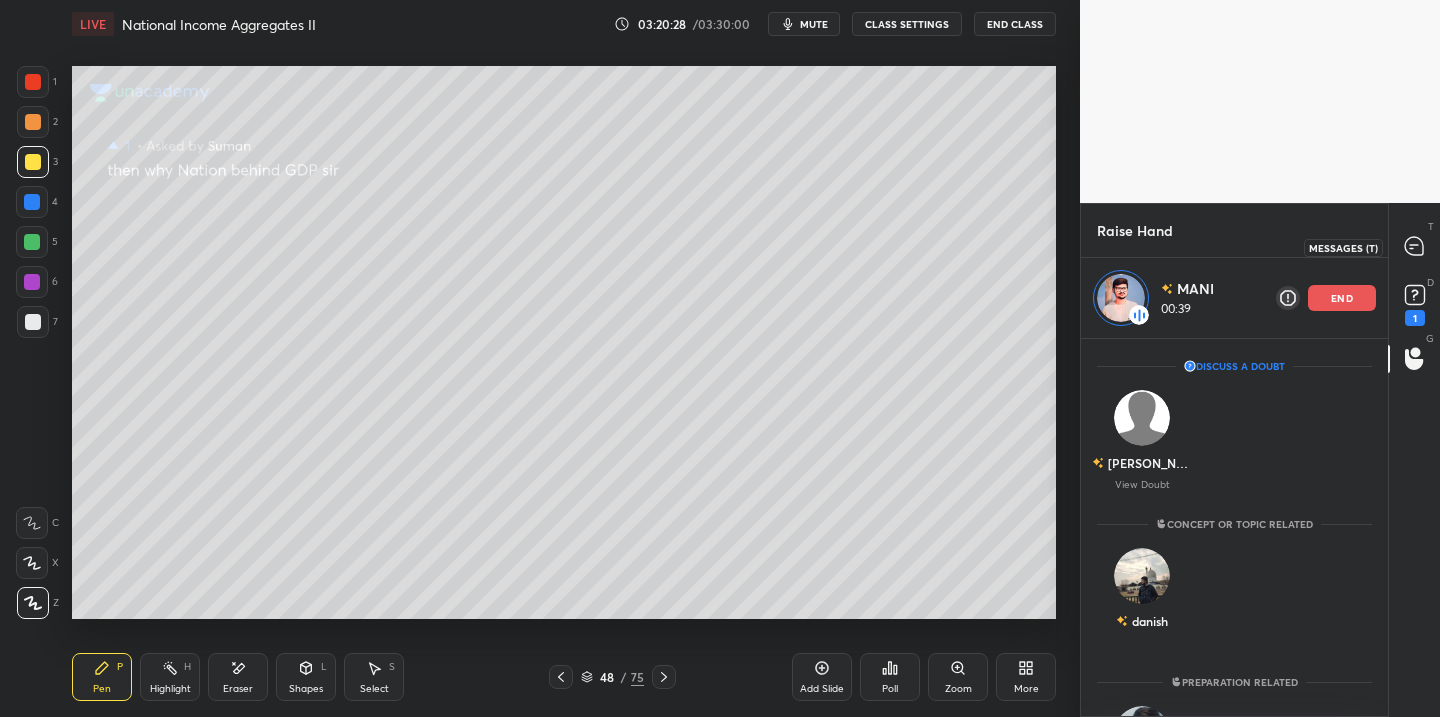 click 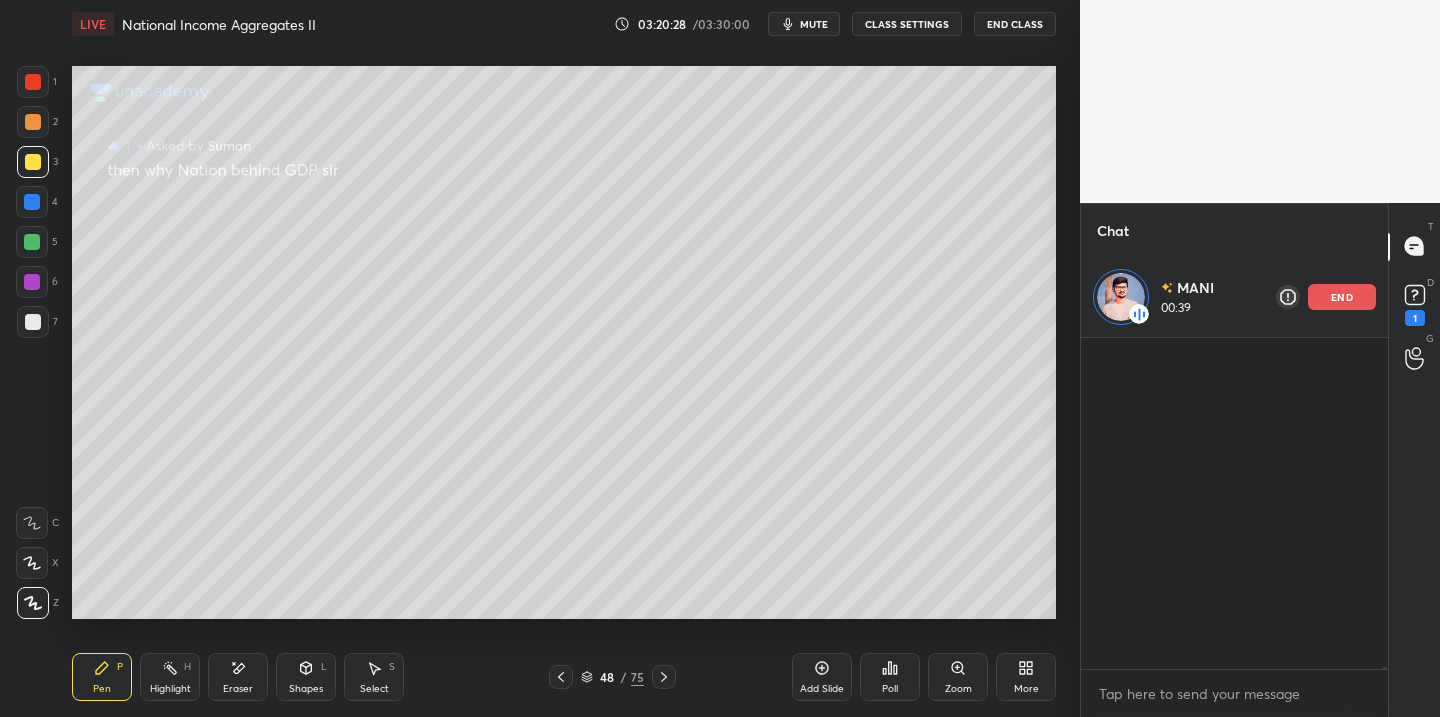 scroll, scrollTop: 76361, scrollLeft: 0, axis: vertical 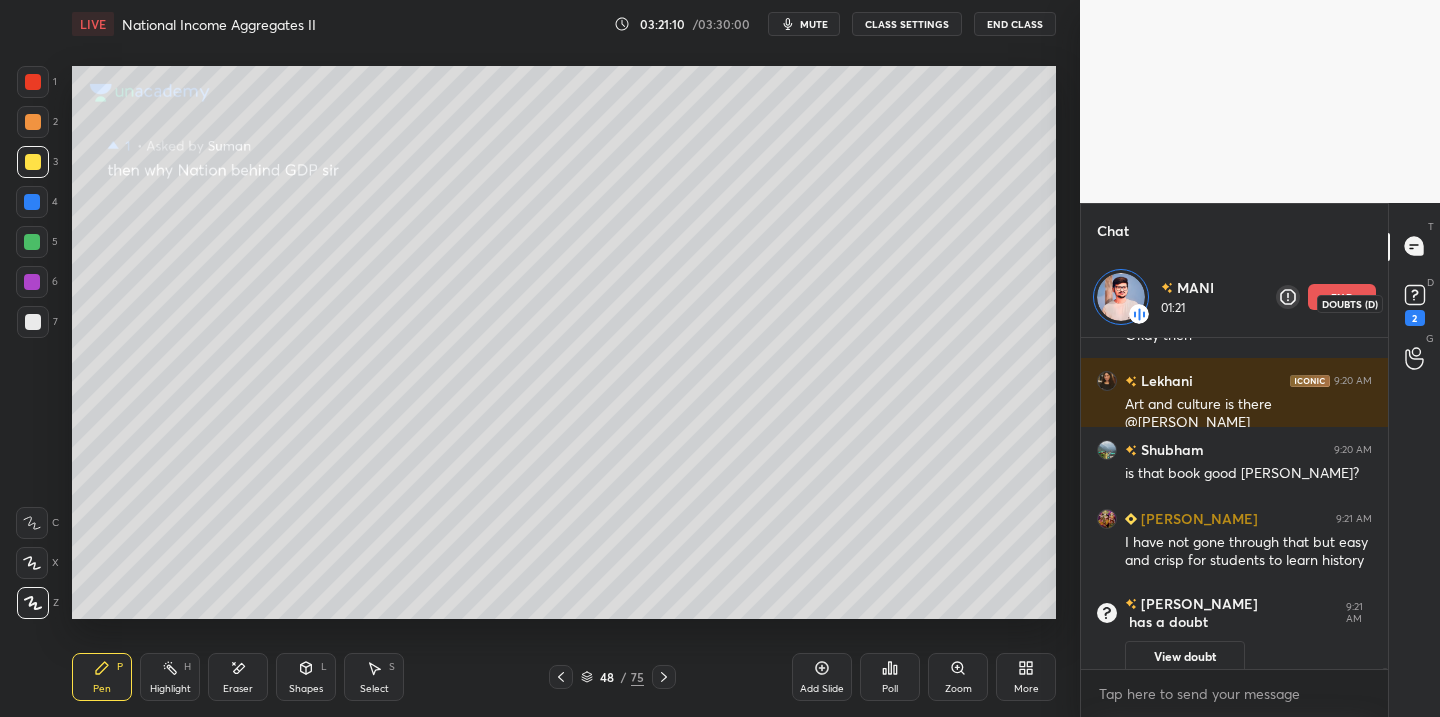 click 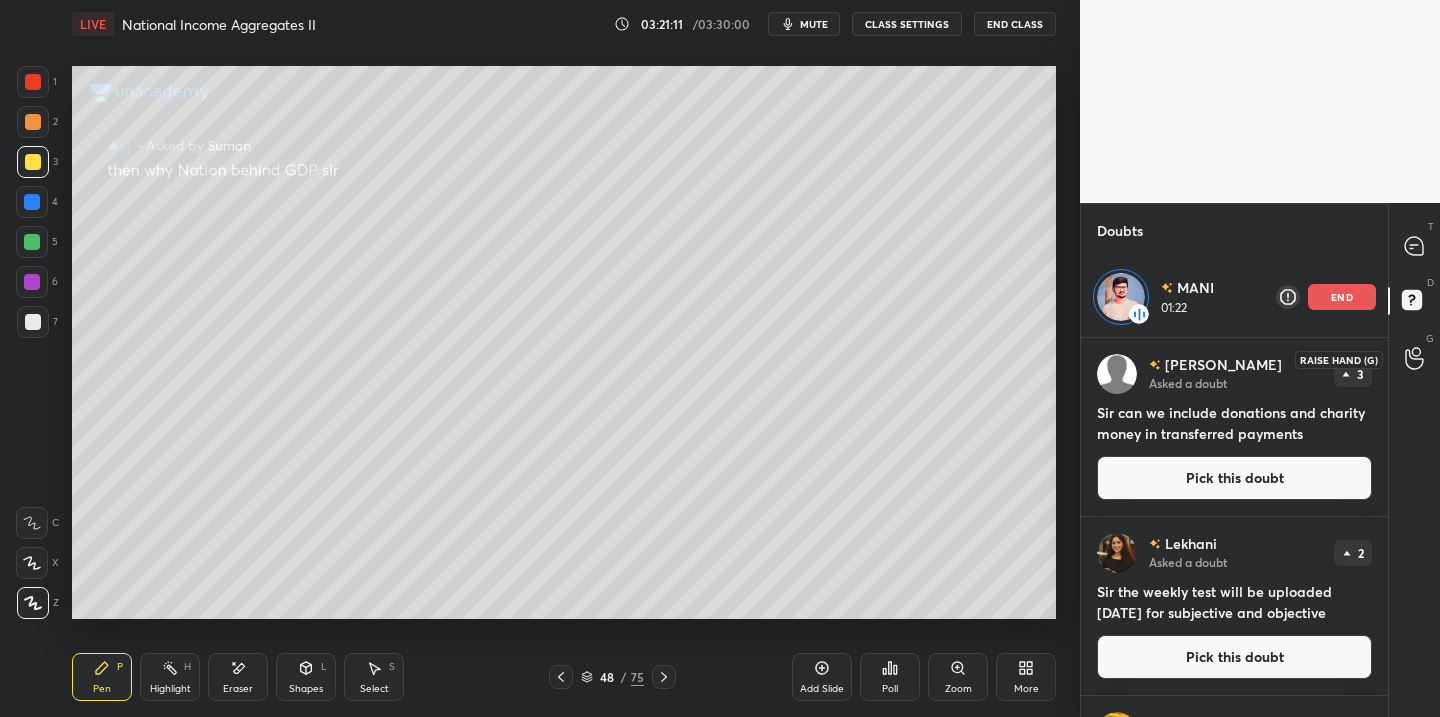 click 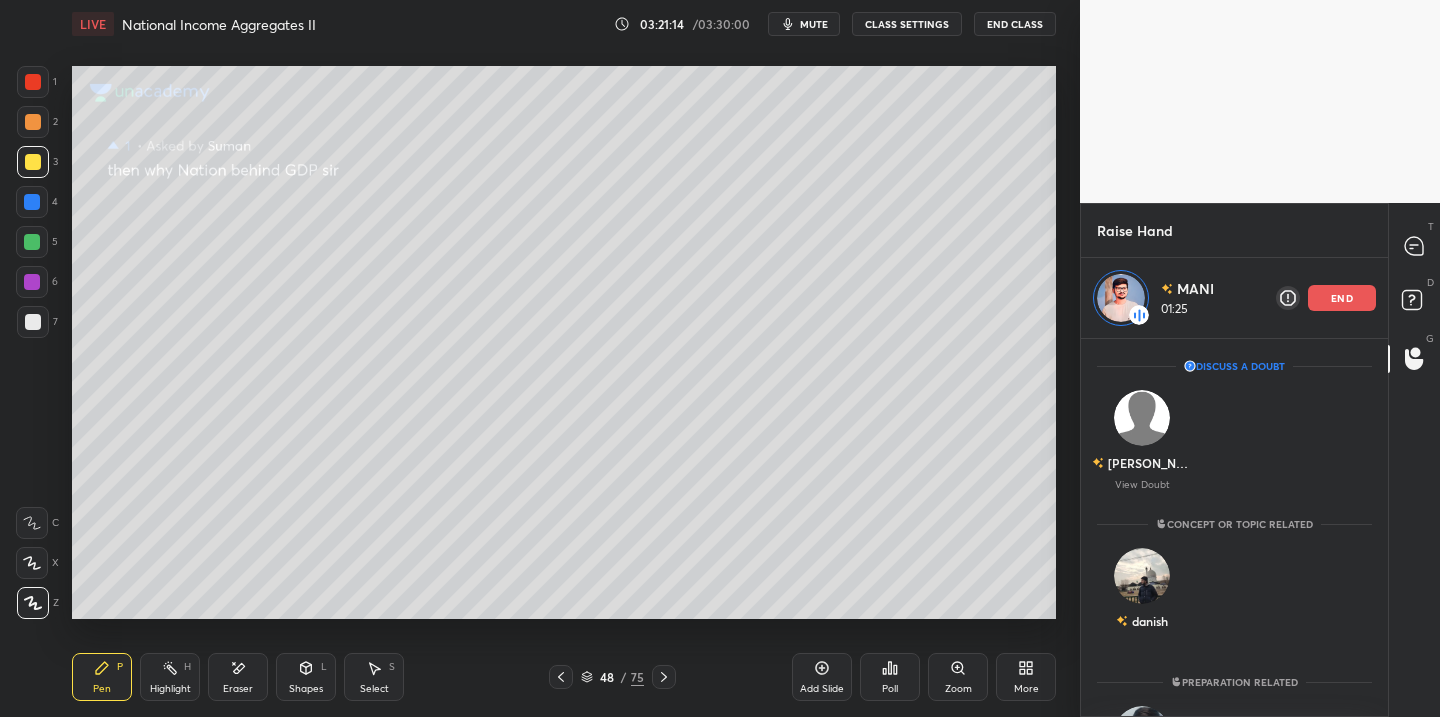 click on "end" at bounding box center (1342, 298) 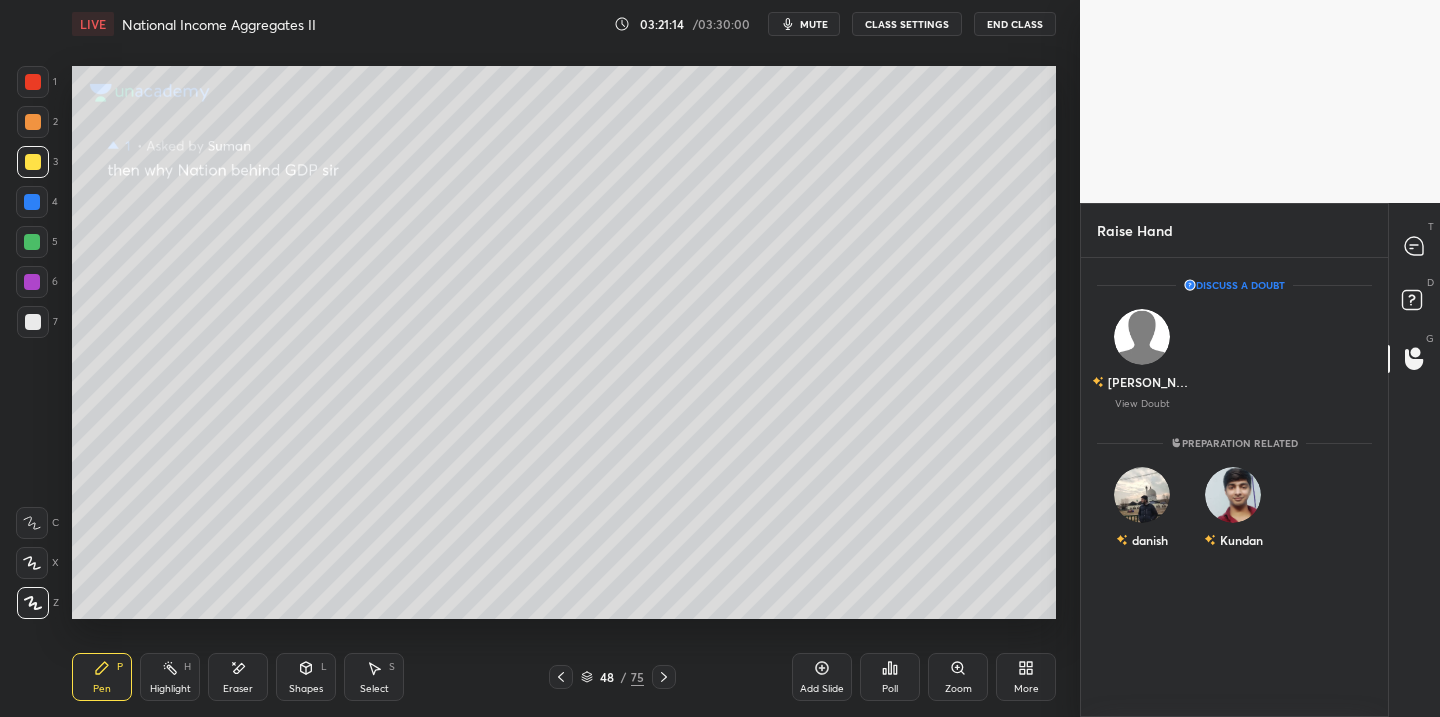 scroll, scrollTop: 7, scrollLeft: 7, axis: both 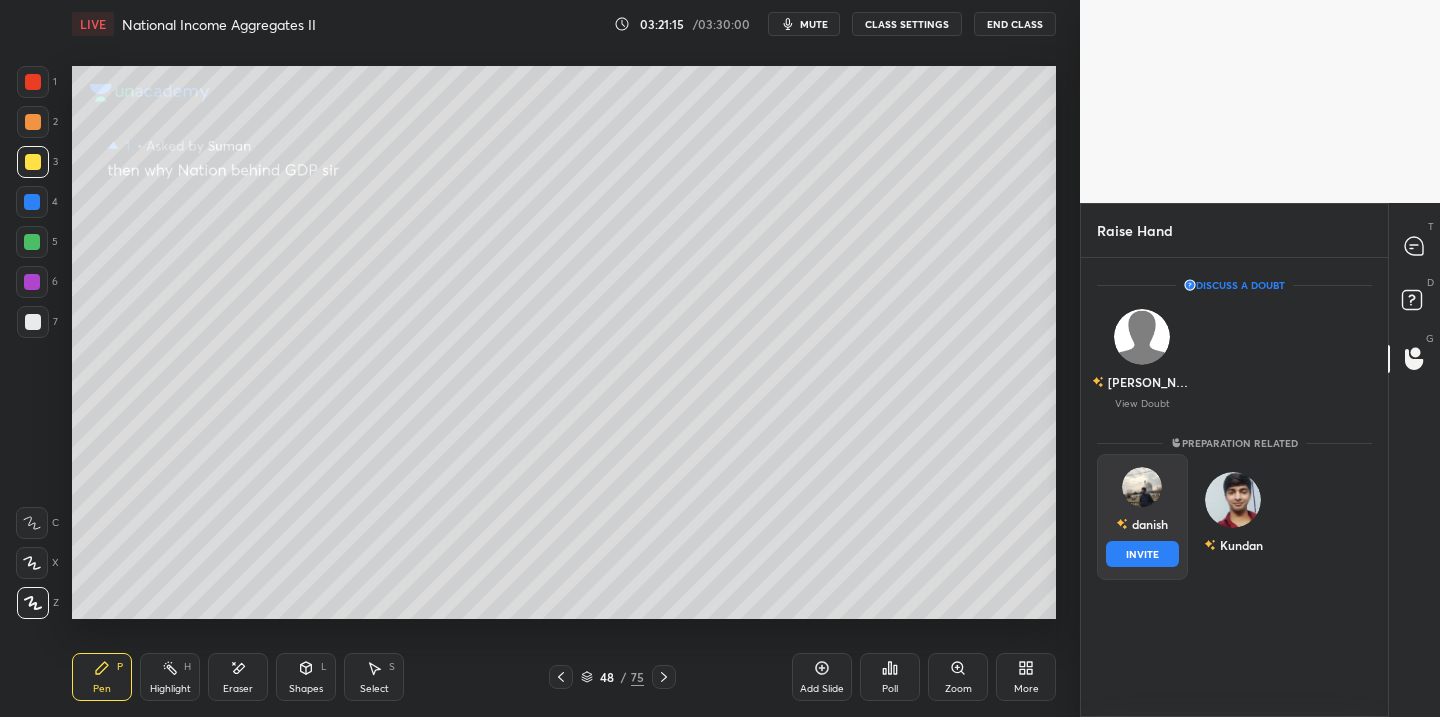 click on "danish INVITE" at bounding box center (1142, 517) 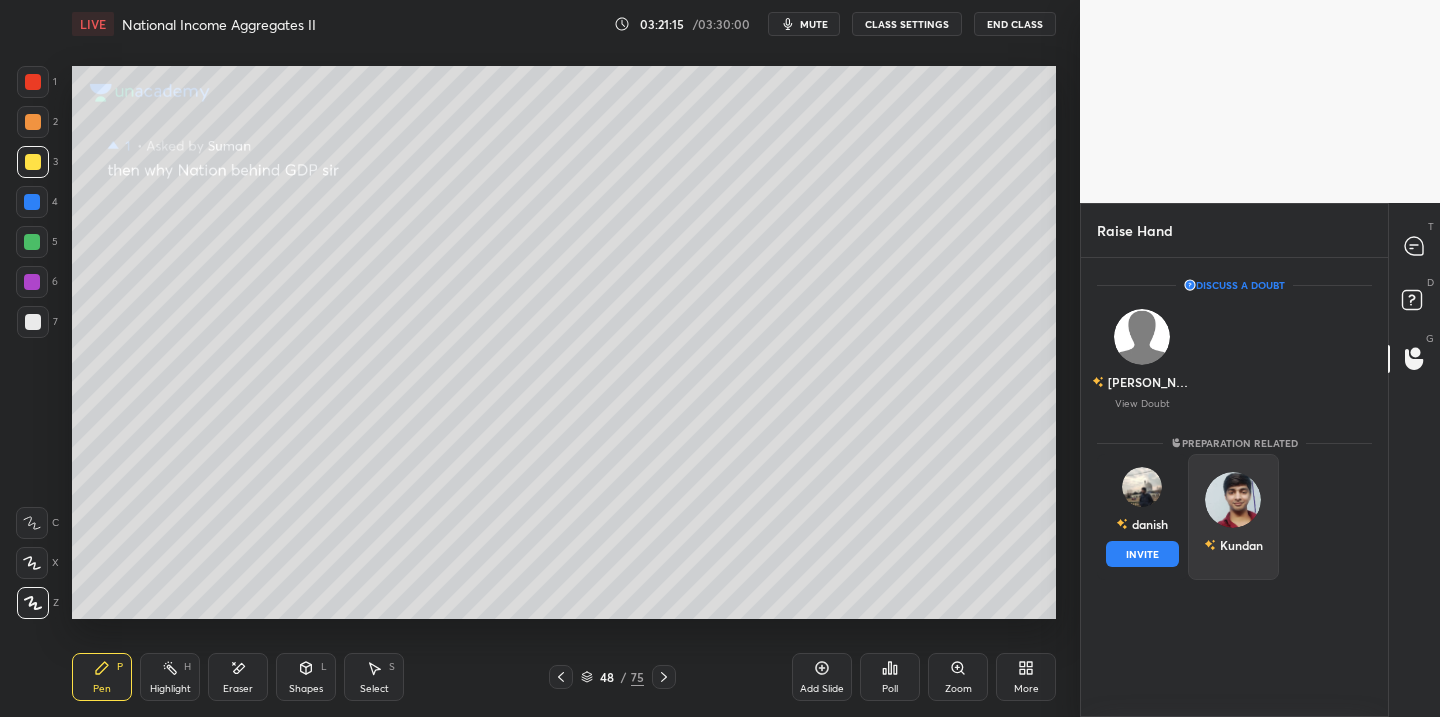 click on "INVITE" at bounding box center [1142, 554] 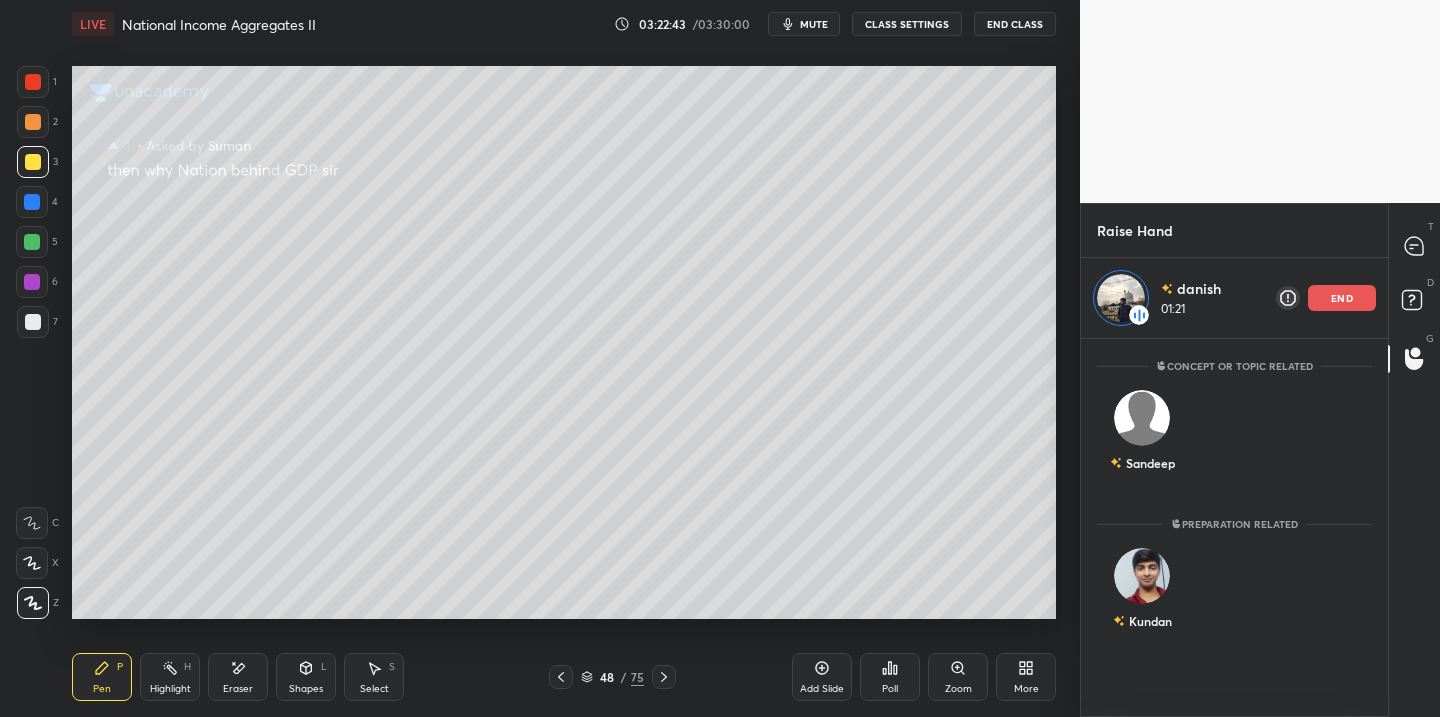 scroll, scrollTop: 0, scrollLeft: 0, axis: both 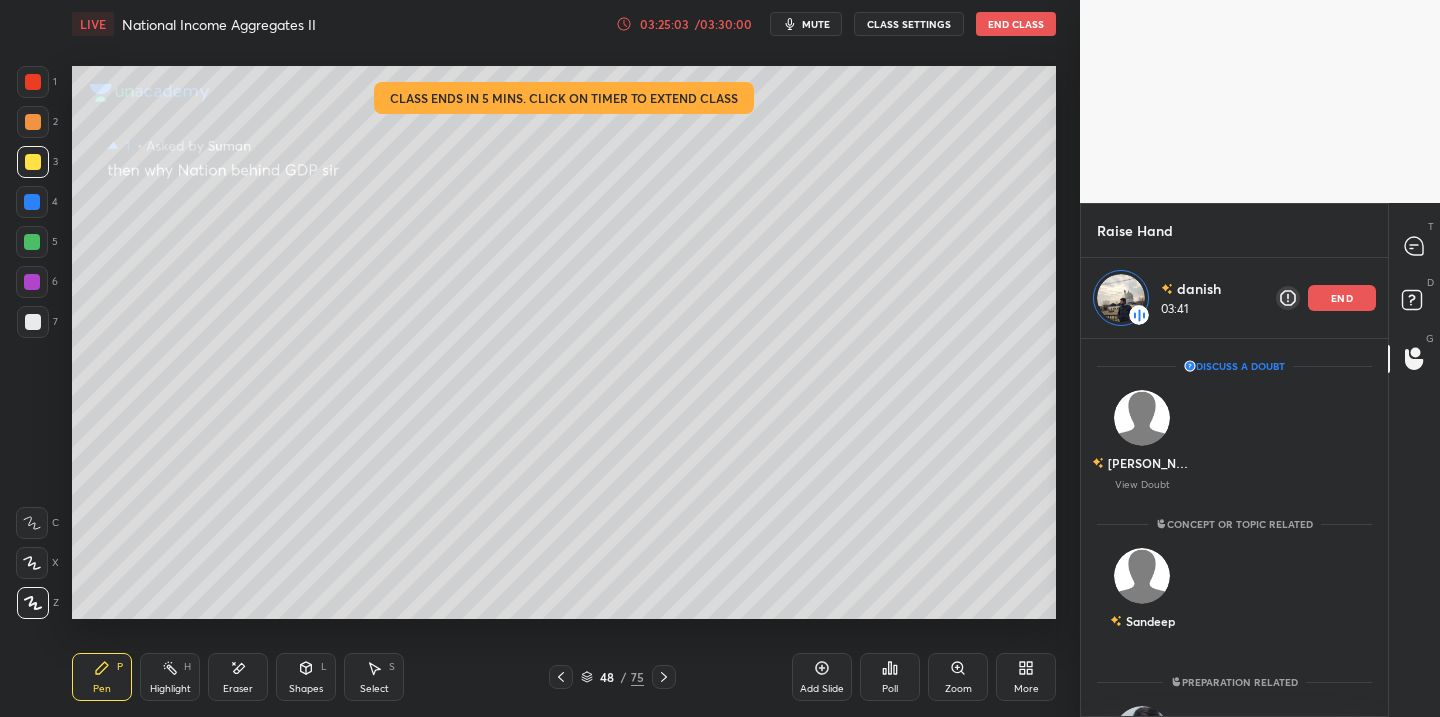 click on "/  03:30:00" at bounding box center (723, 24) 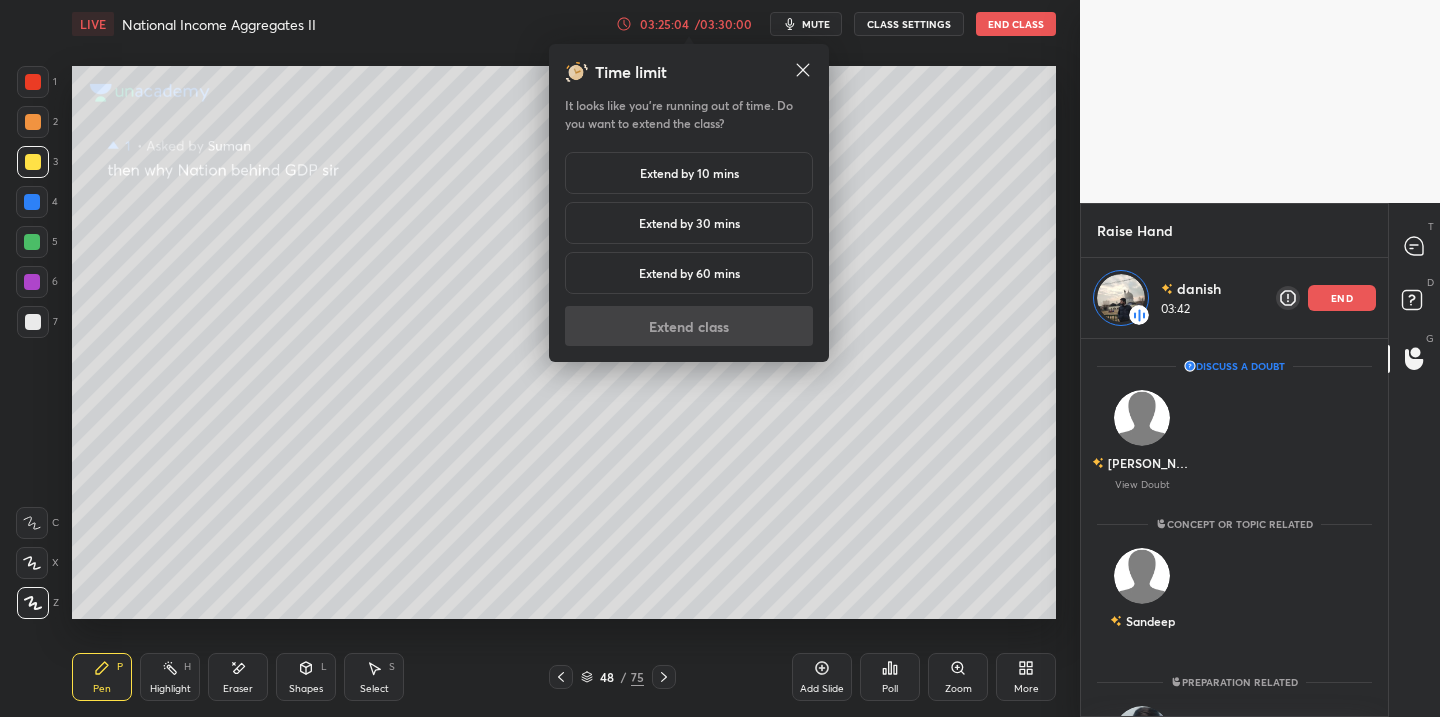 click on "Extend by 10 mins" at bounding box center [689, 173] 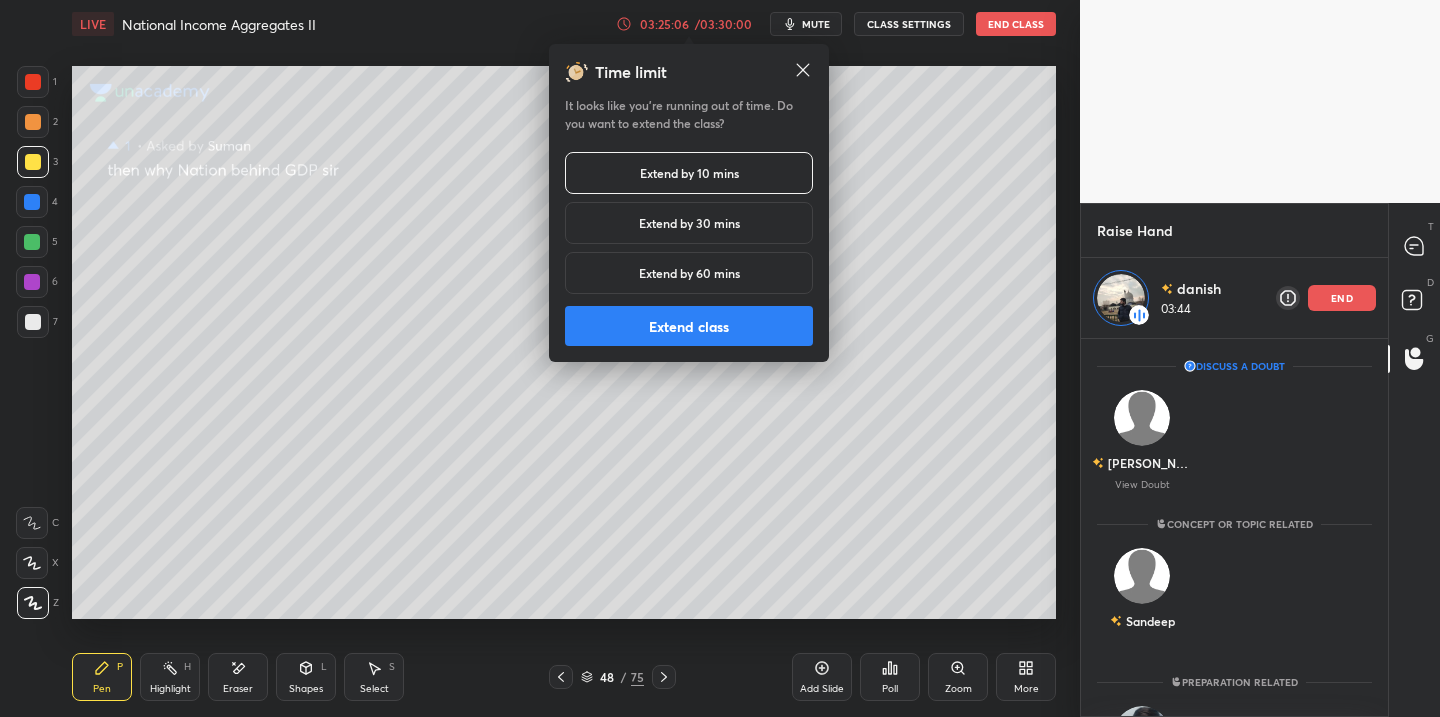 click on "Extend class" at bounding box center (689, 326) 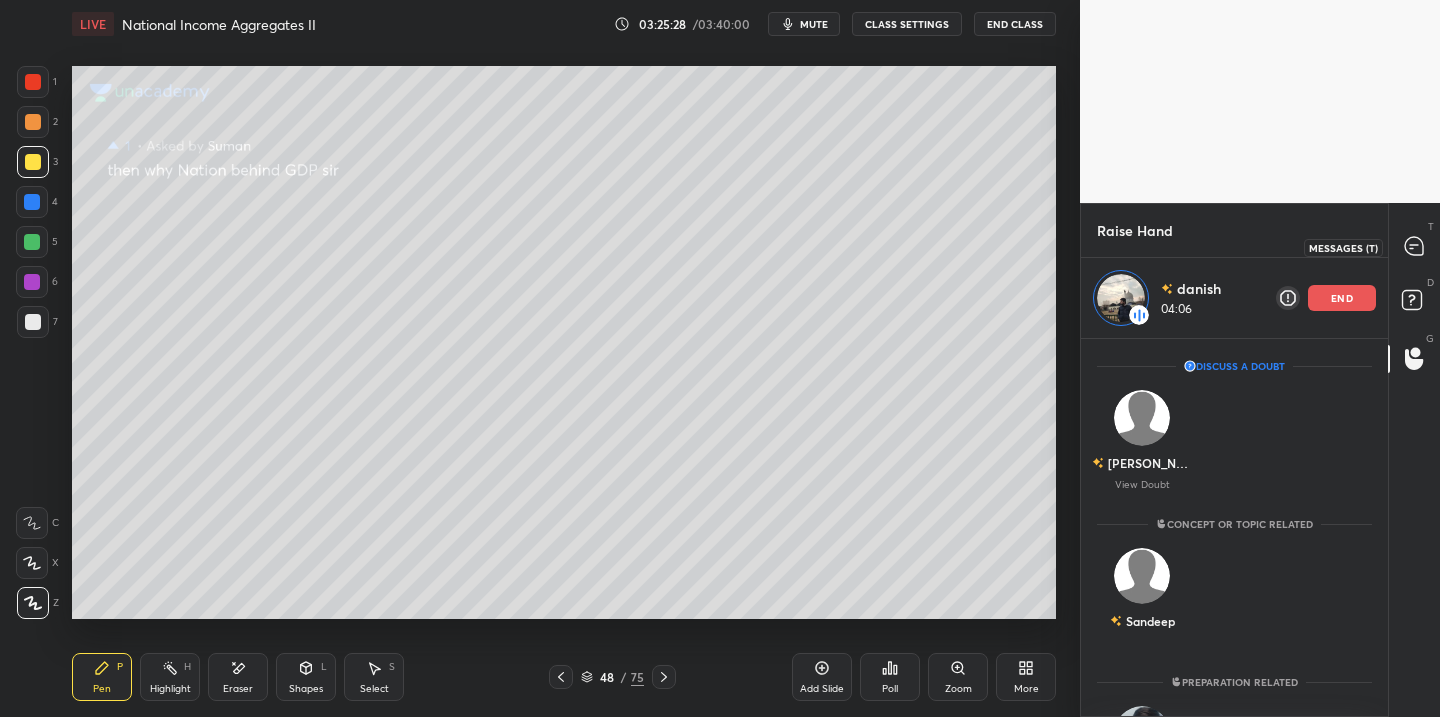 click 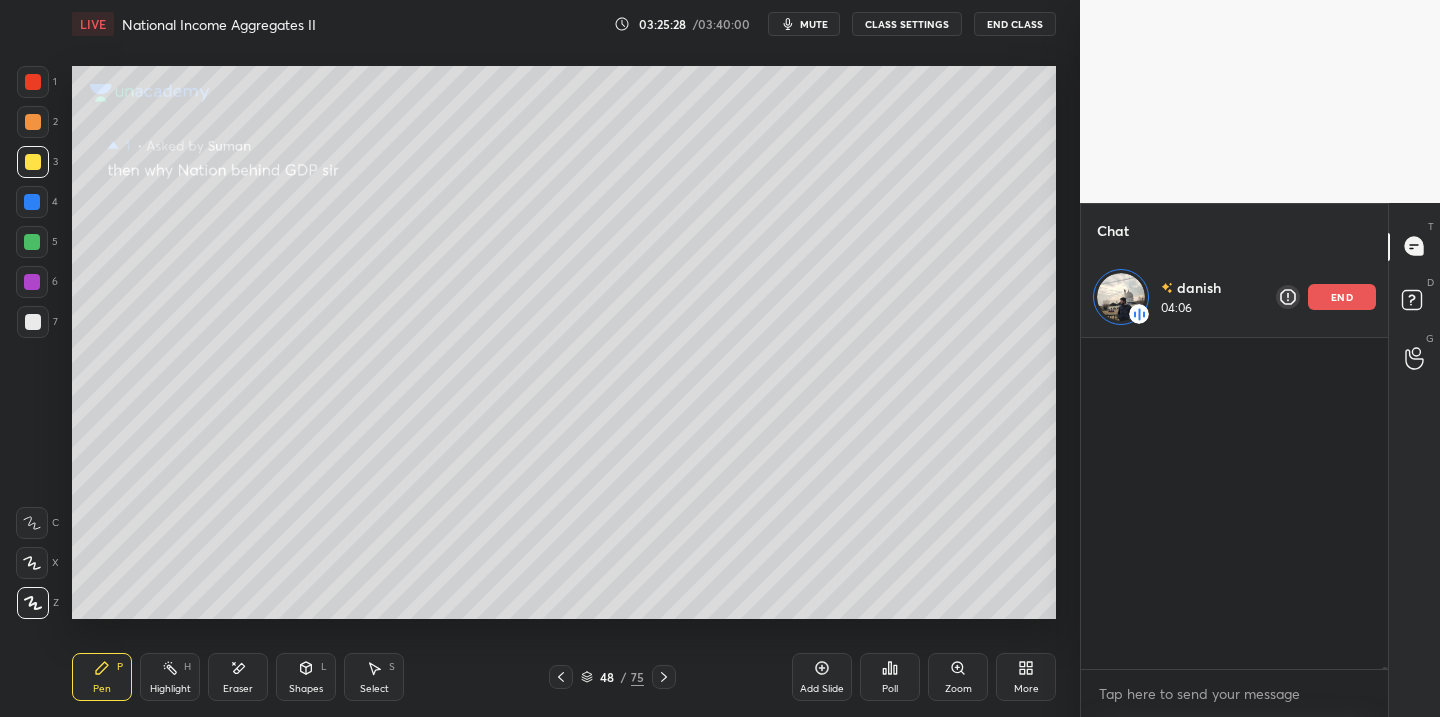 scroll, scrollTop: 76746, scrollLeft: 0, axis: vertical 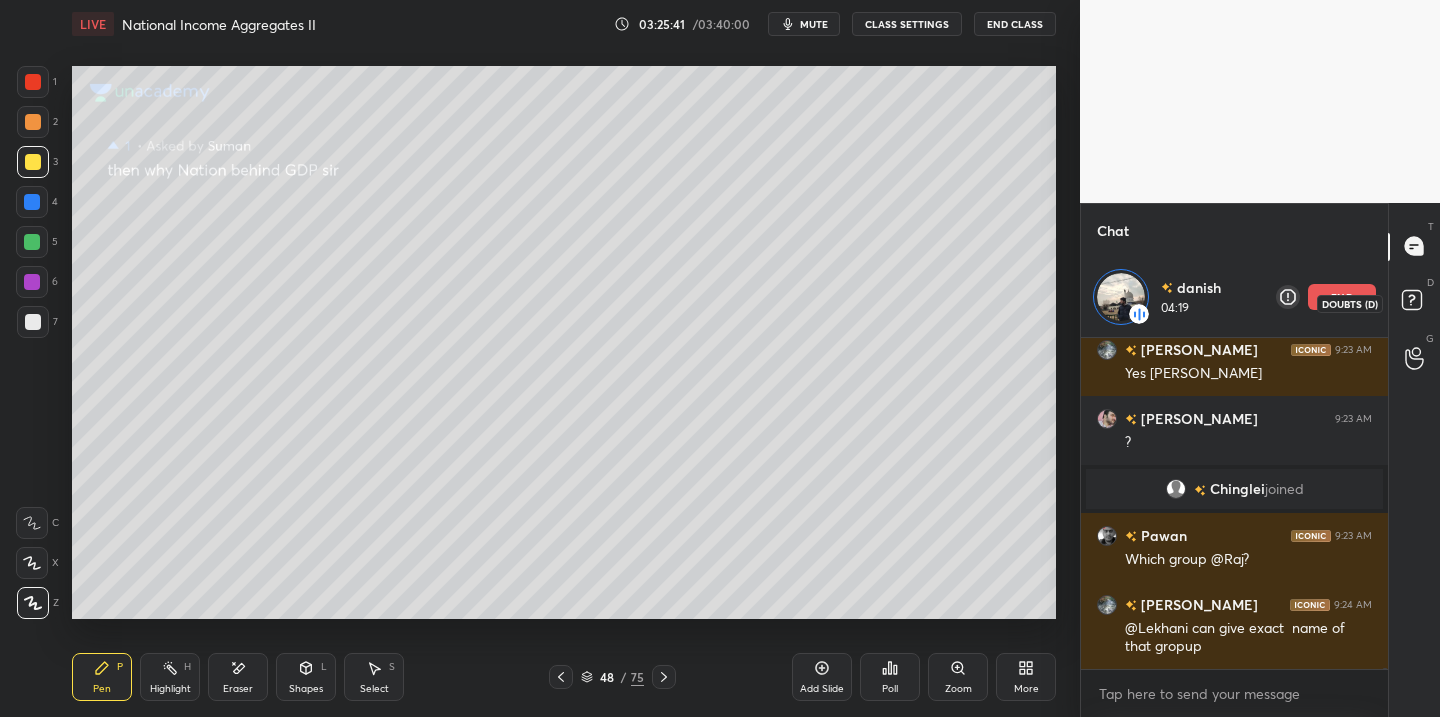 click 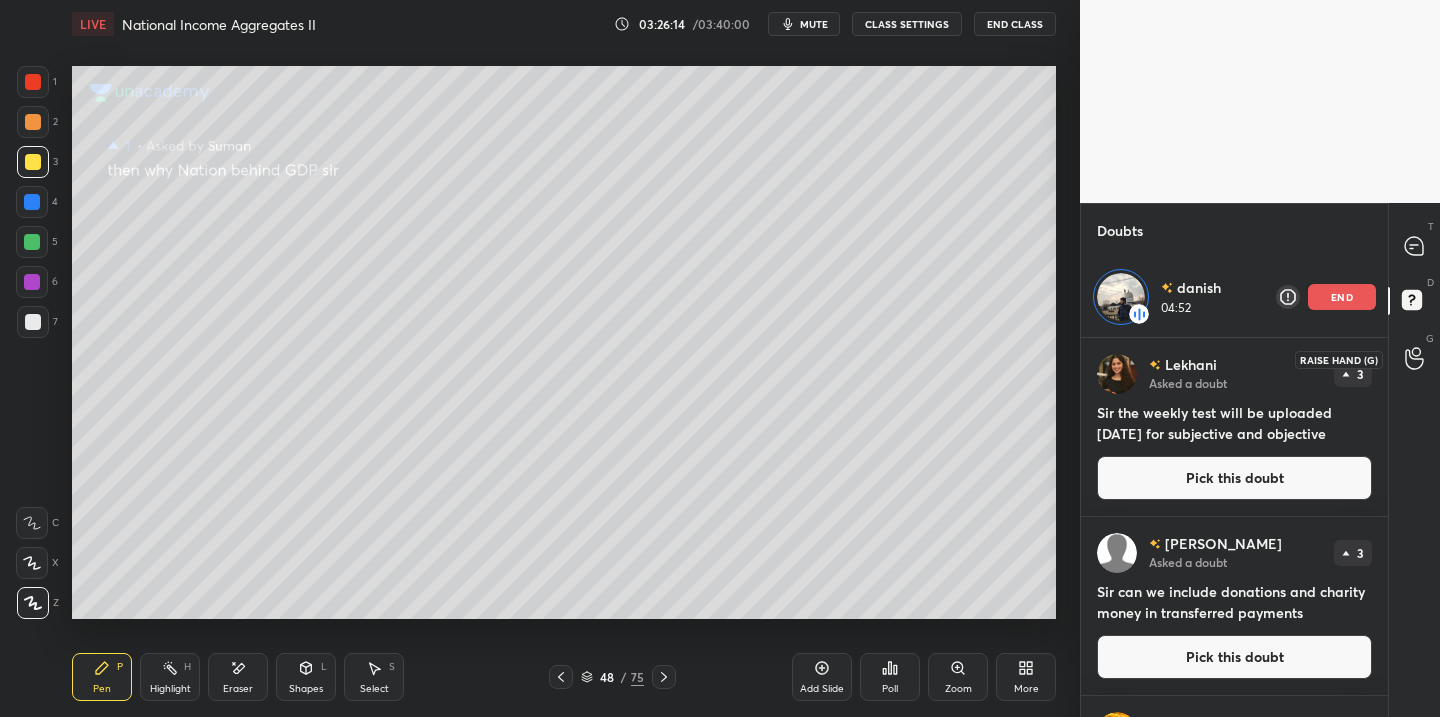 click 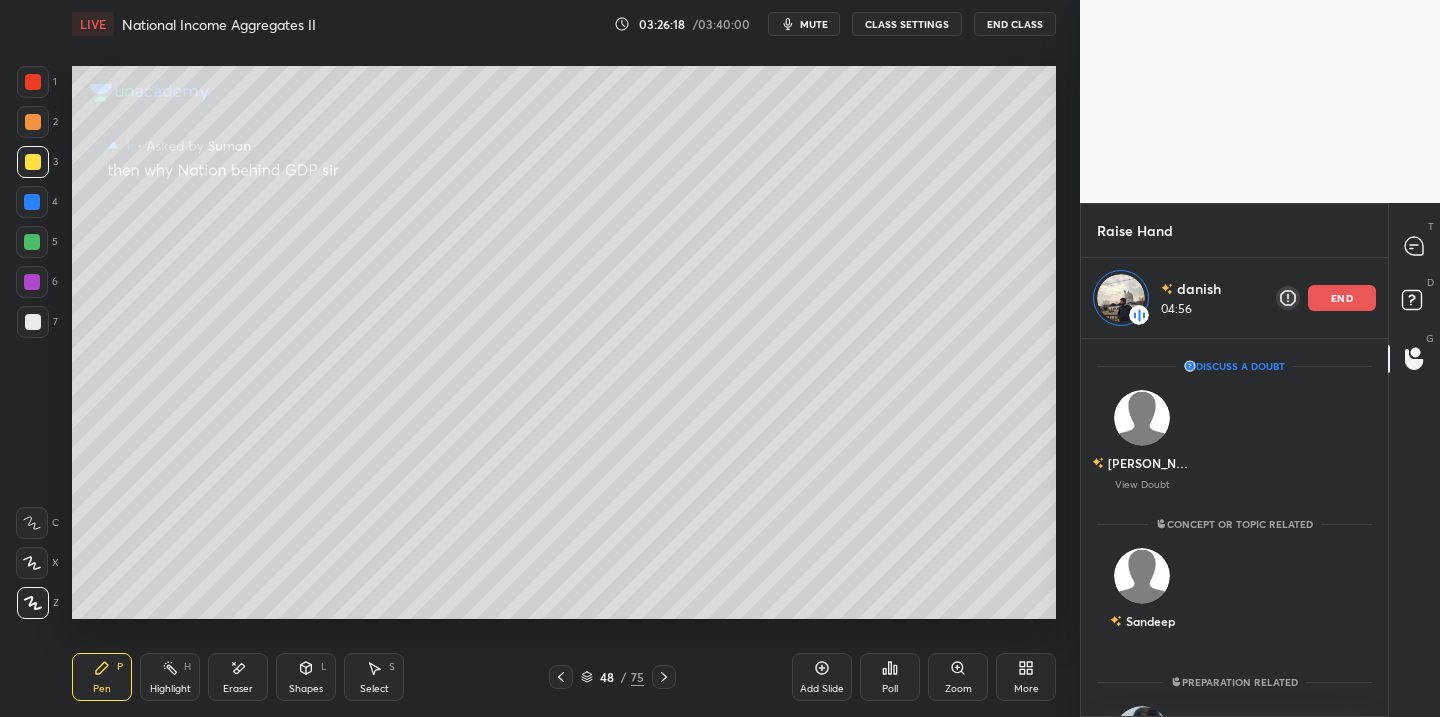 scroll, scrollTop: 111, scrollLeft: 0, axis: vertical 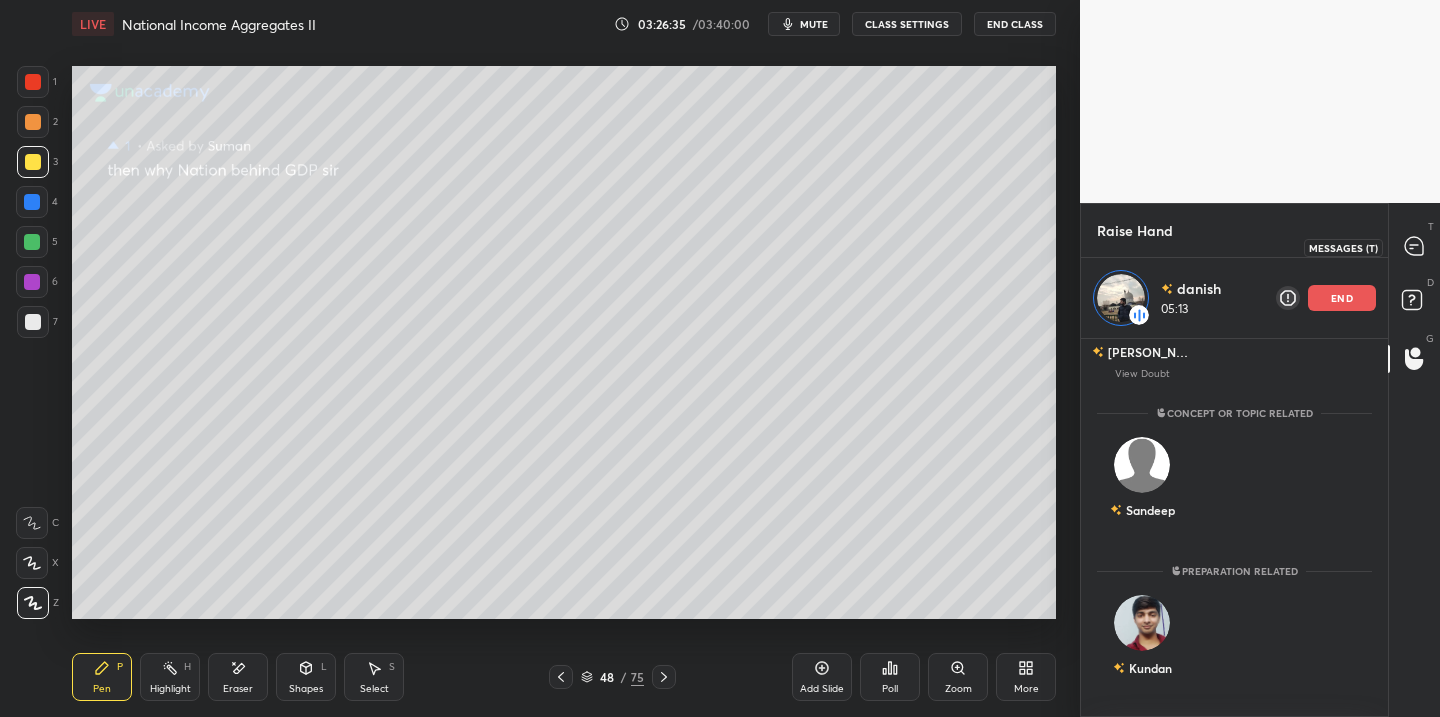 click 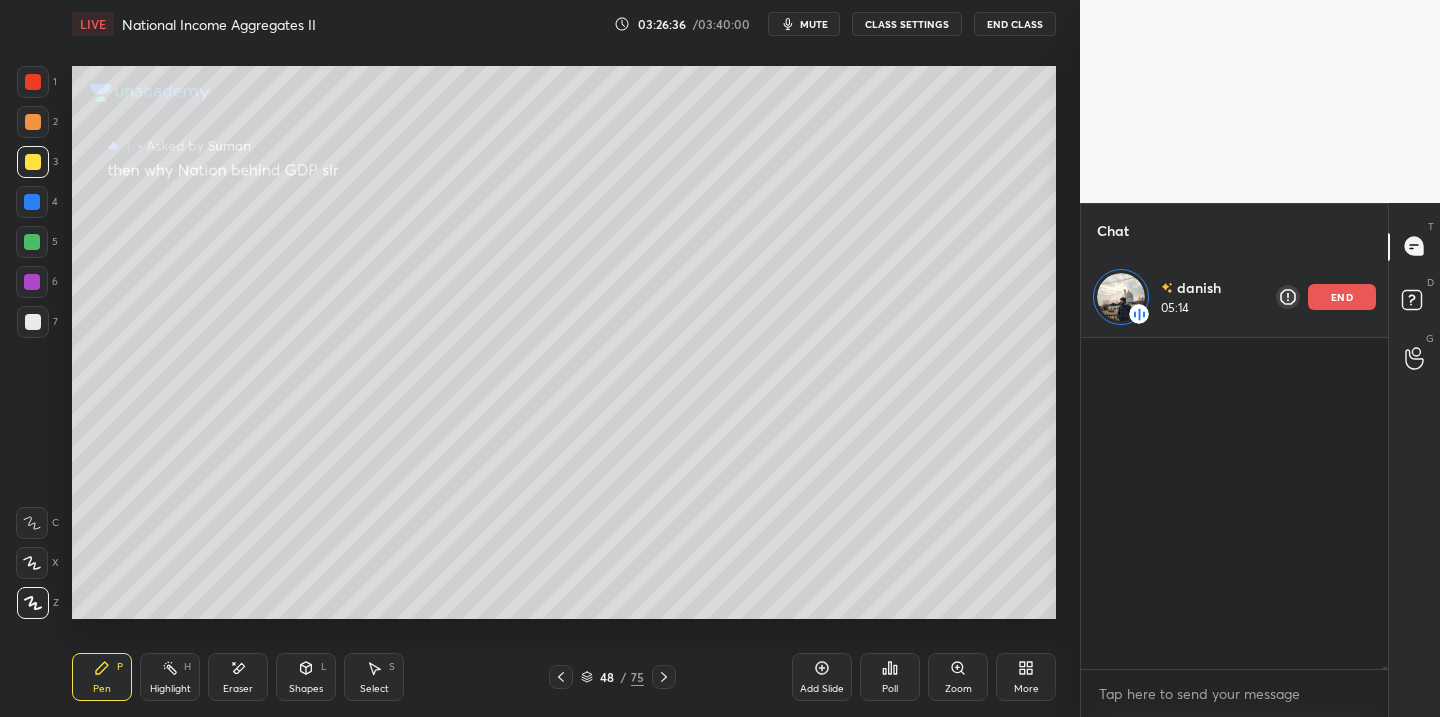 scroll, scrollTop: 76995, scrollLeft: 0, axis: vertical 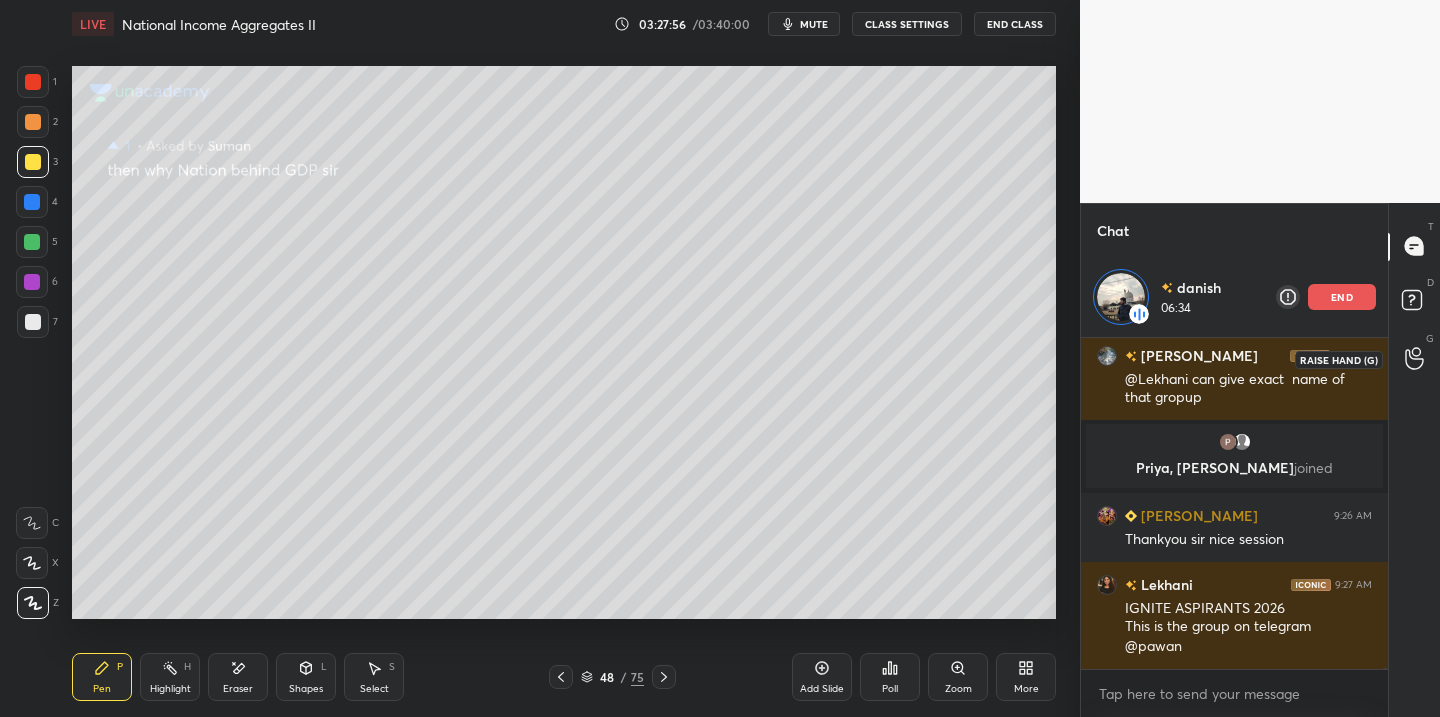 click 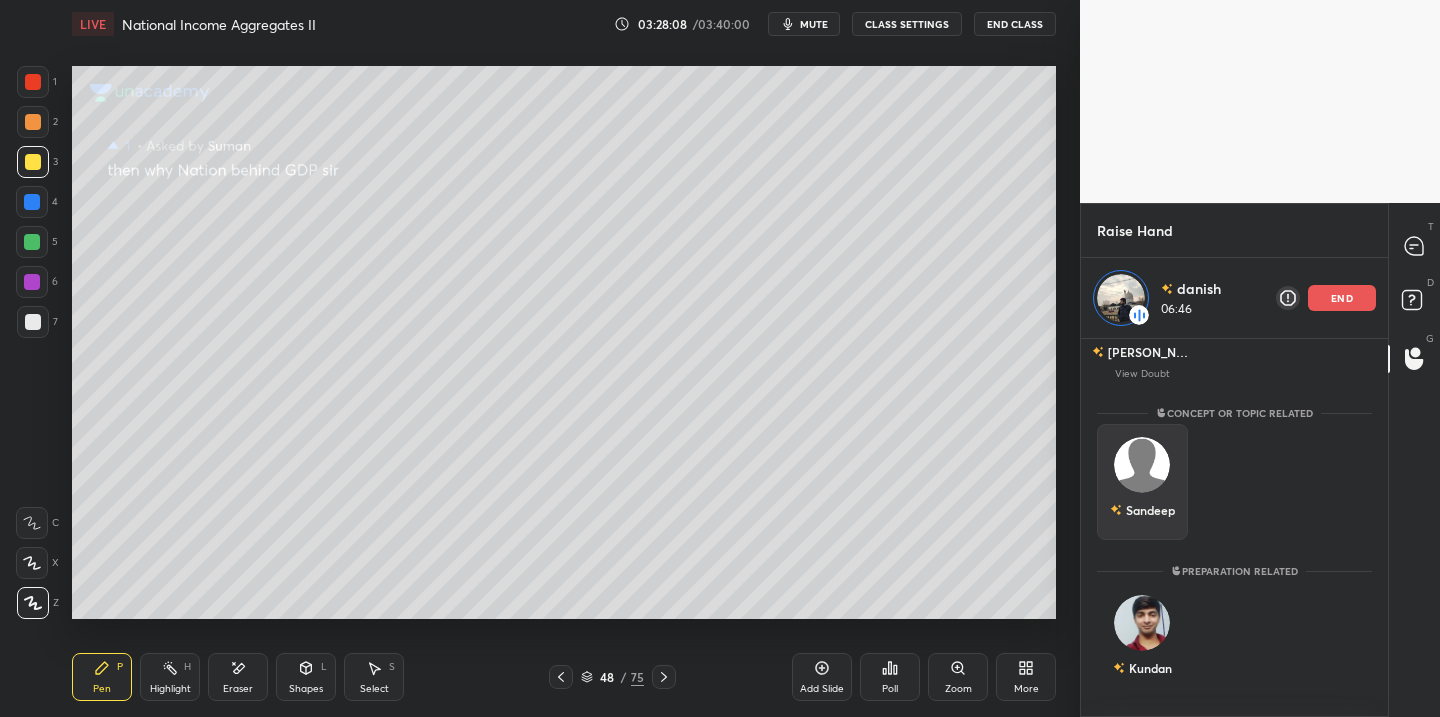scroll, scrollTop: 0, scrollLeft: 0, axis: both 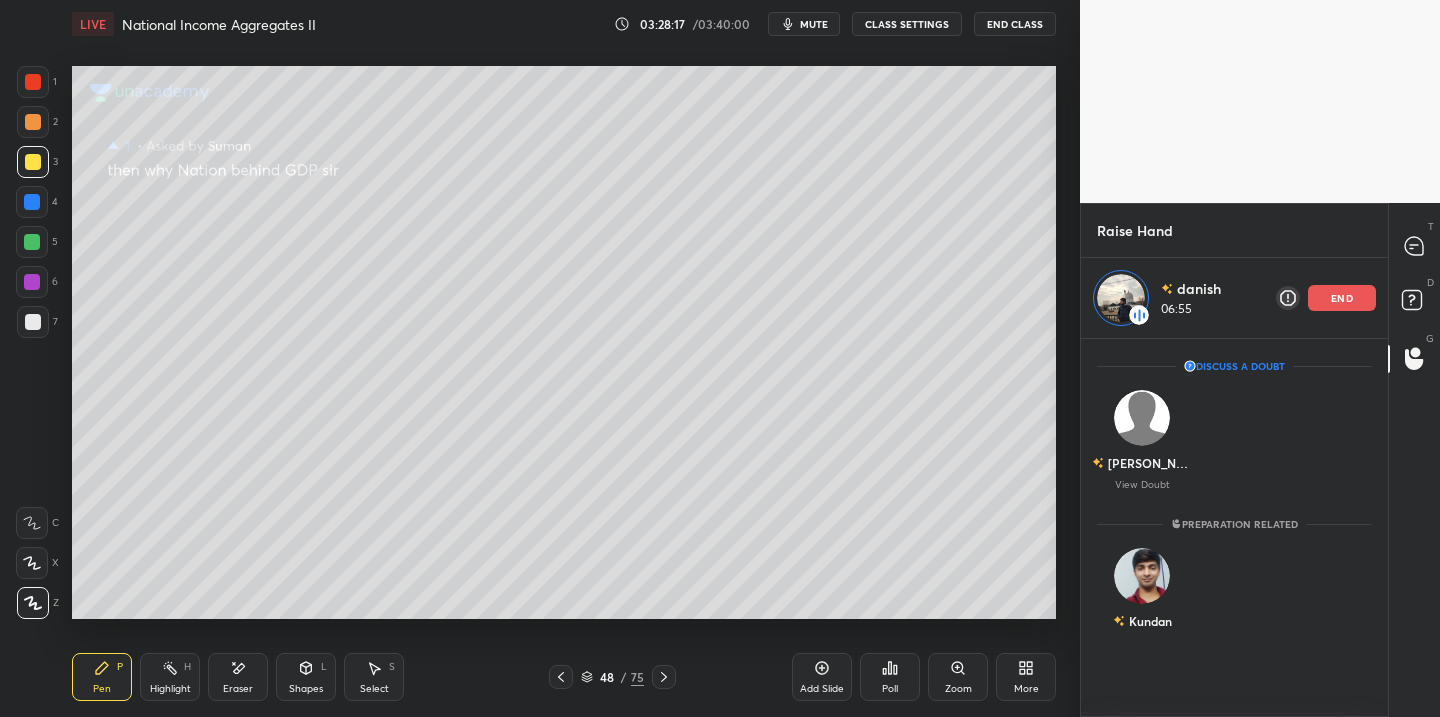 drag, startPoint x: 1340, startPoint y: 297, endPoint x: 1323, endPoint y: 309, distance: 20.808653 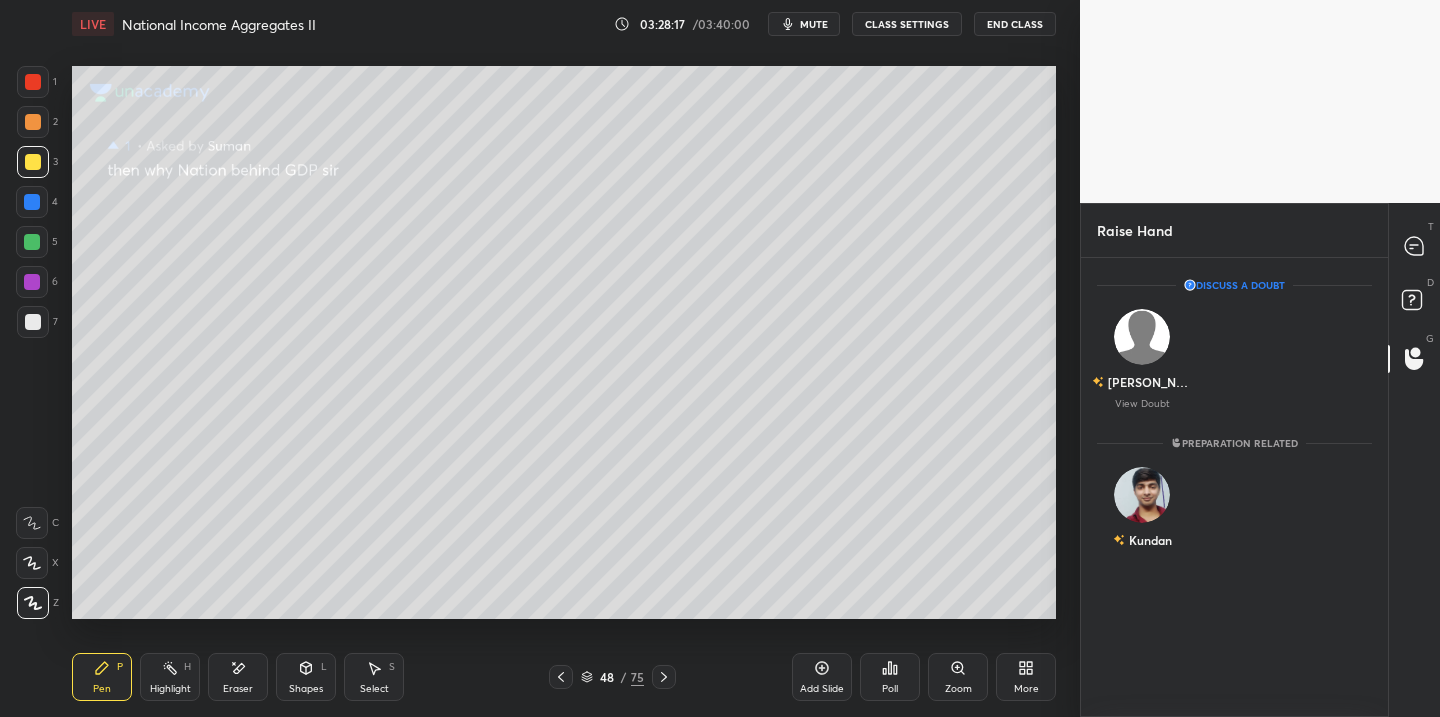 scroll, scrollTop: 7, scrollLeft: 7, axis: both 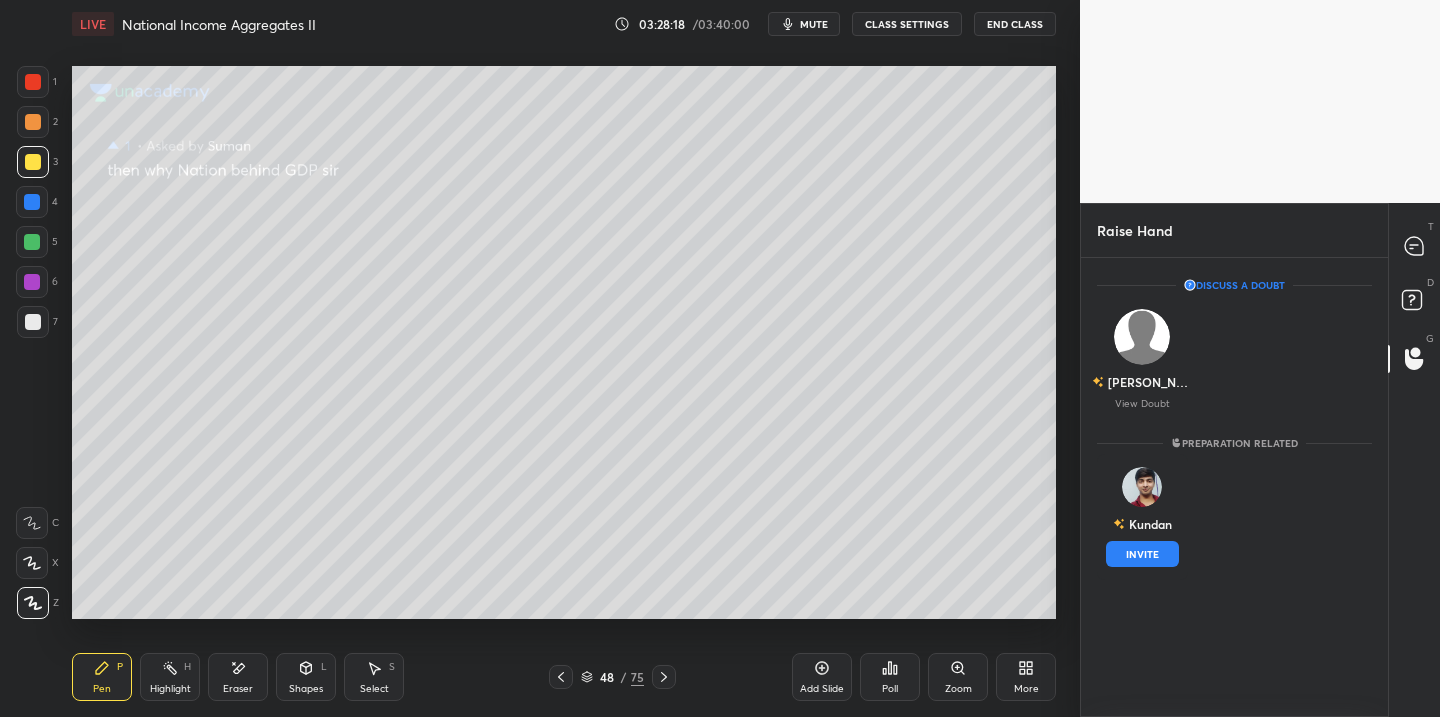 drag, startPoint x: 1139, startPoint y: 551, endPoint x: 1126, endPoint y: 559, distance: 15.264338 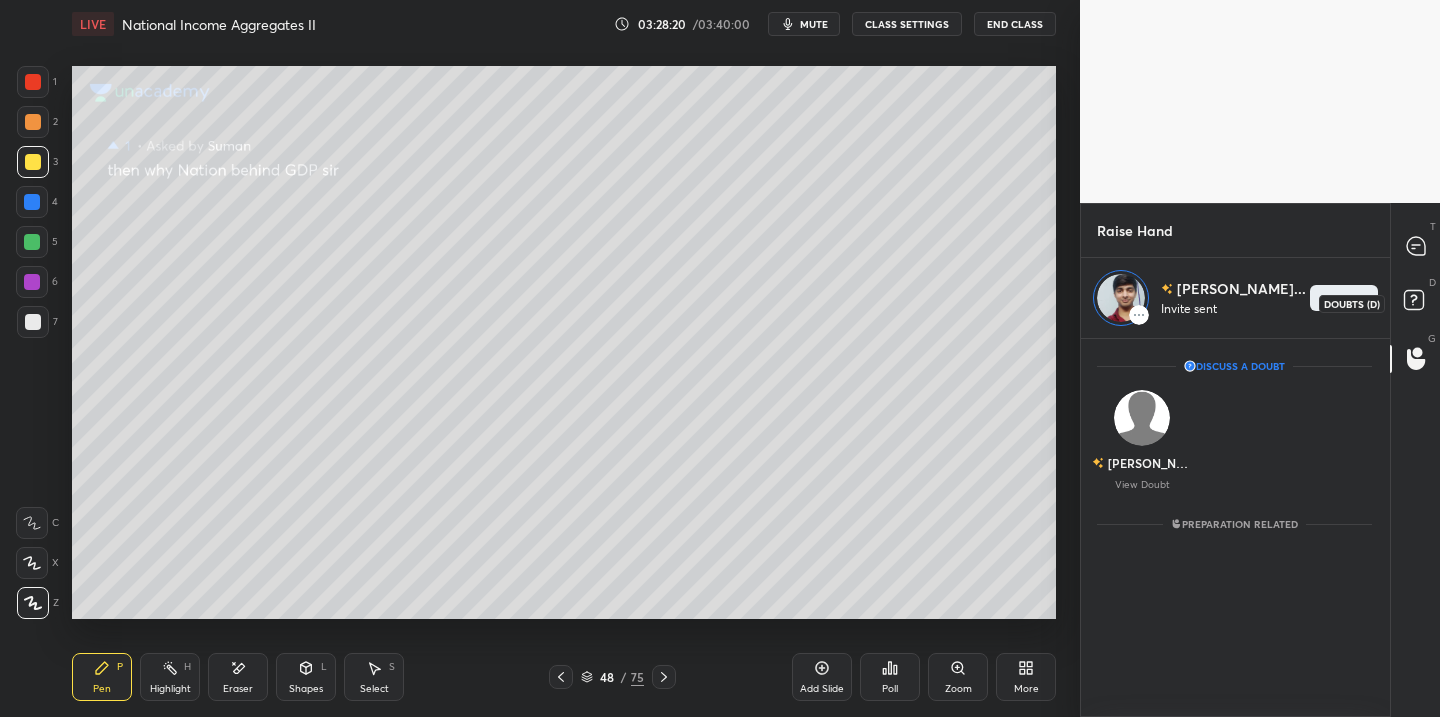 click 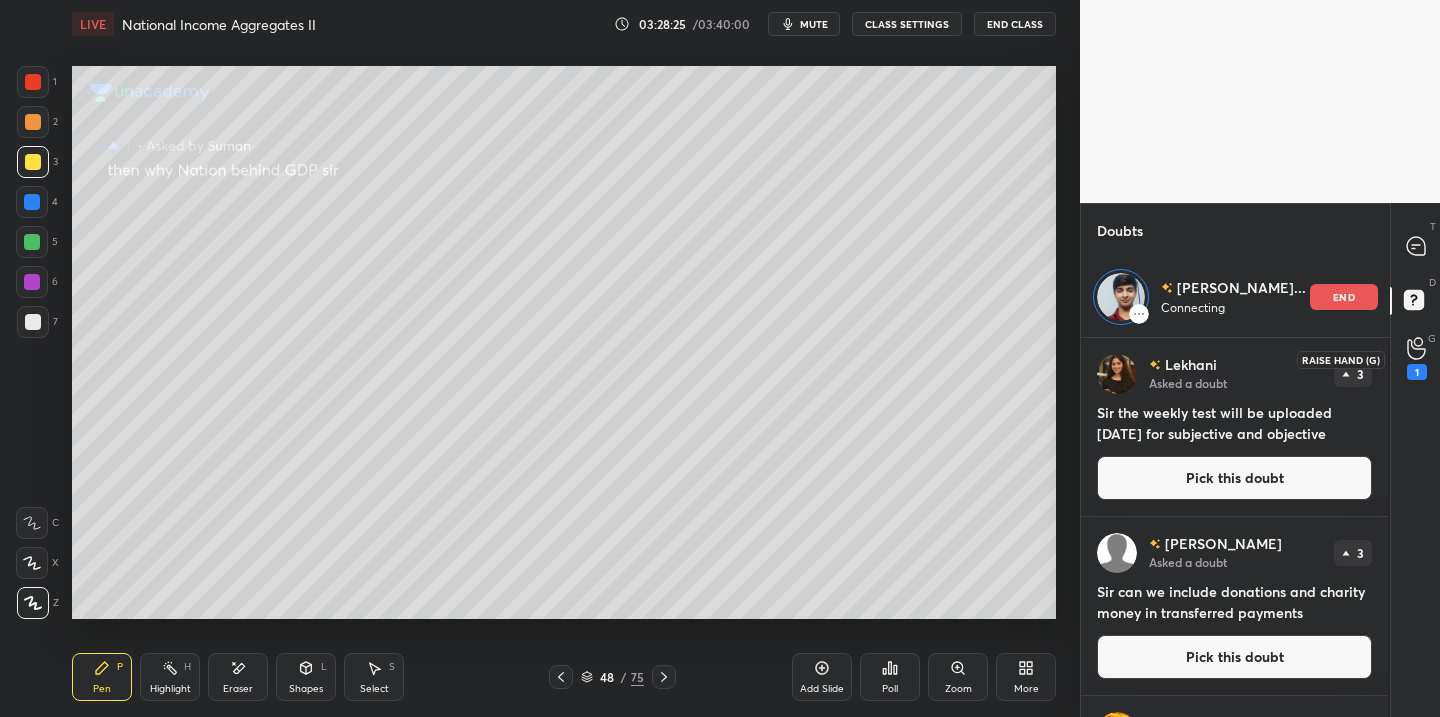 click 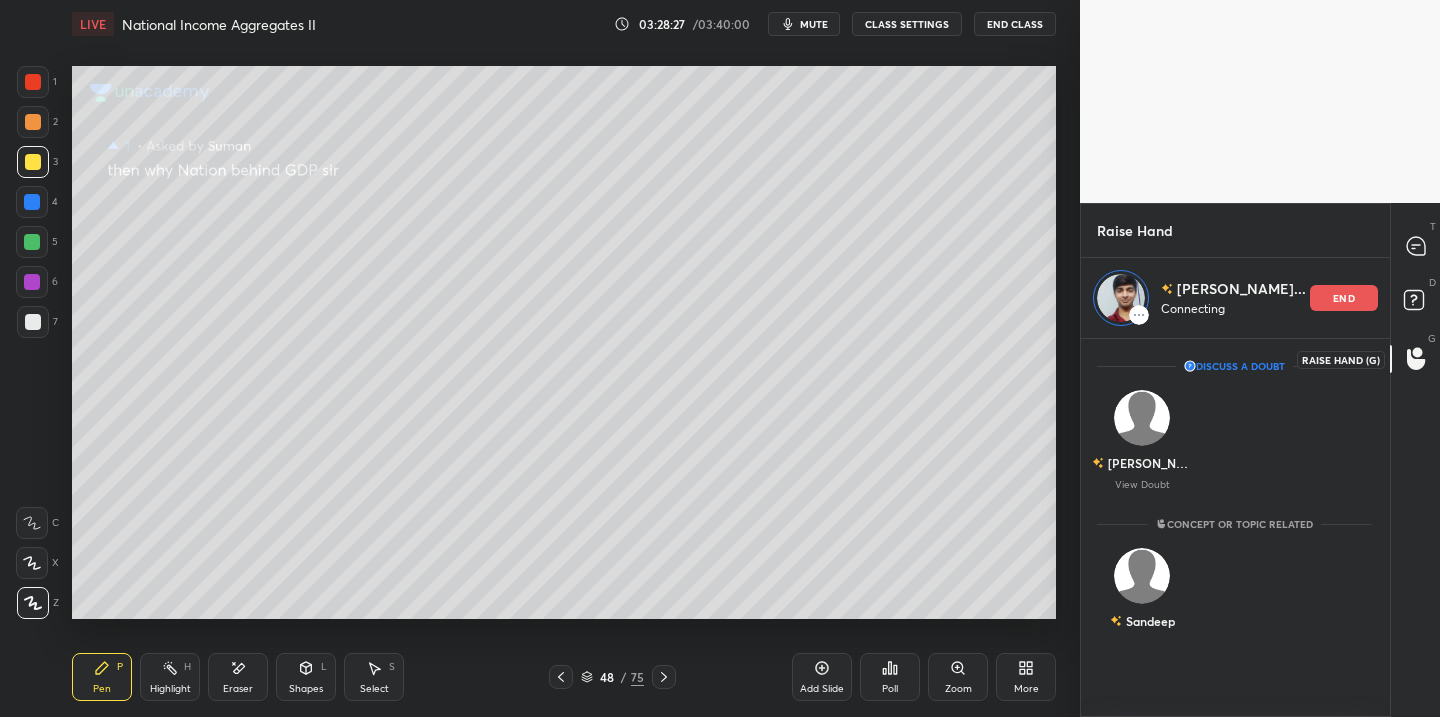 scroll, scrollTop: 370, scrollLeft: 301, axis: both 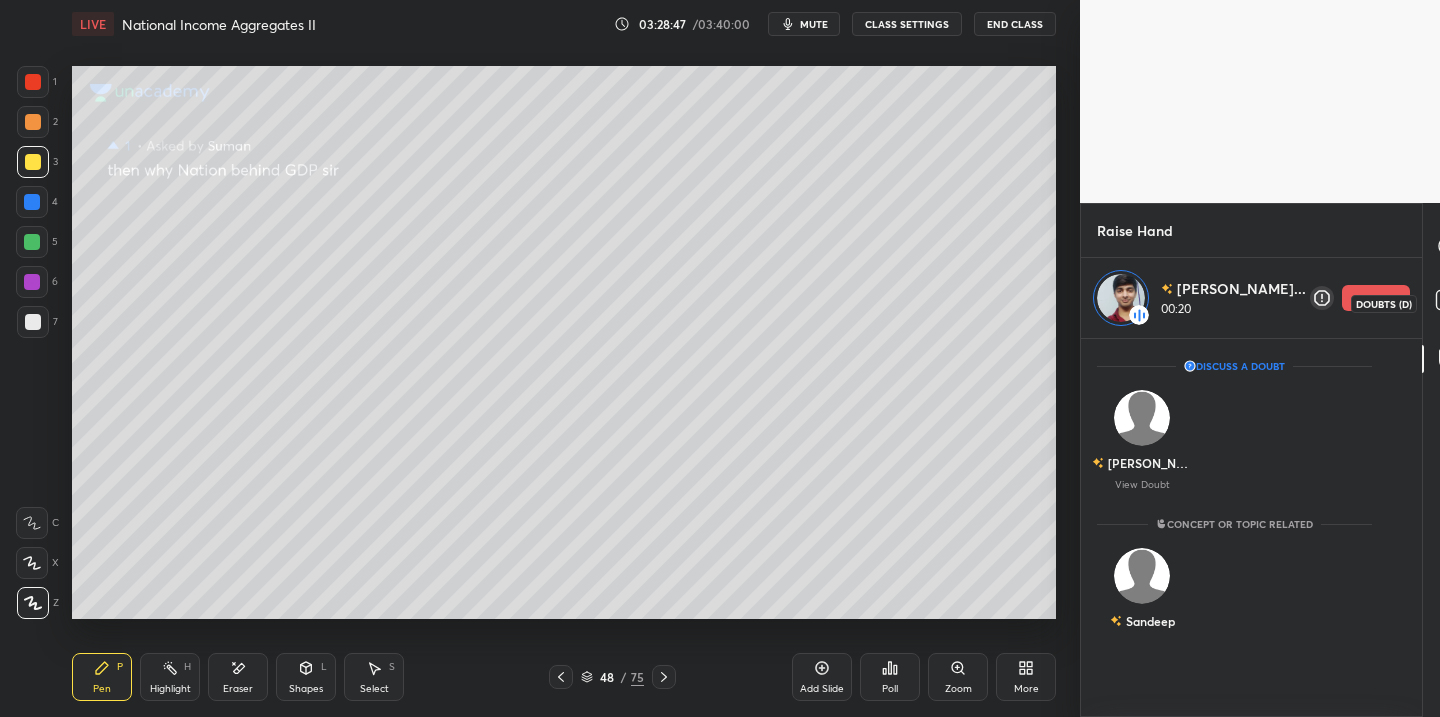 drag, startPoint x: 1409, startPoint y: 296, endPoint x: 1406, endPoint y: 313, distance: 17.262676 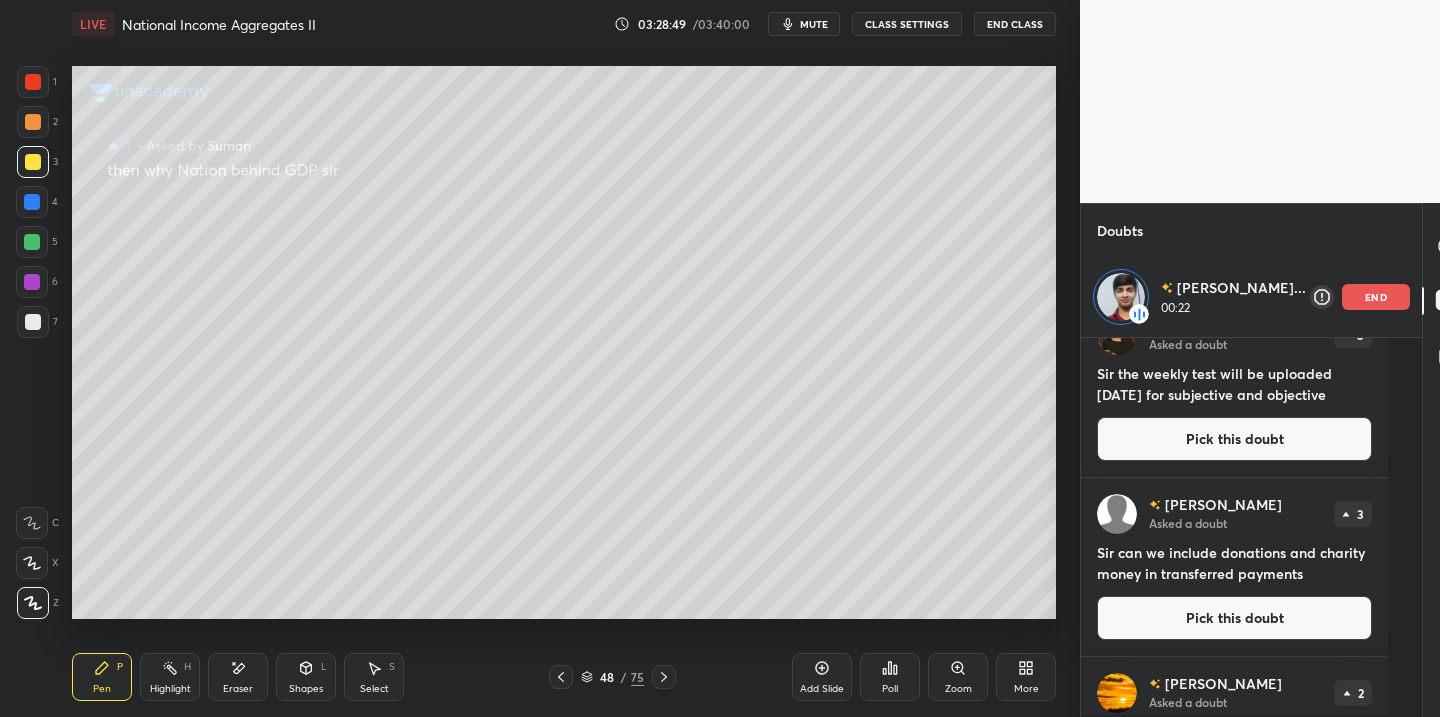 scroll, scrollTop: 0, scrollLeft: 0, axis: both 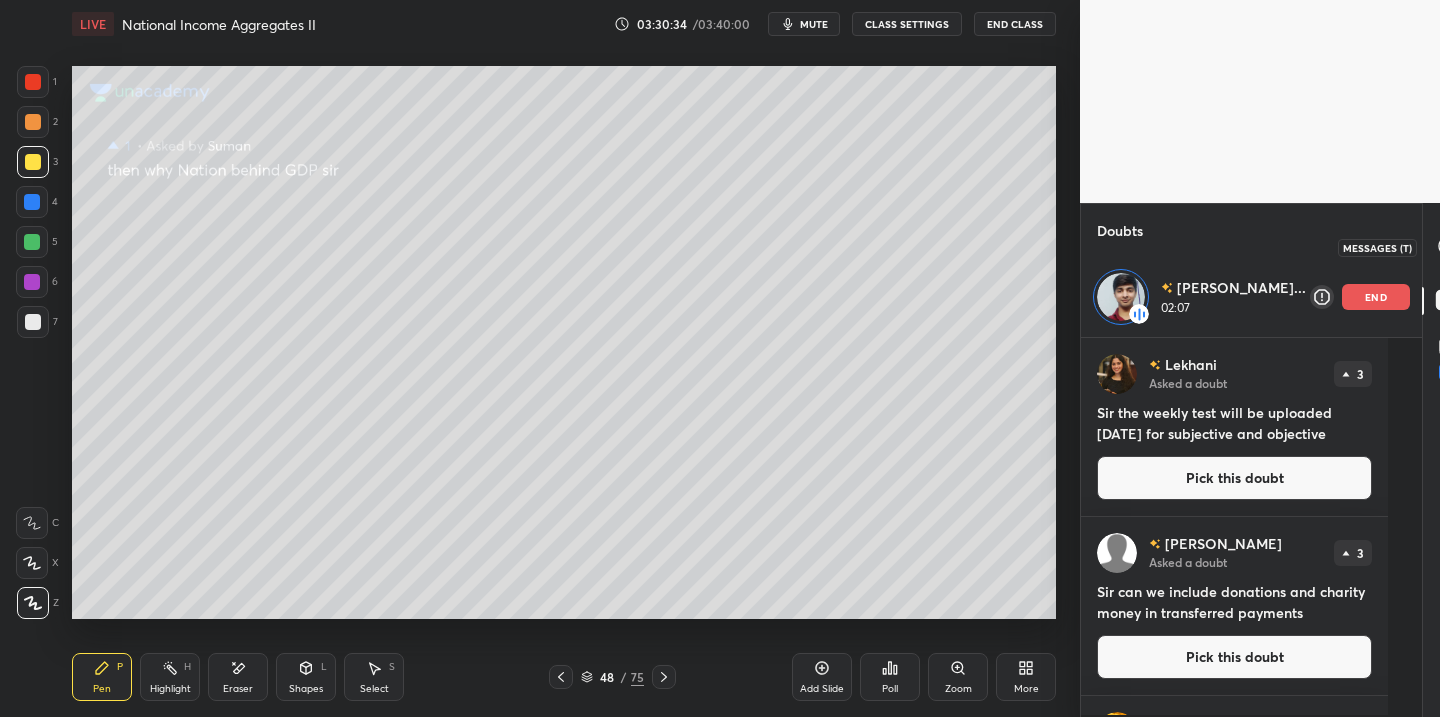 click 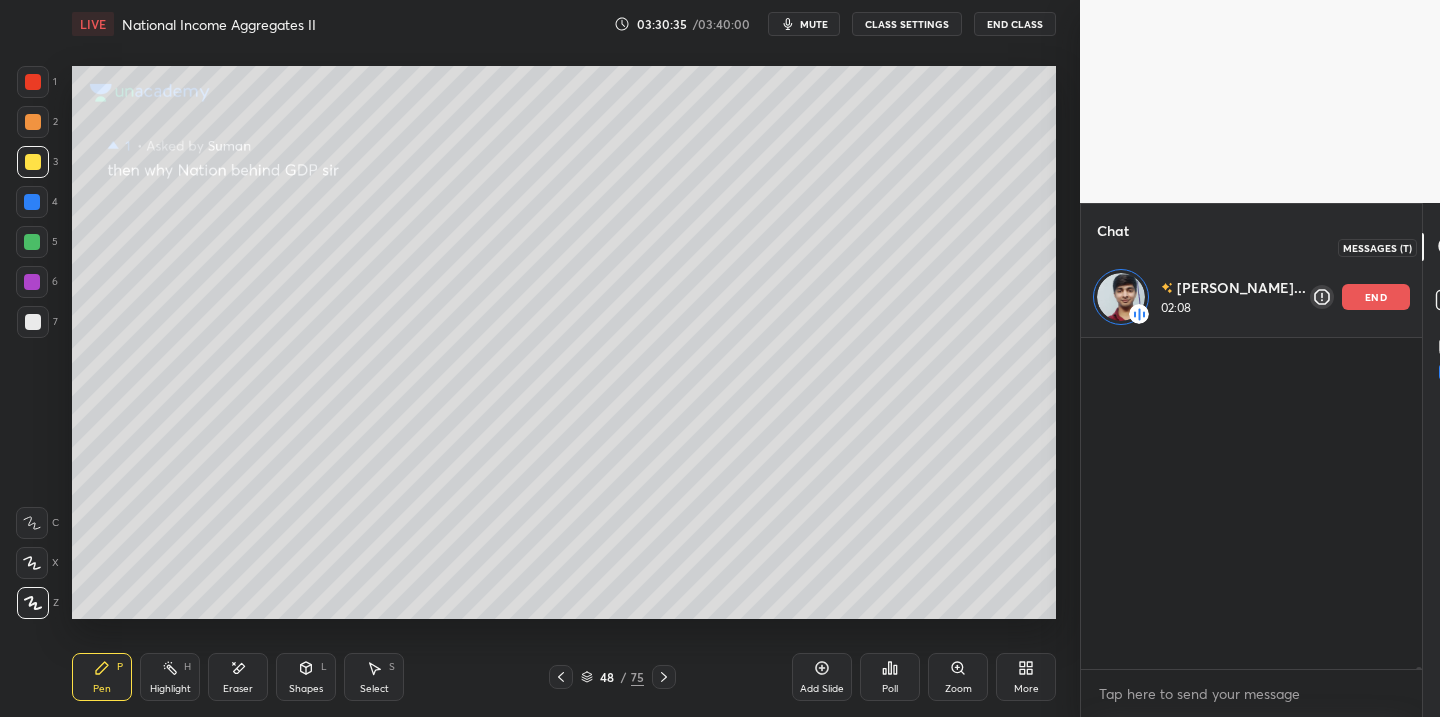 scroll, scrollTop: 77346, scrollLeft: 0, axis: vertical 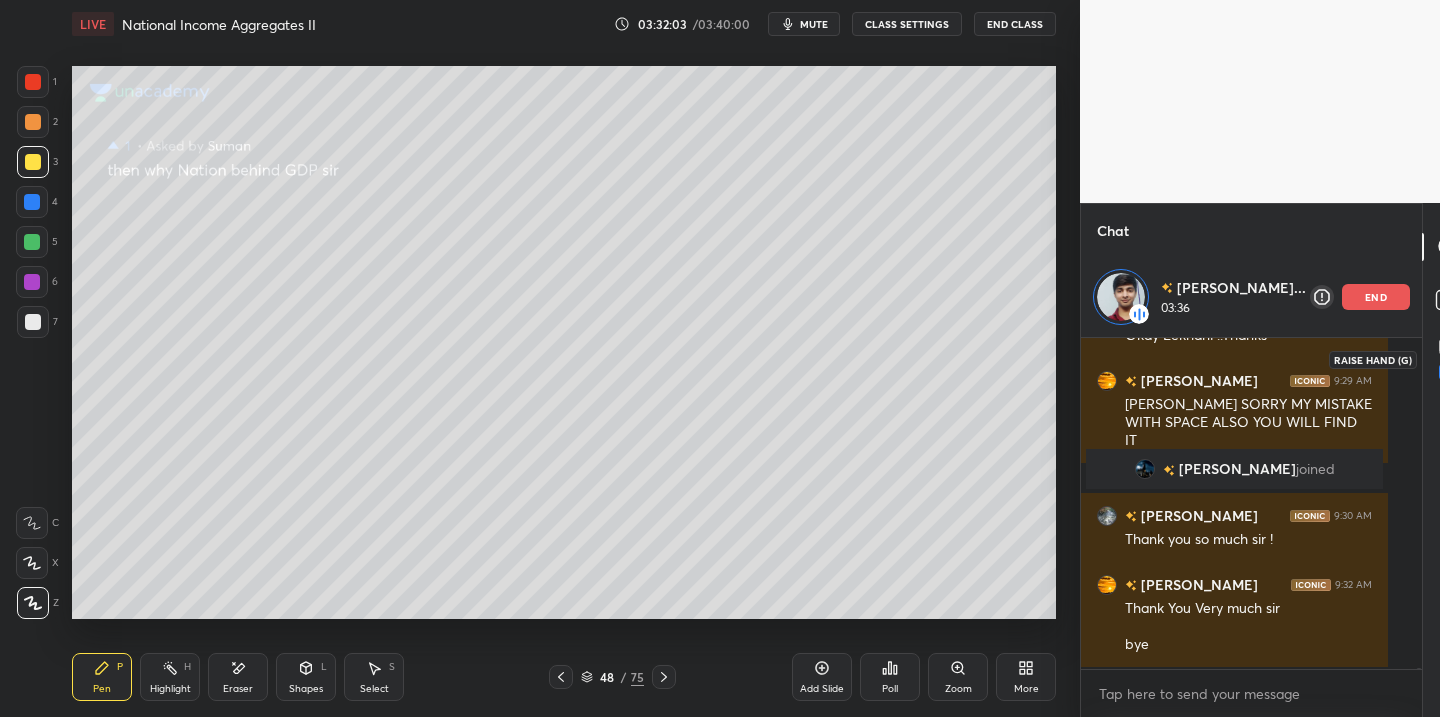 click 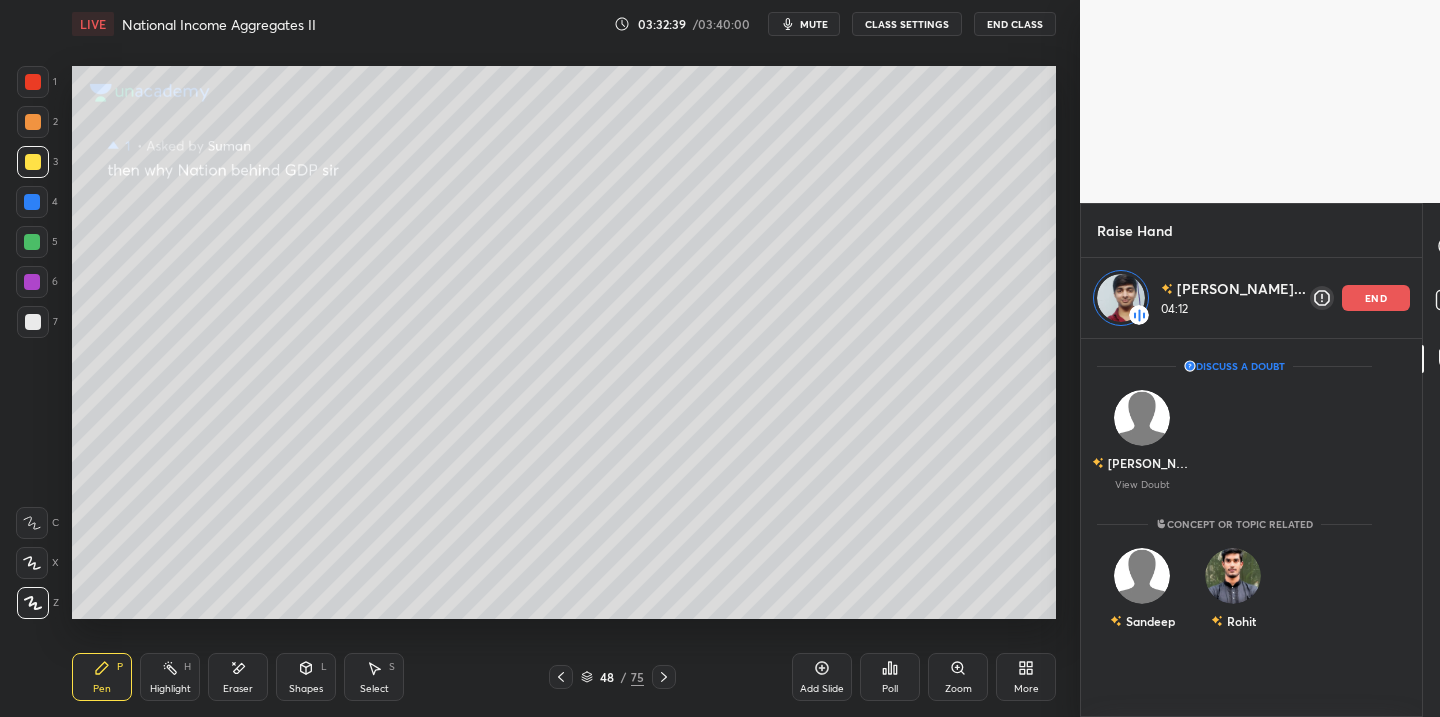 scroll, scrollTop: 7, scrollLeft: 7, axis: both 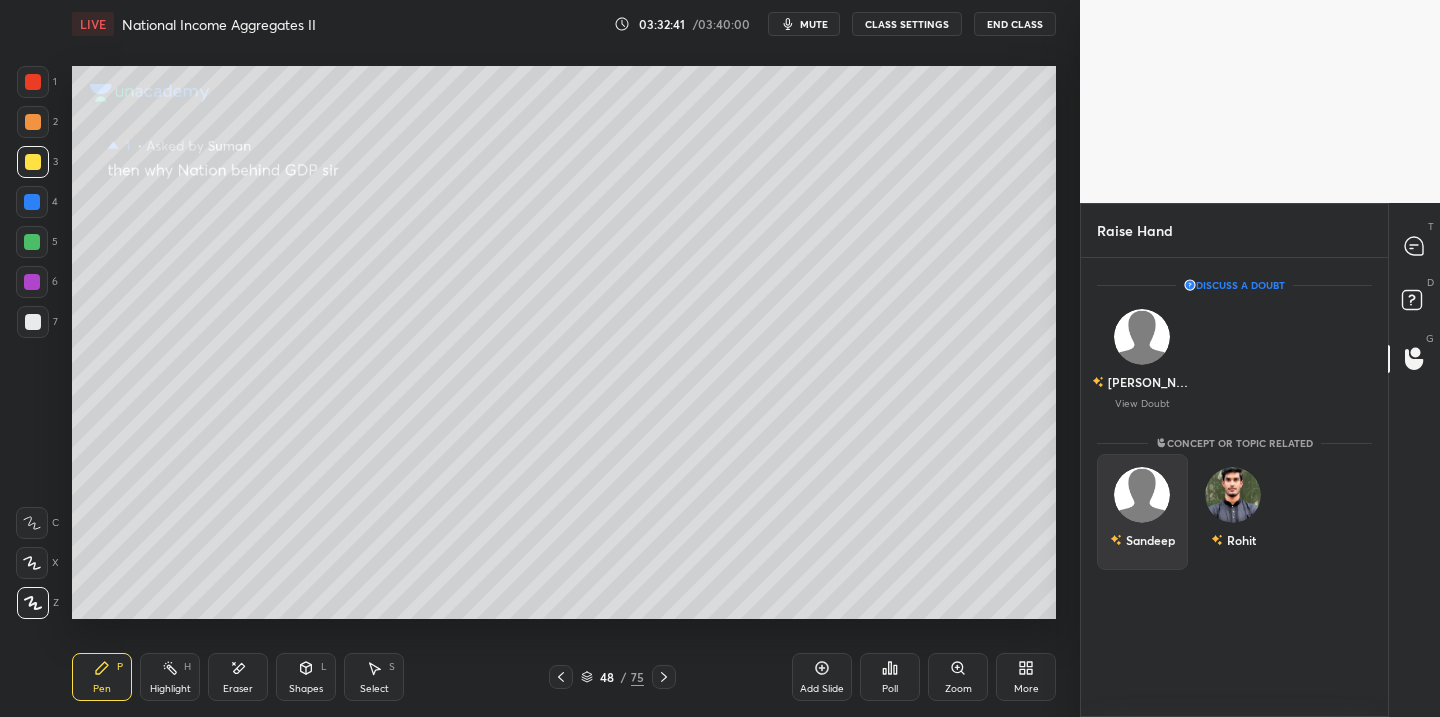 click on "Sandeep" at bounding box center (1142, 512) 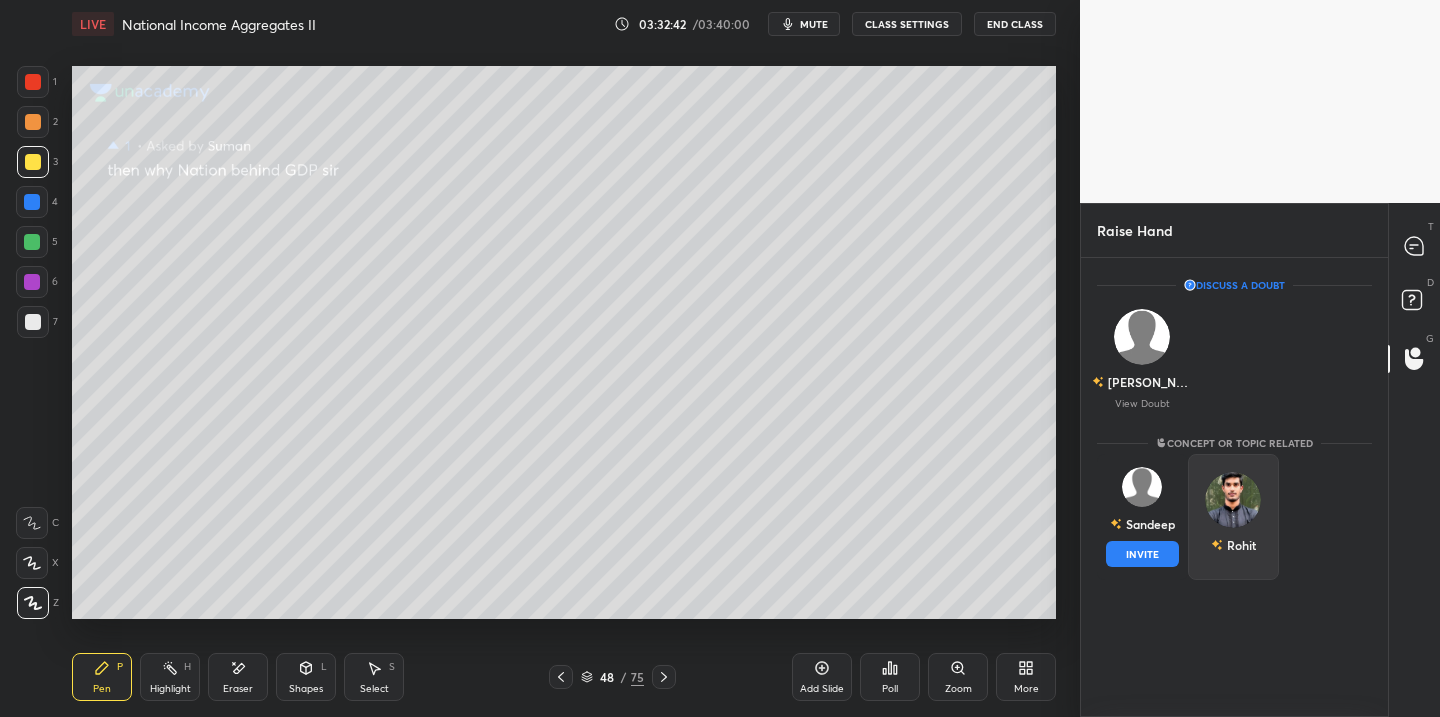 click on "INVITE" at bounding box center [1142, 554] 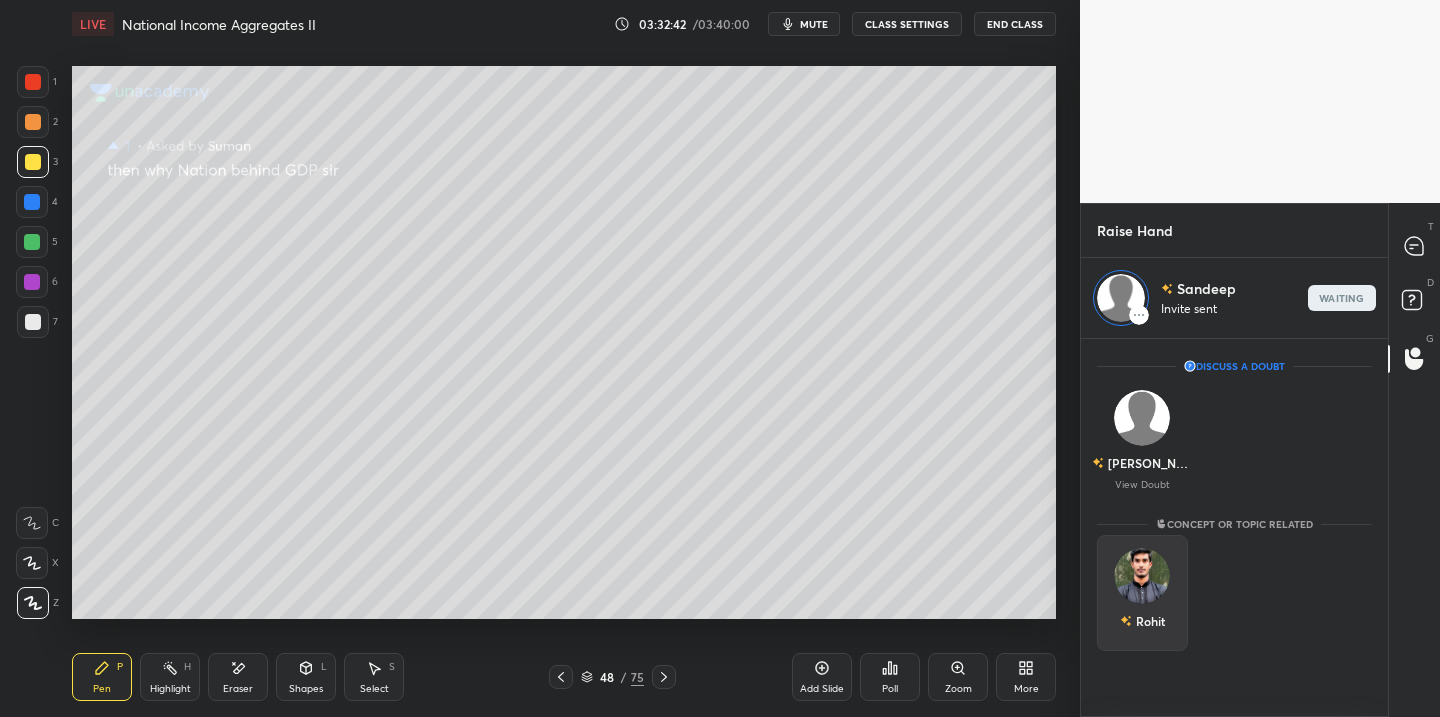 scroll, scrollTop: 372, scrollLeft: 301, axis: both 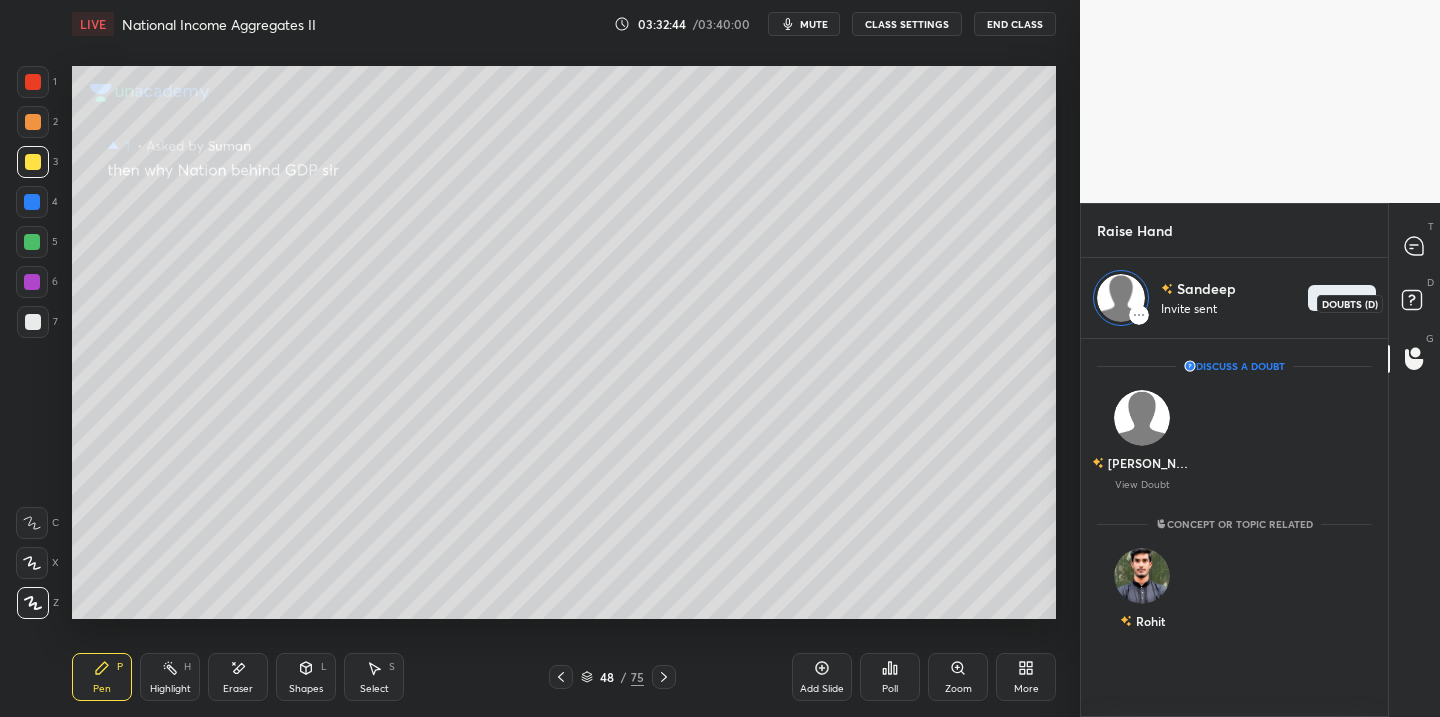 drag, startPoint x: 1411, startPoint y: 305, endPoint x: 1388, endPoint y: 324, distance: 29.832869 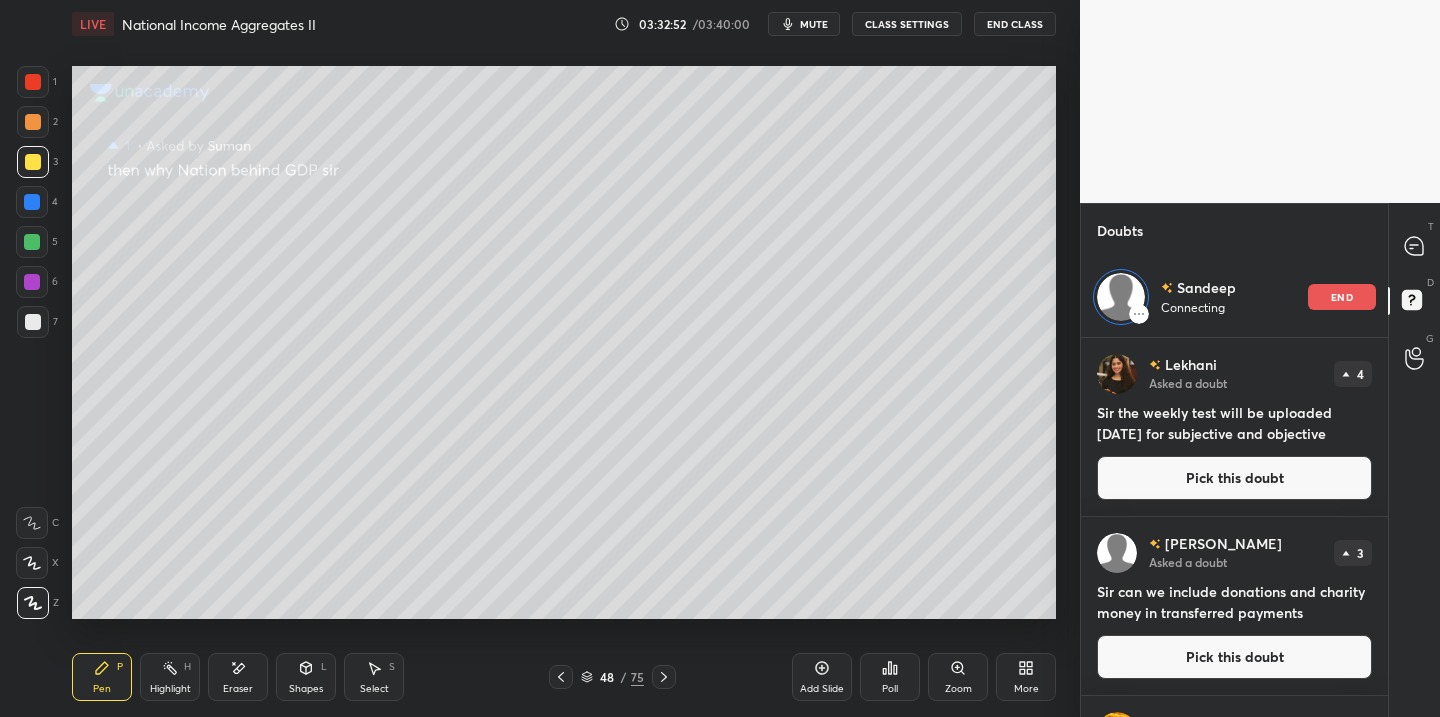 click on "end" at bounding box center (1342, 297) 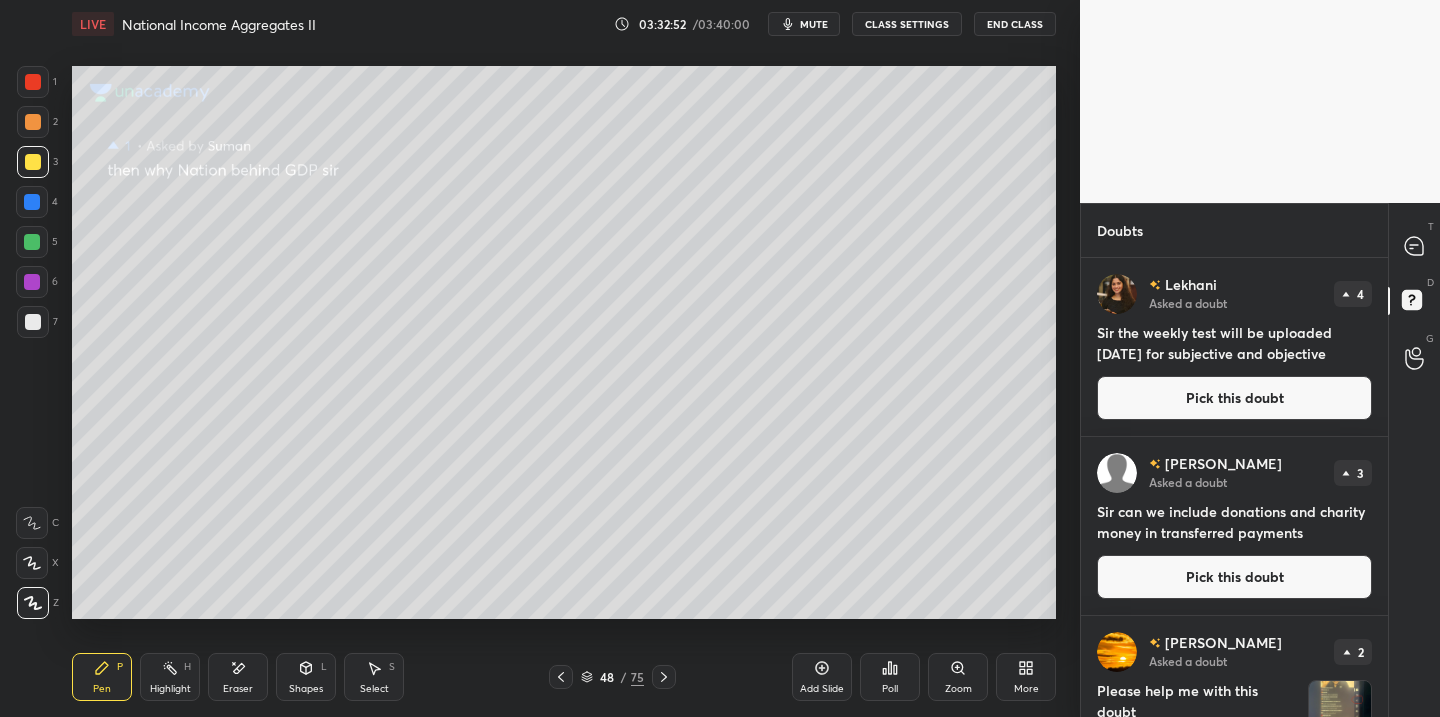 scroll, scrollTop: 7, scrollLeft: 7, axis: both 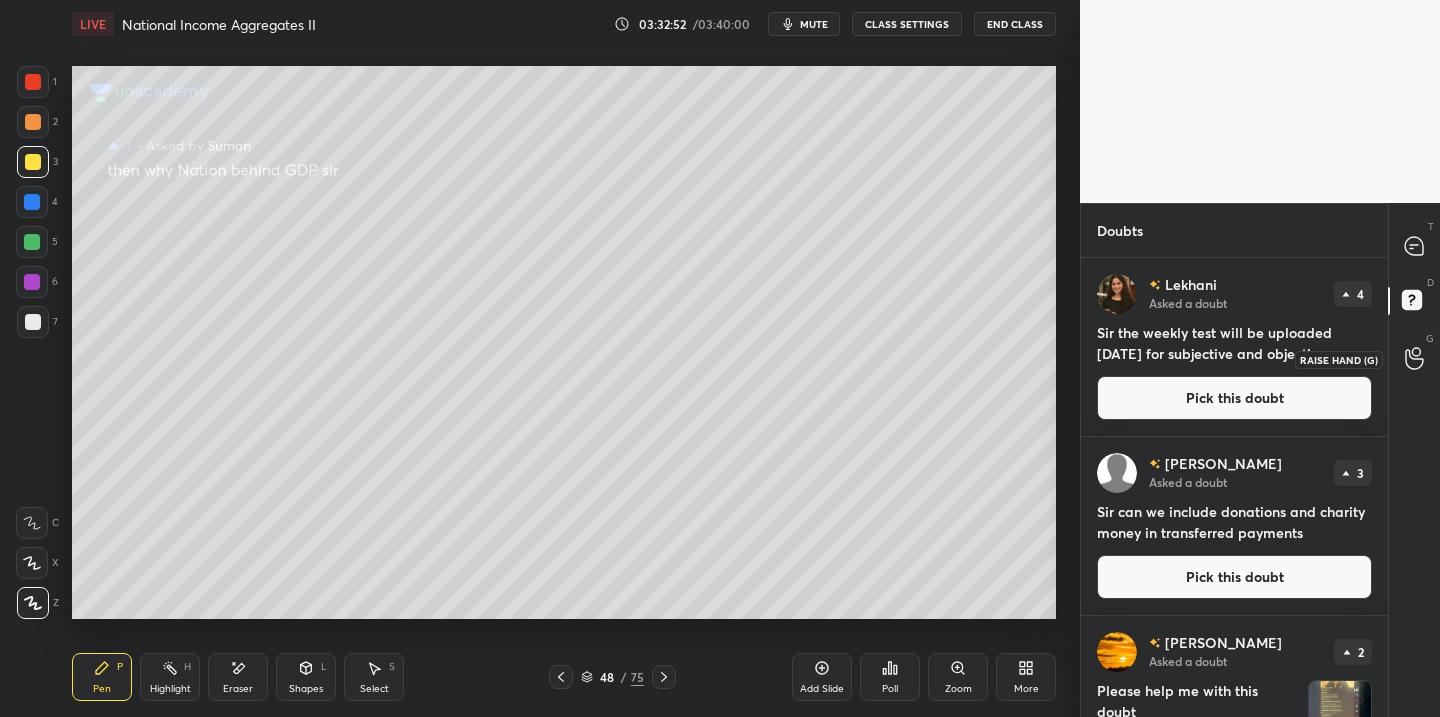 click 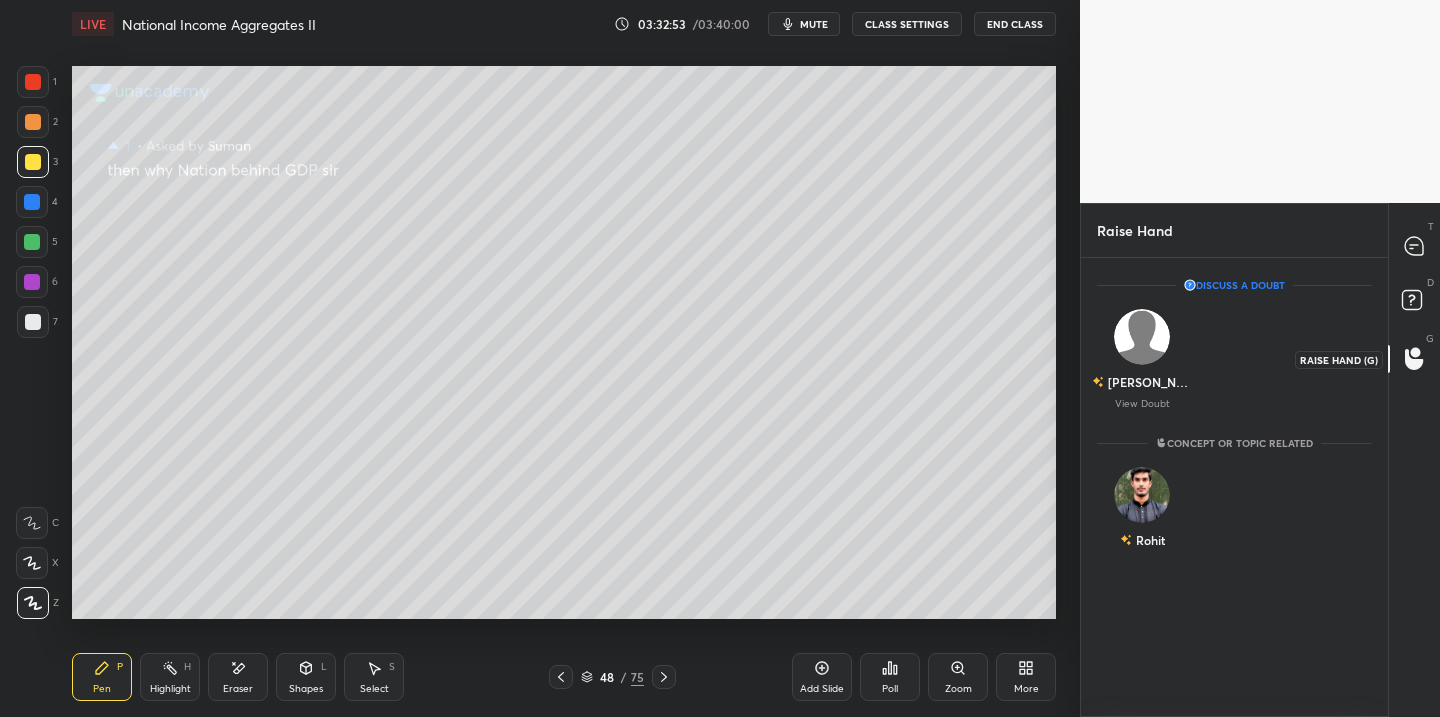 scroll, scrollTop: 7, scrollLeft: 7, axis: both 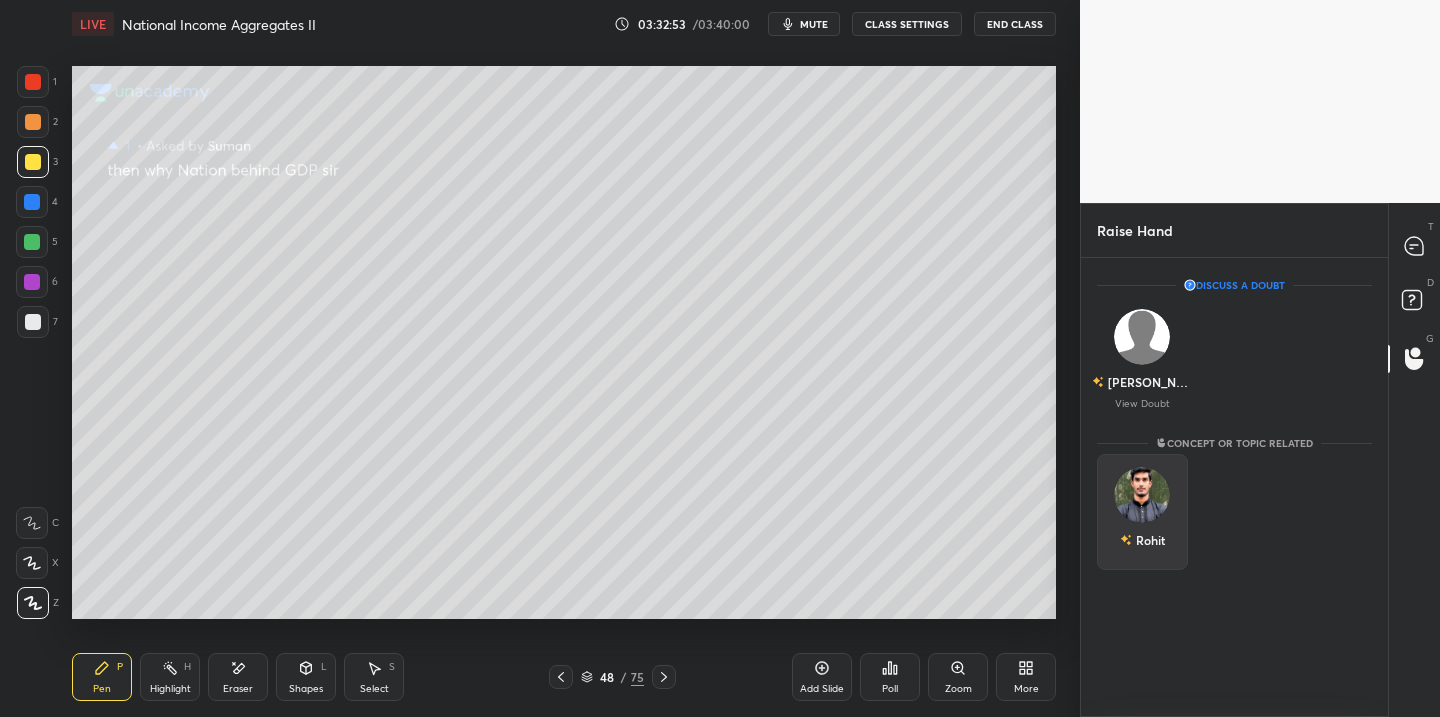click on "Rohit" at bounding box center [1142, 512] 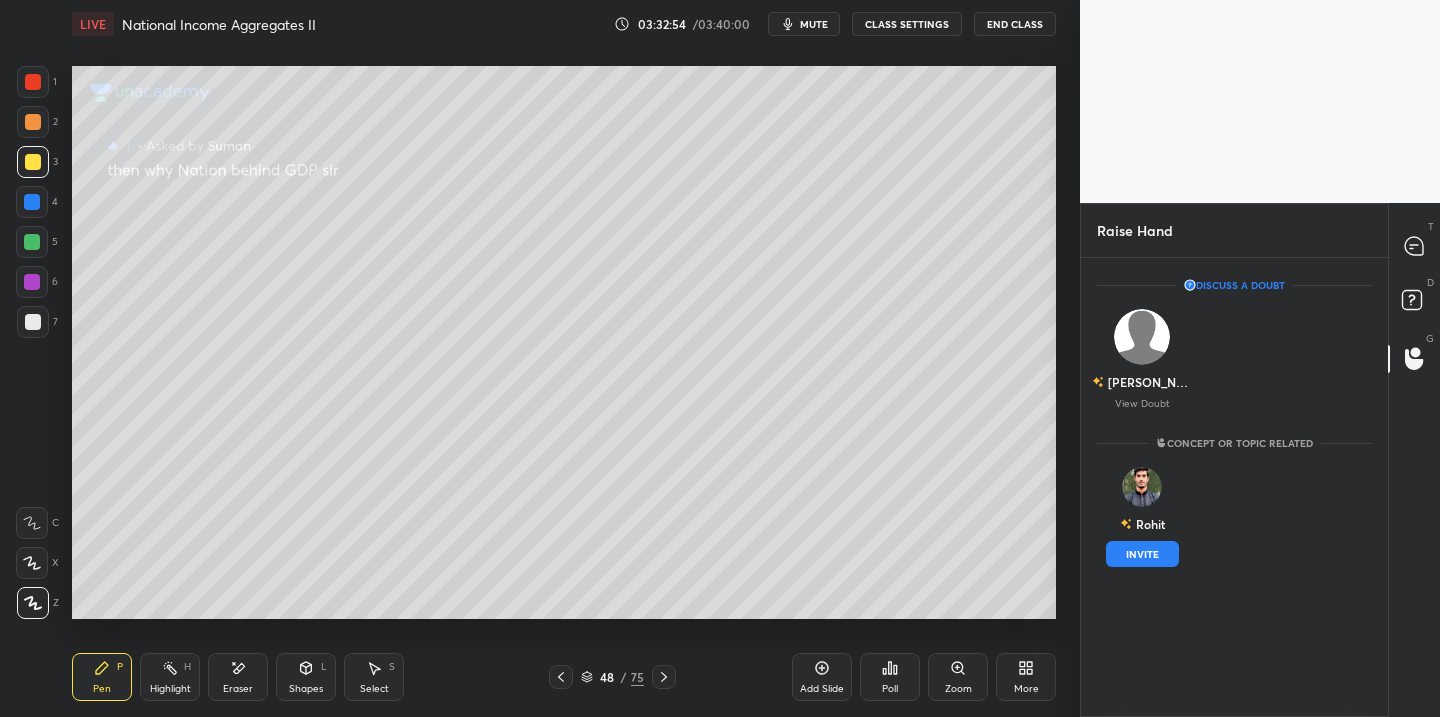 click on "INVITE" at bounding box center (1142, 554) 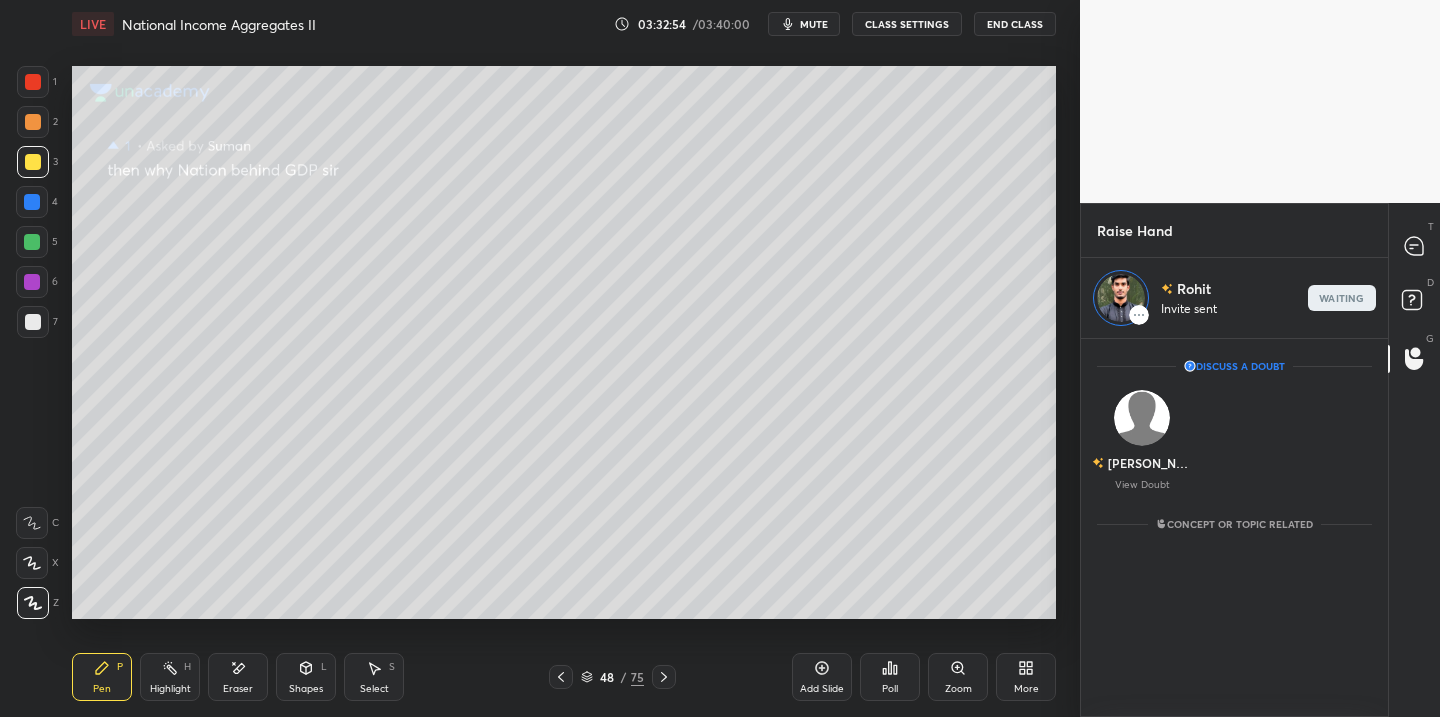 scroll, scrollTop: 372, scrollLeft: 301, axis: both 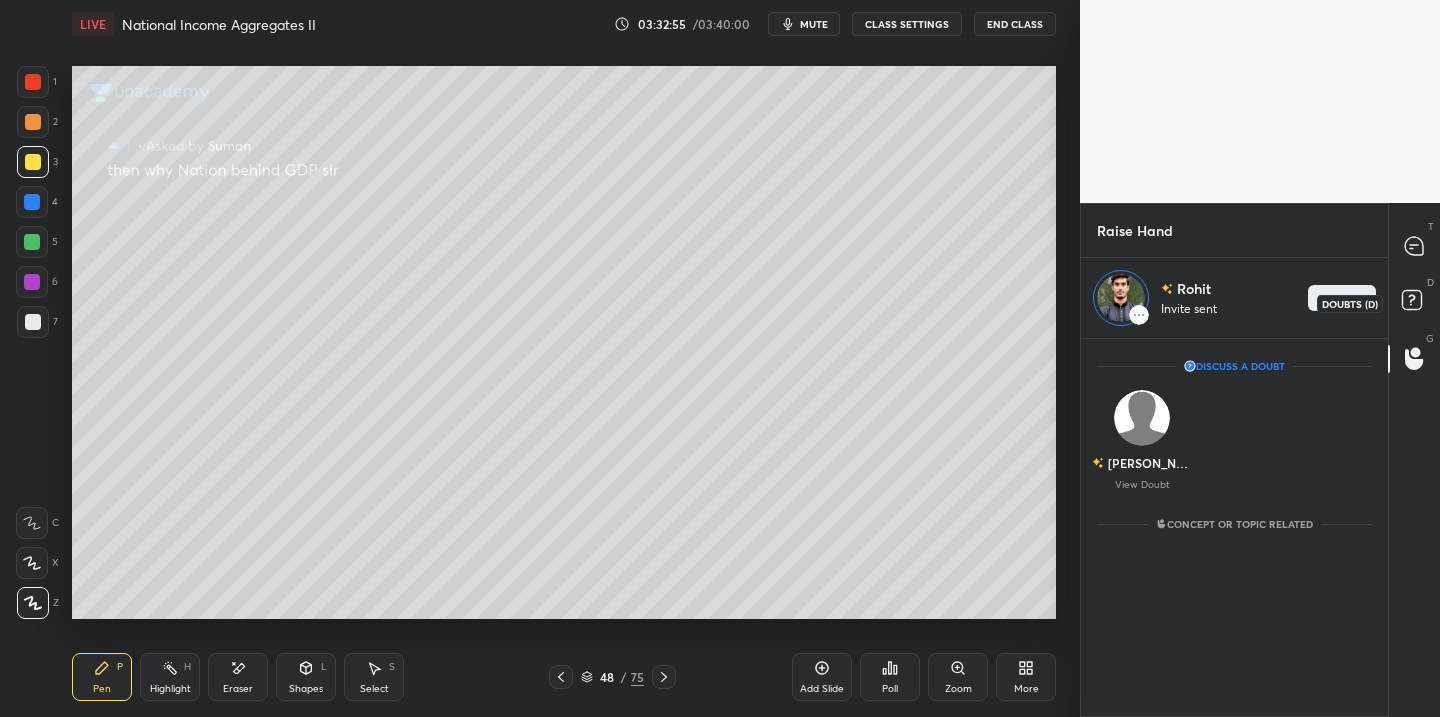 click 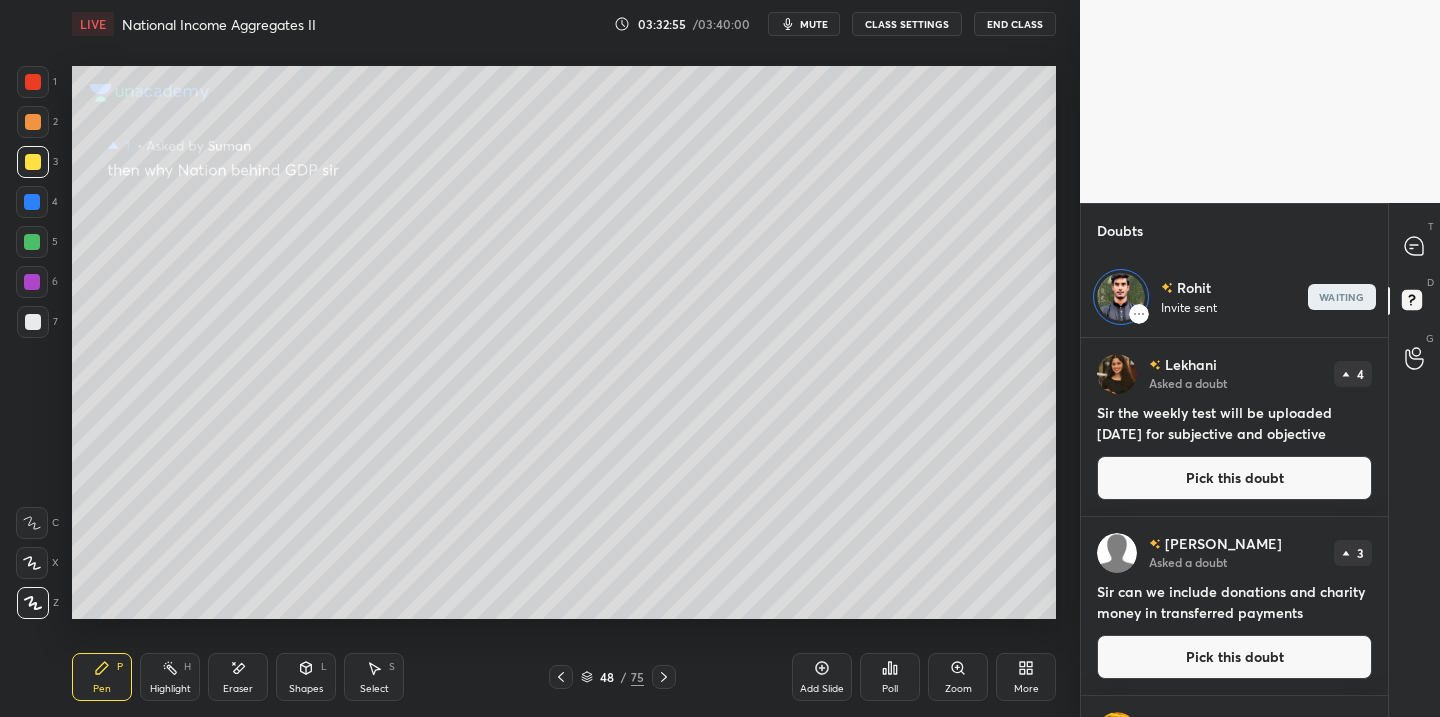scroll, scrollTop: 372, scrollLeft: 301, axis: both 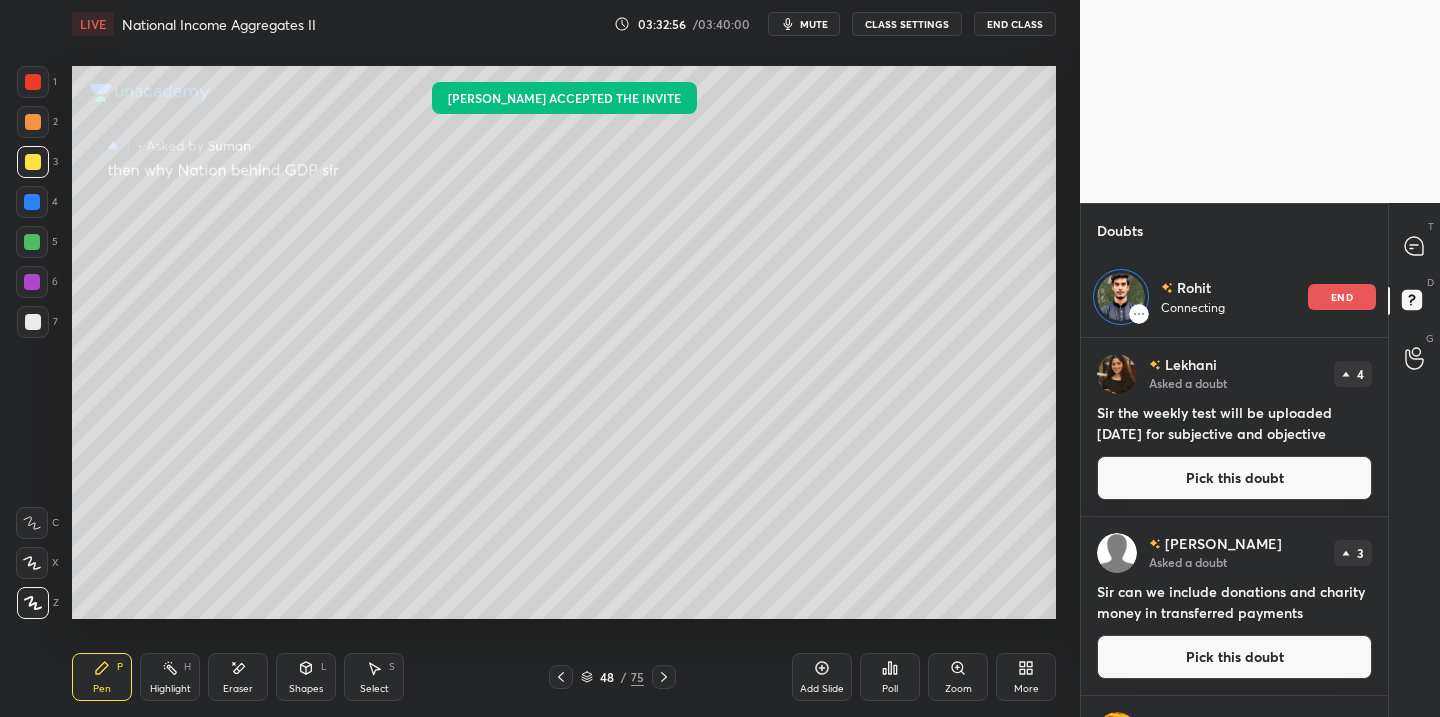 drag, startPoint x: 1146, startPoint y: 471, endPoint x: 1134, endPoint y: 473, distance: 12.165525 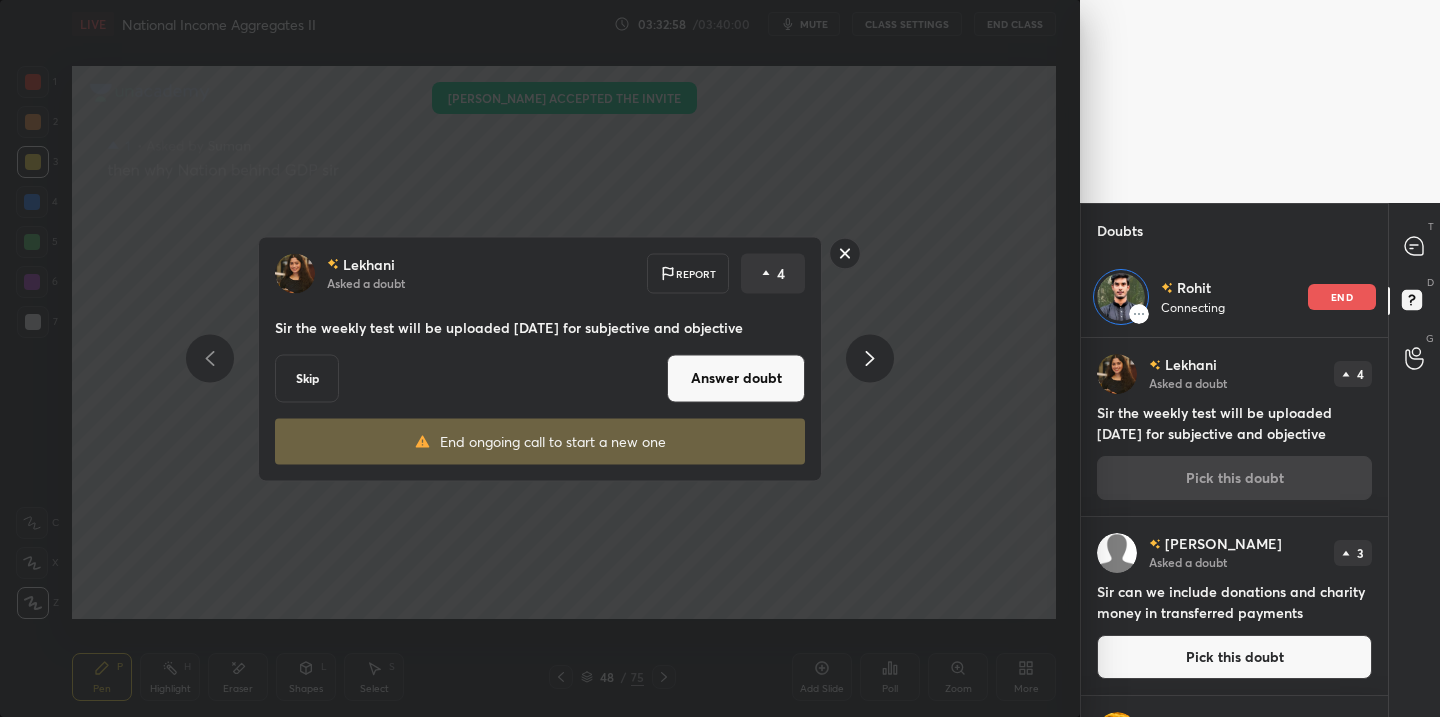 click on "Answer doubt" at bounding box center [736, 378] 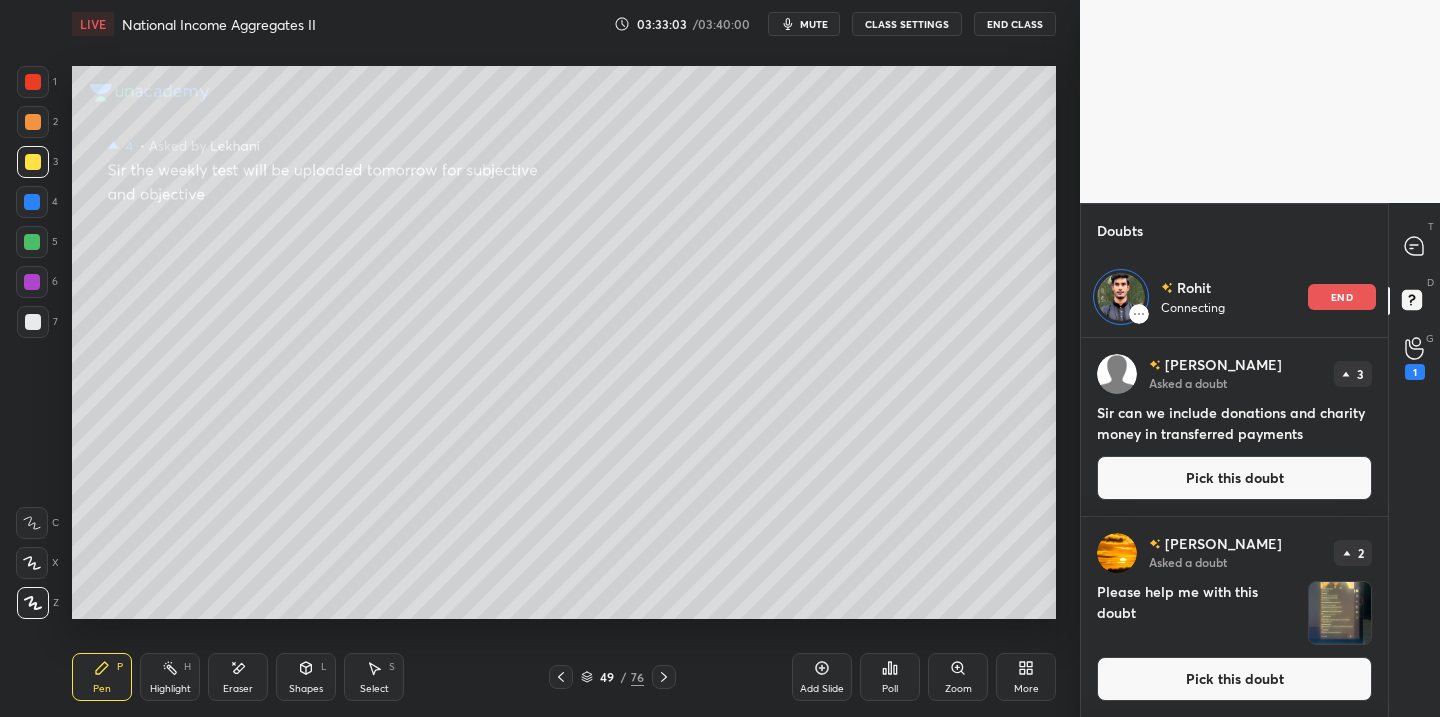 drag, startPoint x: 1189, startPoint y: 476, endPoint x: 1170, endPoint y: 484, distance: 20.615528 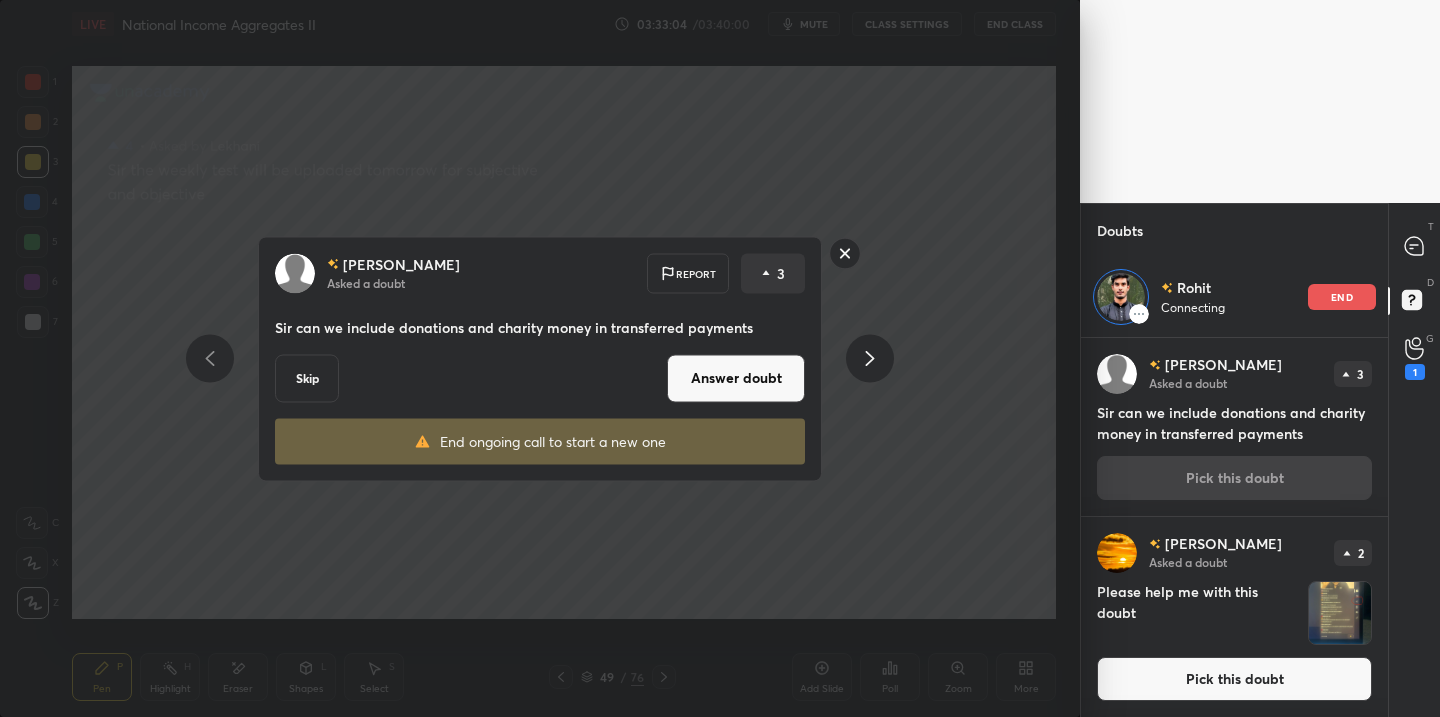 click on "Answer doubt" at bounding box center [736, 378] 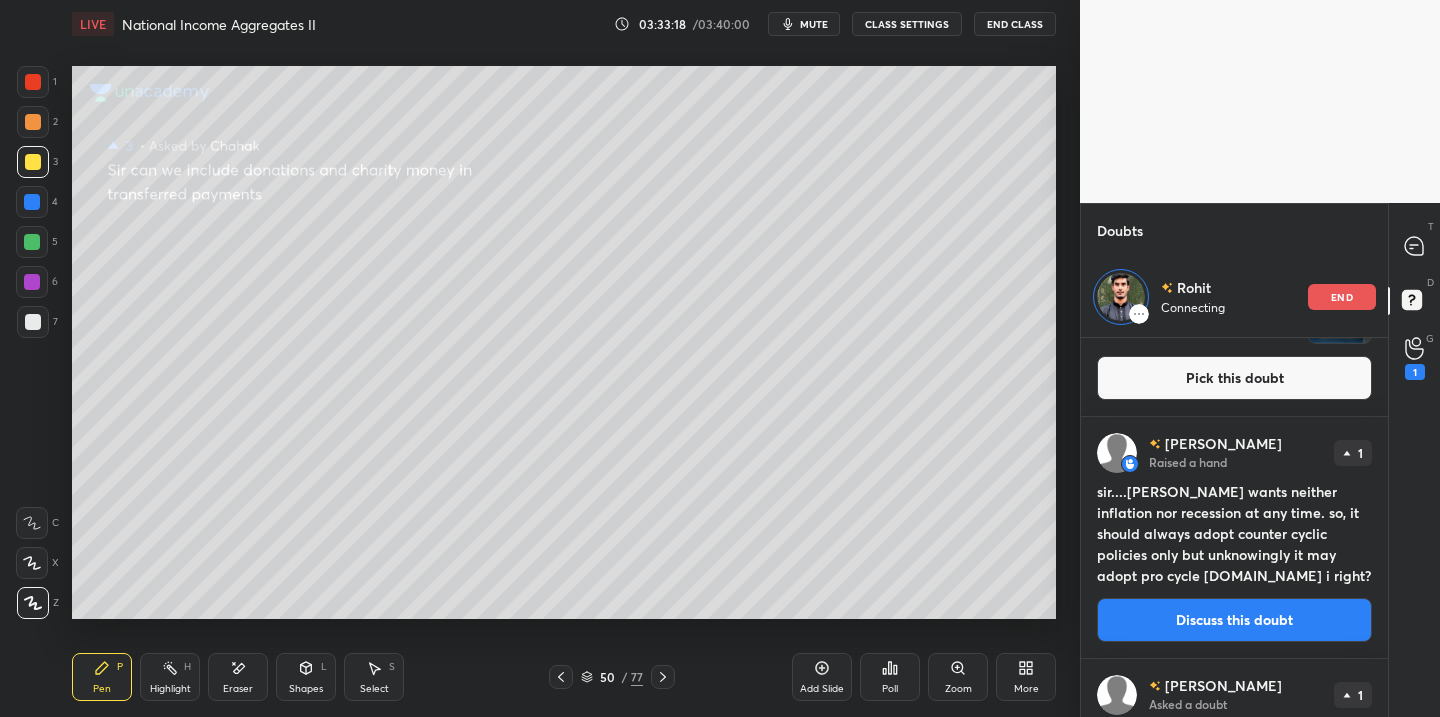 scroll, scrollTop: 131, scrollLeft: 0, axis: vertical 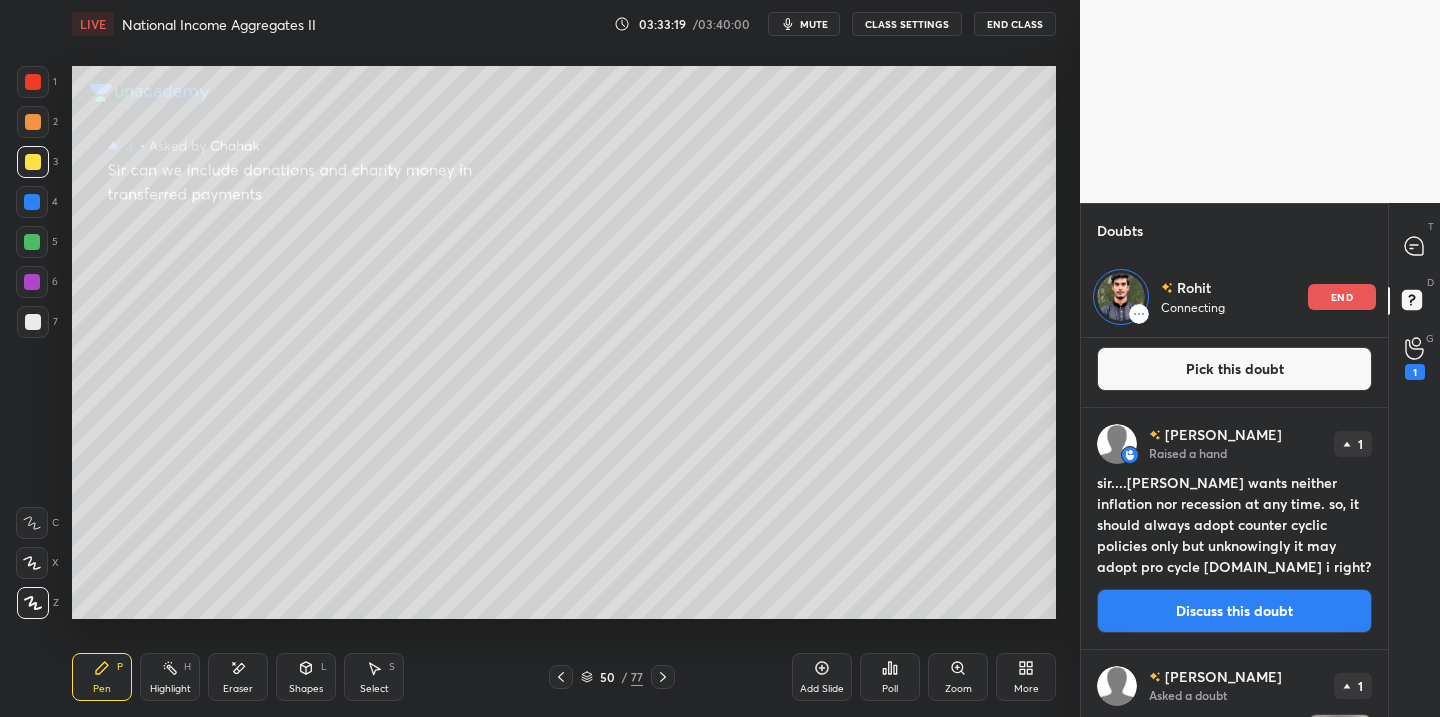 click on "Discuss this doubt" at bounding box center [1234, 611] 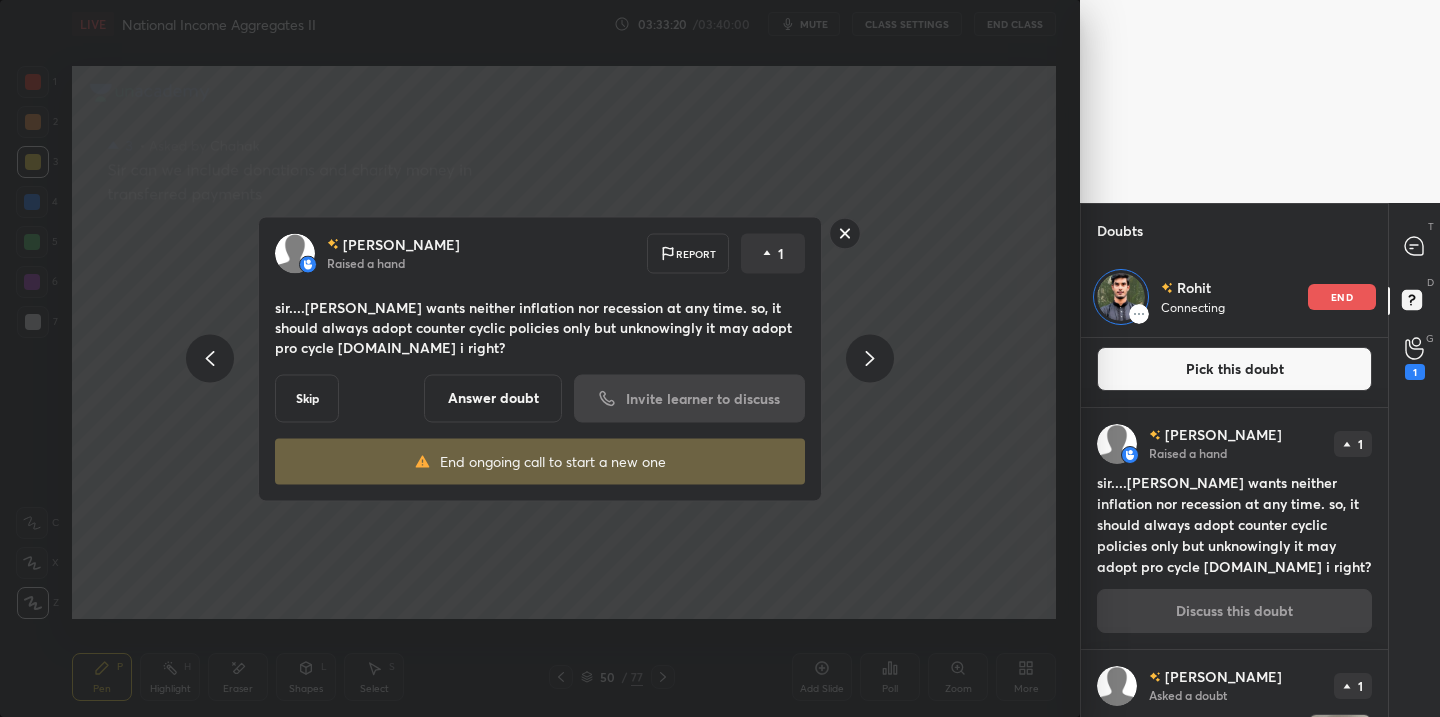 click on "Answer doubt" at bounding box center (493, 398) 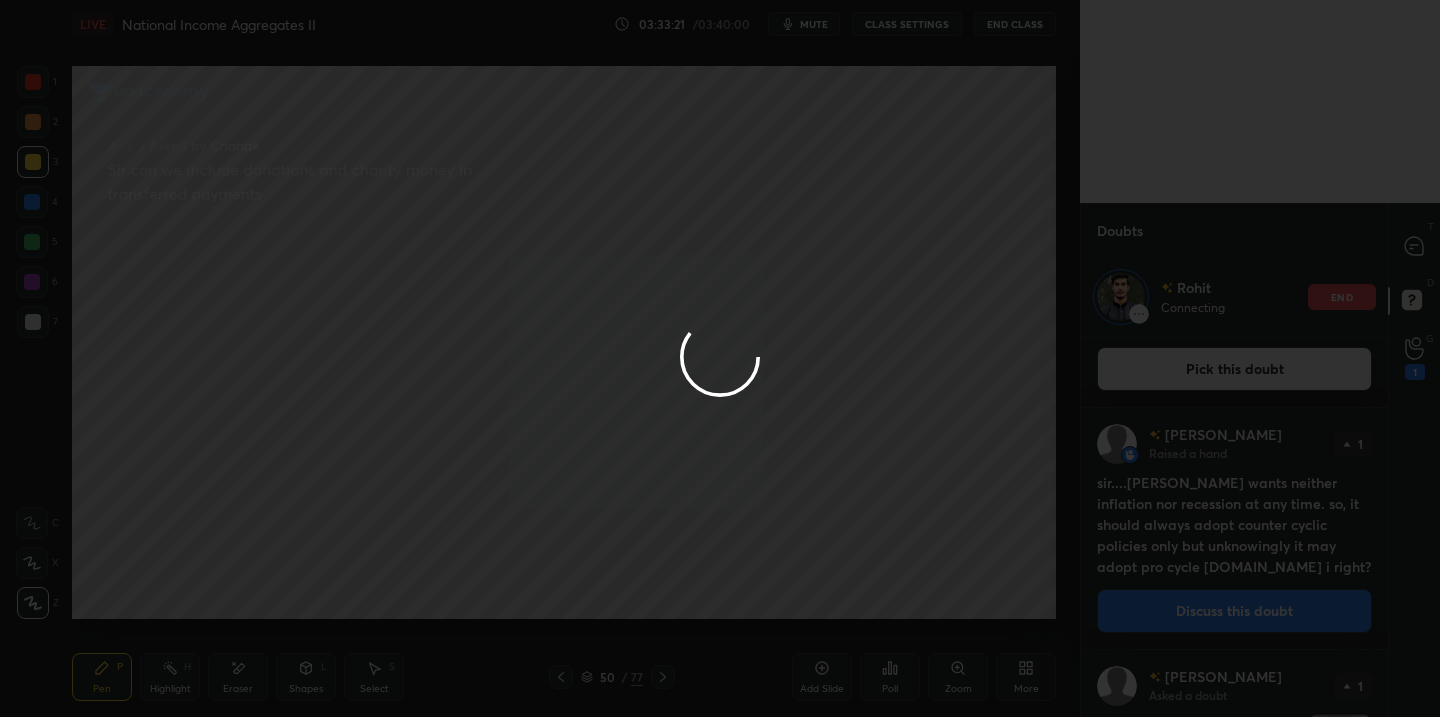 scroll, scrollTop: 0, scrollLeft: 0, axis: both 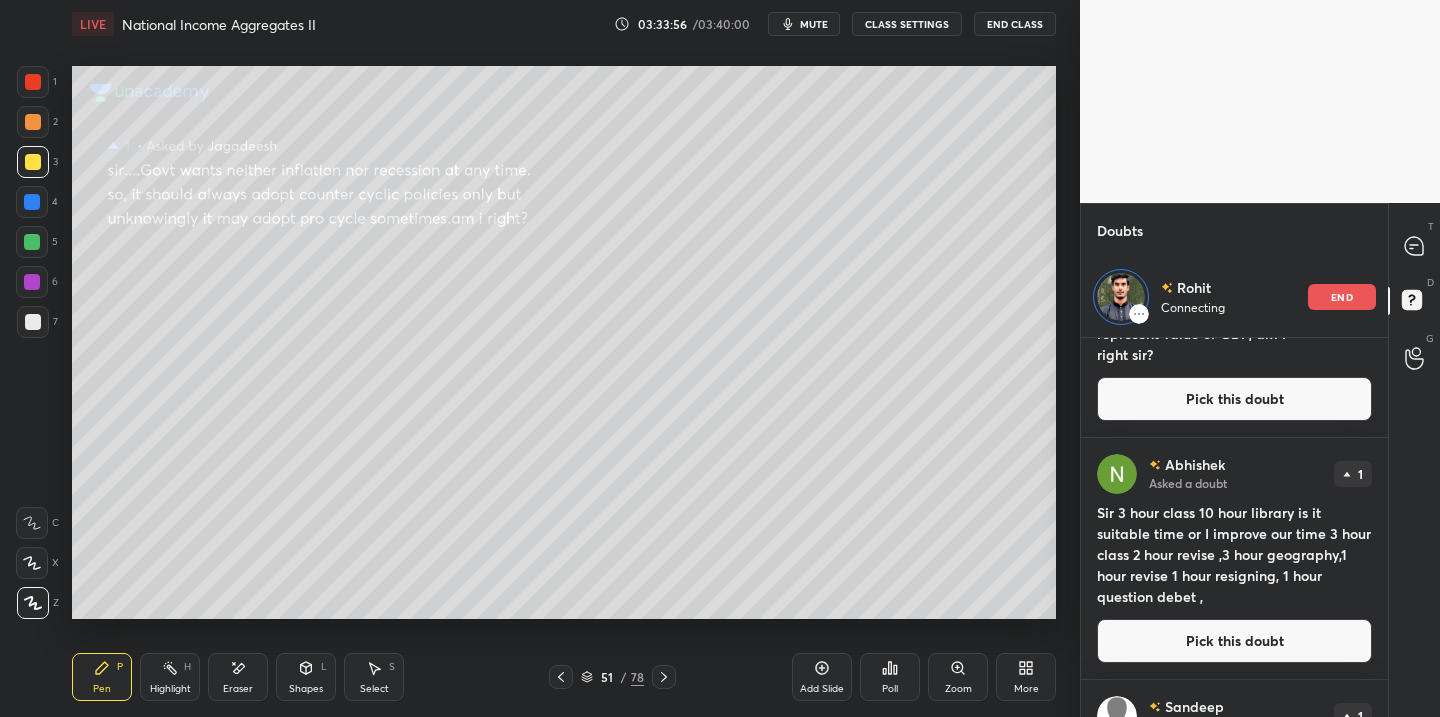 click on "Pick this doubt" at bounding box center (1234, 641) 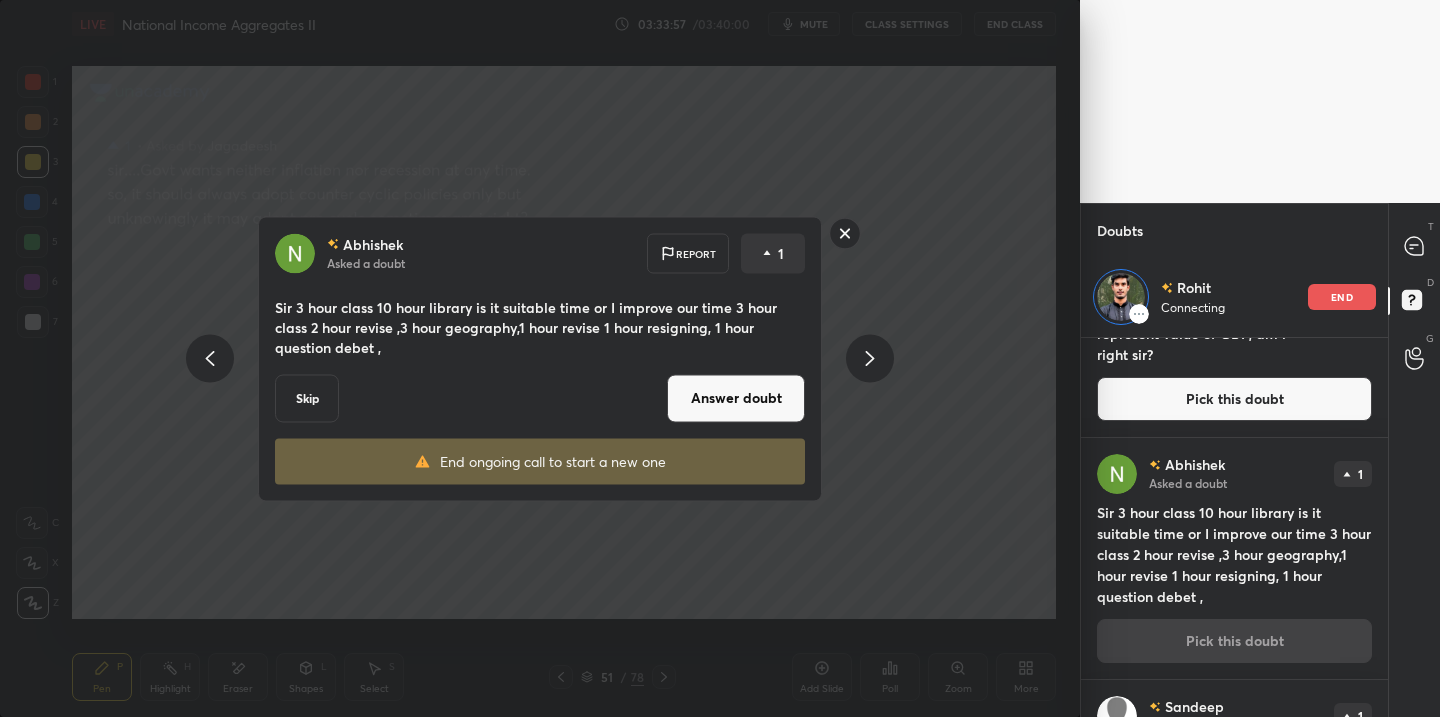 drag, startPoint x: 772, startPoint y: 405, endPoint x: 764, endPoint y: 392, distance: 15.264338 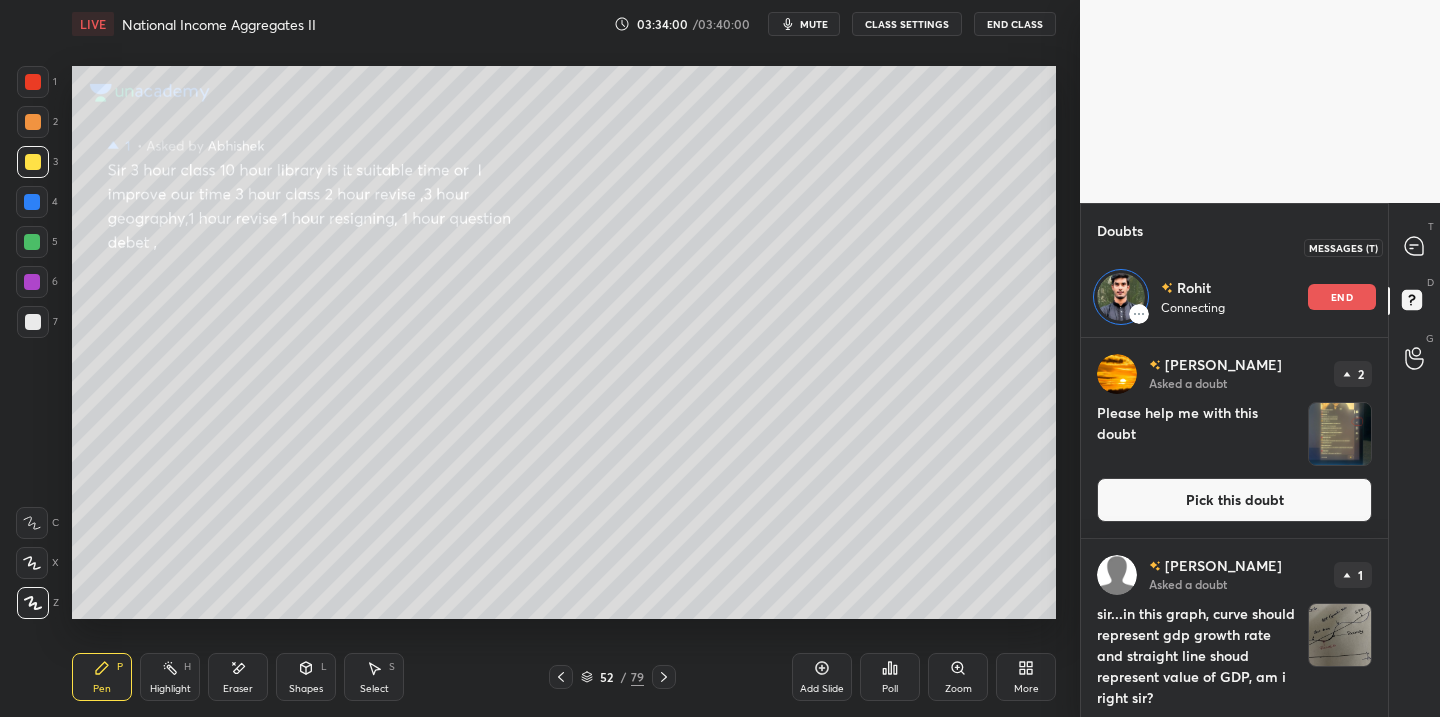 drag, startPoint x: 1416, startPoint y: 247, endPoint x: 1403, endPoint y: 261, distance: 19.104973 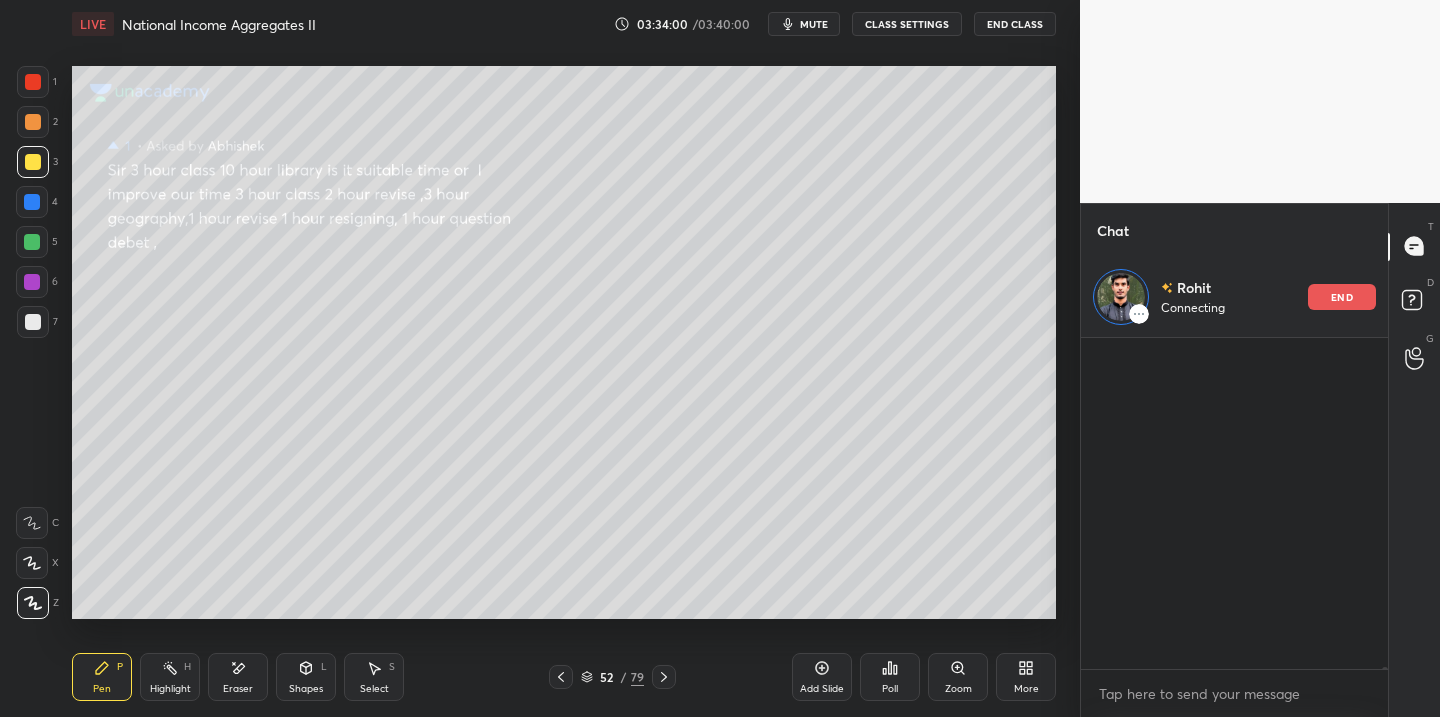 scroll, scrollTop: 77457, scrollLeft: 0, axis: vertical 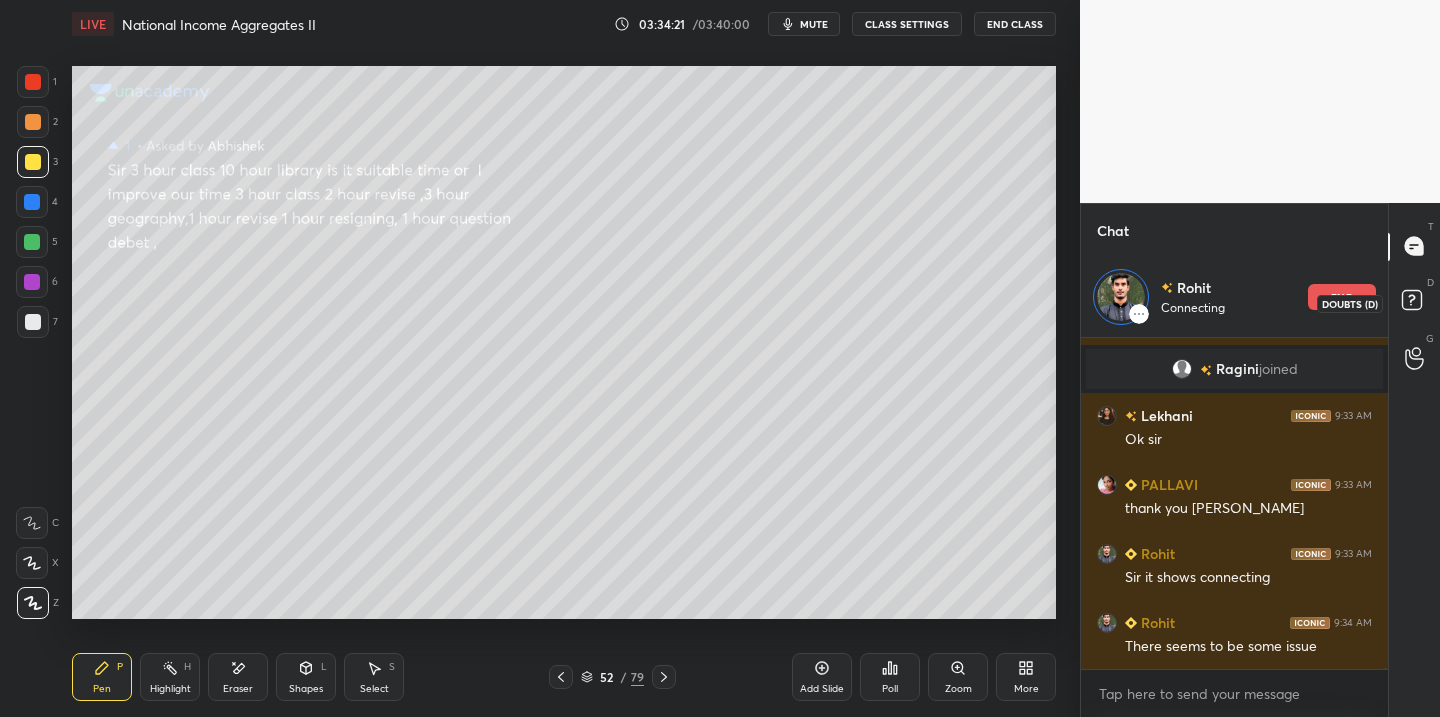 click 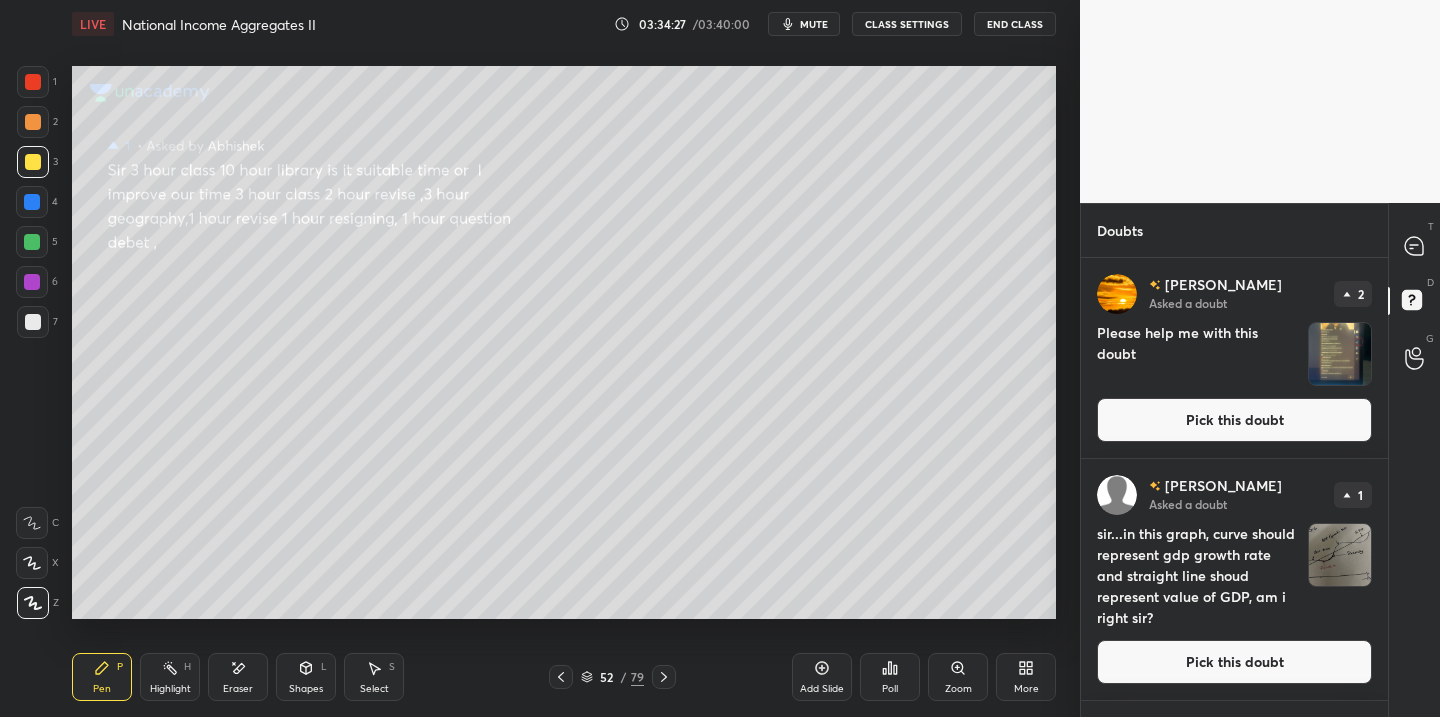 scroll, scrollTop: 7, scrollLeft: 7, axis: both 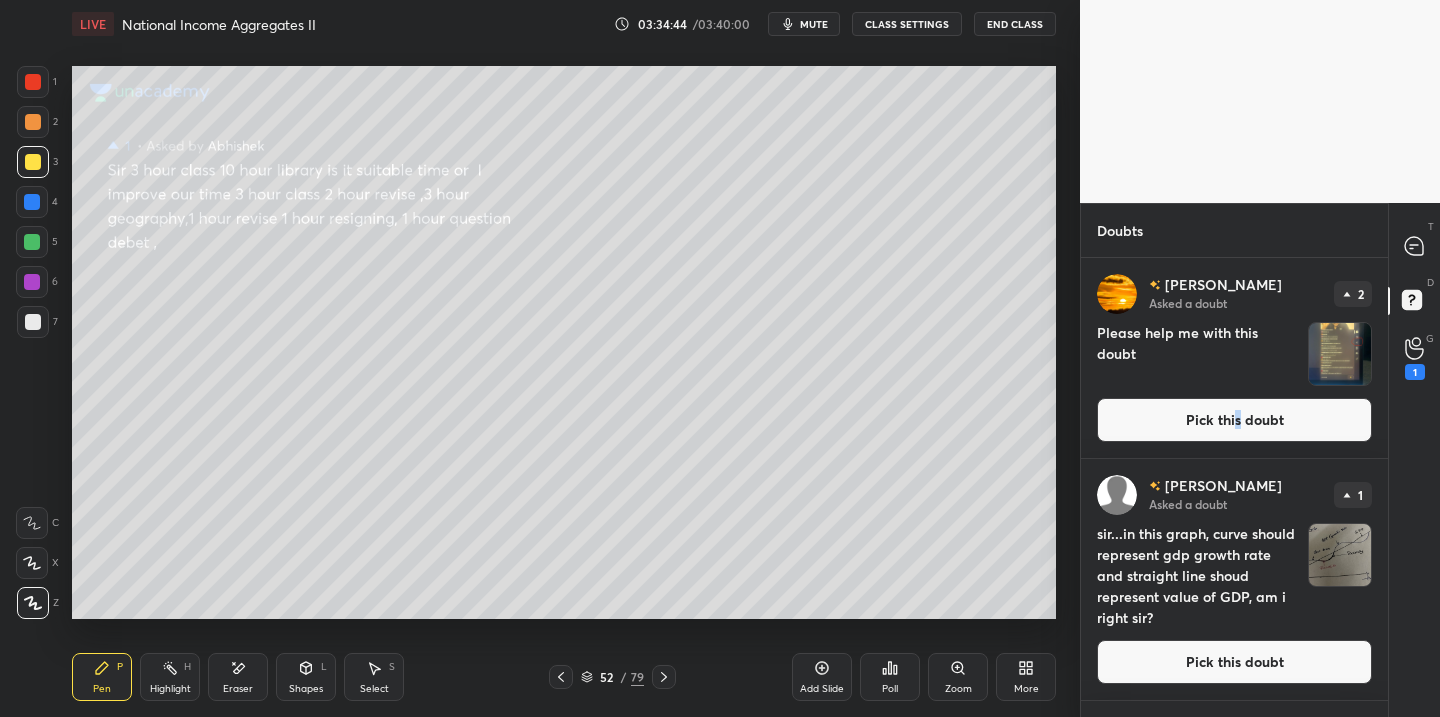 click on "Pick this doubt" at bounding box center (1234, 420) 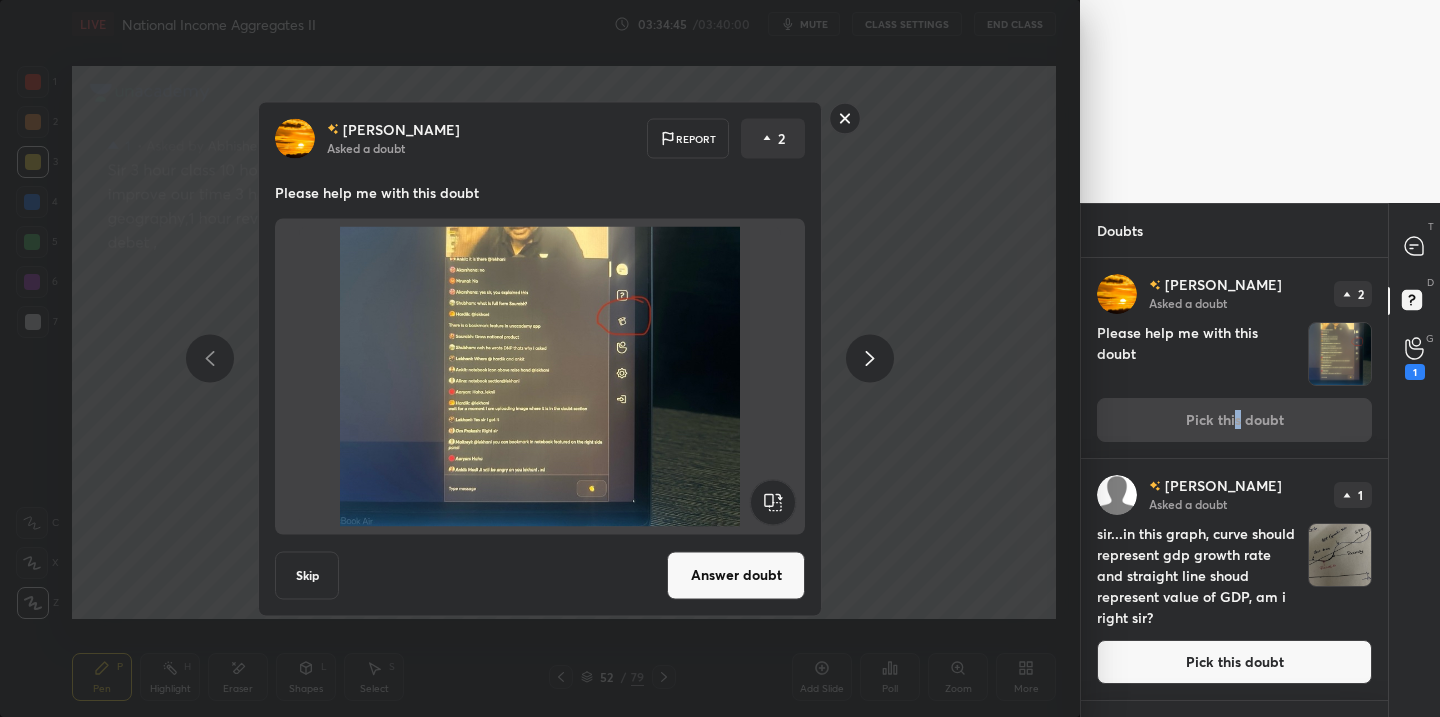 click on "Answer doubt" at bounding box center (736, 575) 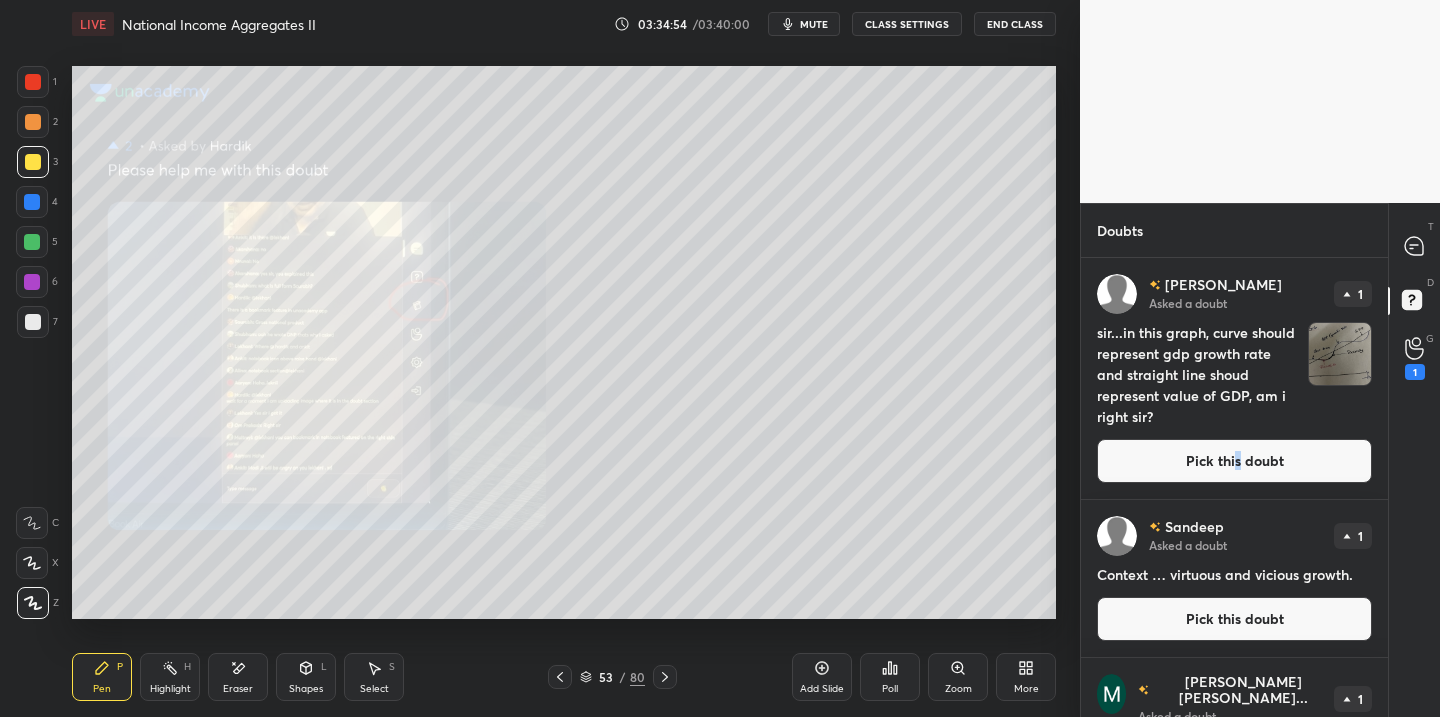 drag, startPoint x: 1208, startPoint y: 464, endPoint x: 1160, endPoint y: 464, distance: 48 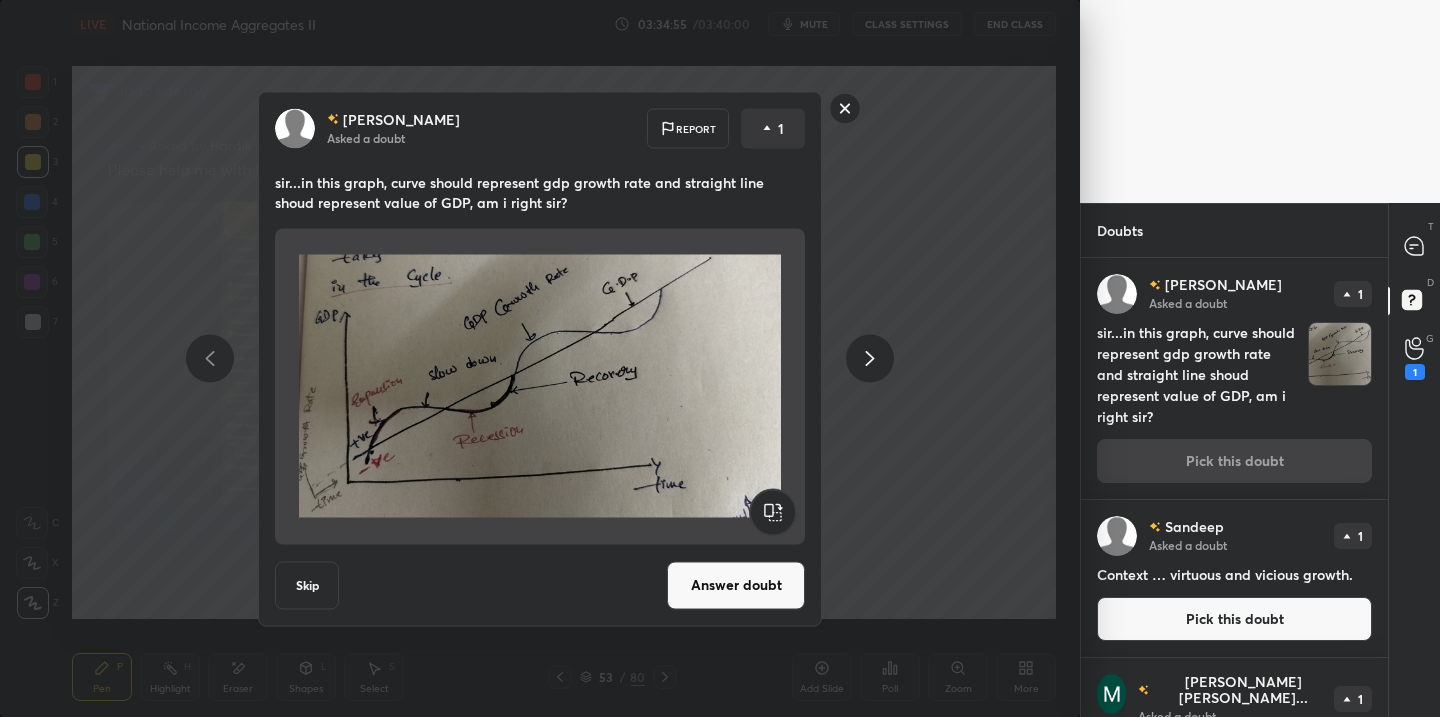 click on "Answer doubt" at bounding box center (736, 585) 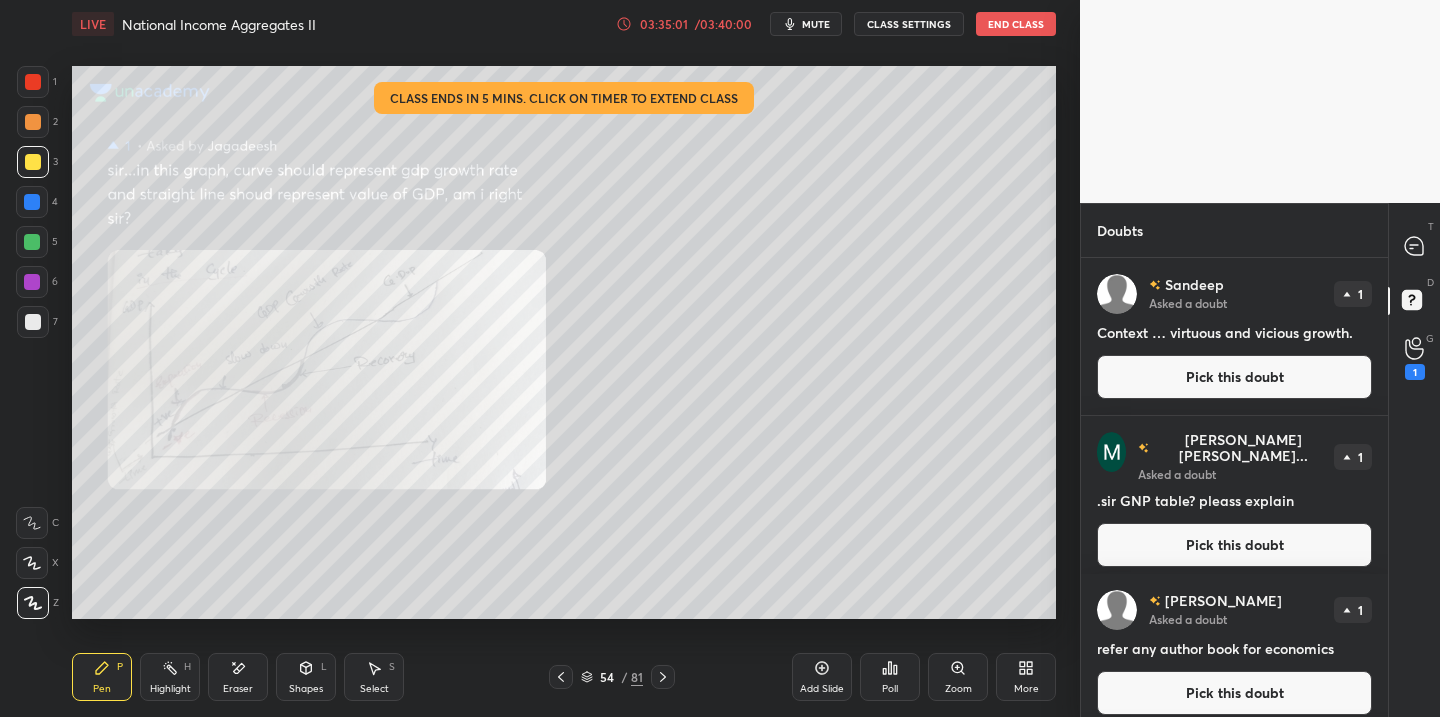 click on "Pick this doubt" at bounding box center (1234, 377) 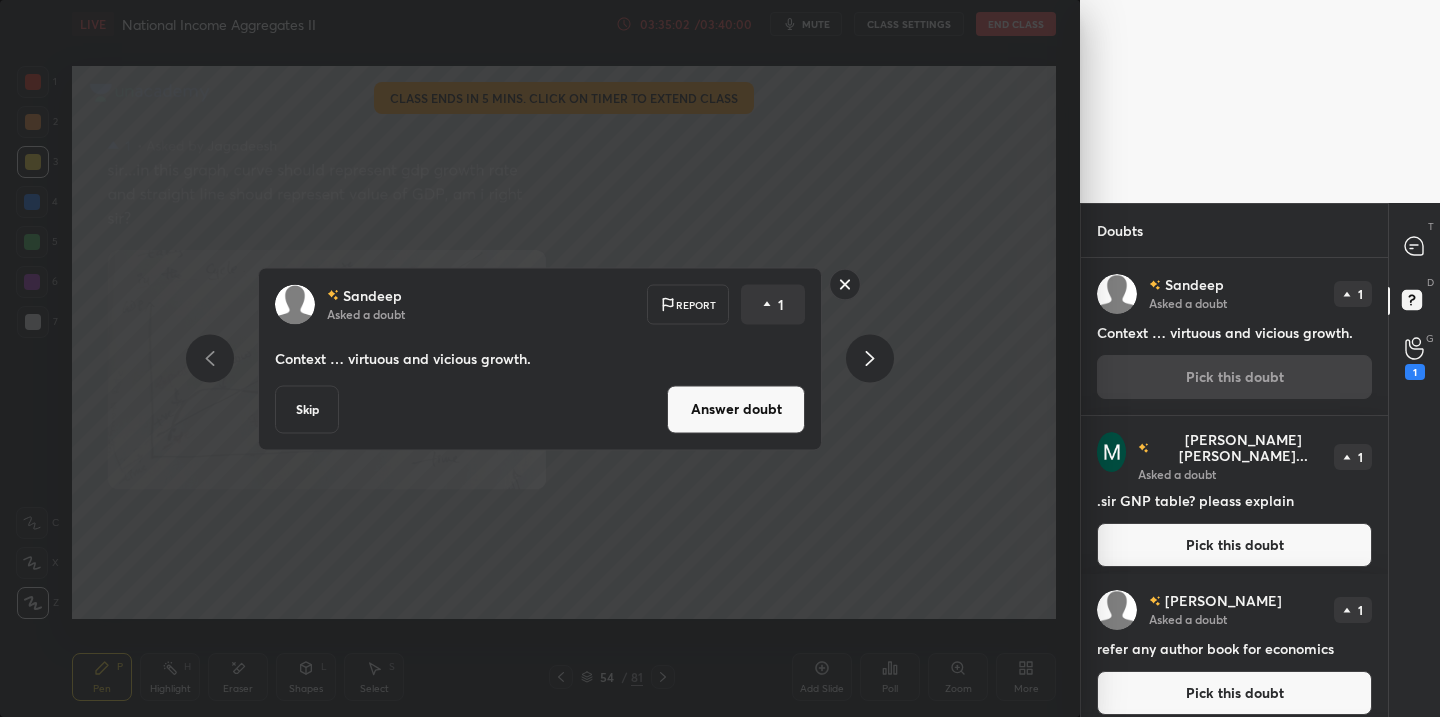 drag, startPoint x: 746, startPoint y: 404, endPoint x: 743, endPoint y: 392, distance: 12.369317 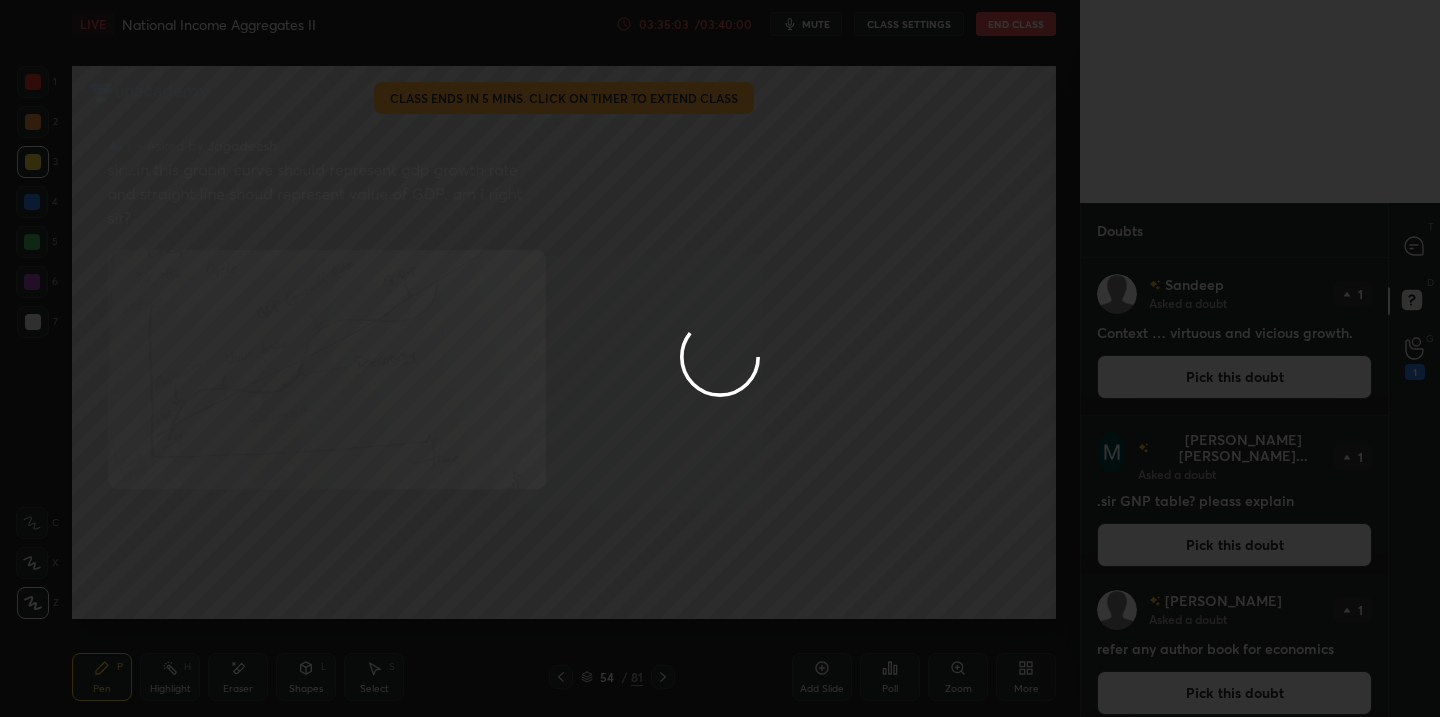 click at bounding box center [720, 358] 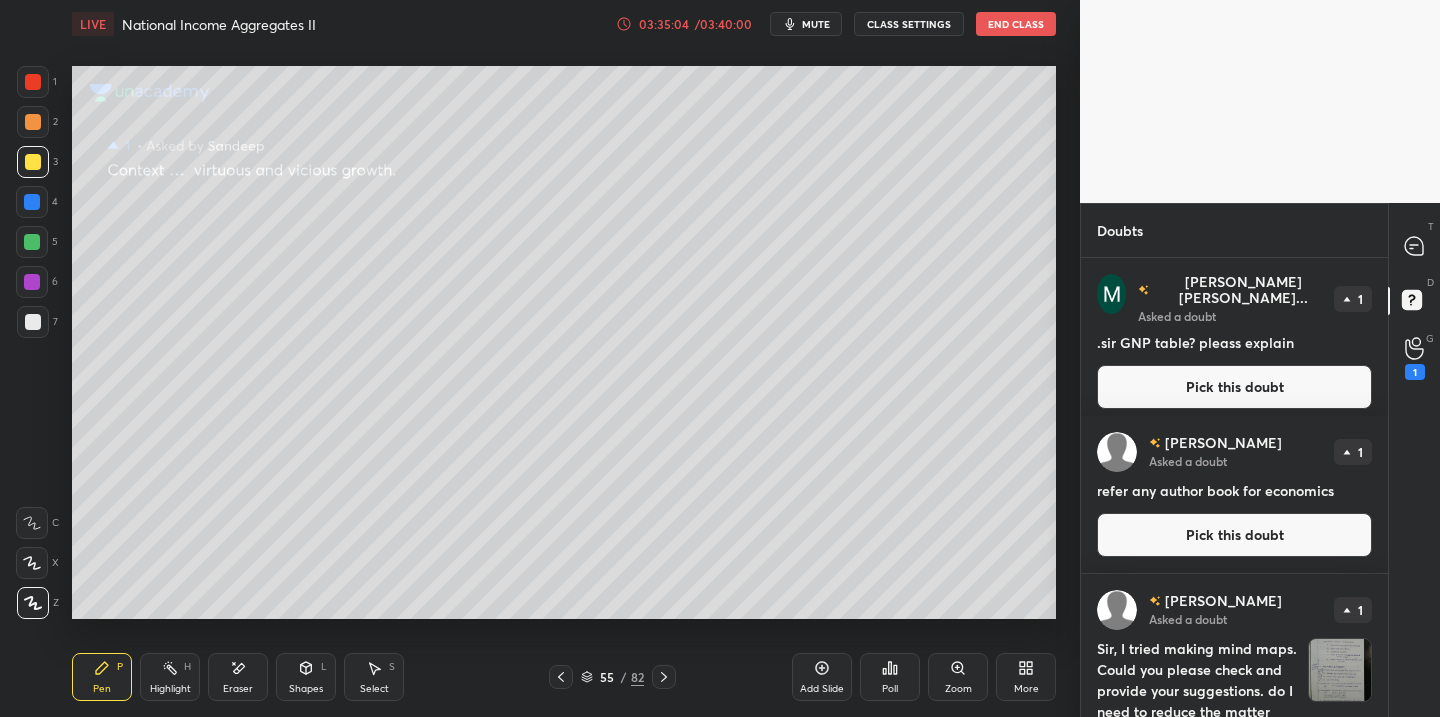 click on "03:35:04" at bounding box center (664, 24) 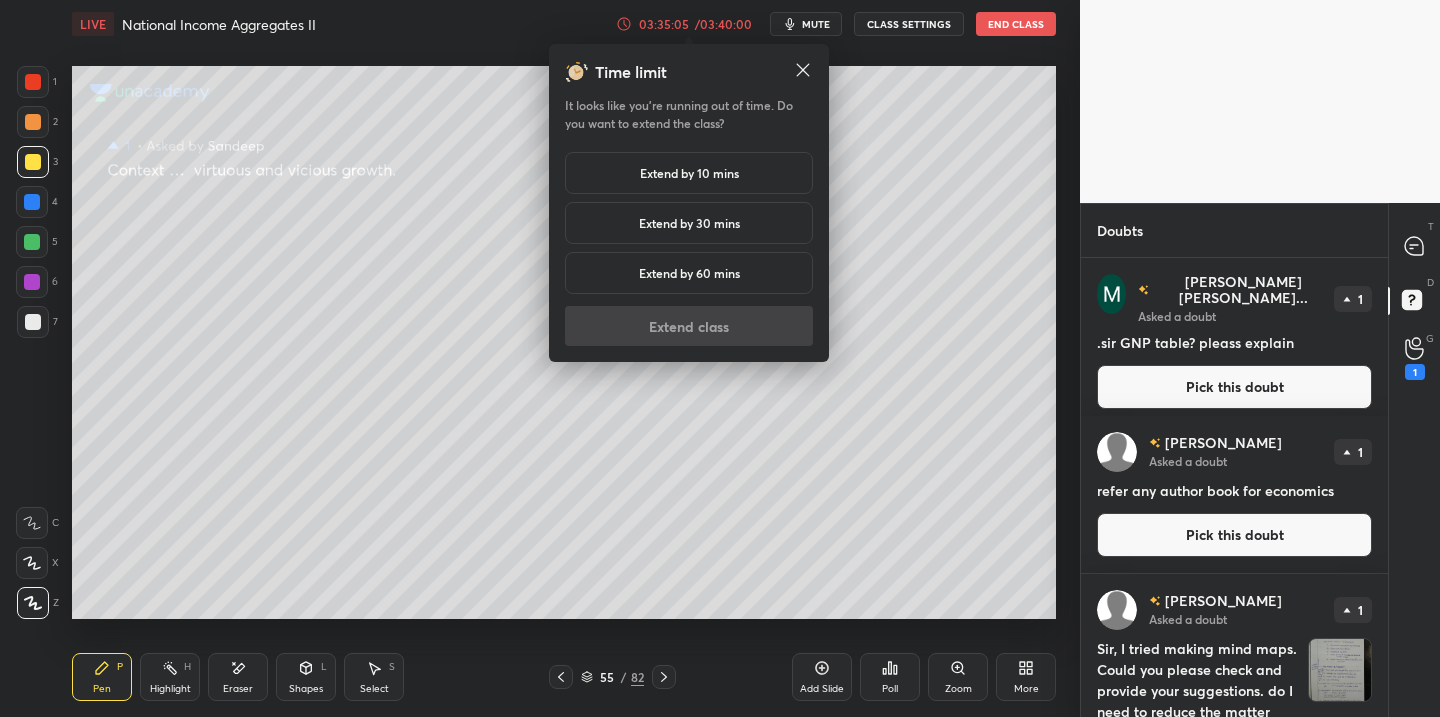 click on "Extend by 10 mins" at bounding box center (689, 173) 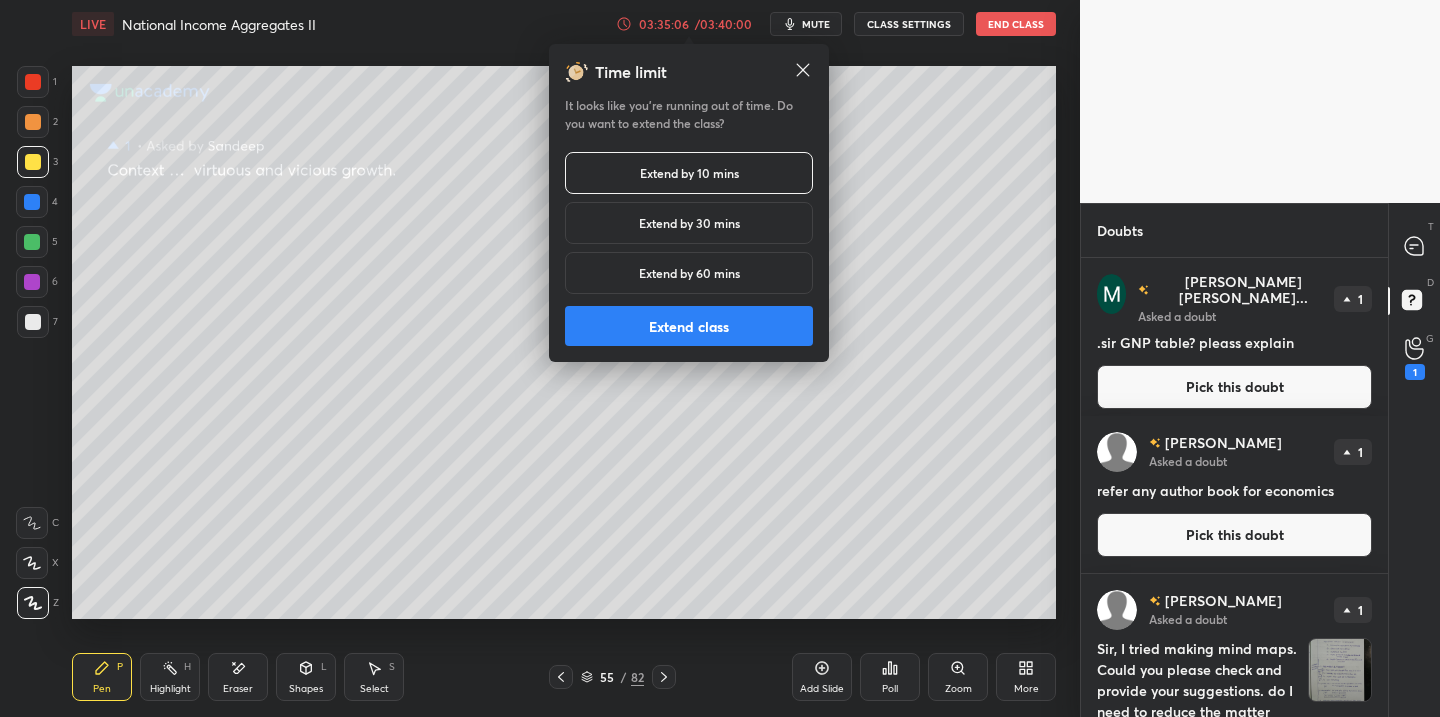 click on "Extend class" at bounding box center (689, 326) 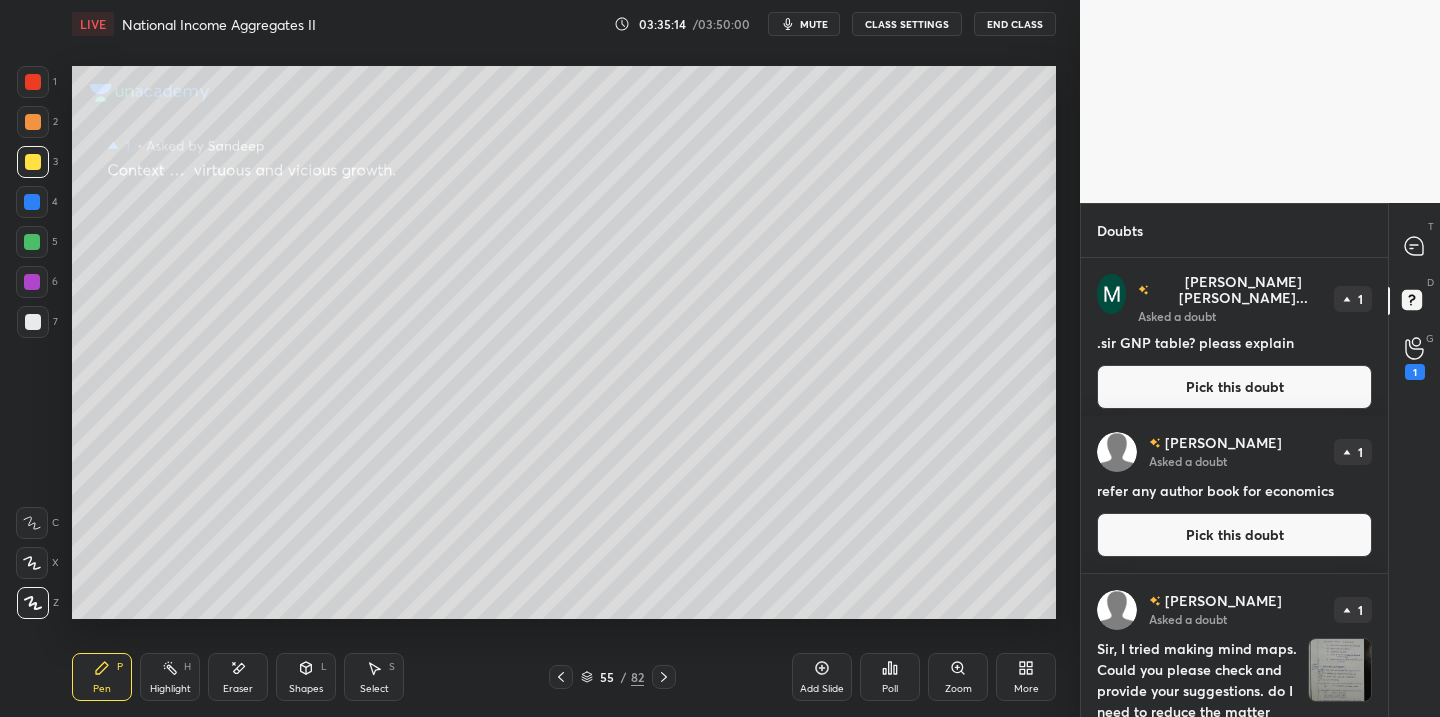 drag, startPoint x: 1218, startPoint y: 377, endPoint x: 1203, endPoint y: 383, distance: 16.155495 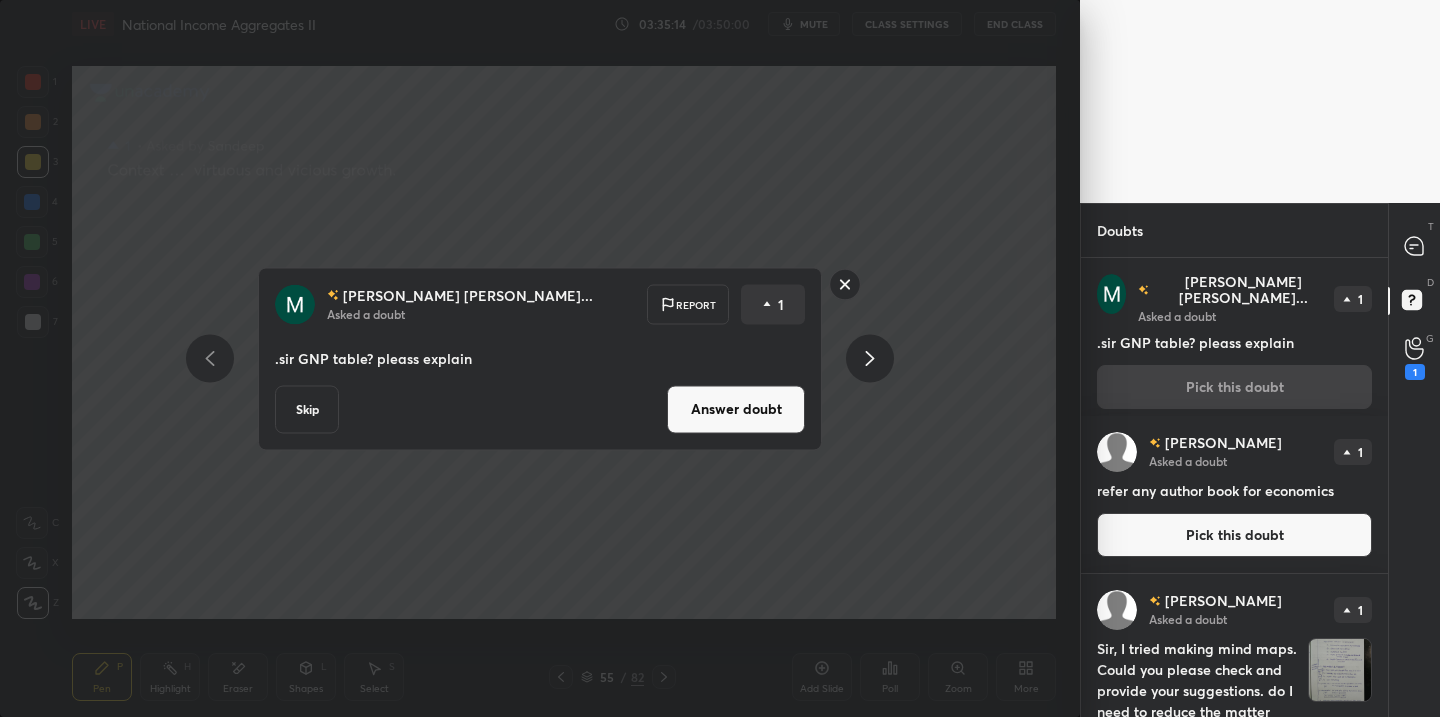 drag, startPoint x: 722, startPoint y: 401, endPoint x: 695, endPoint y: 420, distance: 33.01515 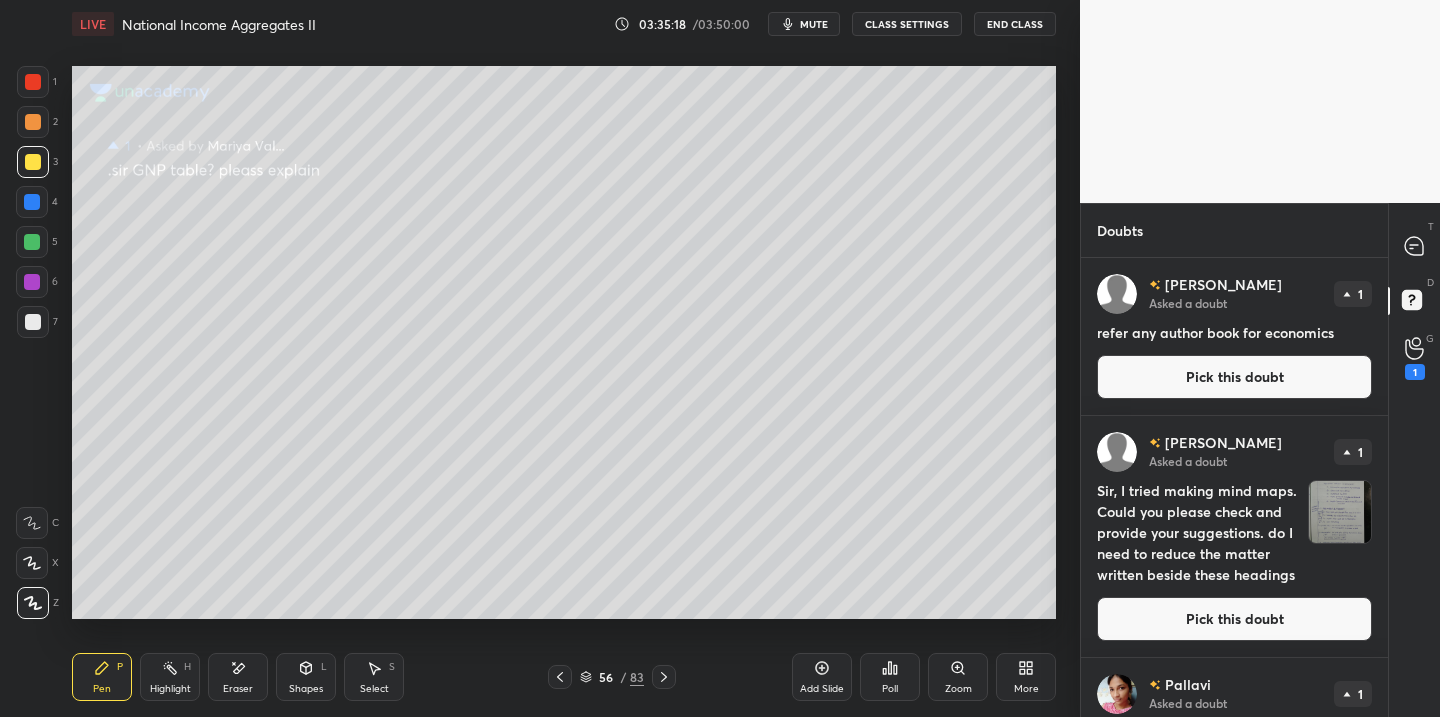 click on "56" at bounding box center (606, 677) 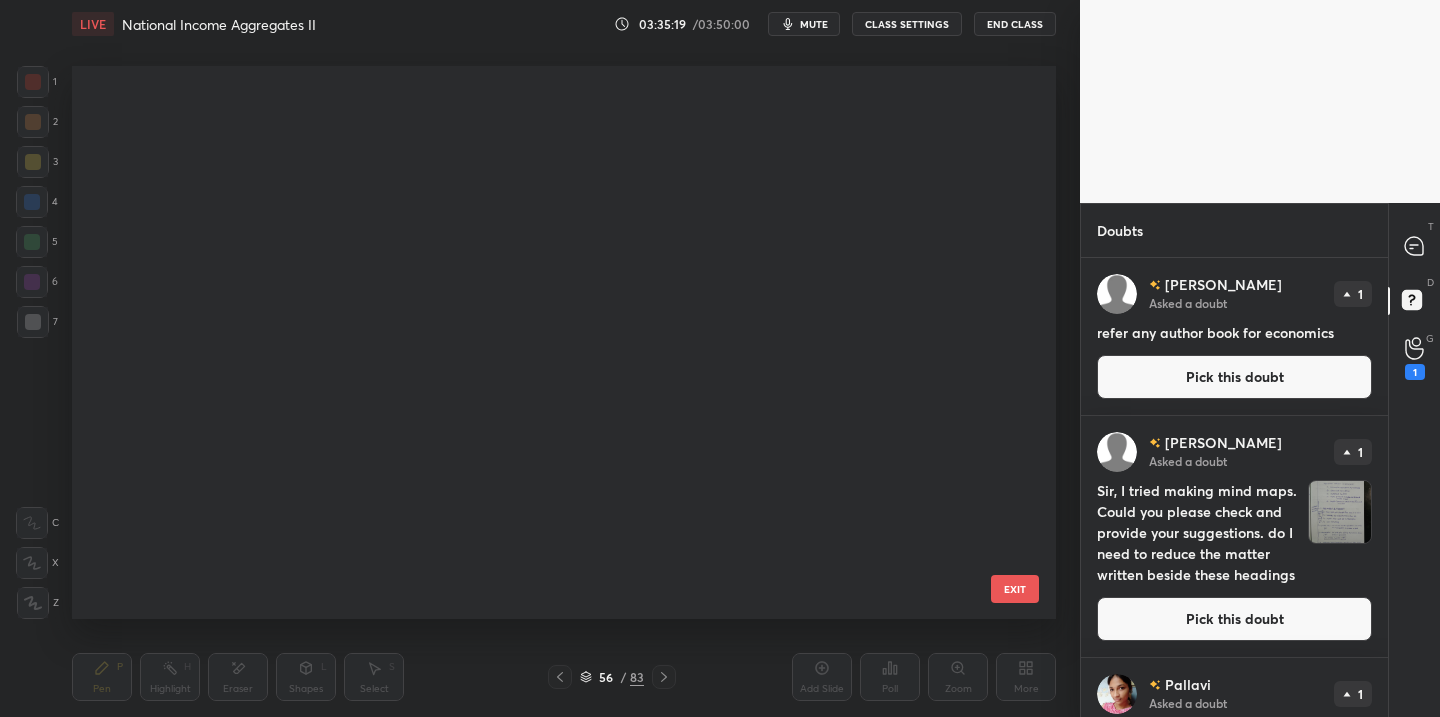 scroll, scrollTop: 2666, scrollLeft: 0, axis: vertical 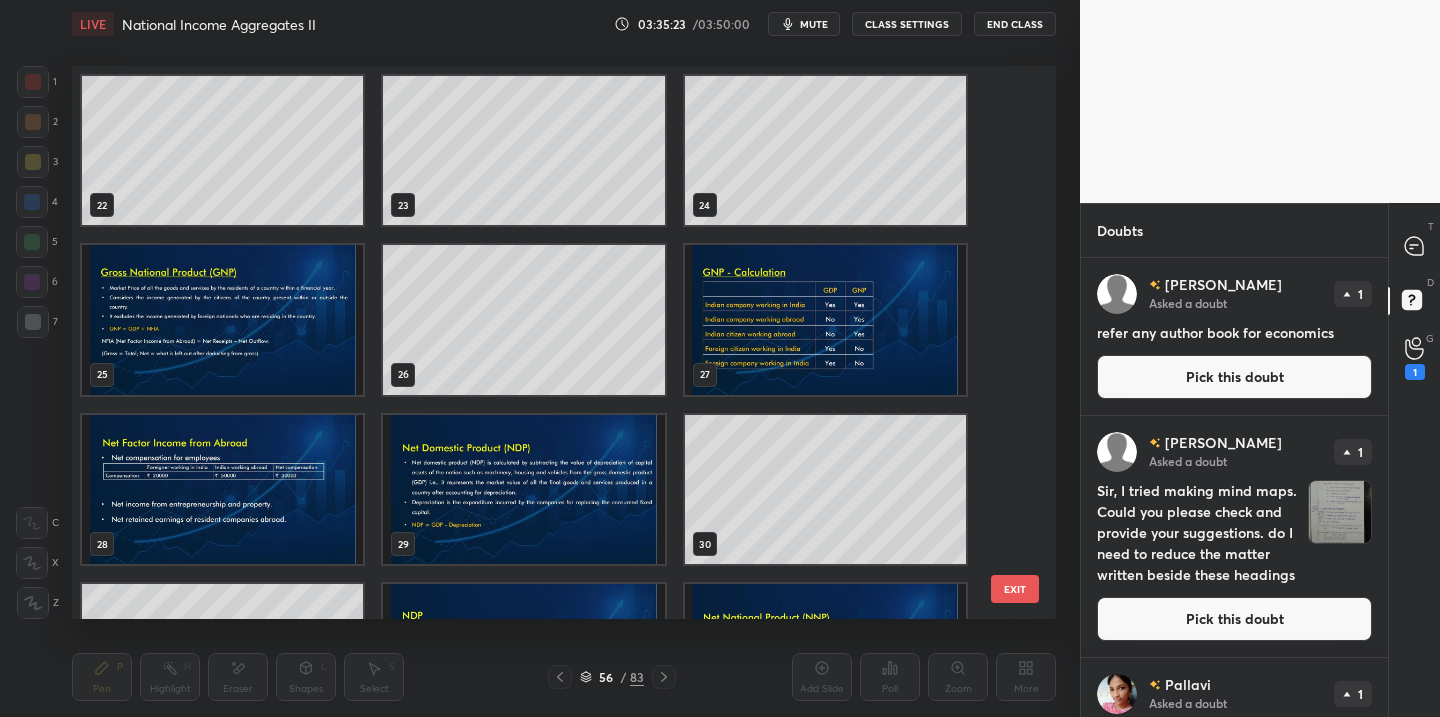 click at bounding box center [825, 320] 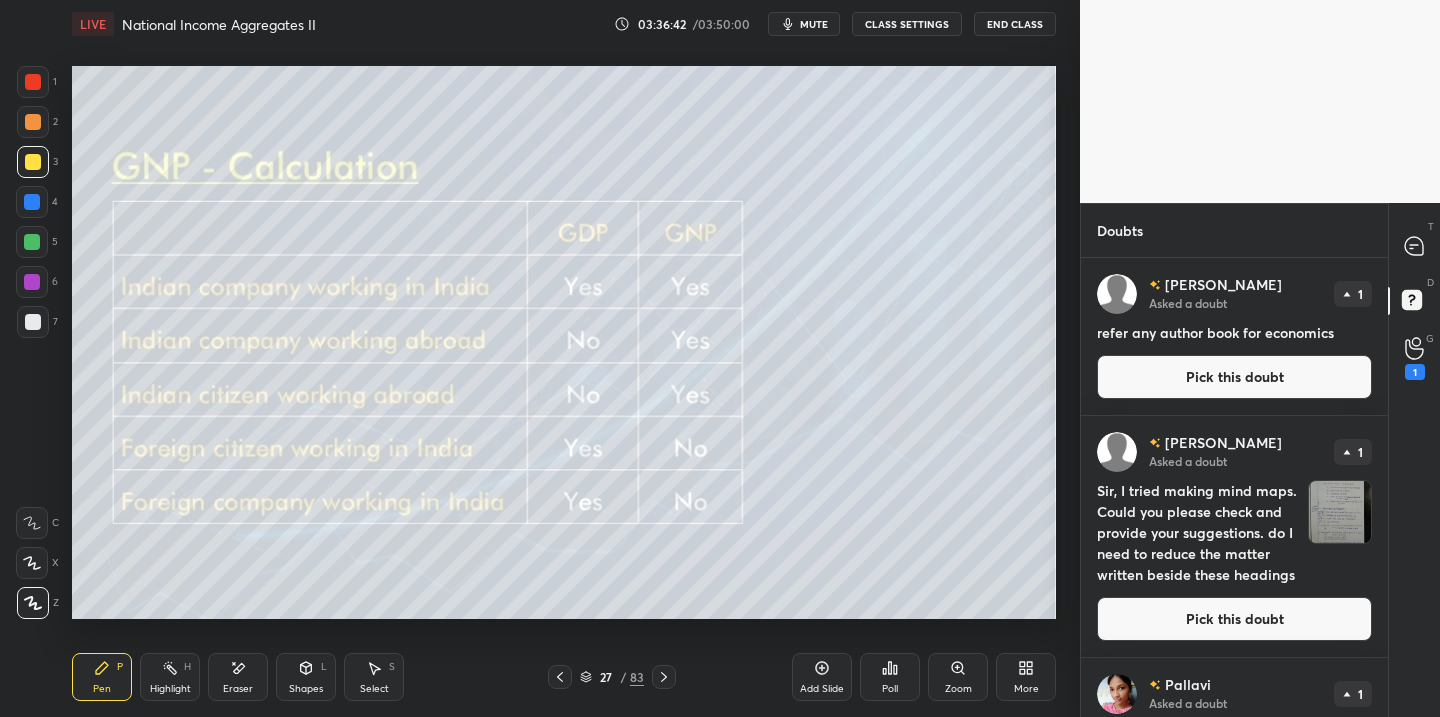 drag, startPoint x: 1153, startPoint y: 364, endPoint x: 1097, endPoint y: 422, distance: 80.622574 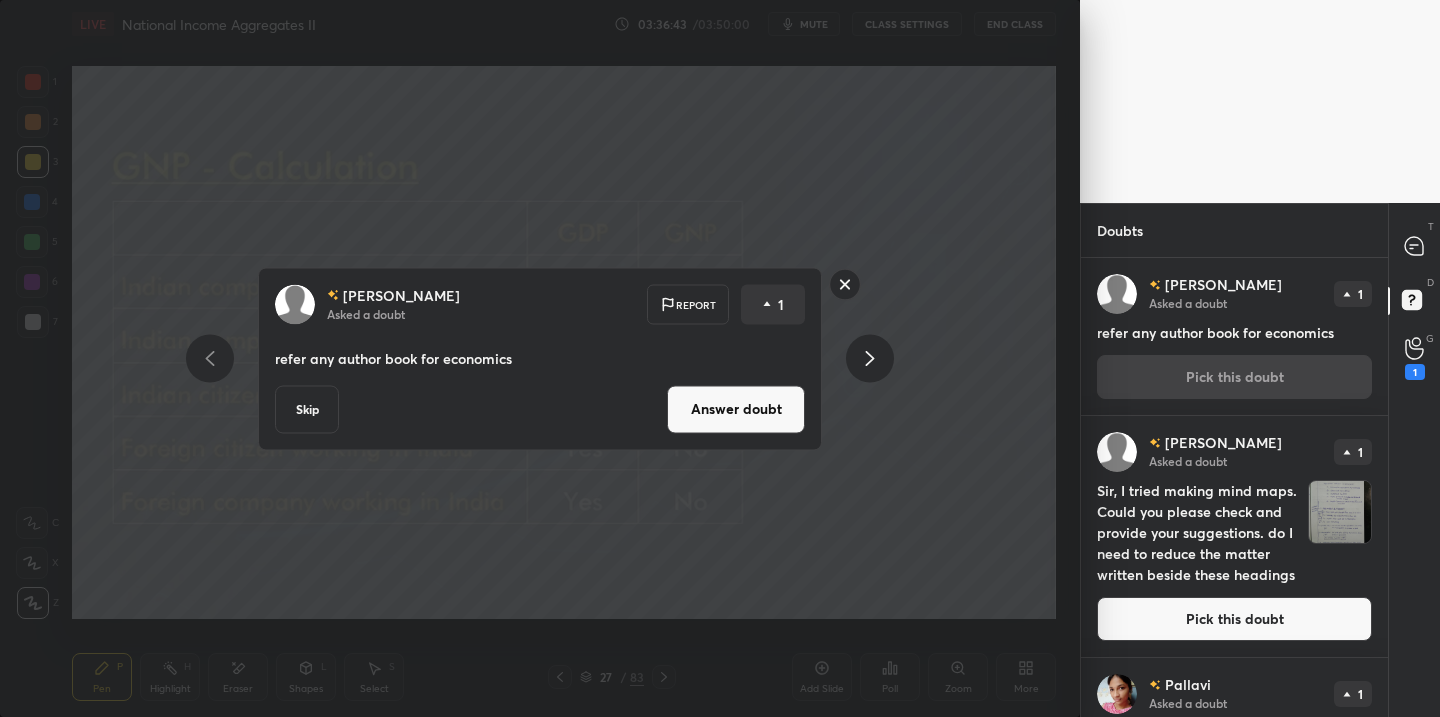 click on "Answer doubt" at bounding box center [736, 409] 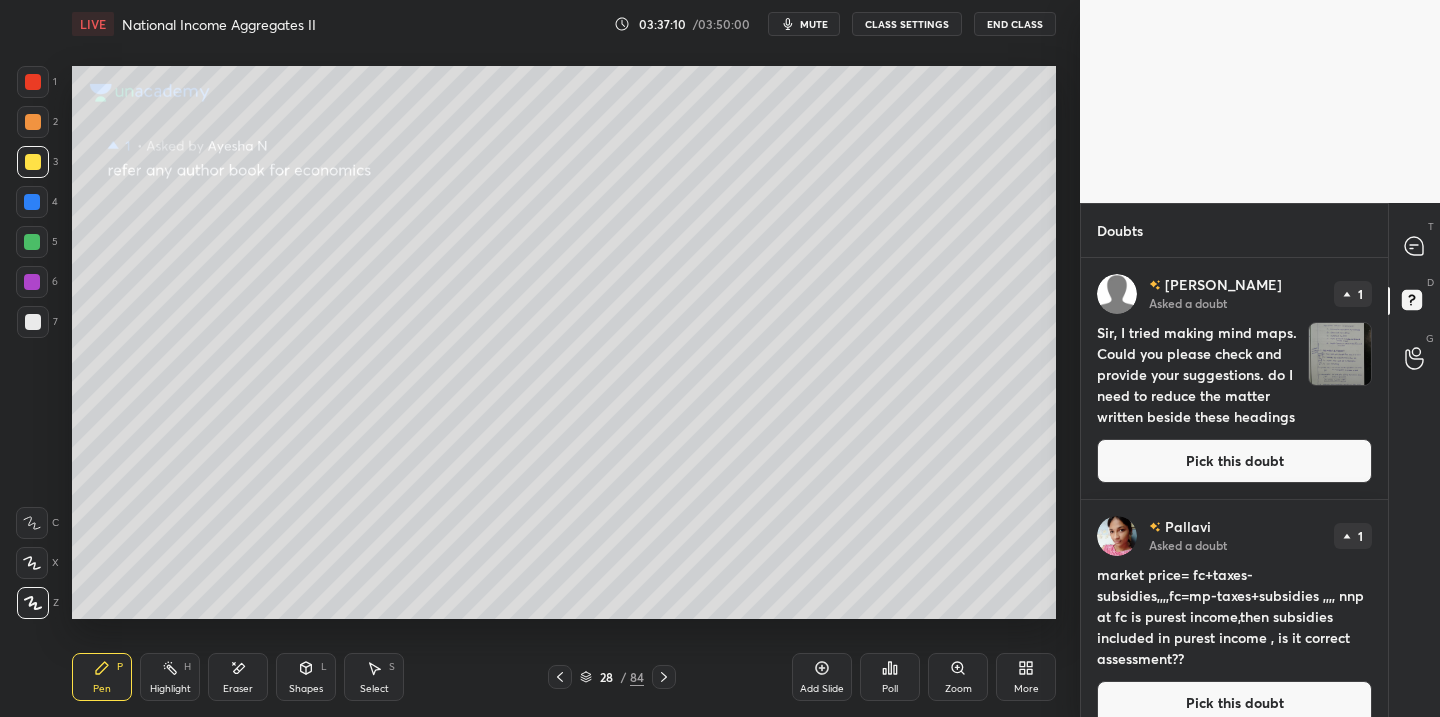 click on "Pick this doubt" at bounding box center [1234, 703] 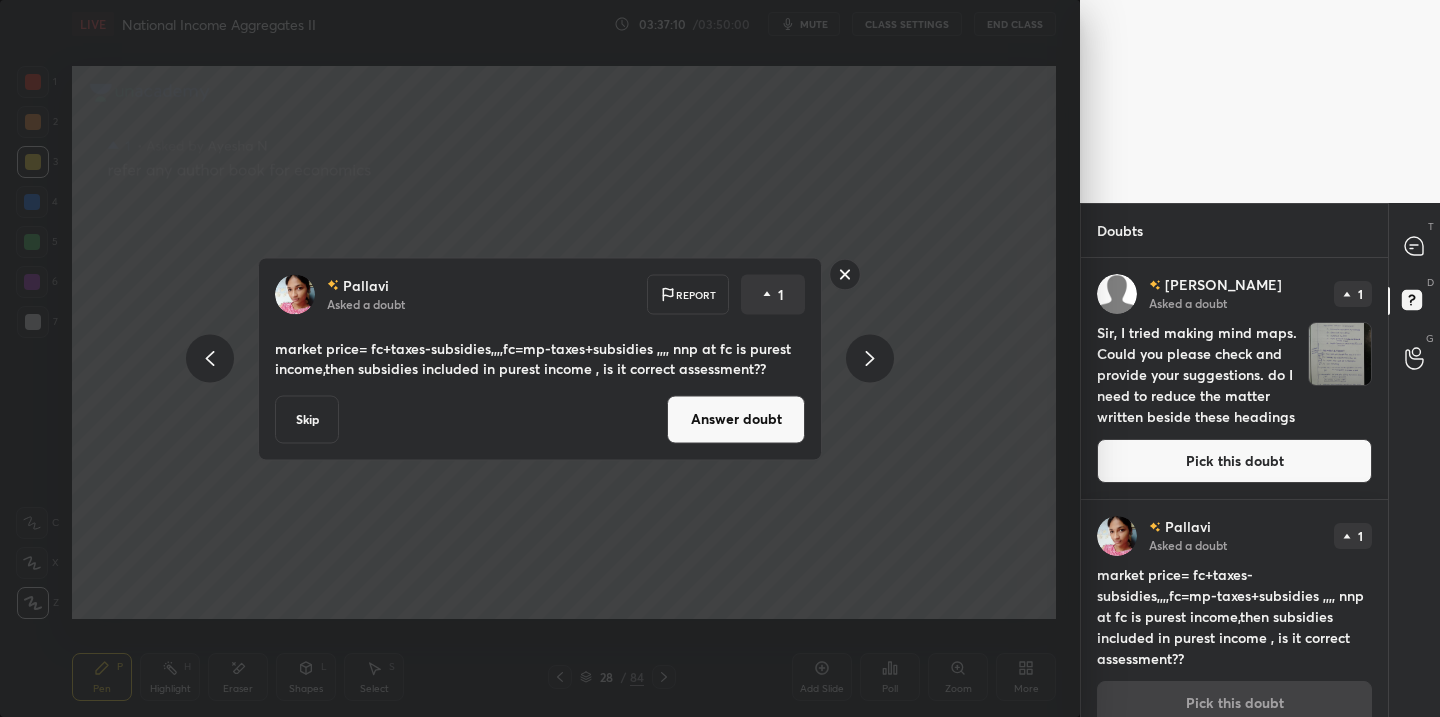 scroll, scrollTop: 24, scrollLeft: 0, axis: vertical 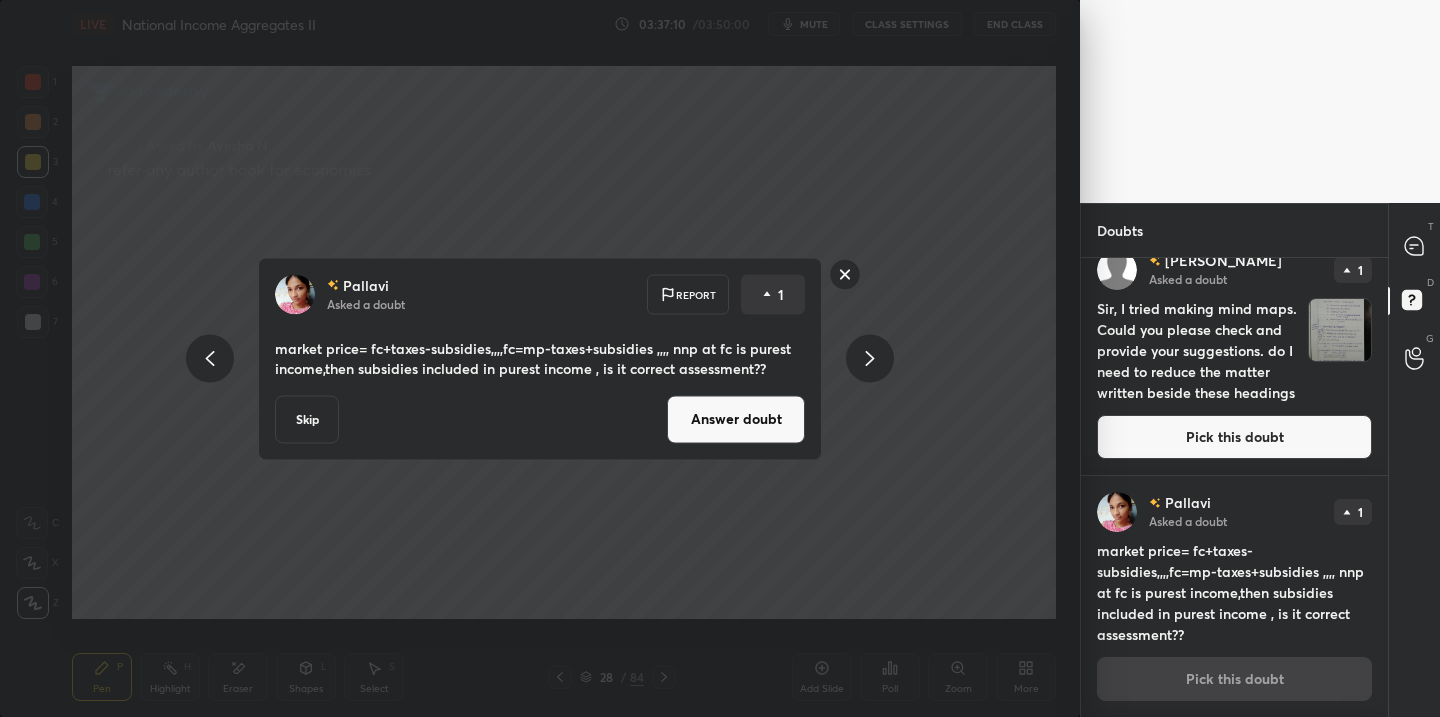 click on "Answer doubt" at bounding box center (736, 419) 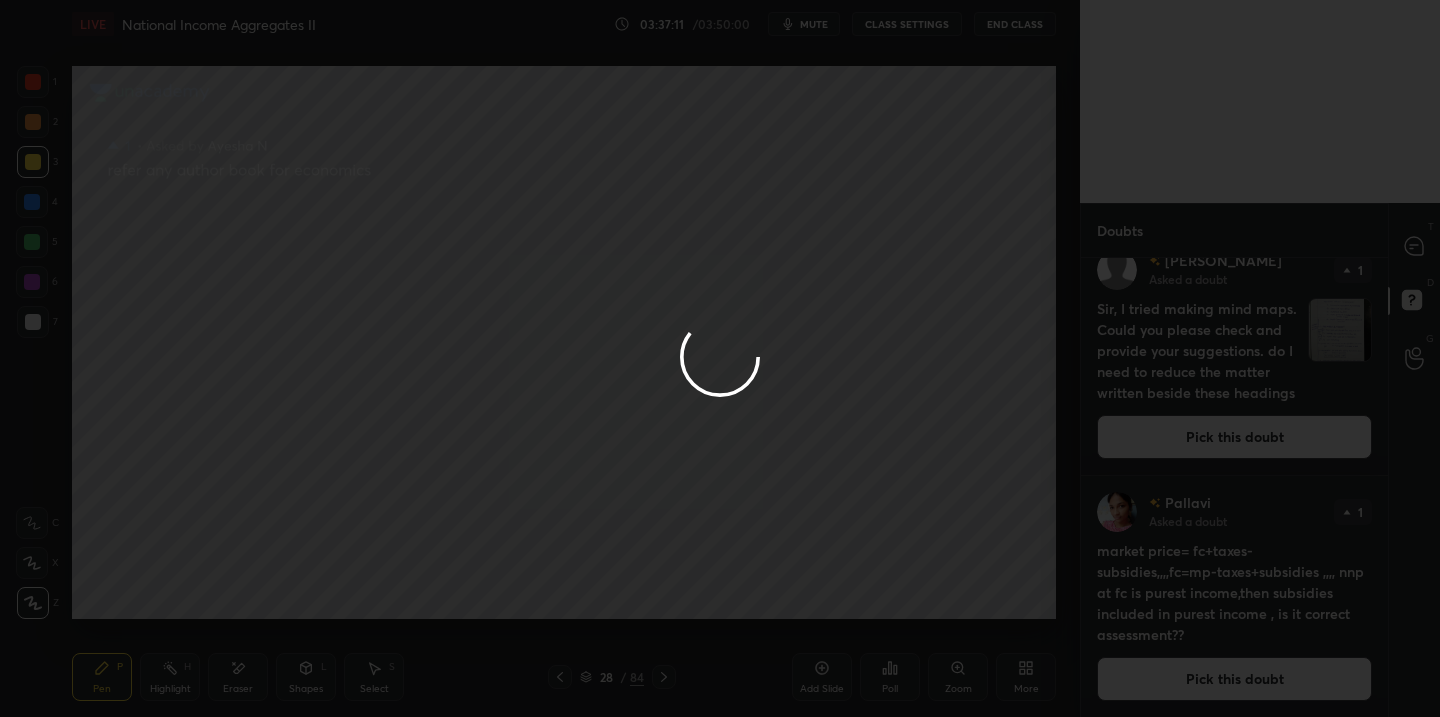scroll, scrollTop: 0, scrollLeft: 0, axis: both 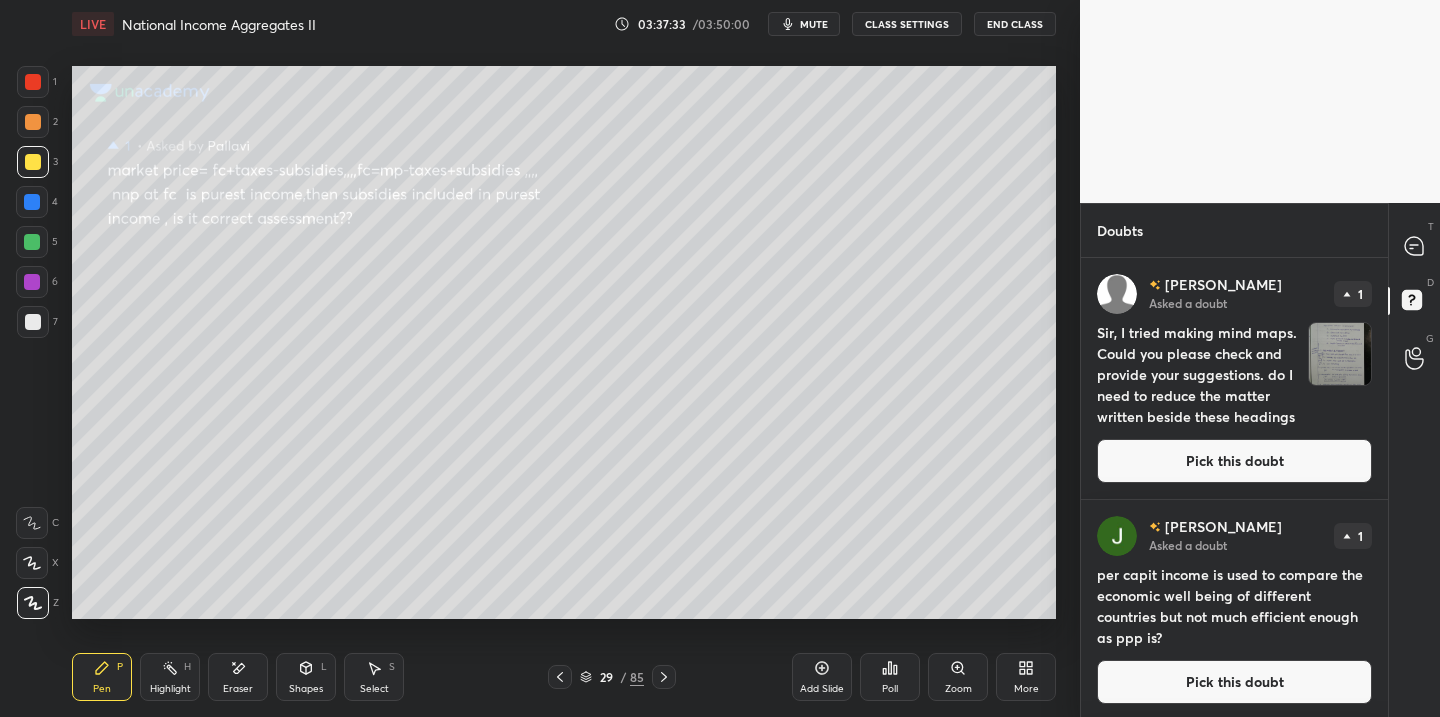 drag, startPoint x: 1155, startPoint y: 685, endPoint x: 1136, endPoint y: 683, distance: 19.104973 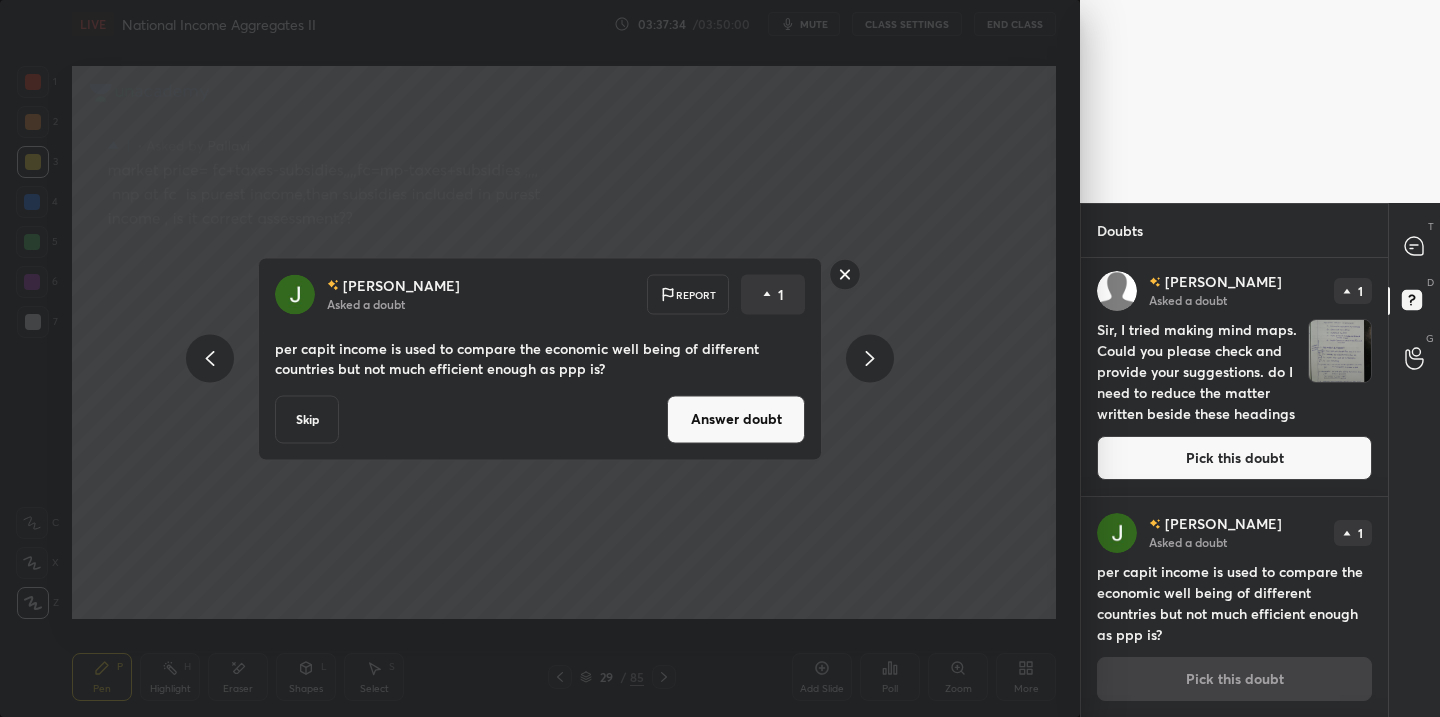 click on "Answer doubt" at bounding box center (736, 419) 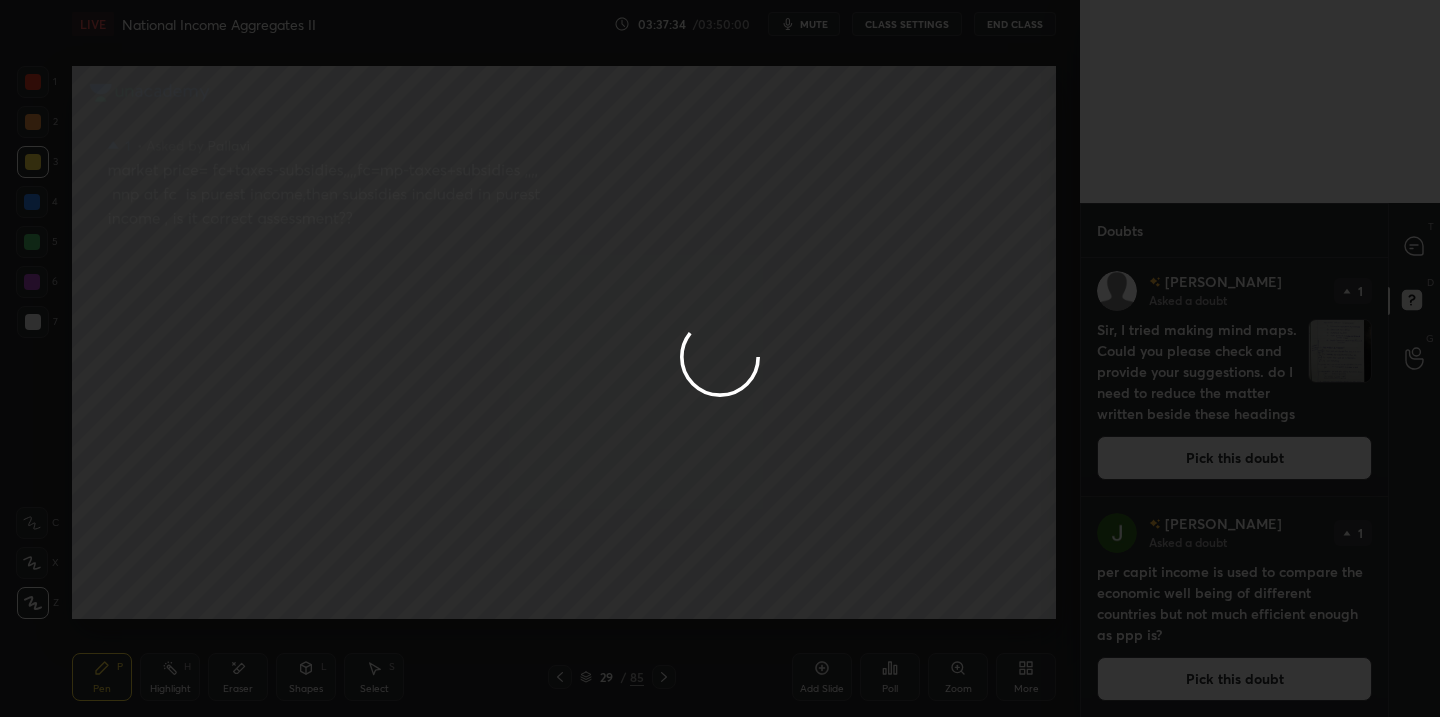 scroll, scrollTop: 0, scrollLeft: 0, axis: both 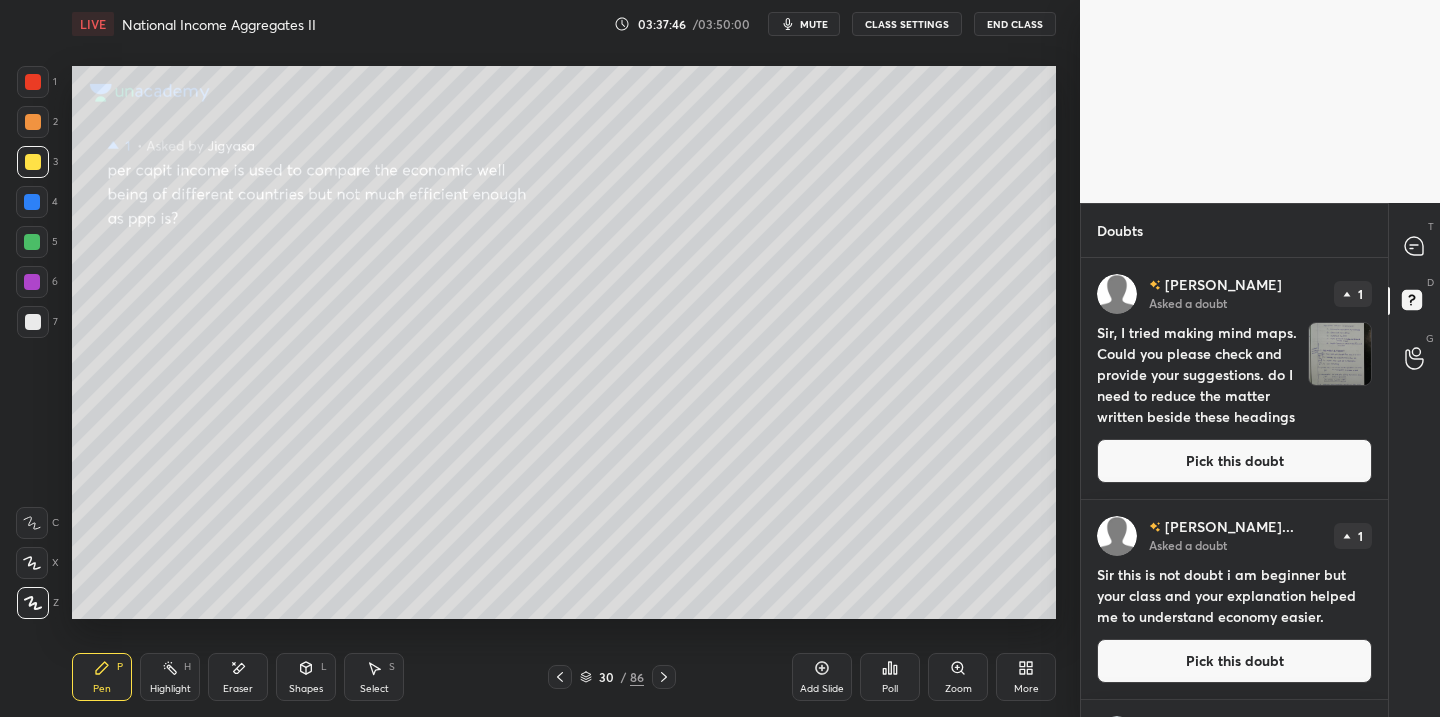 click on "Pick this doubt" at bounding box center (1234, 661) 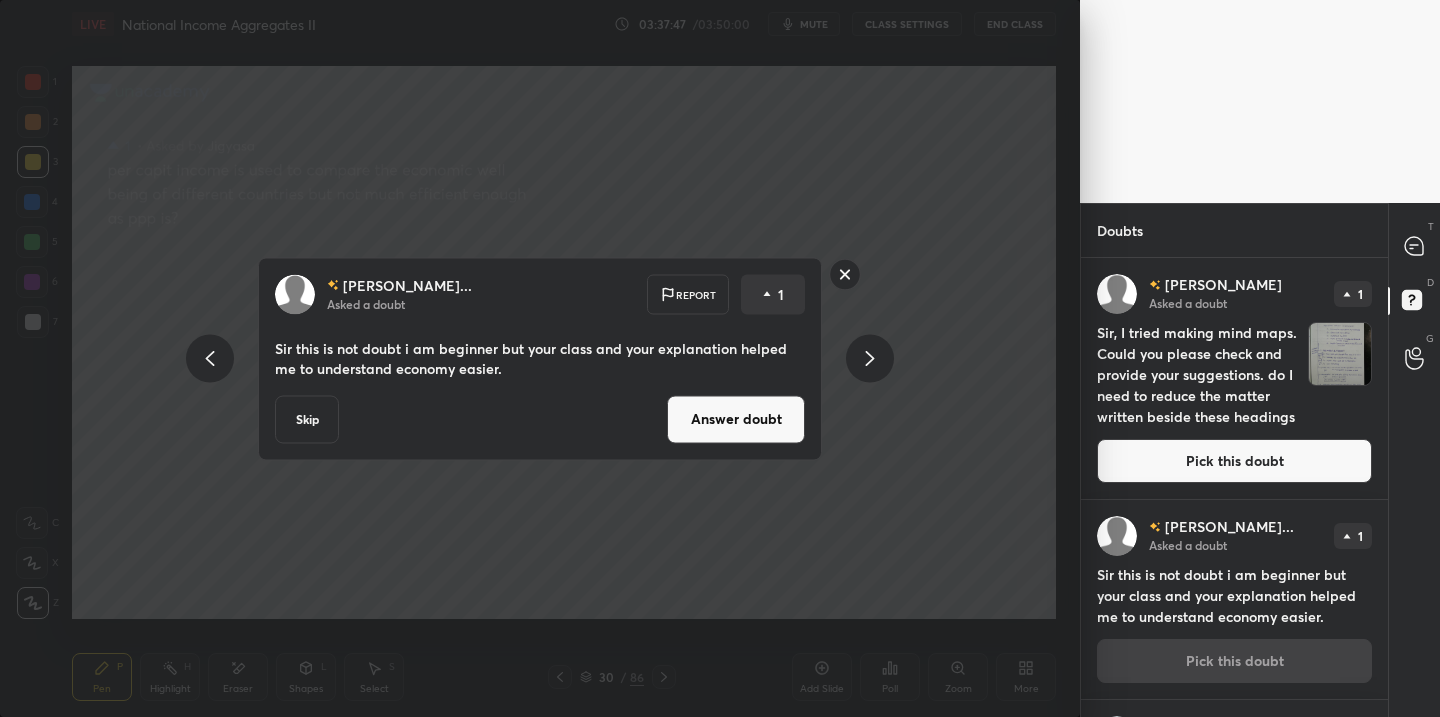 drag, startPoint x: 710, startPoint y: 428, endPoint x: 694, endPoint y: 435, distance: 17.464249 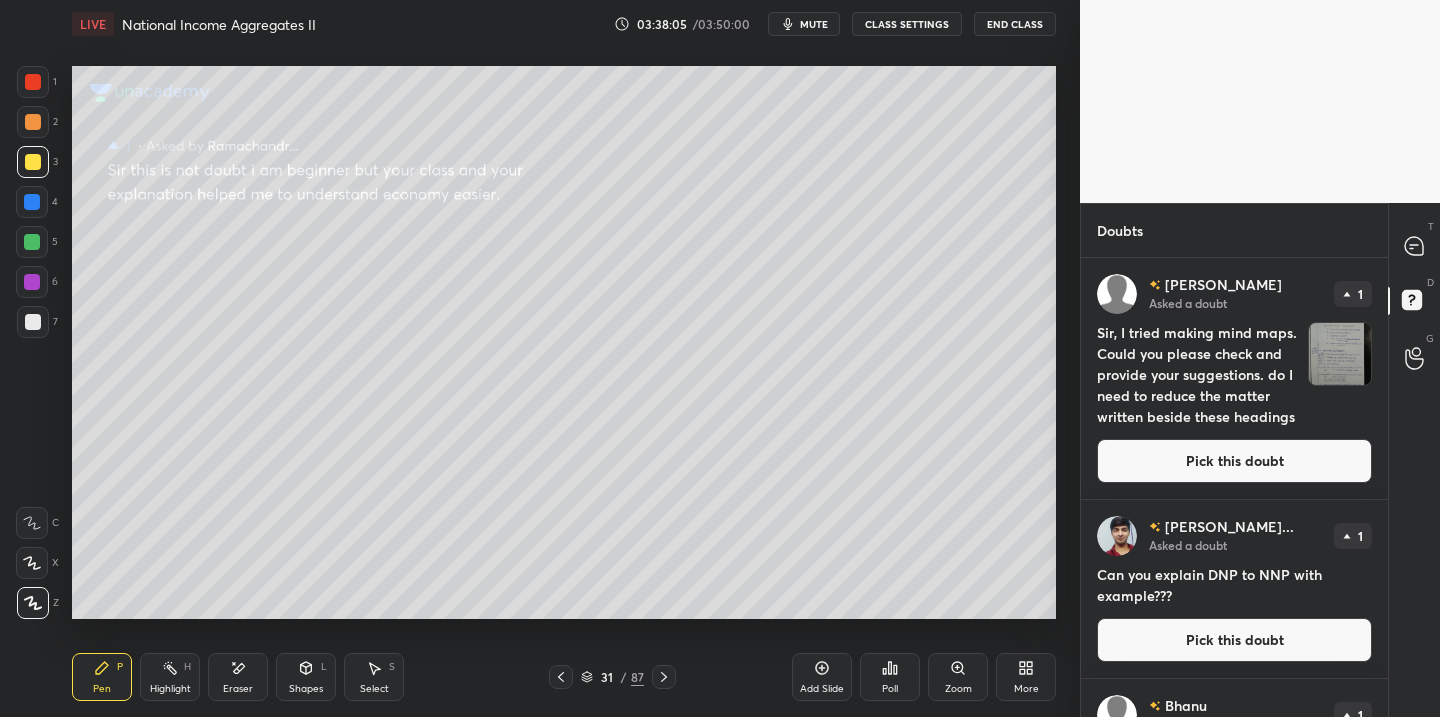 click on "Pick this doubt" at bounding box center (1234, 640) 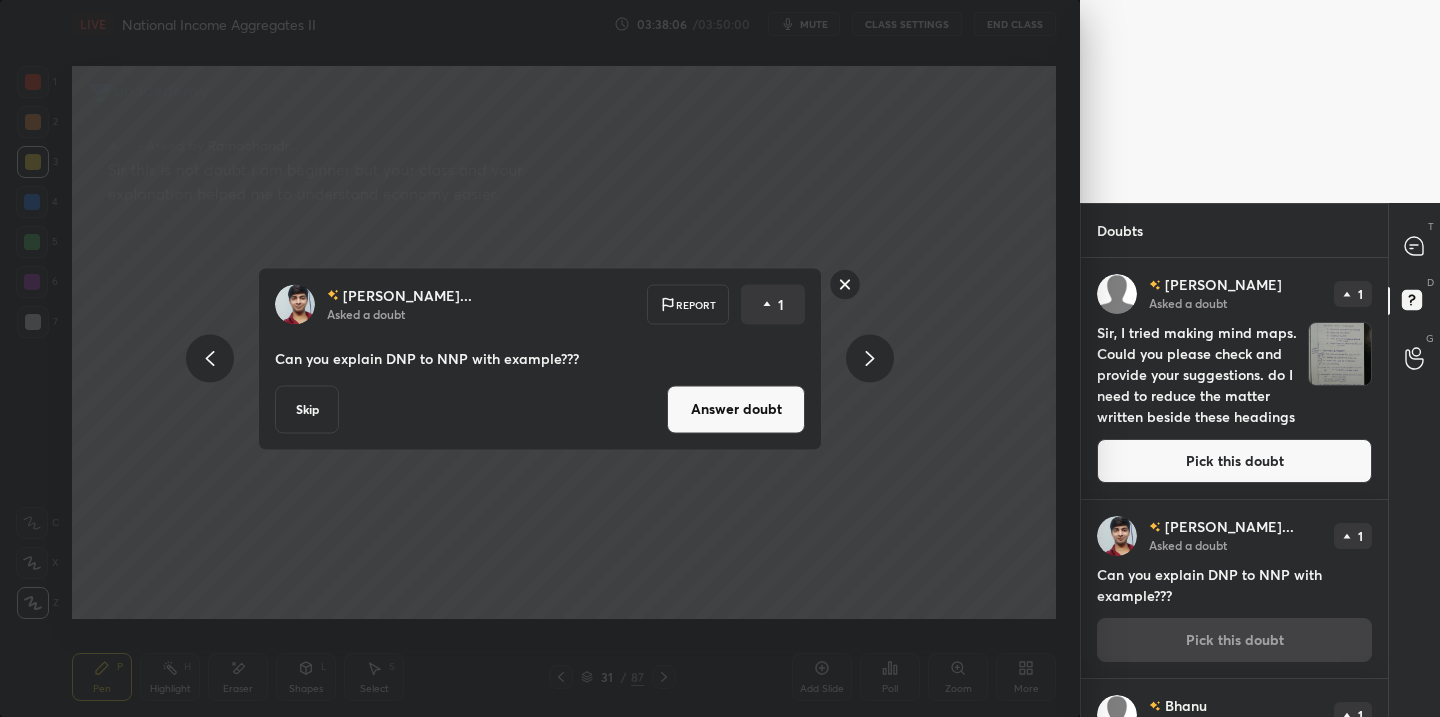 click on "Answer doubt" at bounding box center (736, 409) 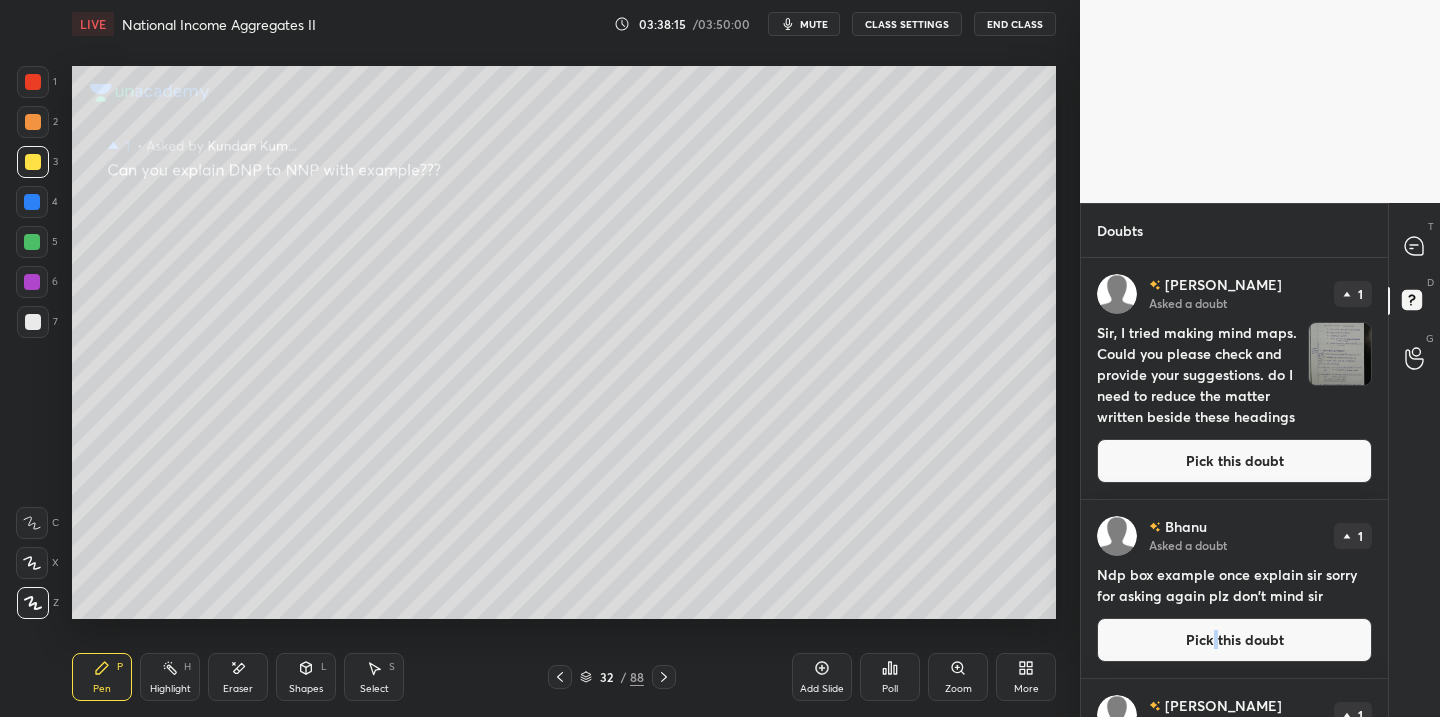 drag, startPoint x: 1212, startPoint y: 641, endPoint x: 1099, endPoint y: 632, distance: 113.35784 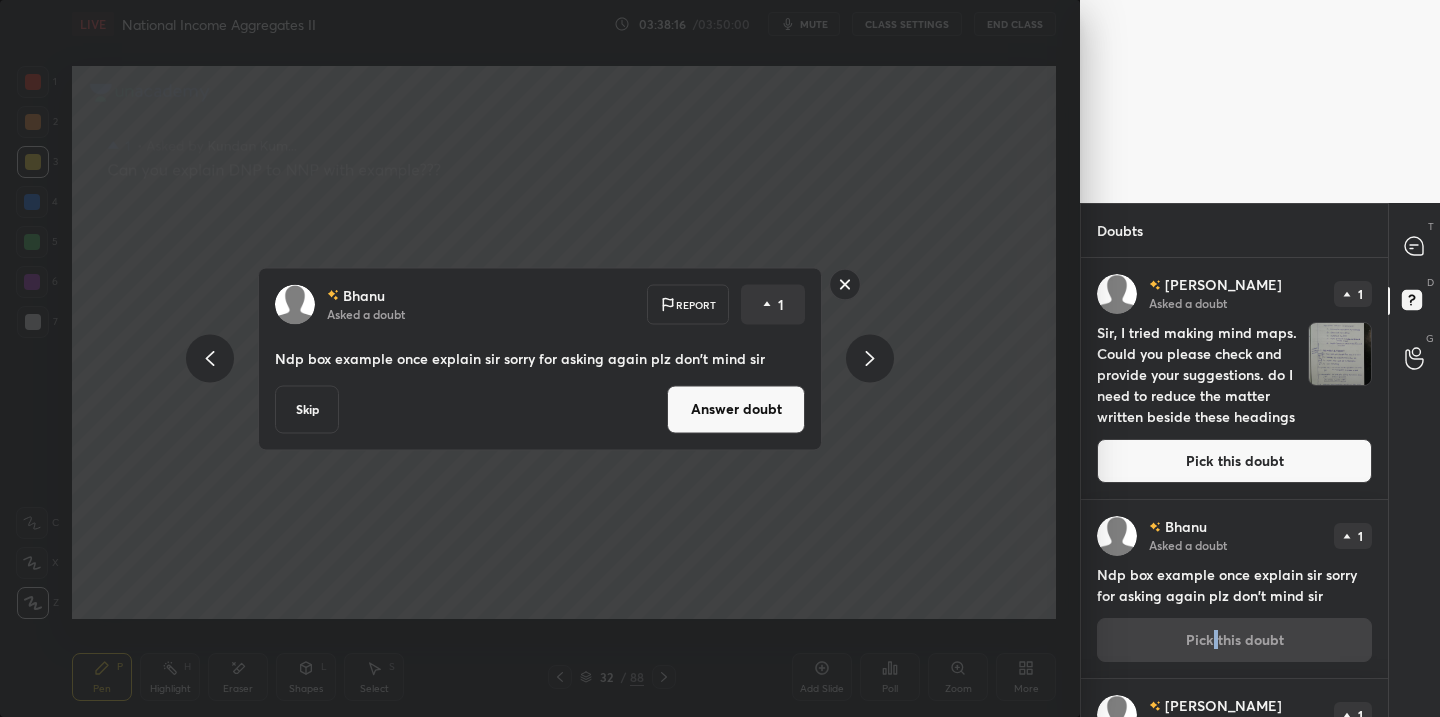 drag, startPoint x: 710, startPoint y: 413, endPoint x: 685, endPoint y: 433, distance: 32.01562 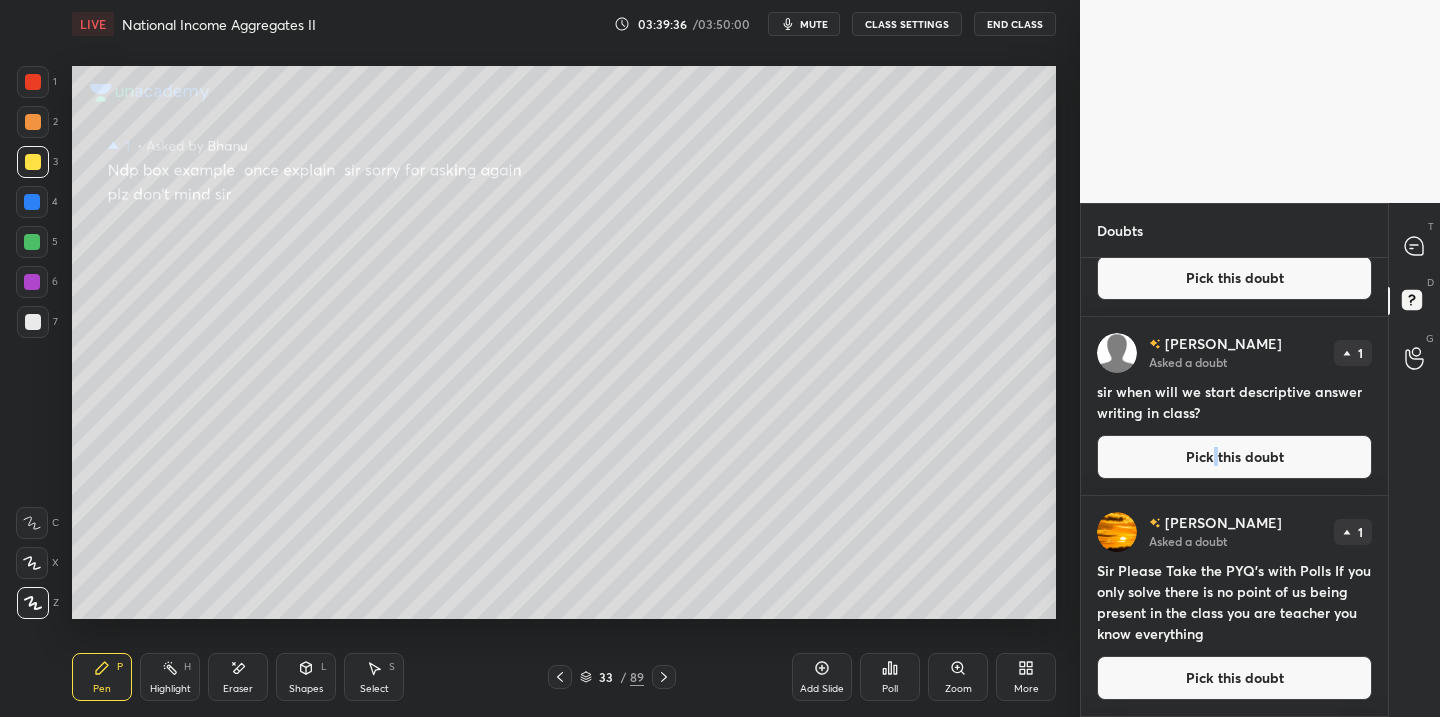 scroll, scrollTop: 192, scrollLeft: 0, axis: vertical 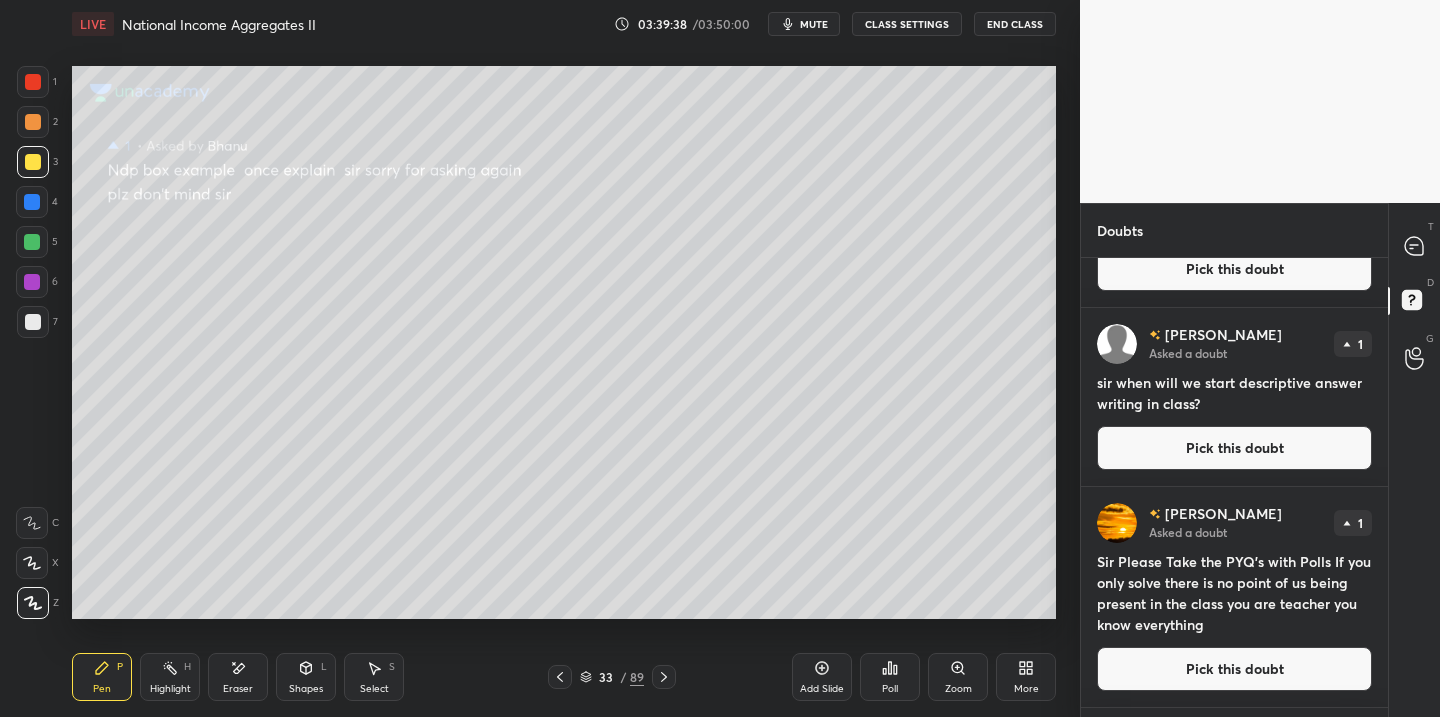 click on "Pick this doubt" at bounding box center (1234, 448) 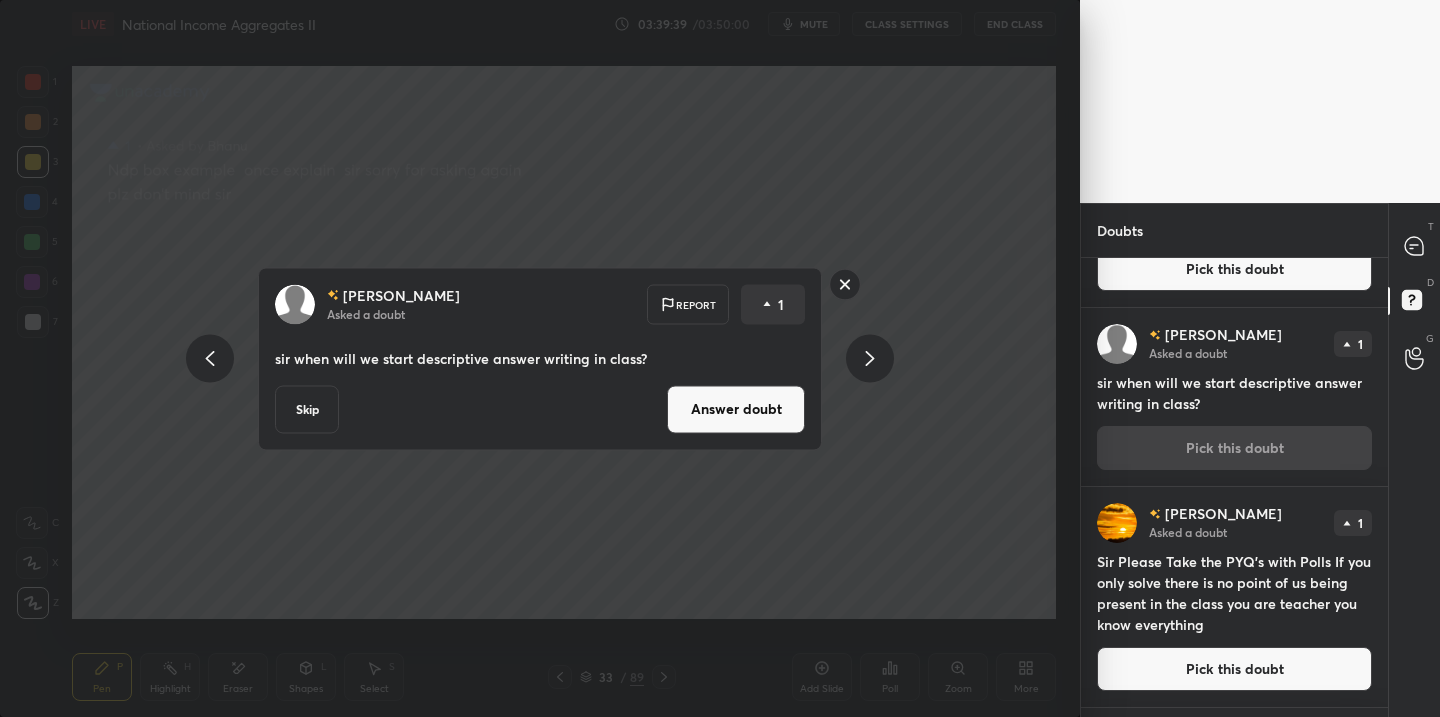 drag, startPoint x: 757, startPoint y: 414, endPoint x: 753, endPoint y: 427, distance: 13.601471 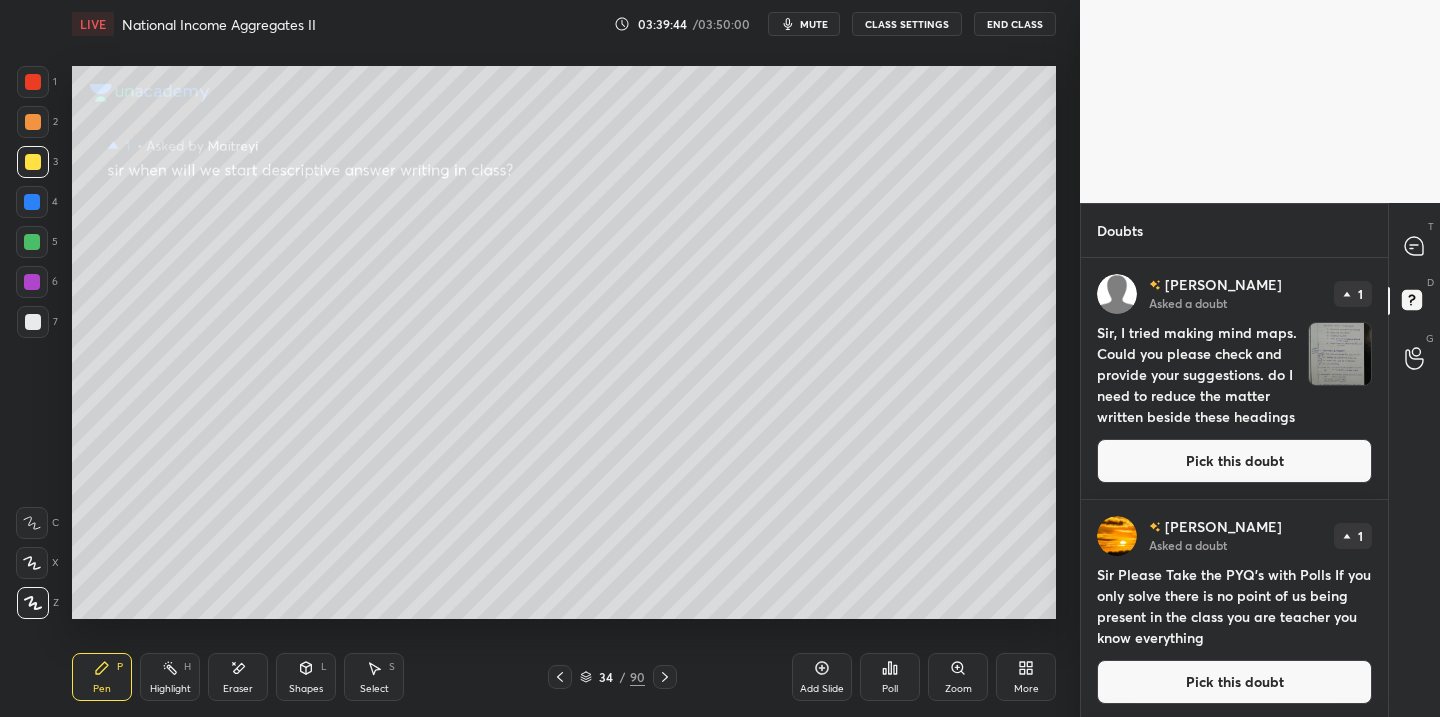 drag, startPoint x: 1189, startPoint y: 678, endPoint x: 1179, endPoint y: 668, distance: 14.142136 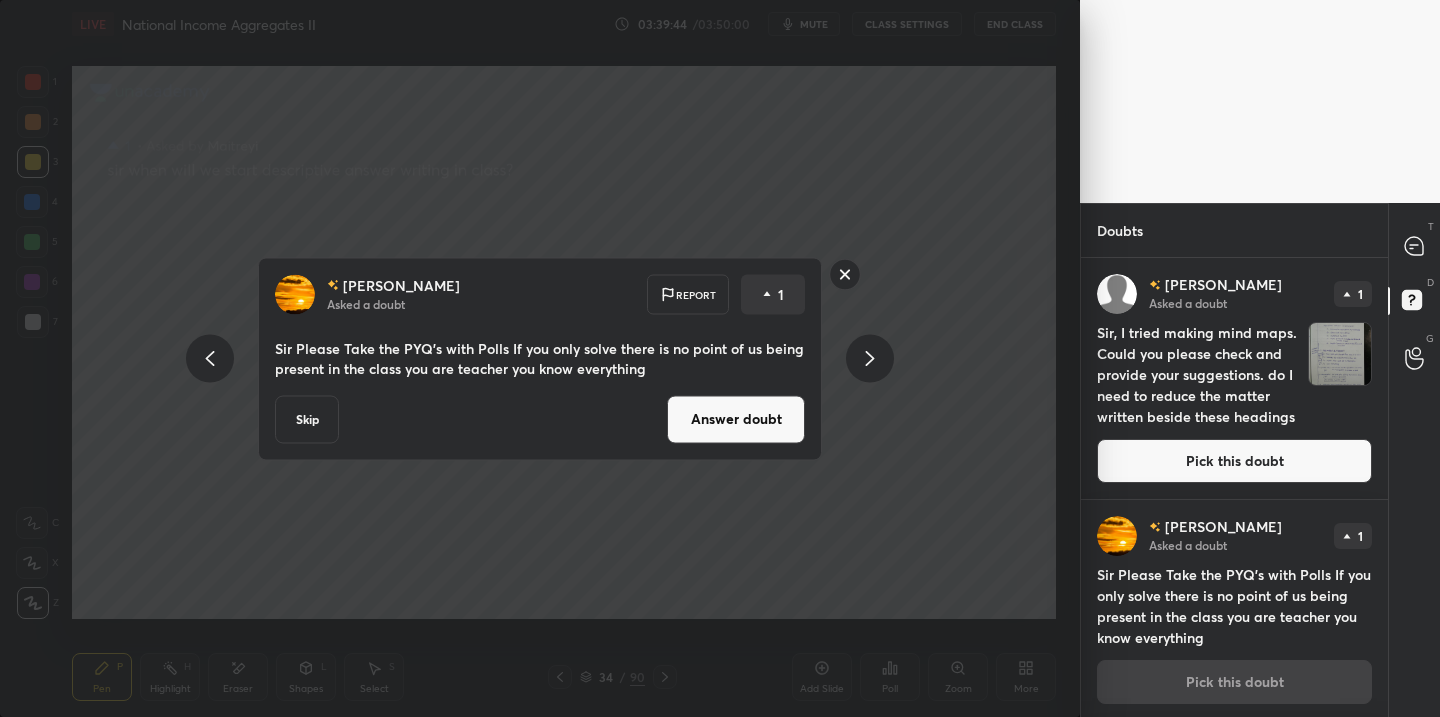 scroll, scrollTop: 3, scrollLeft: 0, axis: vertical 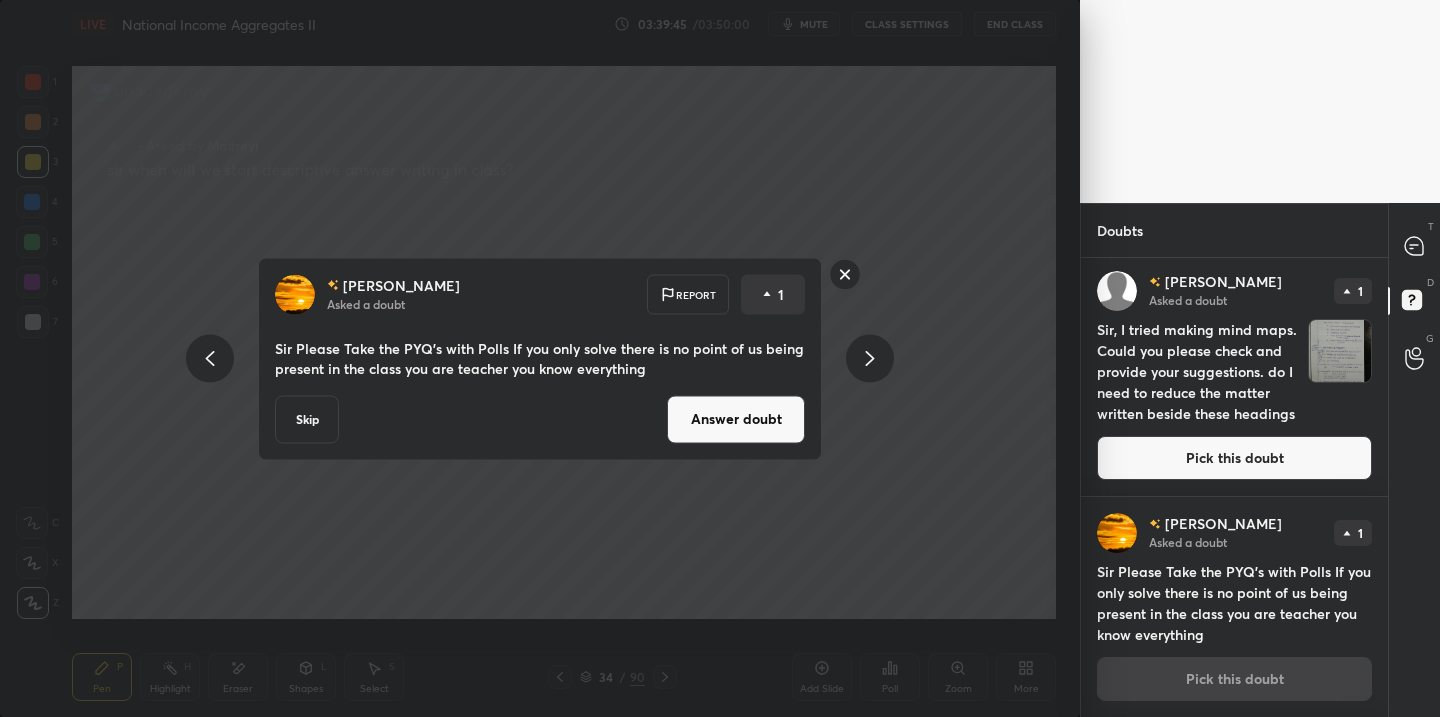 click on "Answer doubt" at bounding box center [736, 419] 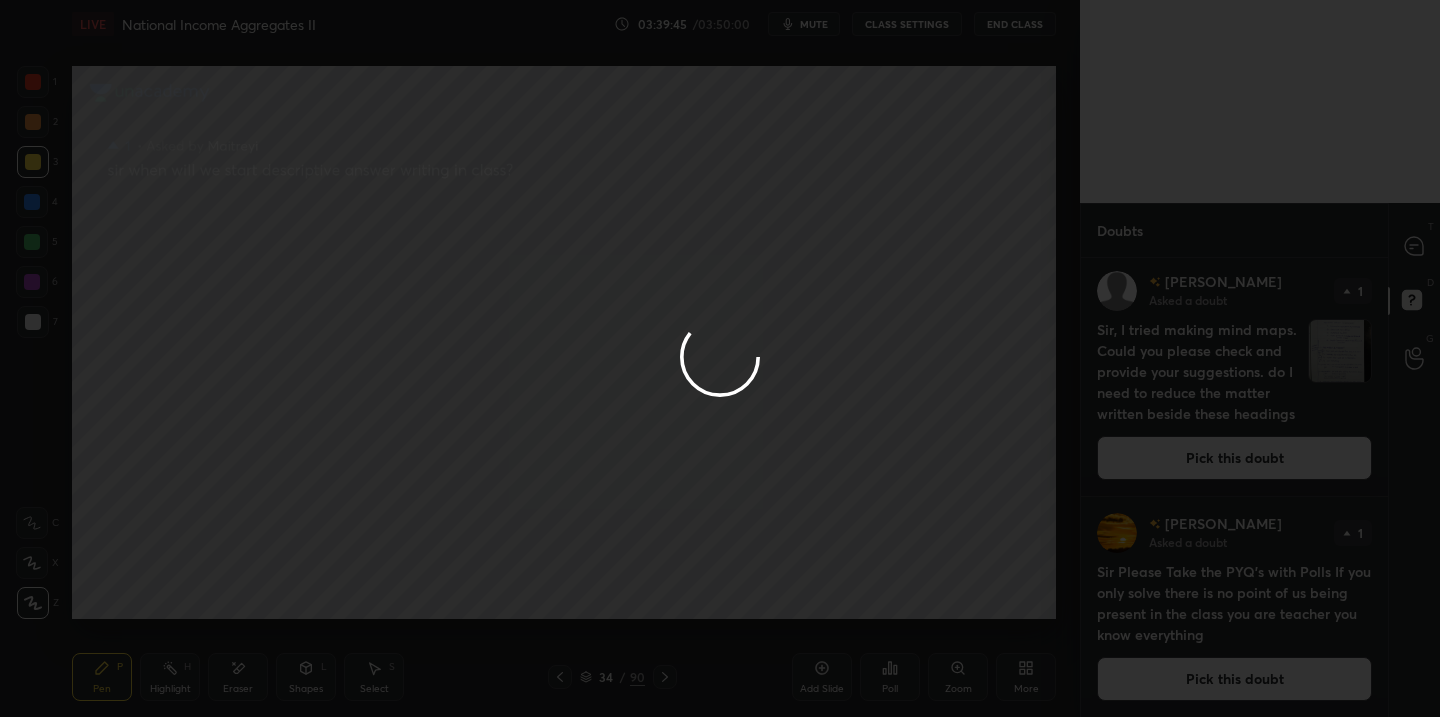scroll, scrollTop: 0, scrollLeft: 0, axis: both 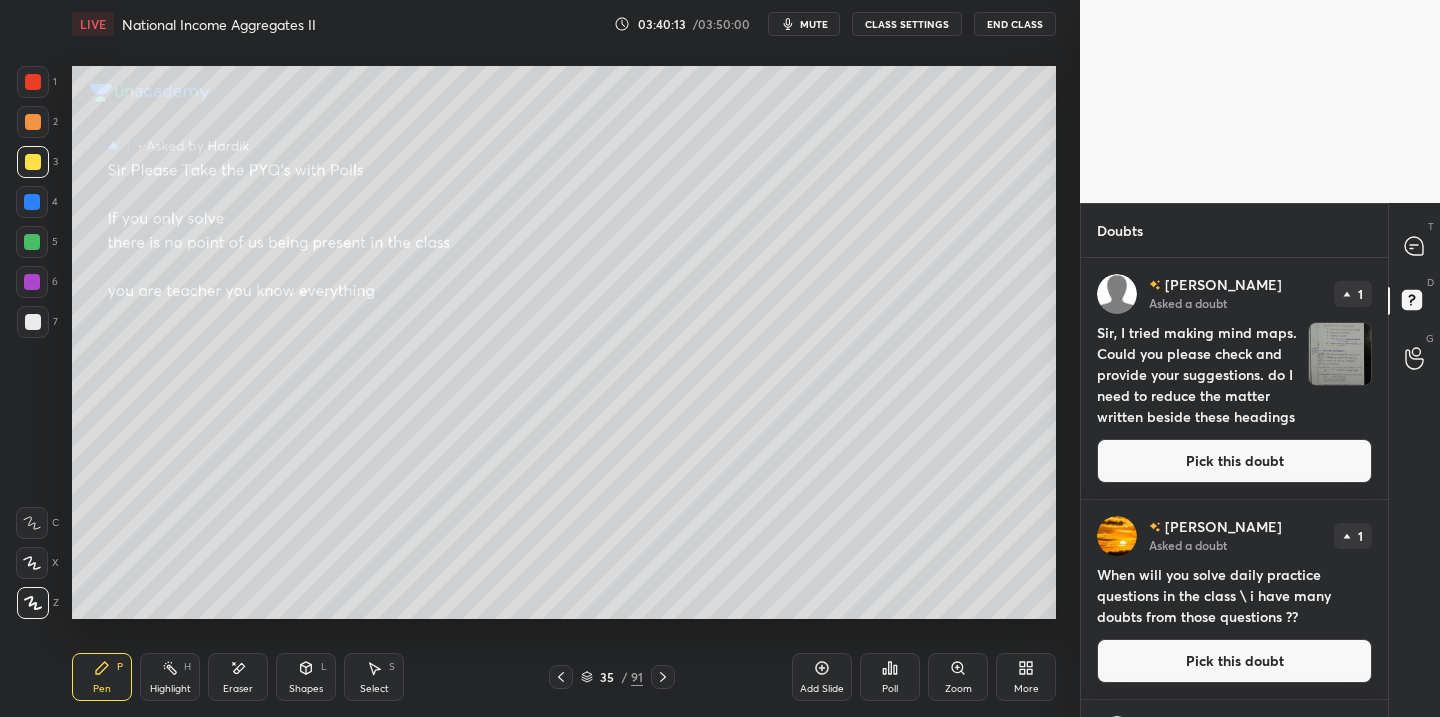 click on "Pick this doubt" at bounding box center (1234, 661) 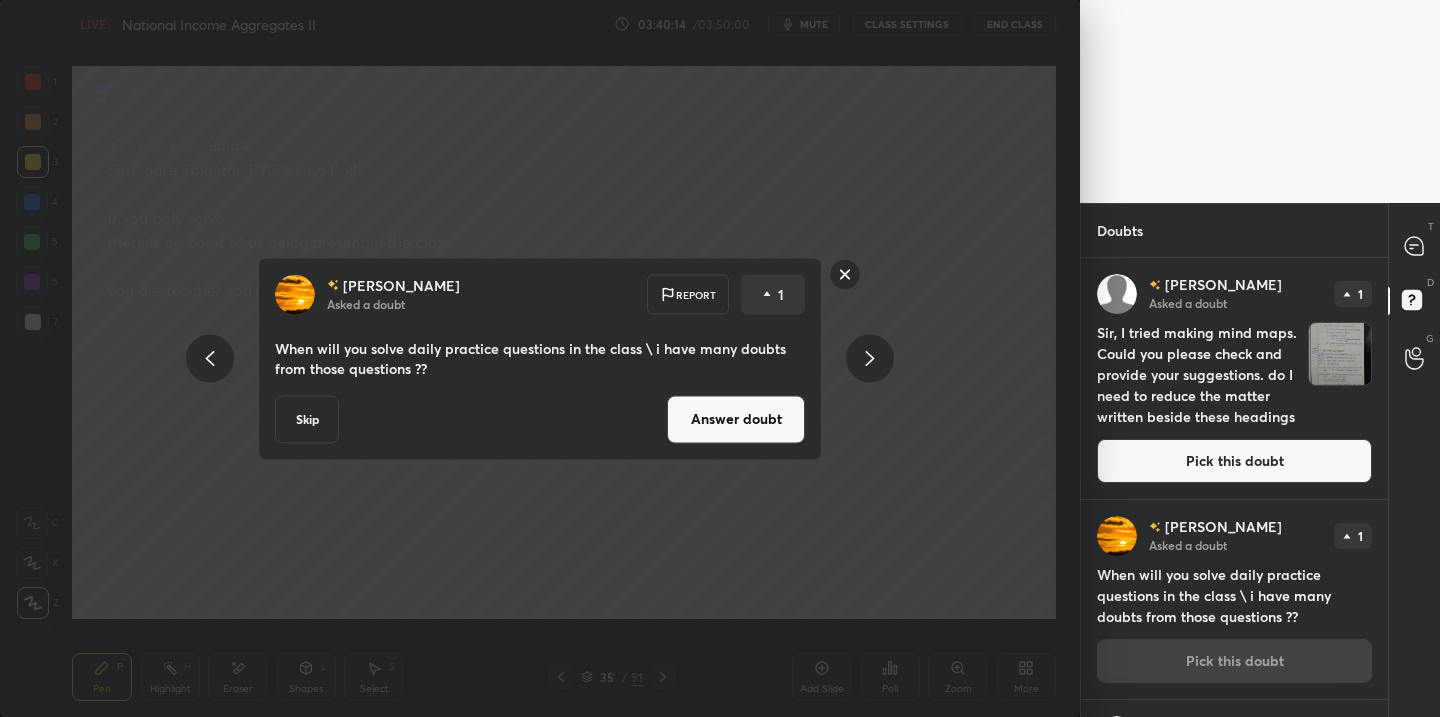 click on "Answer doubt" at bounding box center (736, 419) 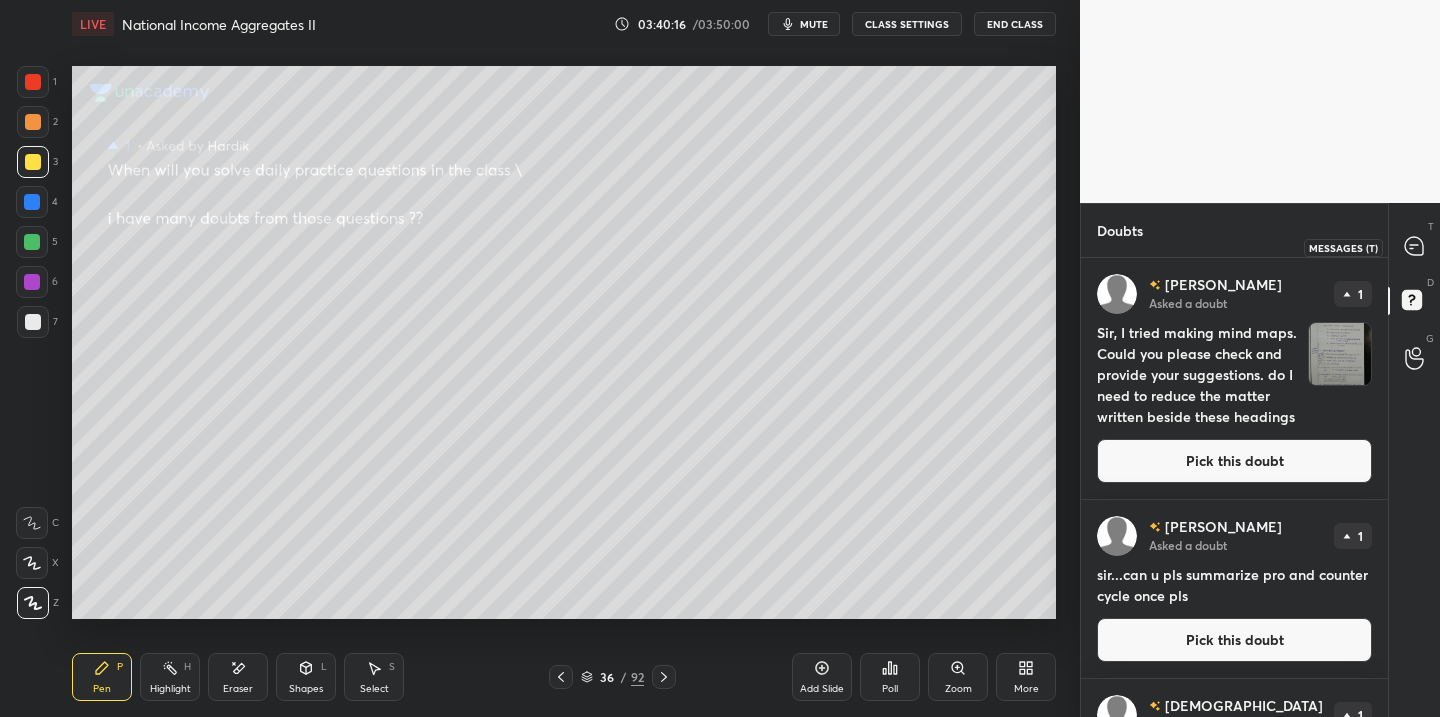 drag, startPoint x: 1416, startPoint y: 255, endPoint x: 1392, endPoint y: 265, distance: 26 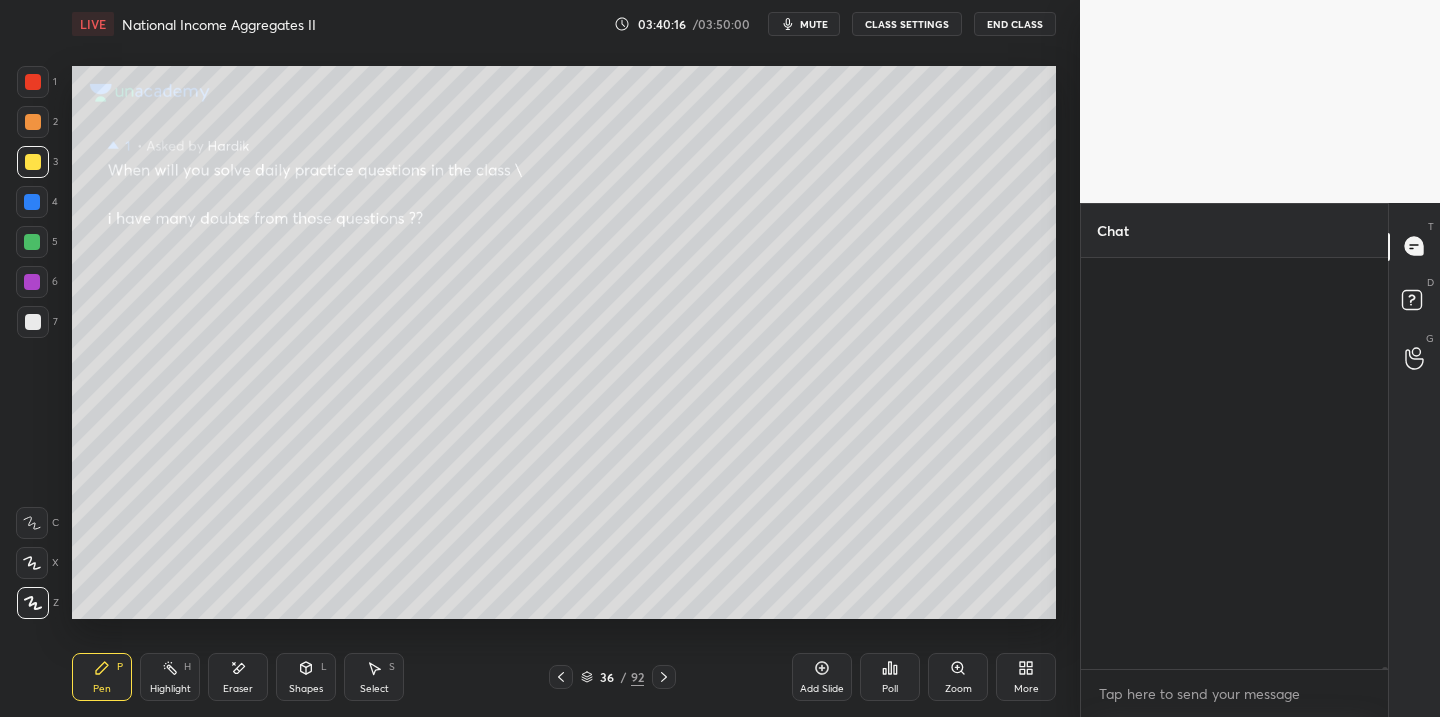 scroll, scrollTop: 76852, scrollLeft: 0, axis: vertical 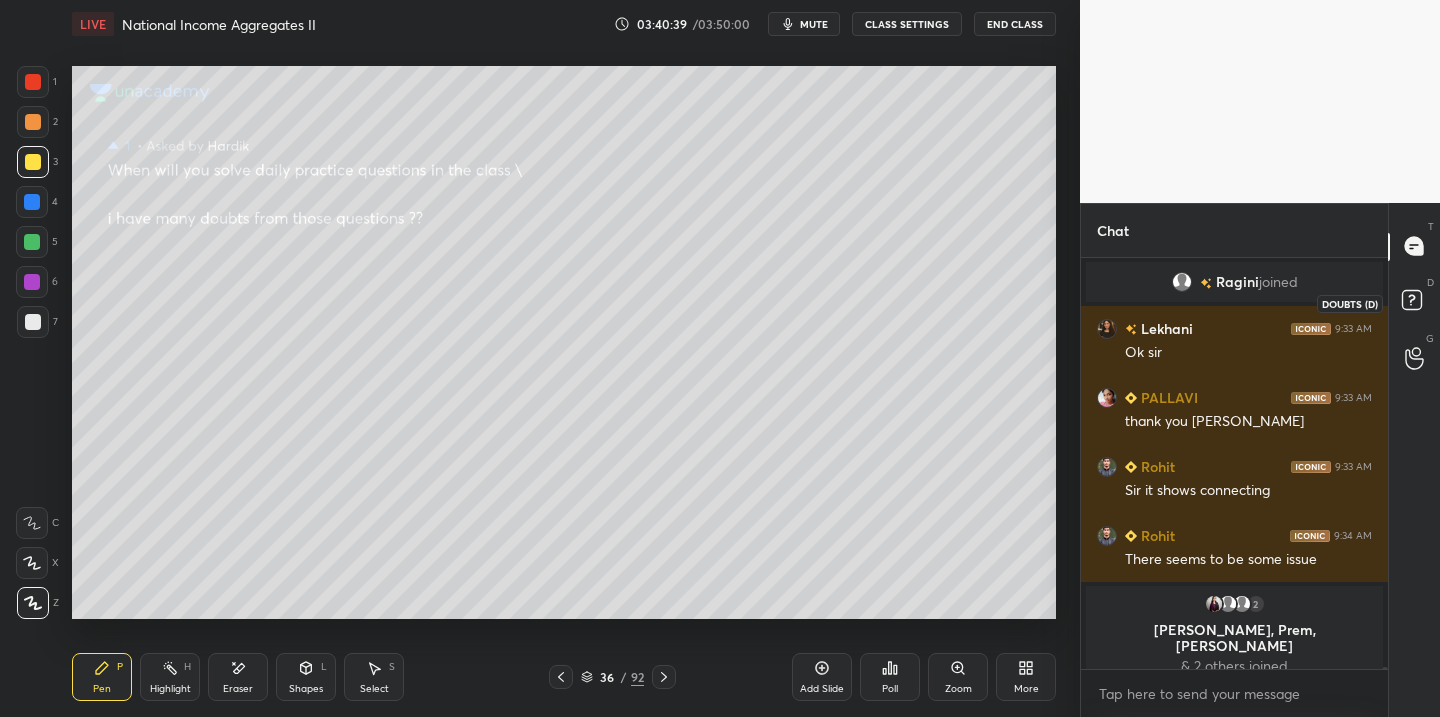 drag, startPoint x: 1411, startPoint y: 299, endPoint x: 1385, endPoint y: 312, distance: 29.068884 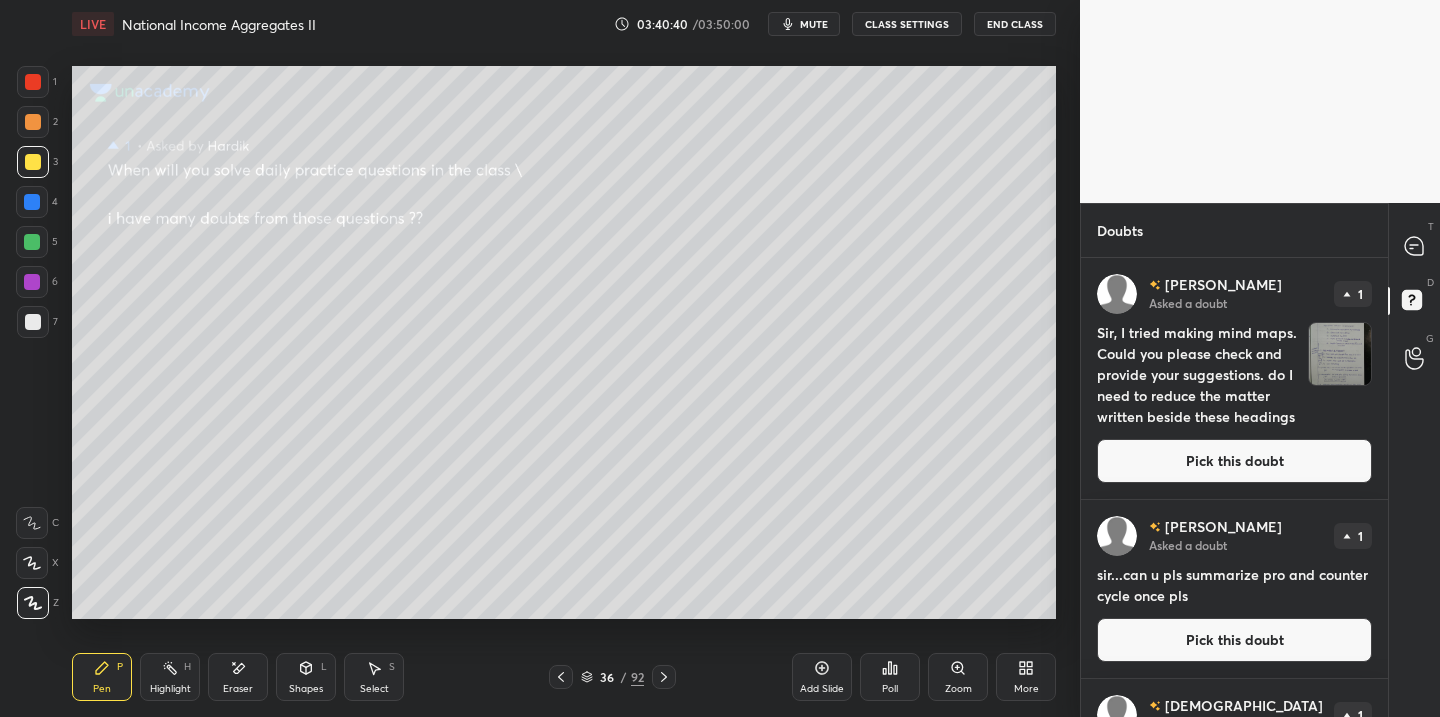 click on "Pick this doubt" at bounding box center [1234, 640] 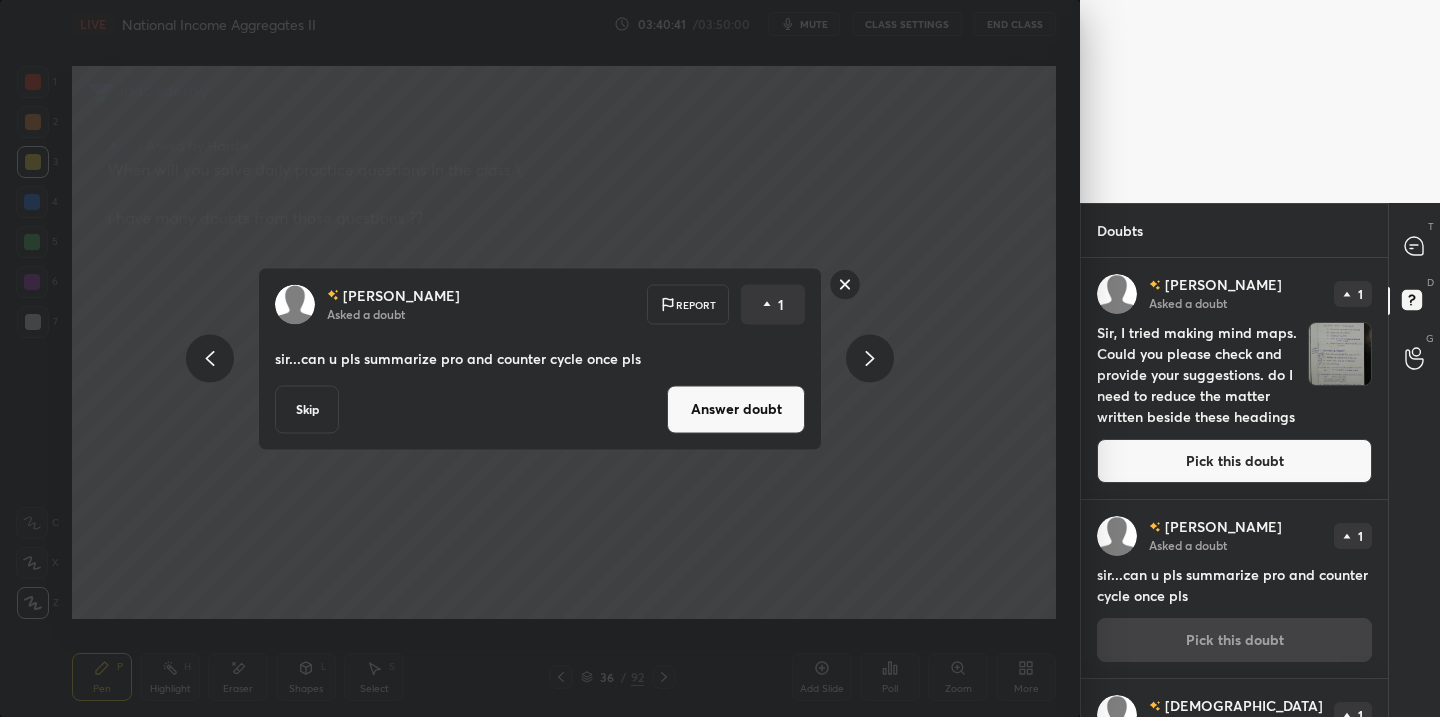 click on "Answer doubt" at bounding box center (736, 409) 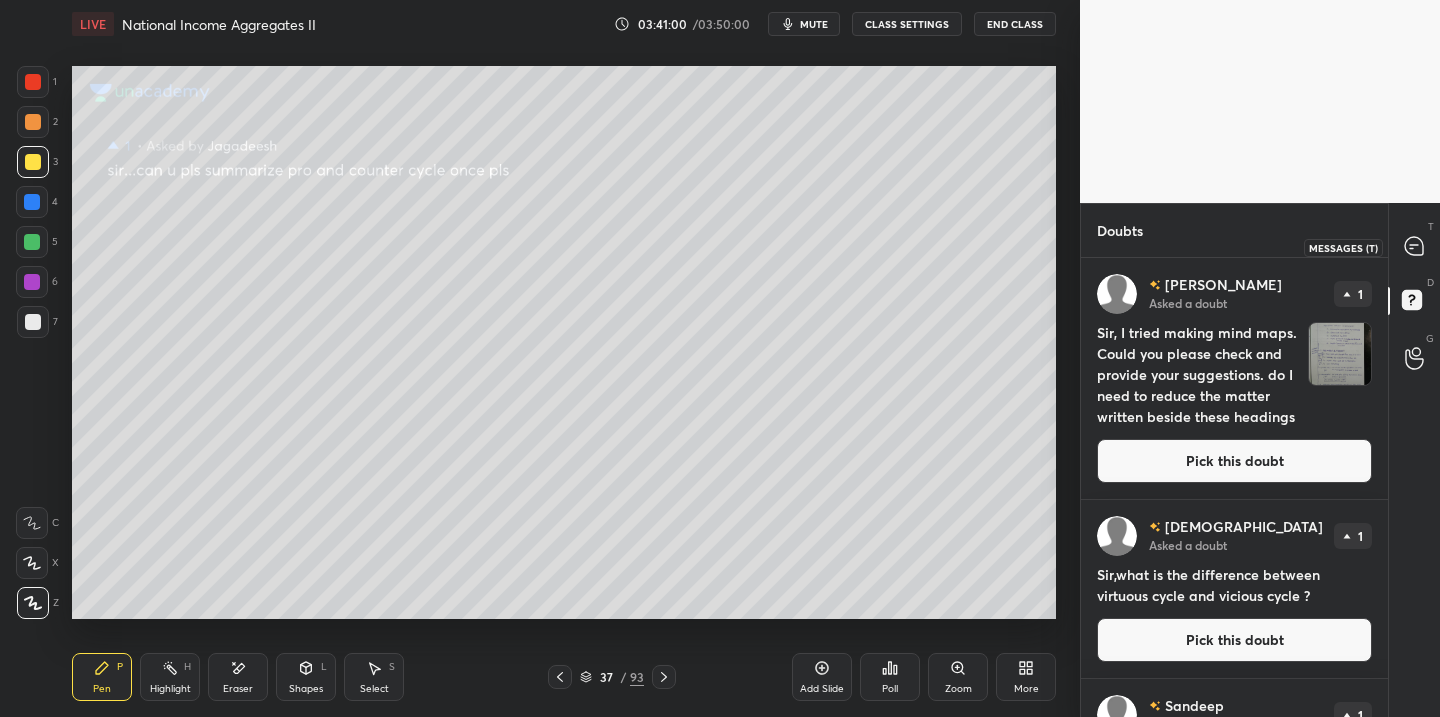 click 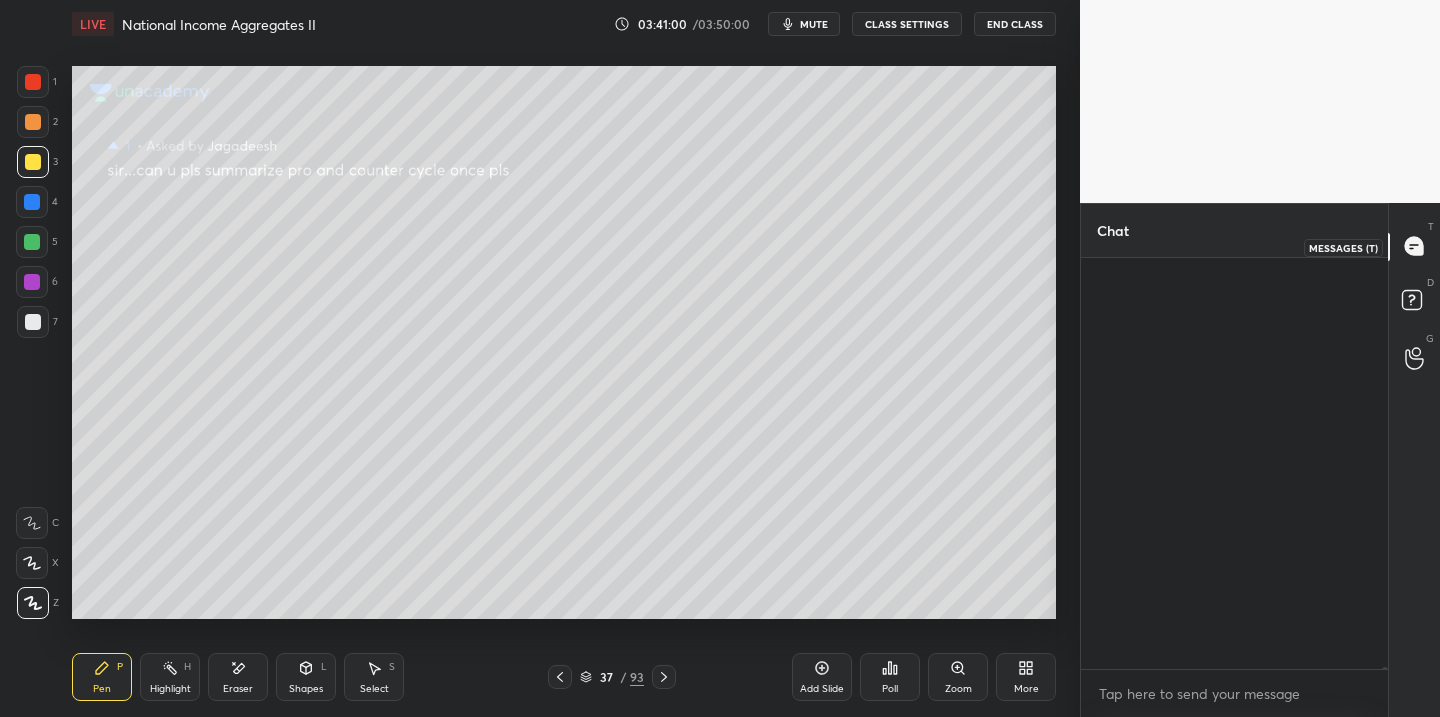 scroll, scrollTop: 76802, scrollLeft: 0, axis: vertical 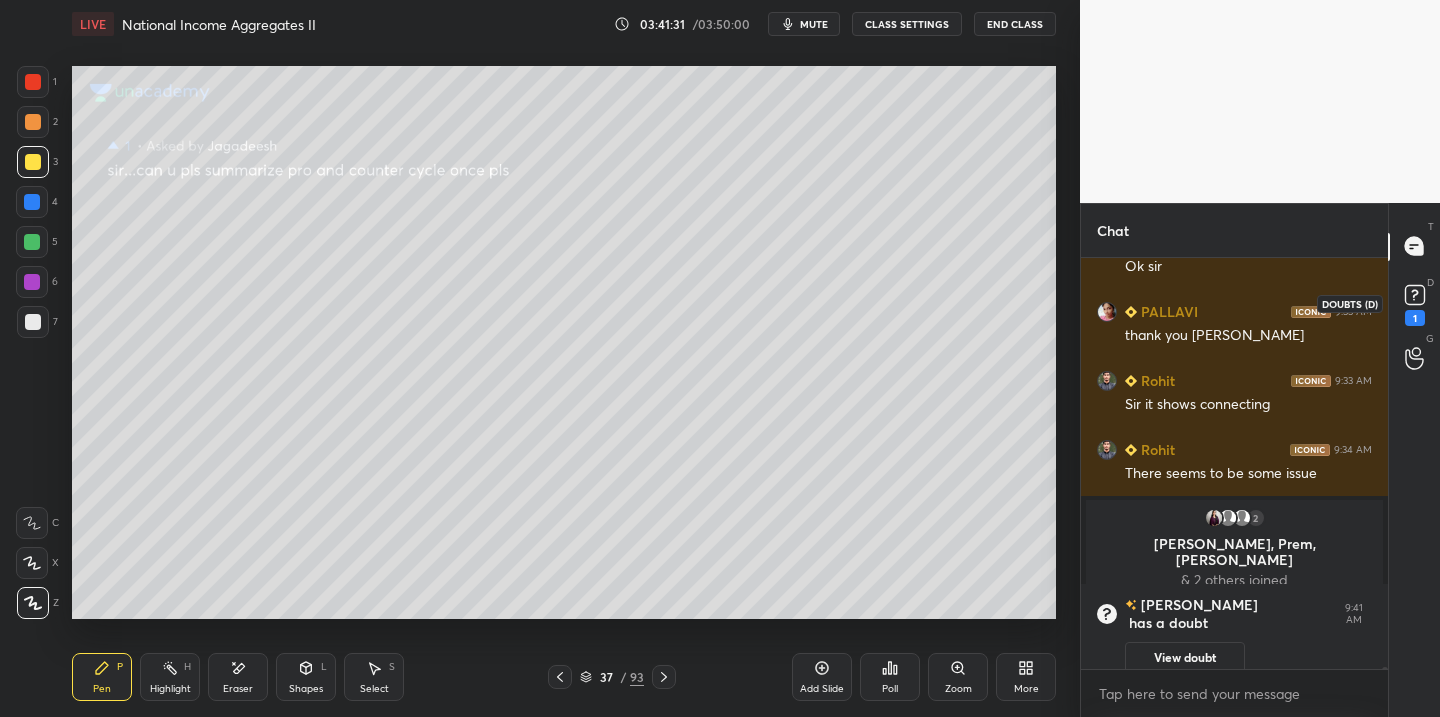 click 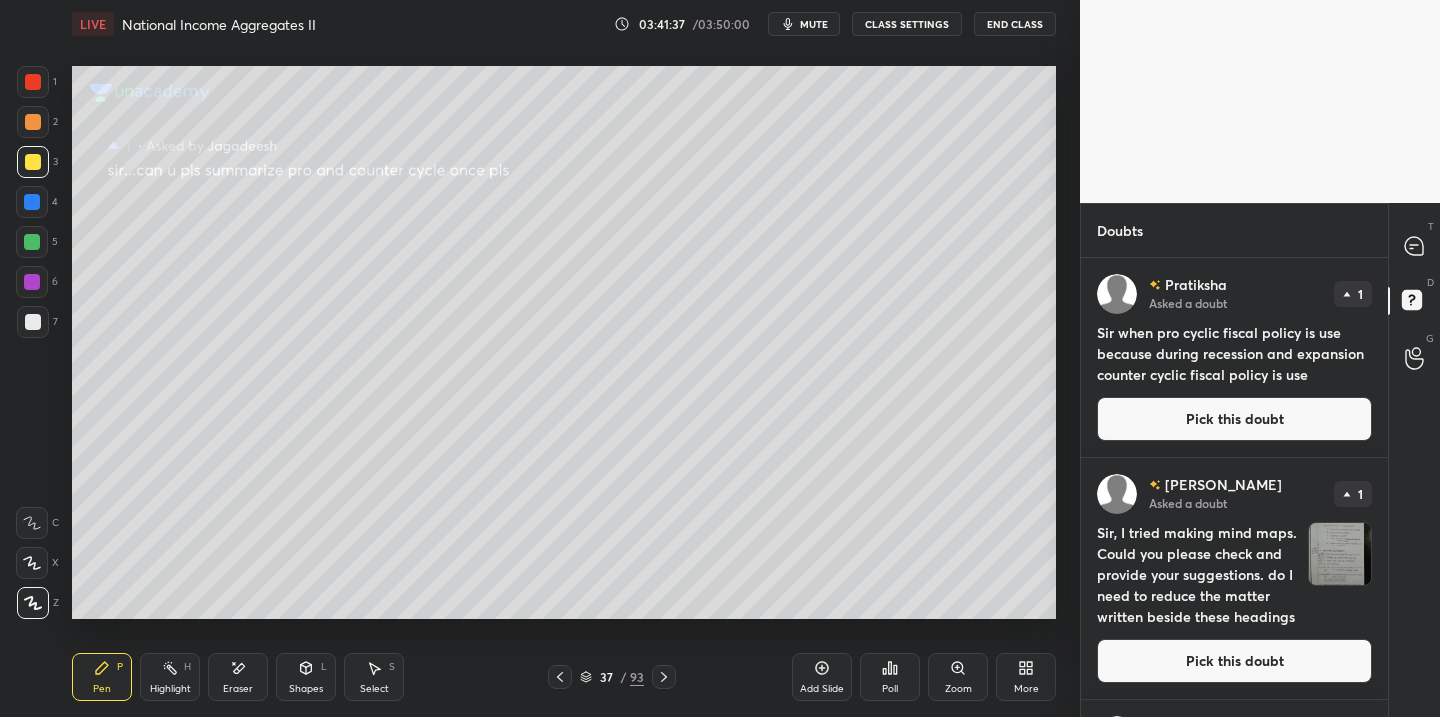 click on "Pick this doubt" at bounding box center (1234, 419) 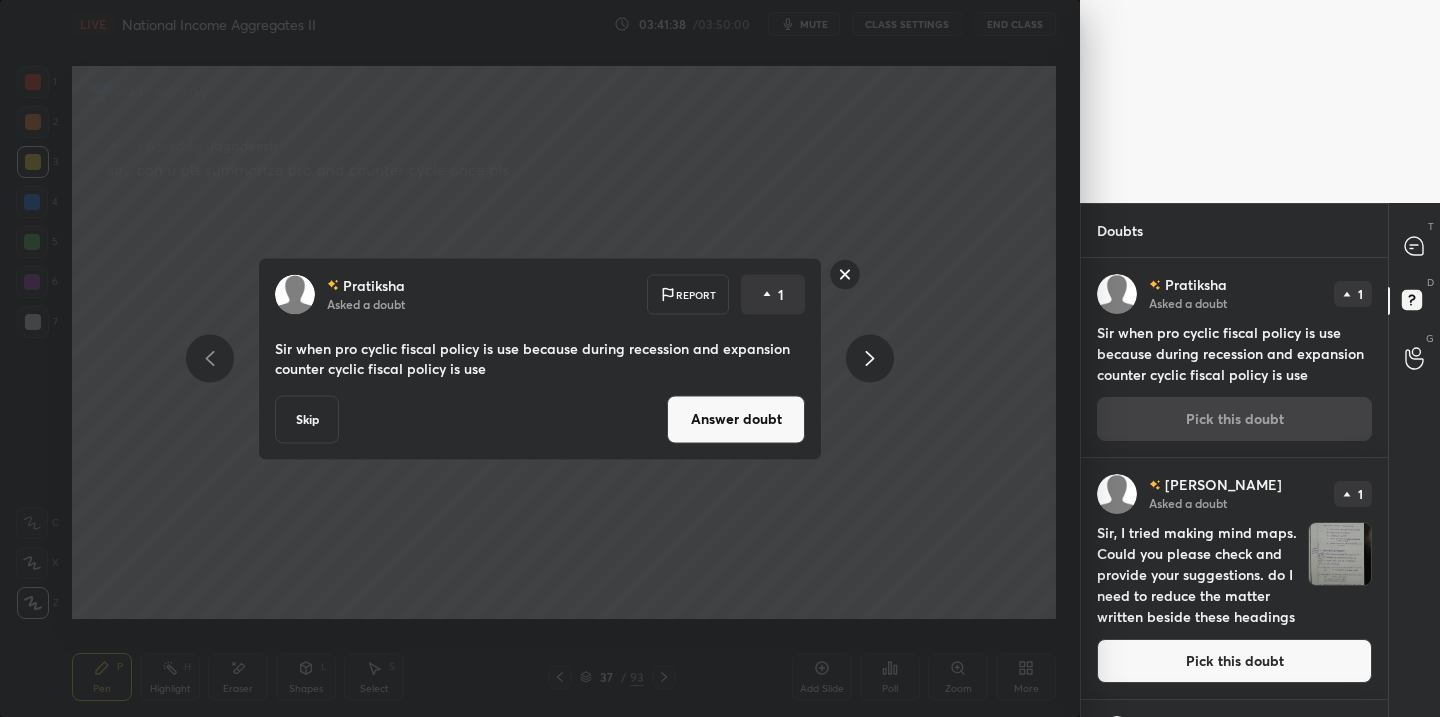 click on "Answer doubt" at bounding box center [736, 419] 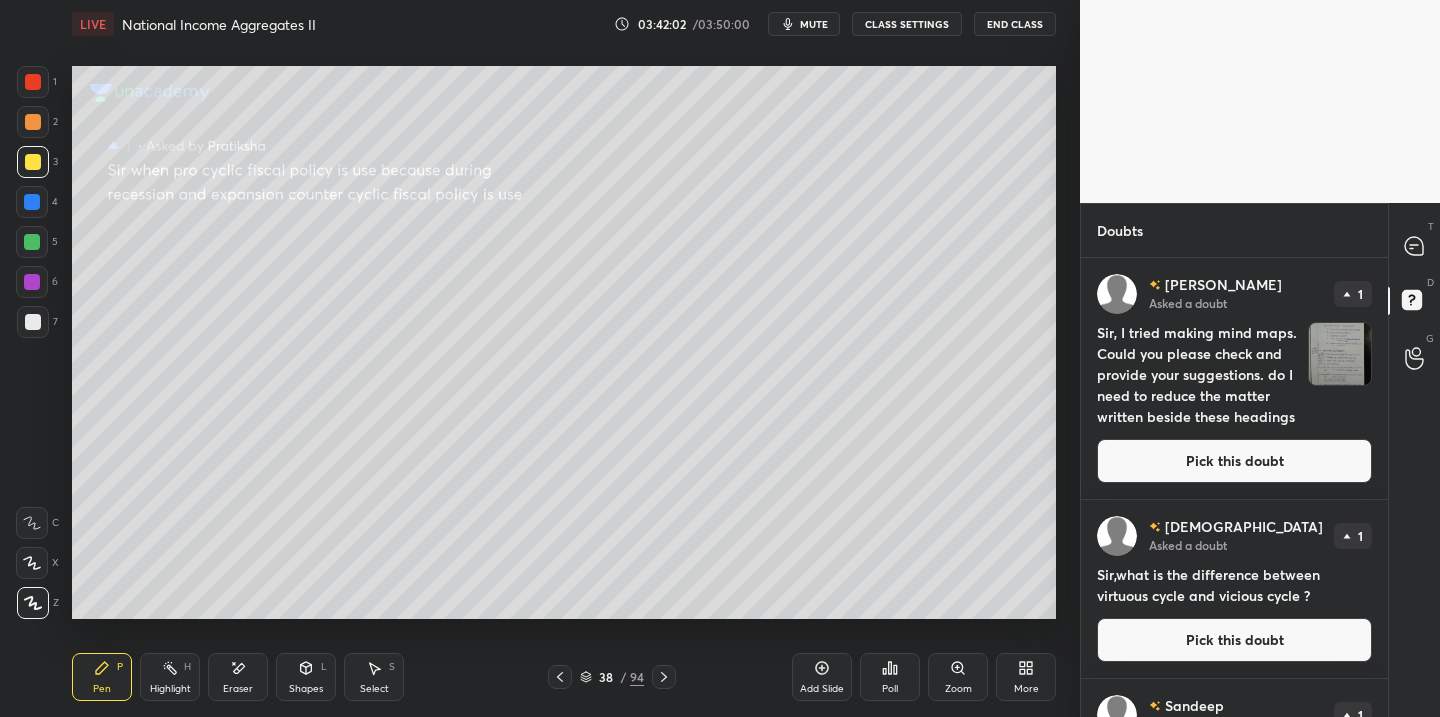 drag, startPoint x: 1142, startPoint y: 639, endPoint x: 1132, endPoint y: 640, distance: 10.049875 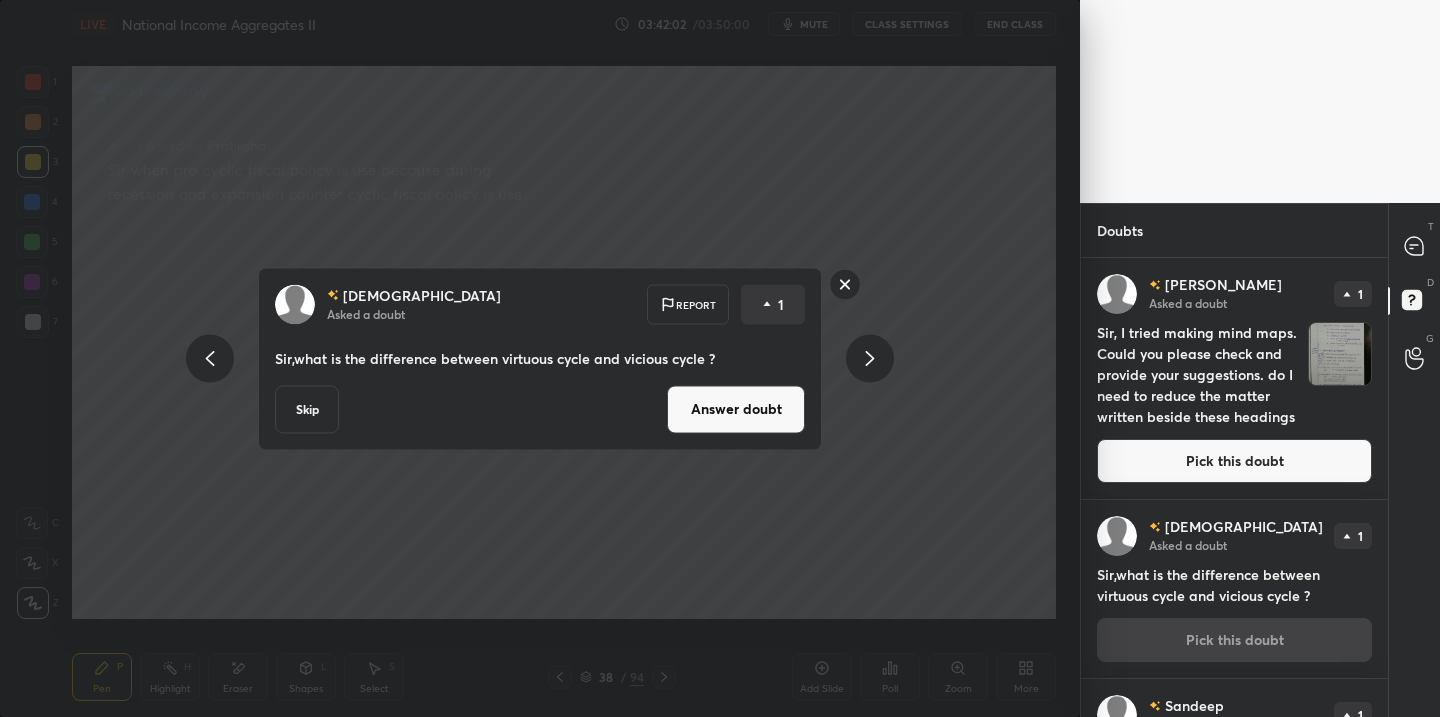 click on "Answer doubt" at bounding box center [736, 409] 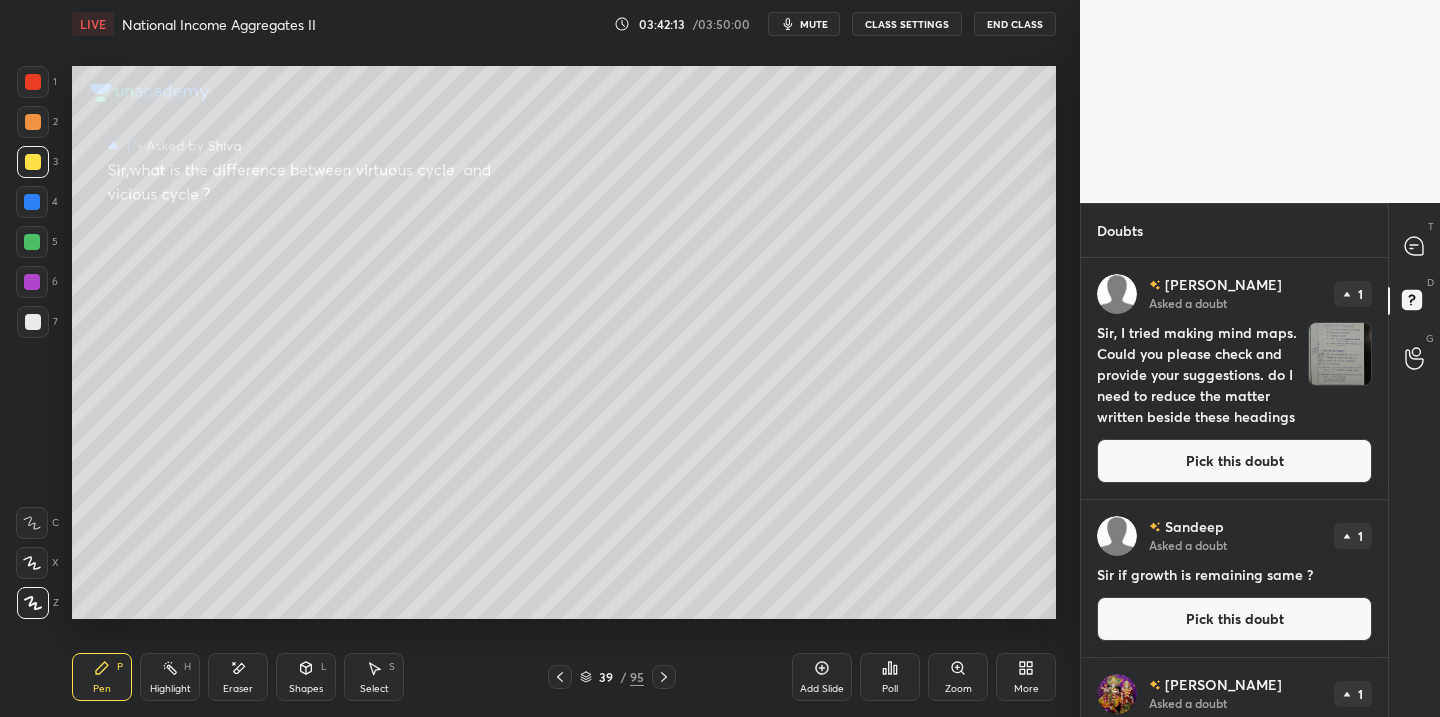 click on "Pick this doubt" at bounding box center [1234, 619] 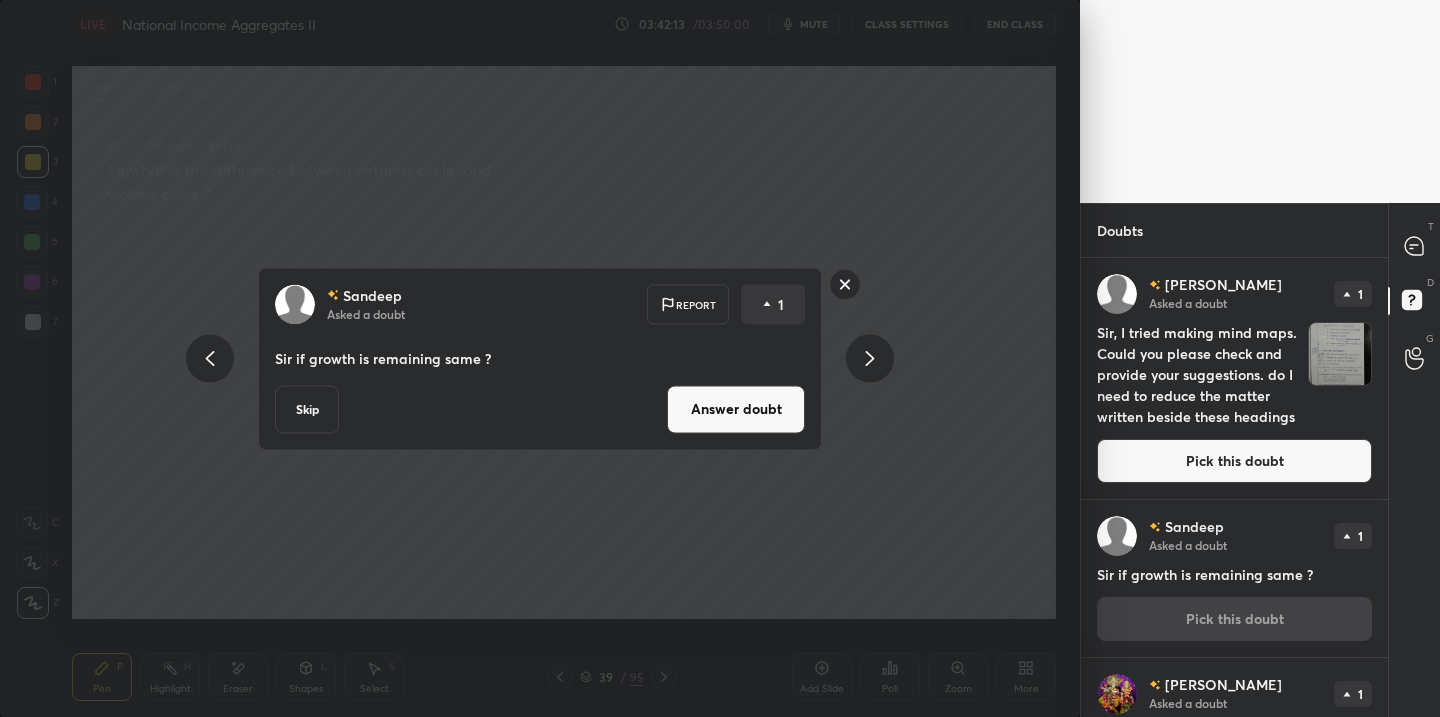 drag, startPoint x: 705, startPoint y: 419, endPoint x: 689, endPoint y: 429, distance: 18.867962 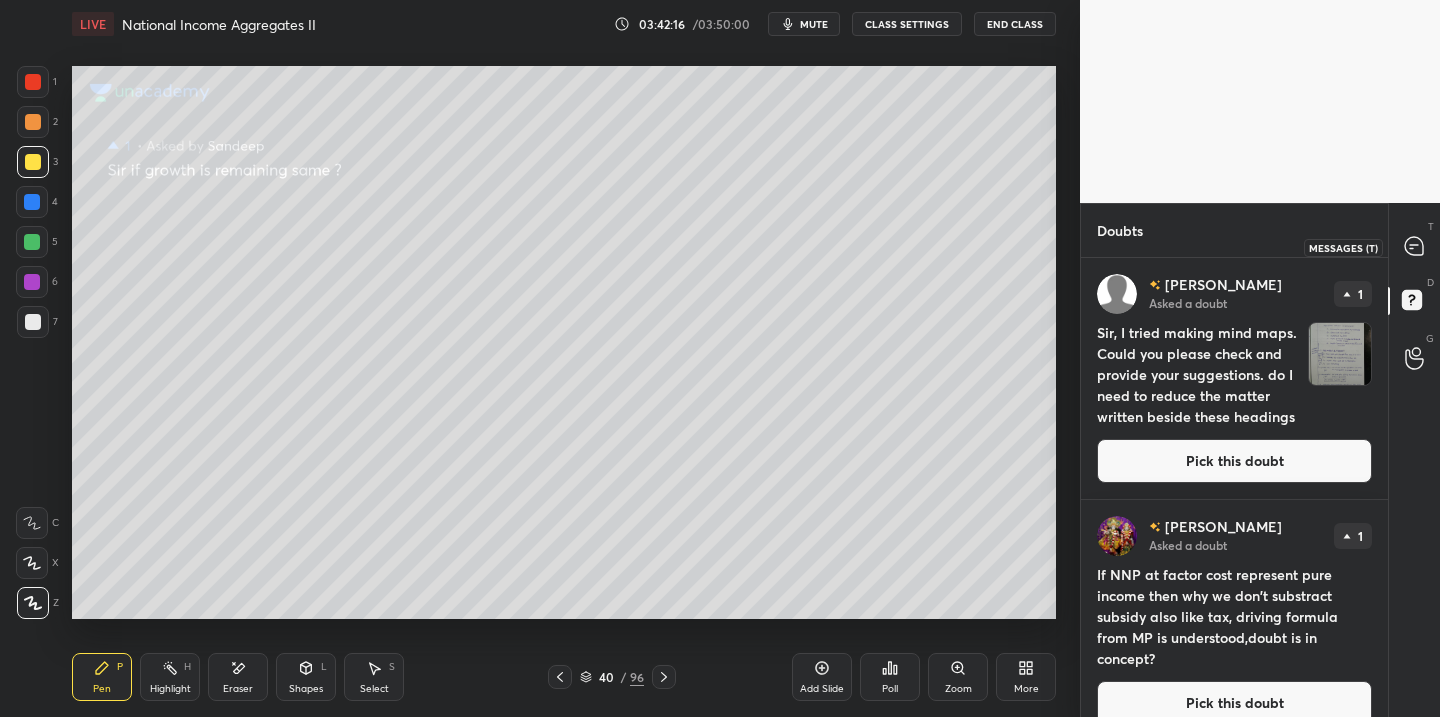 drag, startPoint x: 1413, startPoint y: 247, endPoint x: 1406, endPoint y: 259, distance: 13.892444 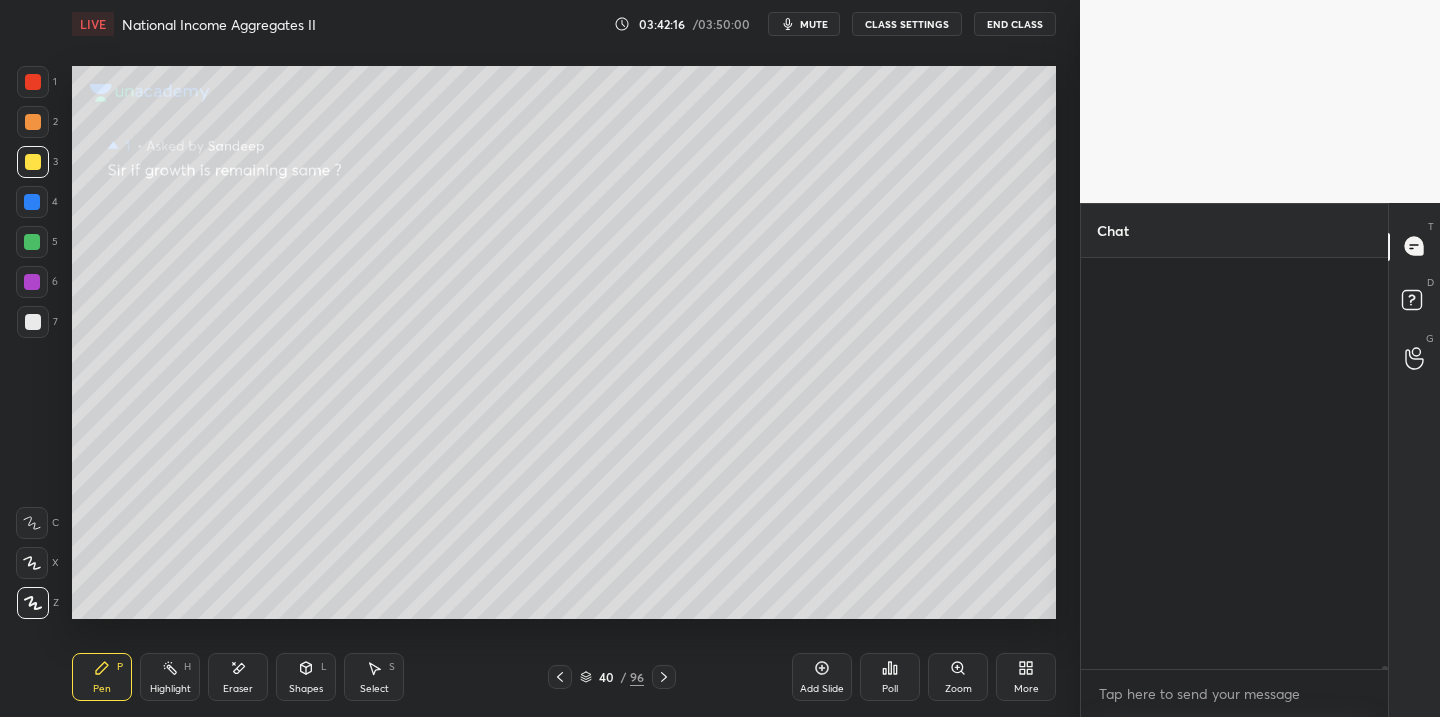 scroll, scrollTop: 76316, scrollLeft: 0, axis: vertical 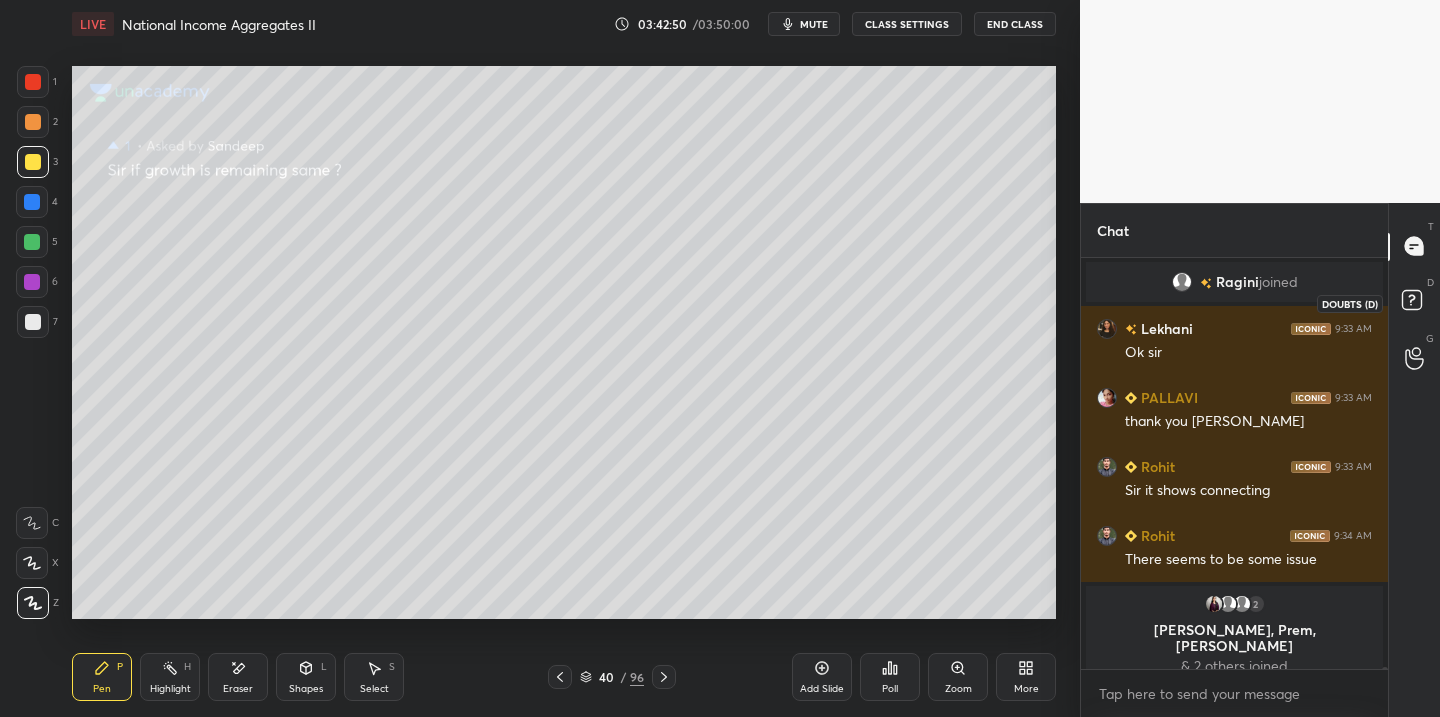 click 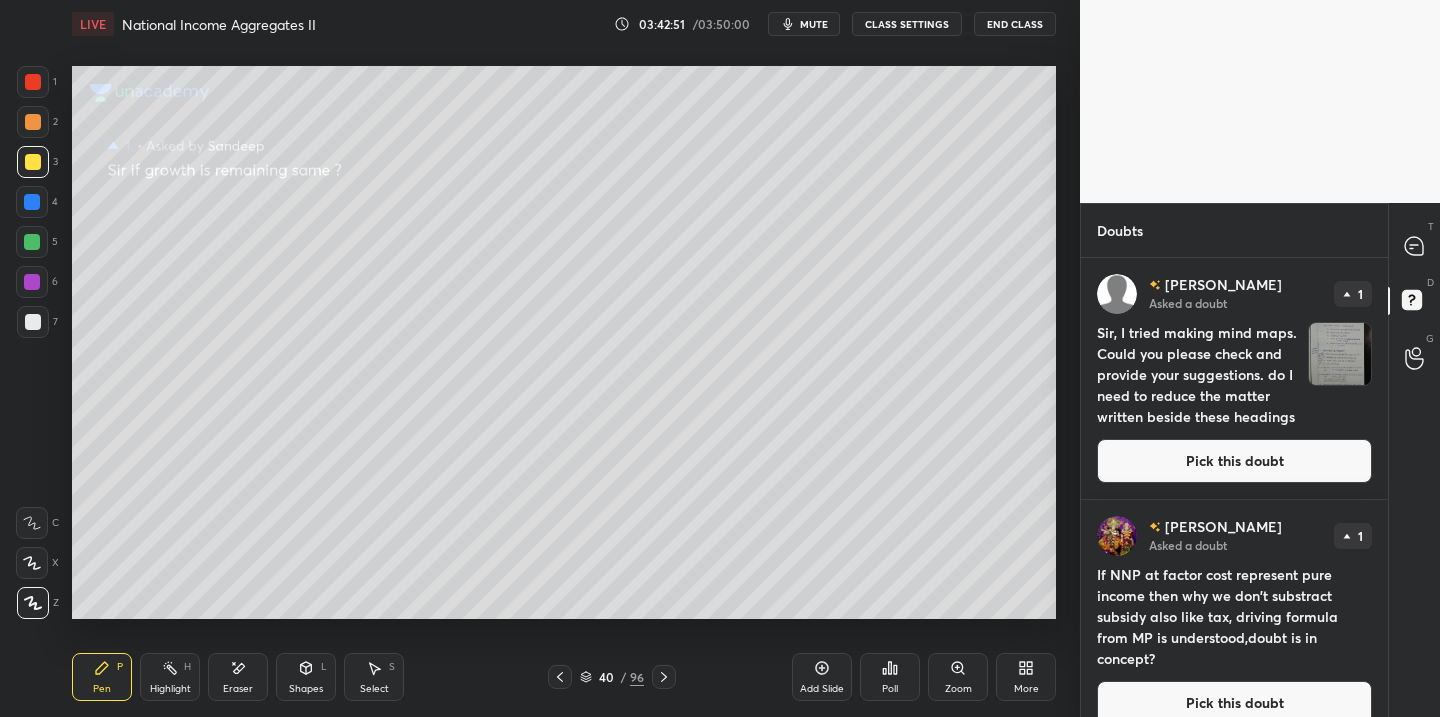 click on "Pick this doubt" at bounding box center [1234, 703] 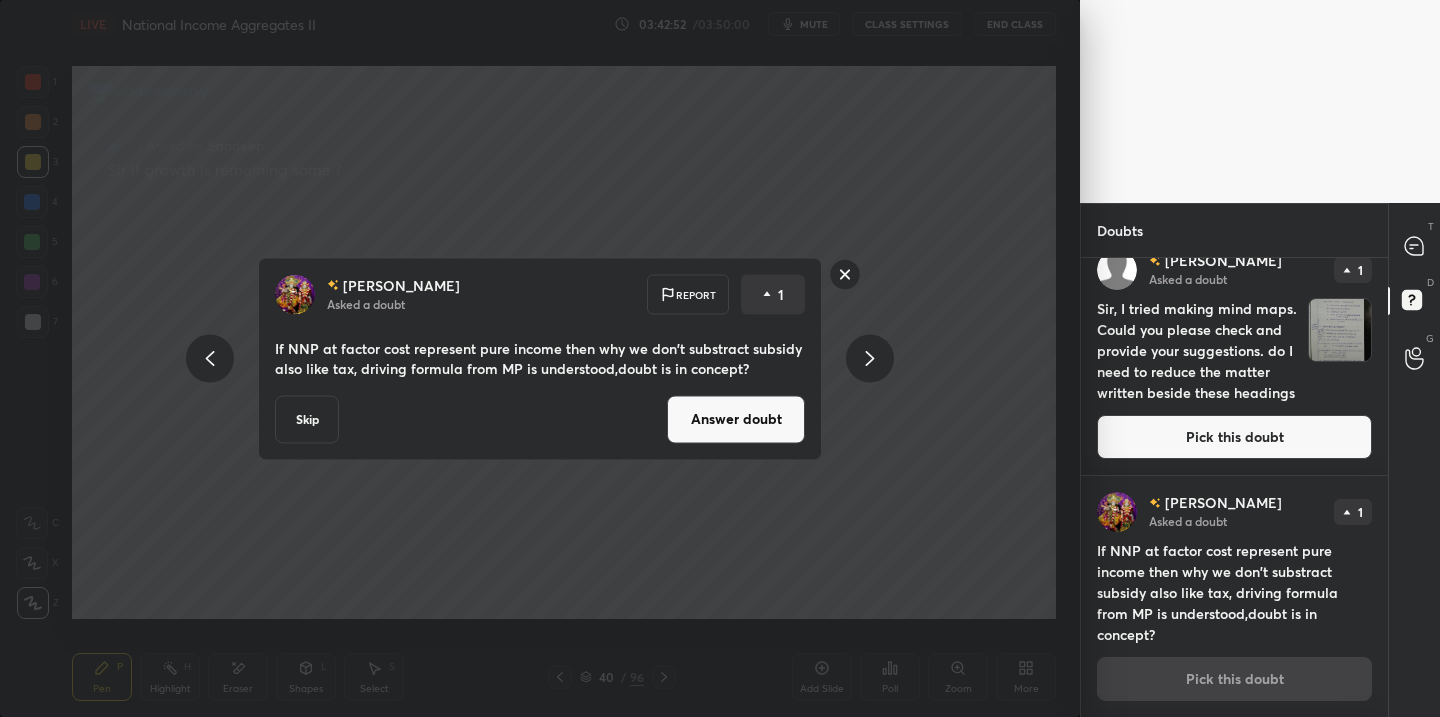 click on "Answer doubt" at bounding box center (736, 419) 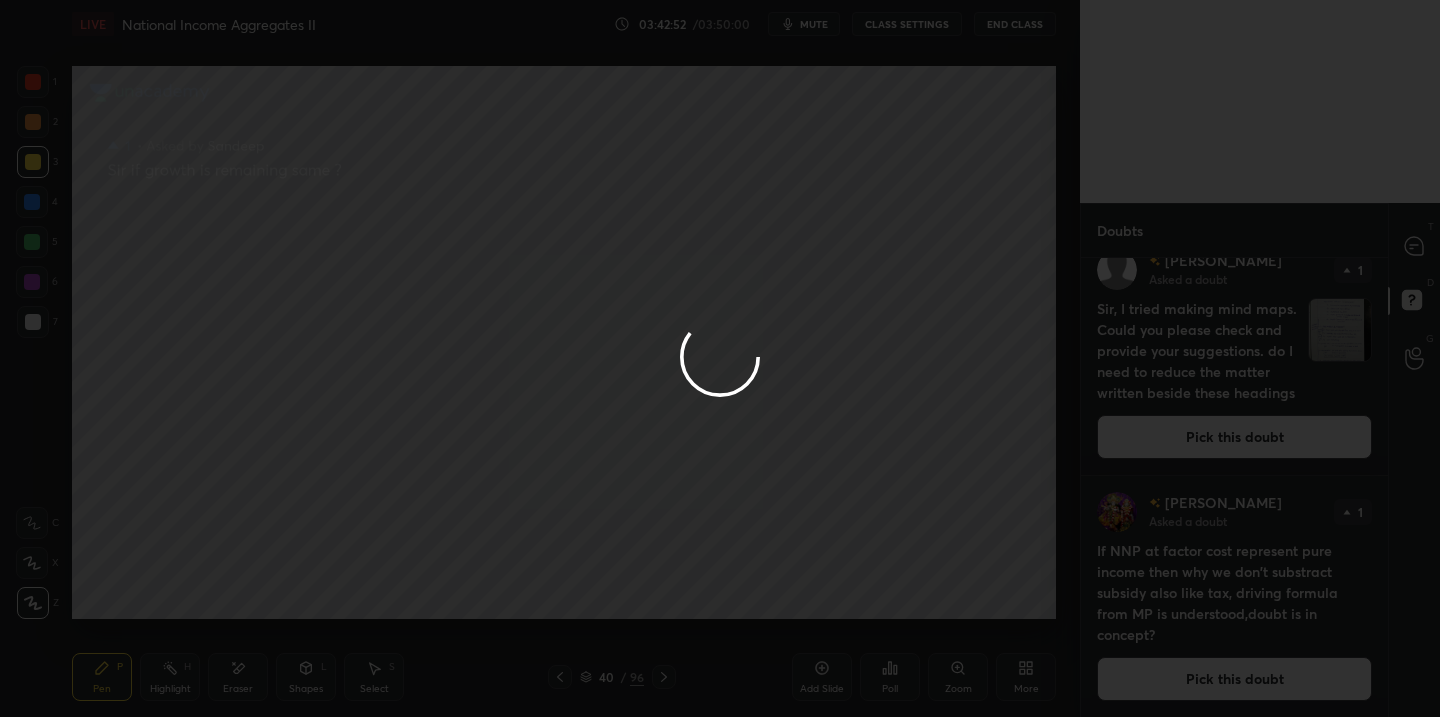 scroll, scrollTop: 0, scrollLeft: 0, axis: both 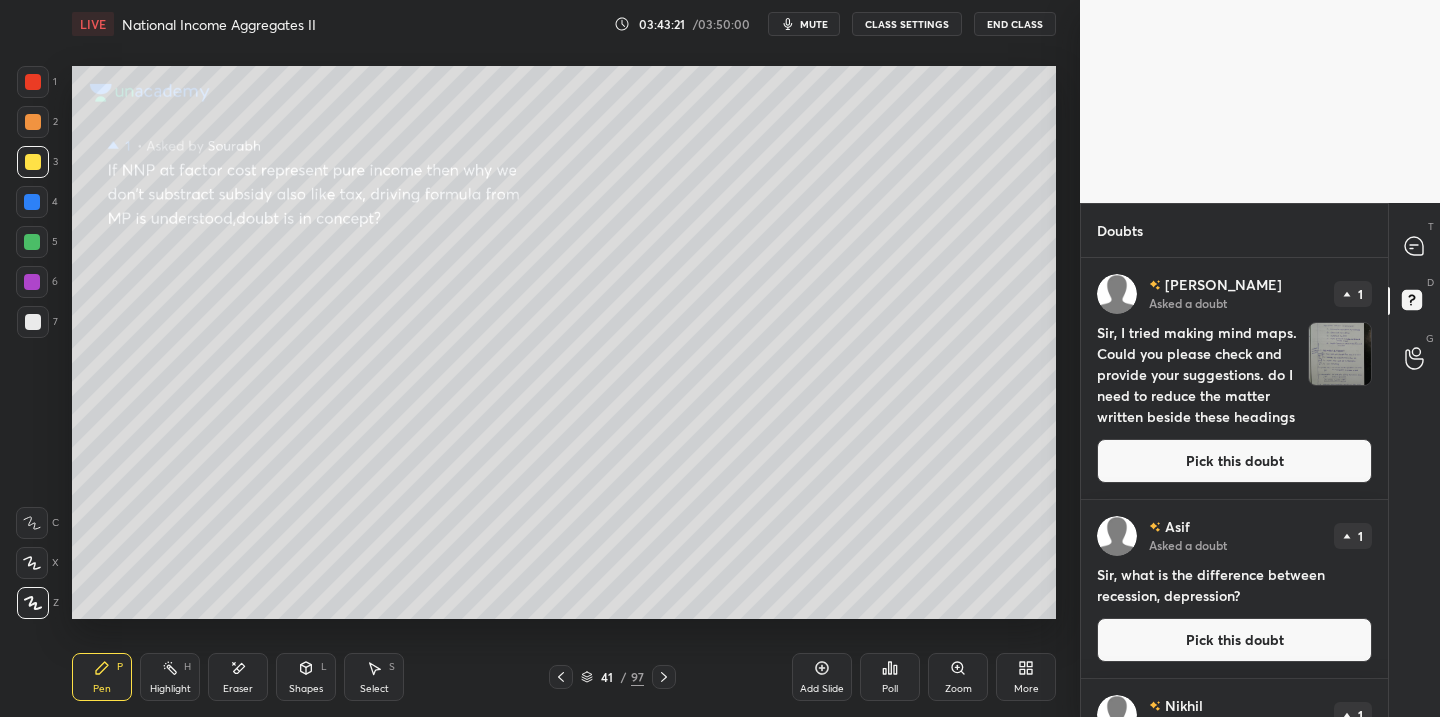 click on "Pick this doubt" at bounding box center [1234, 640] 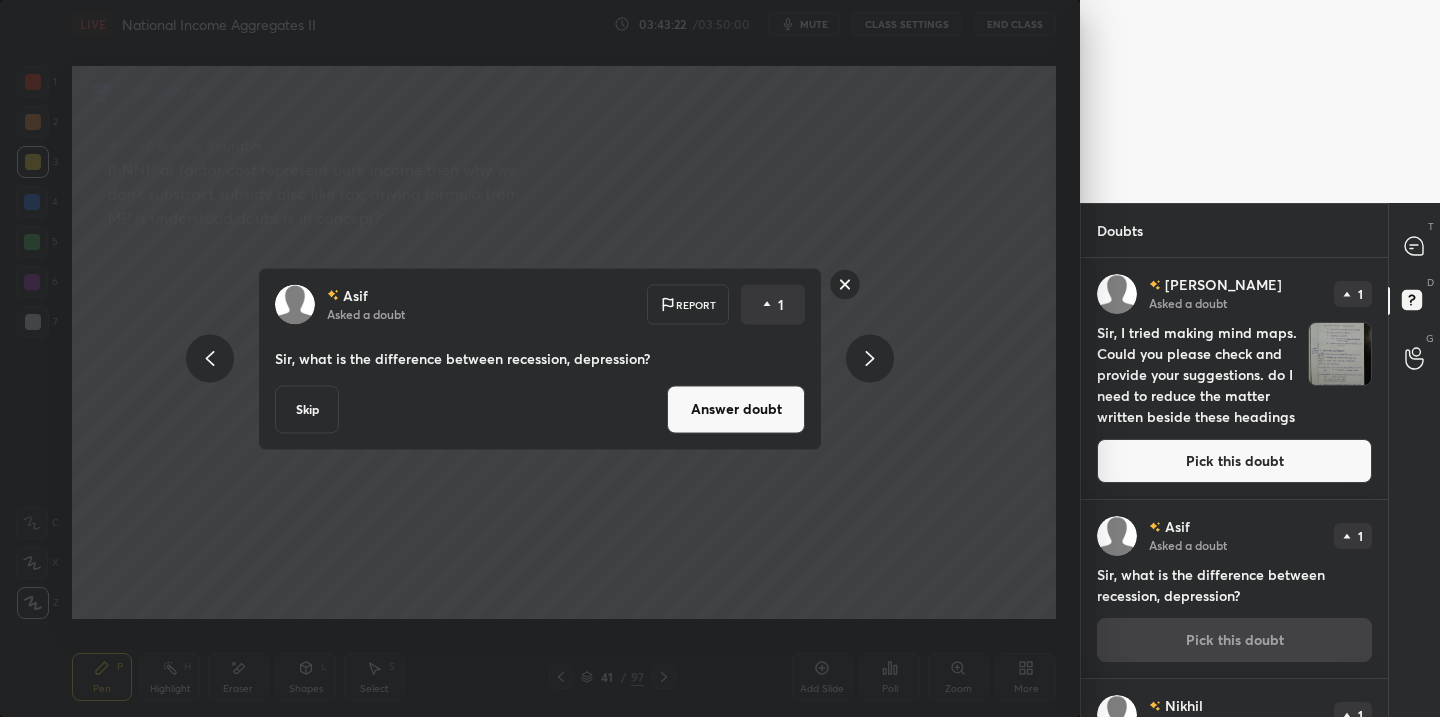 drag, startPoint x: 763, startPoint y: 404, endPoint x: 733, endPoint y: 415, distance: 31.95309 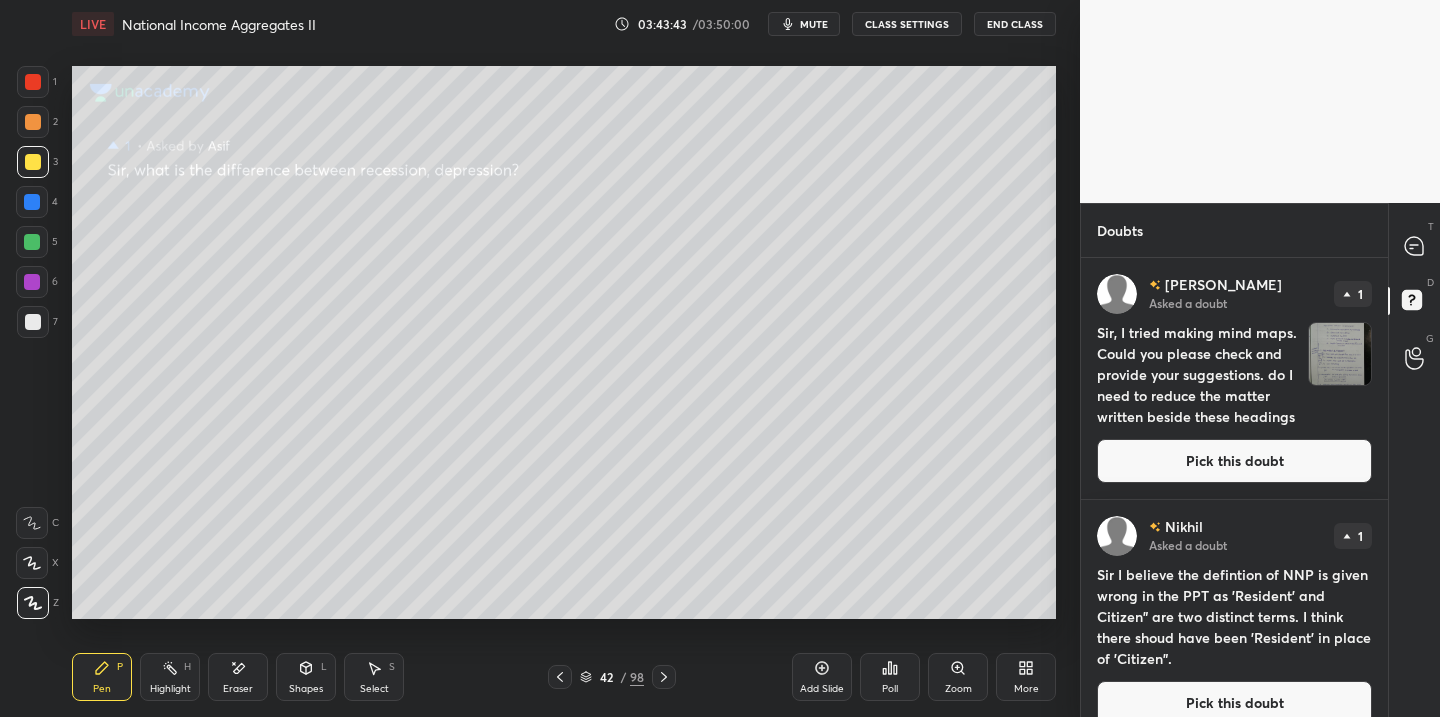 click on "Pick this doubt" at bounding box center [1234, 703] 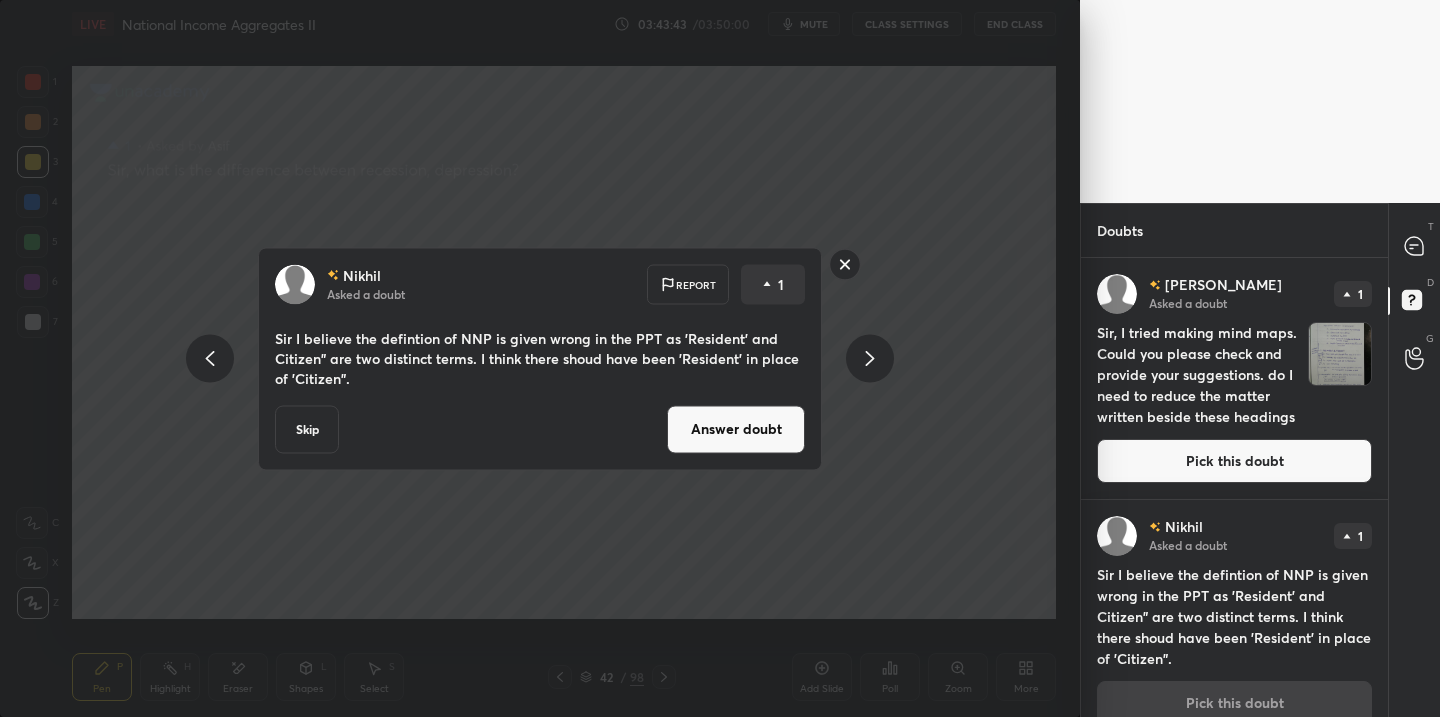 scroll, scrollTop: 24, scrollLeft: 0, axis: vertical 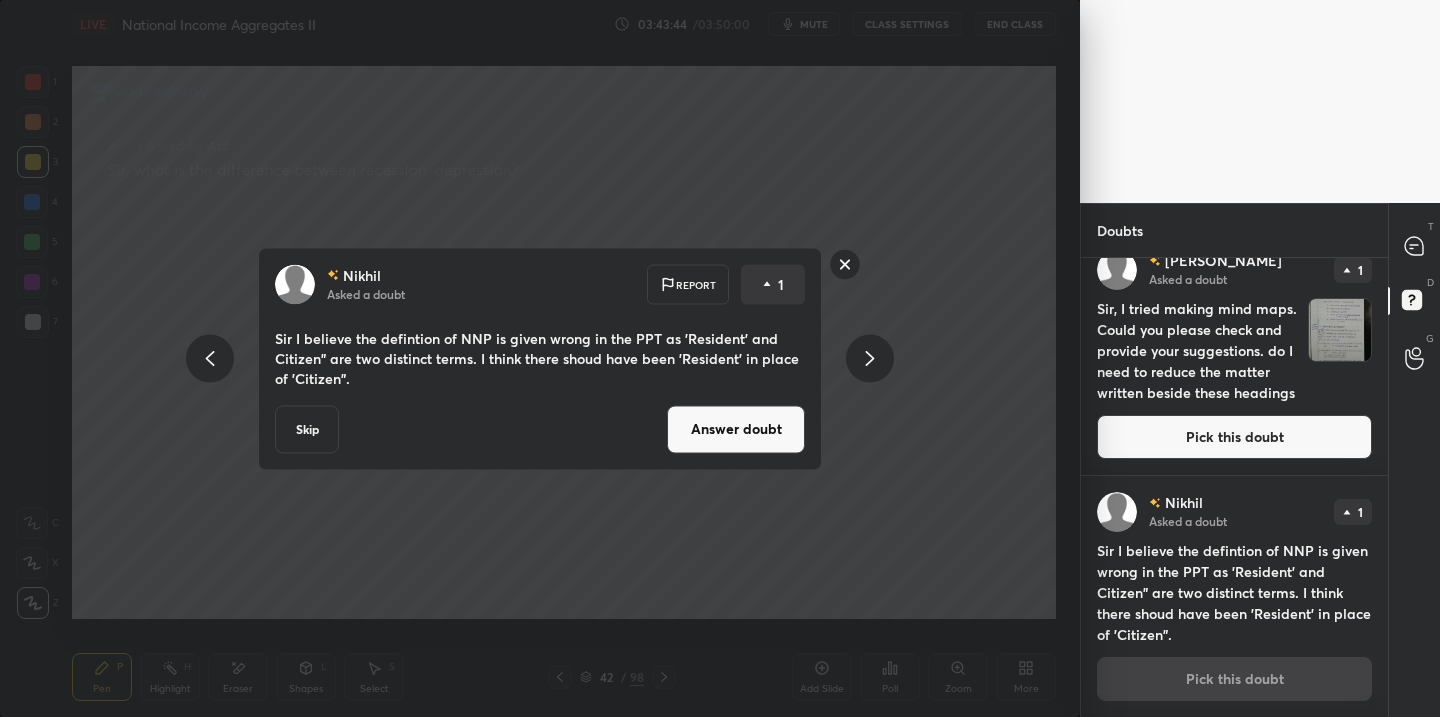 drag, startPoint x: 731, startPoint y: 436, endPoint x: 721, endPoint y: 448, distance: 15.6205 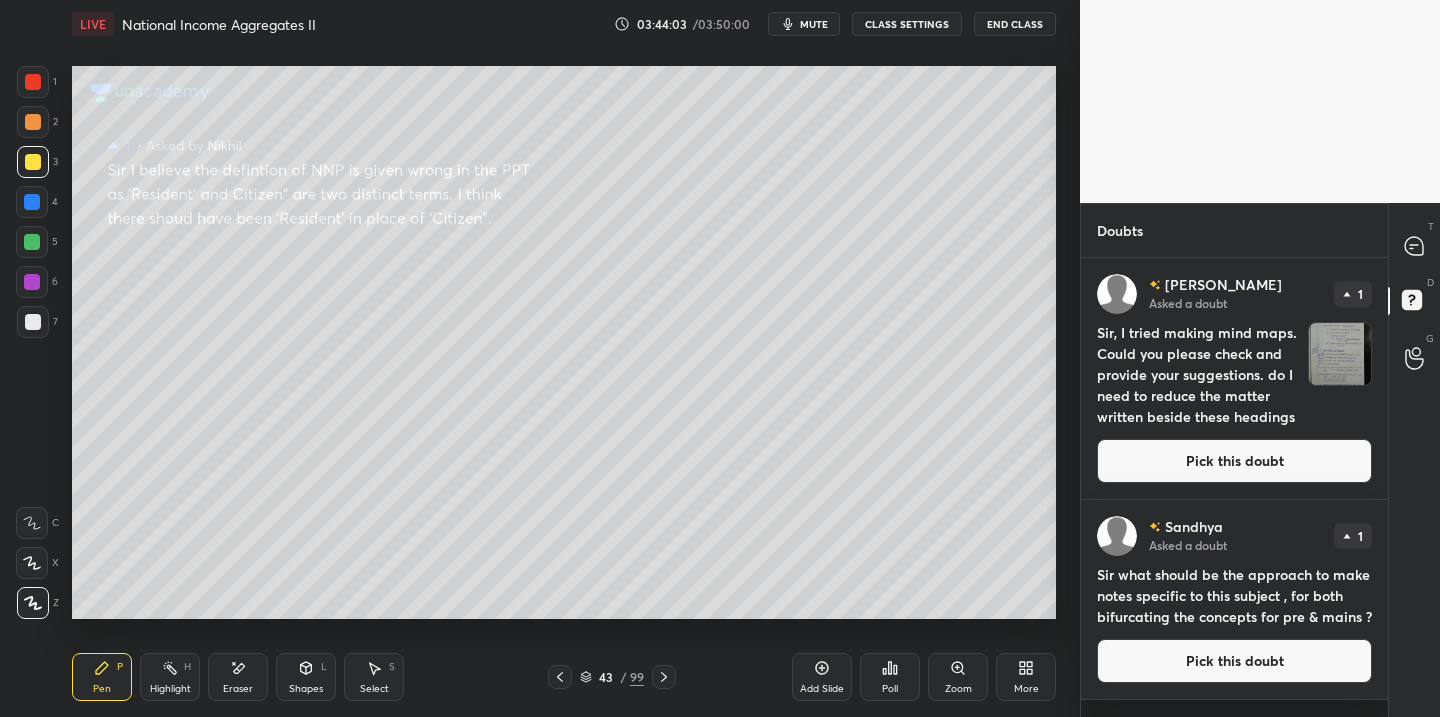 click 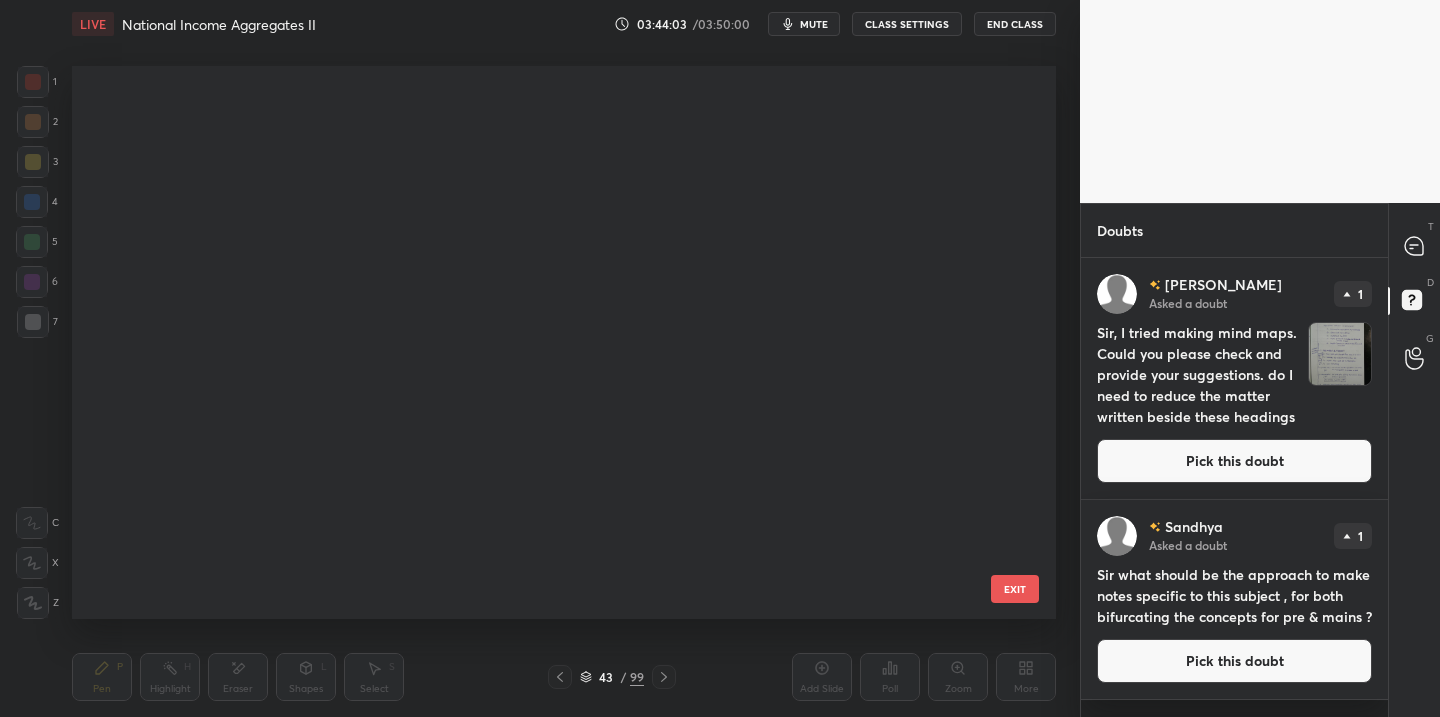 scroll, scrollTop: 1988, scrollLeft: 0, axis: vertical 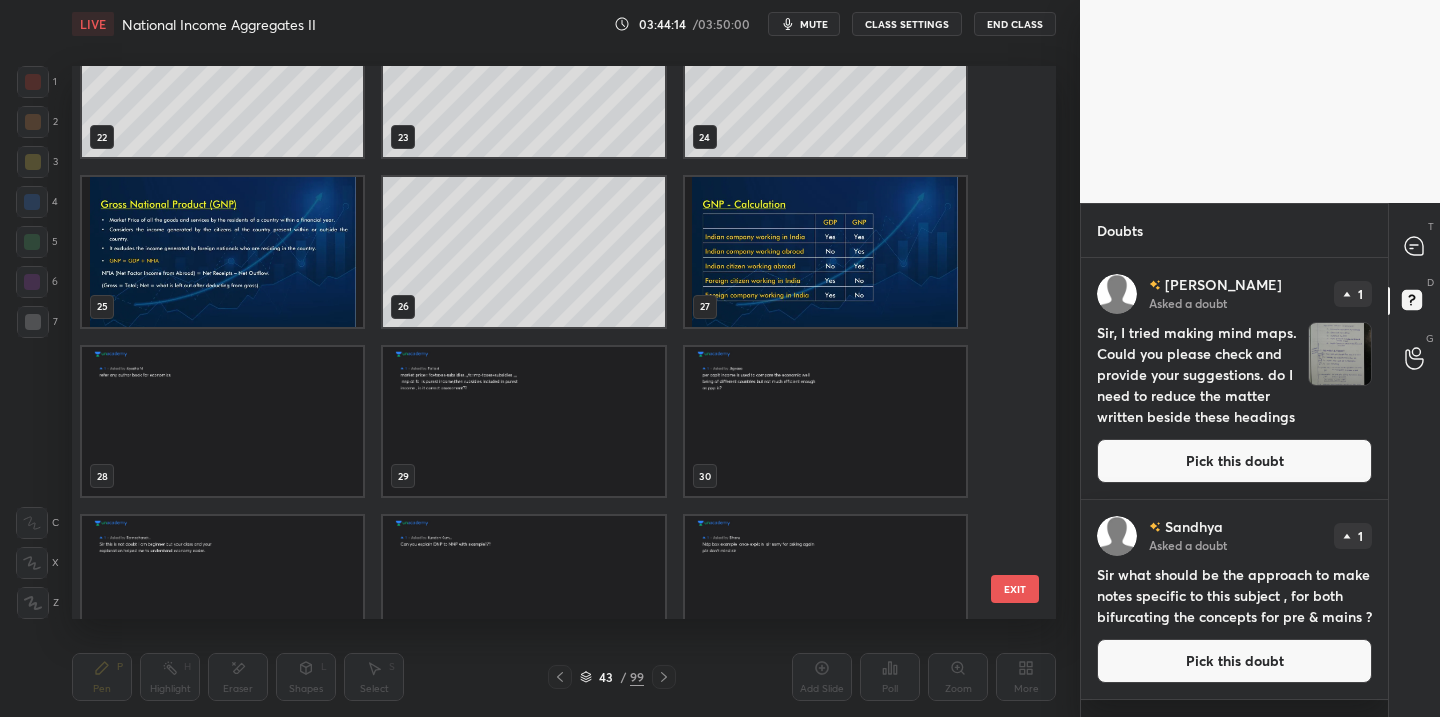 drag, startPoint x: 325, startPoint y: 237, endPoint x: 376, endPoint y: 287, distance: 71.42129 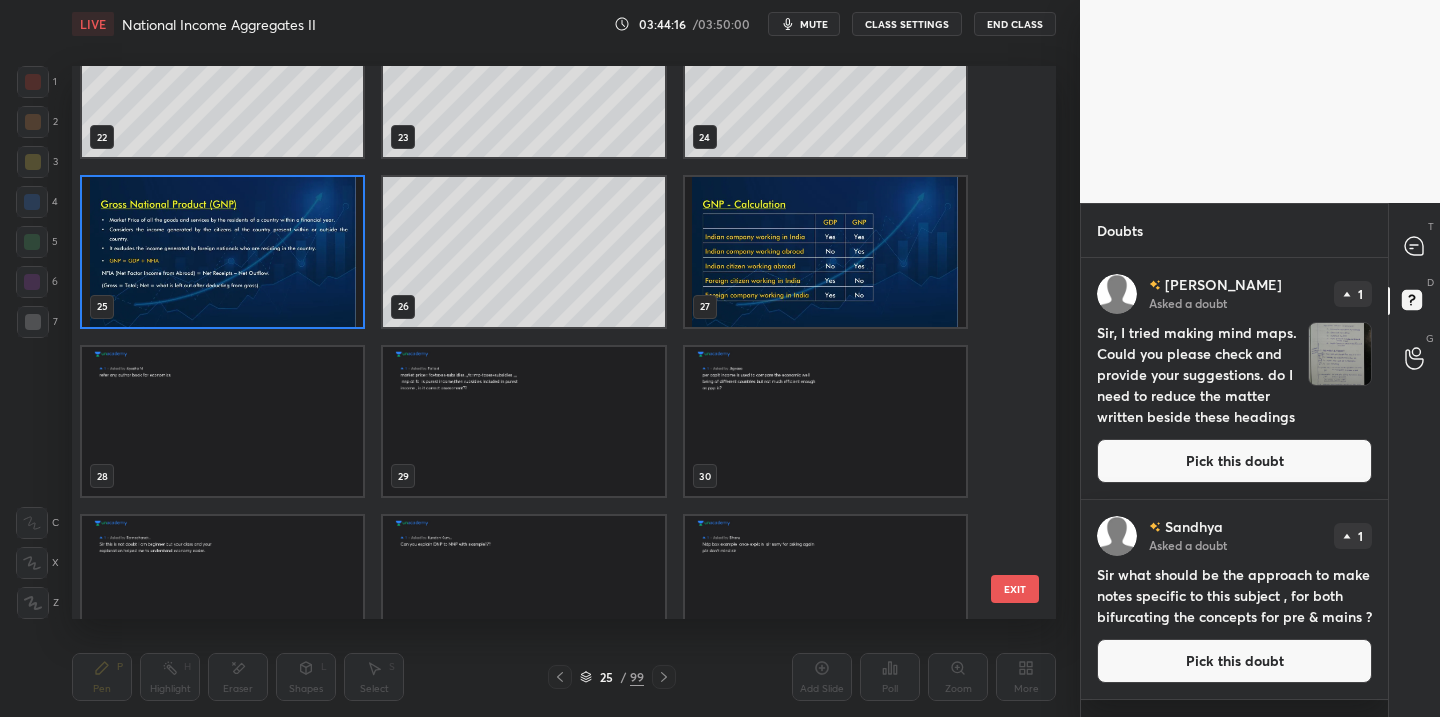 click at bounding box center (222, 252) 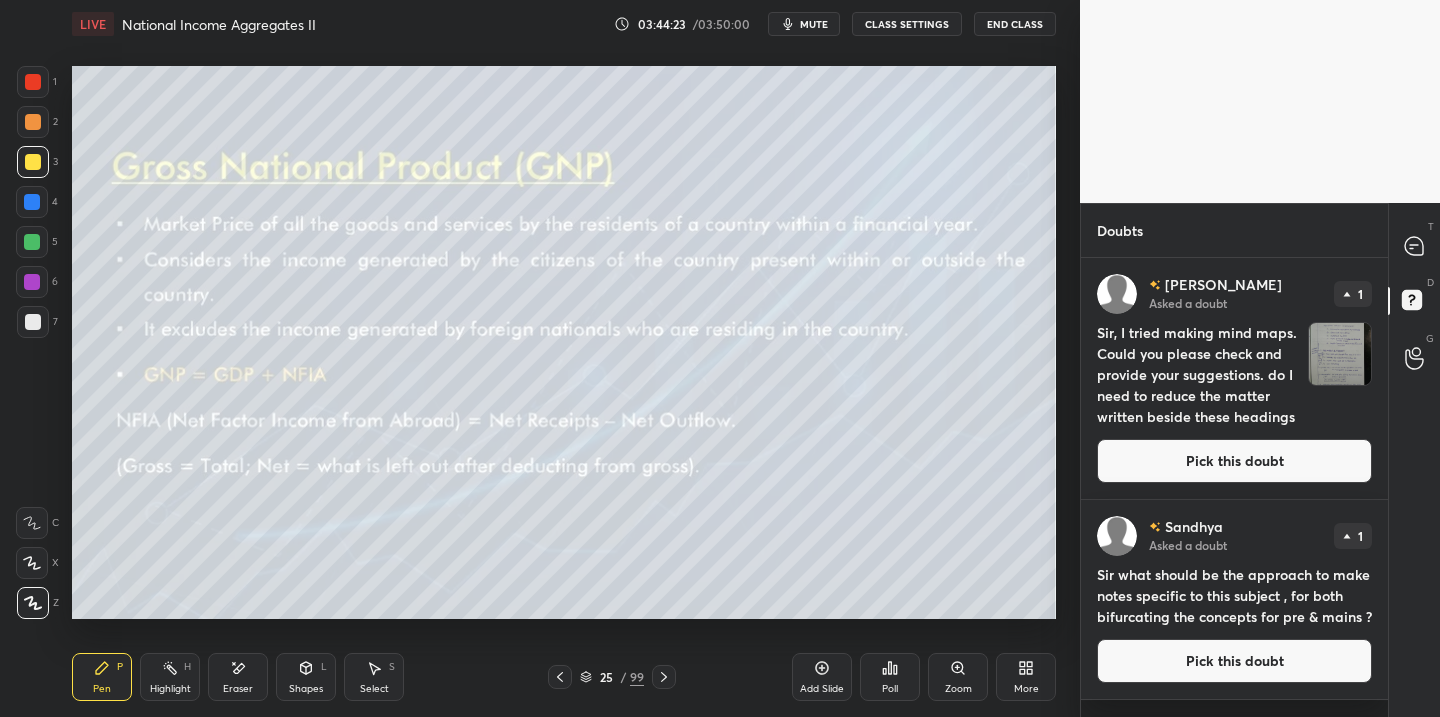 click on "Pick this doubt" at bounding box center (1234, 661) 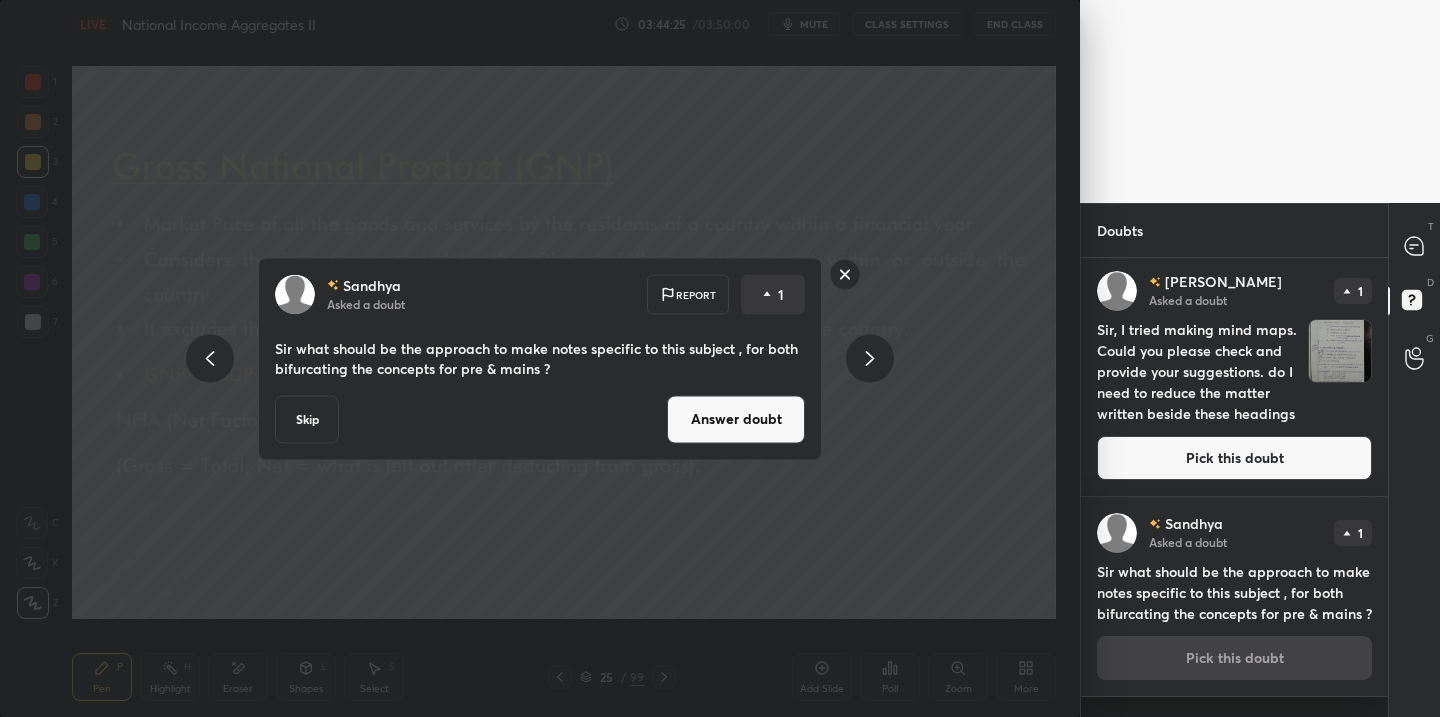 drag, startPoint x: 731, startPoint y: 411, endPoint x: 721, endPoint y: 405, distance: 11.661903 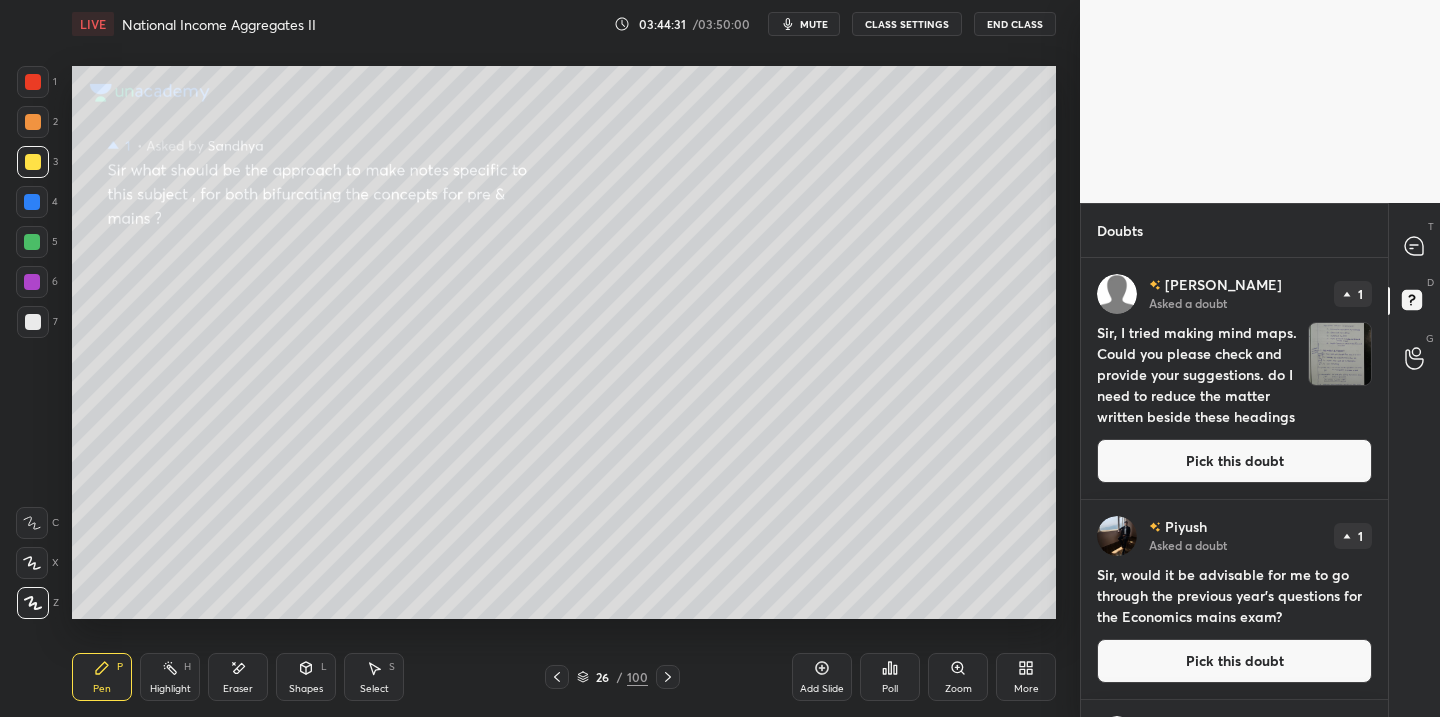 click on "Pick this doubt" at bounding box center [1234, 661] 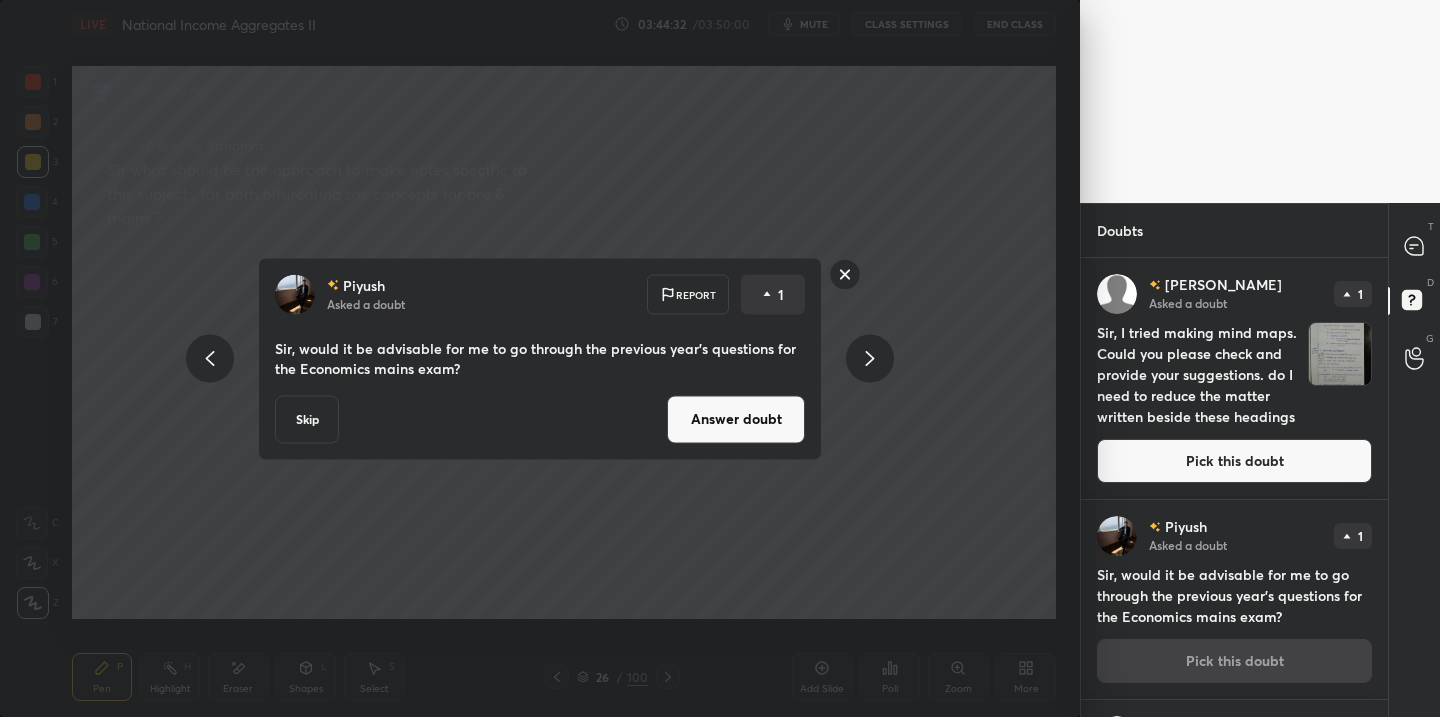 click on "Answer doubt" at bounding box center [736, 419] 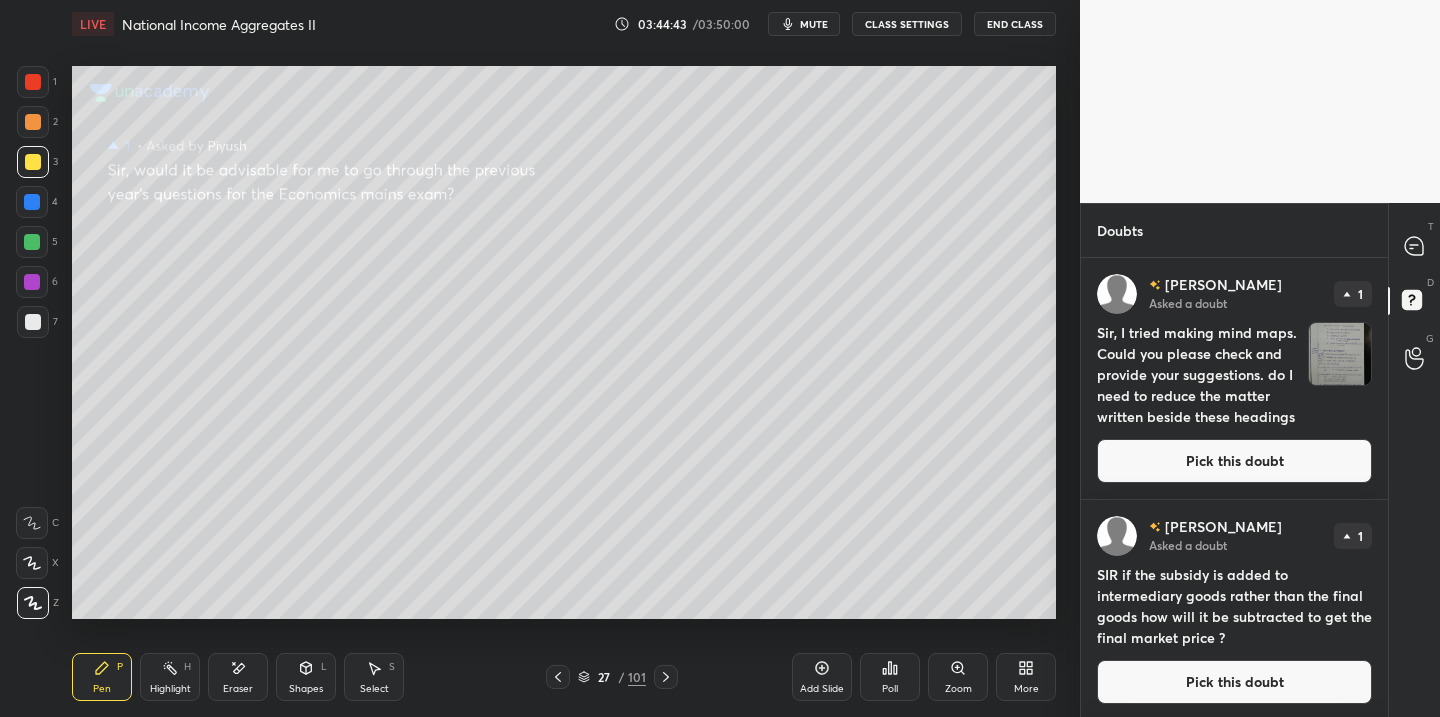 click 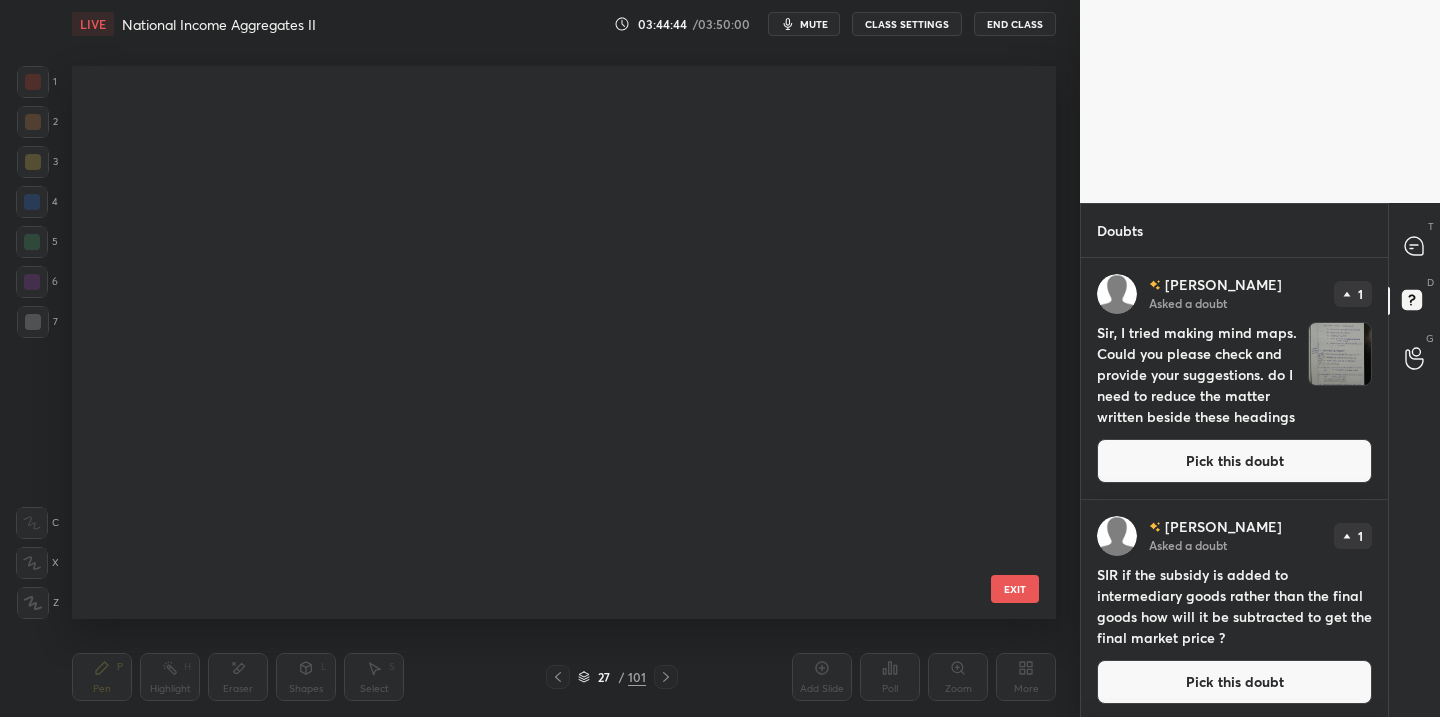 scroll, scrollTop: 971, scrollLeft: 0, axis: vertical 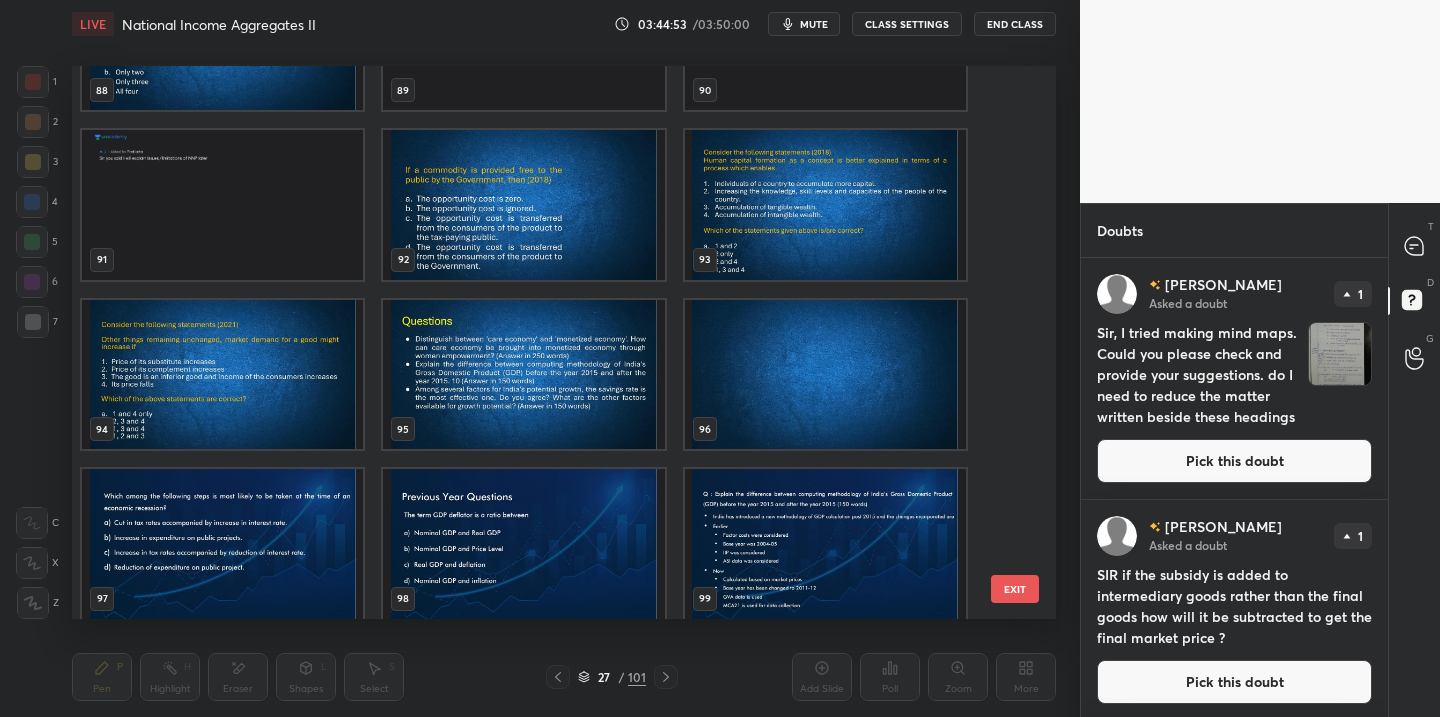 click at bounding box center (523, 374) 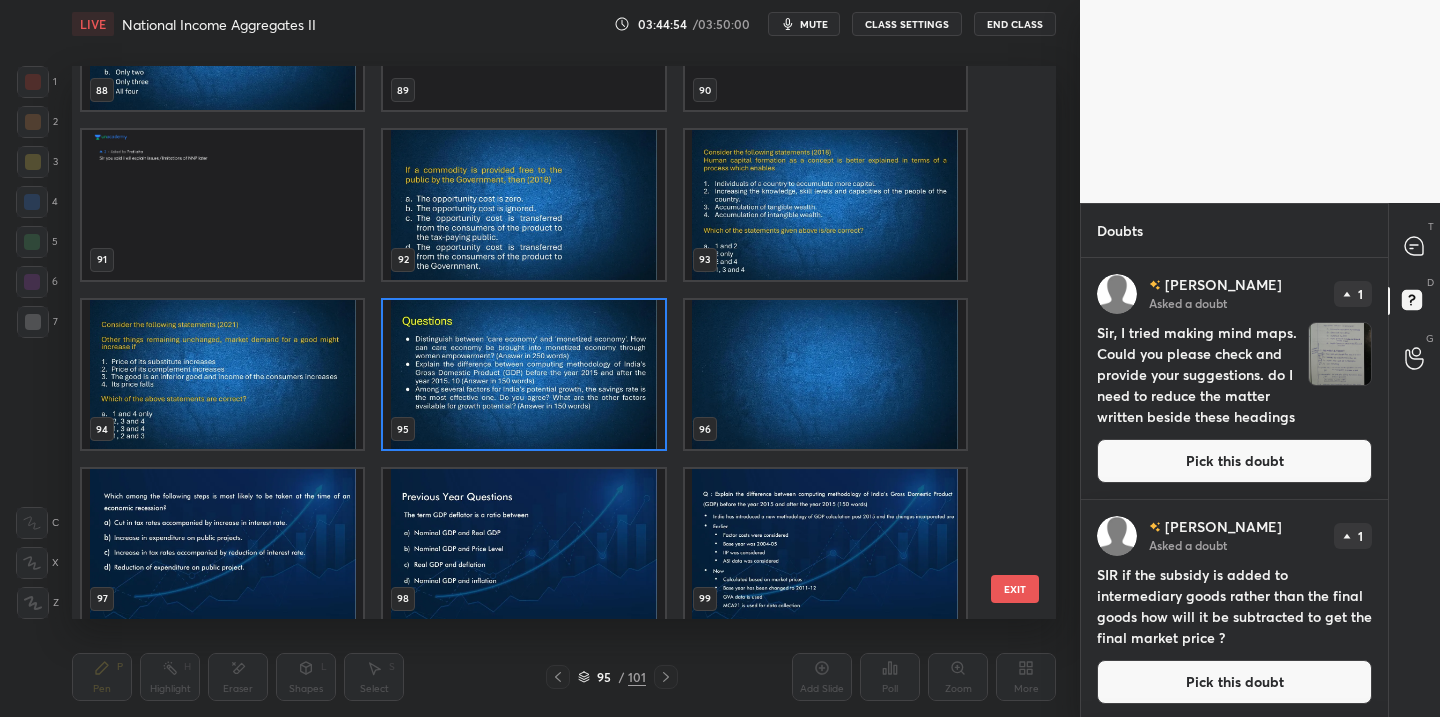 click at bounding box center [523, 374] 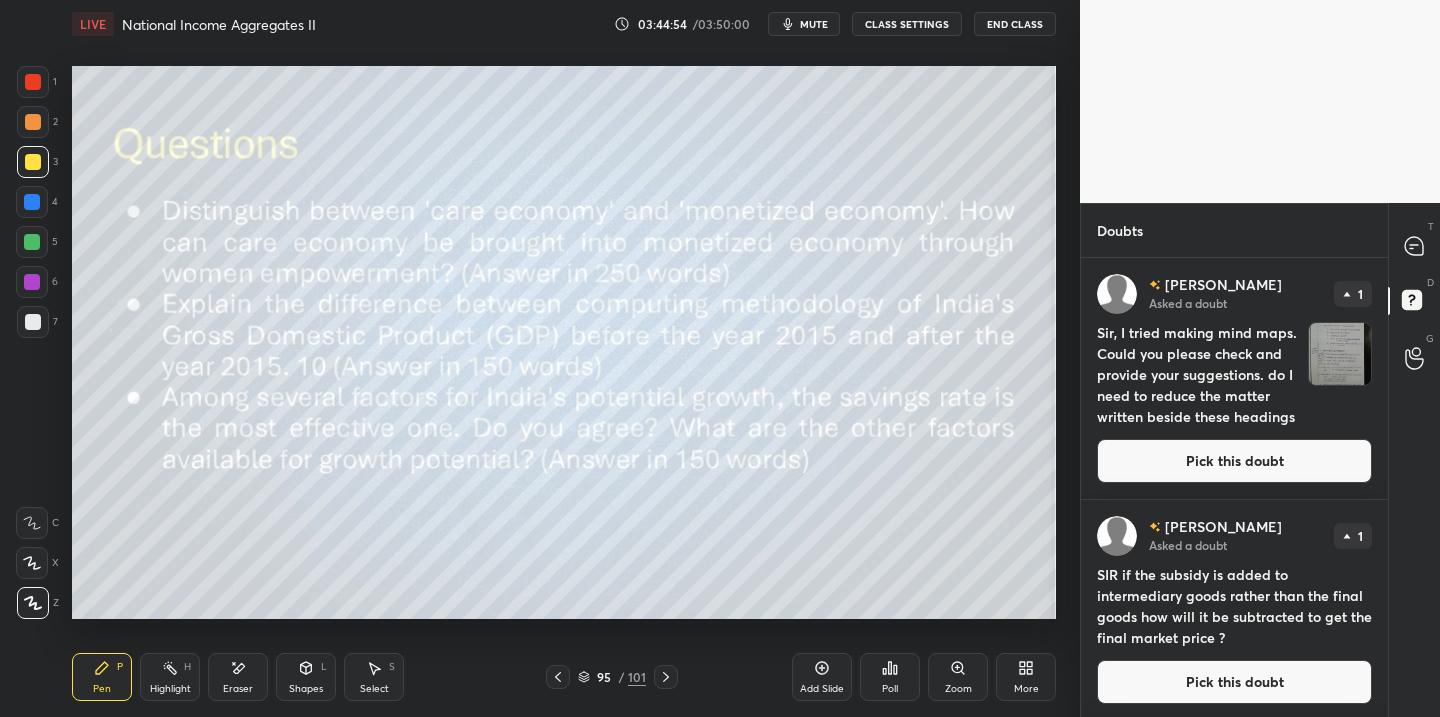 drag, startPoint x: 533, startPoint y: 373, endPoint x: 526, endPoint y: 365, distance: 10.630146 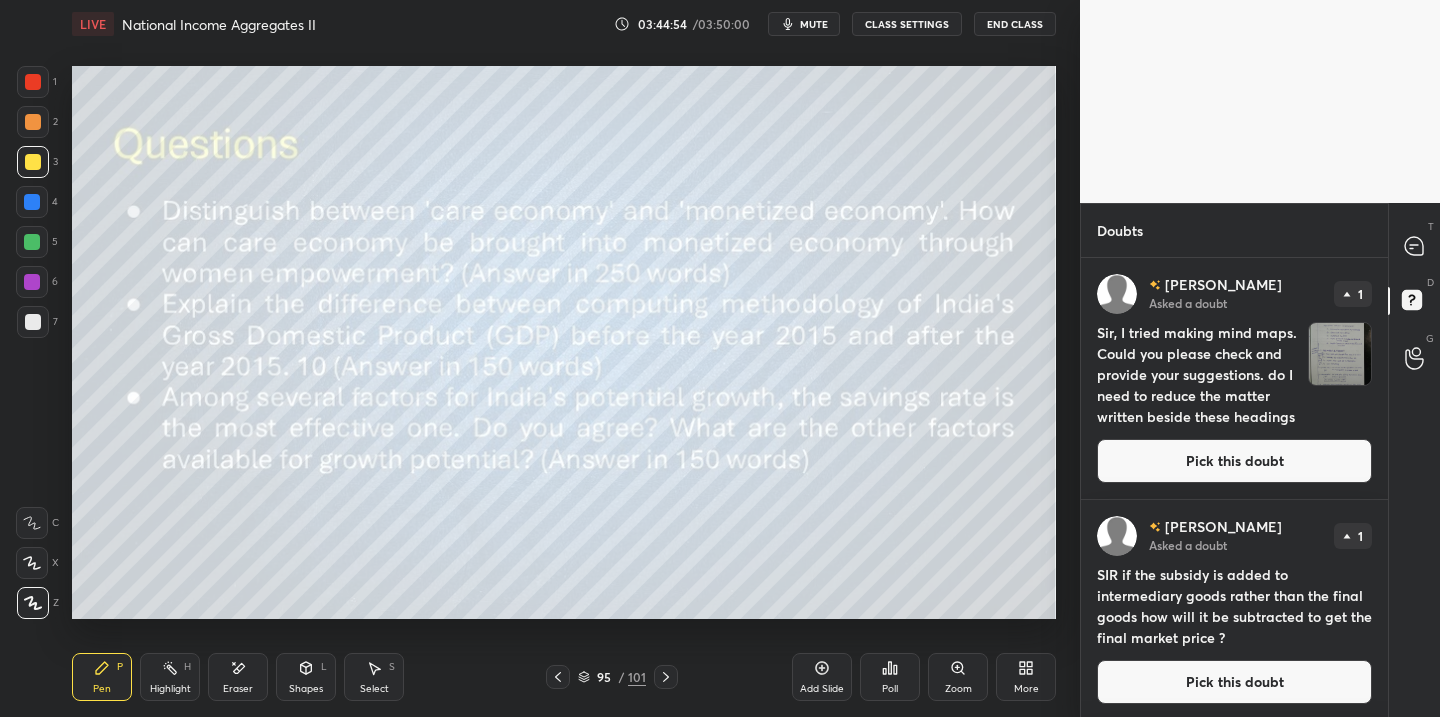 click at bounding box center (523, 374) 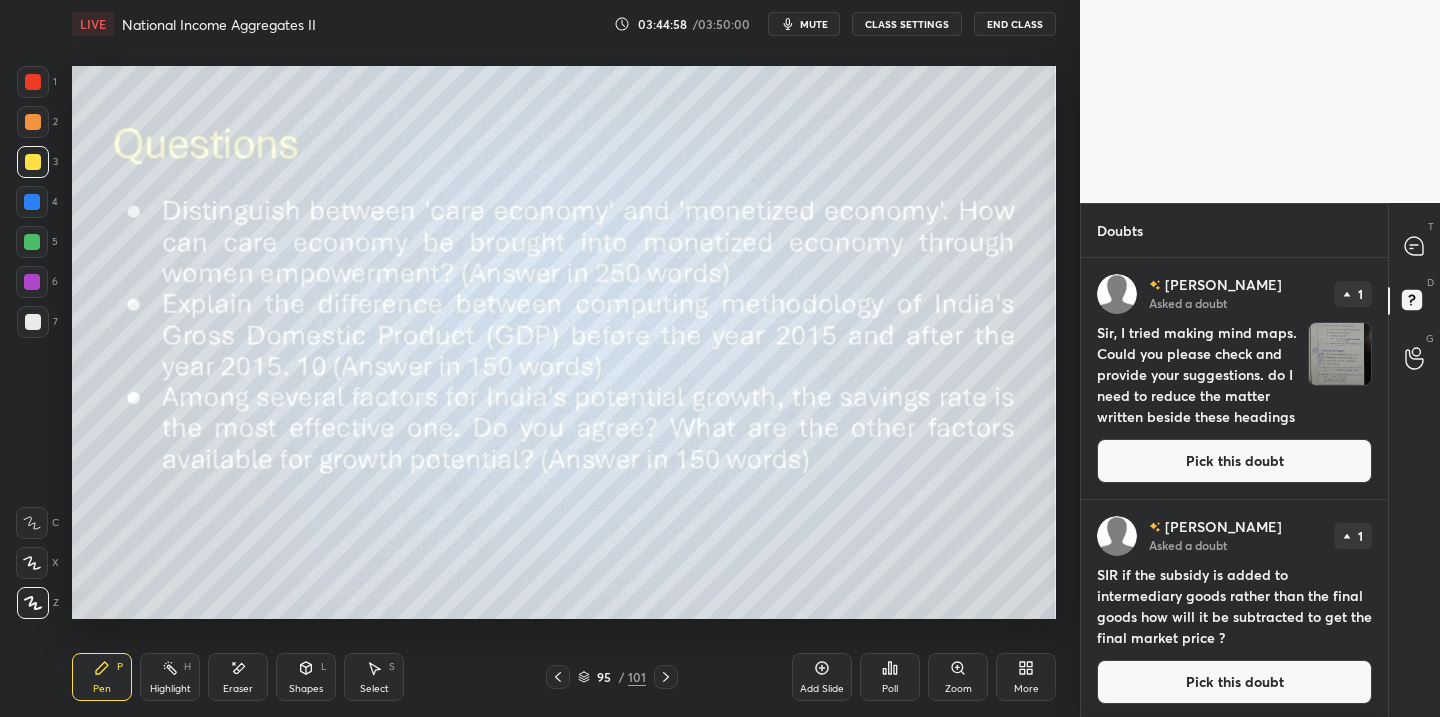 drag, startPoint x: 1192, startPoint y: 682, endPoint x: 1184, endPoint y: 675, distance: 10.630146 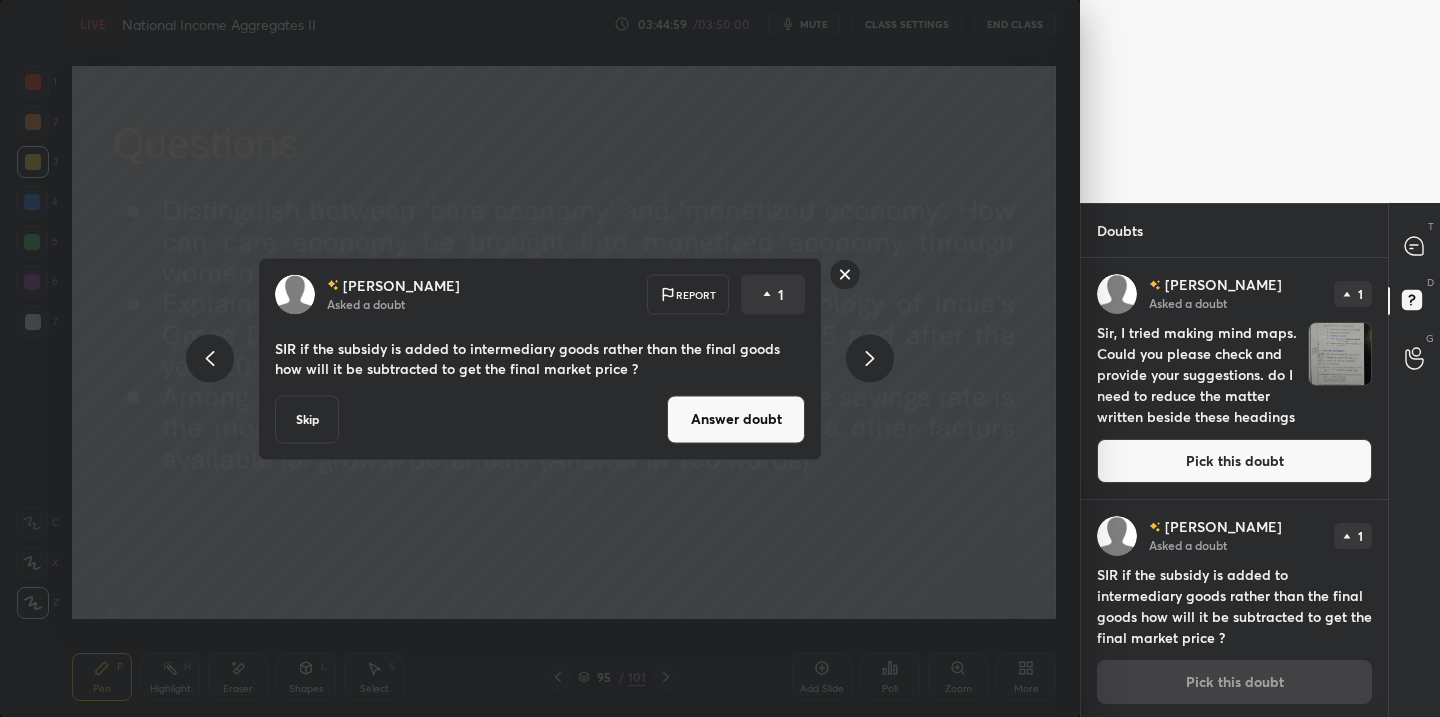 scroll, scrollTop: 3, scrollLeft: 0, axis: vertical 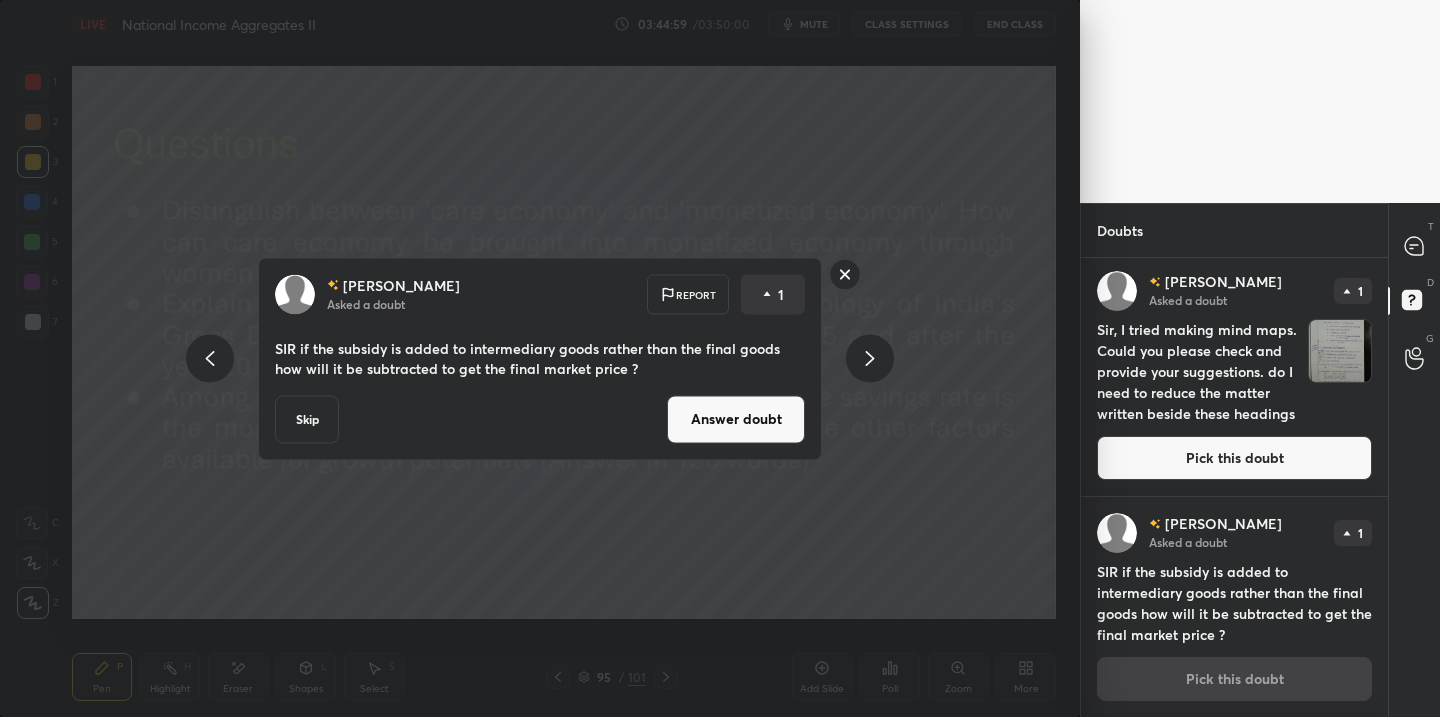 click on "Answer doubt" at bounding box center (736, 419) 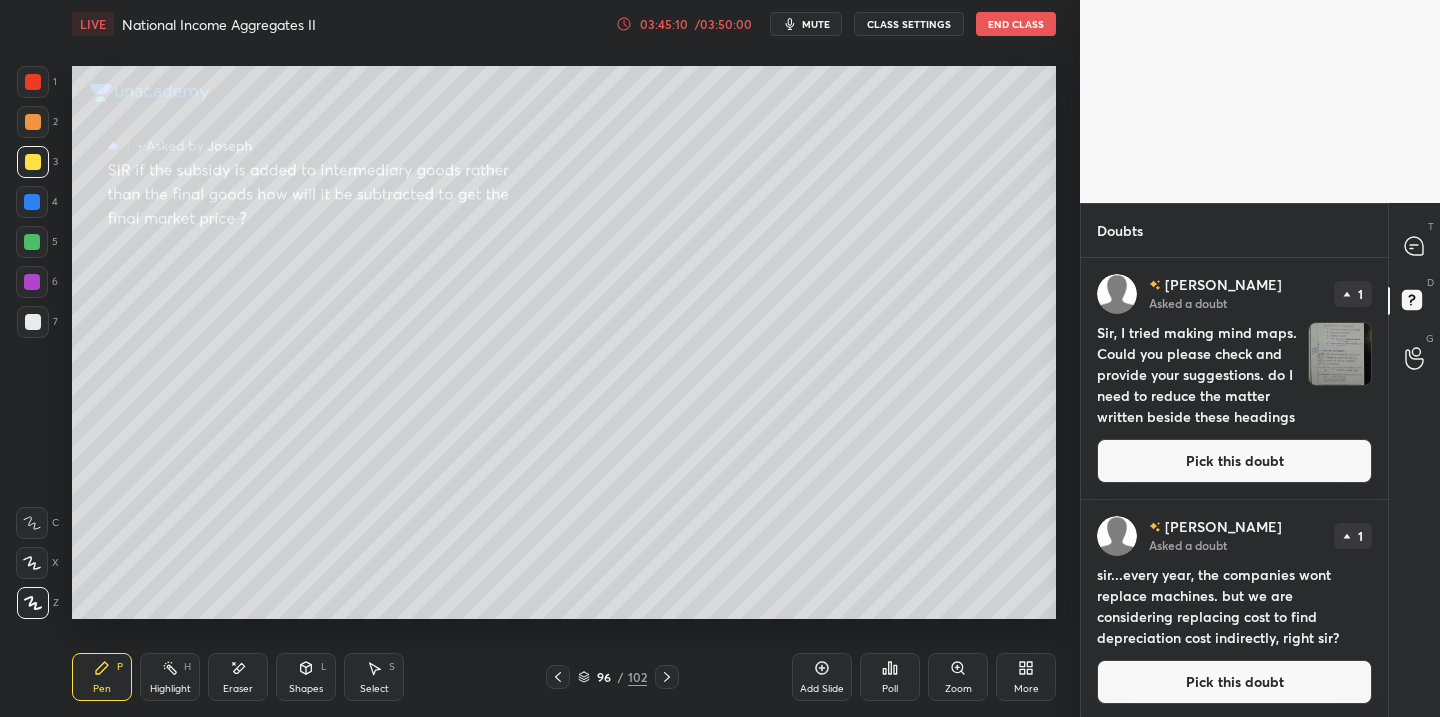 click on "Pick this doubt" at bounding box center (1234, 682) 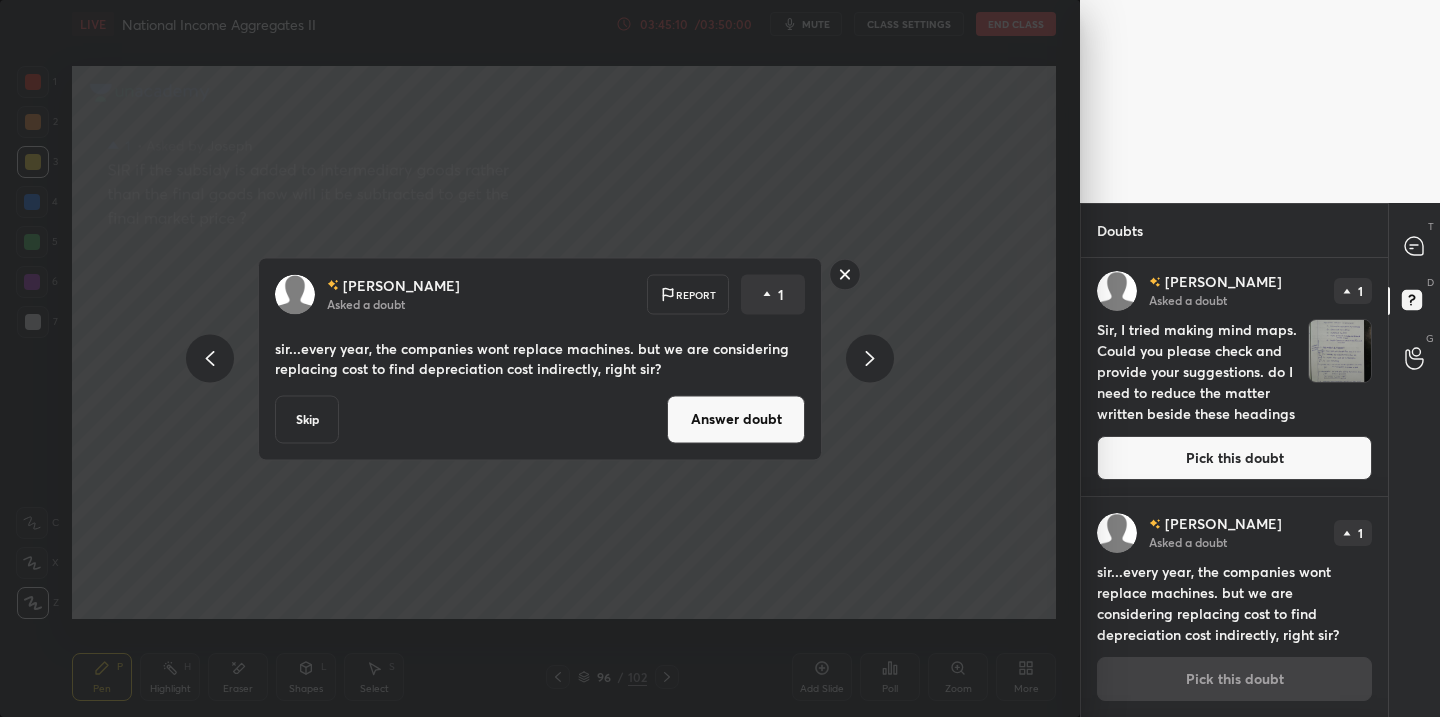 drag, startPoint x: 733, startPoint y: 412, endPoint x: 716, endPoint y: 429, distance: 24.04163 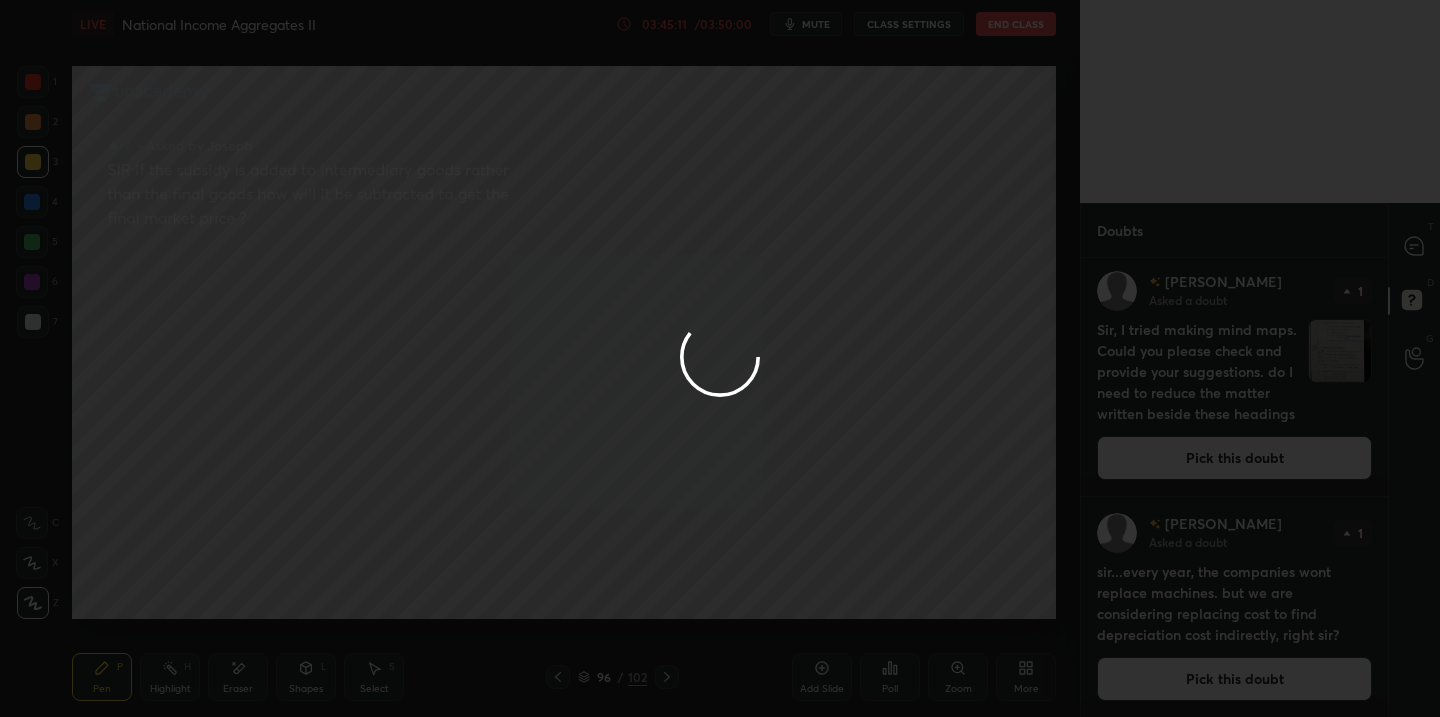 scroll, scrollTop: 0, scrollLeft: 0, axis: both 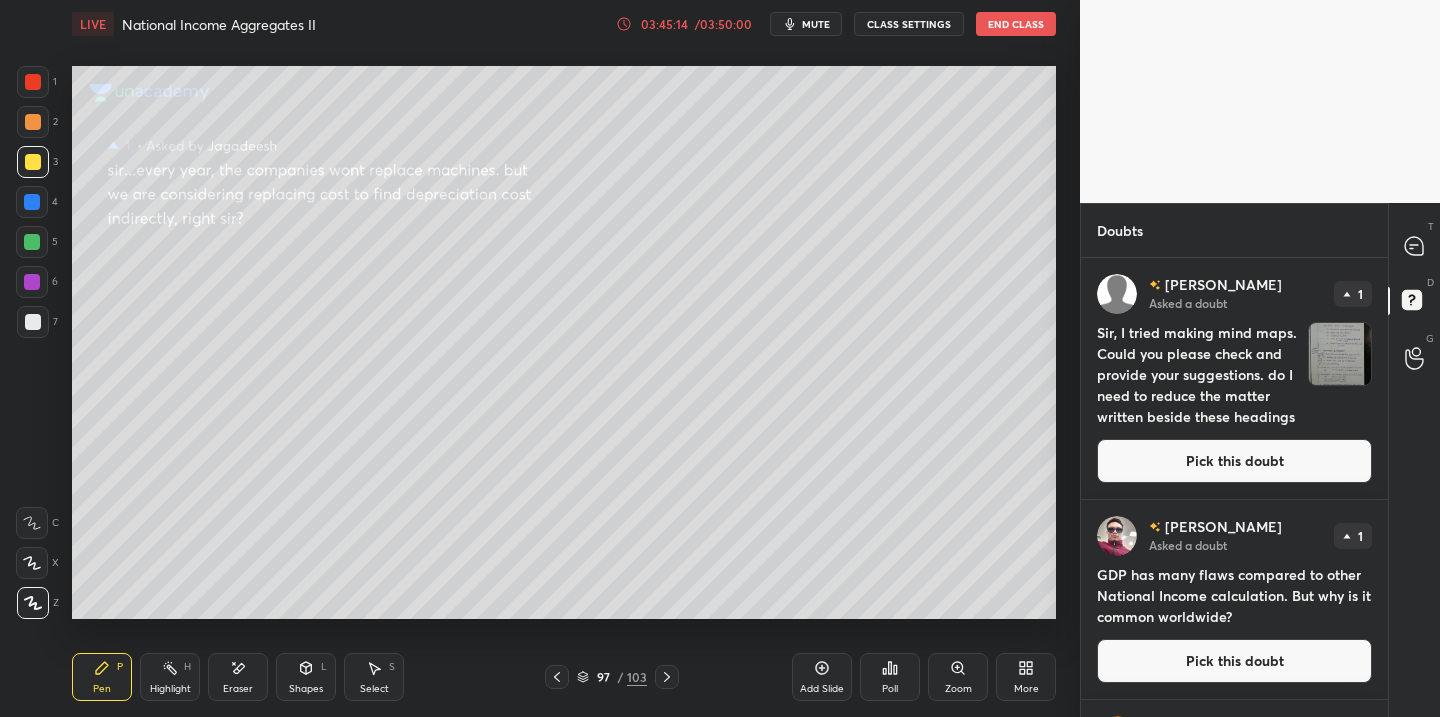click on "03:45:14" at bounding box center (664, 24) 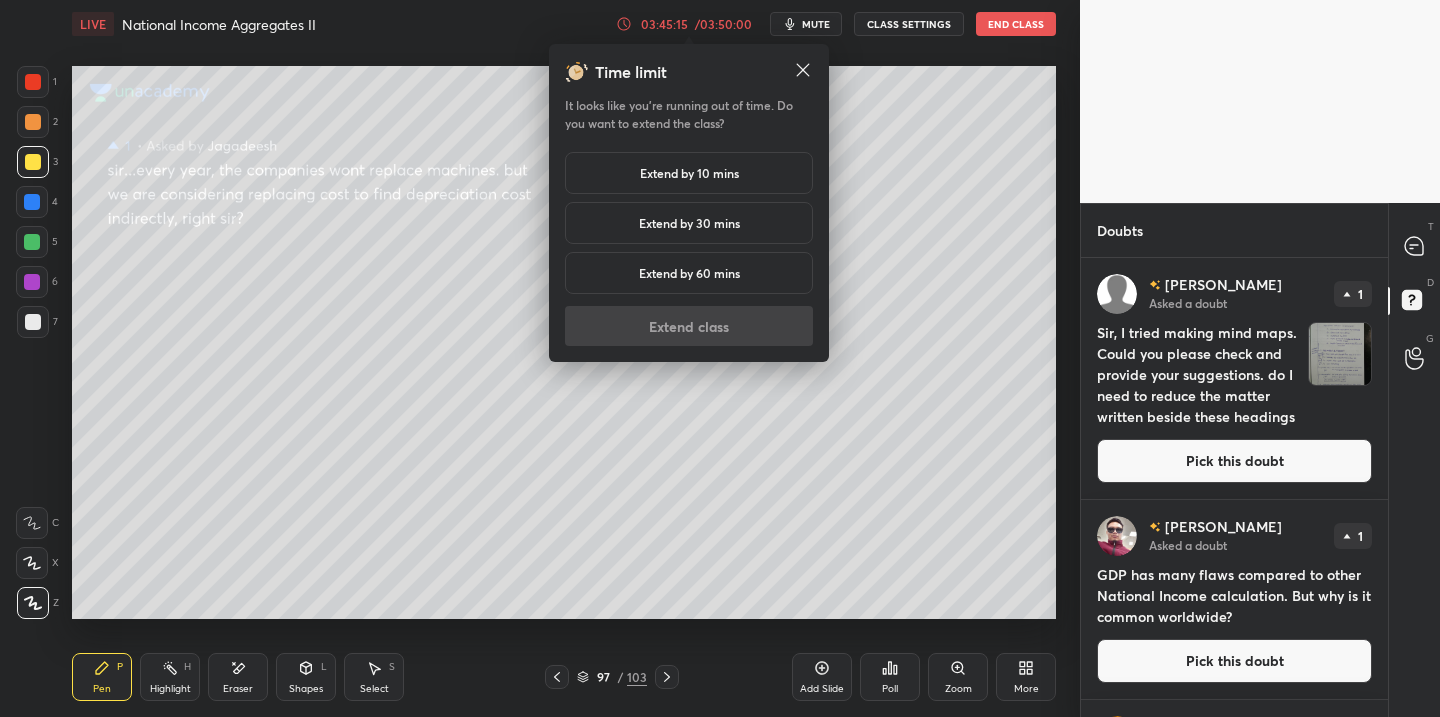 drag, startPoint x: 692, startPoint y: 173, endPoint x: 680, endPoint y: 189, distance: 20 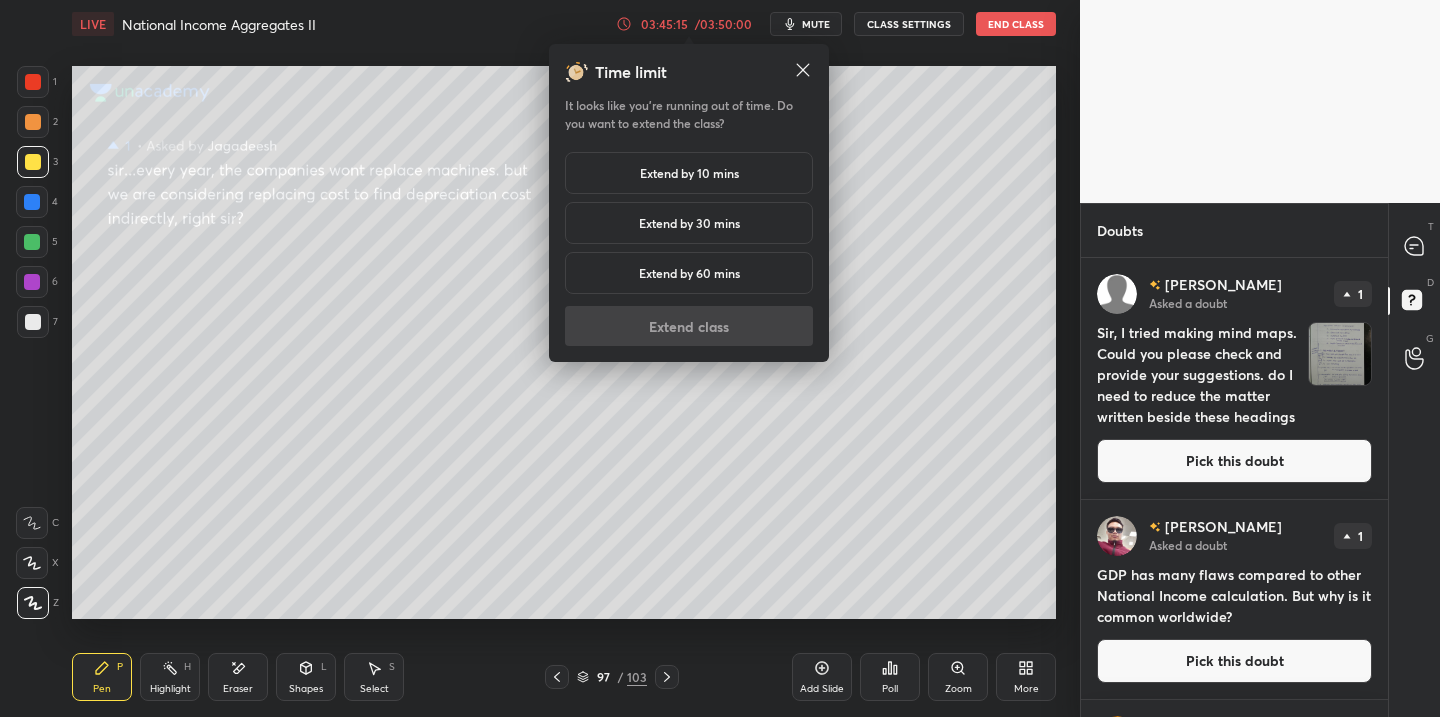 click on "Extend by 10 mins" at bounding box center (689, 173) 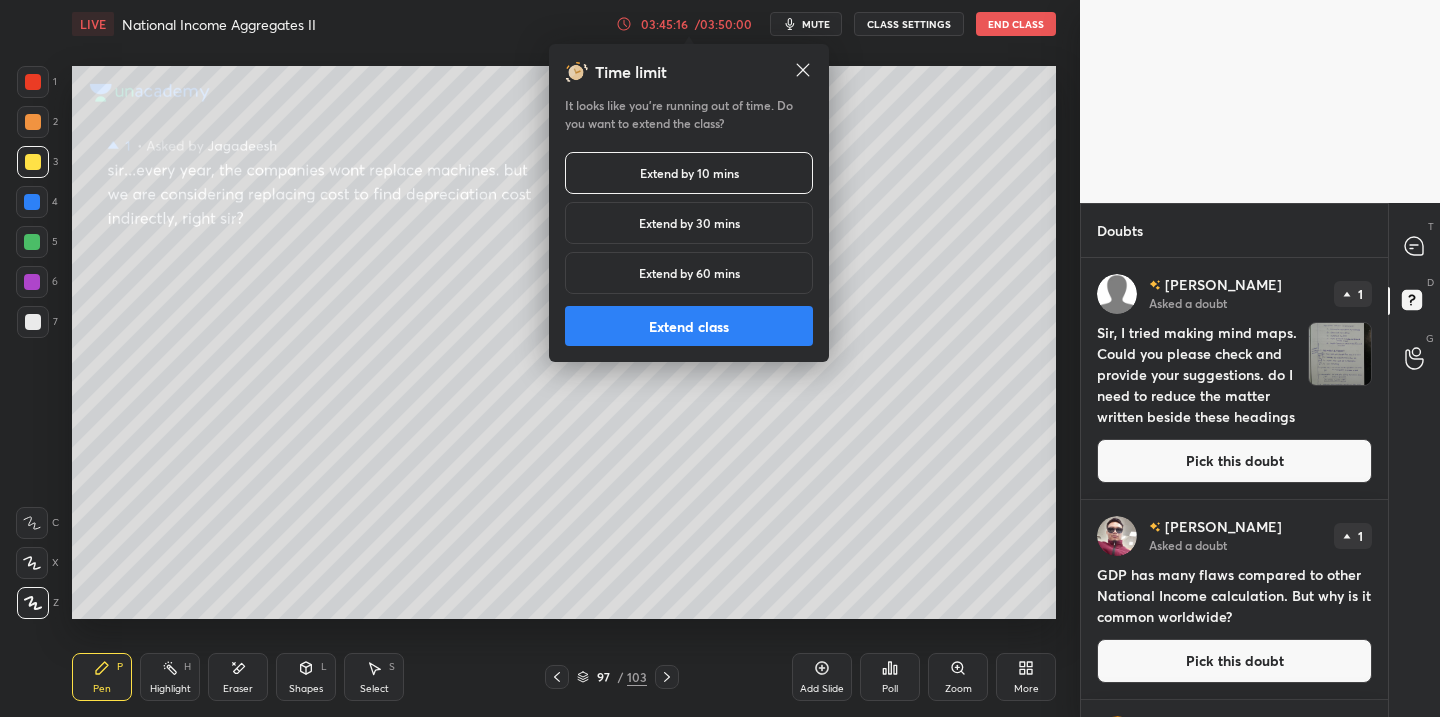 click on "Extend class" at bounding box center (689, 326) 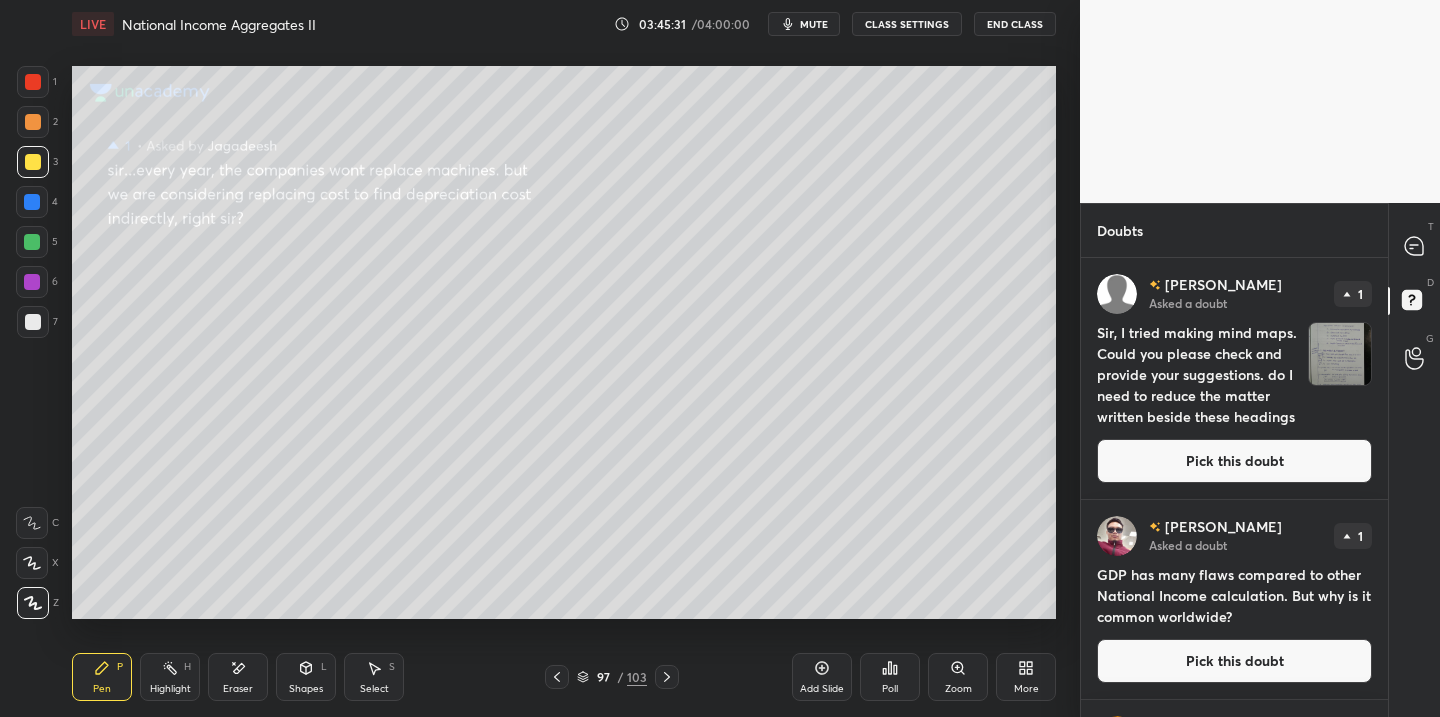 drag, startPoint x: 1263, startPoint y: 661, endPoint x: 1236, endPoint y: 661, distance: 27 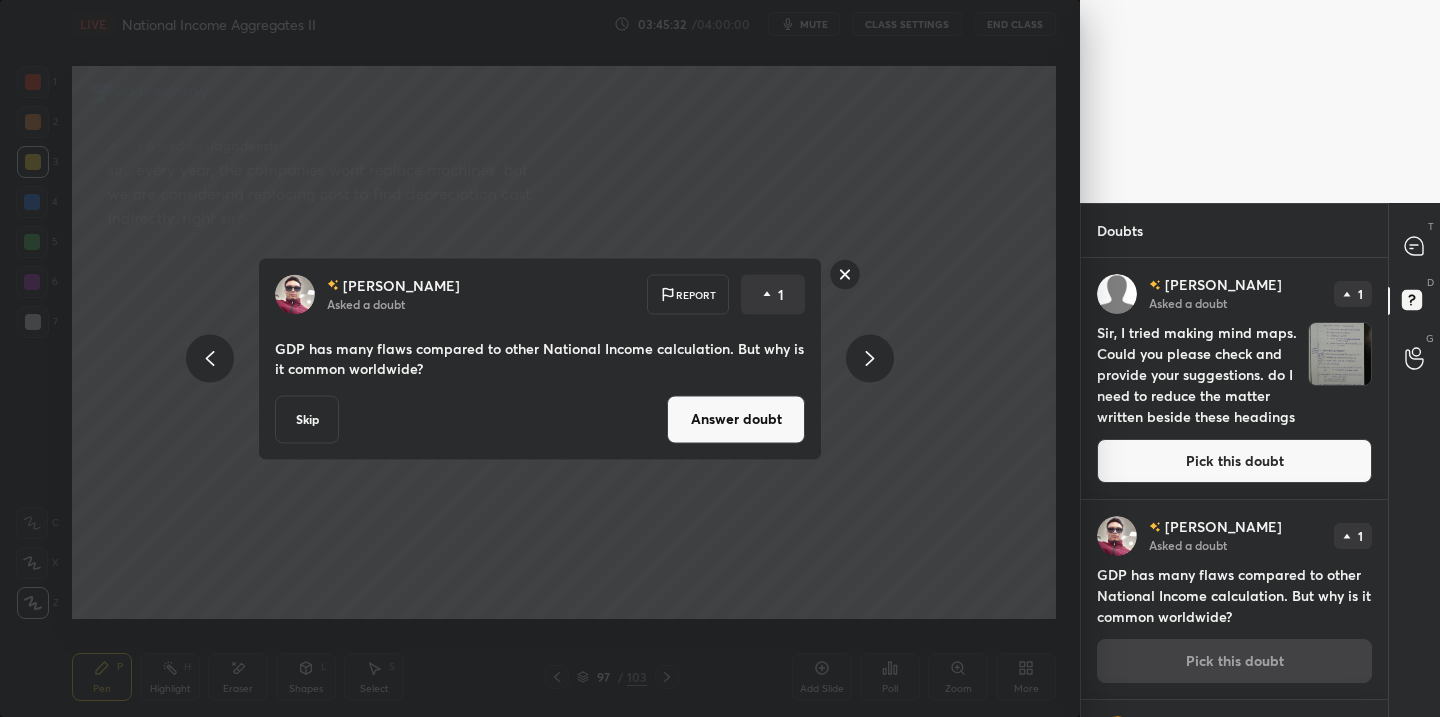 click on "Answer doubt" at bounding box center (736, 419) 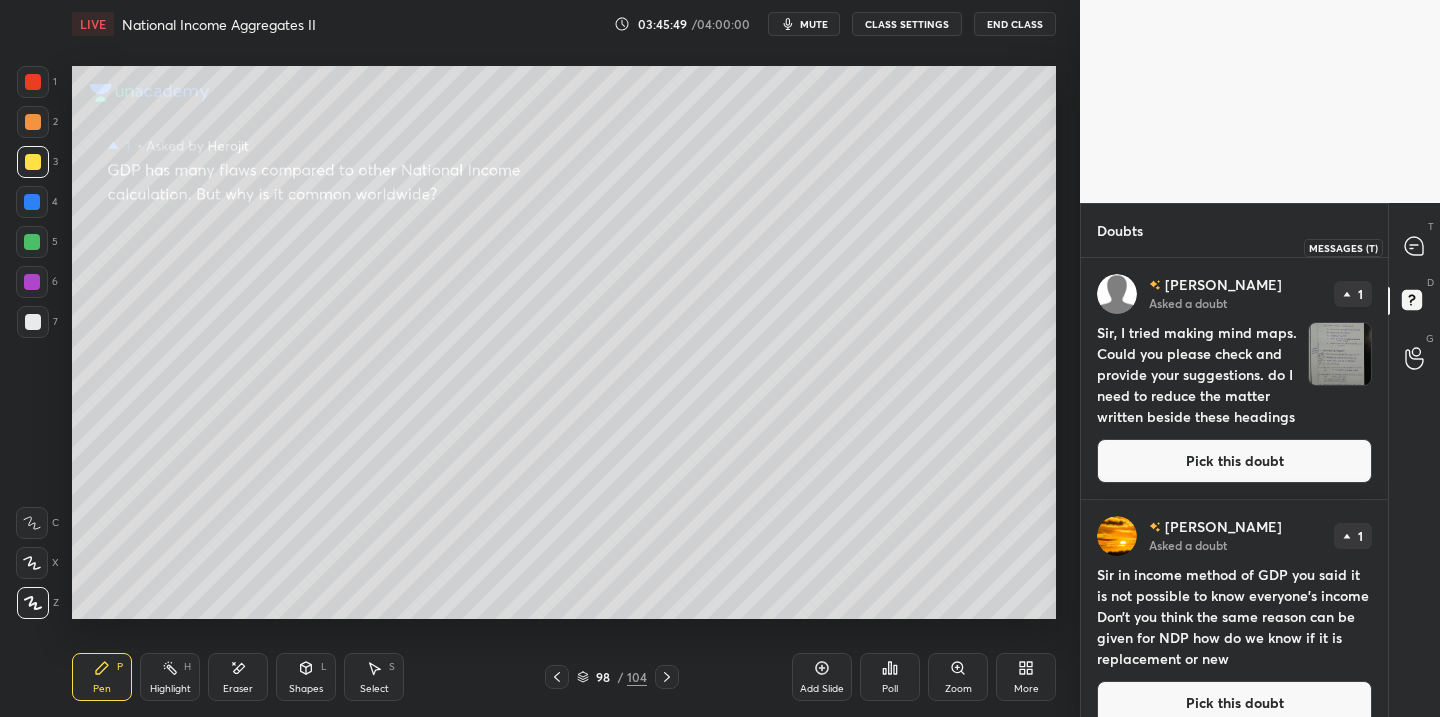 drag, startPoint x: 1415, startPoint y: 246, endPoint x: 1391, endPoint y: 265, distance: 30.610456 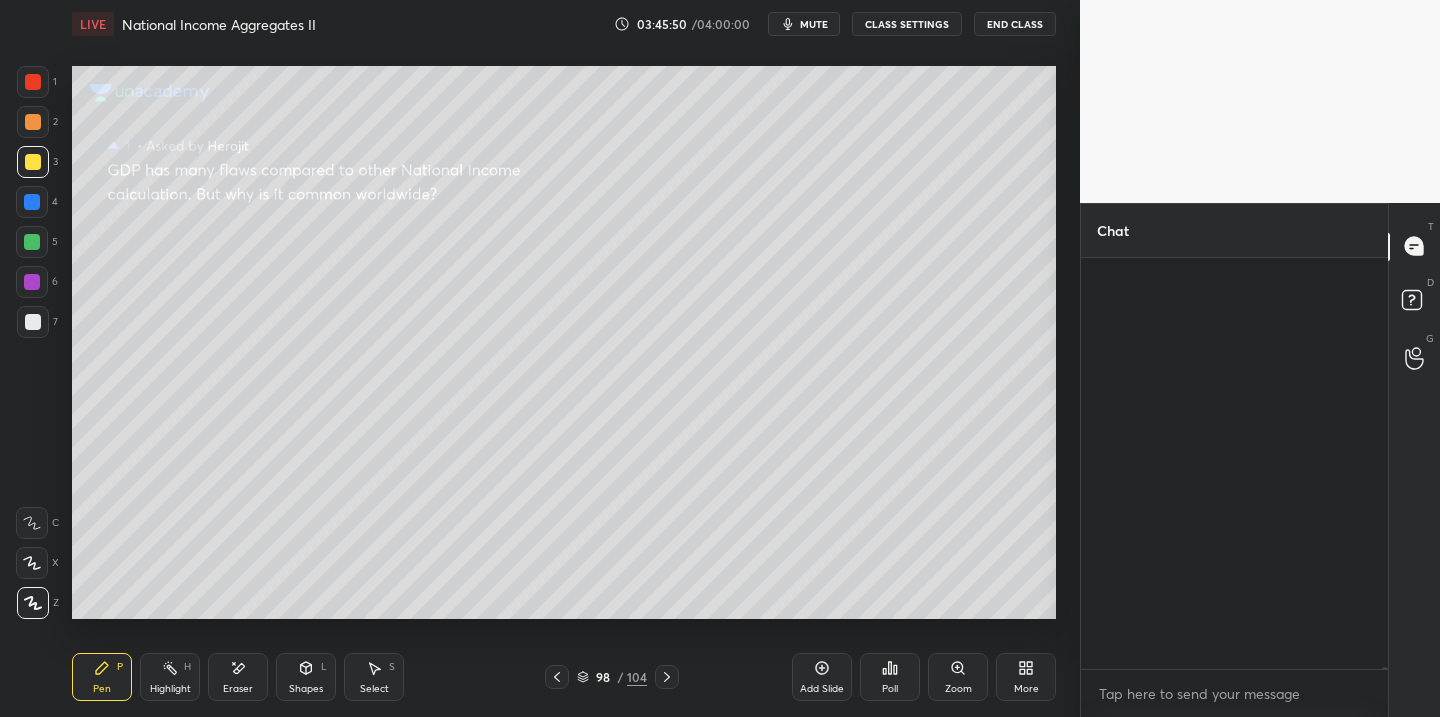 scroll, scrollTop: 76371, scrollLeft: 0, axis: vertical 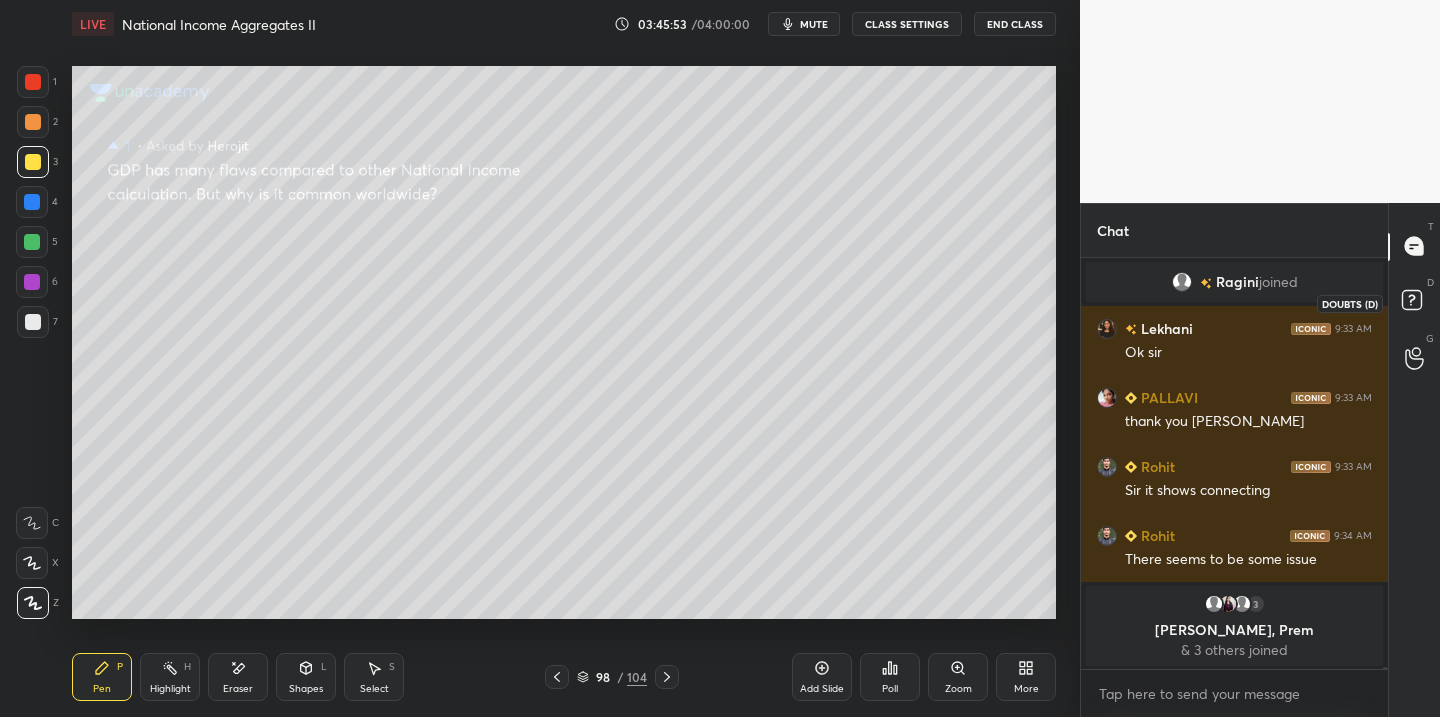 click 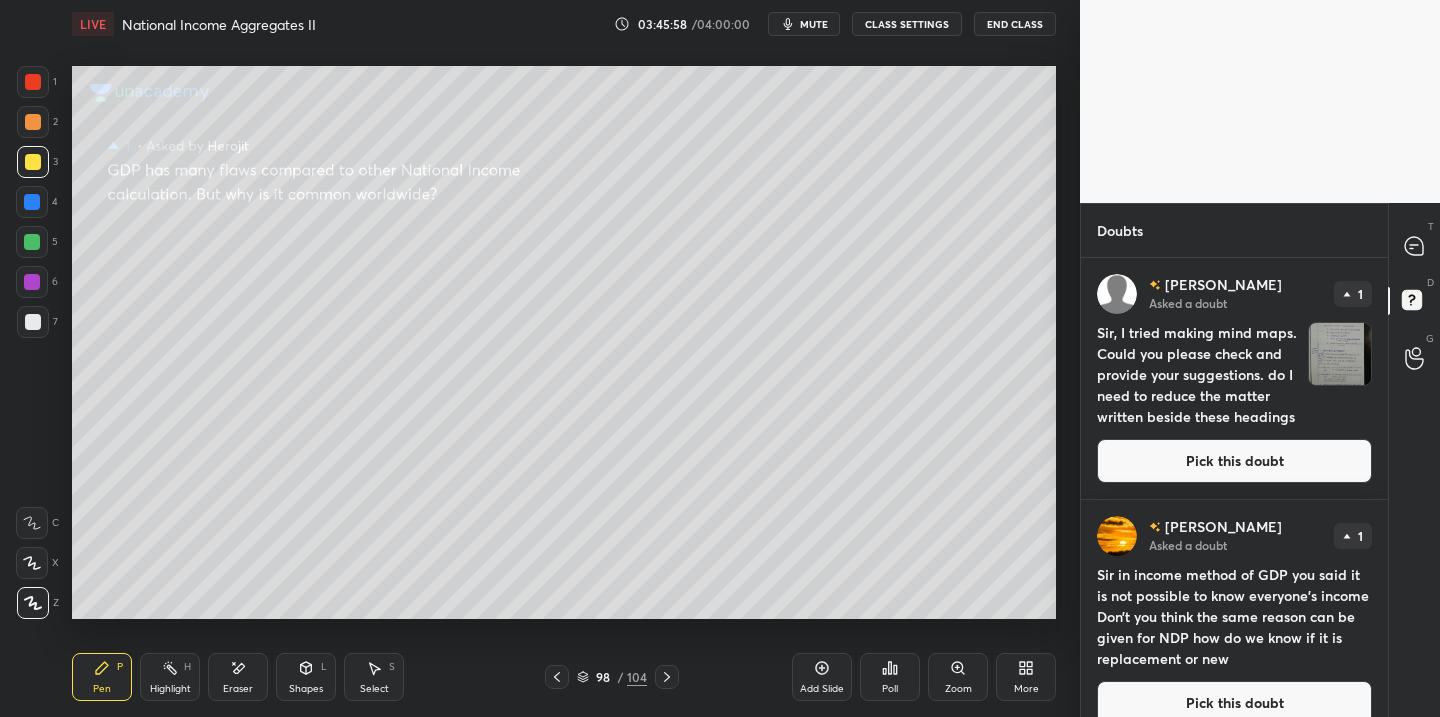 click on "Pick this doubt" at bounding box center (1234, 703) 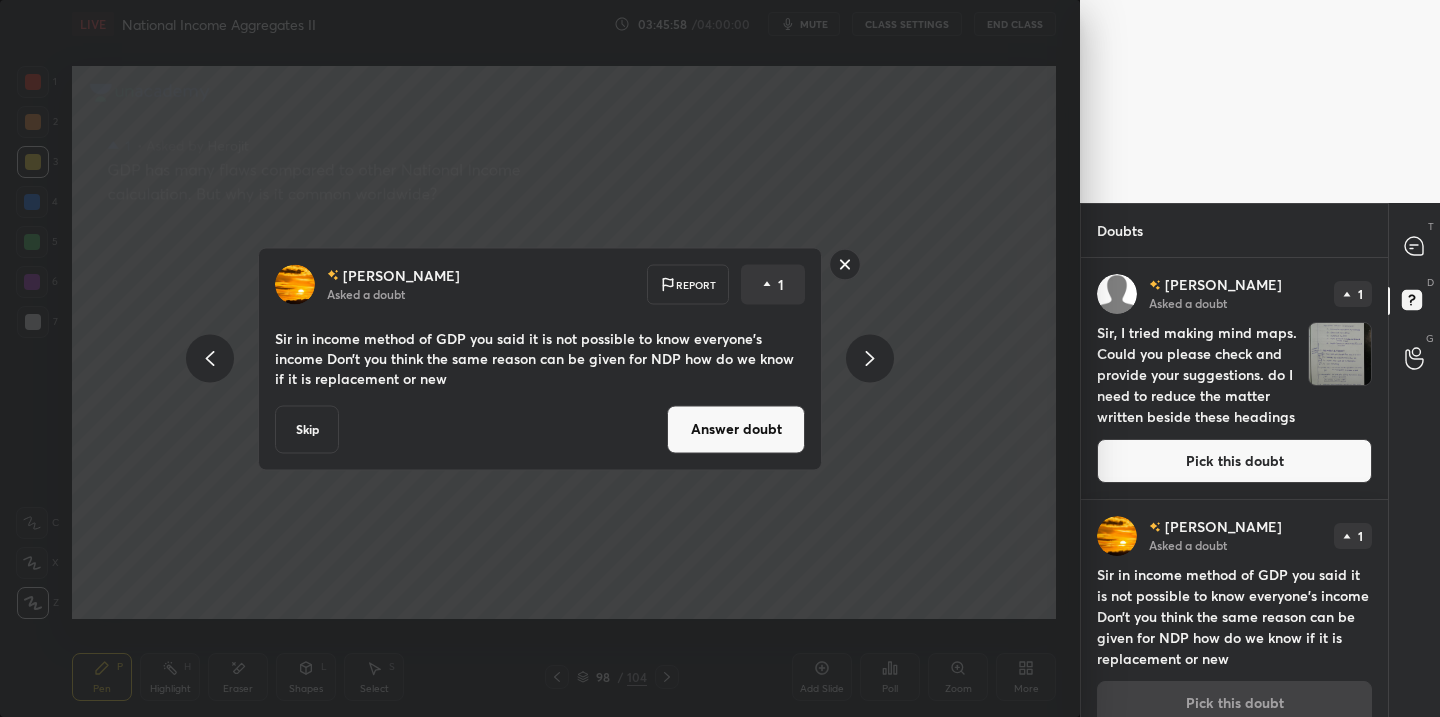 scroll, scrollTop: 24, scrollLeft: 0, axis: vertical 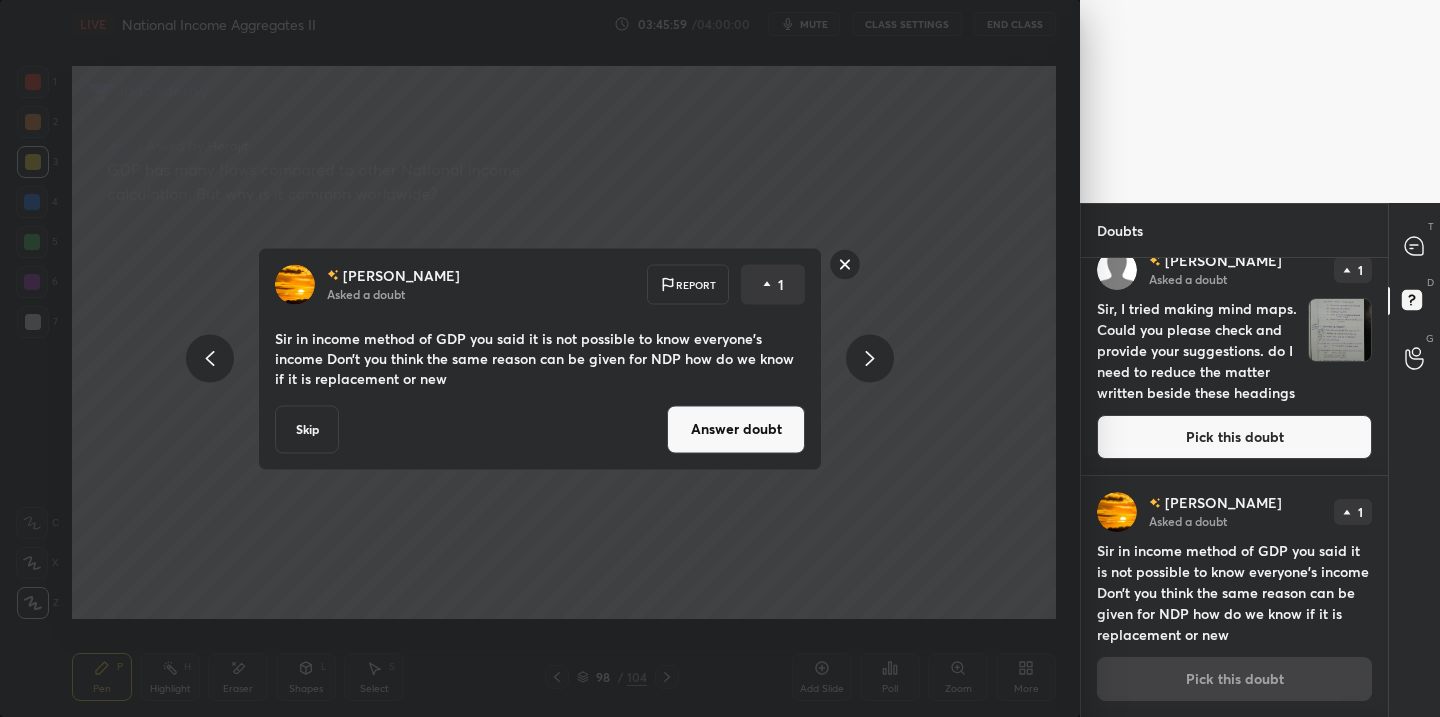 click on "Answer doubt" at bounding box center [736, 429] 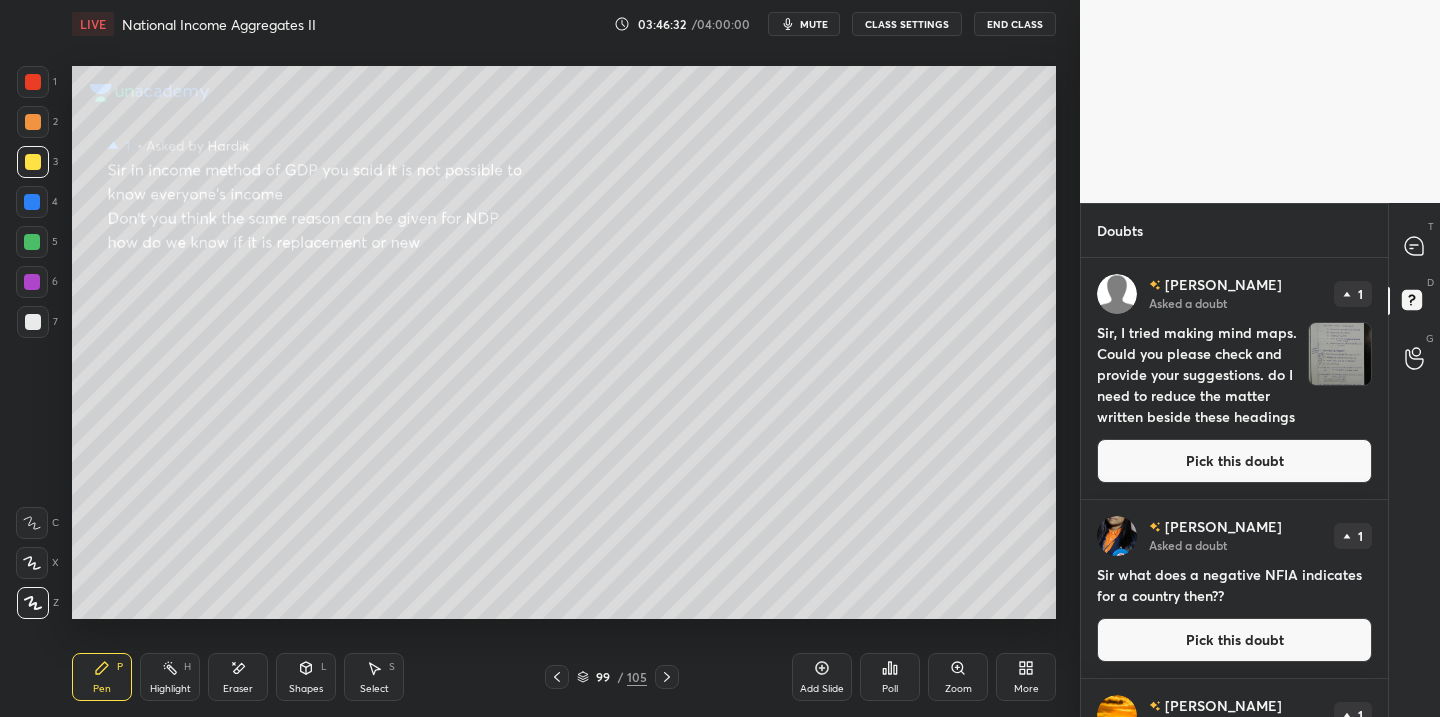 click on "Pick this doubt" at bounding box center (1234, 640) 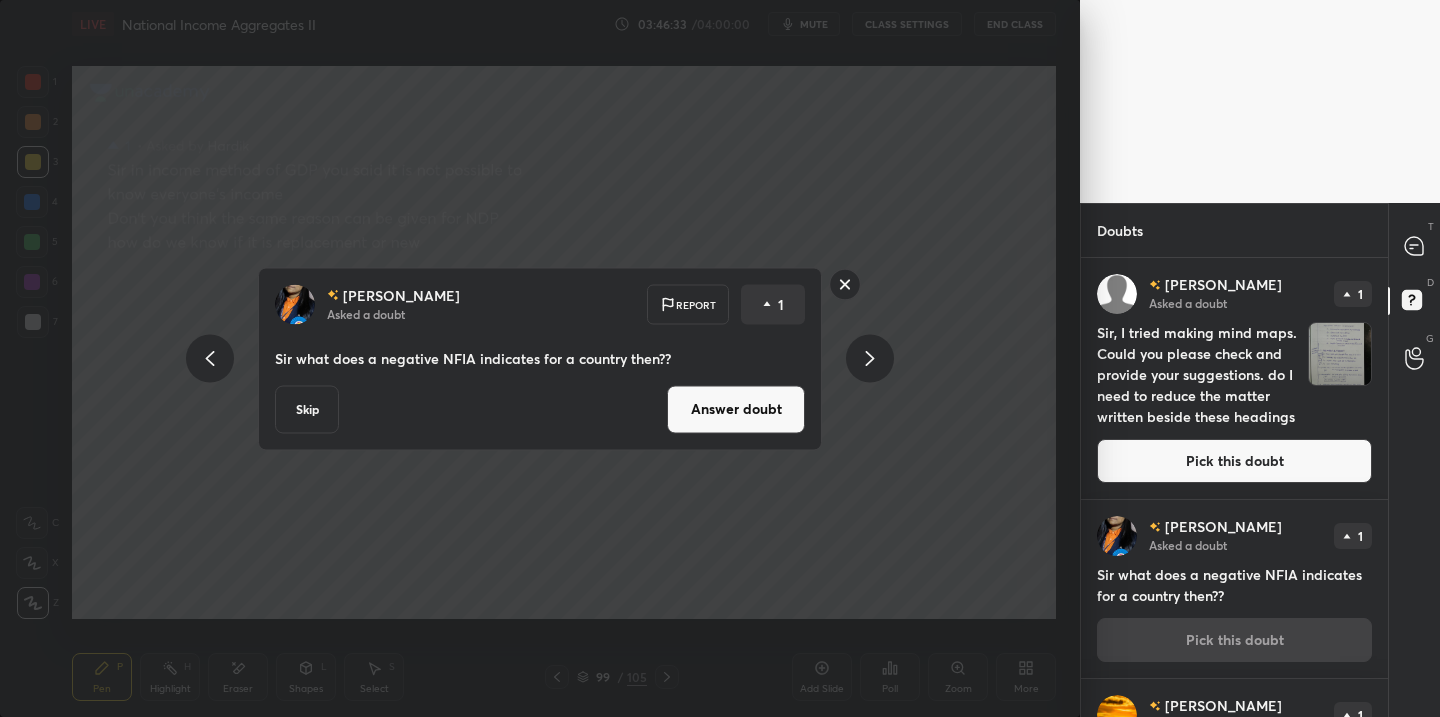 drag, startPoint x: 762, startPoint y: 413, endPoint x: 750, endPoint y: 402, distance: 16.27882 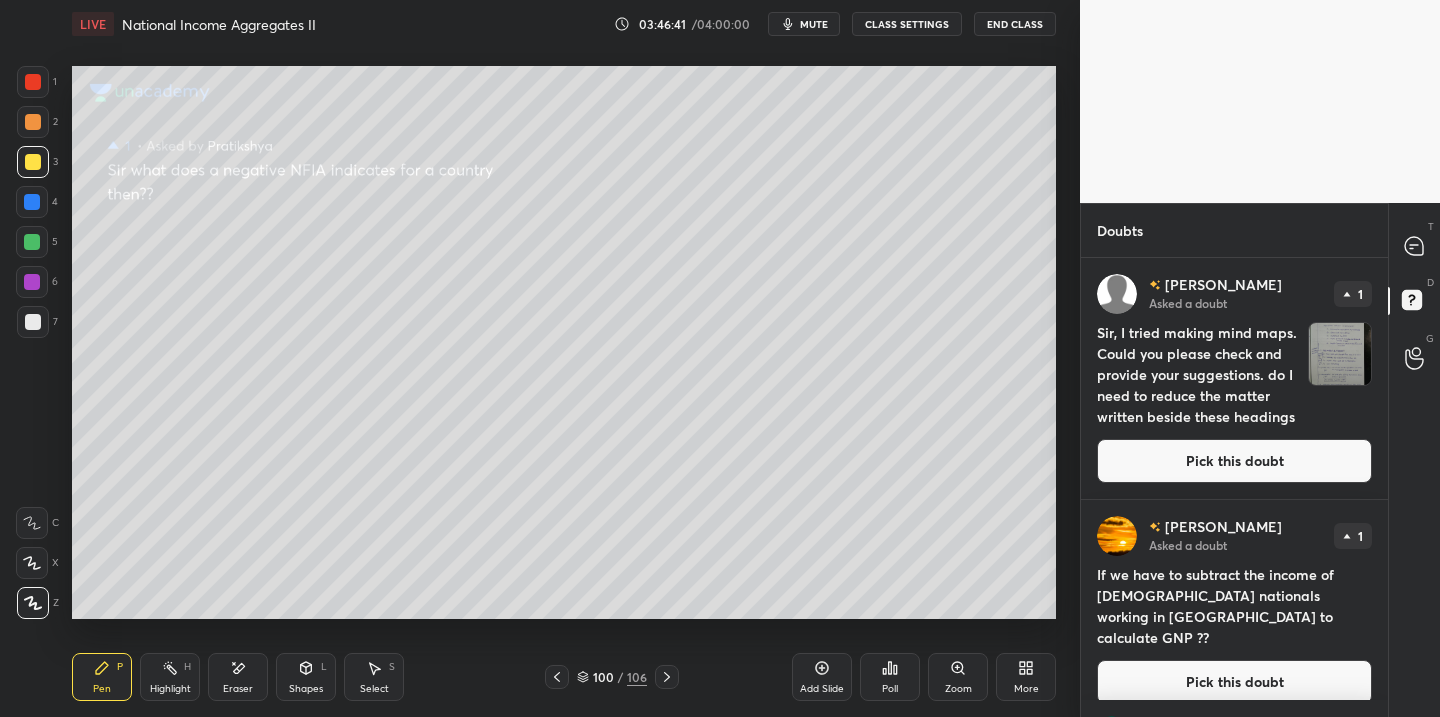 drag, startPoint x: 1197, startPoint y: 661, endPoint x: 1167, endPoint y: 666, distance: 30.413813 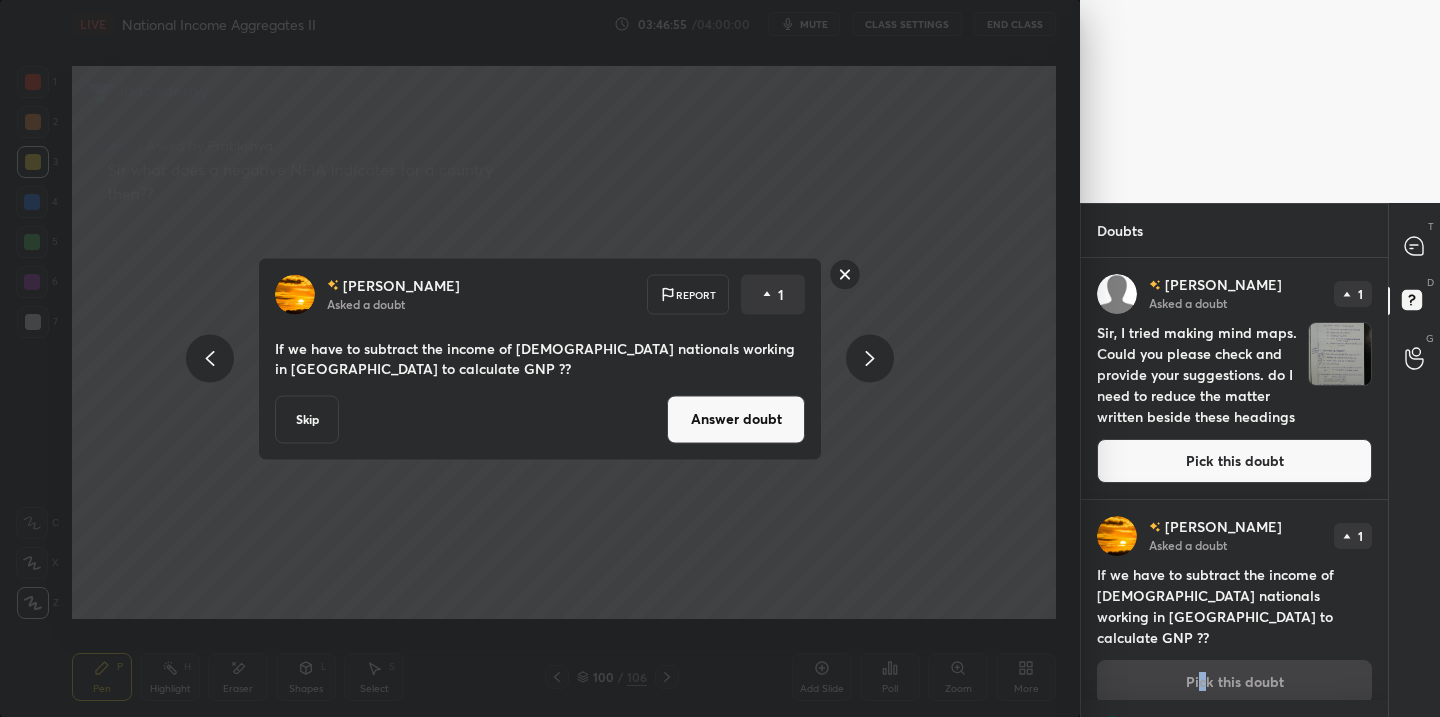 click on "Answer doubt" at bounding box center (736, 419) 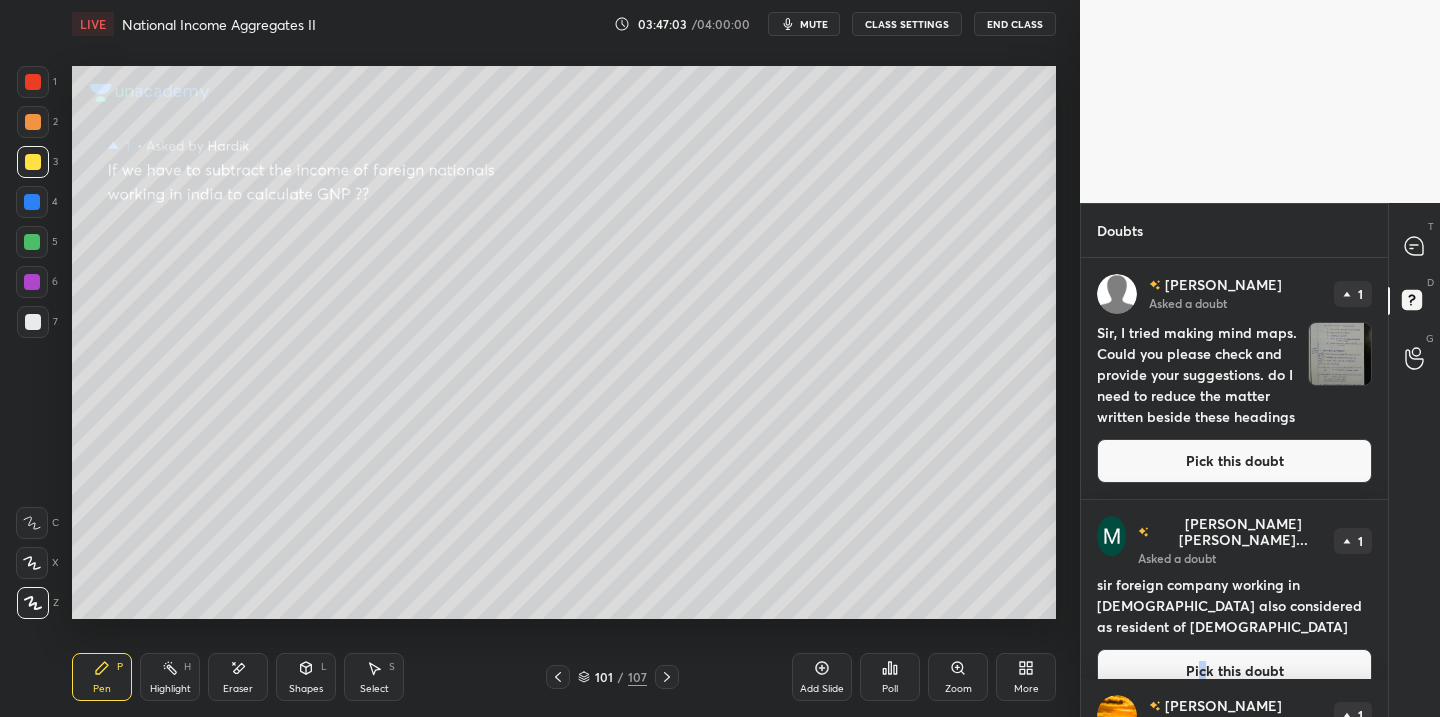 drag, startPoint x: 1142, startPoint y: 631, endPoint x: 1120, endPoint y: 630, distance: 22.022715 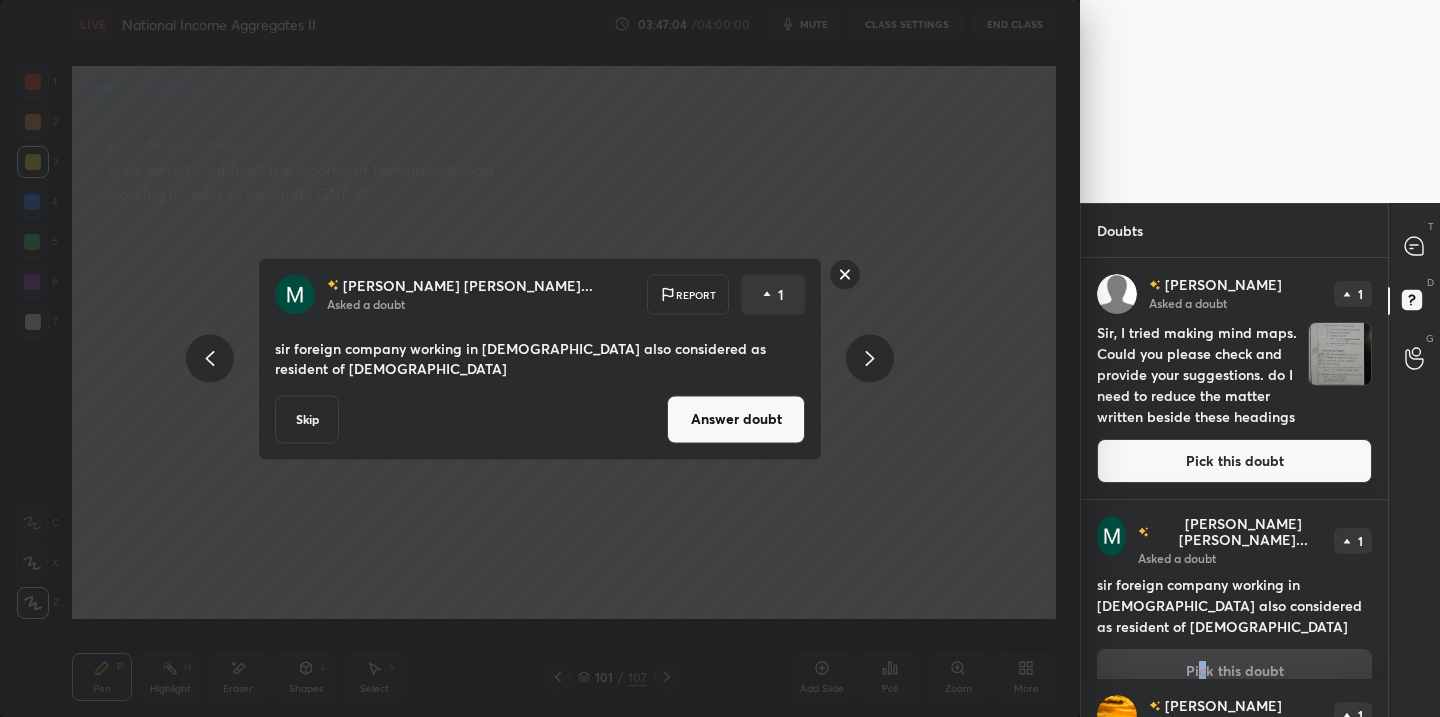 click on "Answer doubt" at bounding box center [736, 419] 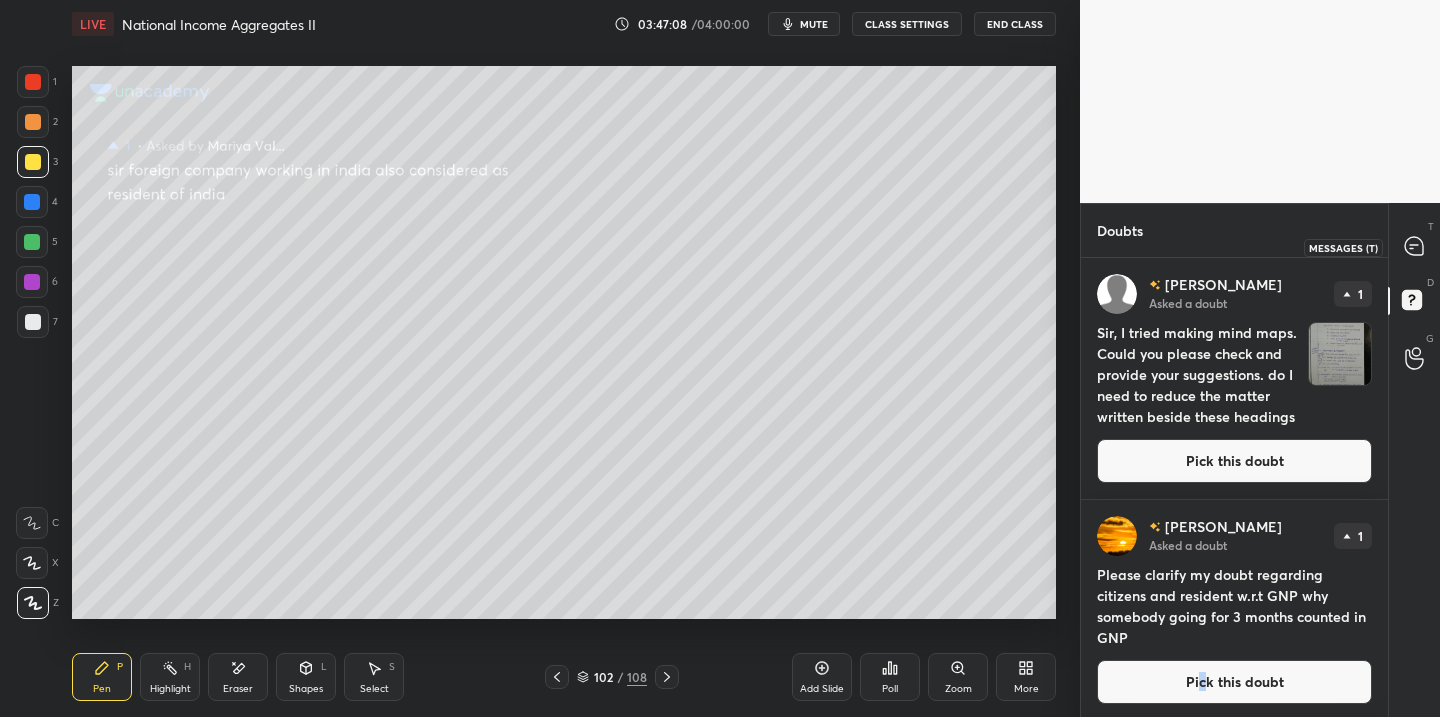 drag, startPoint x: 1417, startPoint y: 246, endPoint x: 1401, endPoint y: 262, distance: 22.627417 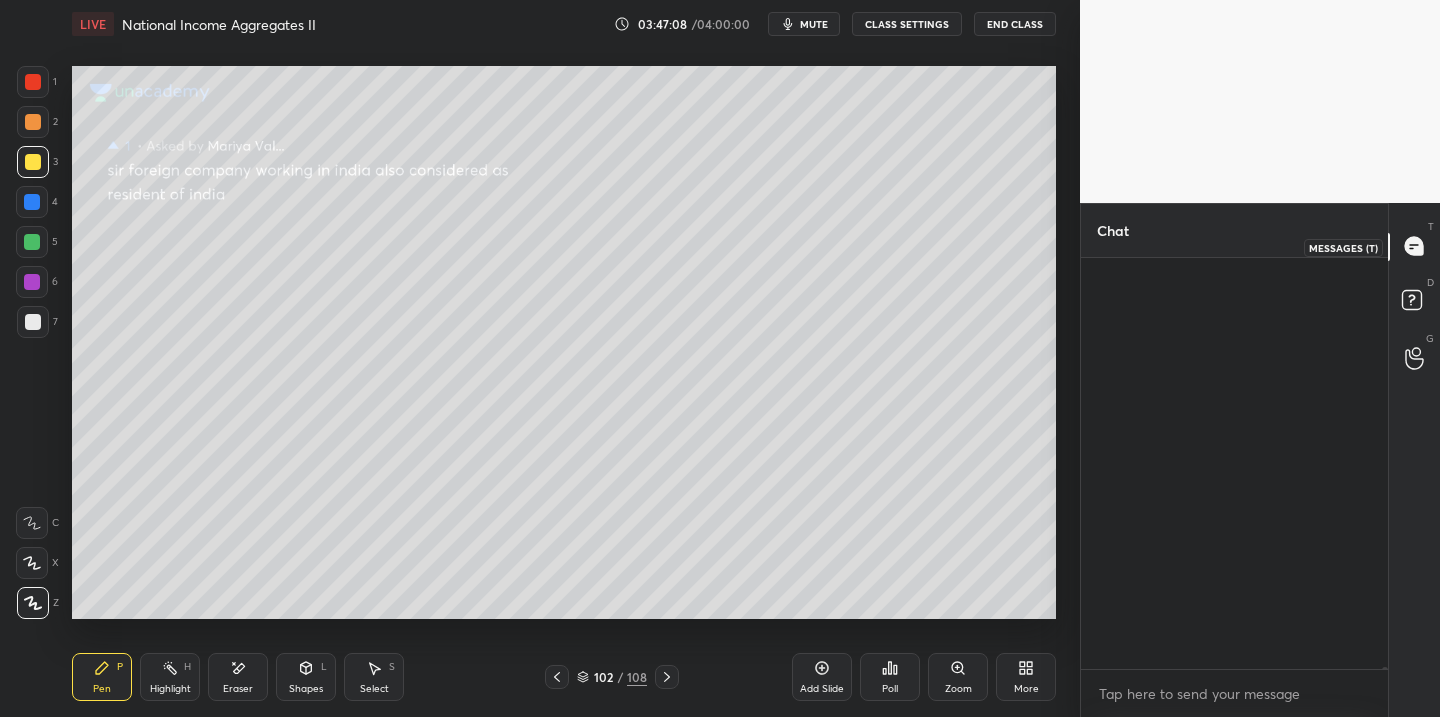 scroll, scrollTop: 76371, scrollLeft: 0, axis: vertical 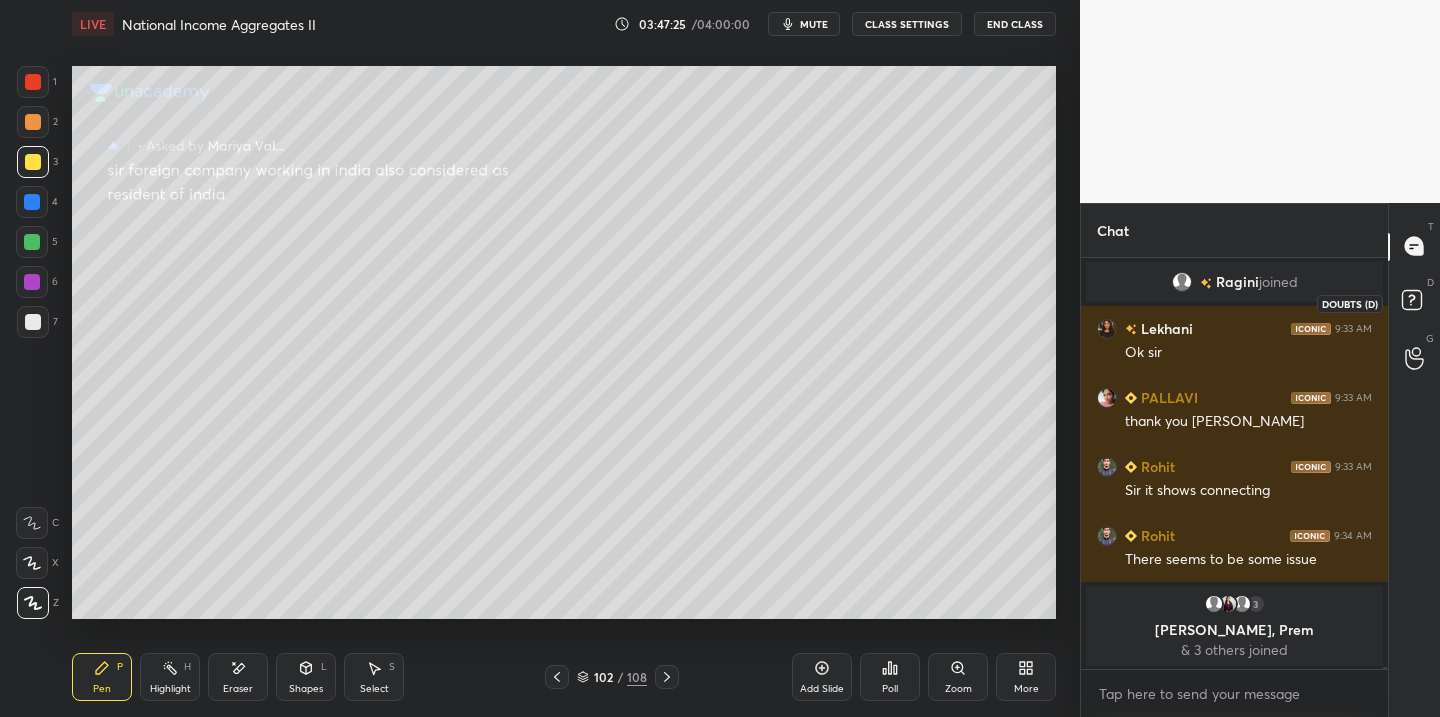 drag, startPoint x: 1401, startPoint y: 303, endPoint x: 1391, endPoint y: 307, distance: 10.770329 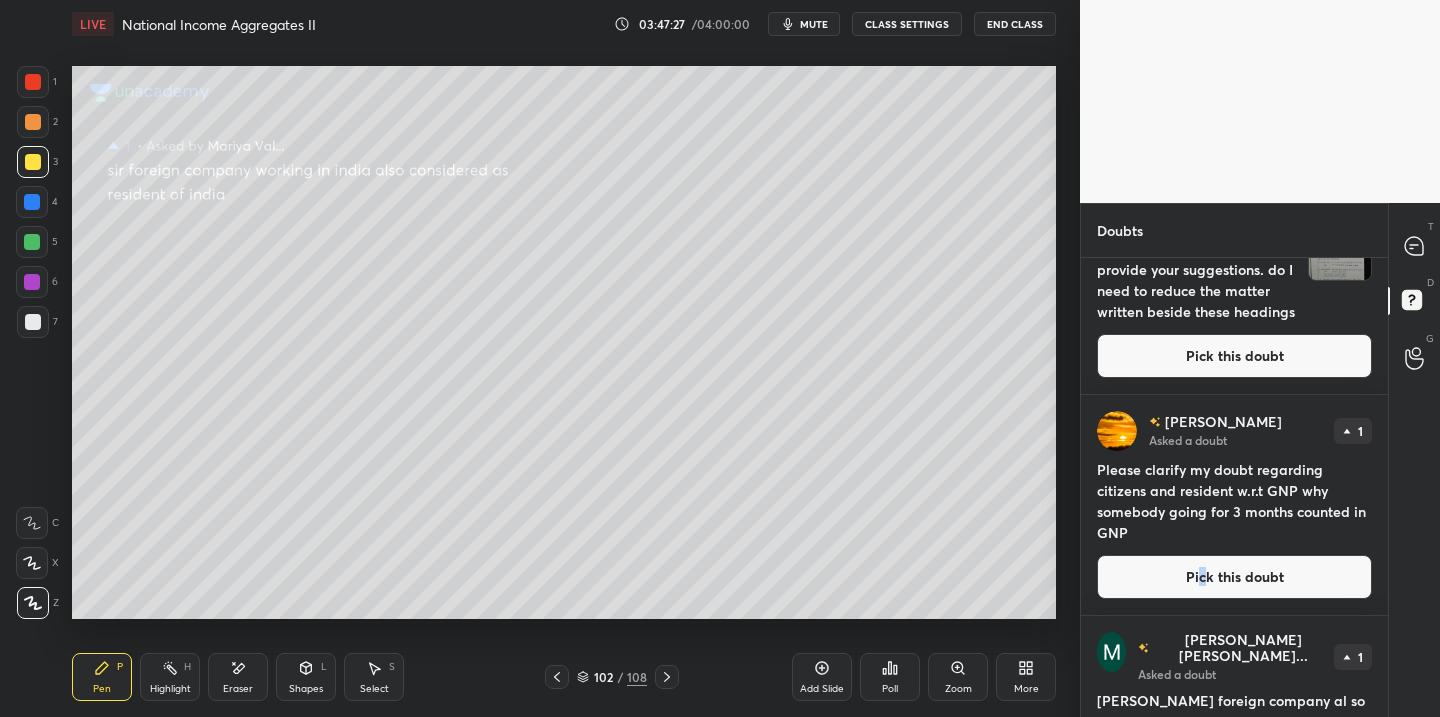 scroll, scrollTop: 112, scrollLeft: 0, axis: vertical 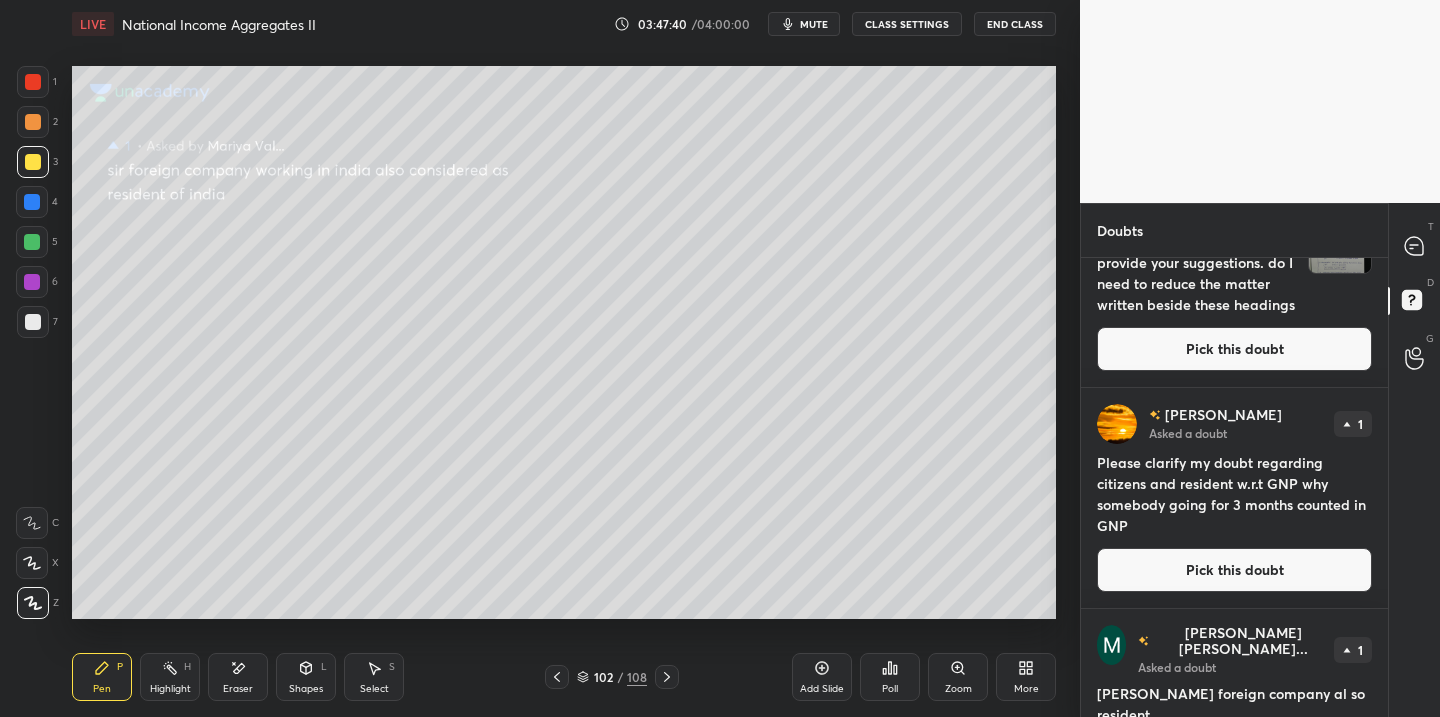 click on "Pick this doubt" at bounding box center [1234, 570] 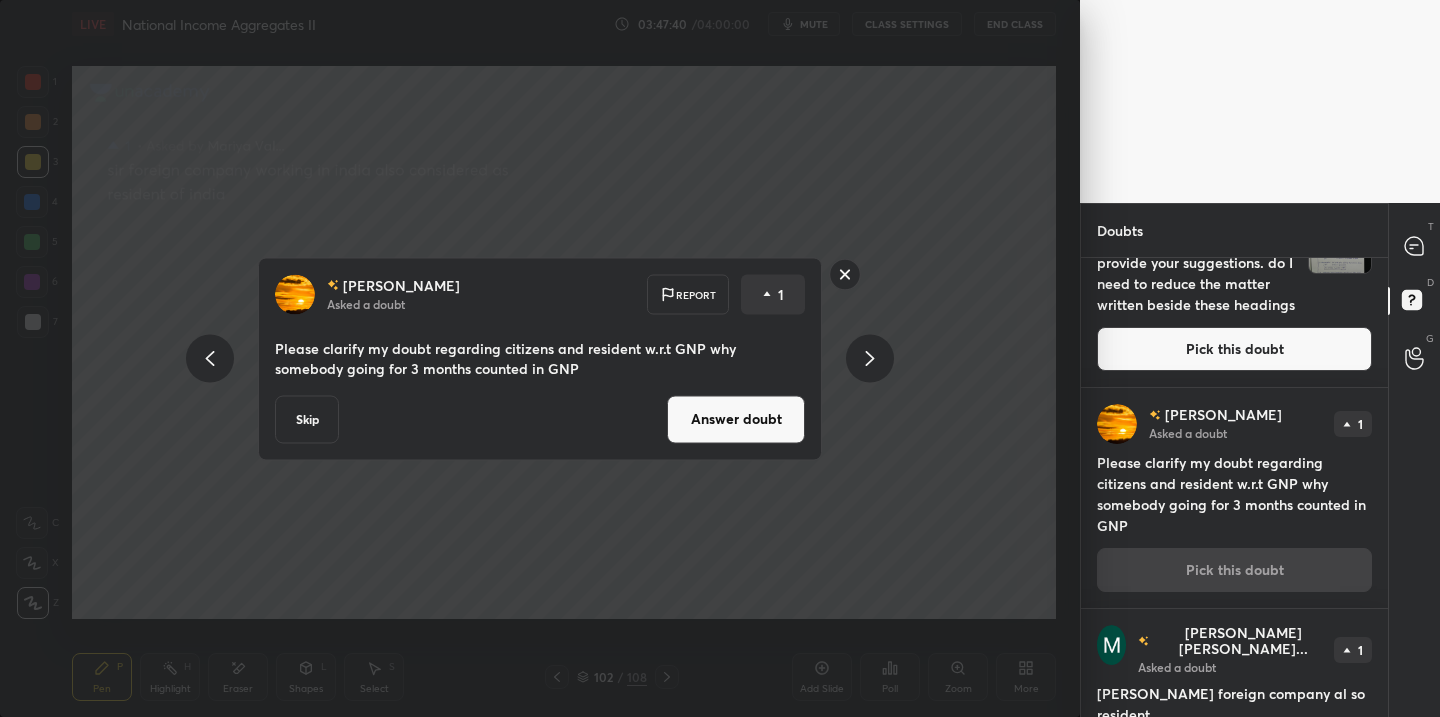 drag, startPoint x: 688, startPoint y: 412, endPoint x: 676, endPoint y: 423, distance: 16.27882 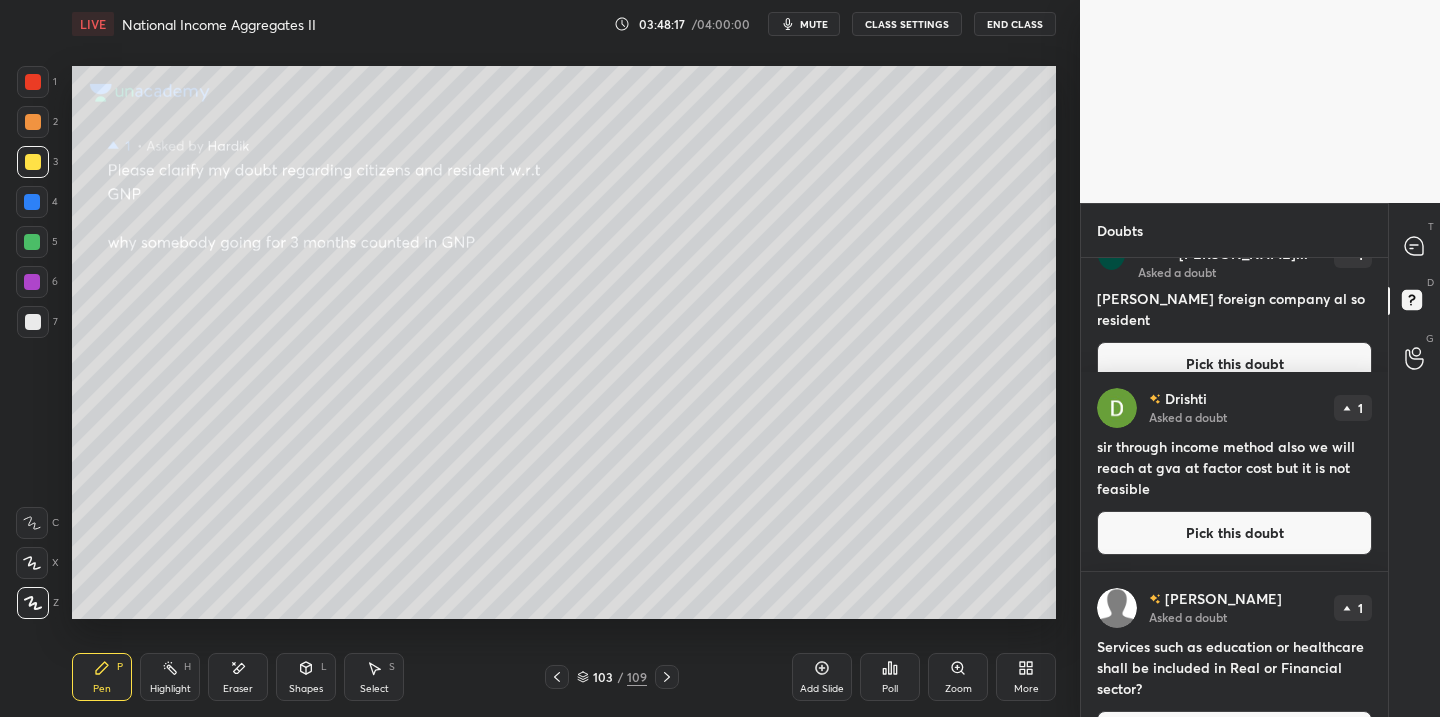 click on "Pick this doubt" at bounding box center (1234, 364) 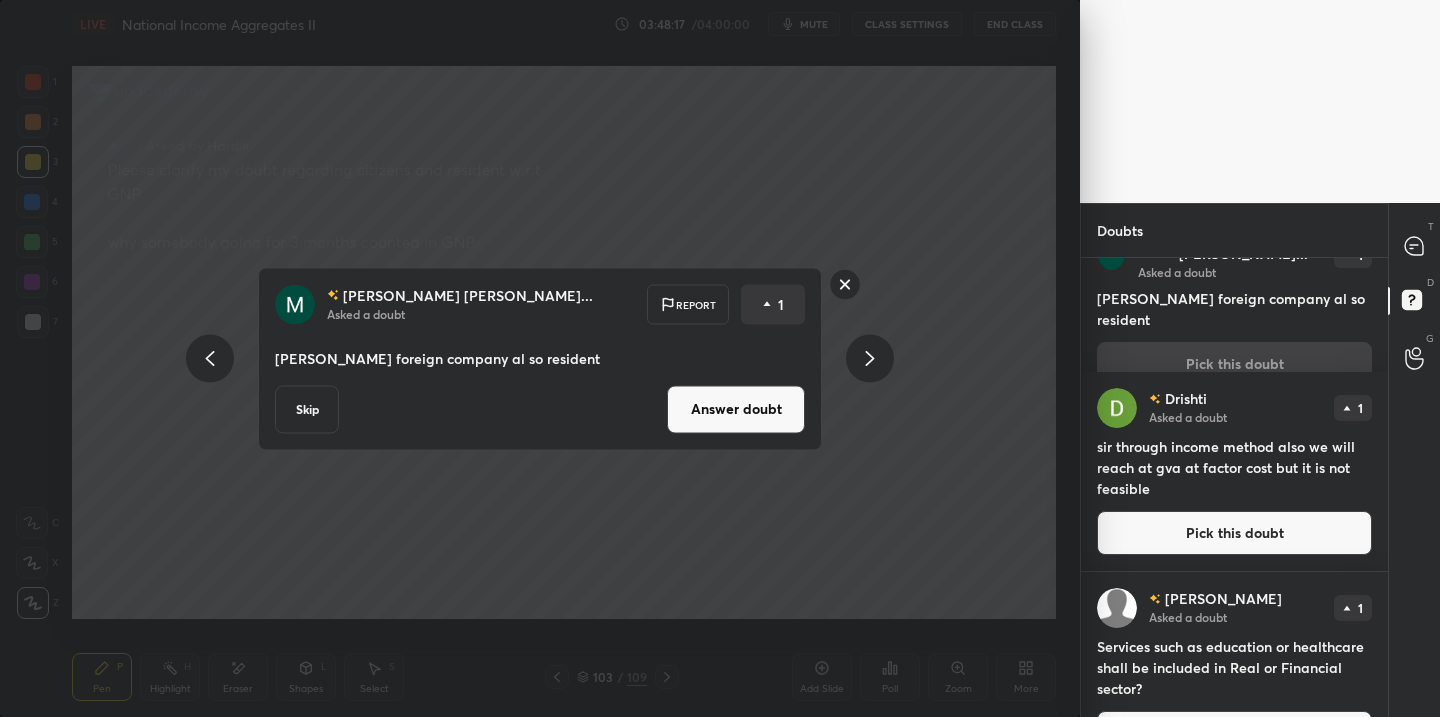 scroll, scrollTop: 442, scrollLeft: 0, axis: vertical 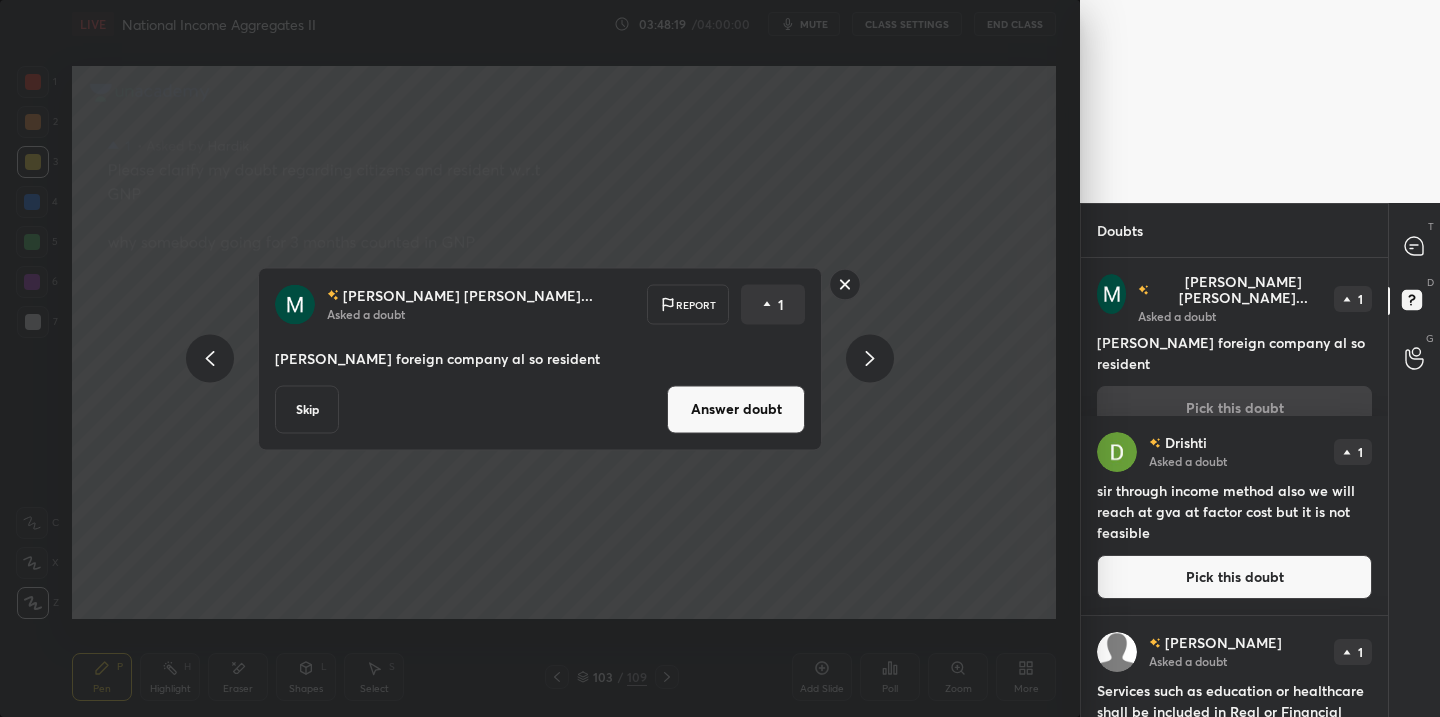drag, startPoint x: 853, startPoint y: 278, endPoint x: 847, endPoint y: 294, distance: 17.088007 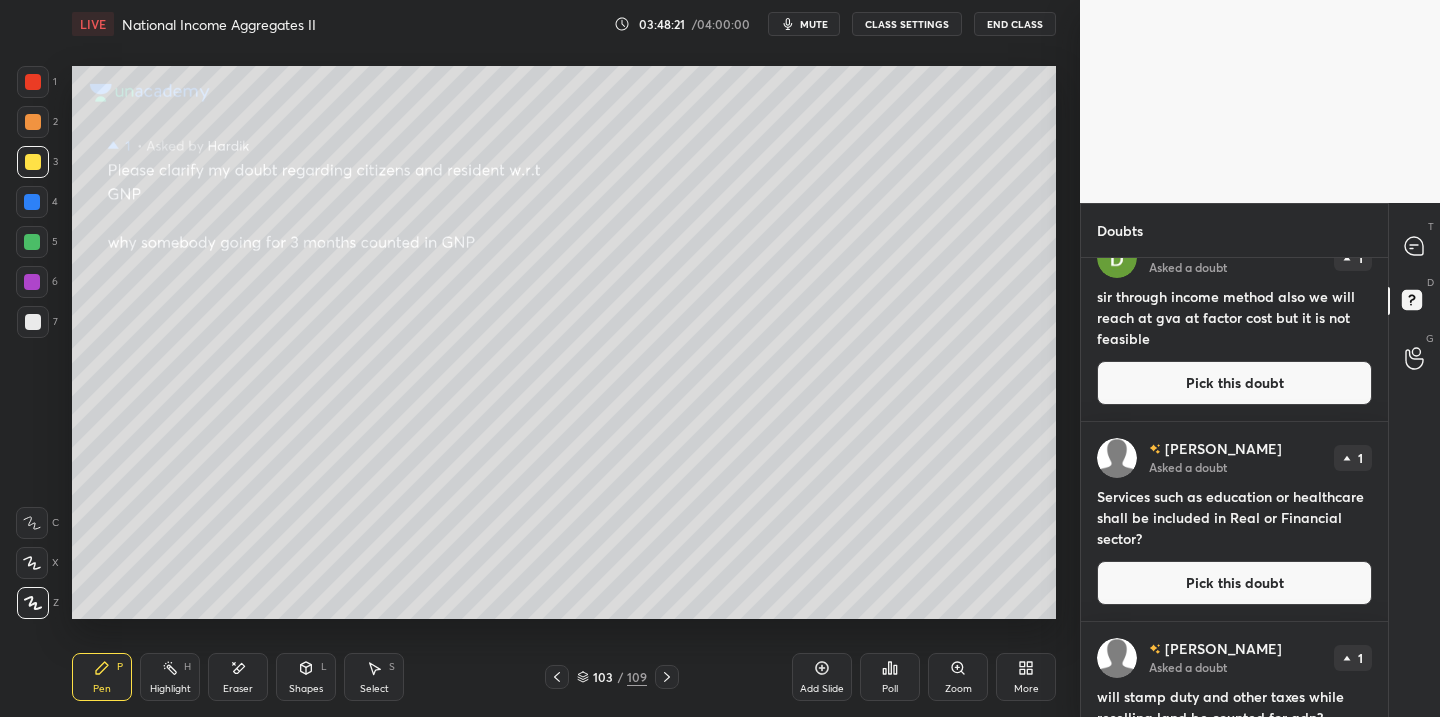 scroll, scrollTop: 898, scrollLeft: 0, axis: vertical 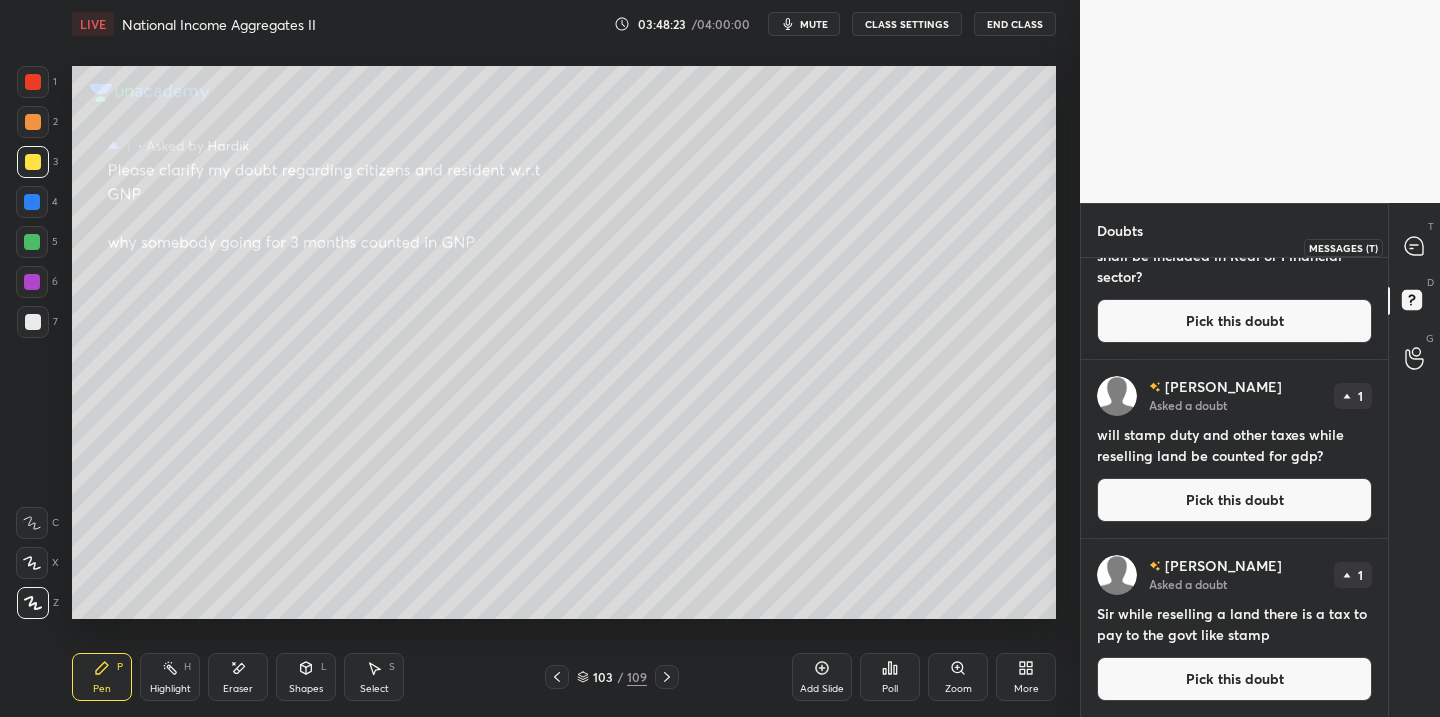 drag, startPoint x: 1414, startPoint y: 250, endPoint x: 1389, endPoint y: 261, distance: 27.313 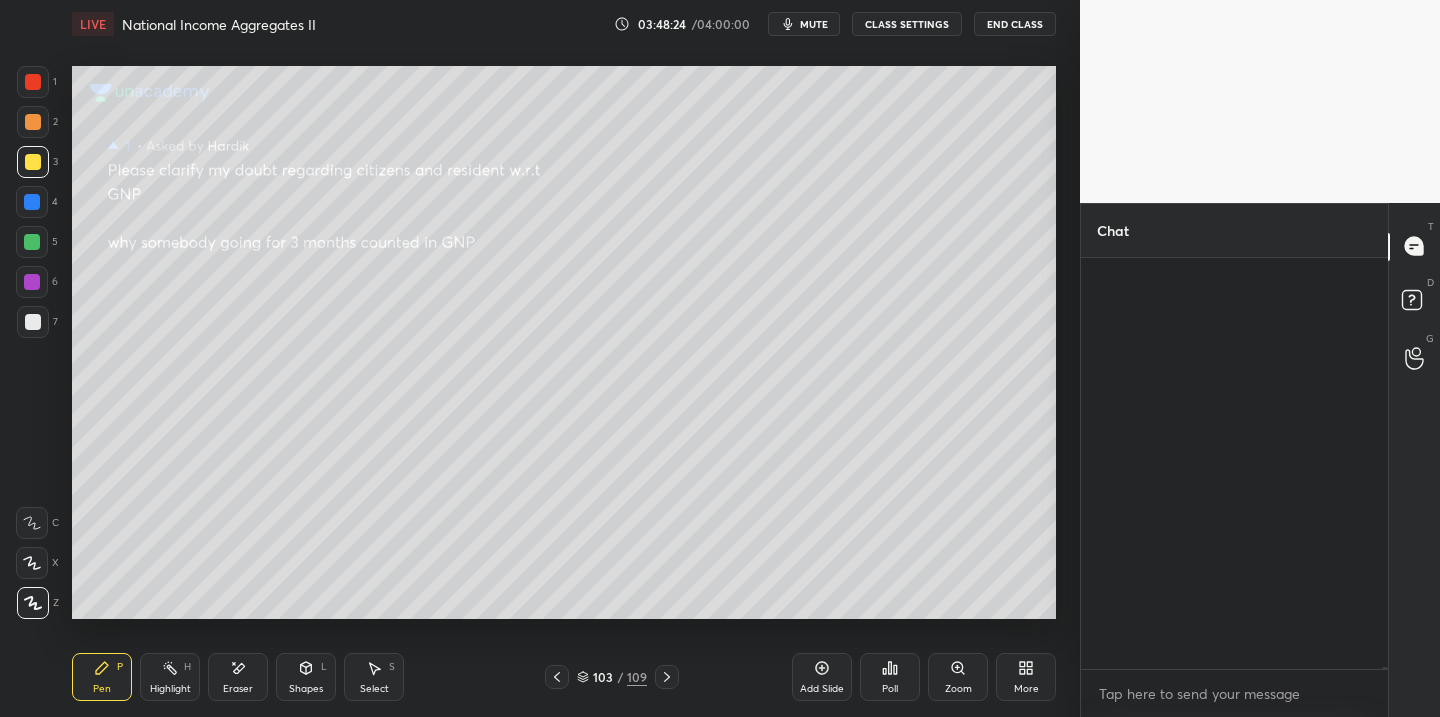 scroll, scrollTop: 76421, scrollLeft: 0, axis: vertical 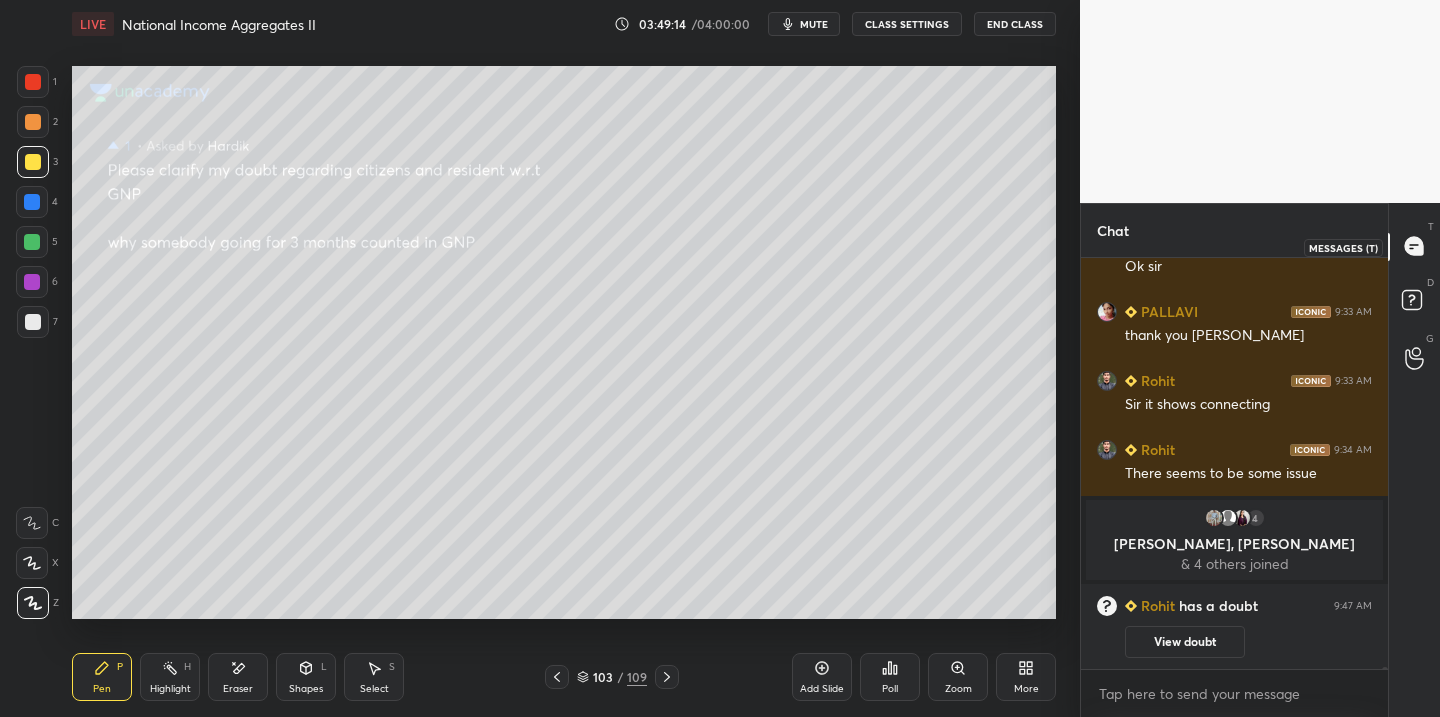 click 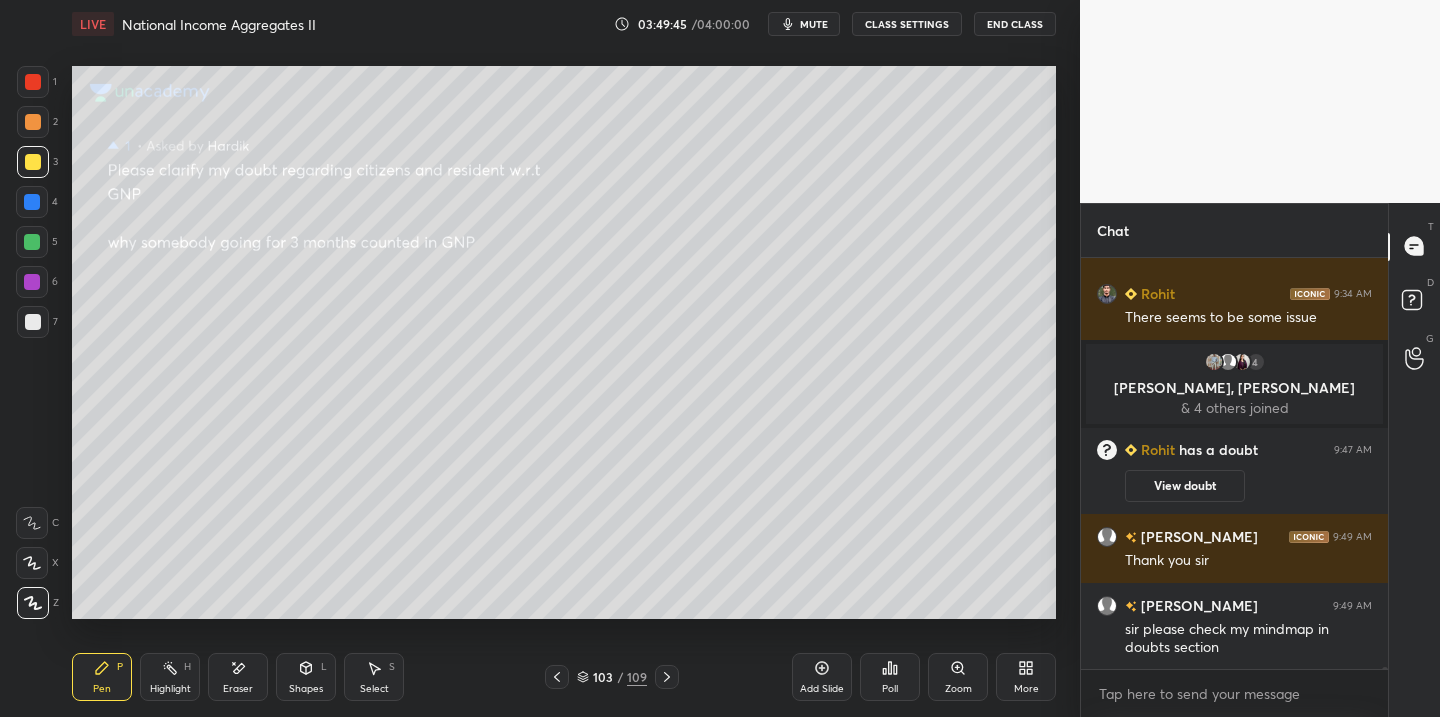 scroll, scrollTop: 76661, scrollLeft: 0, axis: vertical 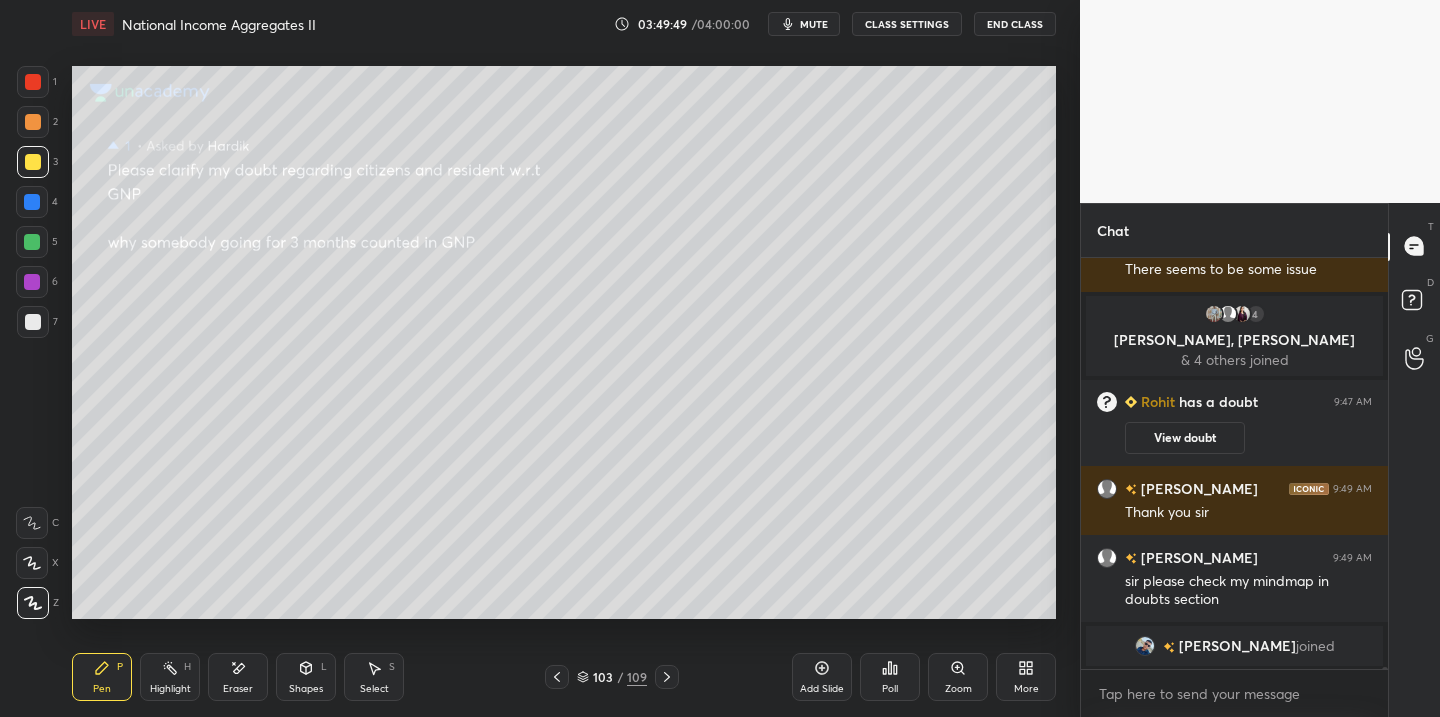 click on "End Class" at bounding box center [1015, 24] 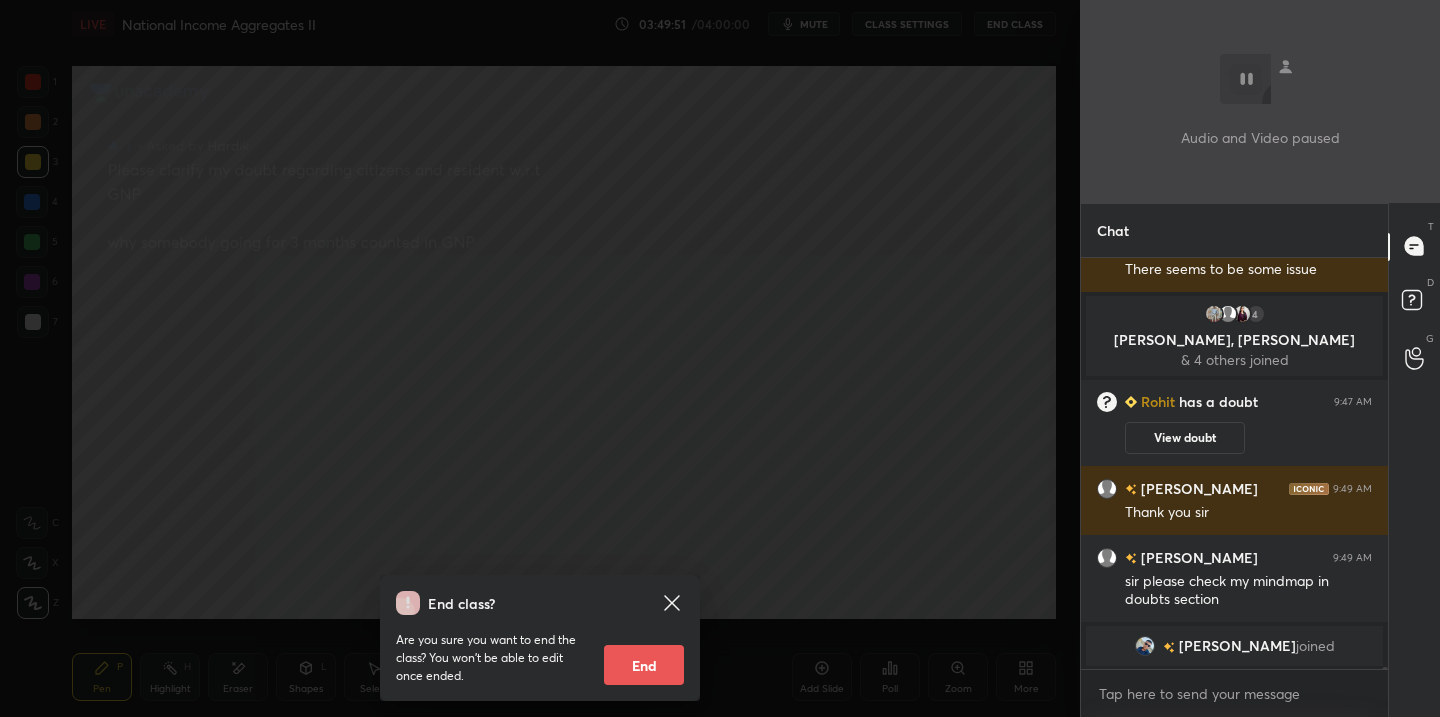 click on "End" at bounding box center (644, 665) 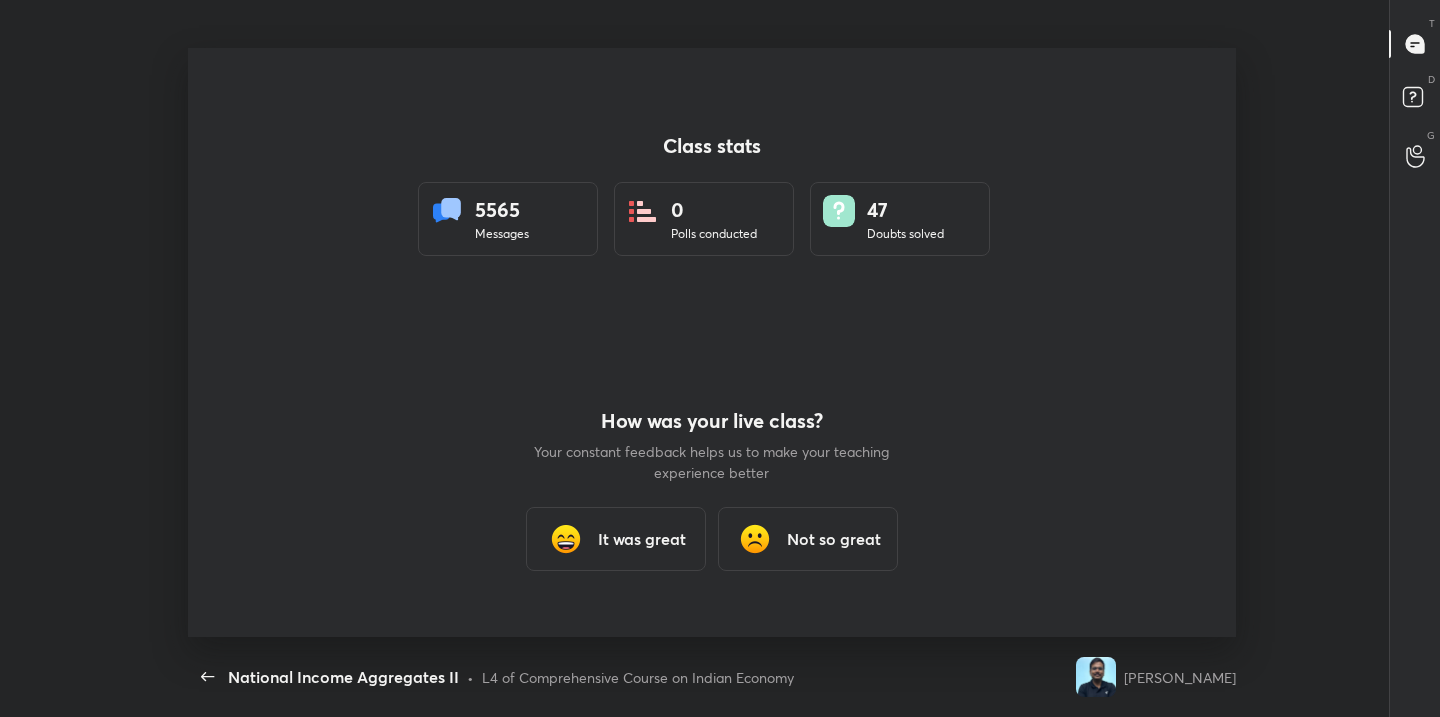 scroll, scrollTop: 99411, scrollLeft: 98816, axis: both 